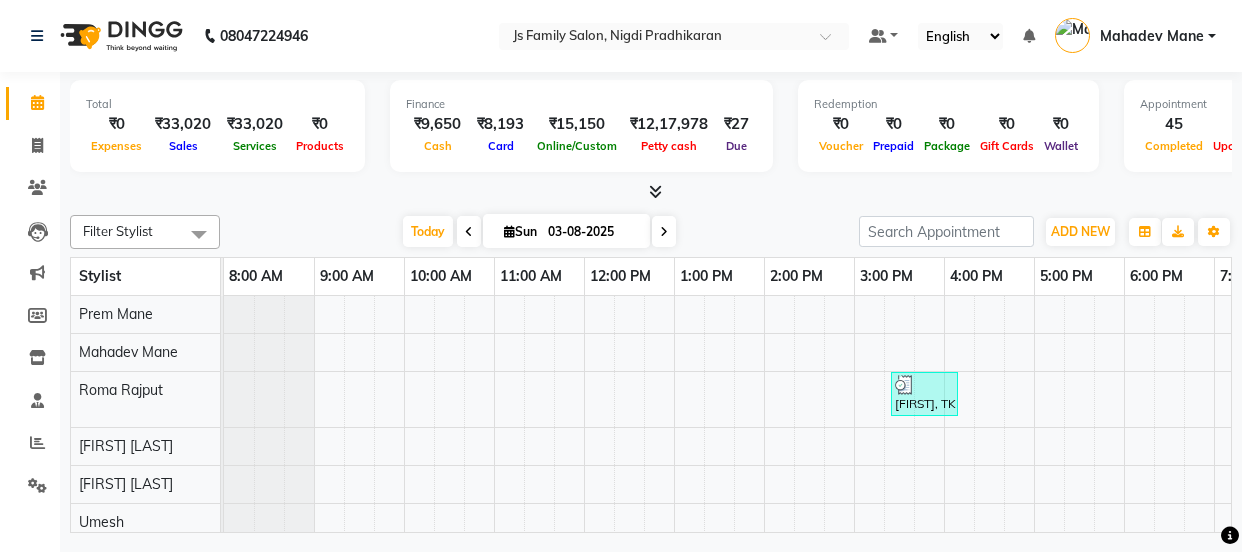 scroll, scrollTop: 0, scrollLeft: 0, axis: both 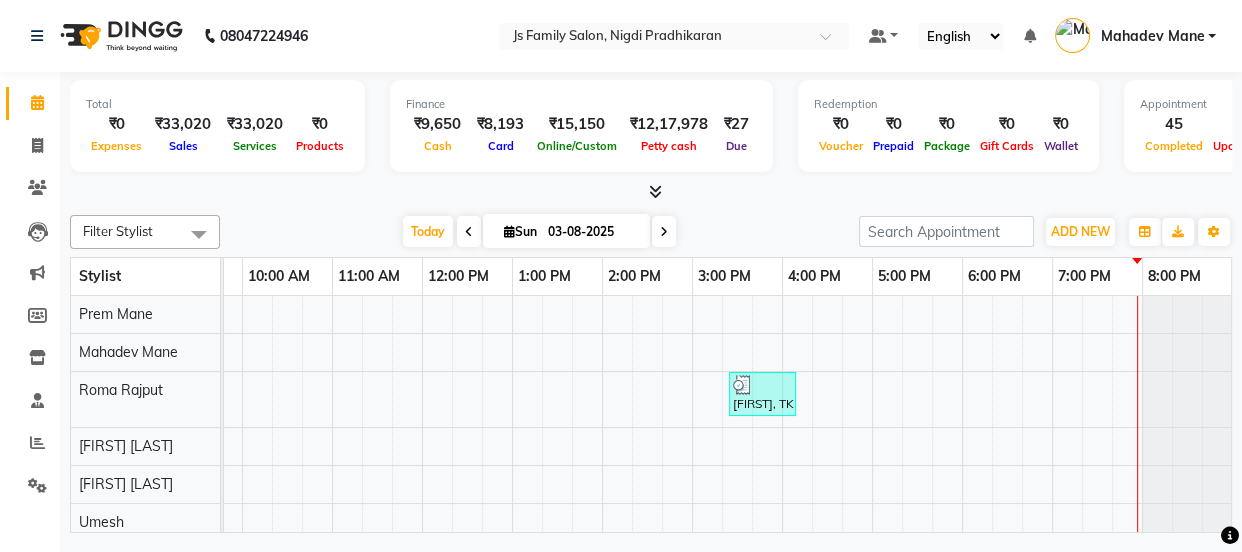 click on "03-08-2025" at bounding box center (592, 232) 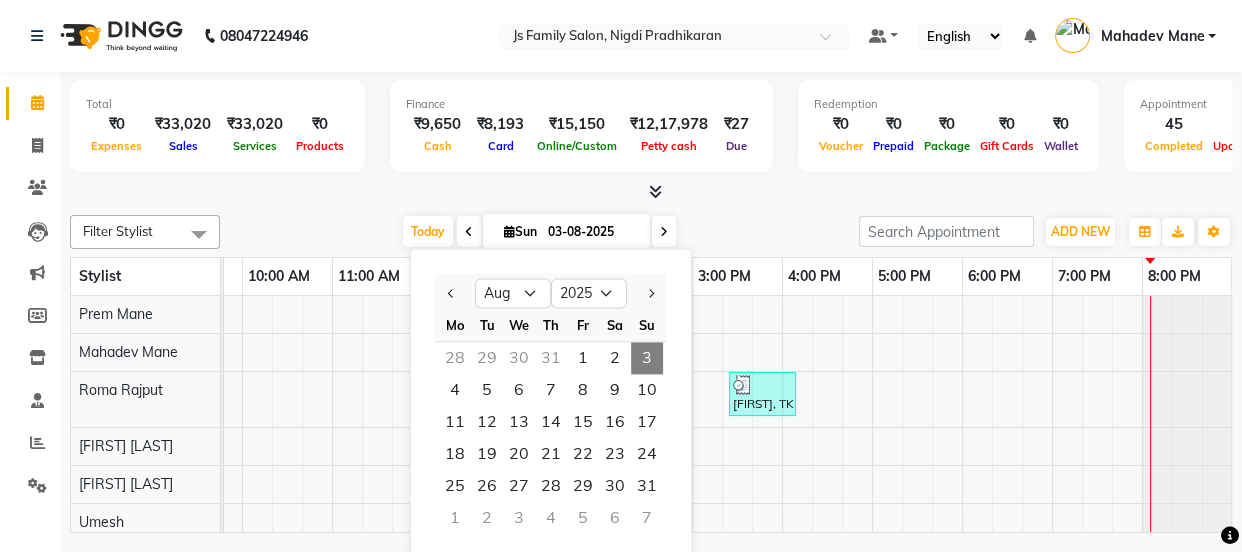 click at bounding box center [651, 192] 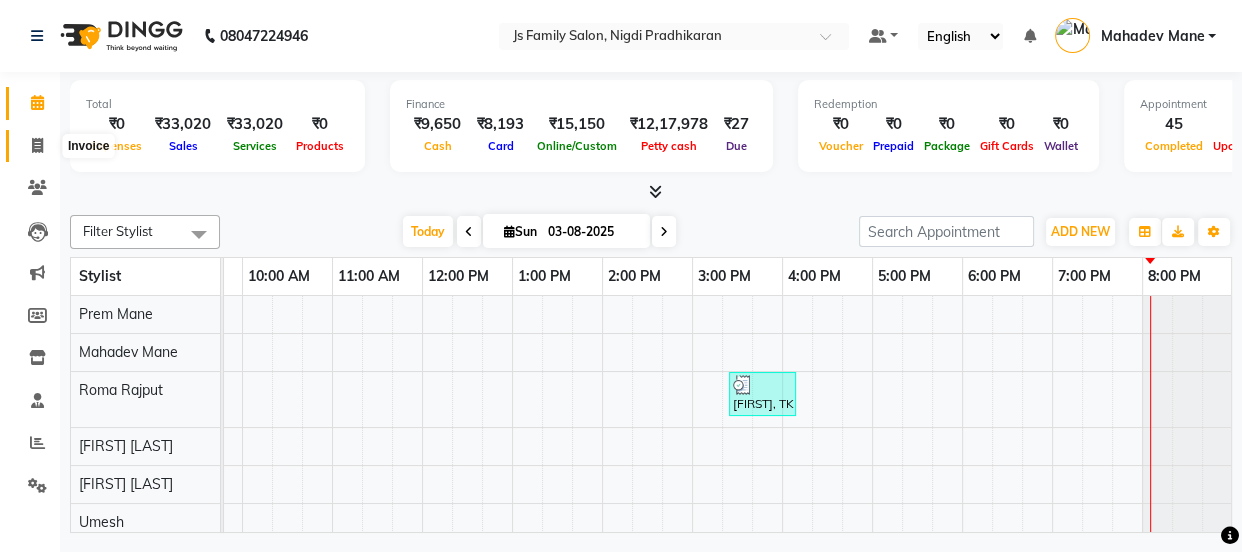 click 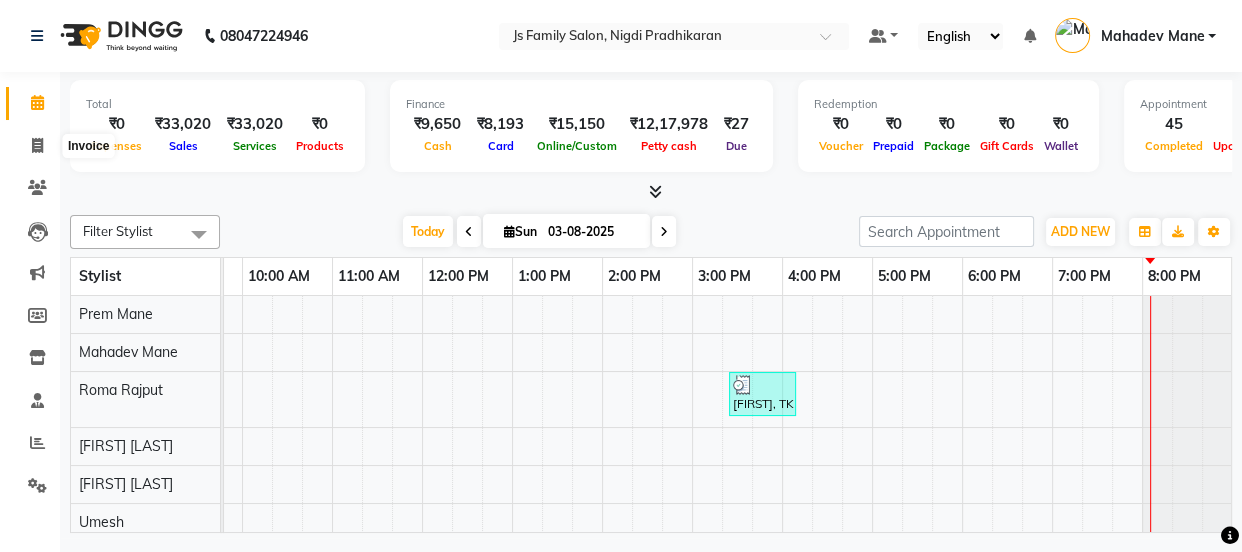 select on "3729" 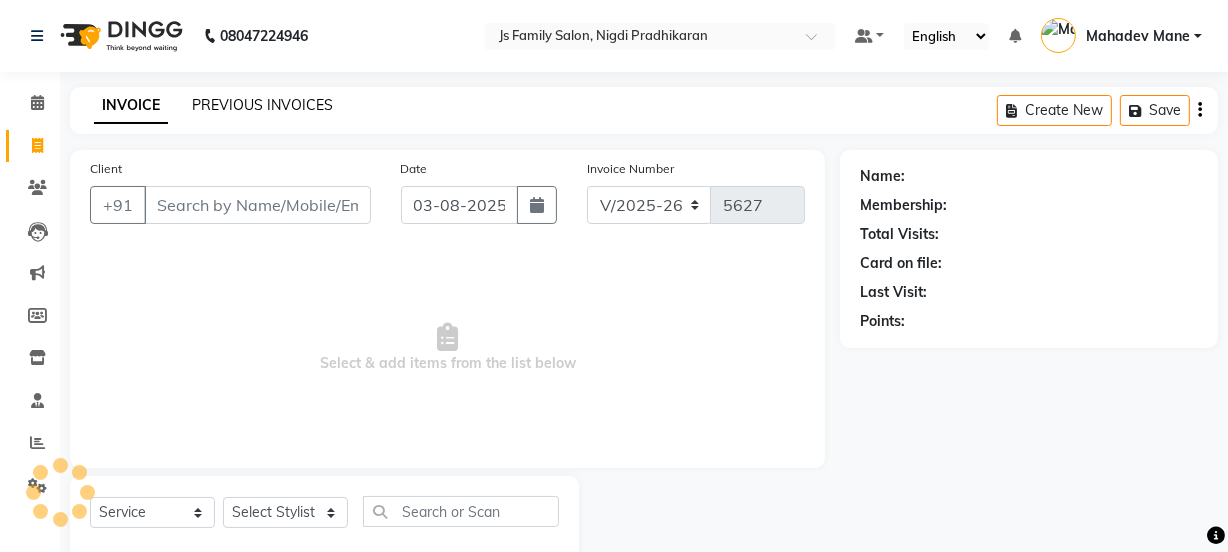 click on "PREVIOUS INVOICES" 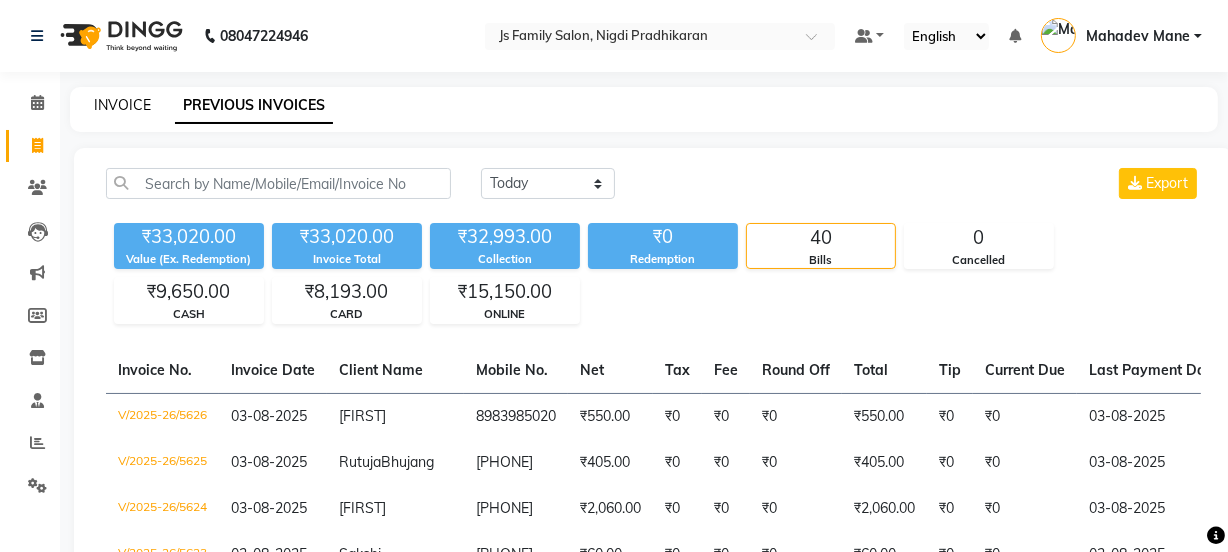 click on "INVOICE" 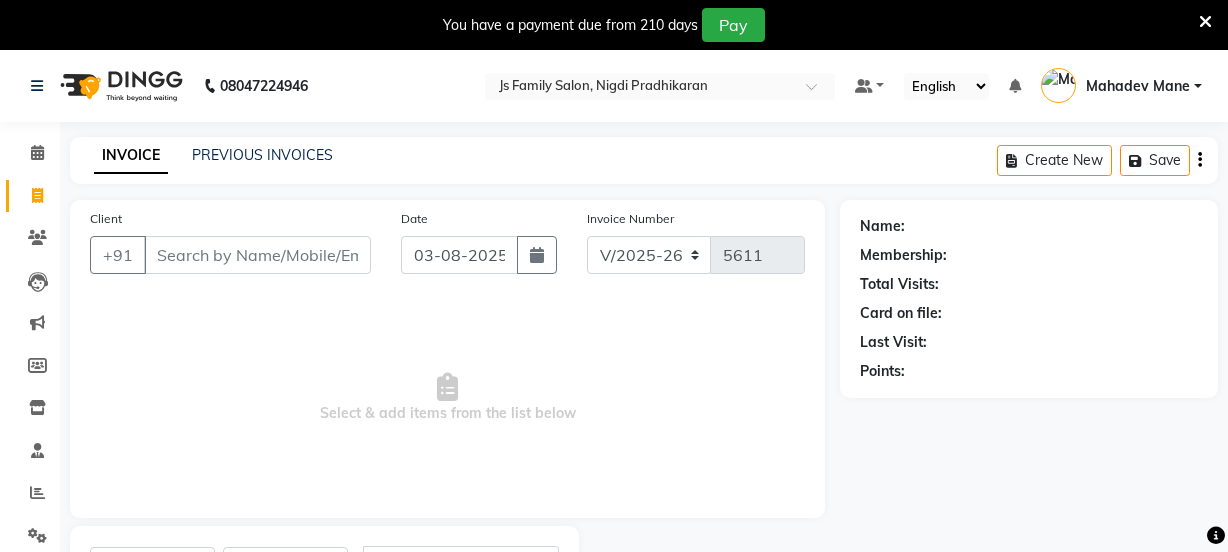 select on "3729" 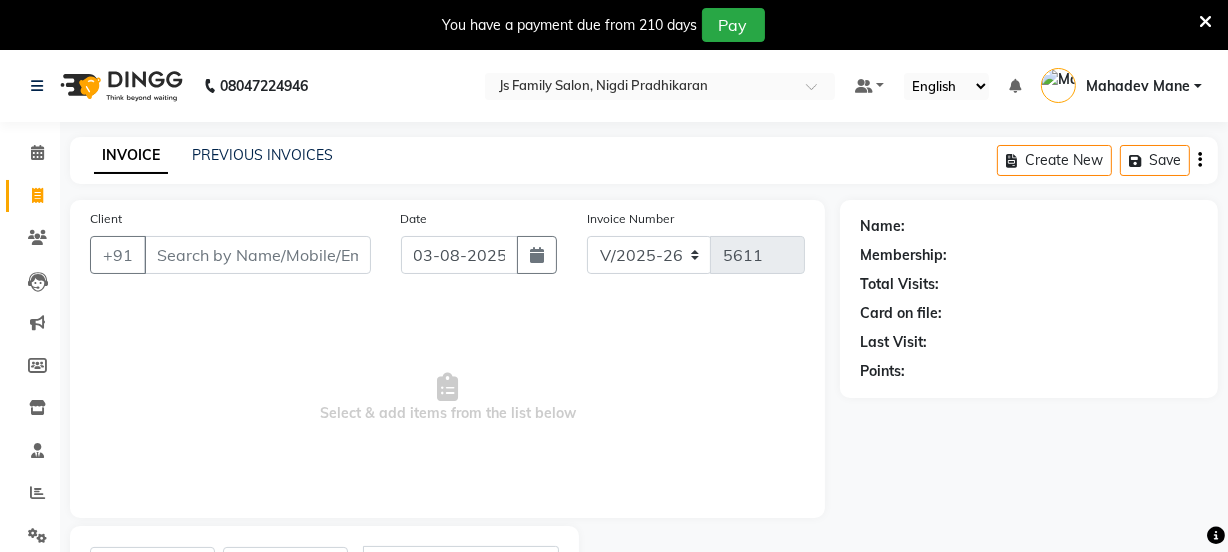 scroll, scrollTop: 0, scrollLeft: 0, axis: both 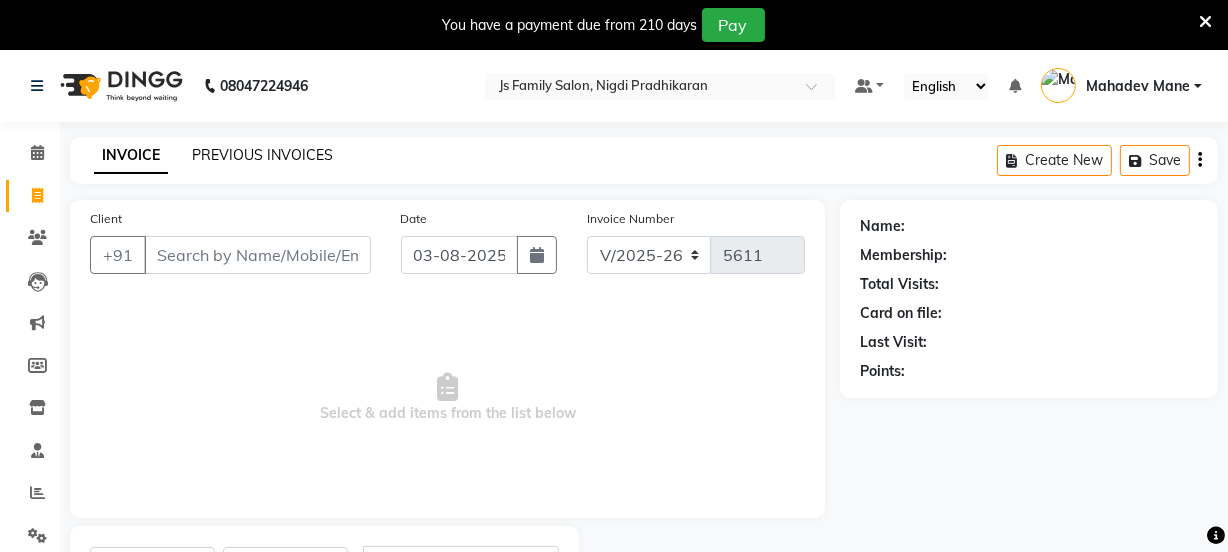 click on "PREVIOUS INVOICES" 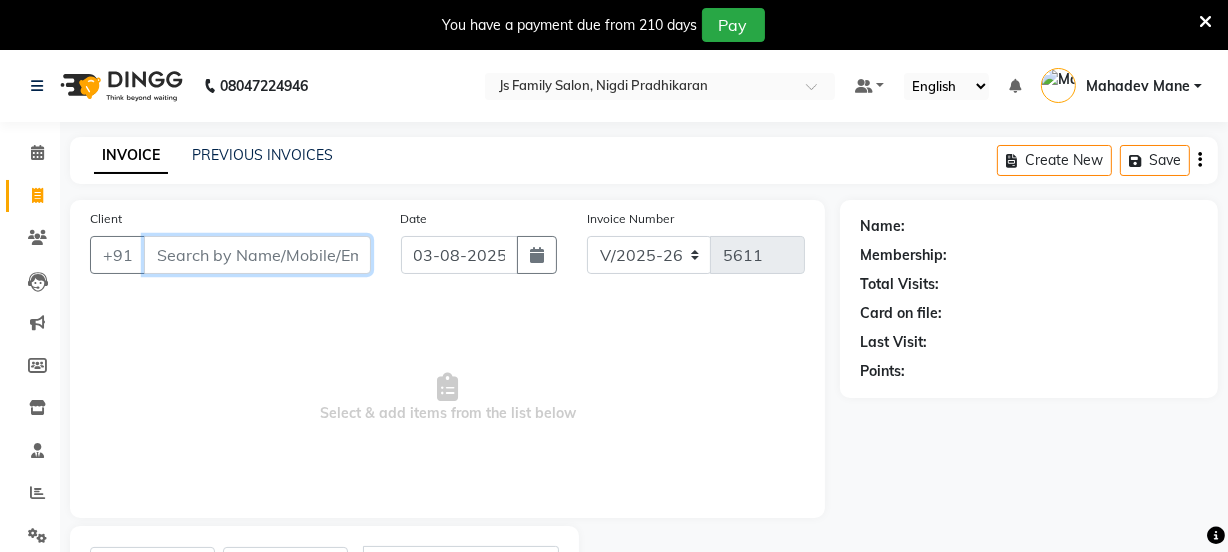 click on "Client" at bounding box center (257, 255) 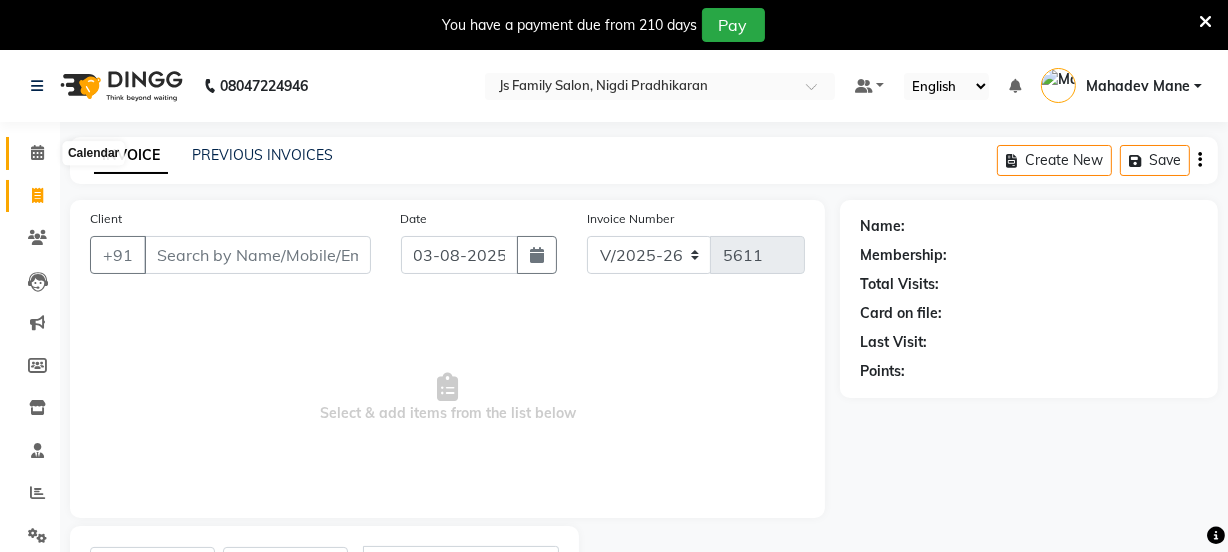 click 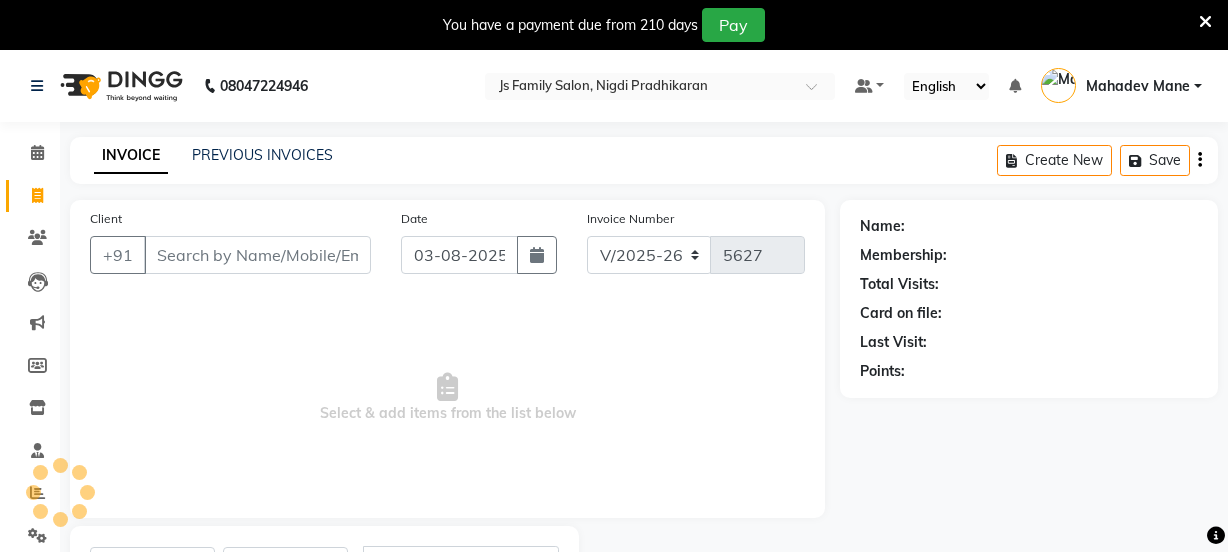 select on "3729" 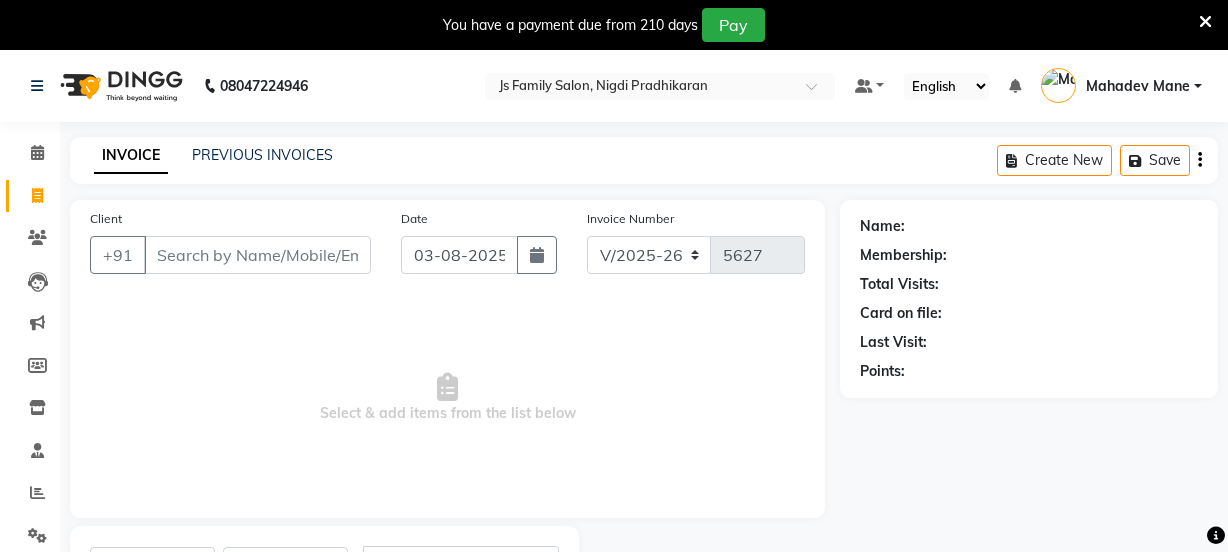 select on "3729" 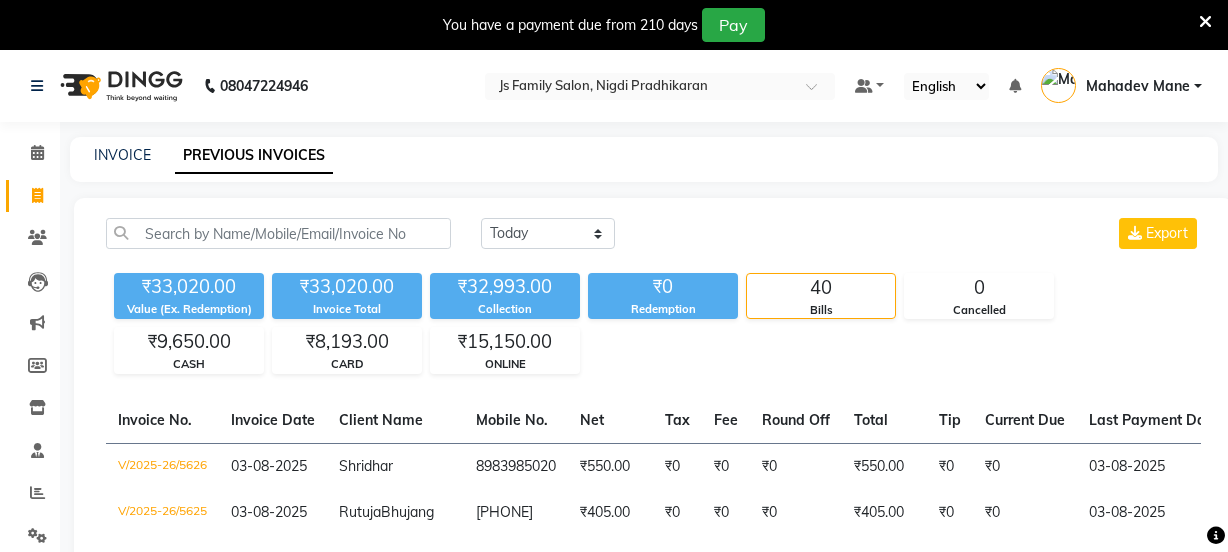 scroll, scrollTop: 0, scrollLeft: 0, axis: both 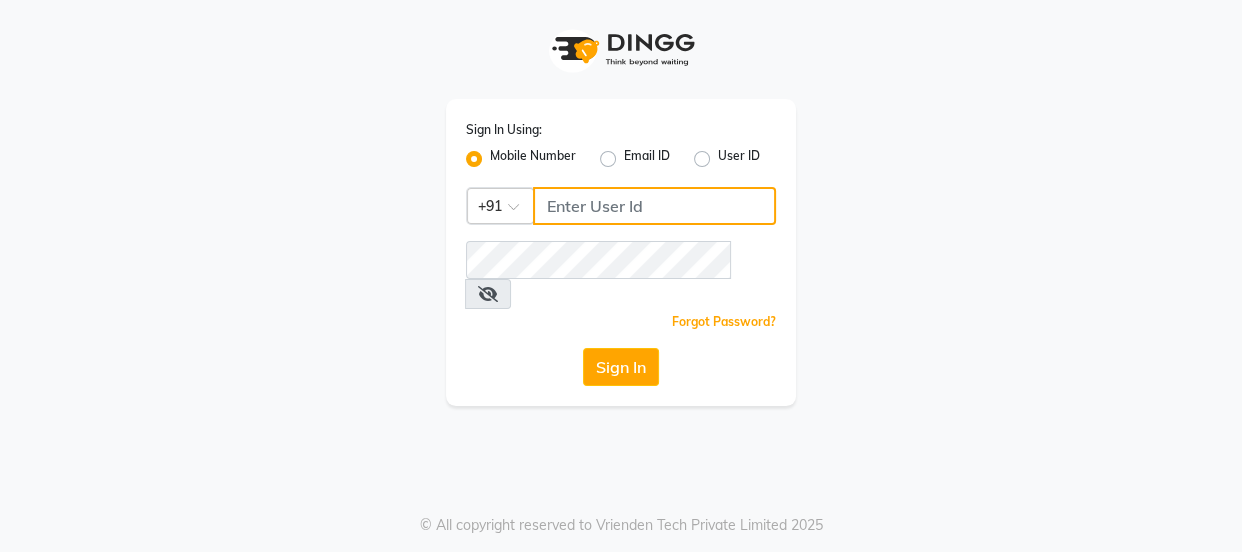 click 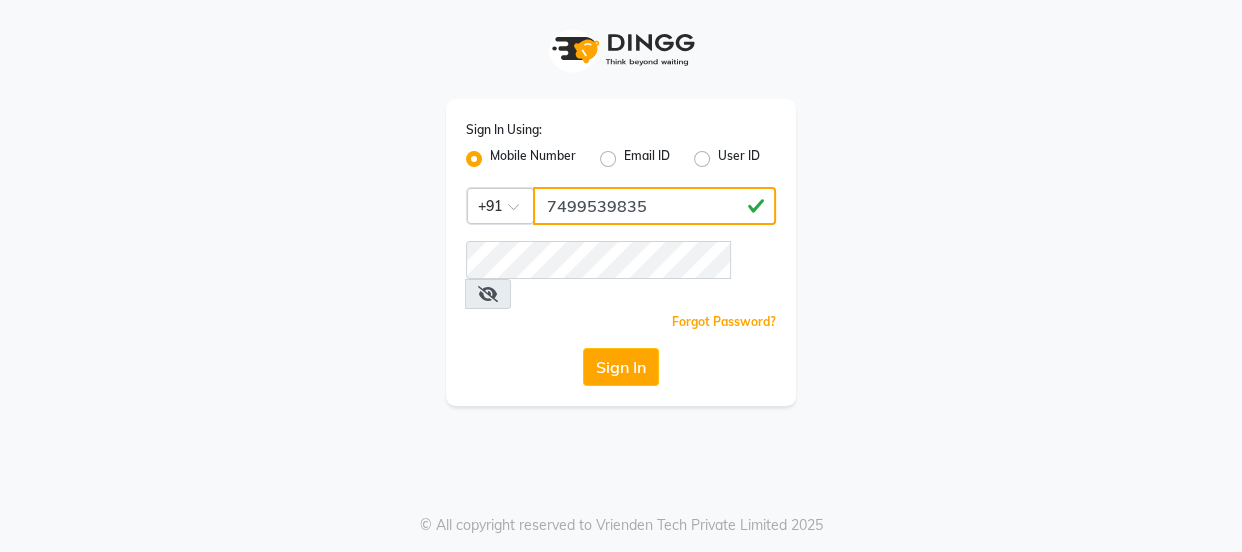 type on "7499539835" 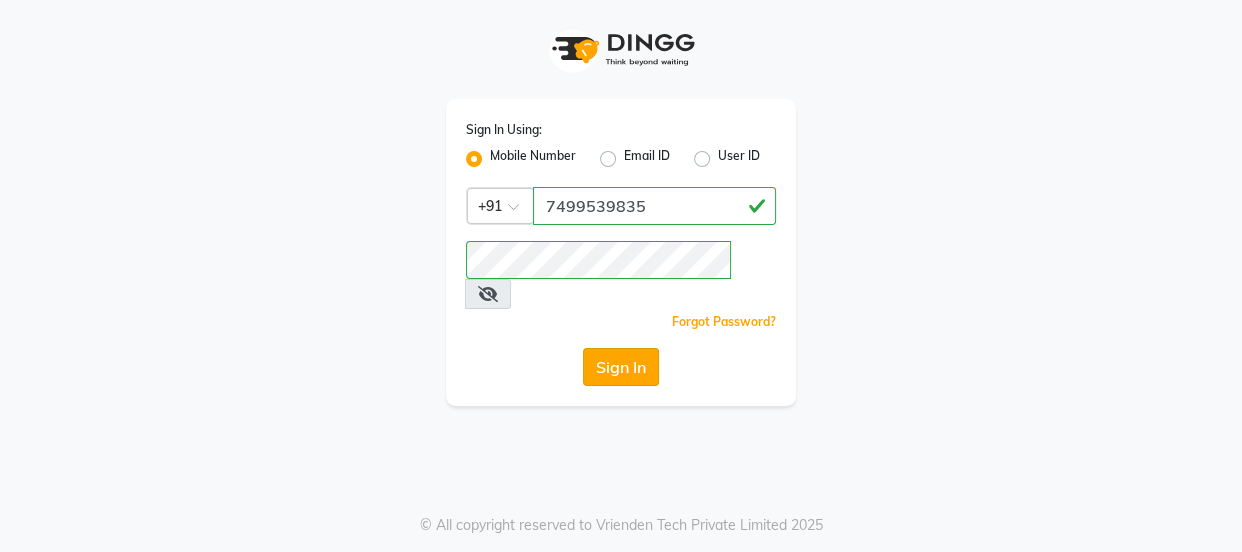 click on "Sign In" 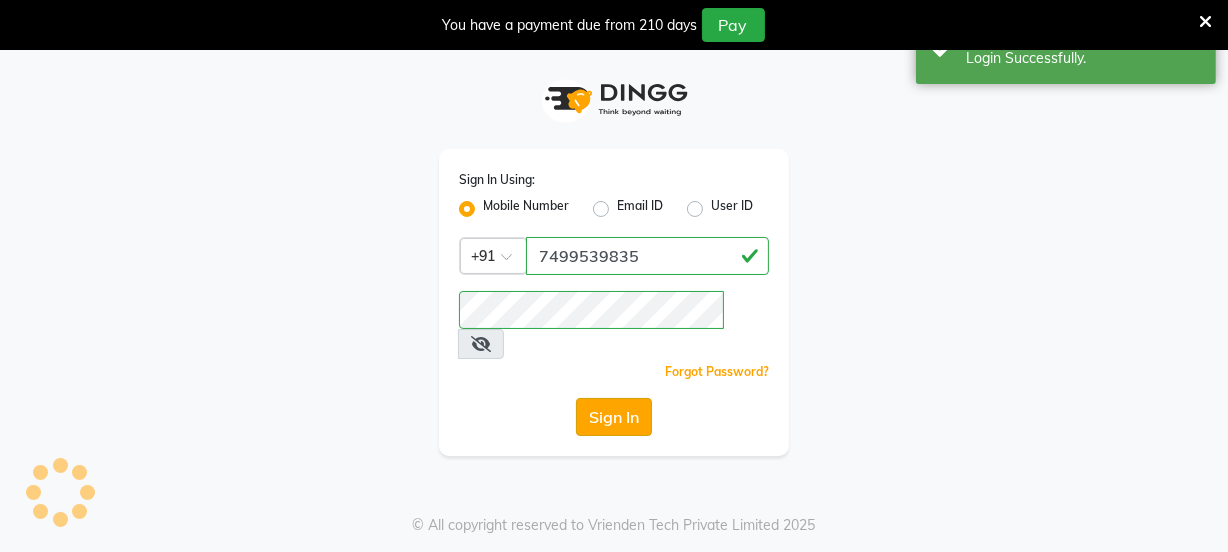 select on "3729" 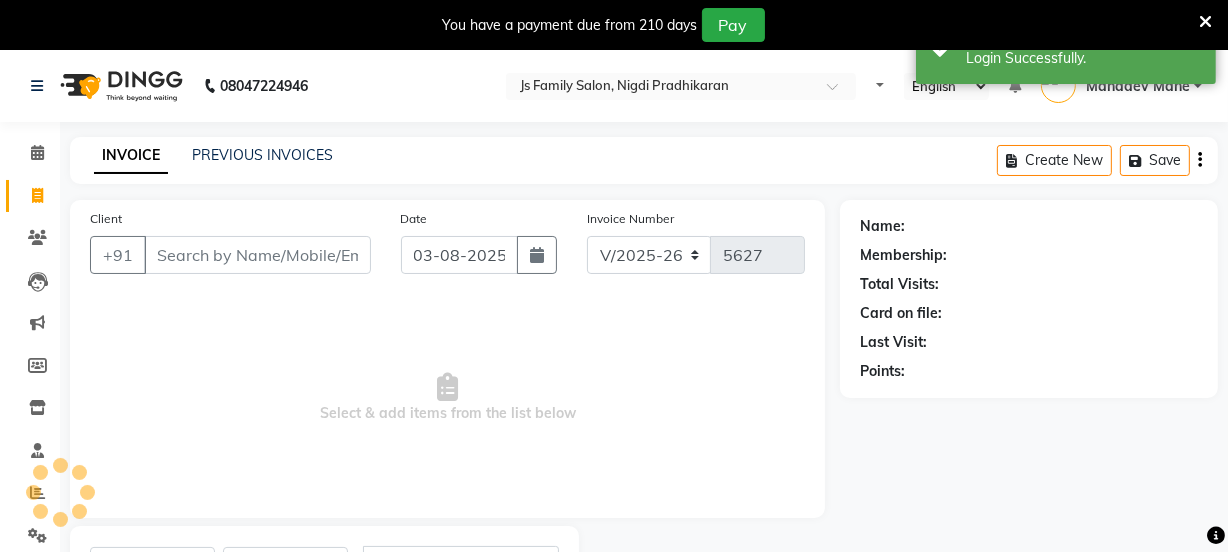 scroll, scrollTop: 18, scrollLeft: 0, axis: vertical 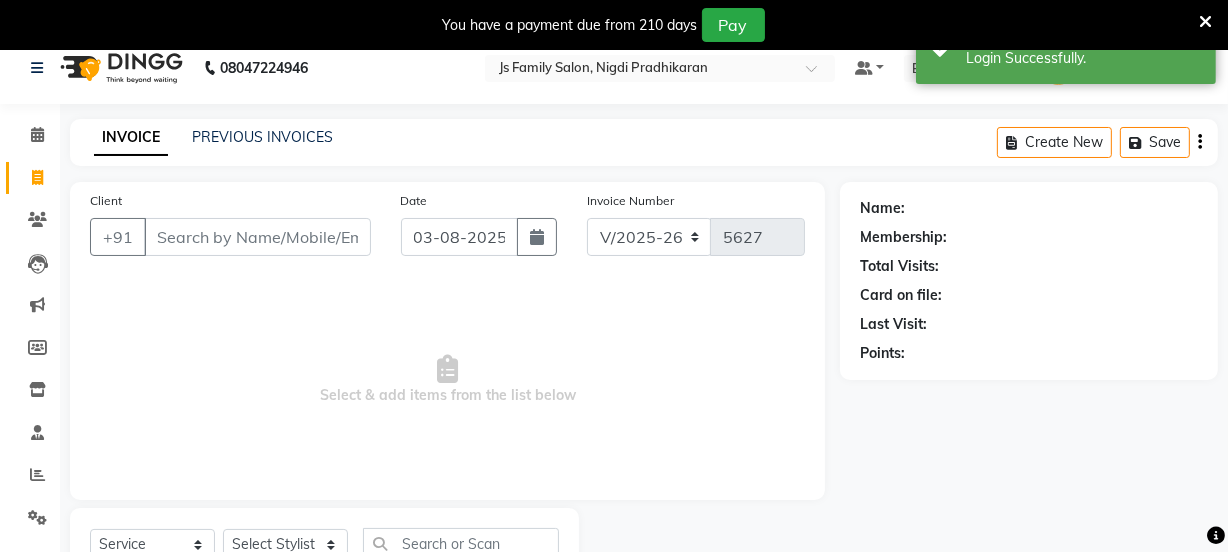 click at bounding box center [1205, 22] 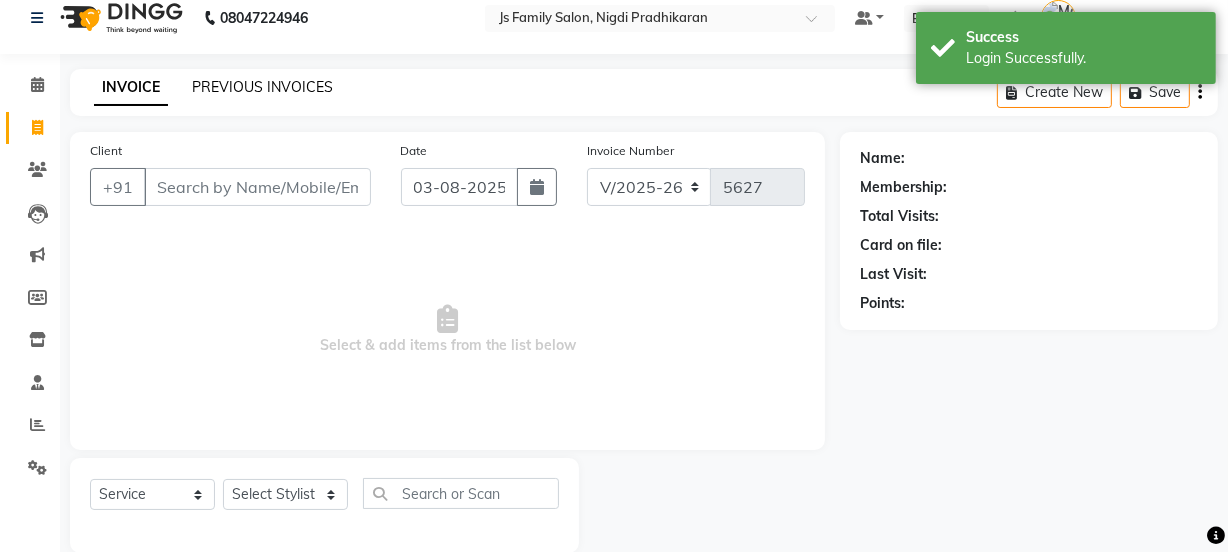 click on "PREVIOUS INVOICES" 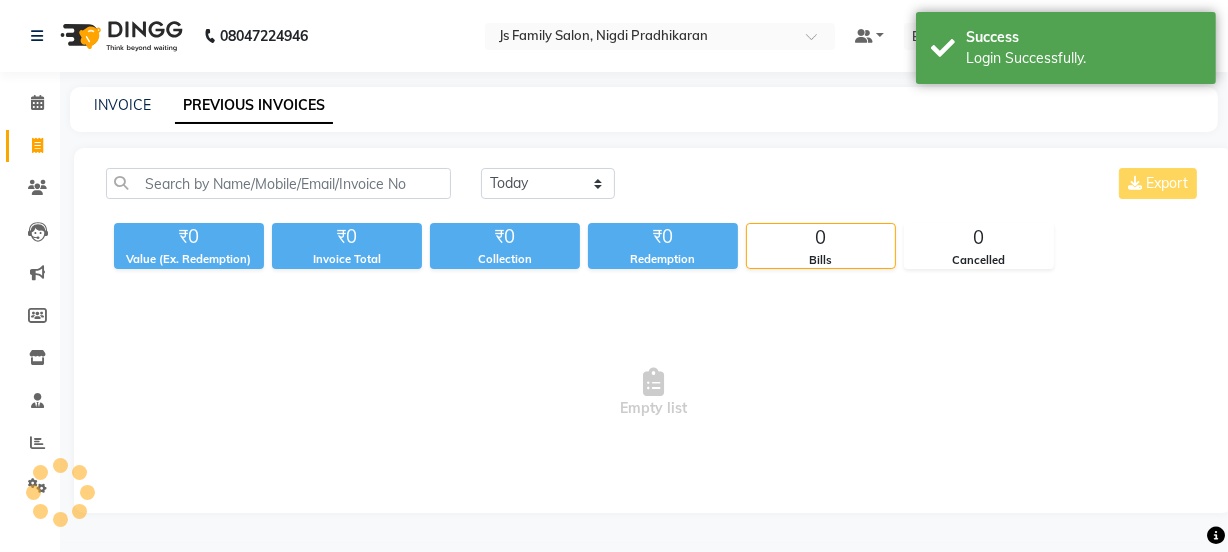 scroll, scrollTop: 0, scrollLeft: 0, axis: both 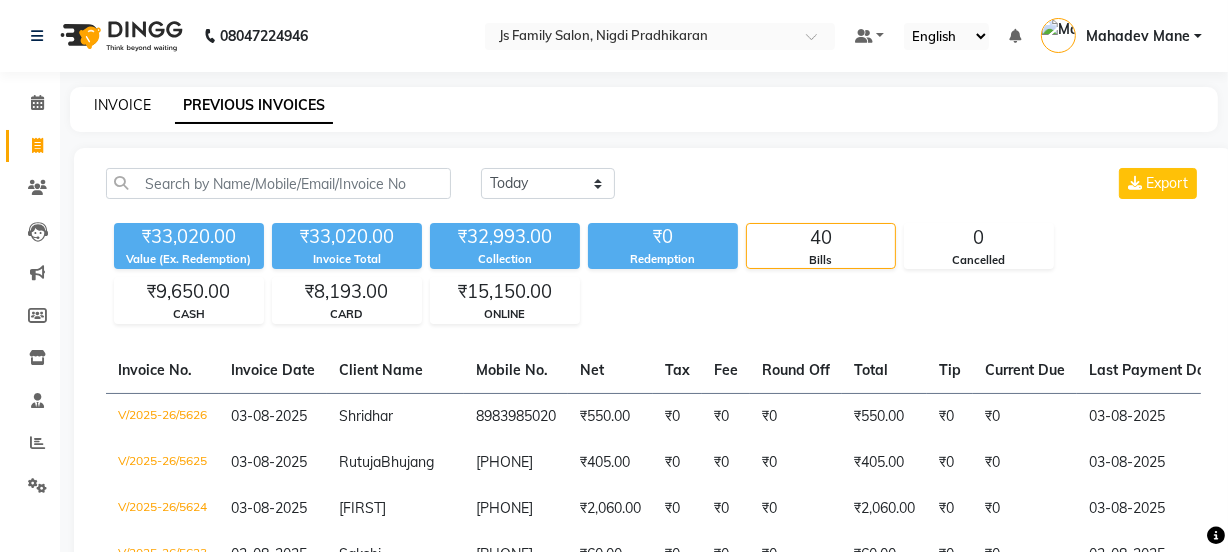 click on "INVOICE" 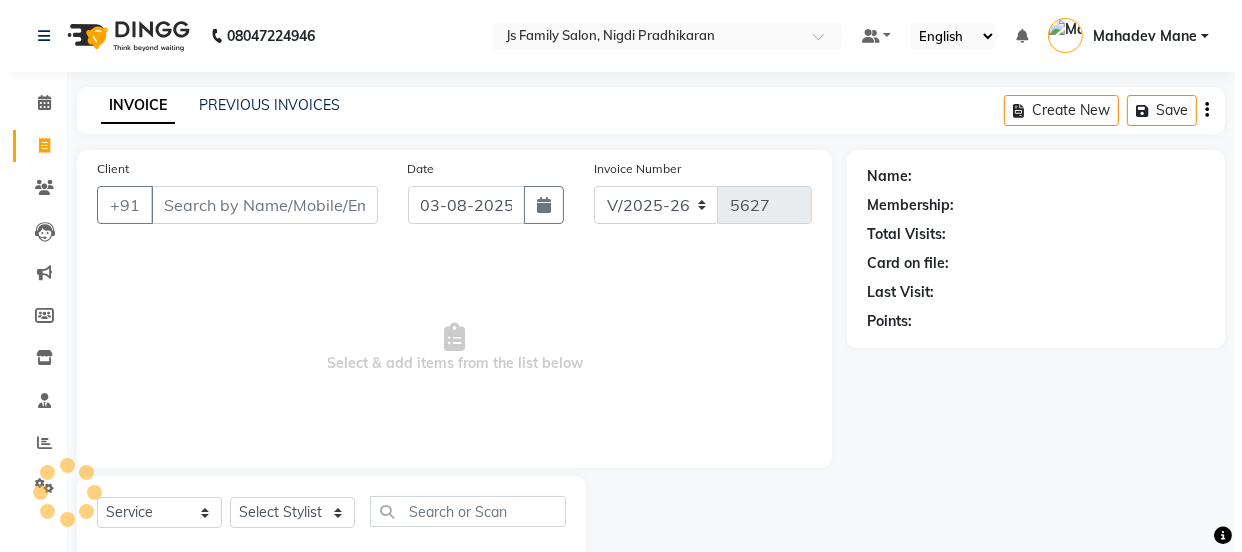 scroll, scrollTop: 50, scrollLeft: 0, axis: vertical 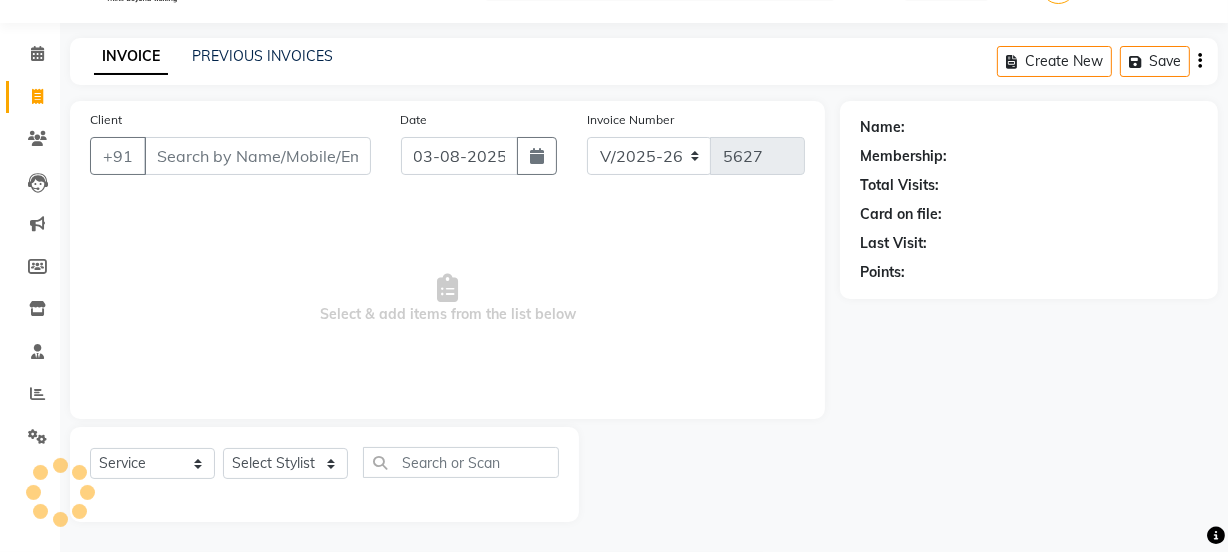 click on "Client" at bounding box center (257, 156) 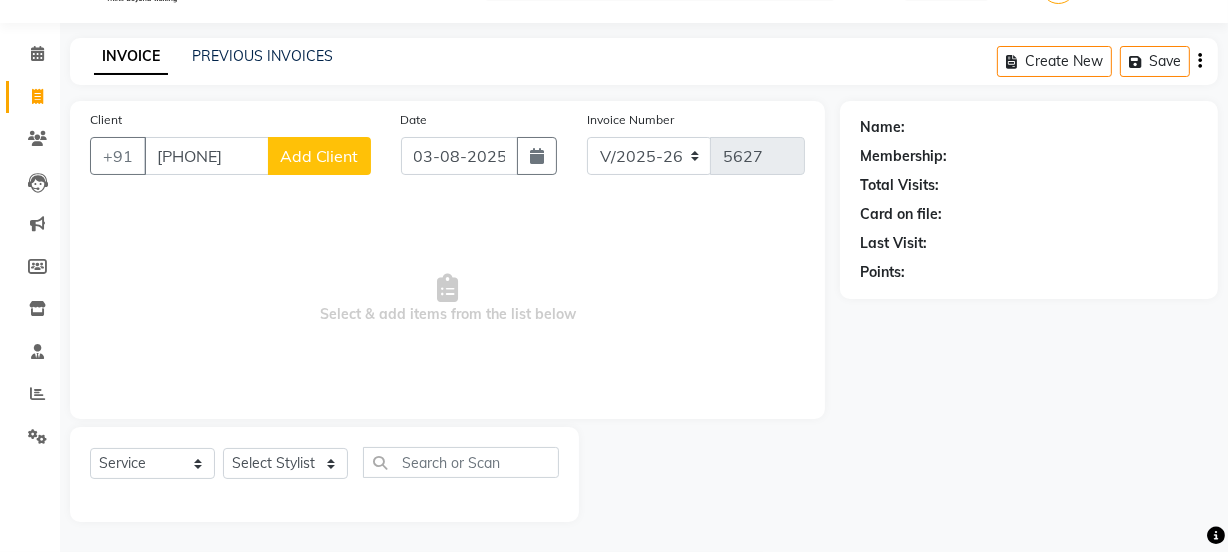 type on "7058643057" 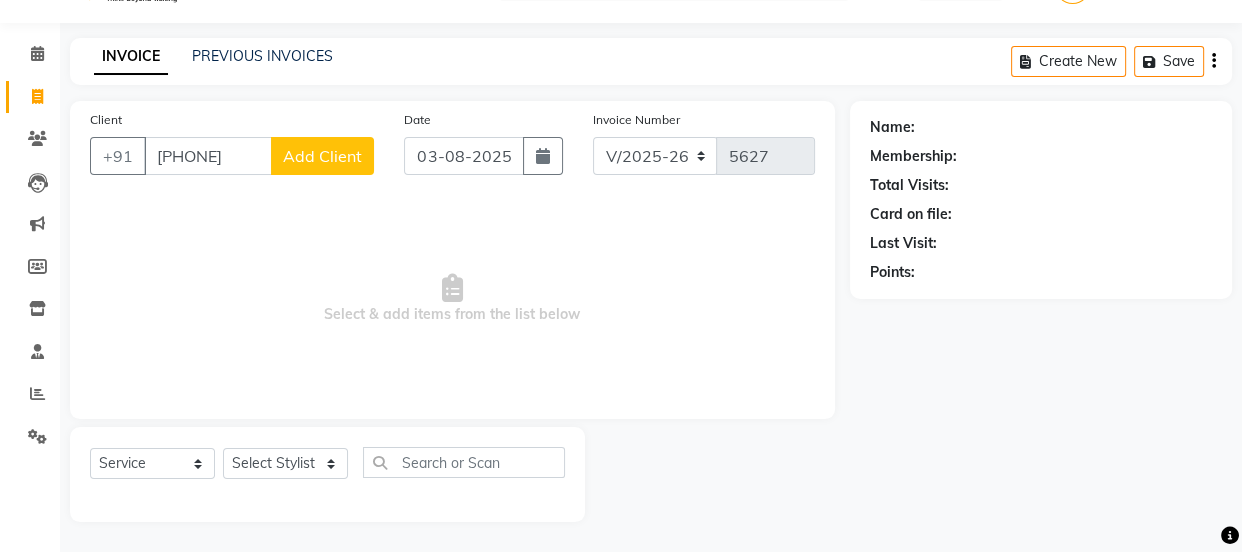 select on "22" 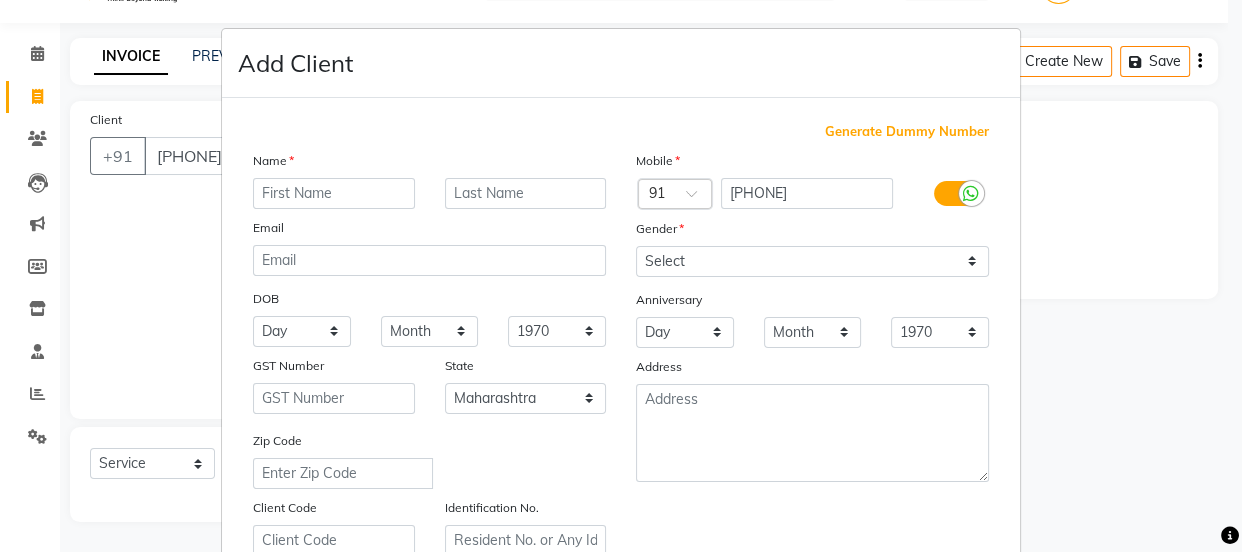 click at bounding box center (334, 193) 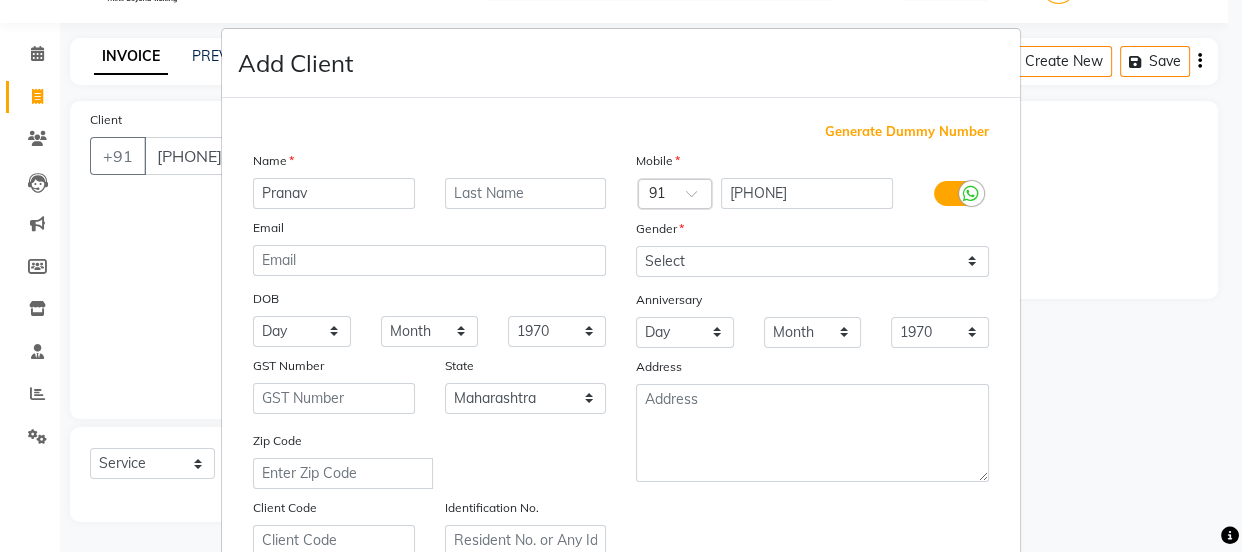 type on "Pranav" 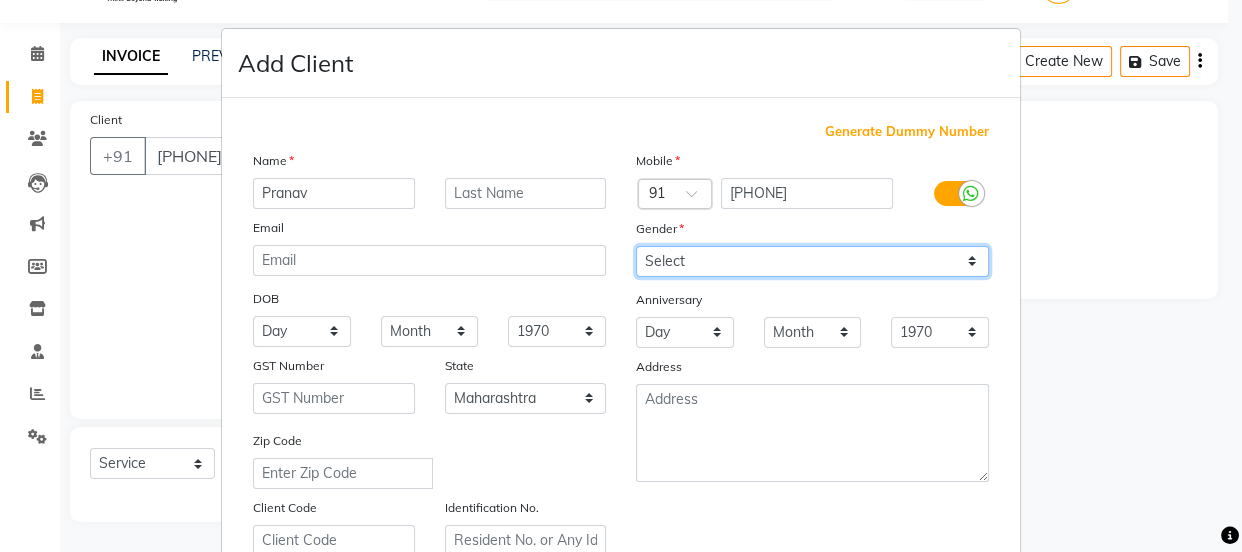 click on "Select Male Female Other Prefer Not To Say" at bounding box center (812, 261) 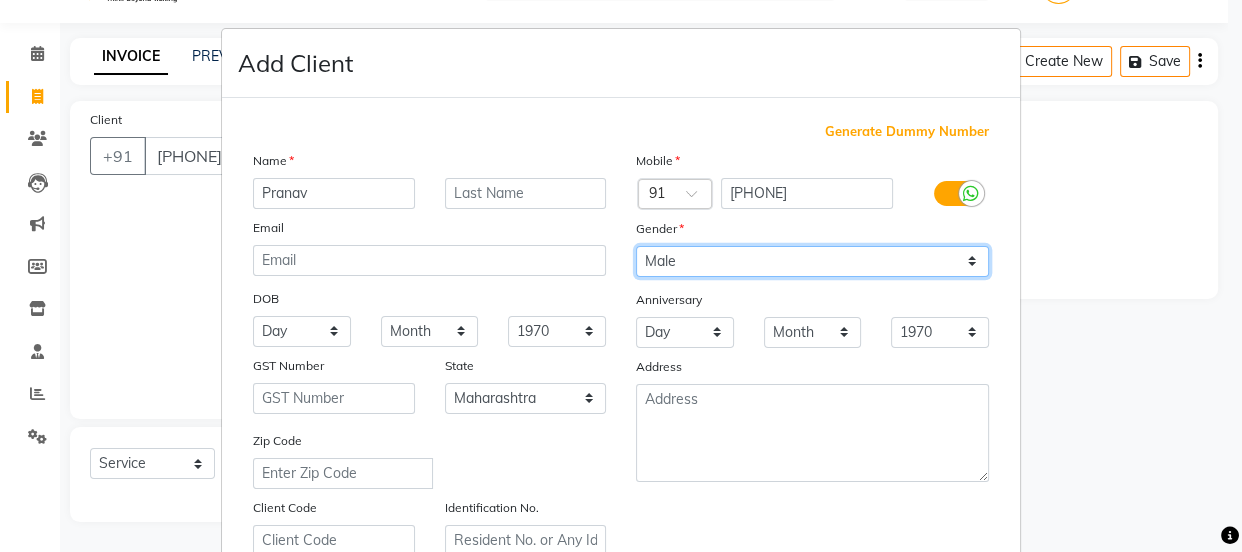 click on "Select Male Female Other Prefer Not To Say" at bounding box center (812, 261) 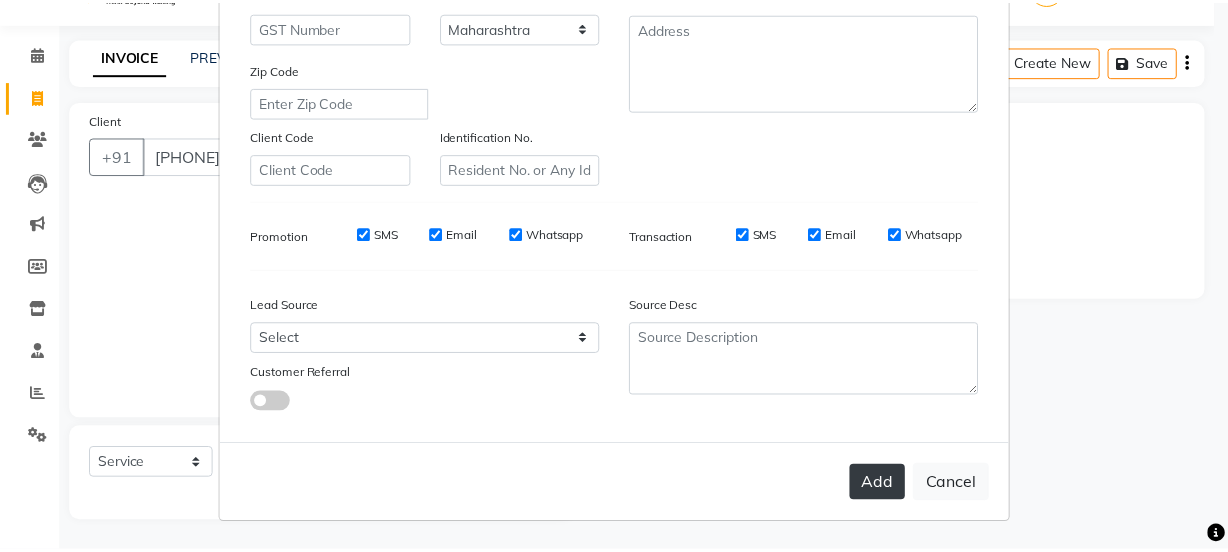 scroll, scrollTop: 377, scrollLeft: 0, axis: vertical 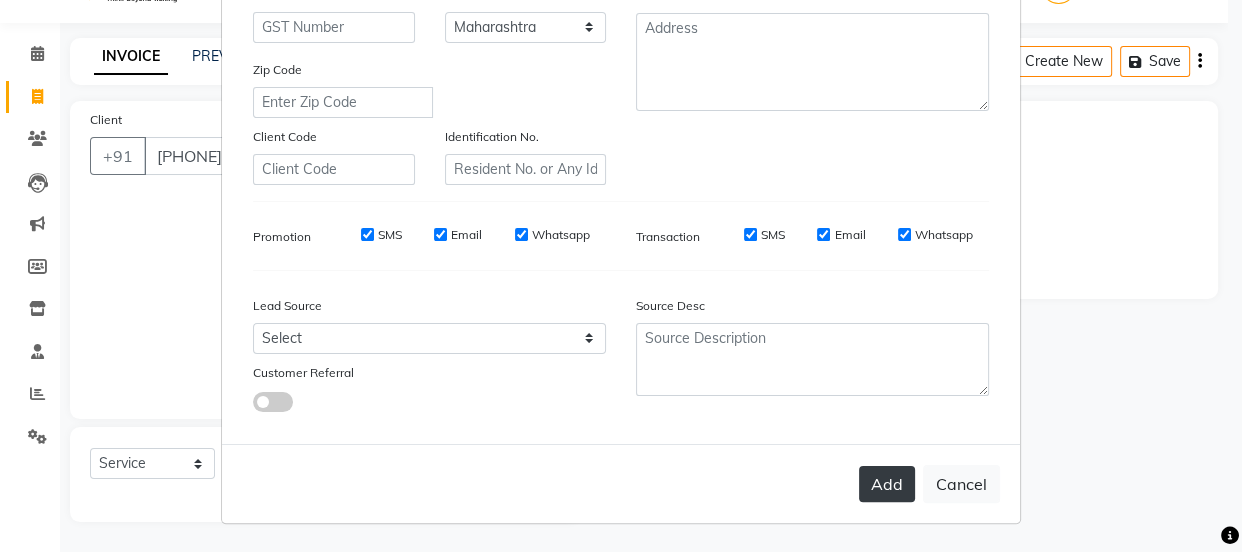 click on "Add" at bounding box center (887, 484) 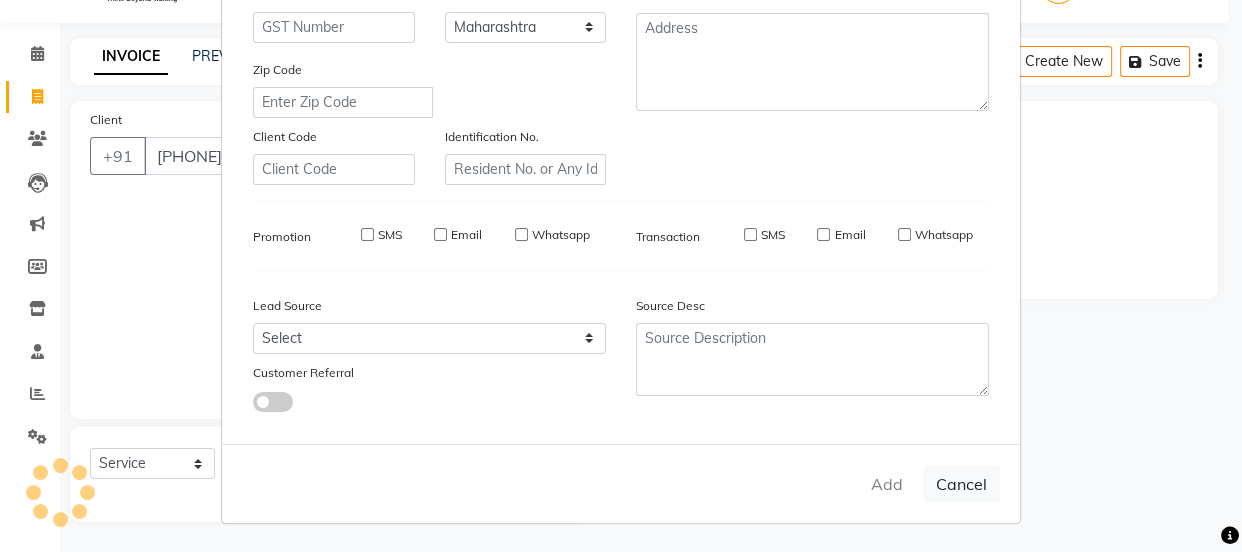 type 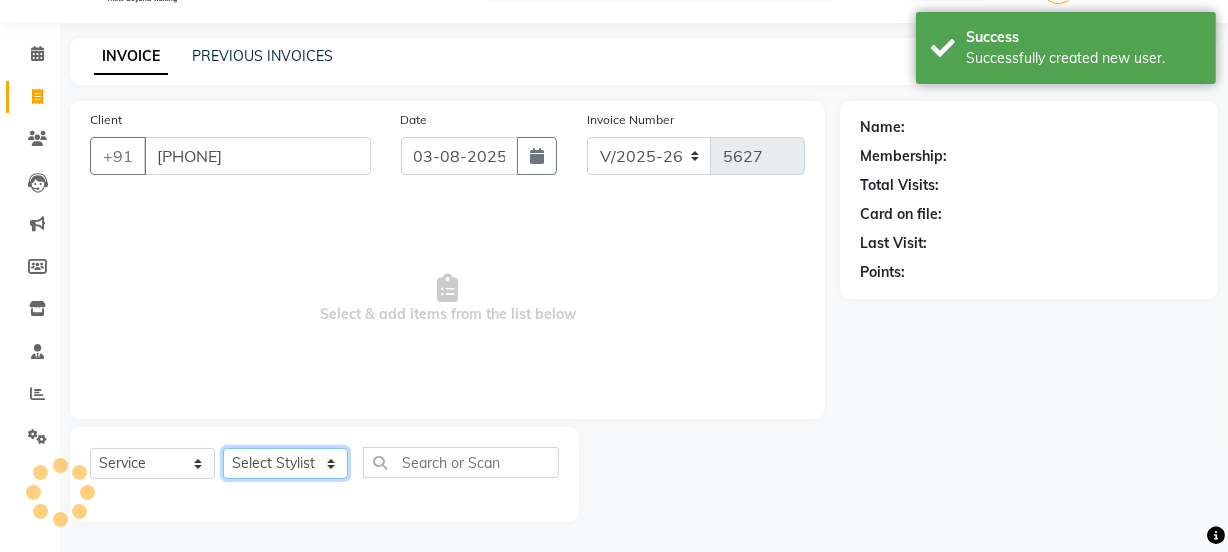 click on "Select Stylist Chetan    Dipak Vaidyakar Huda  kokan  n Mahadev Mane Mosin ansari  Nayan Patil Pradip  Prem Mane Rajan Roma Rajput Sai Shirin shaikh Shop Shubham Anarase Sneha suport staff Sonali  Sudip  Sujata thapa Sunil Umesh" 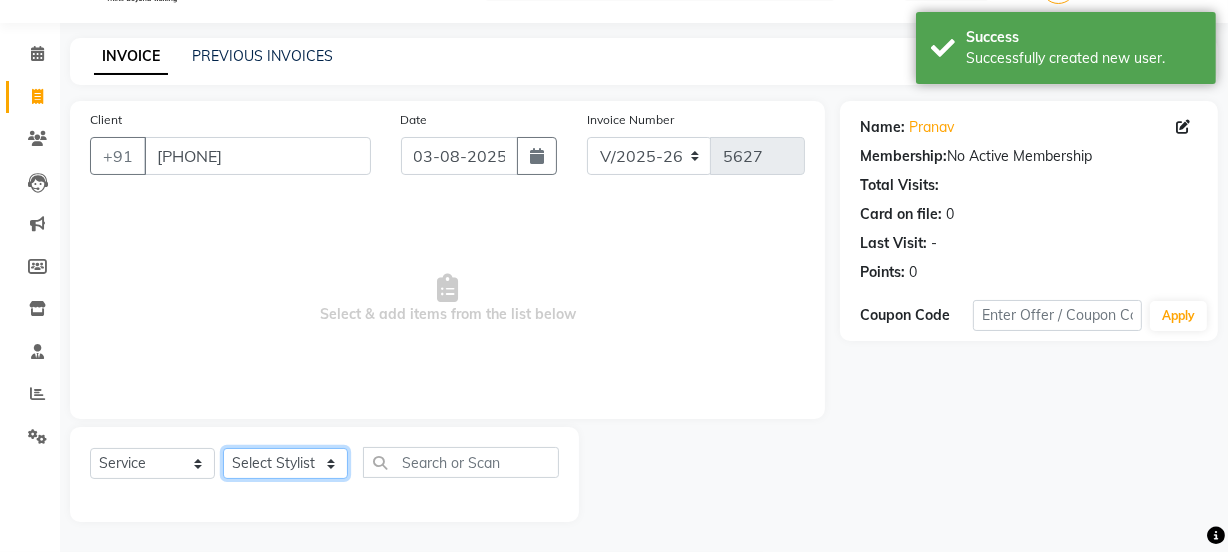 select on "47417" 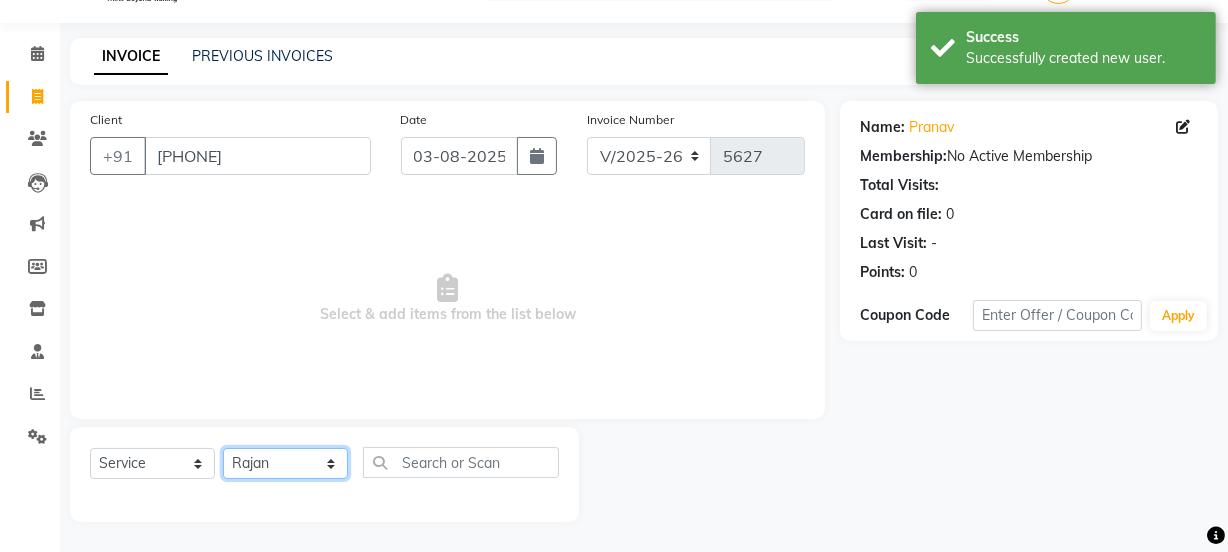 click on "Select Stylist Chetan    Dipak Vaidyakar Huda  kokan  n Mahadev Mane Mosin ansari  Nayan Patil Pradip  Prem Mane Rajan Roma Rajput Sai Shirin shaikh Shop Shubham Anarase Sneha suport staff Sonali  Sudip  Sujata thapa Sunil Umesh" 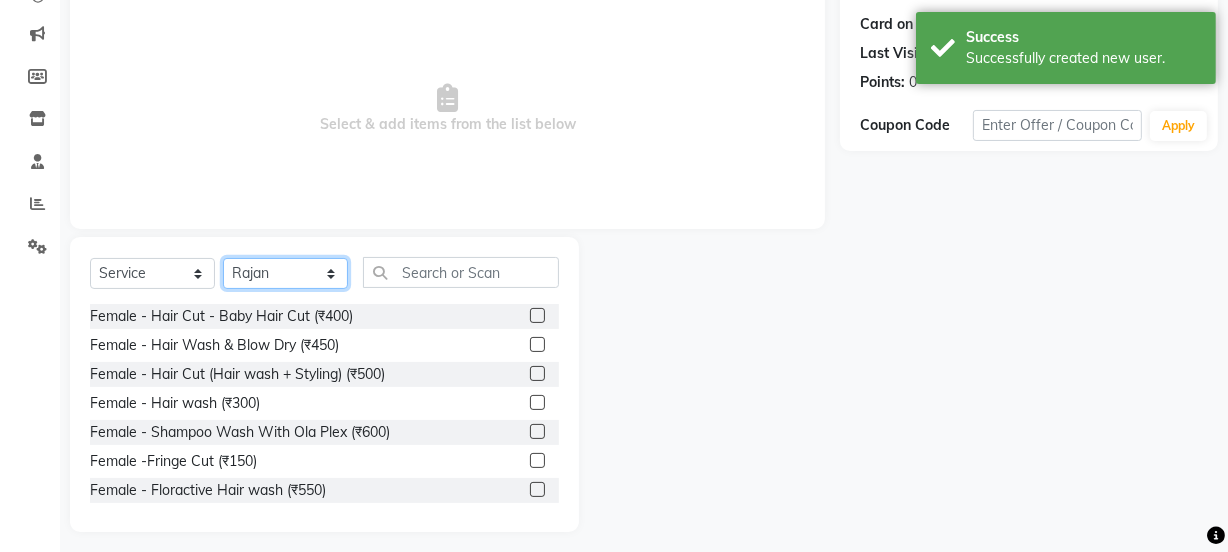 scroll, scrollTop: 250, scrollLeft: 0, axis: vertical 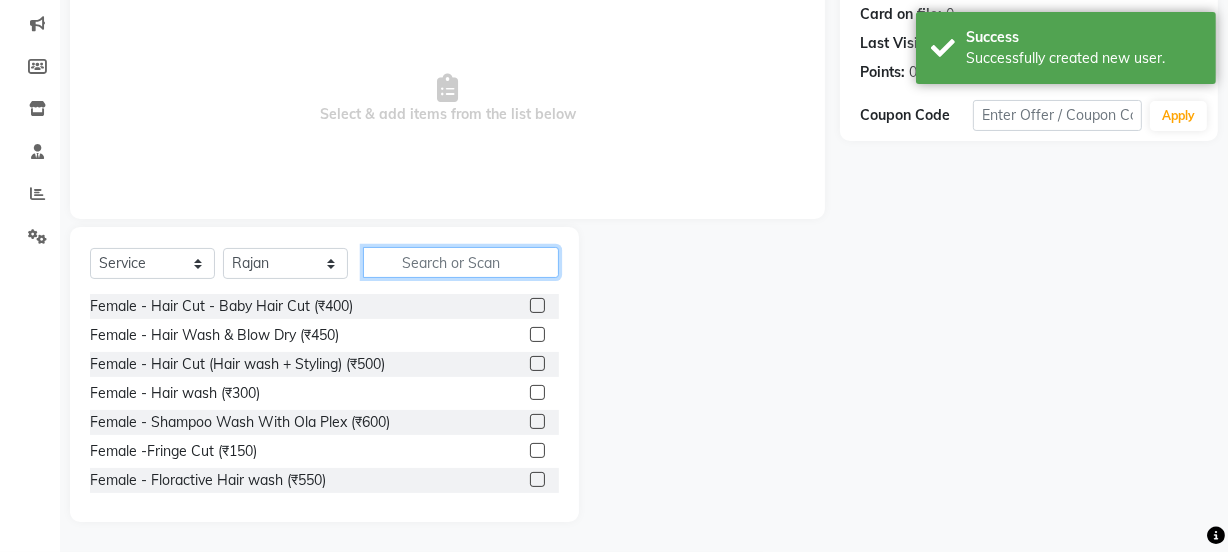 click 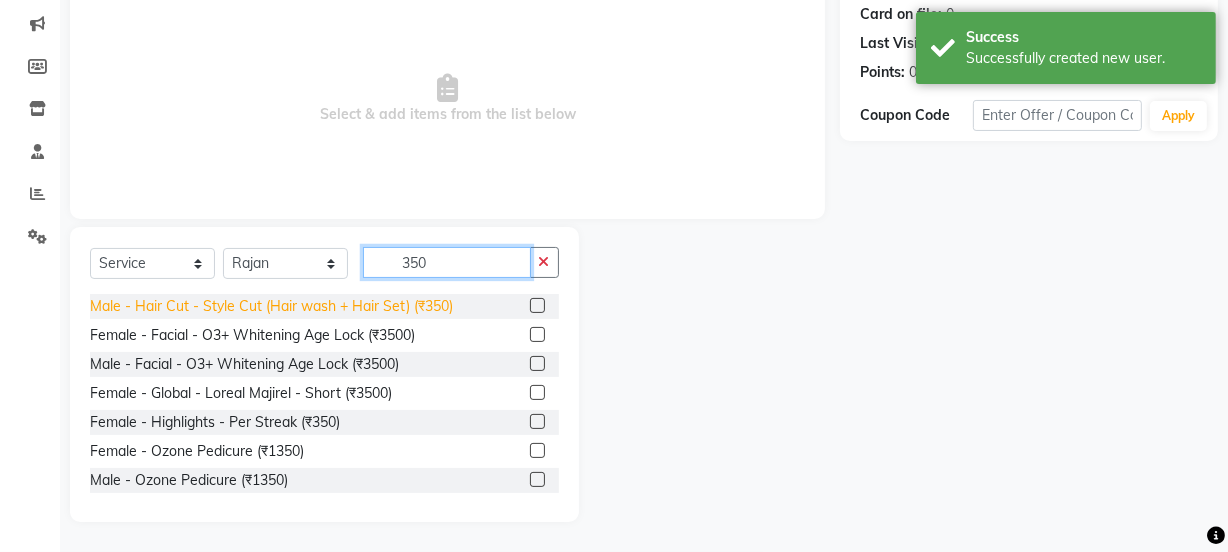 type on "350" 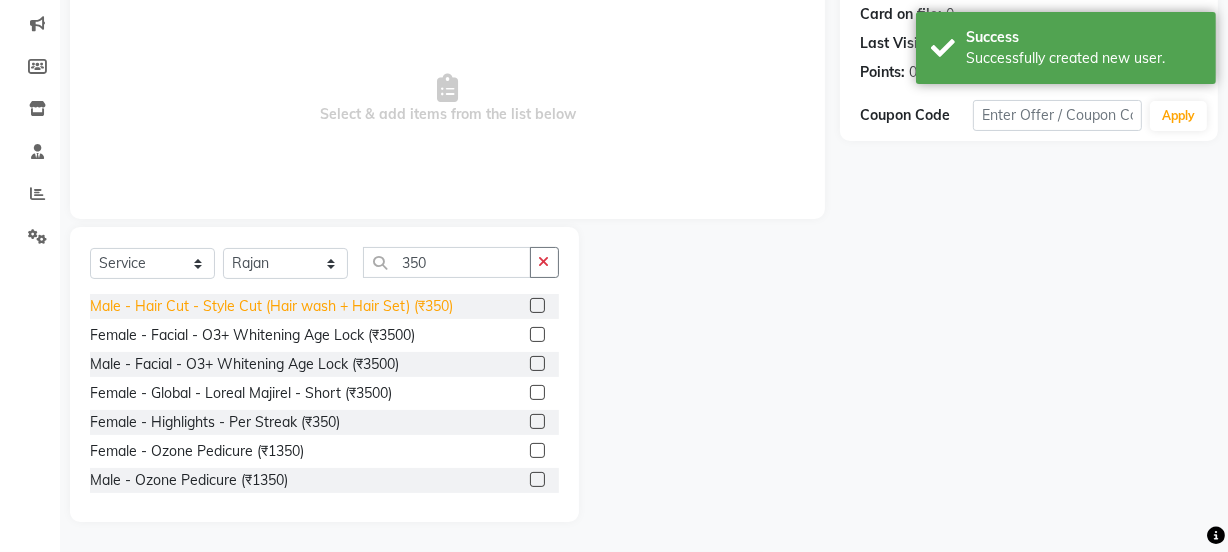 click on "Male - Hair Cut - Style Cut (Hair wash + Hair Set) (₹350)" 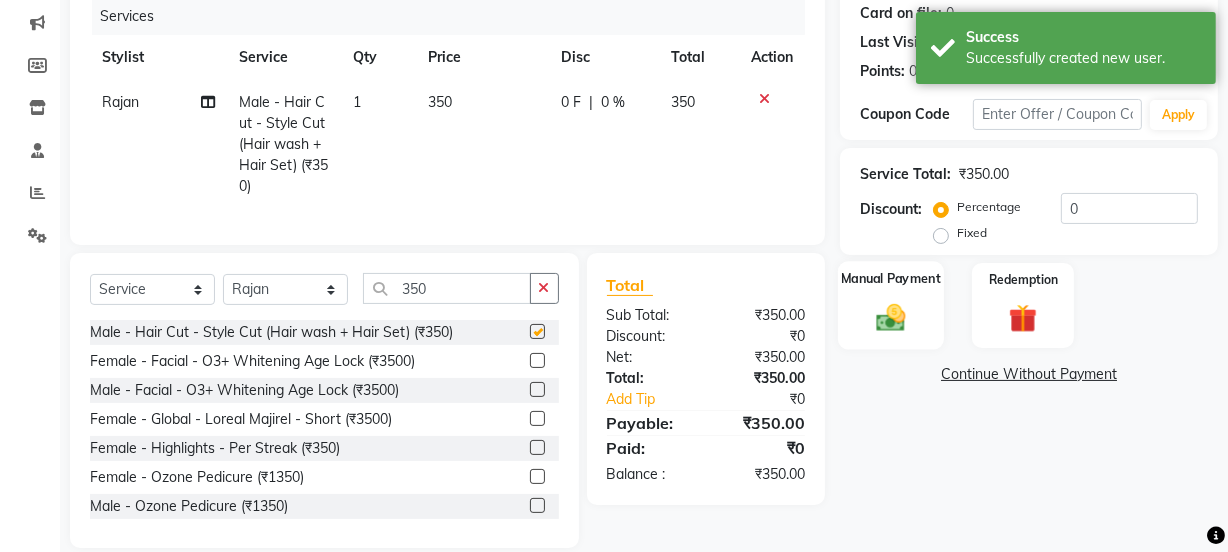 checkbox on "false" 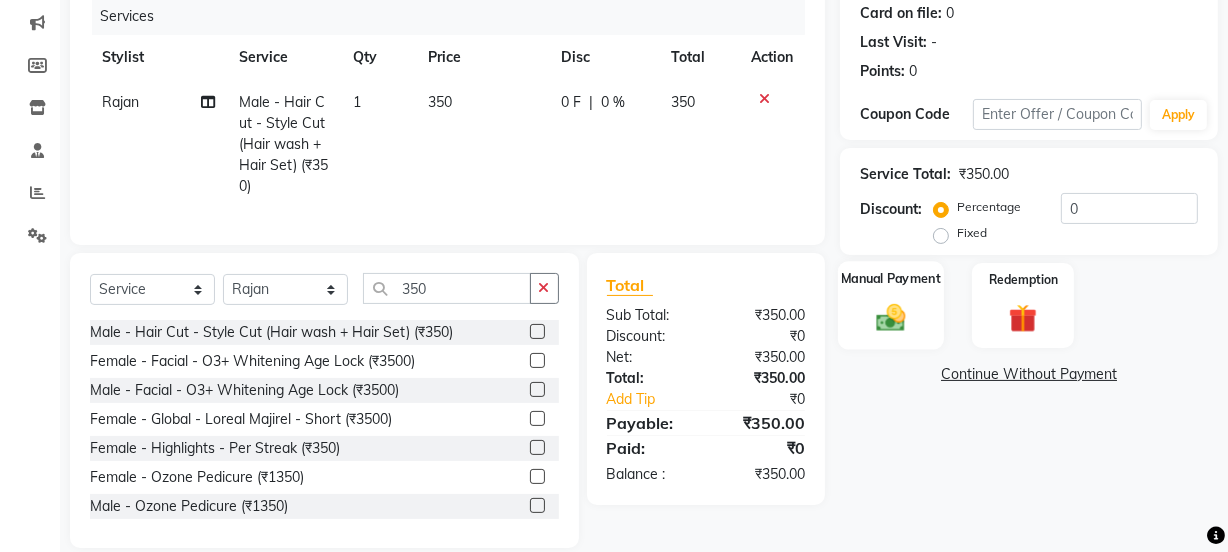 click 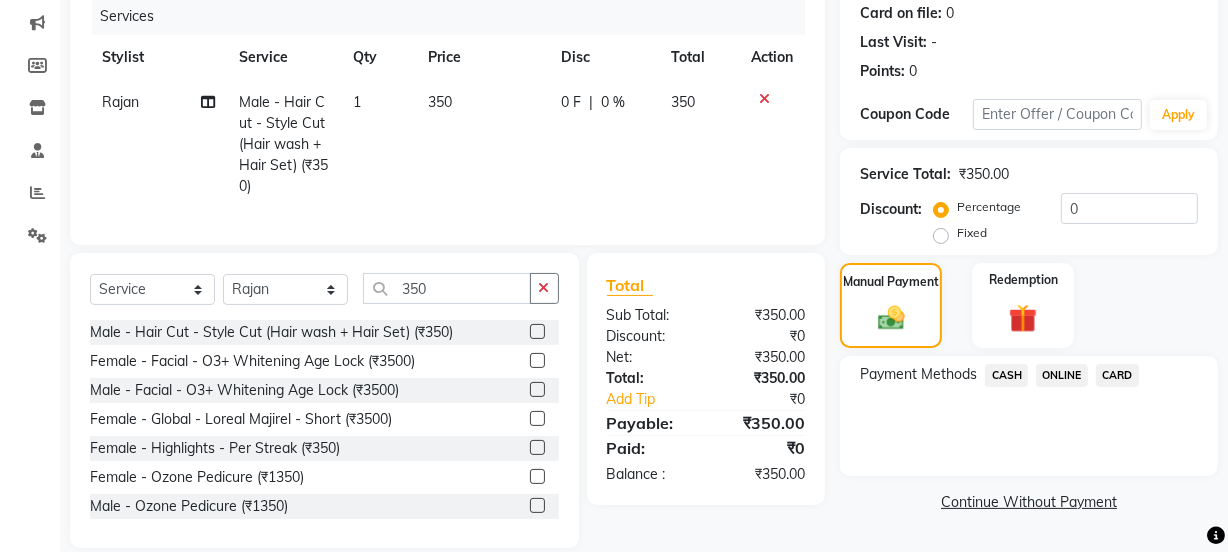 click on "CASH" 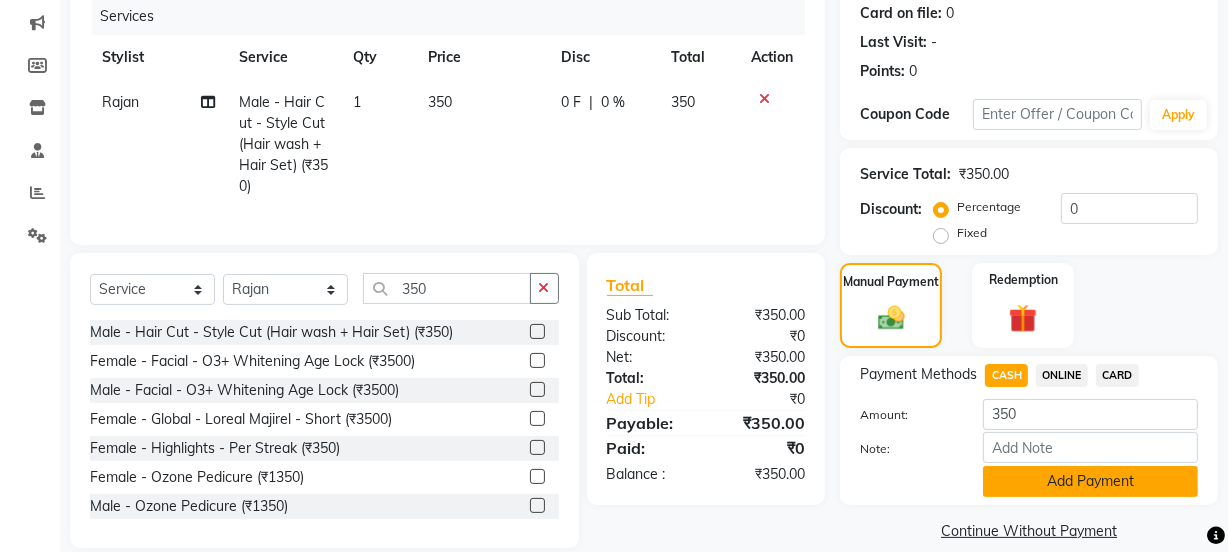 click on "Add Payment" 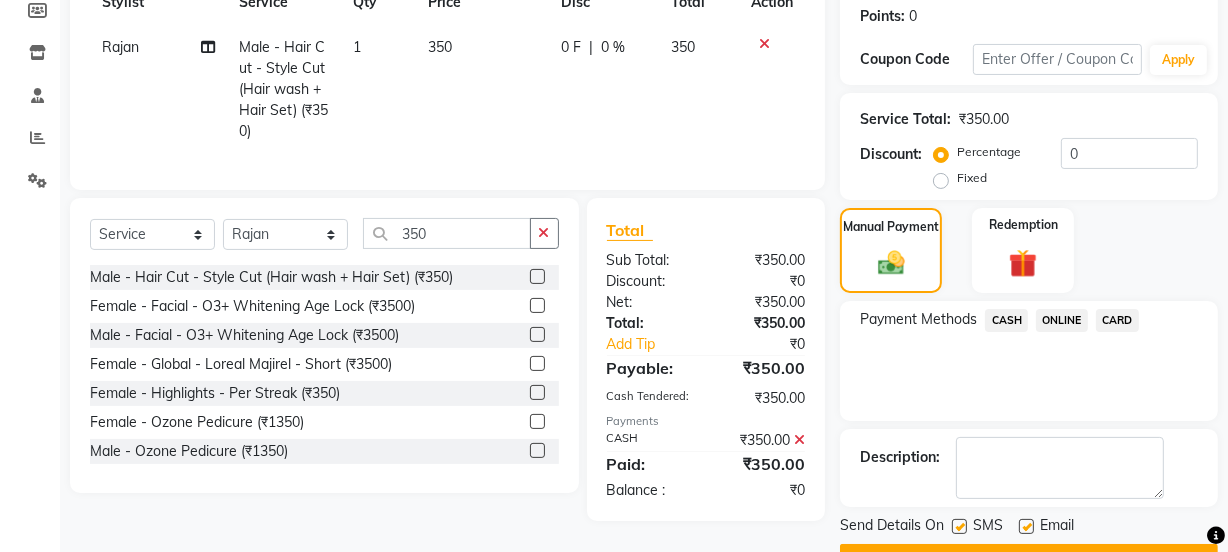 scroll, scrollTop: 357, scrollLeft: 0, axis: vertical 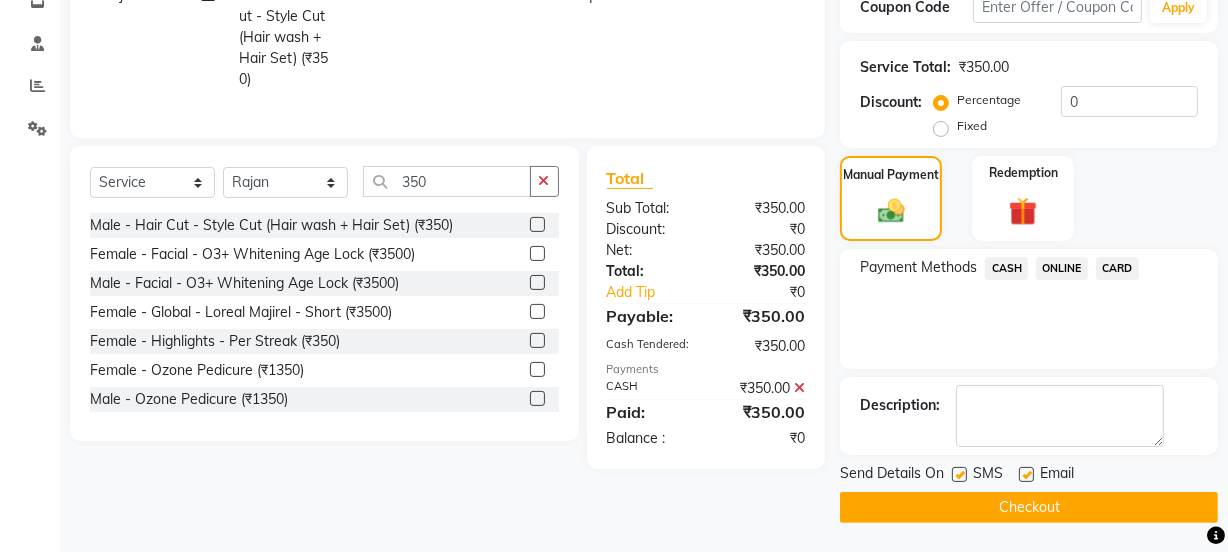 click on "Checkout" 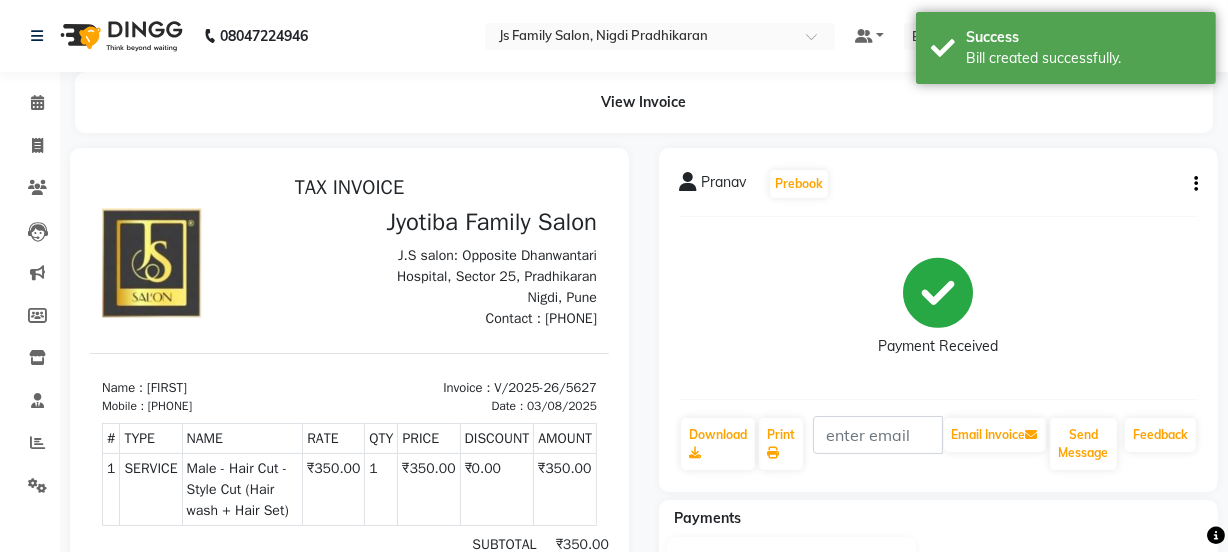 scroll, scrollTop: 0, scrollLeft: 0, axis: both 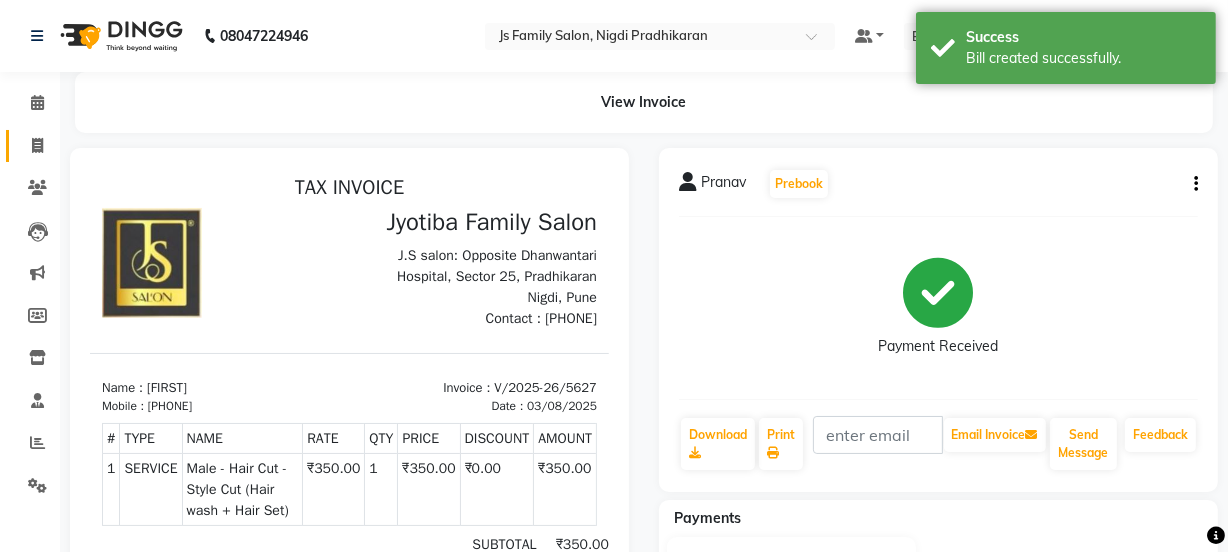 click on "Invoice" 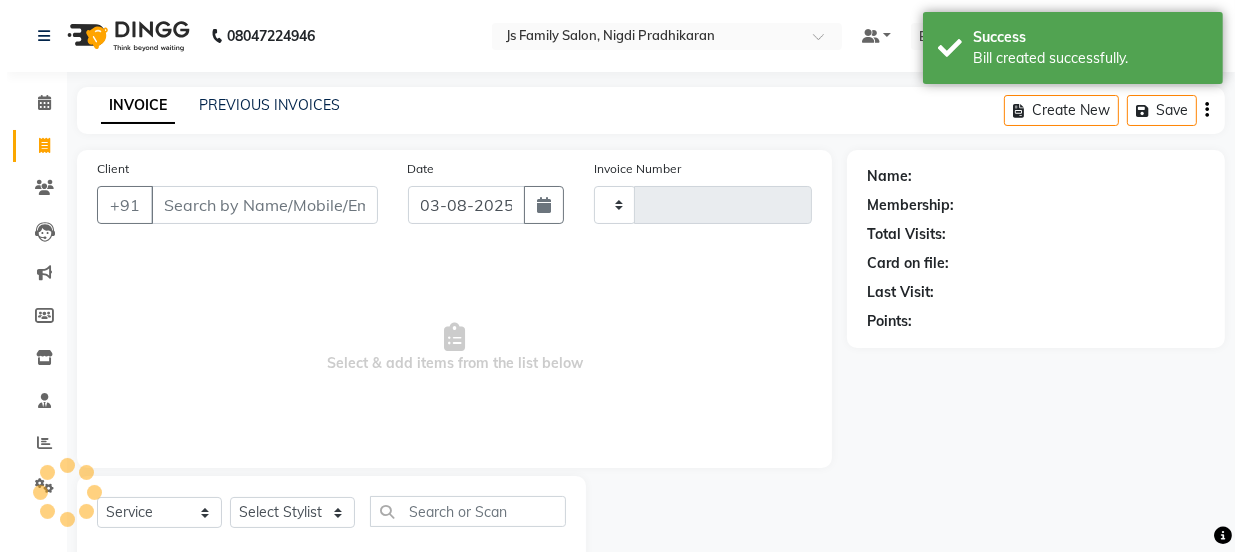 scroll, scrollTop: 50, scrollLeft: 0, axis: vertical 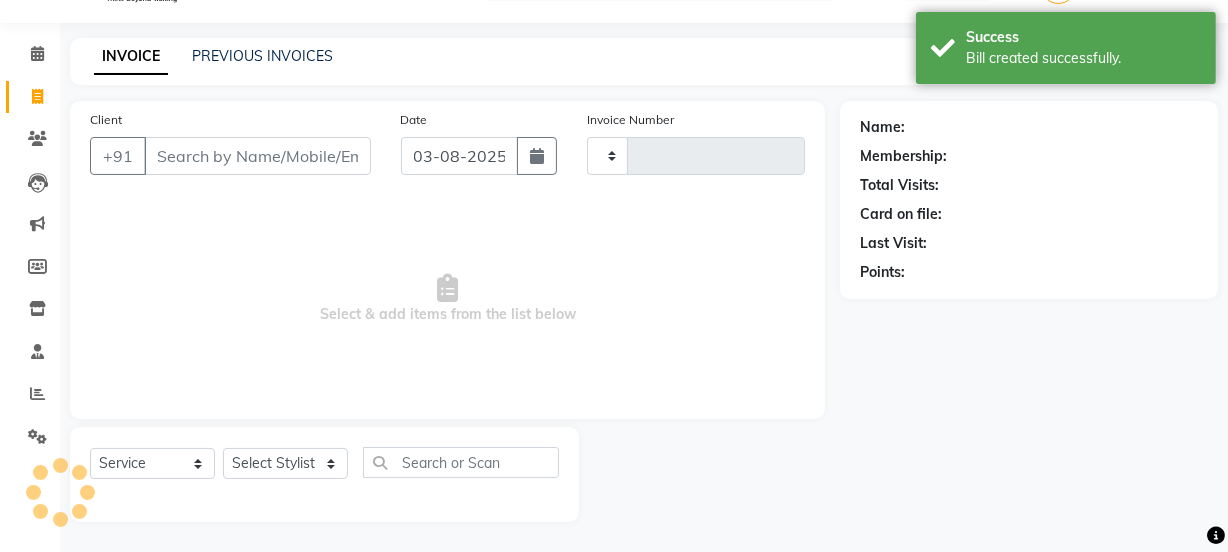 type on "5628" 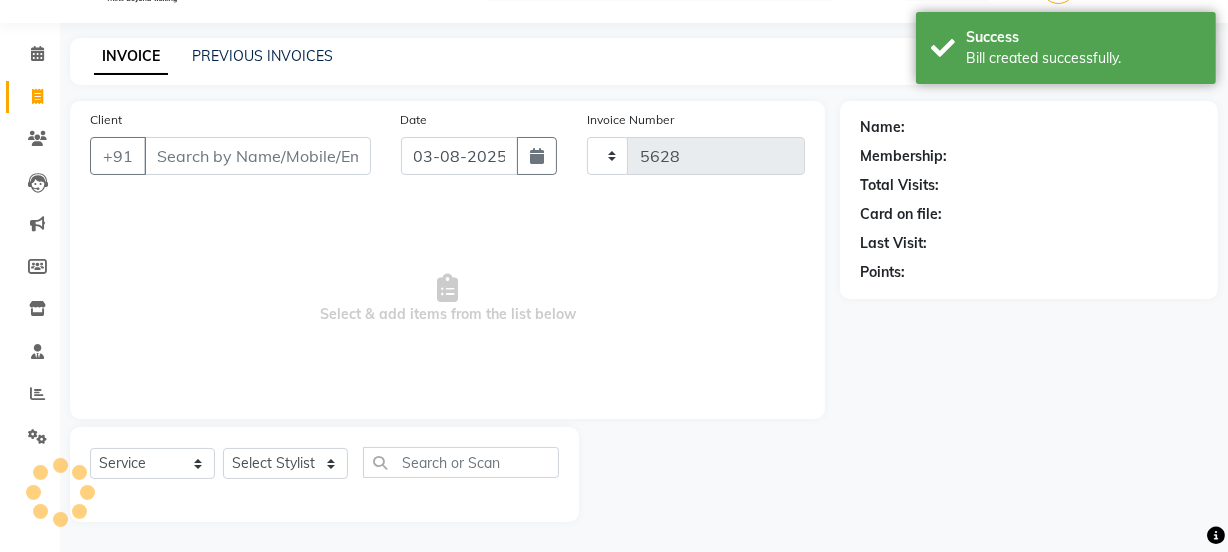 select on "3729" 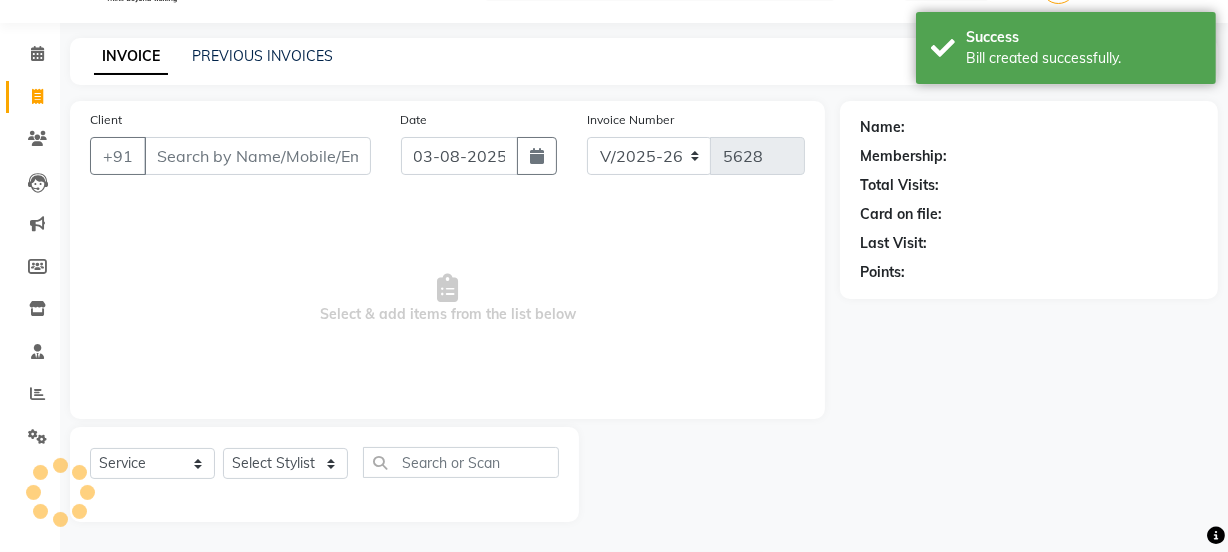 click on "Client" at bounding box center [257, 156] 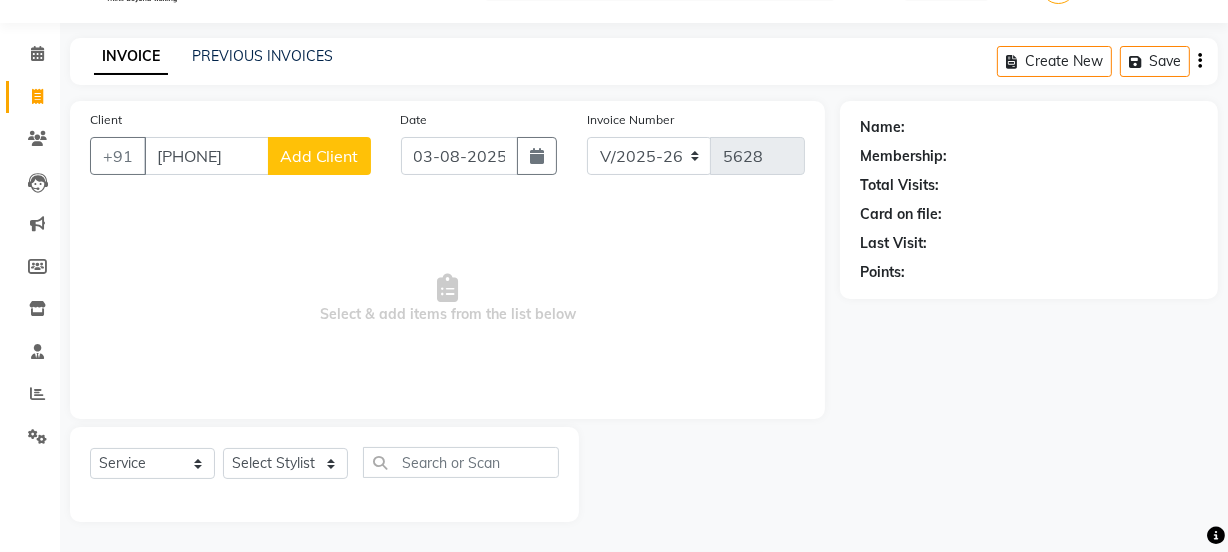 type on "[PHONE]" 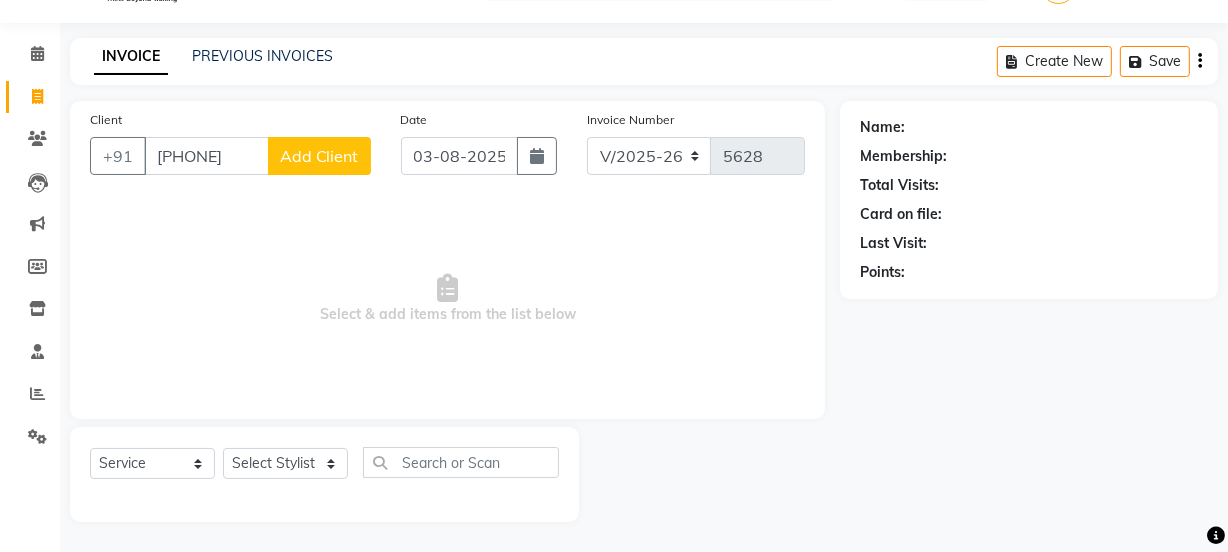 select on "22" 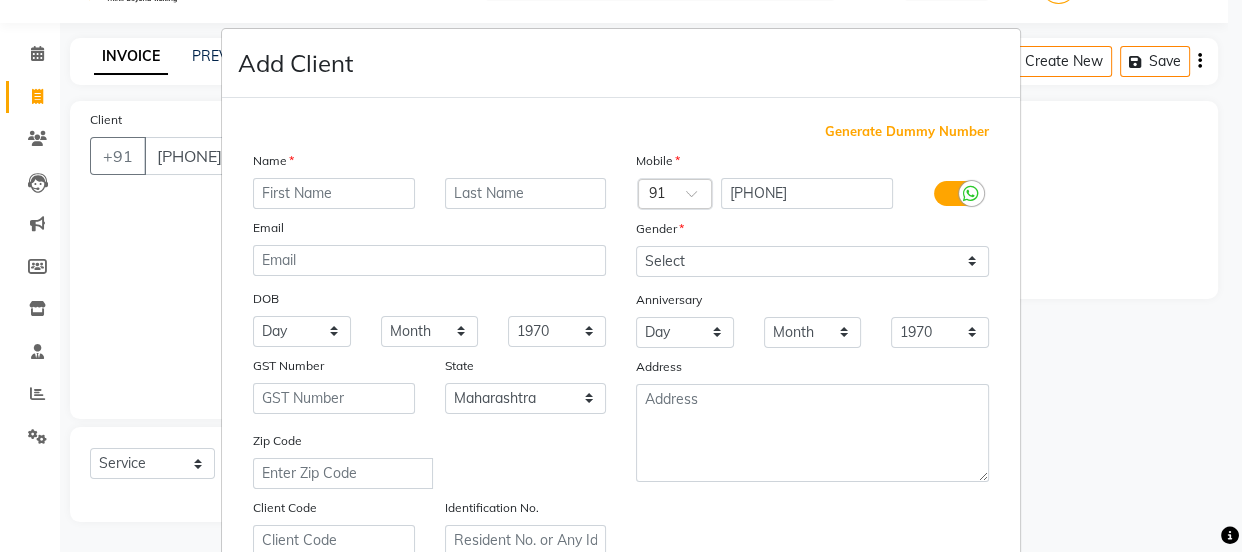 click at bounding box center [334, 193] 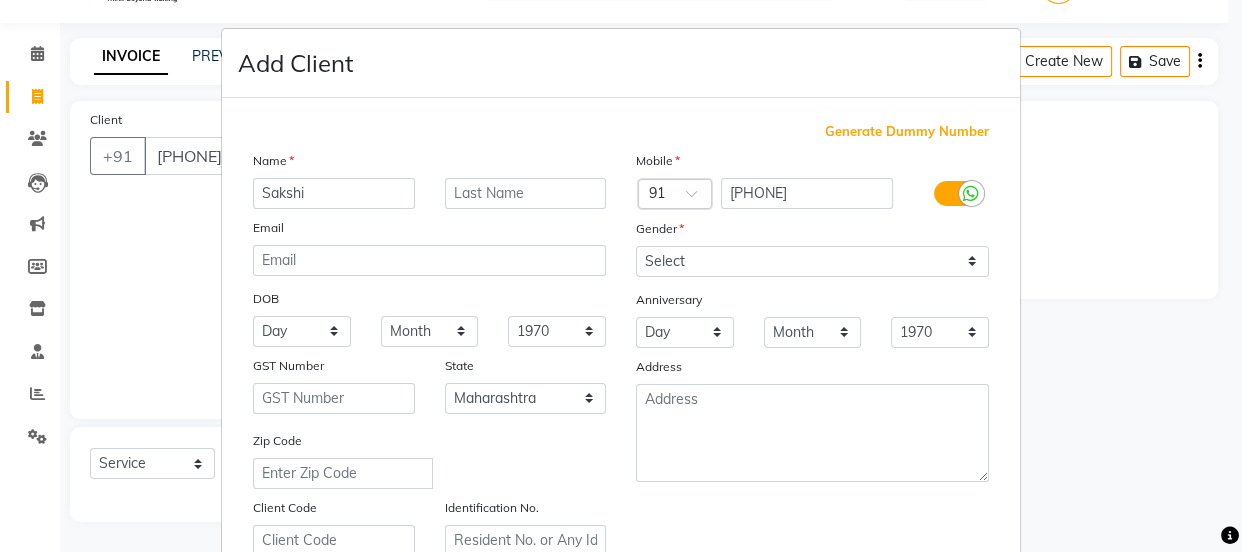 type on "Sakshi" 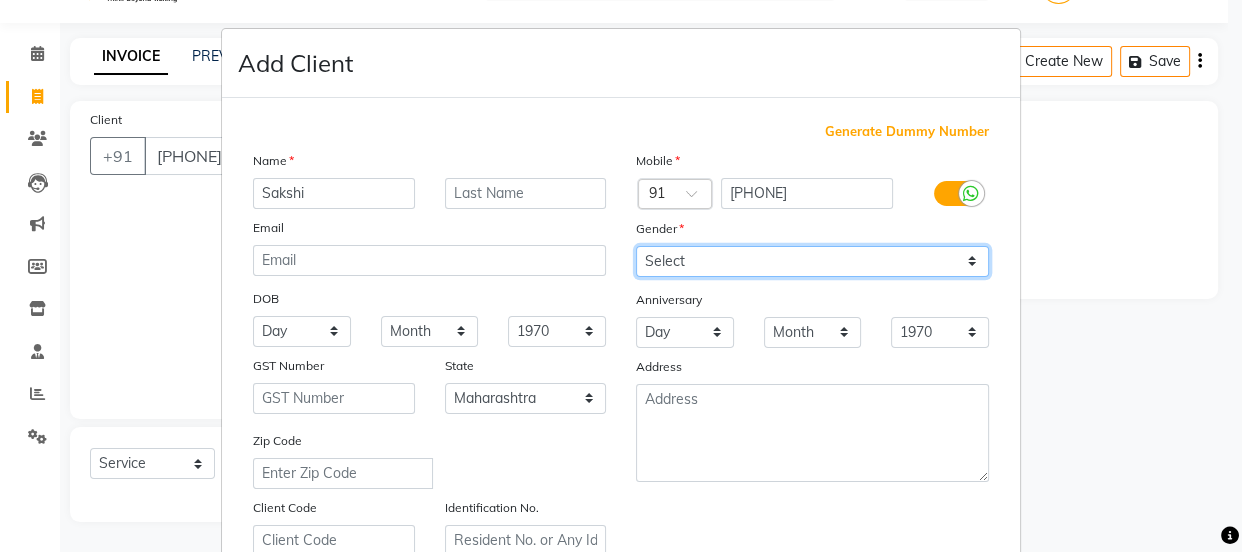 click on "Select Male Female Other Prefer Not To Say" at bounding box center (812, 261) 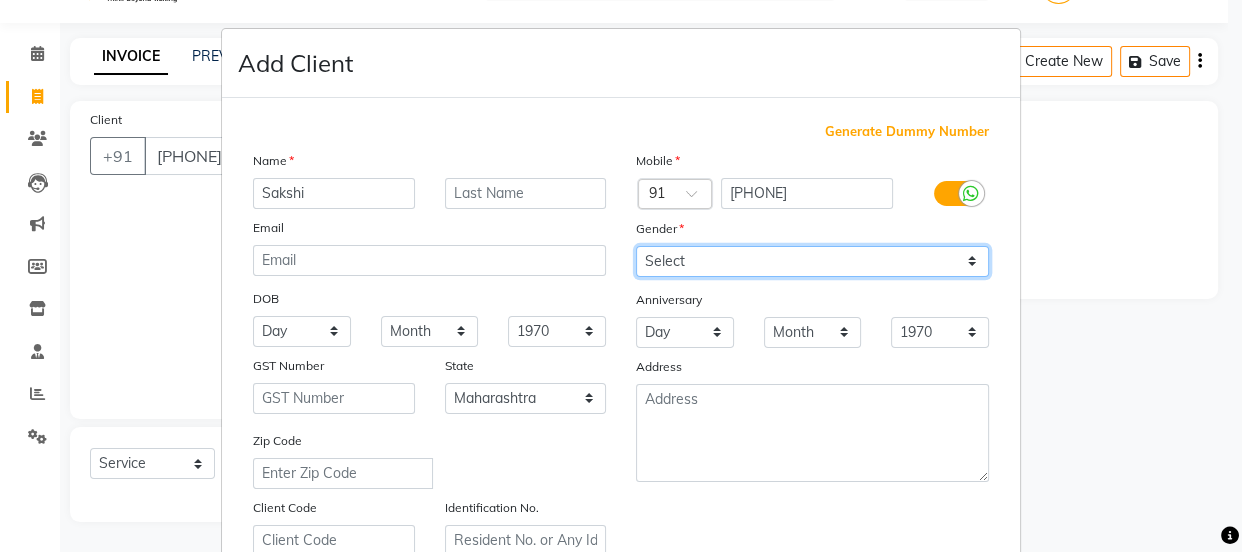 select on "female" 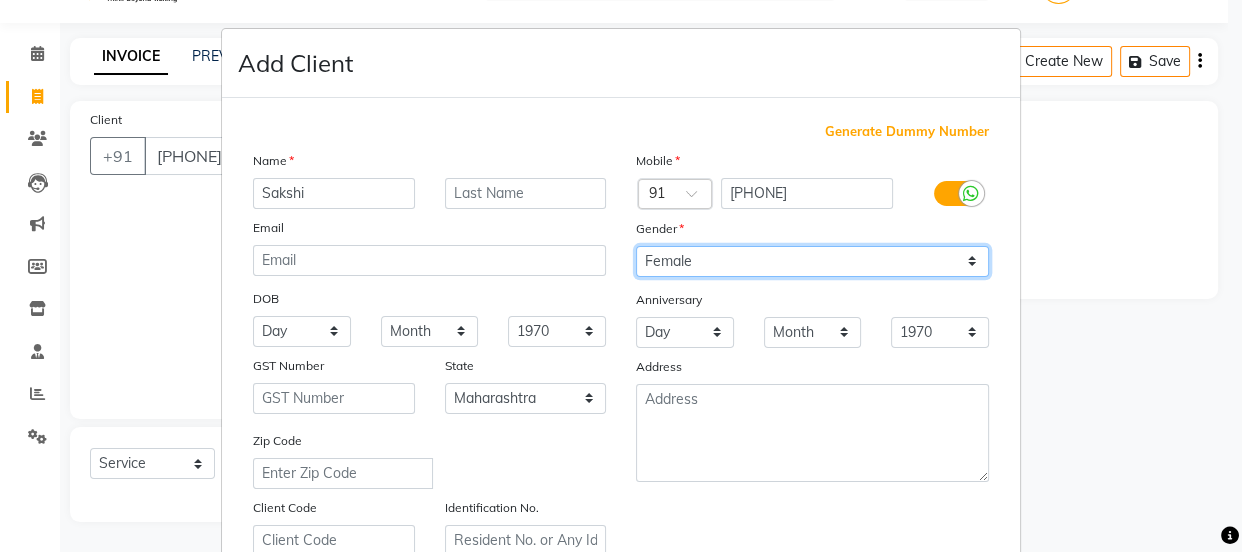 click on "Select Male Female Other Prefer Not To Say" at bounding box center [812, 261] 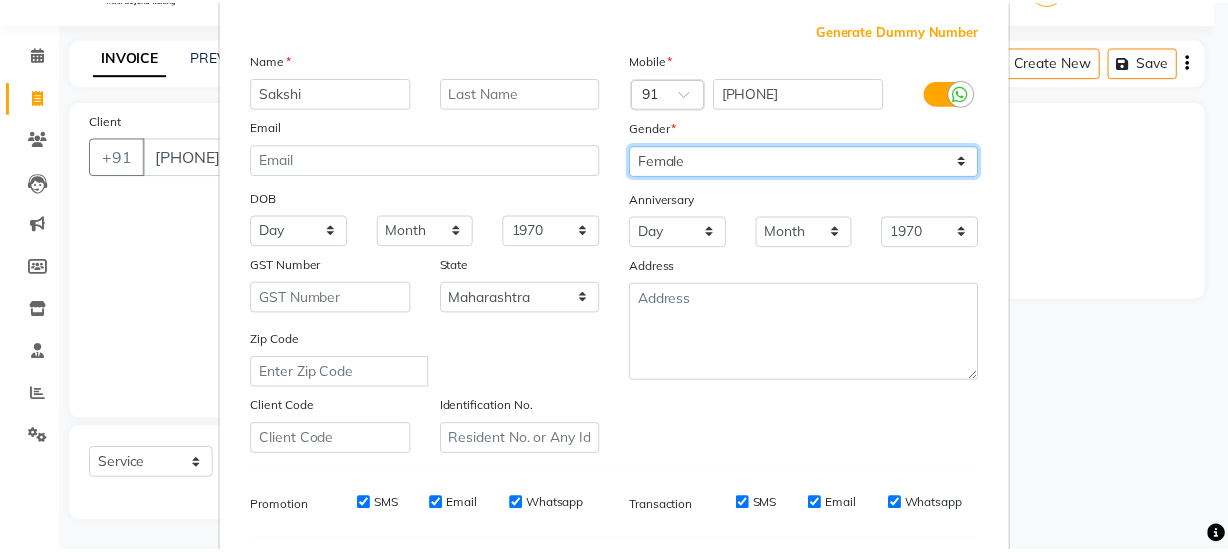 scroll, scrollTop: 363, scrollLeft: 0, axis: vertical 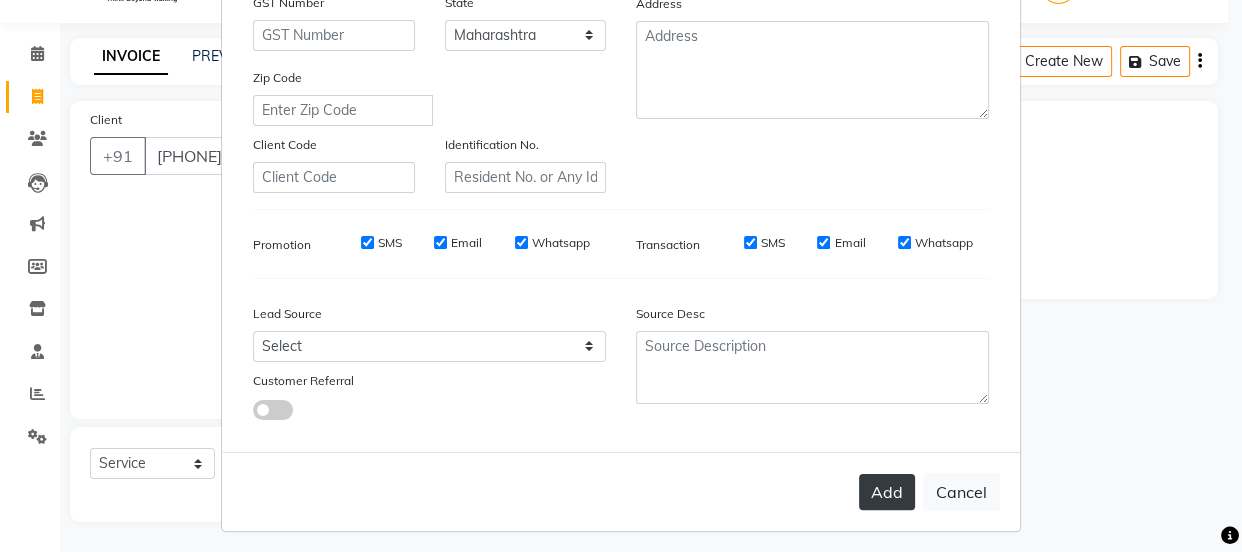 click on "Add" at bounding box center (887, 492) 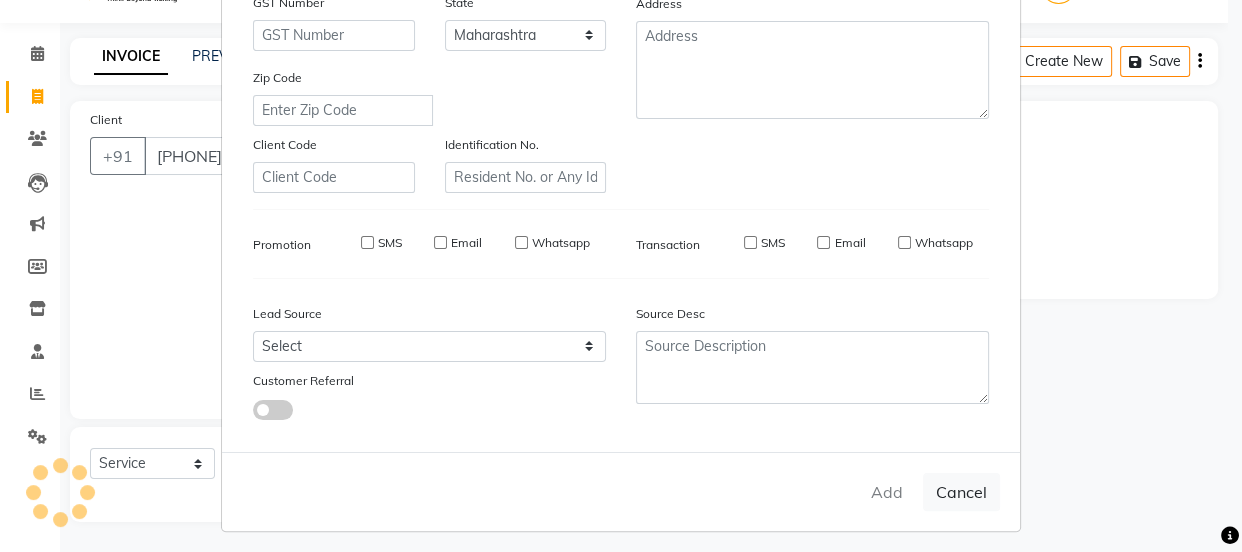 type 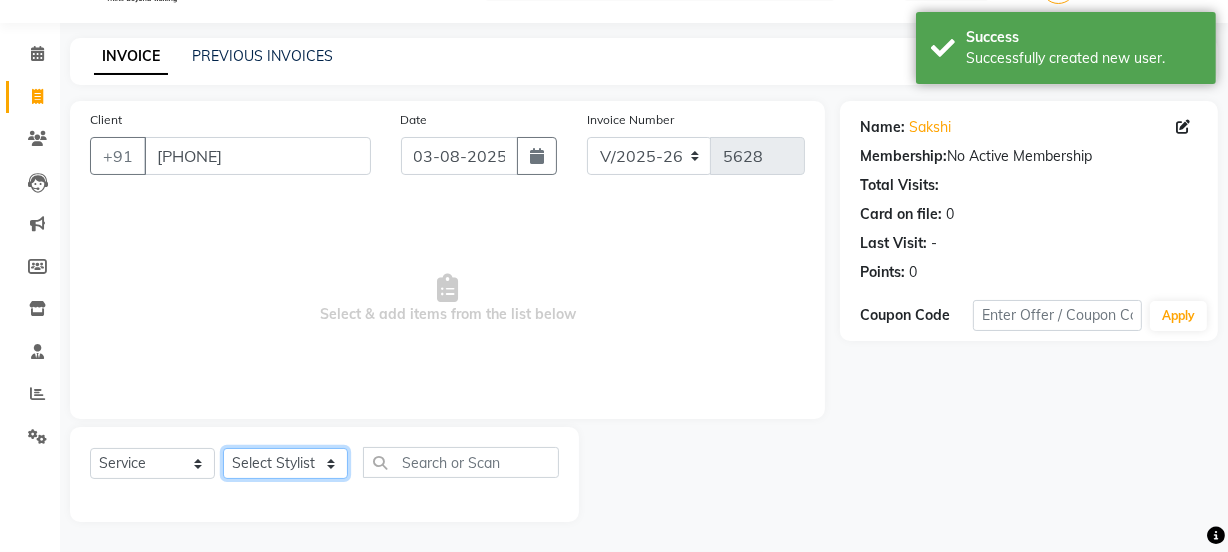 click on "Select Stylist Chetan    Dipak Vaidyakar Huda  kokan  n Mahadev Mane Mosin ansari  Nayan Patil Pradip  Prem Mane Rajan Roma Rajput Sai Shirin shaikh Shop Shubham Anarase Sneha suport staff Sonali  Sudip  Sujata thapa Sunil Umesh" 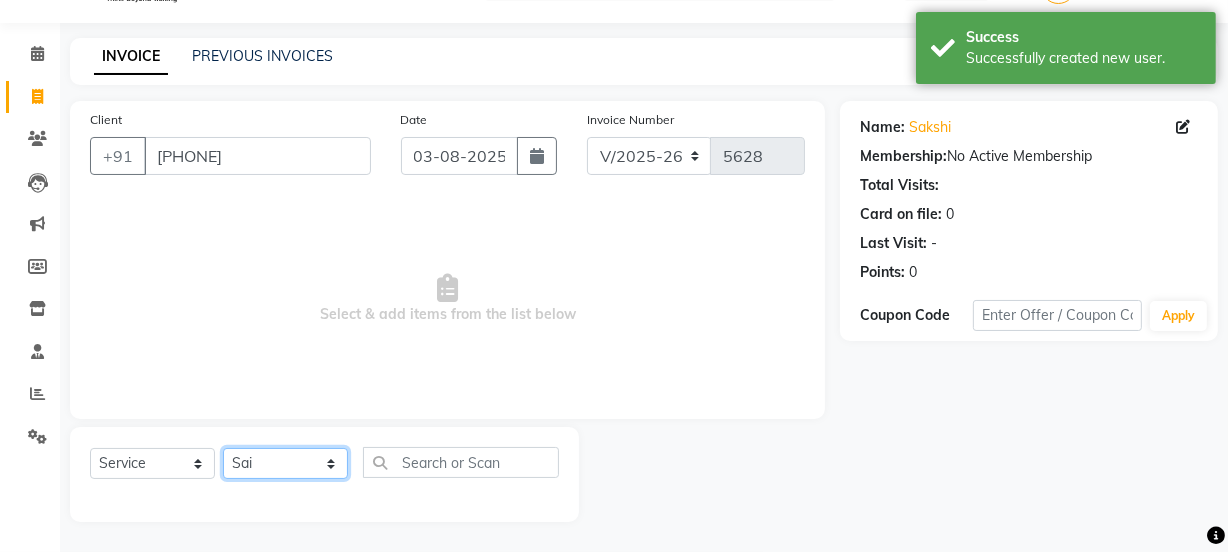 click on "Select Stylist Chetan    Dipak Vaidyakar Huda  kokan  n Mahadev Mane Mosin ansari  Nayan Patil Pradip  Prem Mane Rajan Roma Rajput Sai Shirin shaikh Shop Shubham Anarase Sneha suport staff Sonali  Sudip  Sujata thapa Sunil Umesh" 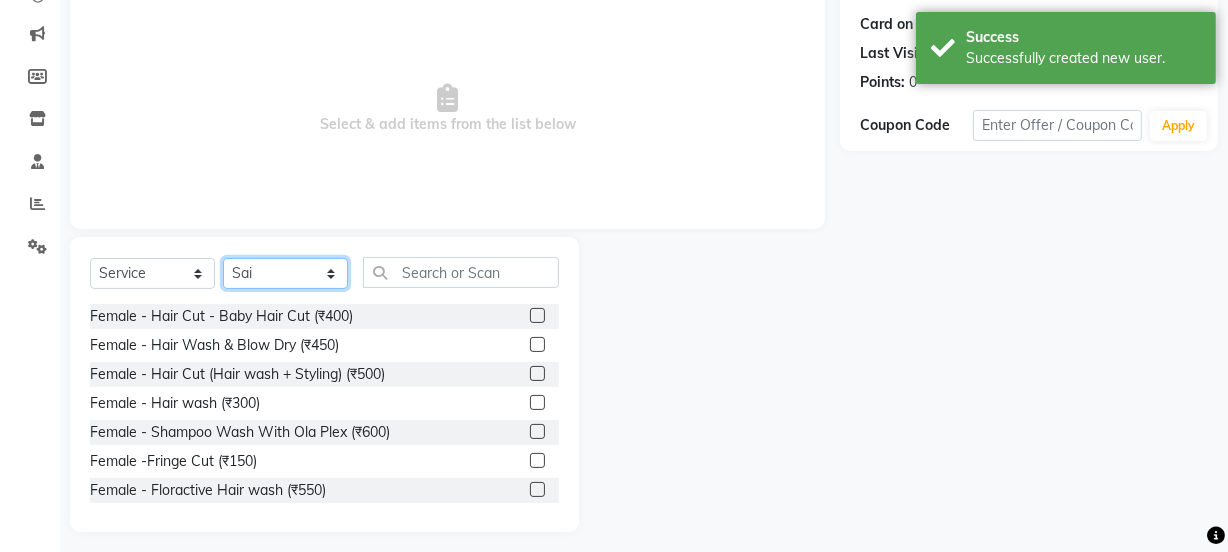 scroll, scrollTop: 250, scrollLeft: 0, axis: vertical 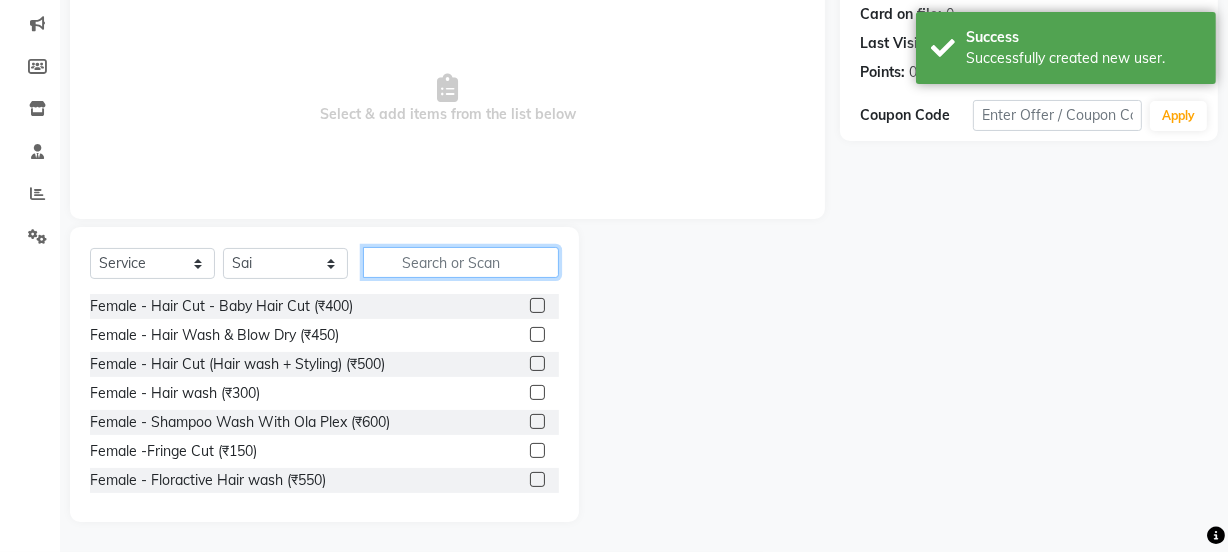 click 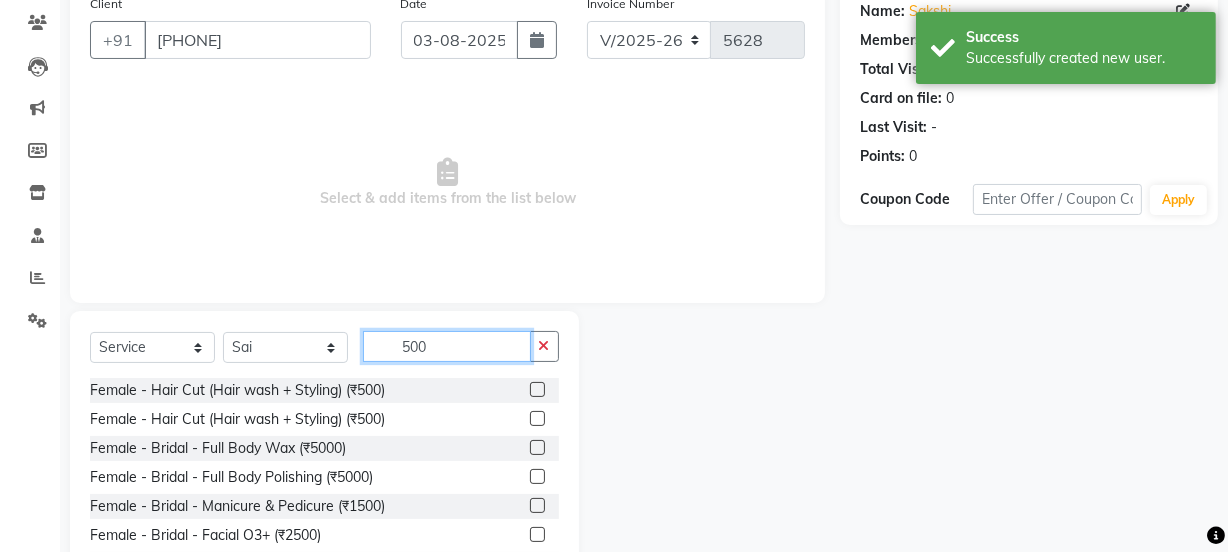 scroll, scrollTop: 250, scrollLeft: 0, axis: vertical 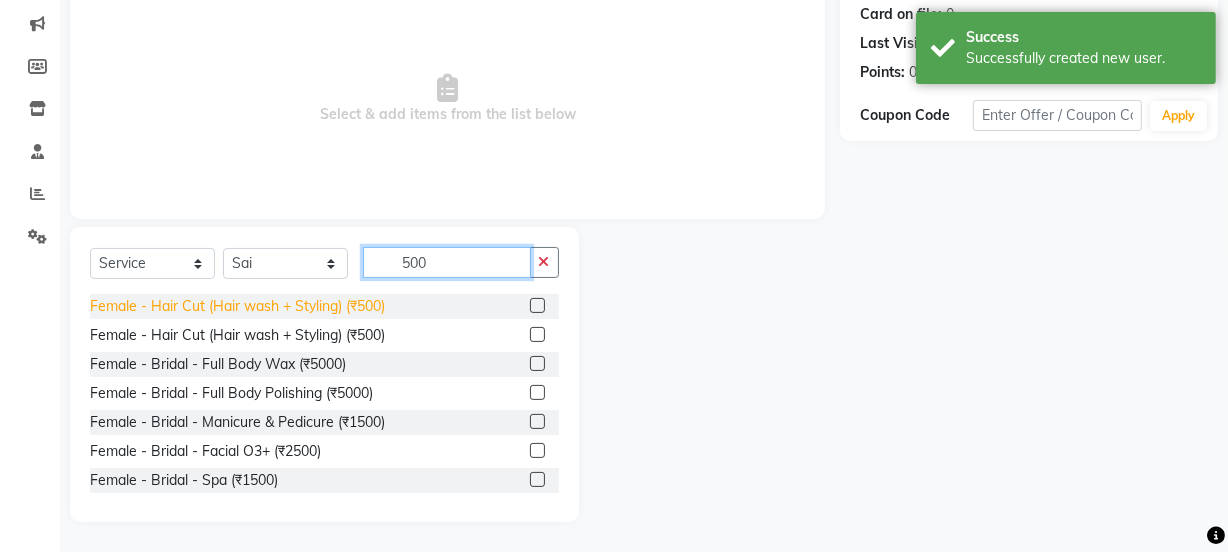 type on "500" 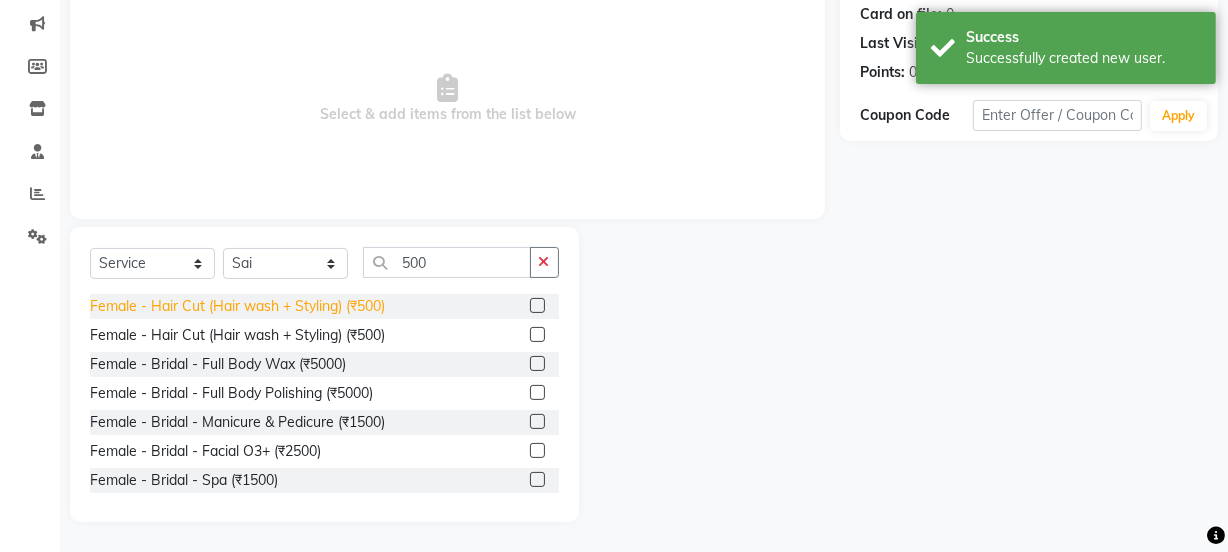 click on "Female - Hair Cut (Hair wash + Styling) (₹500)" 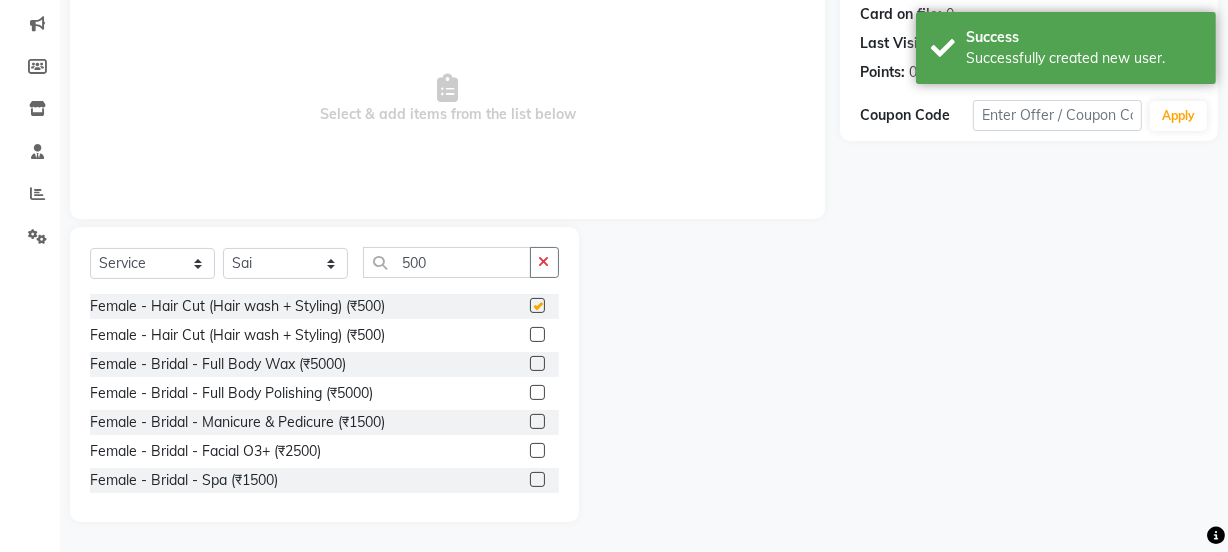 checkbox on "false" 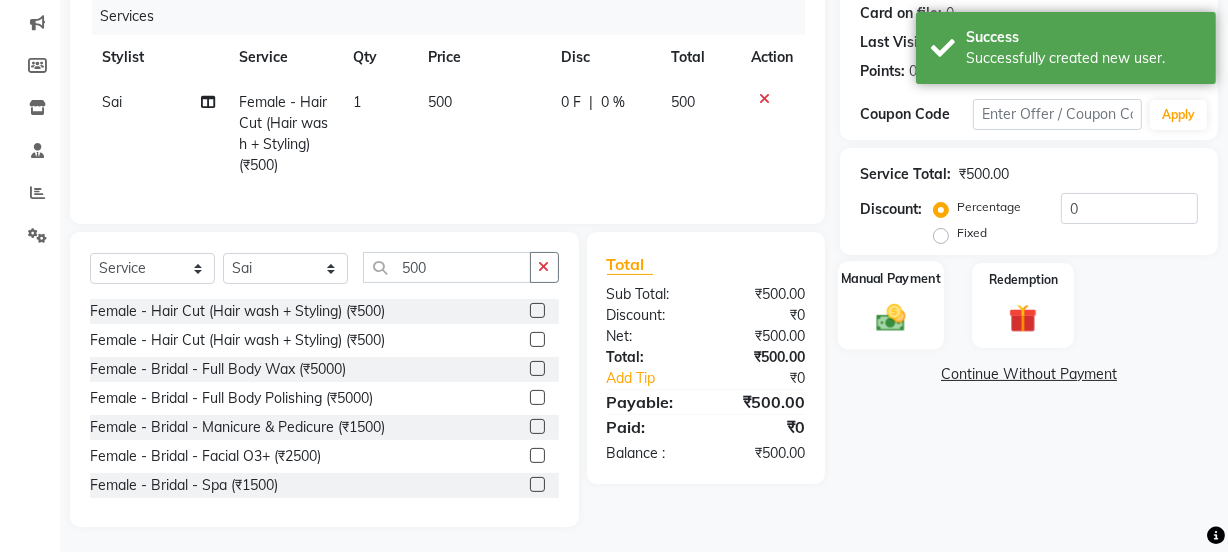 click 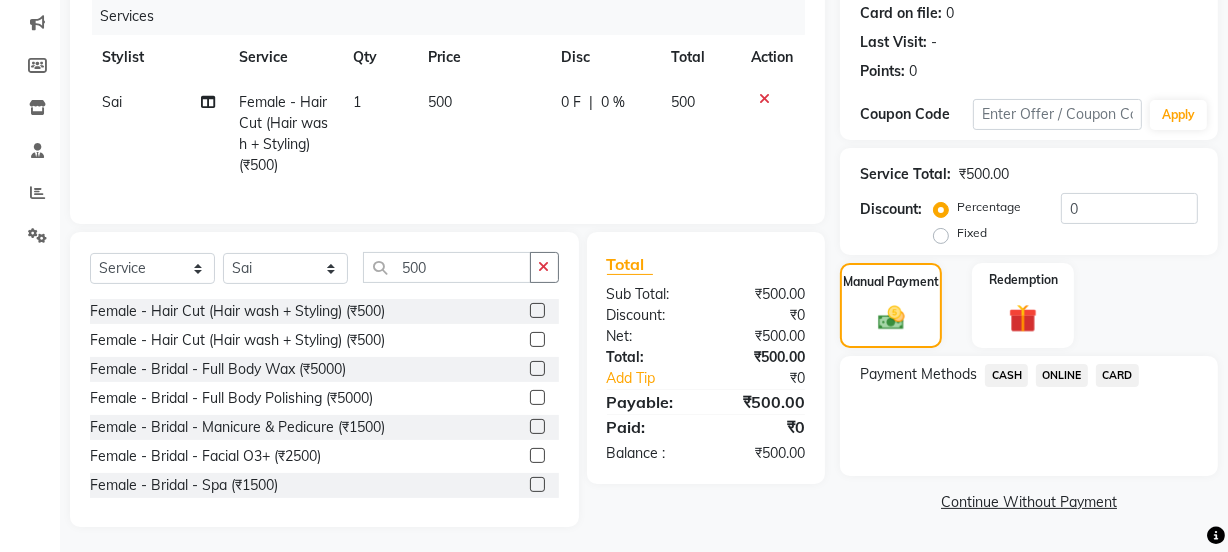 click on "ONLINE" 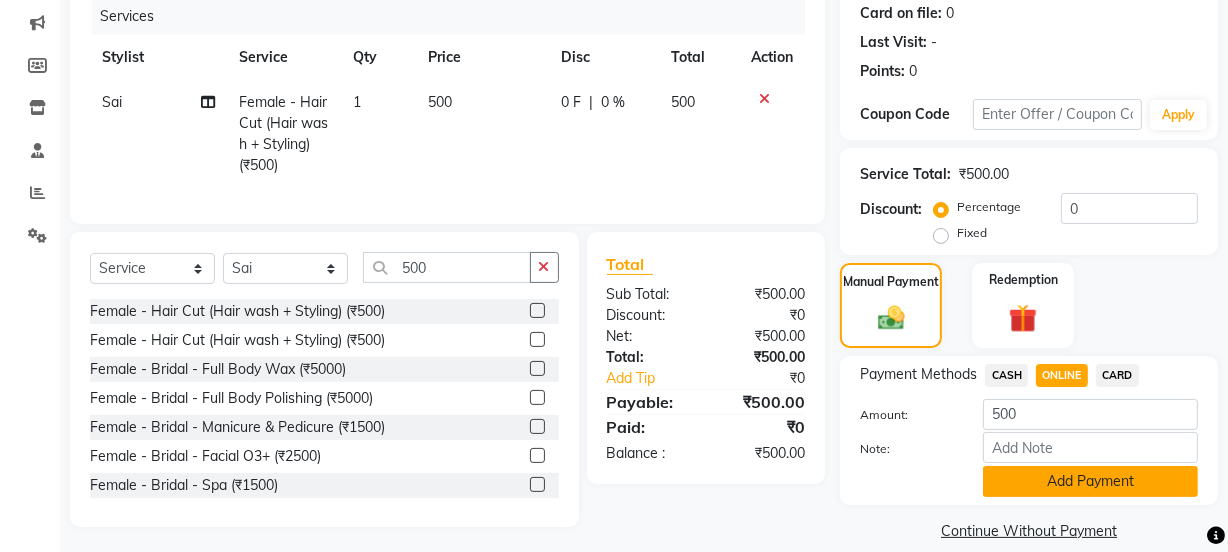 click on "Add Payment" 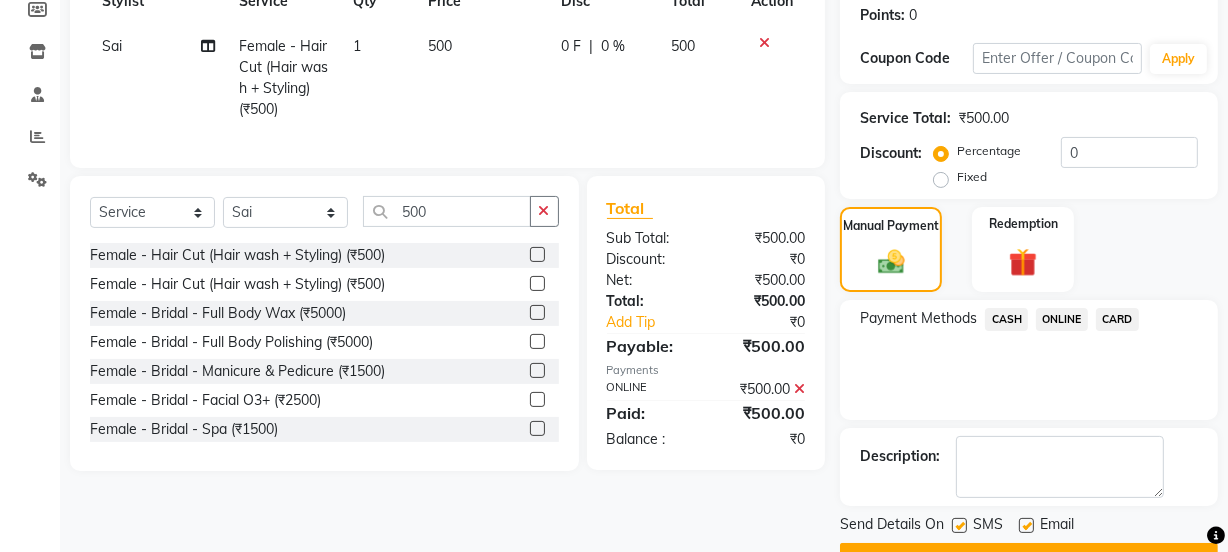scroll, scrollTop: 357, scrollLeft: 0, axis: vertical 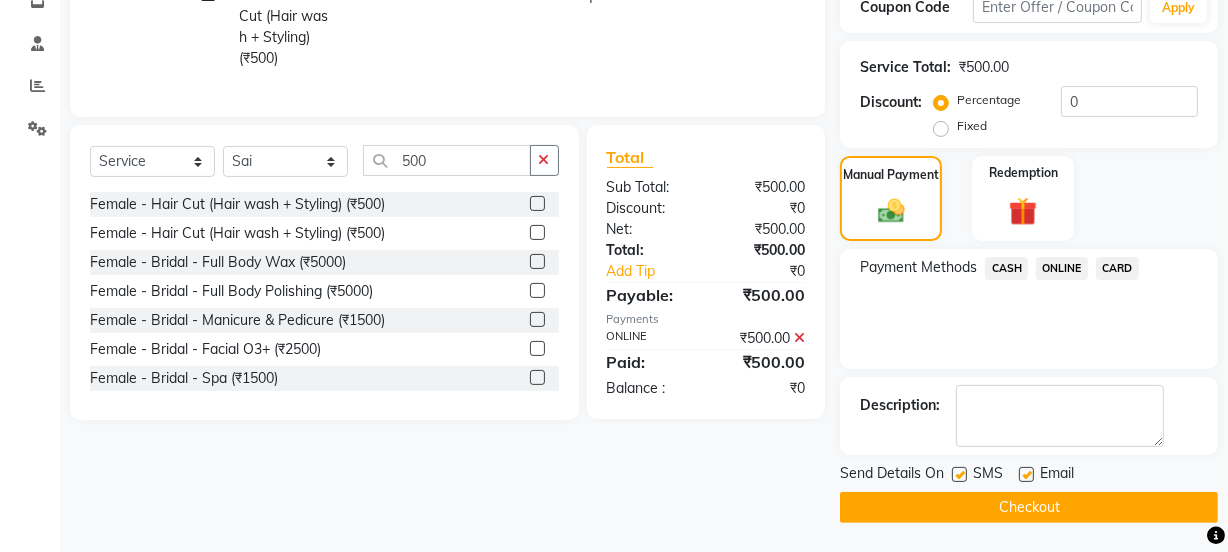 click on "Checkout" 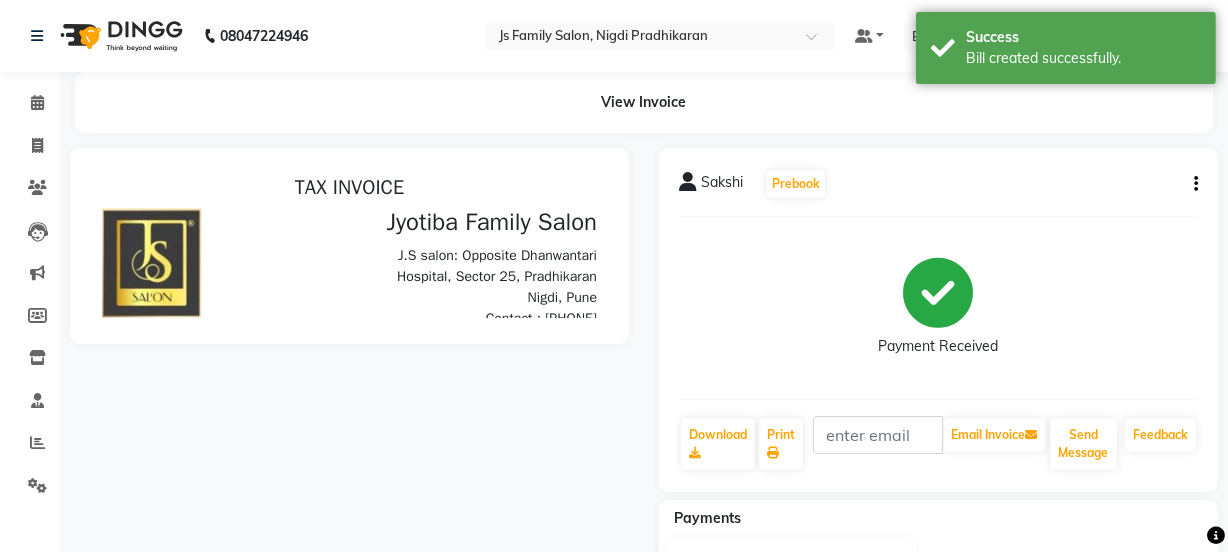 scroll, scrollTop: 0, scrollLeft: 0, axis: both 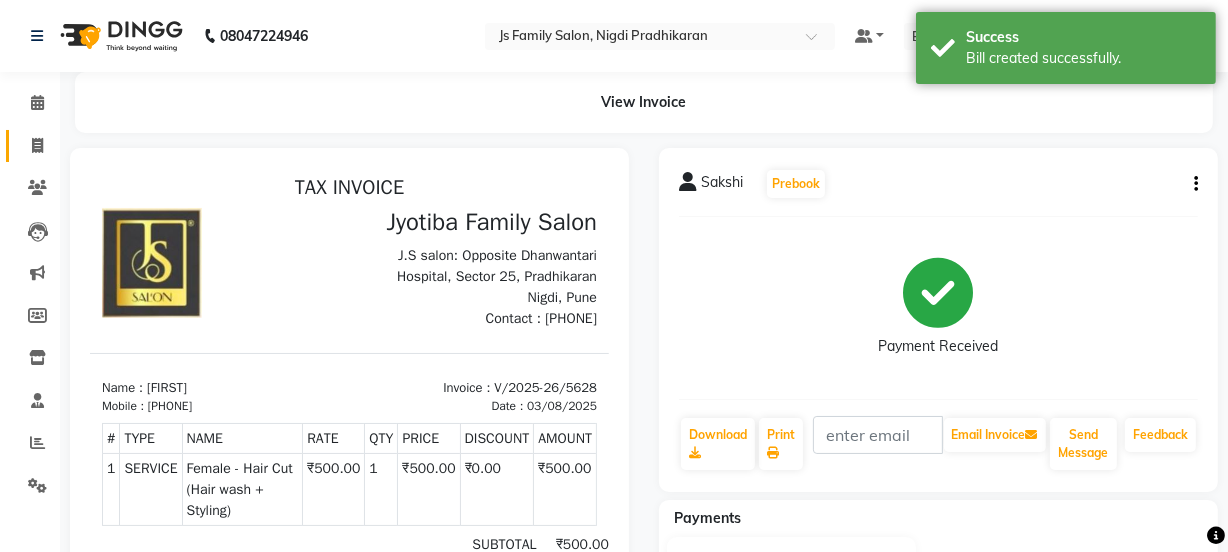 click 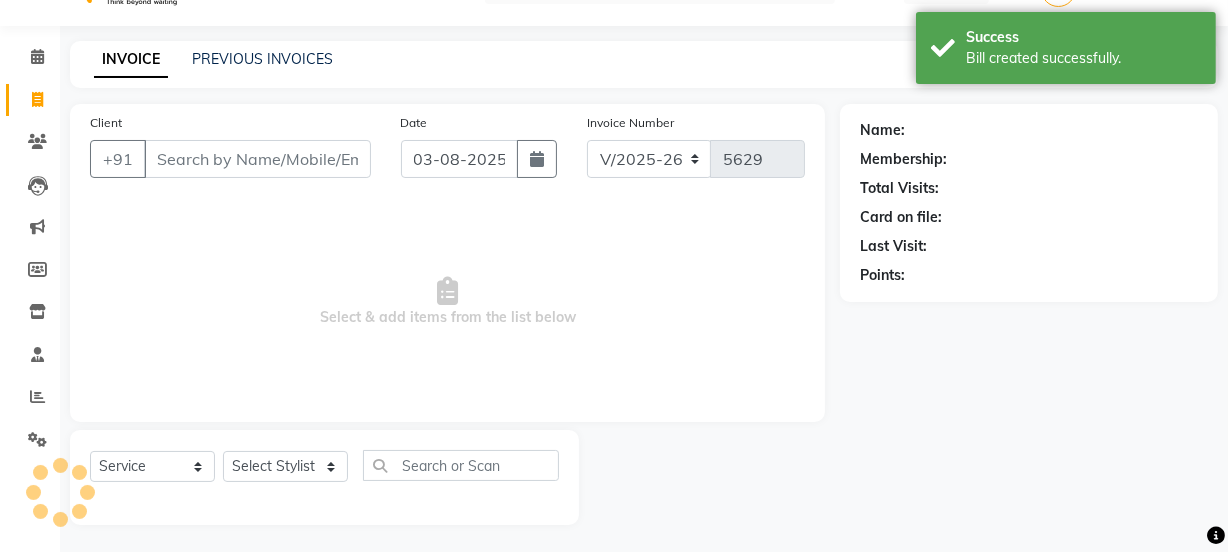 scroll, scrollTop: 50, scrollLeft: 0, axis: vertical 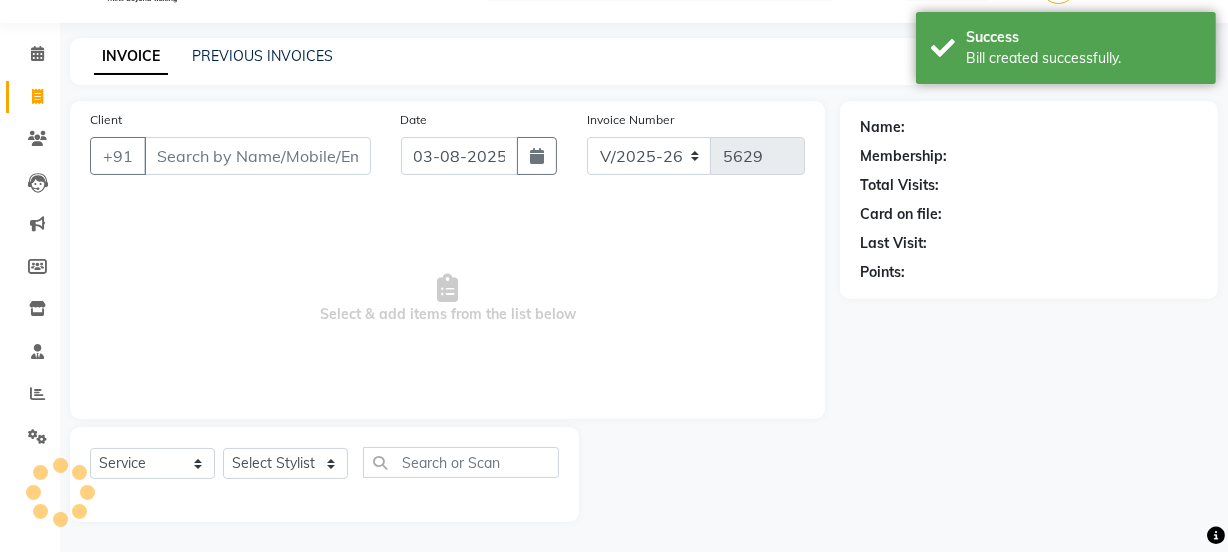 click on "Client" at bounding box center [257, 156] 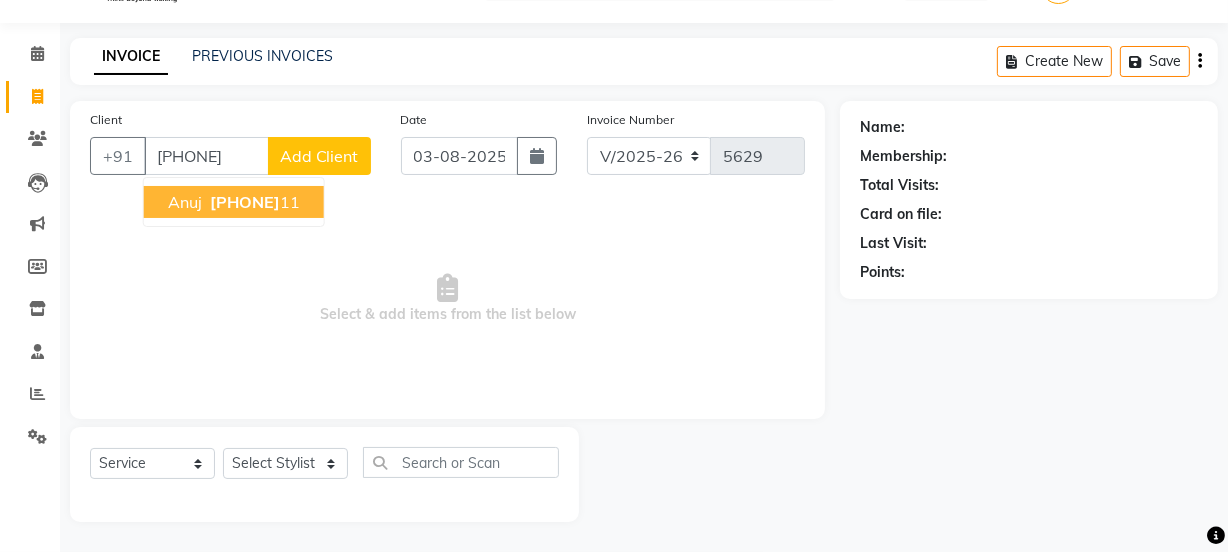 click on "98816211" at bounding box center (245, 202) 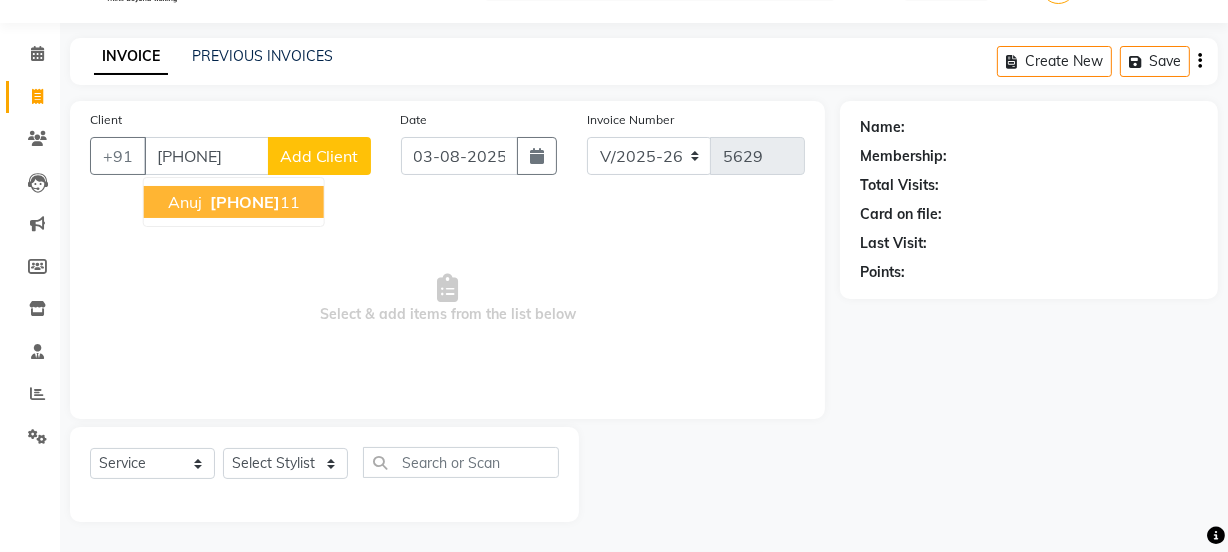 type on "9881621111" 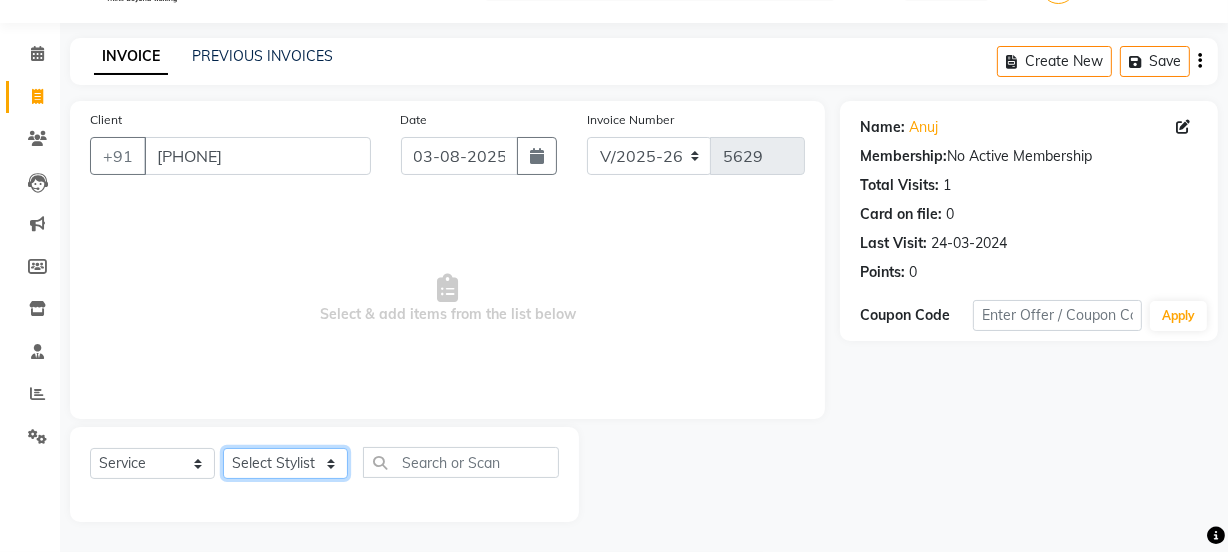 click on "Select Stylist Chetan    Dipak Vaidyakar Huda  kokan  n Mahadev Mane Mosin ansari  Nayan Patil Pradip  Prem Mane Rajan Roma Rajput Sai Shirin shaikh Shop Shubham Anarase Sneha suport staff Sonali  Sudip  Sujata thapa Sunil Umesh" 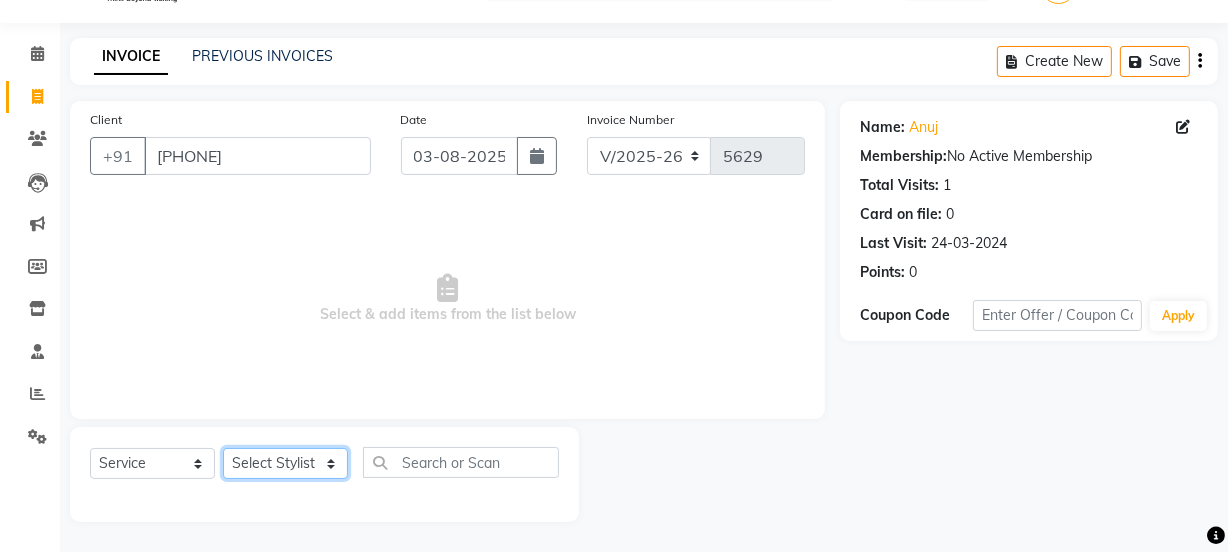 select on "43386" 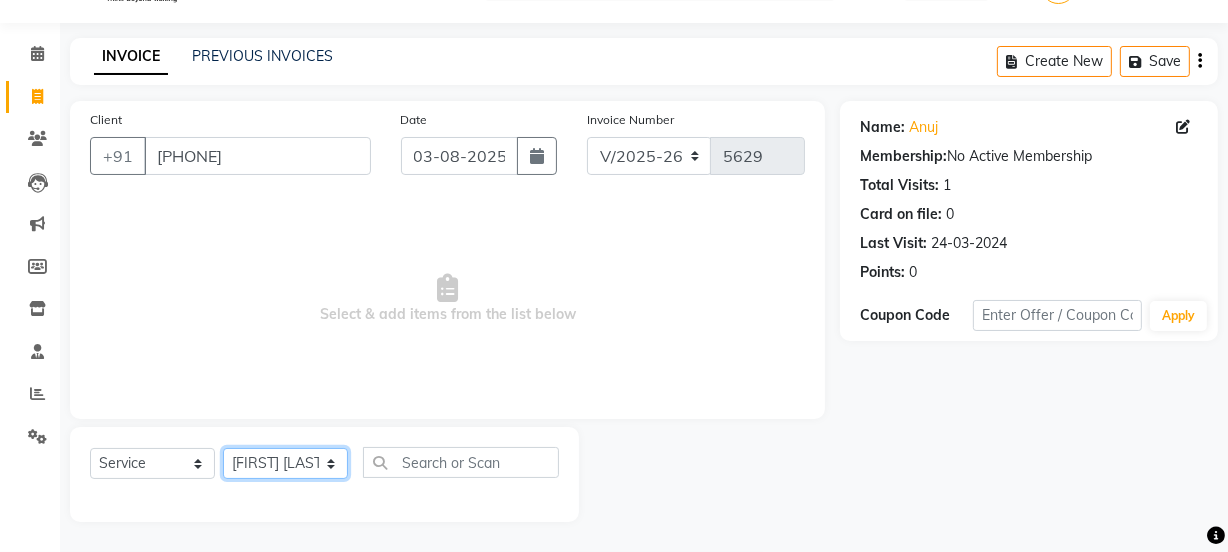 click on "Select Stylist Chetan    Dipak Vaidyakar Huda  kokan  n Mahadev Mane Mosin ansari  Nayan Patil Pradip  Prem Mane Rajan Roma Rajput Sai Shirin shaikh Shop Shubham Anarase Sneha suport staff Sonali  Sudip  Sujata thapa Sunil Umesh" 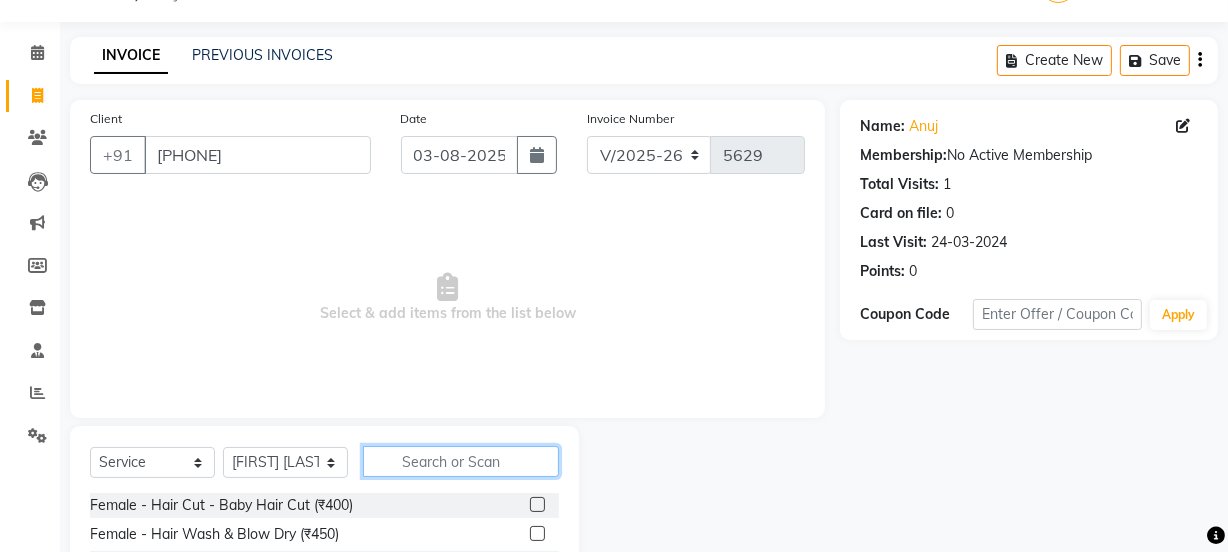 click 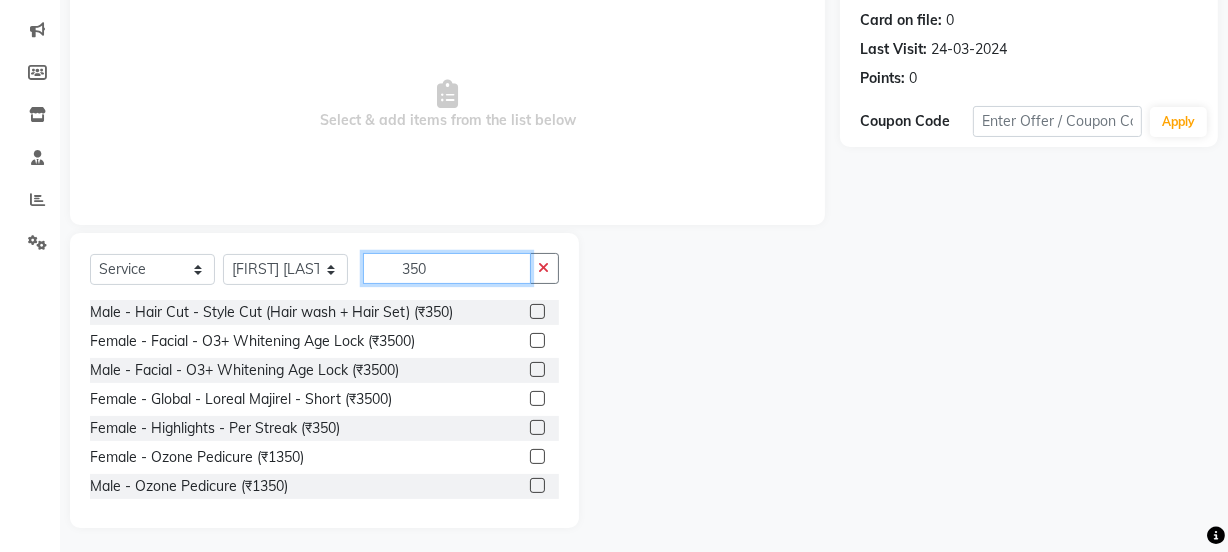 scroll, scrollTop: 250, scrollLeft: 0, axis: vertical 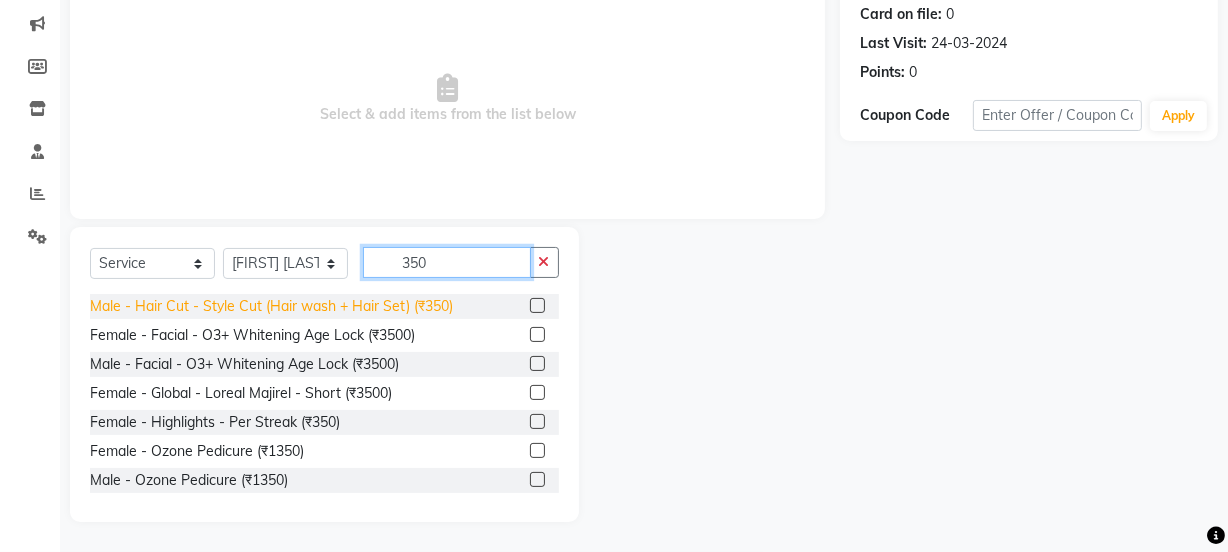 type on "350" 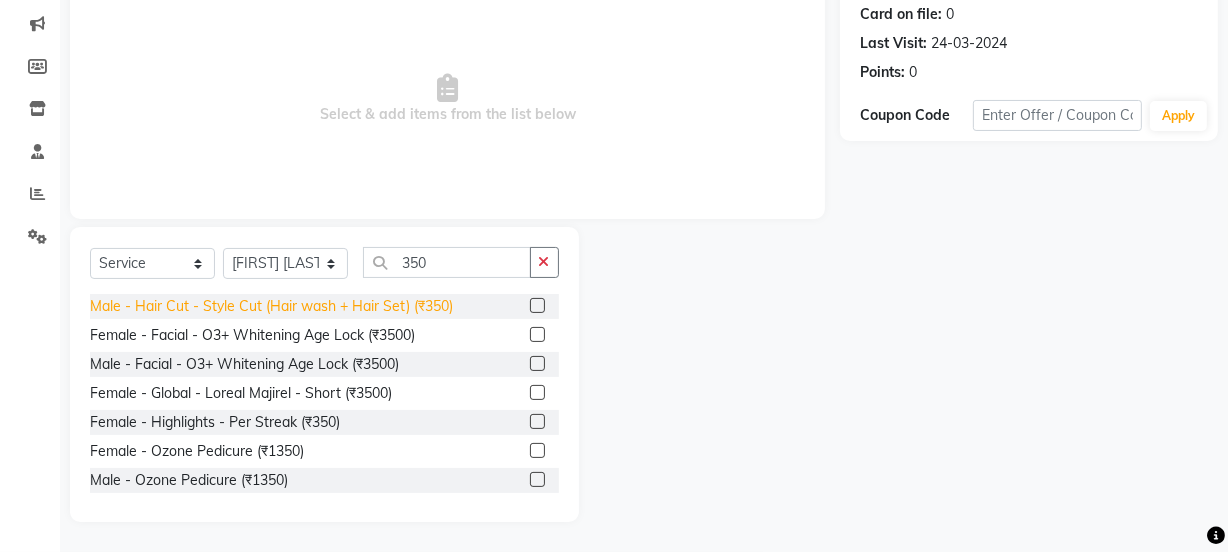 click on "Male - Hair Cut - Style Cut (Hair wash + Hair Set) (₹350)" 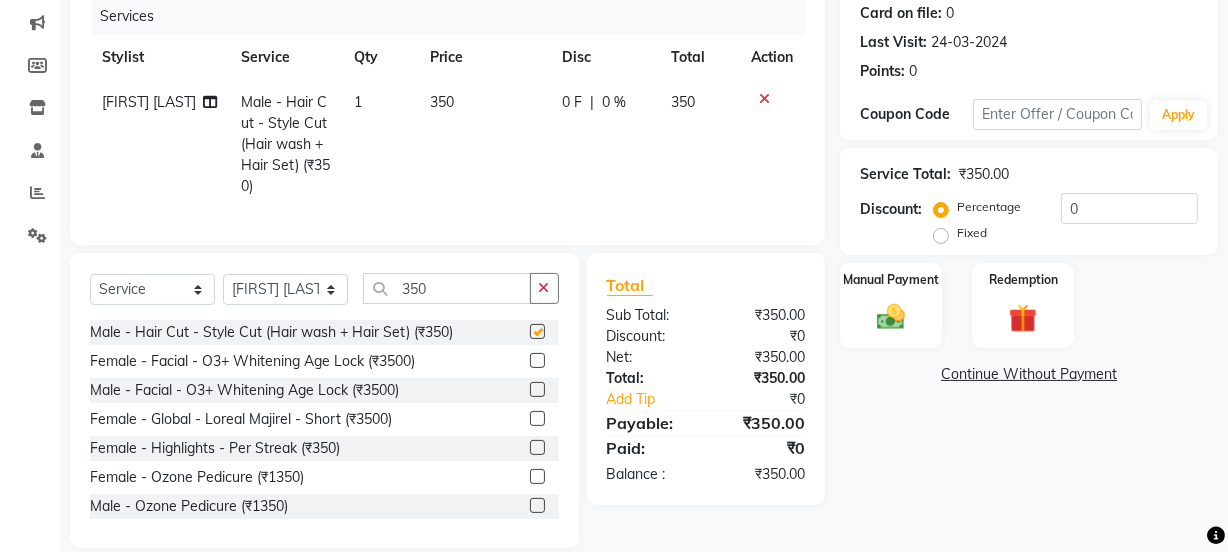 checkbox on "false" 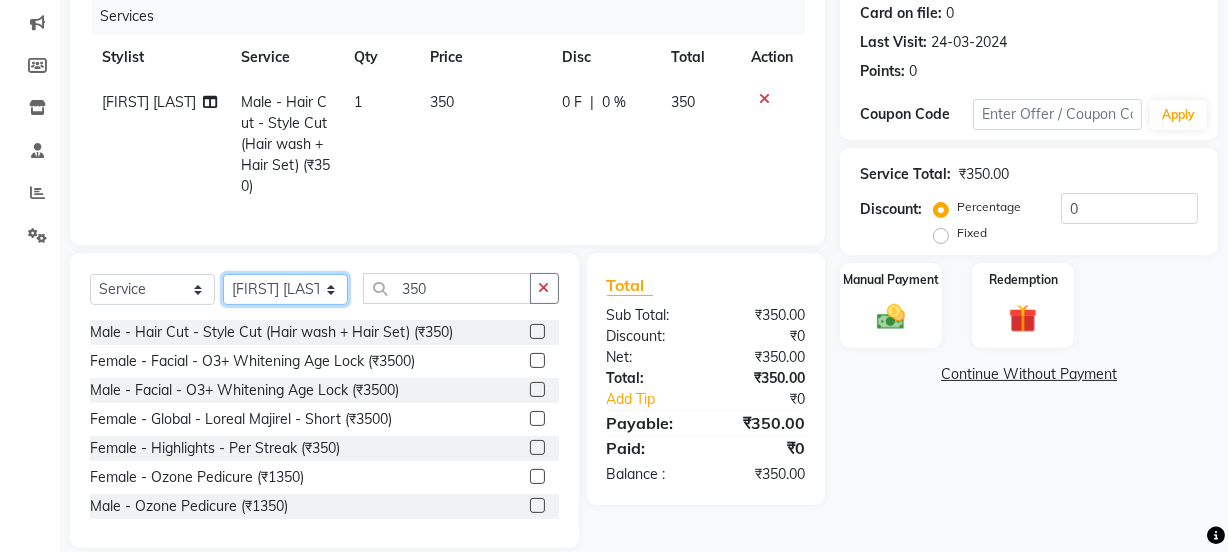 click on "Select Stylist Chetan    Dipak Vaidyakar Huda  kokan  n Mahadev Mane Mosin ansari  Nayan Patil Pradip  Prem Mane Rajan Roma Rajput Sai Shirin shaikh Shop Shubham Anarase Sneha suport staff Sonali  Sudip  Sujata thapa Sunil Umesh" 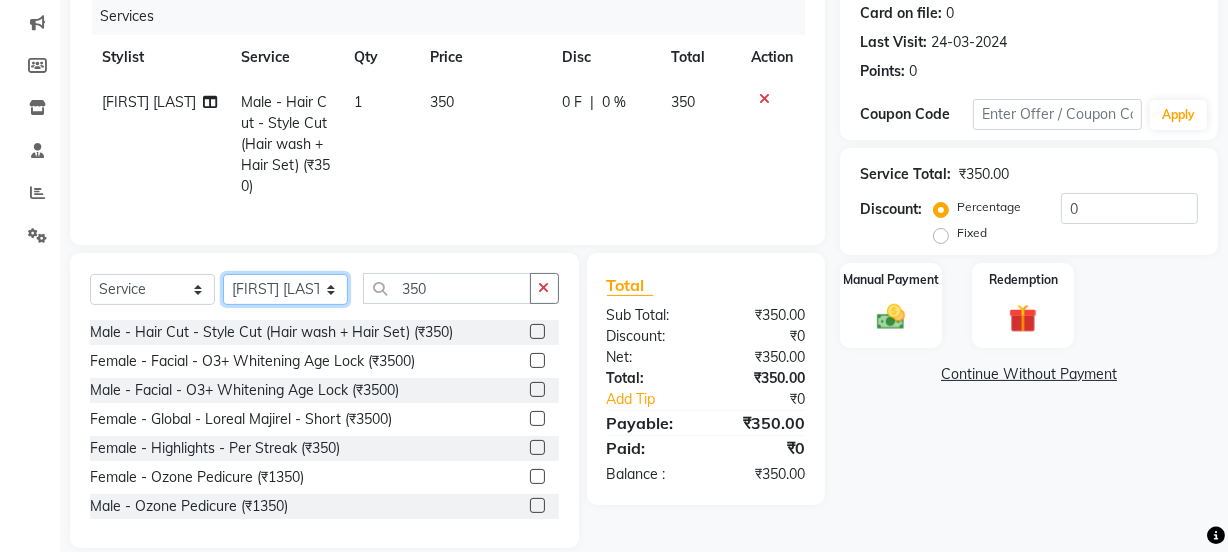 select on "47417" 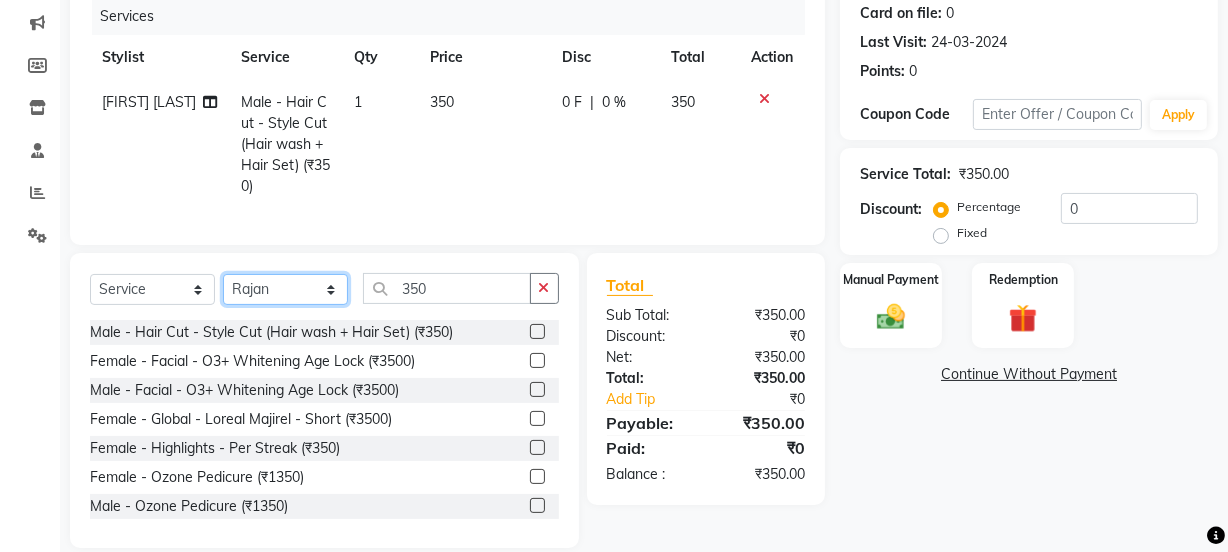 click on "Select Stylist Chetan    Dipak Vaidyakar Huda  kokan  n Mahadev Mane Mosin ansari  Nayan Patil Pradip  Prem Mane Rajan Roma Rajput Sai Shirin shaikh Shop Shubham Anarase Sneha suport staff Sonali  Sudip  Sujata thapa Sunil Umesh" 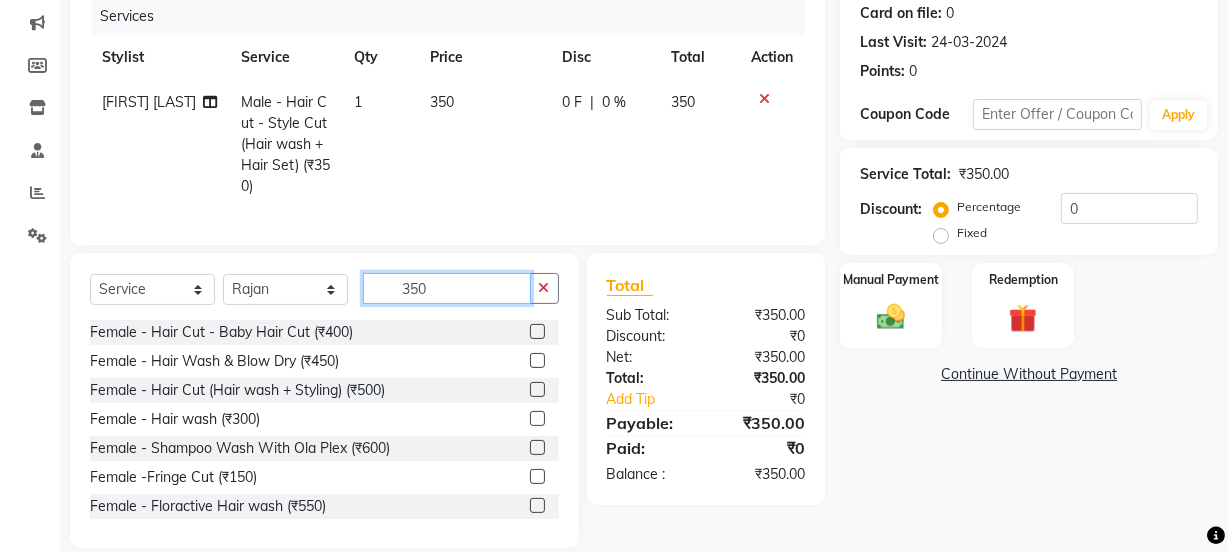 click on "350" 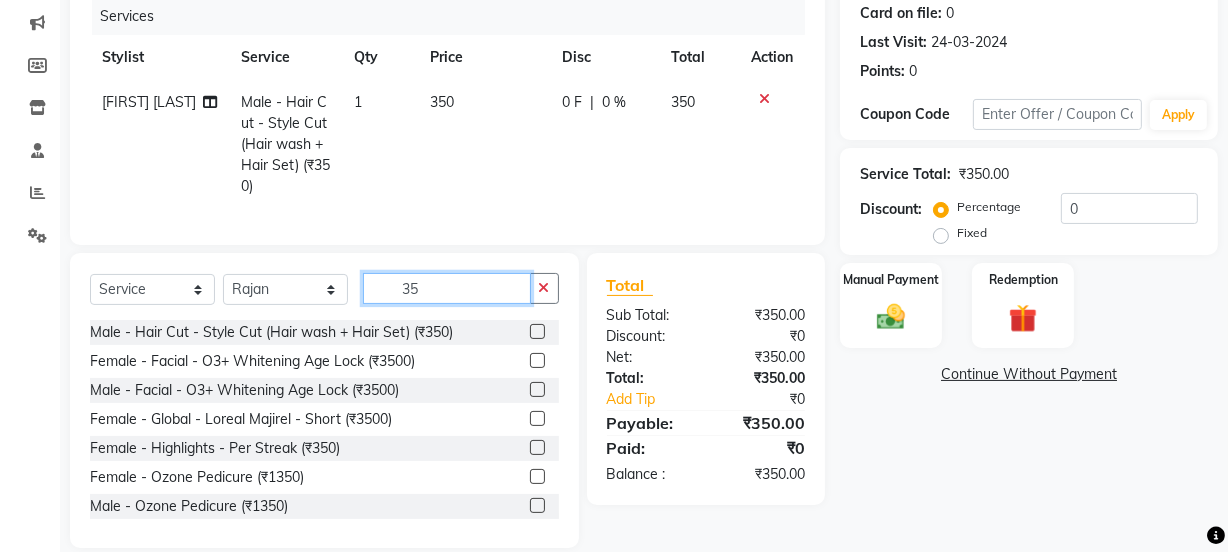 type on "3" 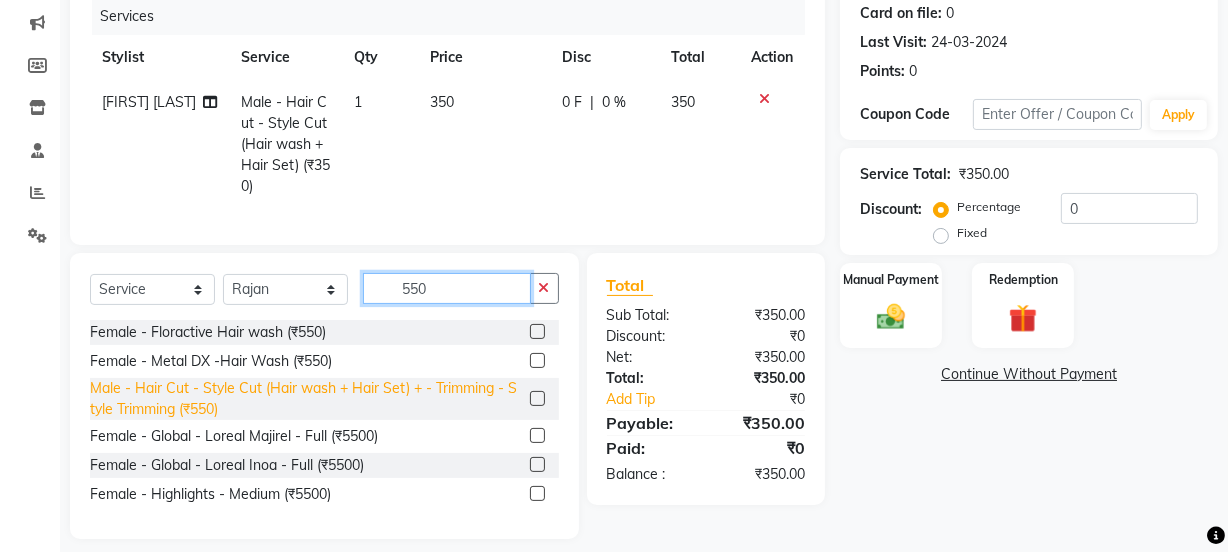 type on "550" 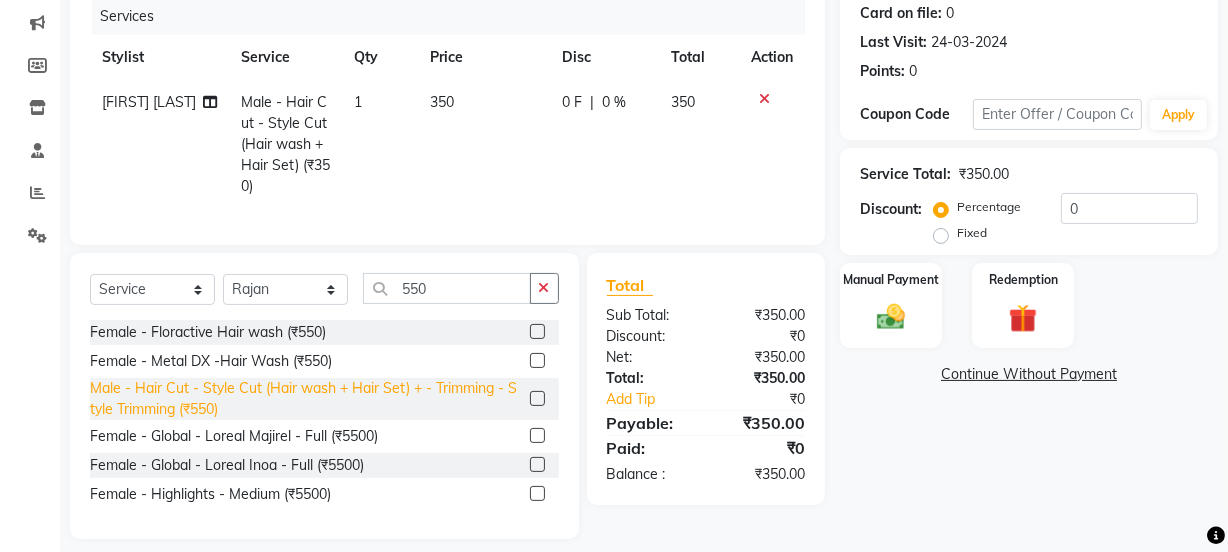 click on "Male - Hair Cut - Style Cut (Hair wash + Hair Set) + - Trimming - Style Trimming (₹550)" 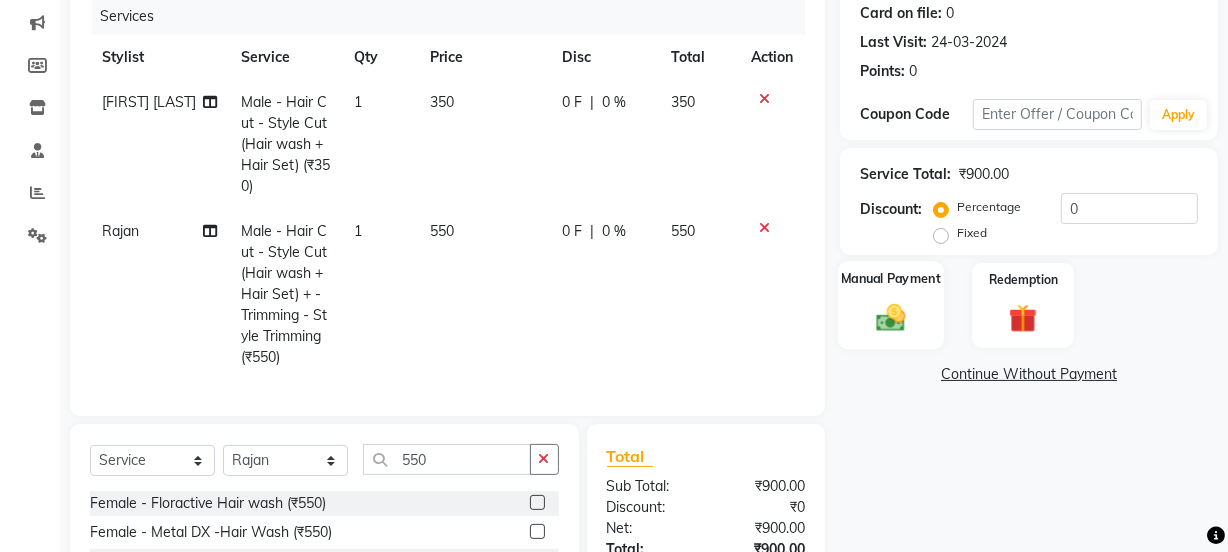 checkbox on "false" 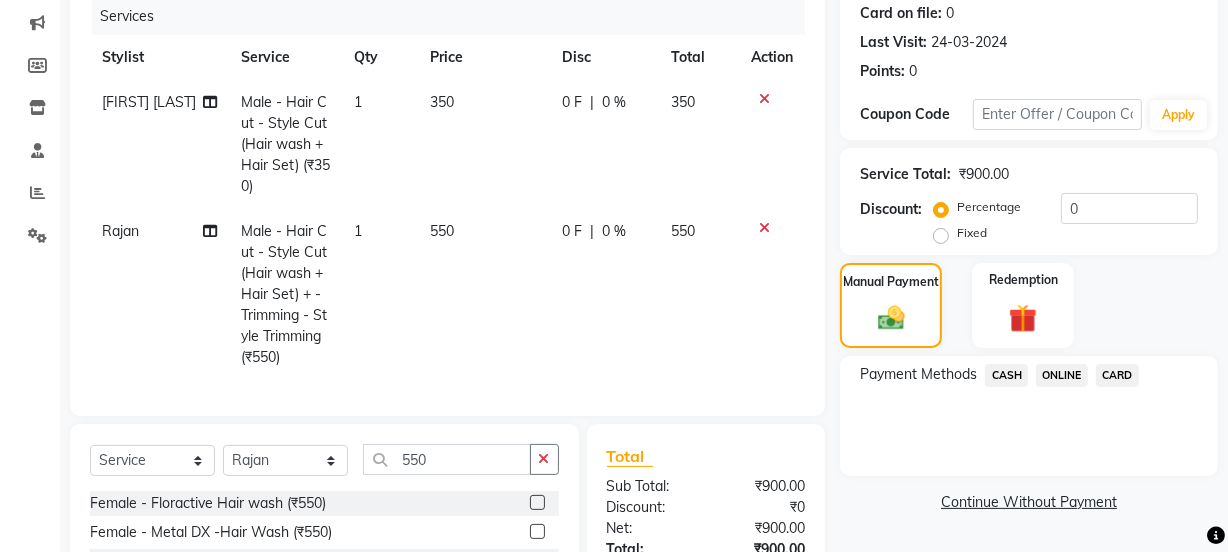 click on "ONLINE" 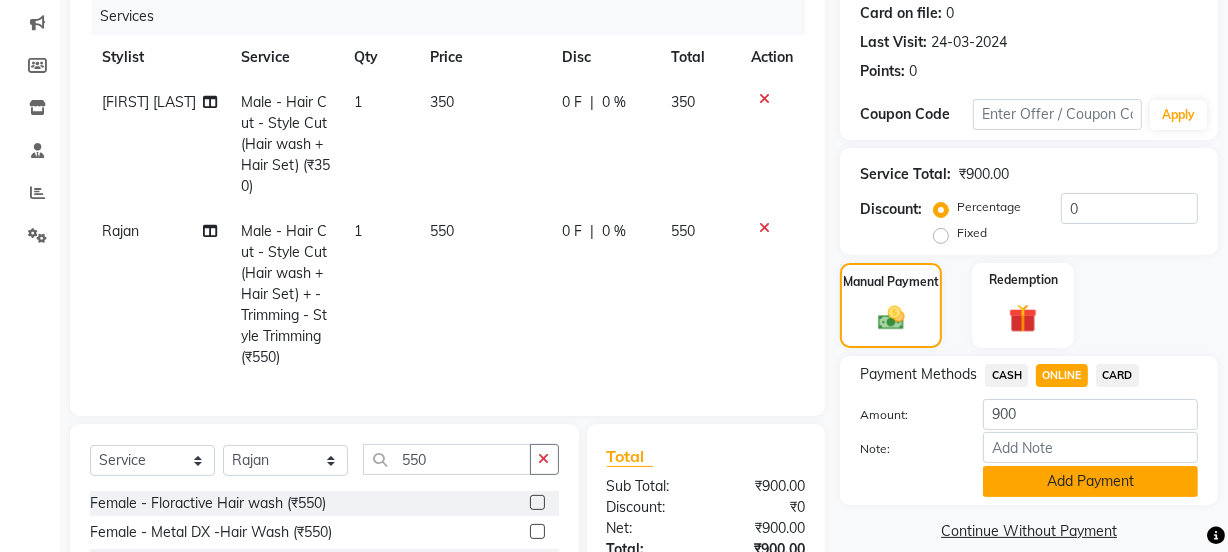 click on "Add Payment" 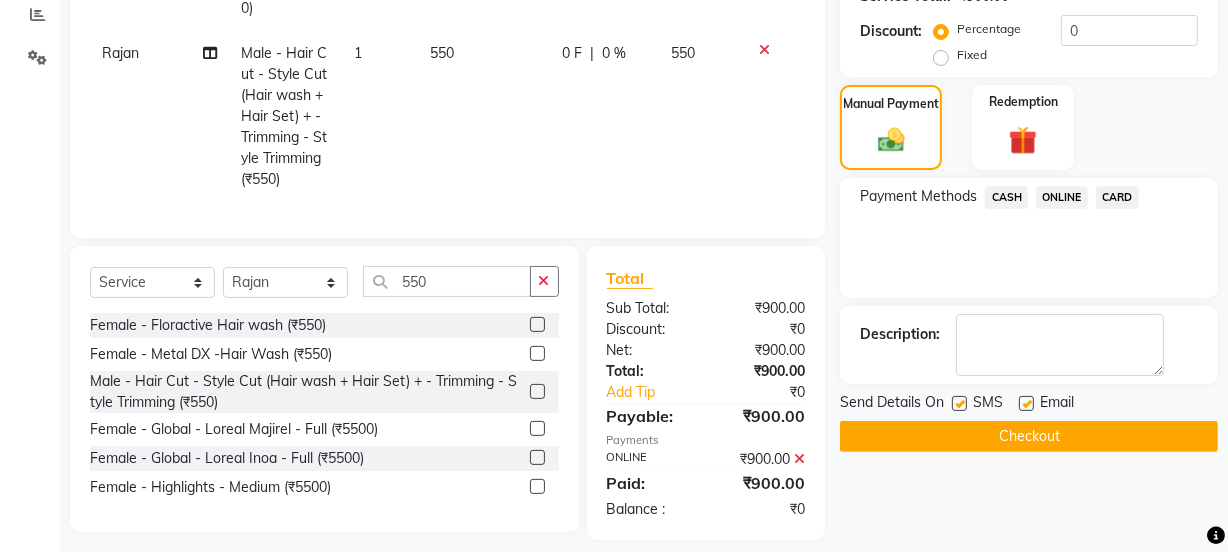 scroll, scrollTop: 431, scrollLeft: 0, axis: vertical 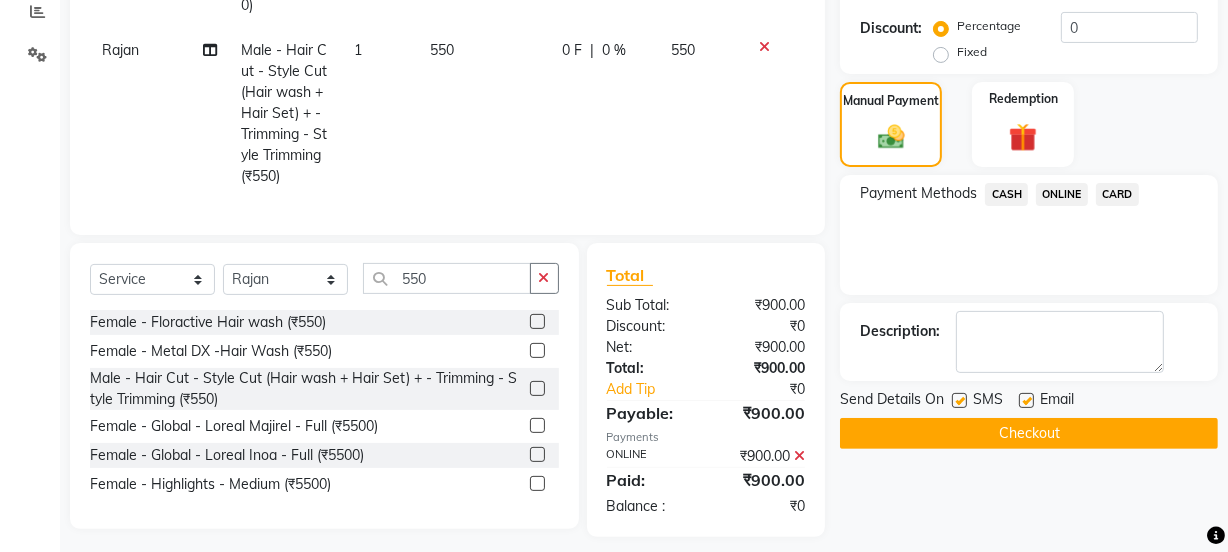 click on "Checkout" 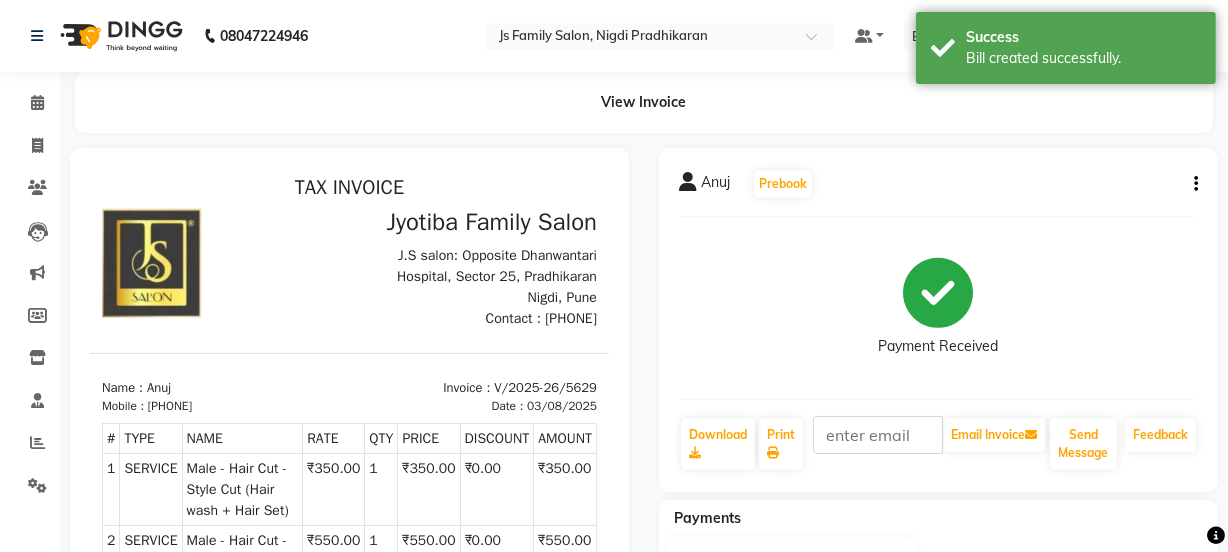 scroll, scrollTop: 0, scrollLeft: 0, axis: both 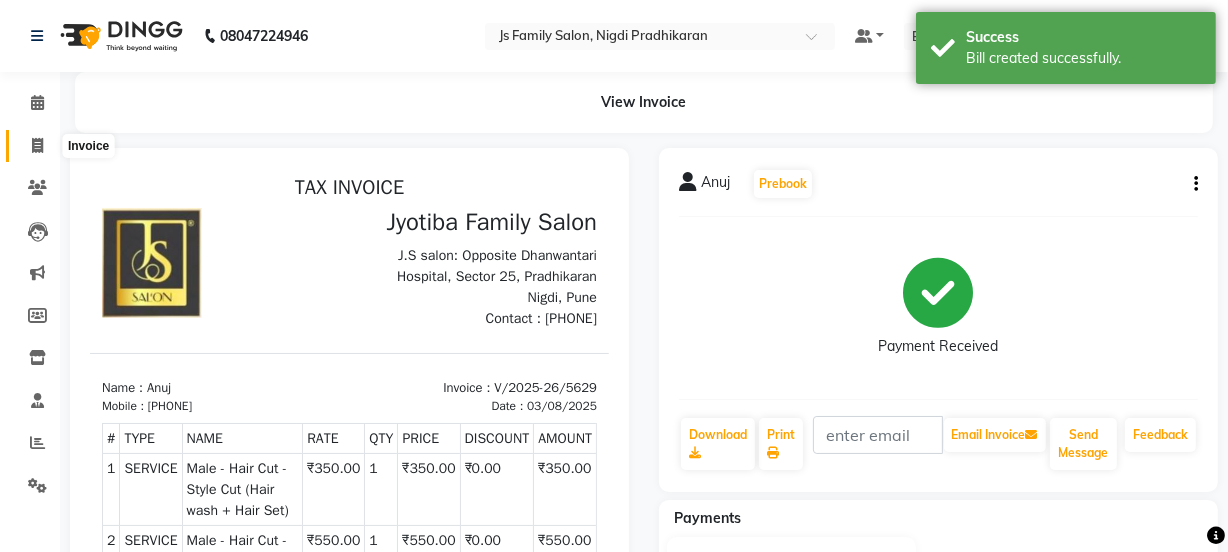 click 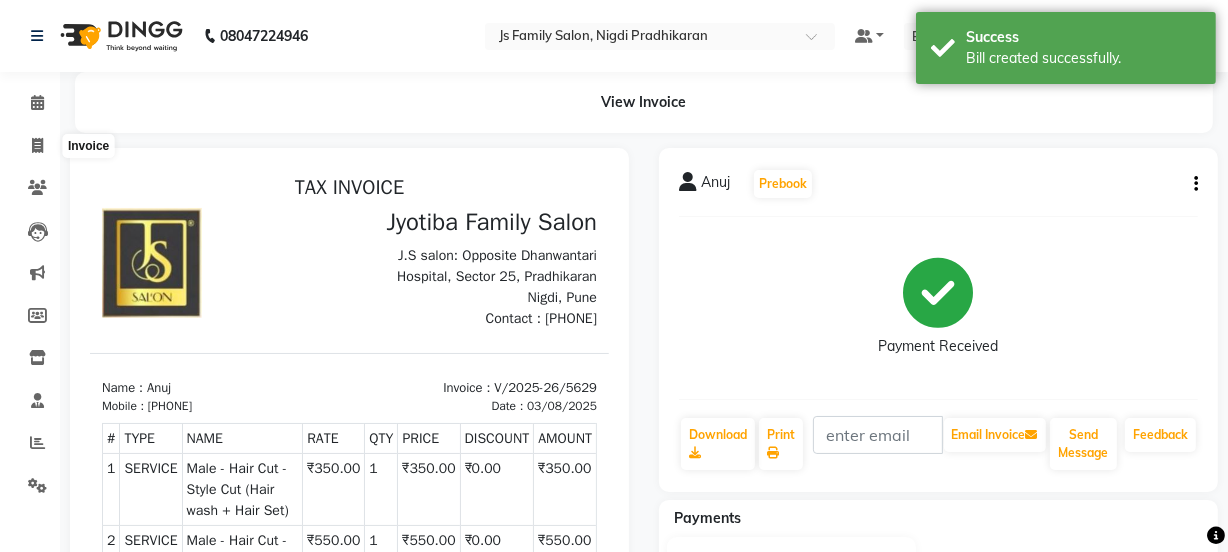 select on "3729" 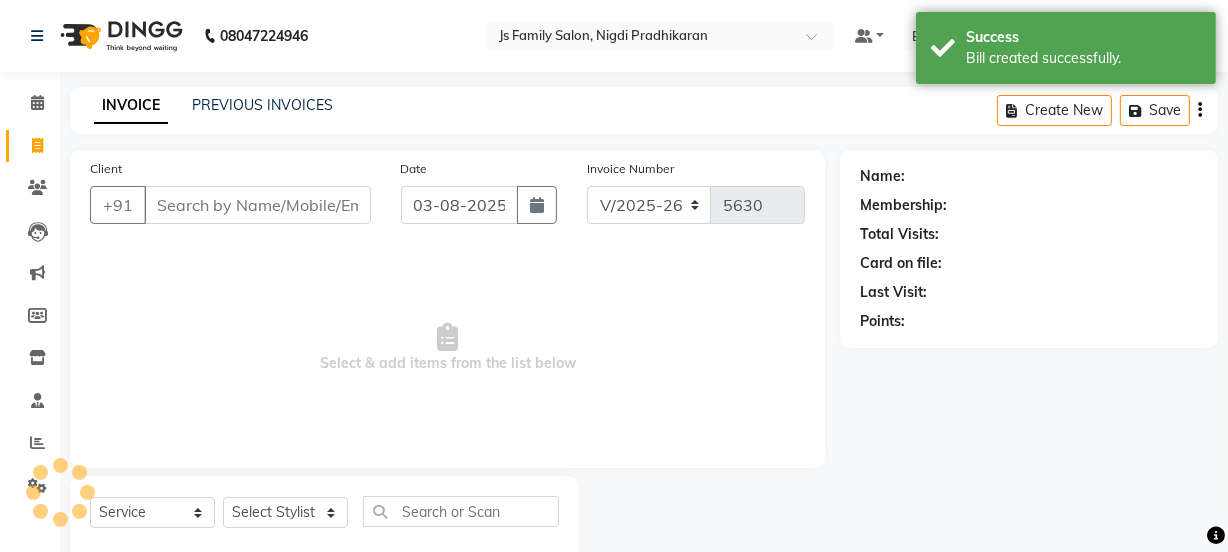 scroll, scrollTop: 50, scrollLeft: 0, axis: vertical 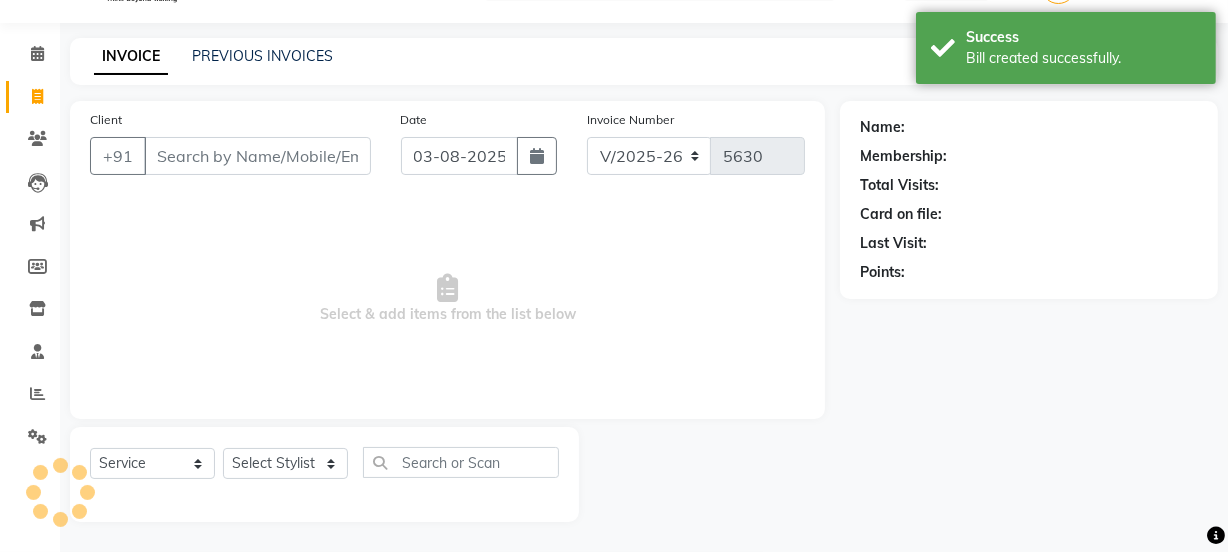 click on "Client" at bounding box center (257, 156) 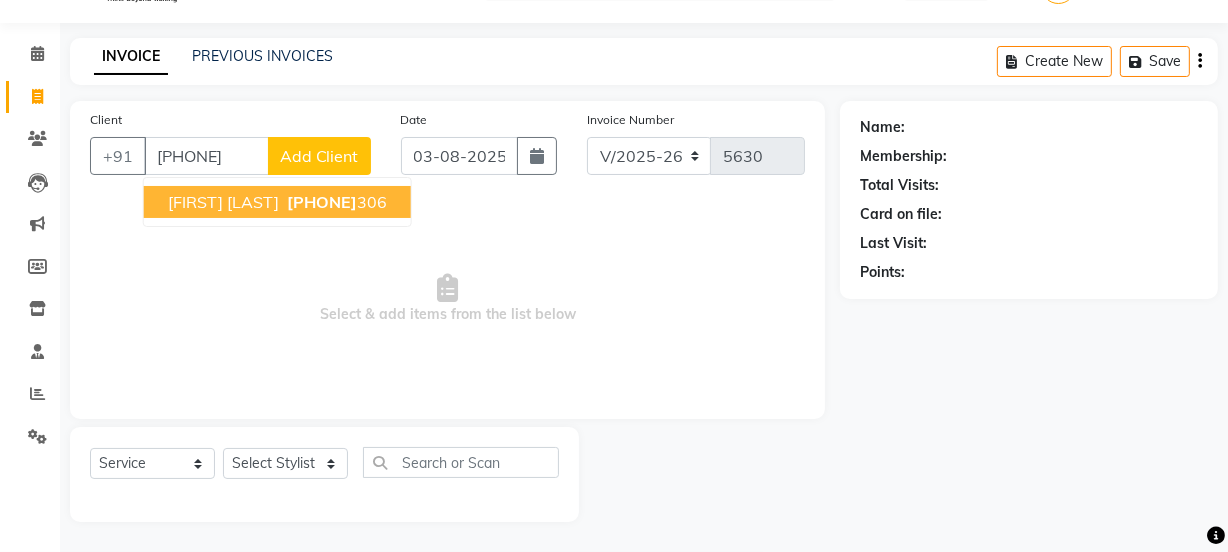 click on "Mayur Kalbhor" at bounding box center (223, 202) 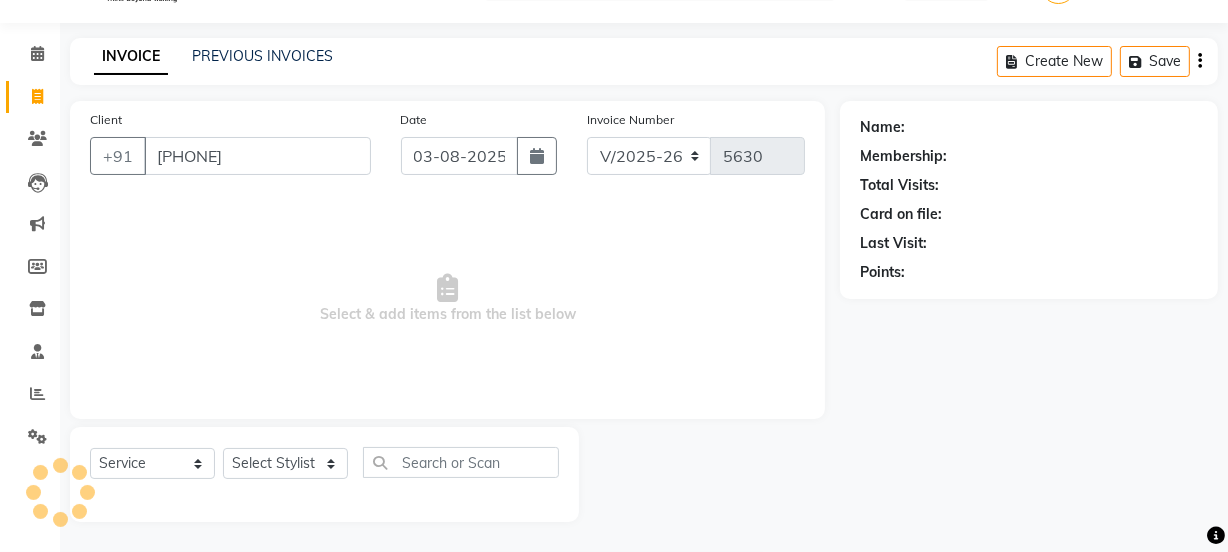 type on "[PHONE]" 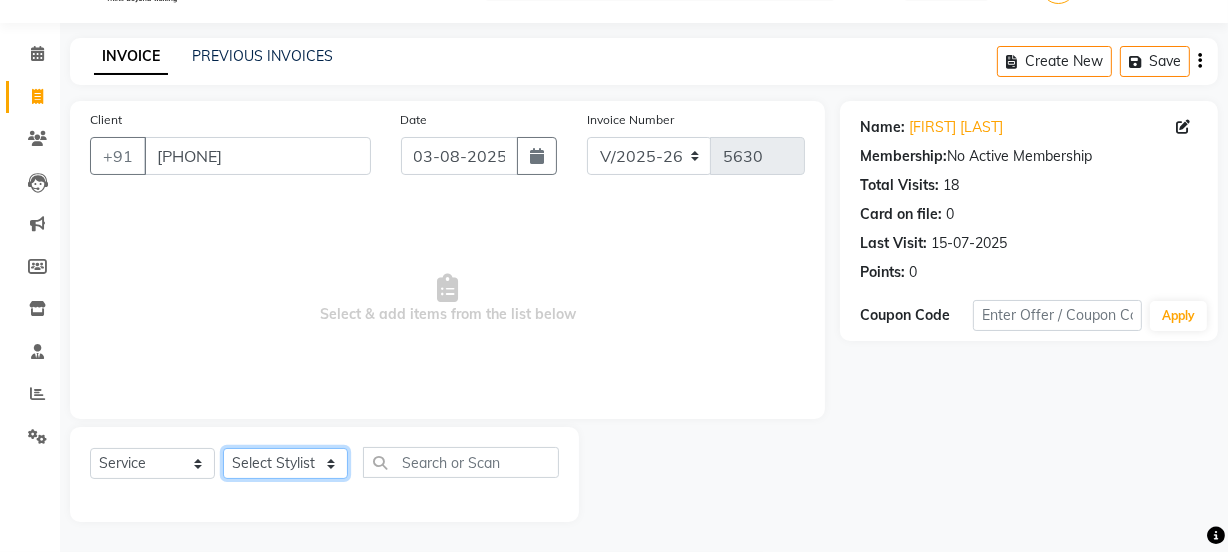 click on "Select Stylist Chetan    Dipak Vaidyakar Huda  kokan  n Mahadev Mane Mosin ansari  Nayan Patil Pradip  Prem Mane Rajan Roma Rajput Sai Shirin shaikh Shop Shubham Anarase Sneha suport staff Sonali  Sudip  Sujata thapa Sunil Umesh" 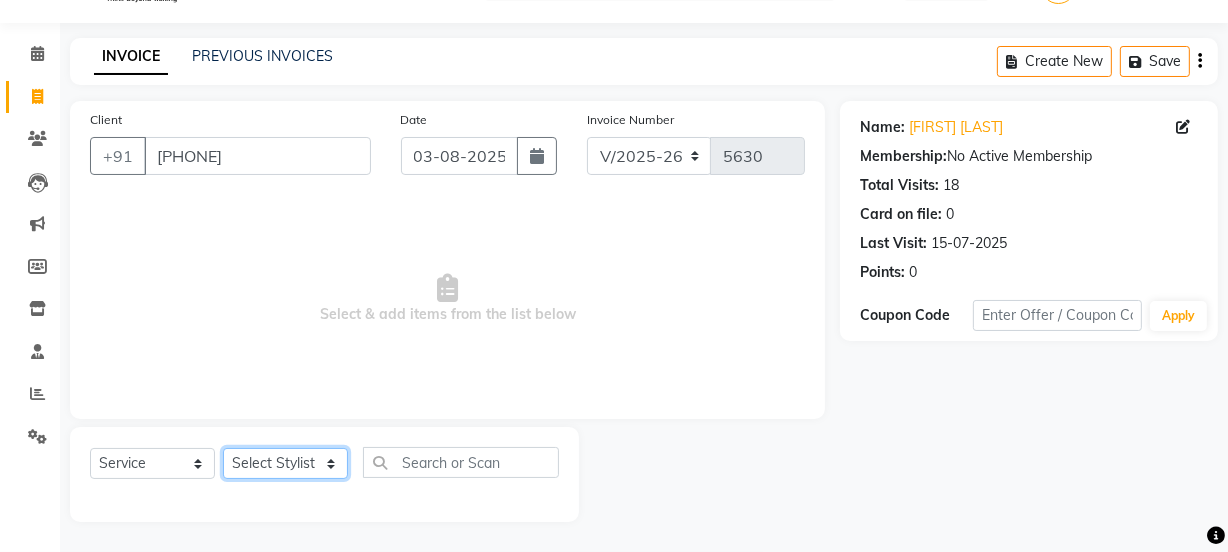 select on "43386" 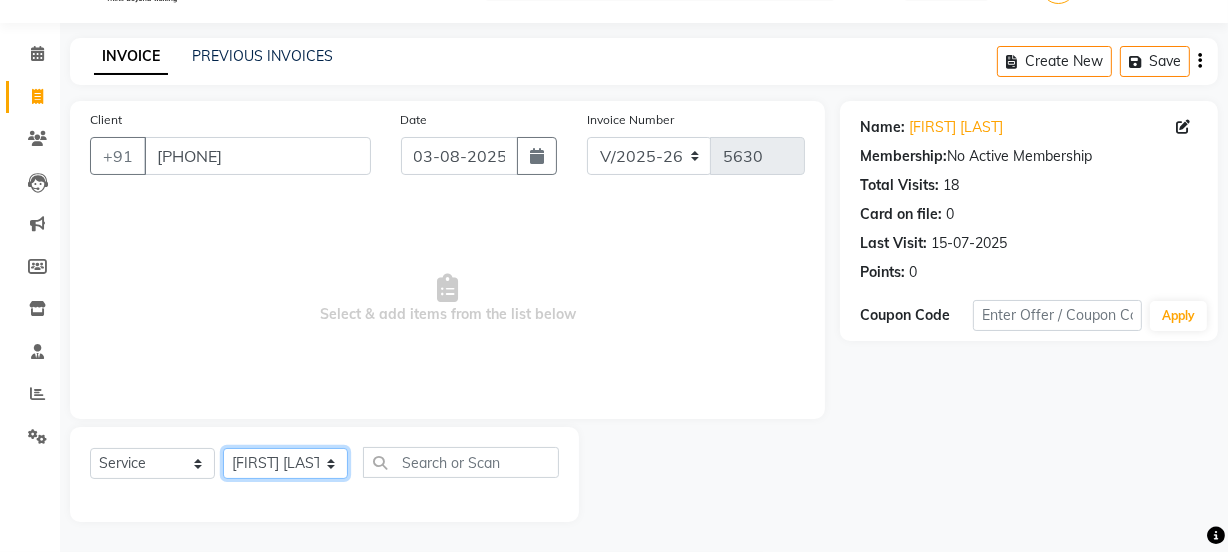 click on "Select Stylist Chetan    Dipak Vaidyakar Huda  kokan  n Mahadev Mane Mosin ansari  Nayan Patil Pradip  Prem Mane Rajan Roma Rajput Sai Shirin shaikh Shop Shubham Anarase Sneha suport staff Sonali  Sudip  Sujata thapa Sunil Umesh" 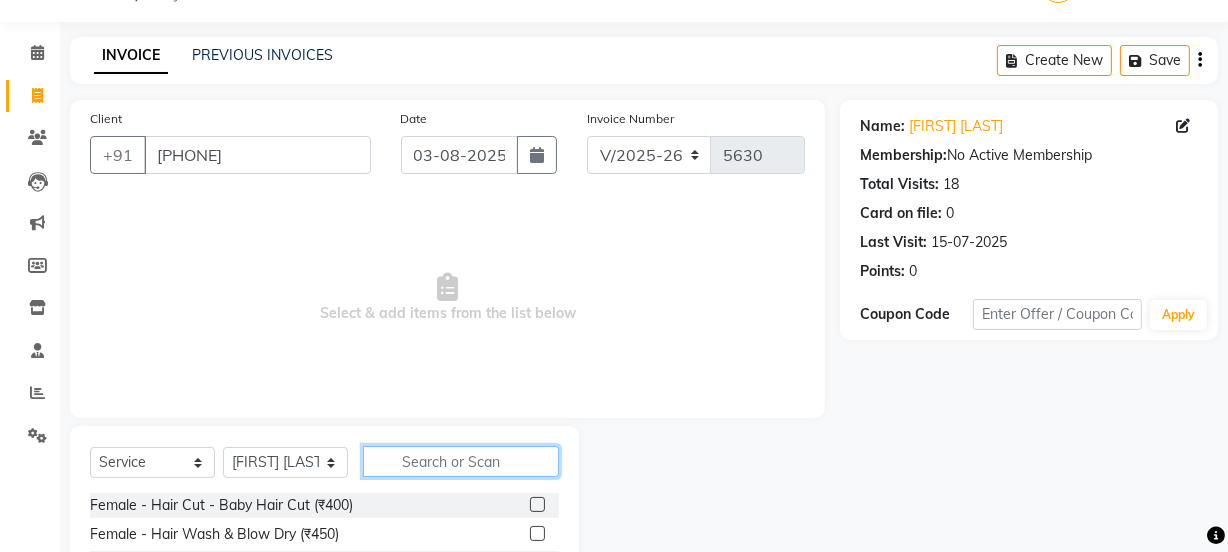 click 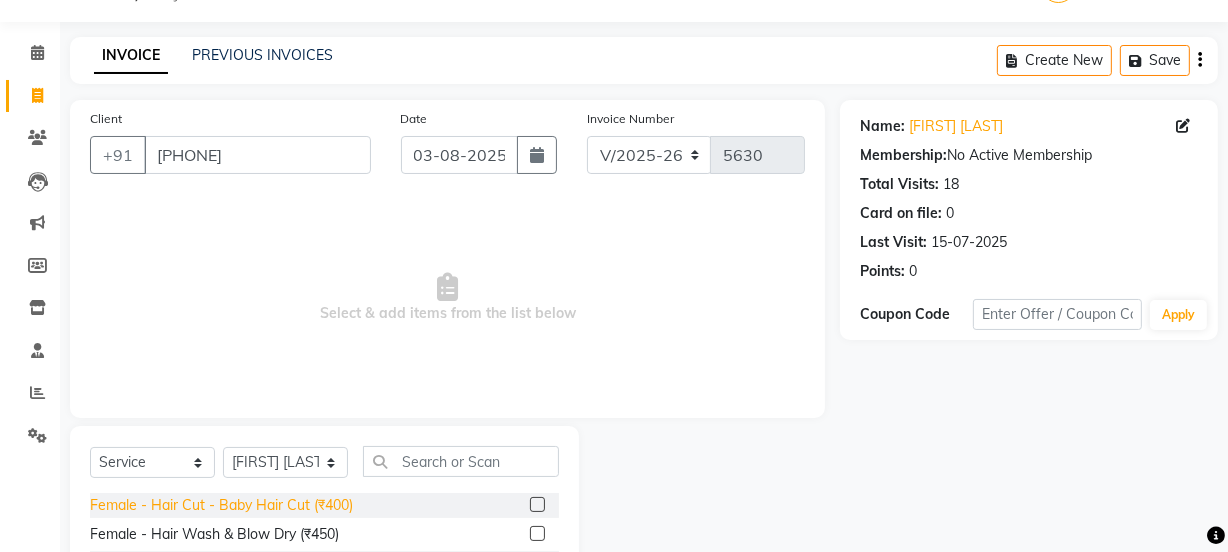 click on "Female - Hair Cut - Baby Hair Cut (₹400)" 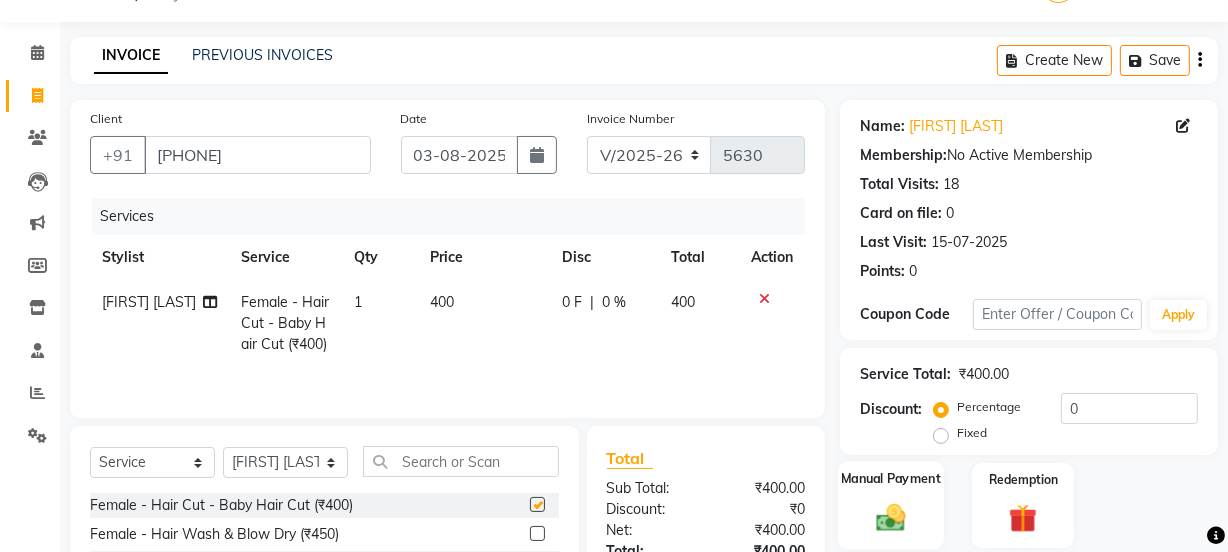 checkbox on "false" 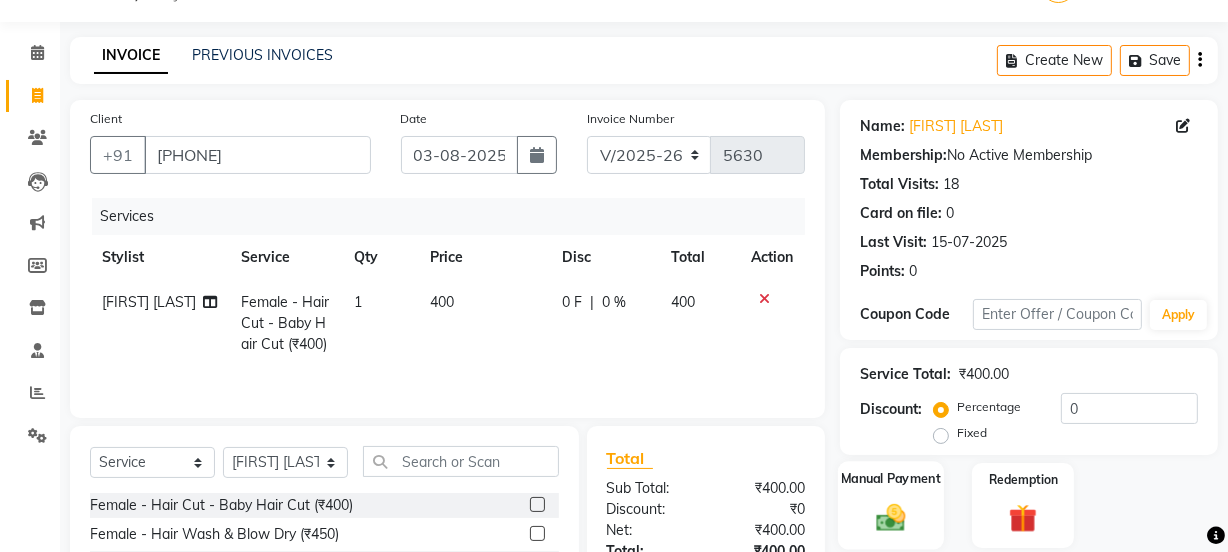 click 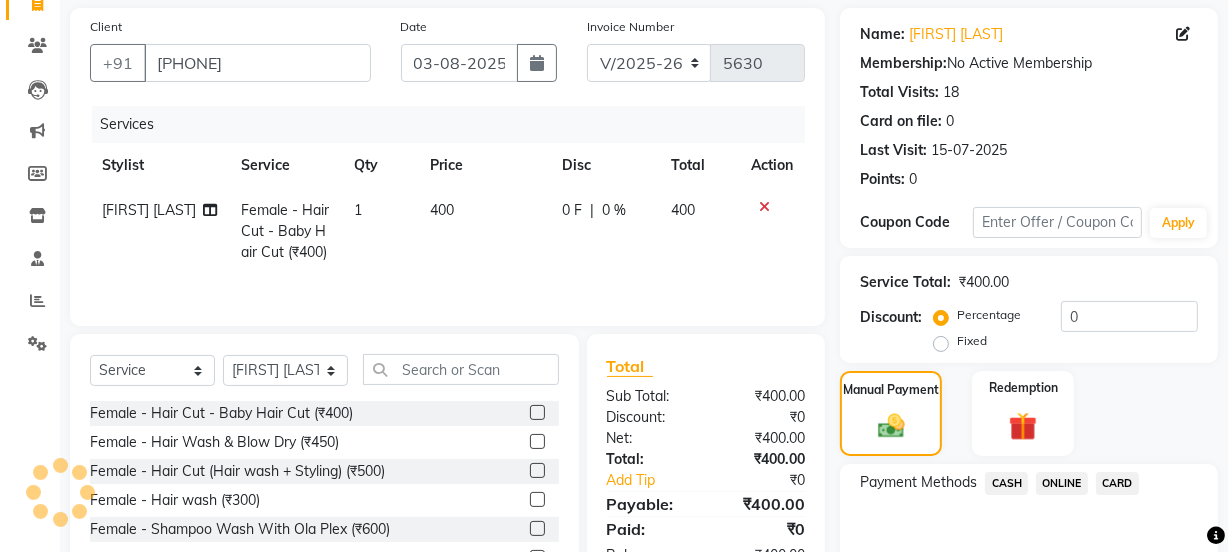scroll, scrollTop: 269, scrollLeft: 0, axis: vertical 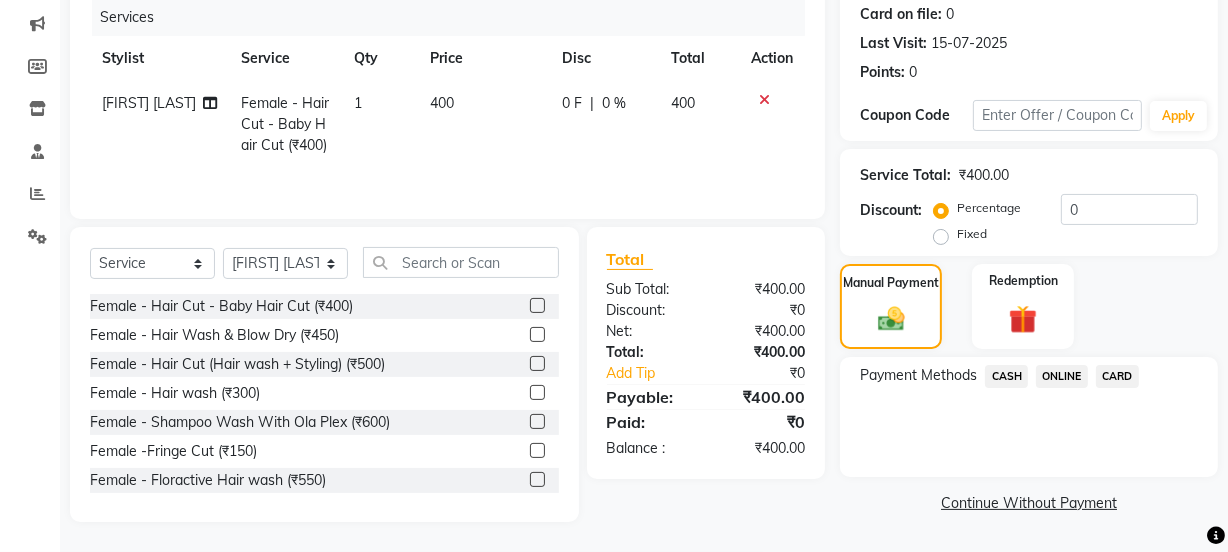 click on "CASH" 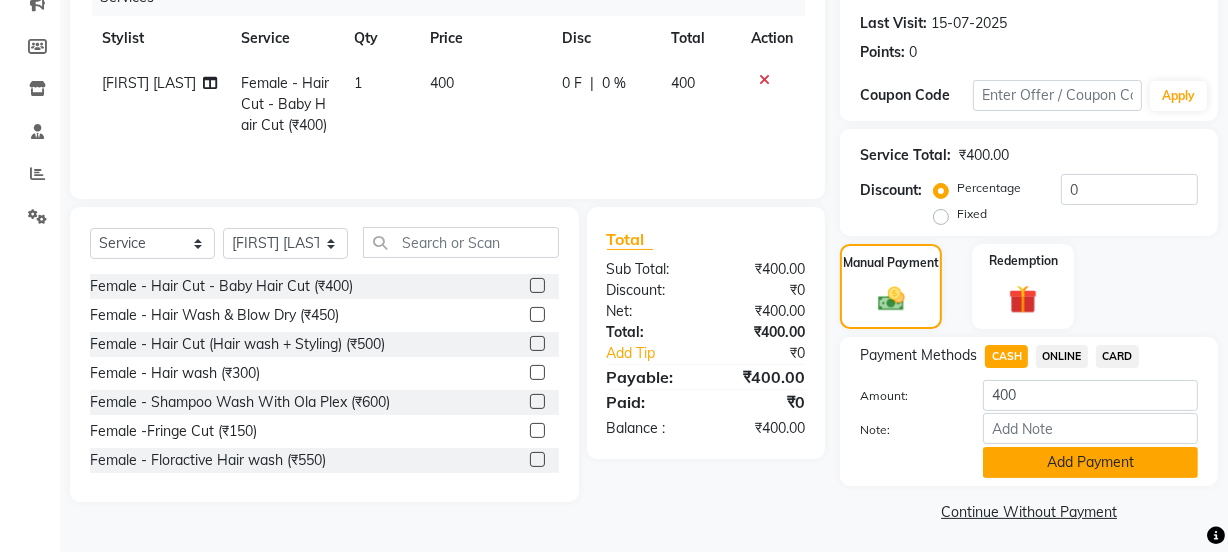 click on "Add Payment" 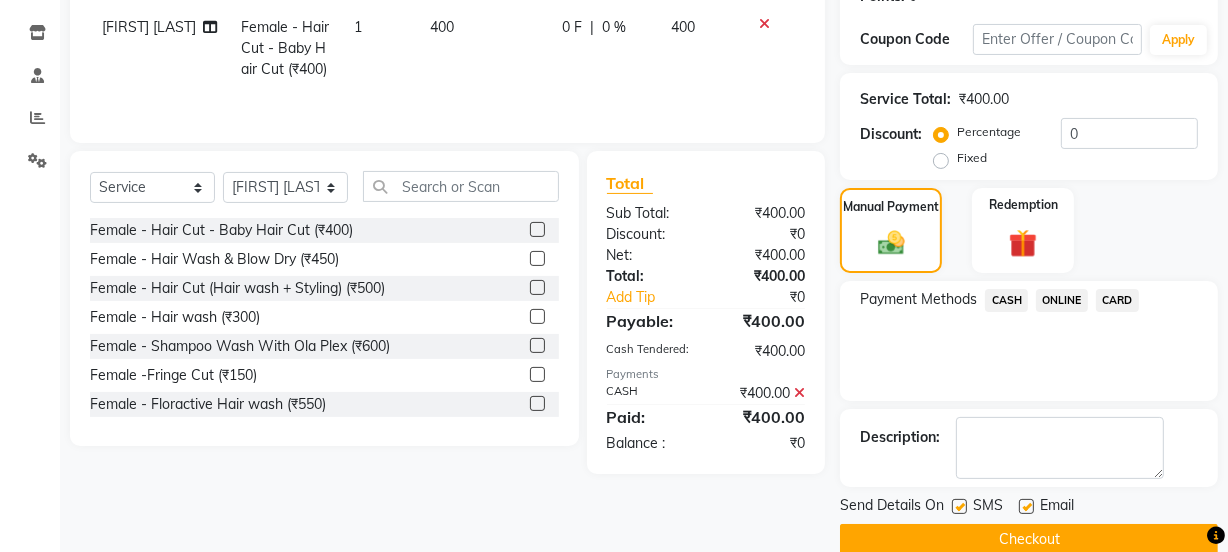 scroll, scrollTop: 357, scrollLeft: 0, axis: vertical 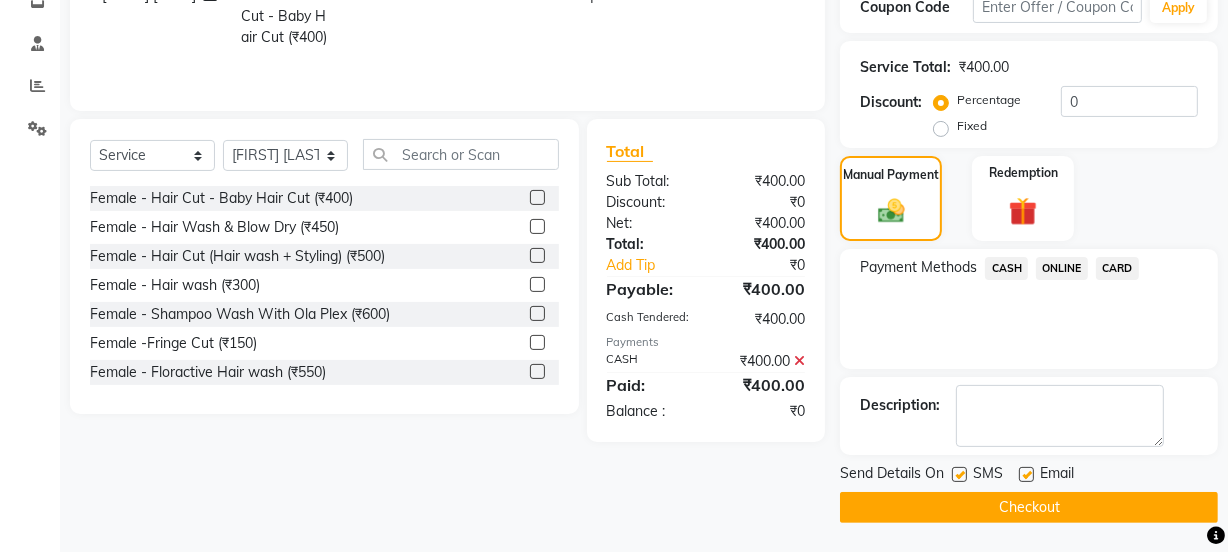click on "Checkout" 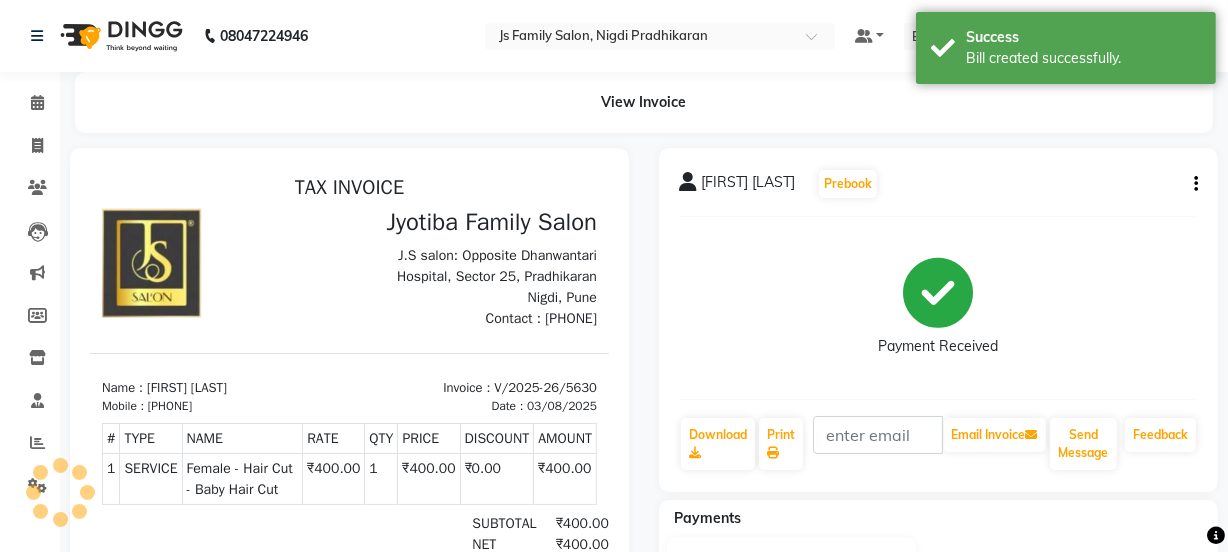 scroll, scrollTop: 0, scrollLeft: 0, axis: both 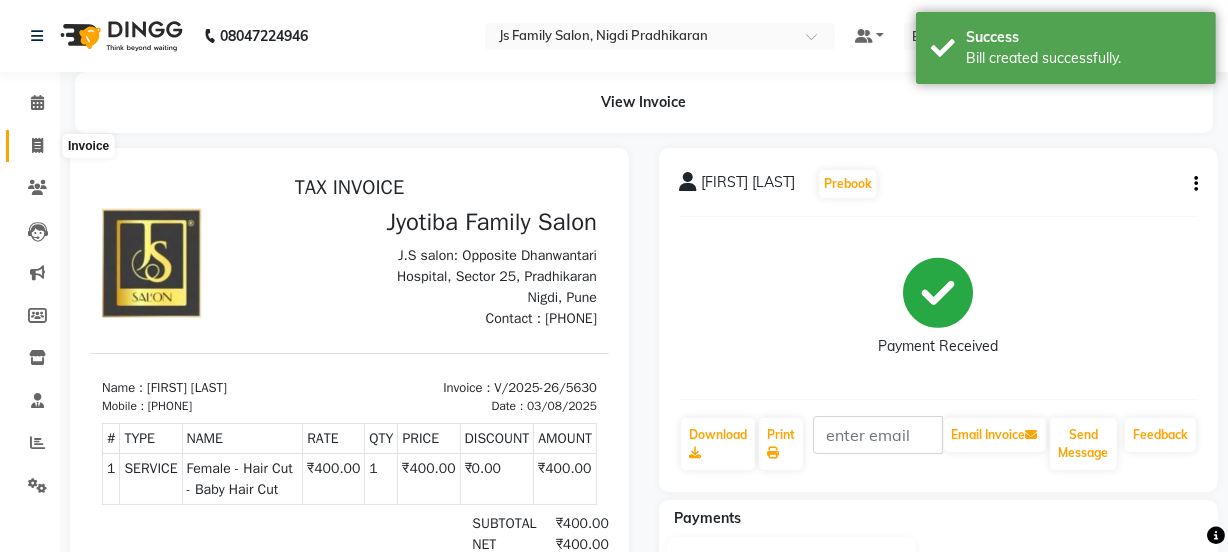 click 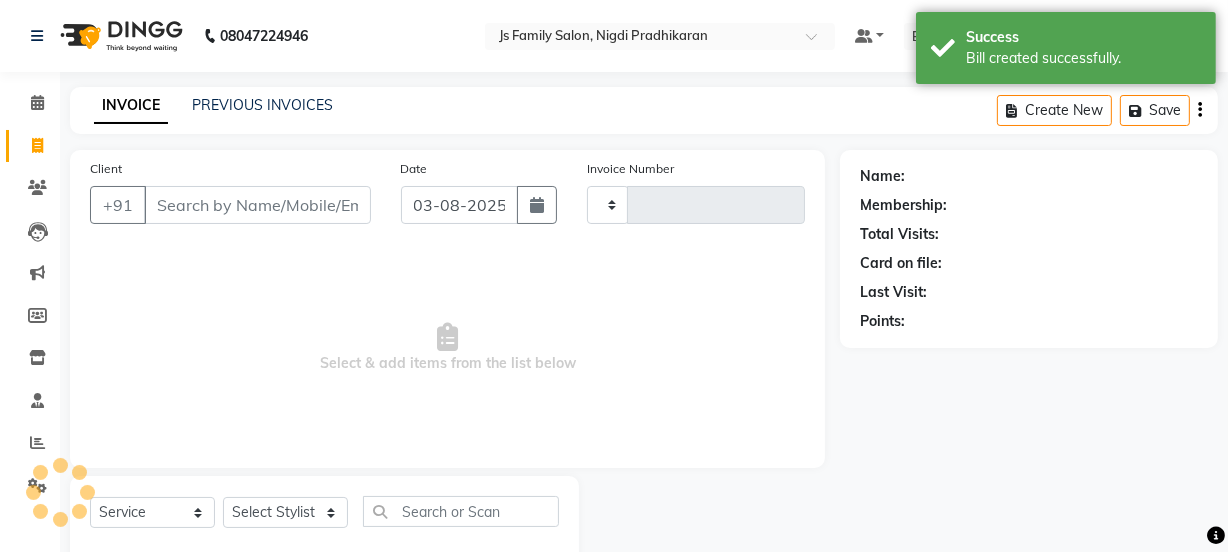 type on "5631" 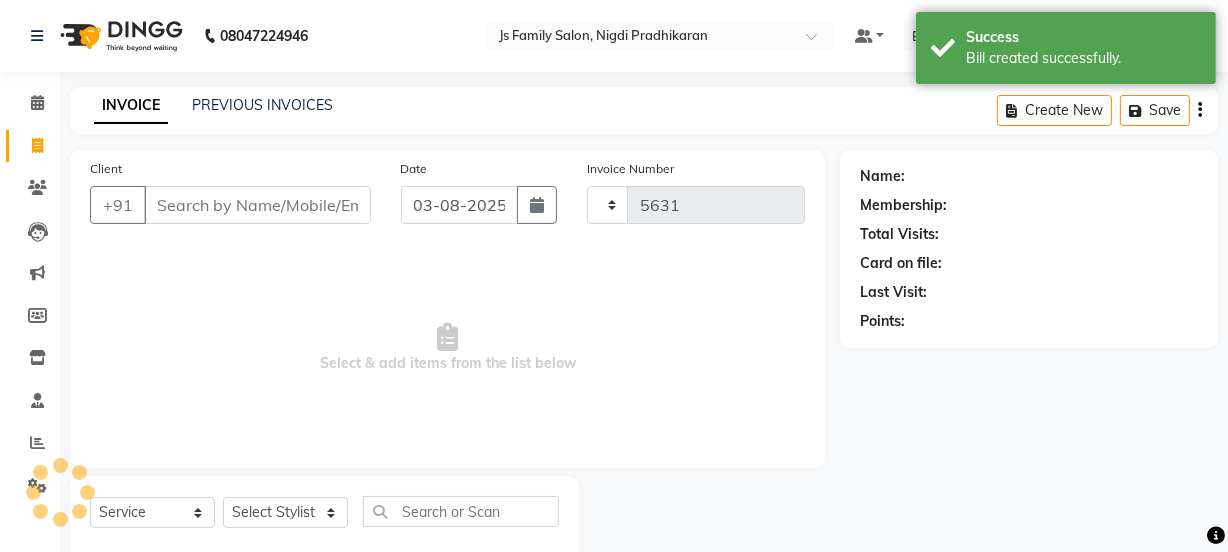 select on "3729" 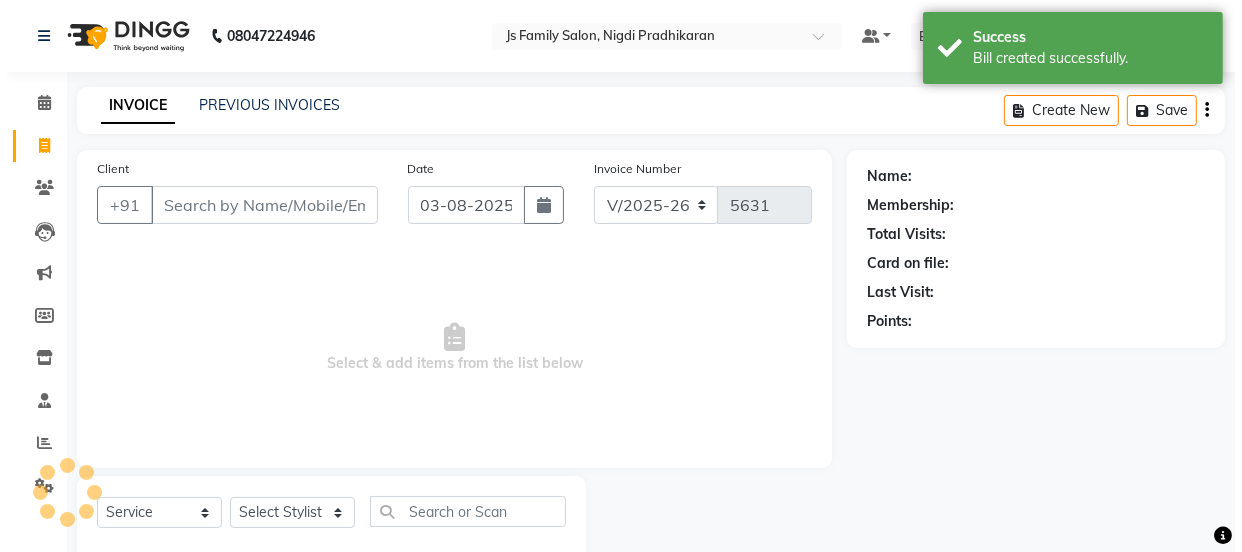 scroll, scrollTop: 50, scrollLeft: 0, axis: vertical 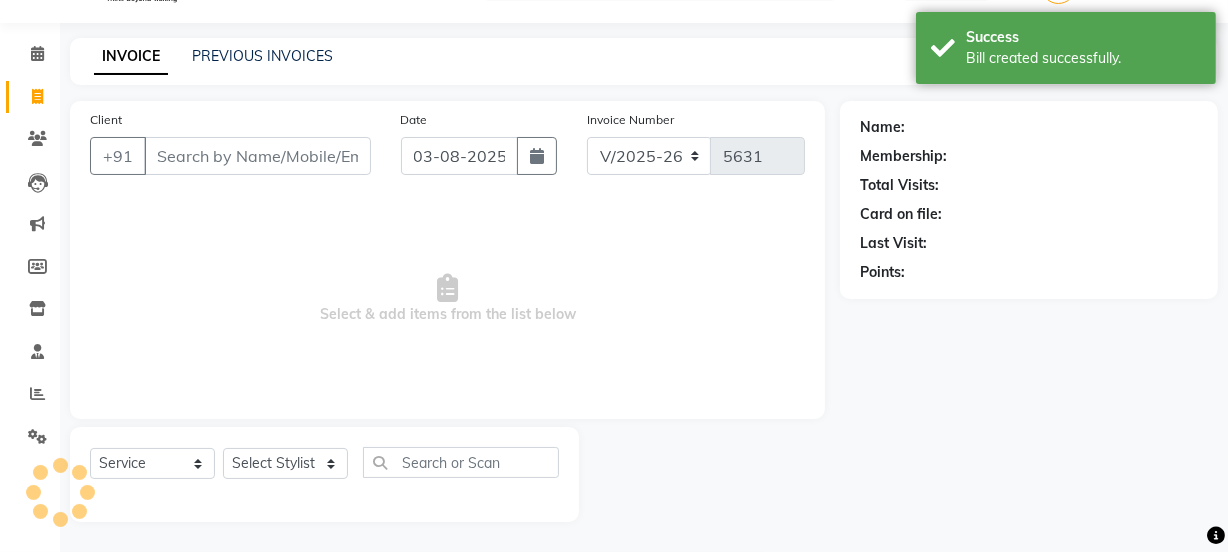 click on "Client" at bounding box center [257, 156] 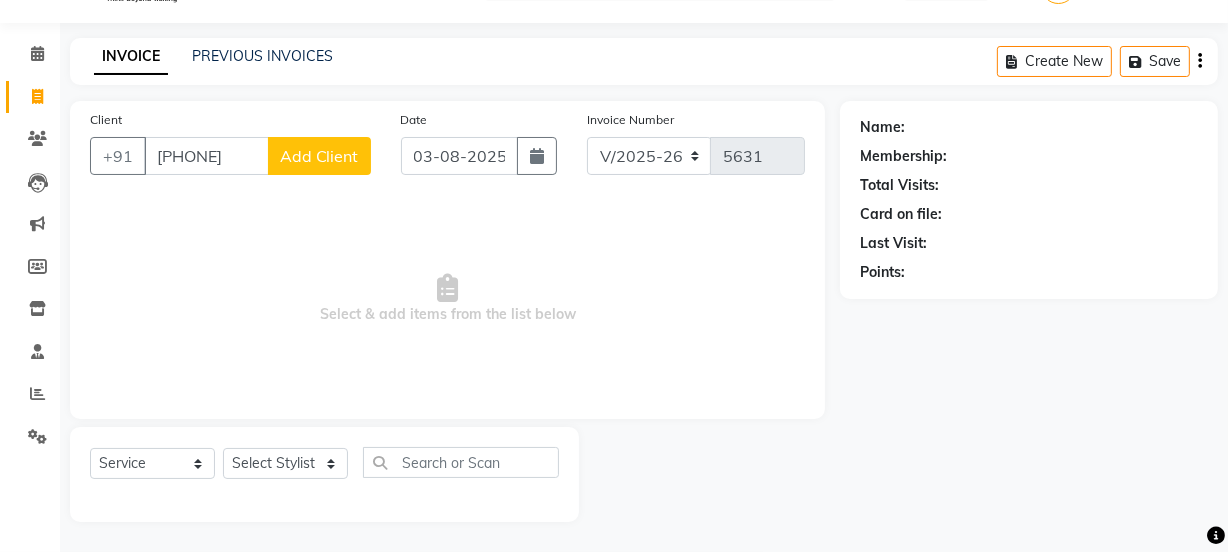 type on "9767276090" 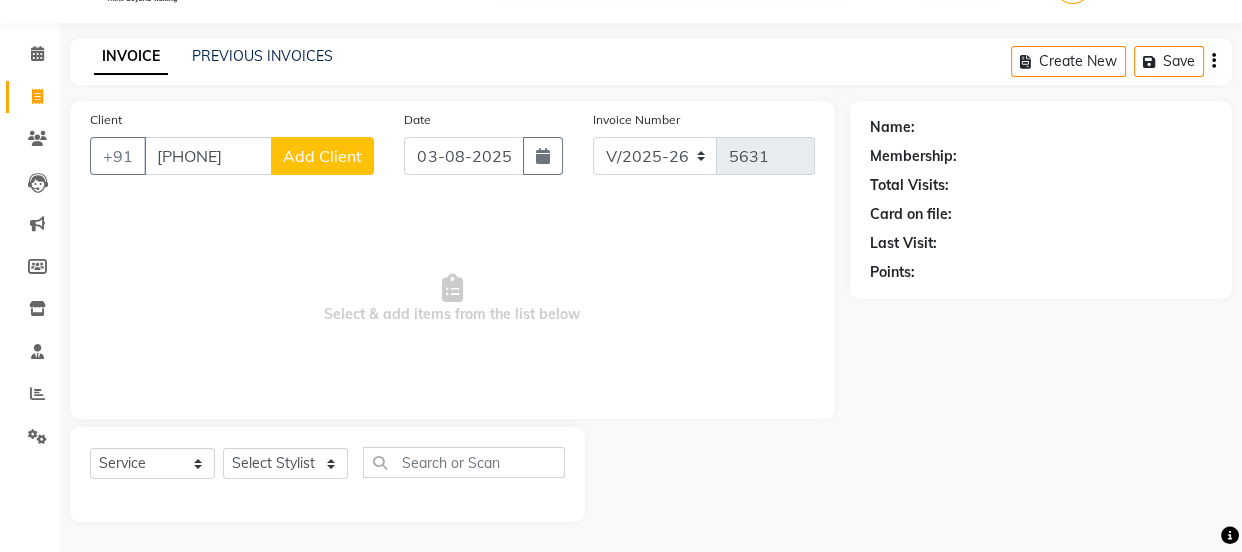 select on "22" 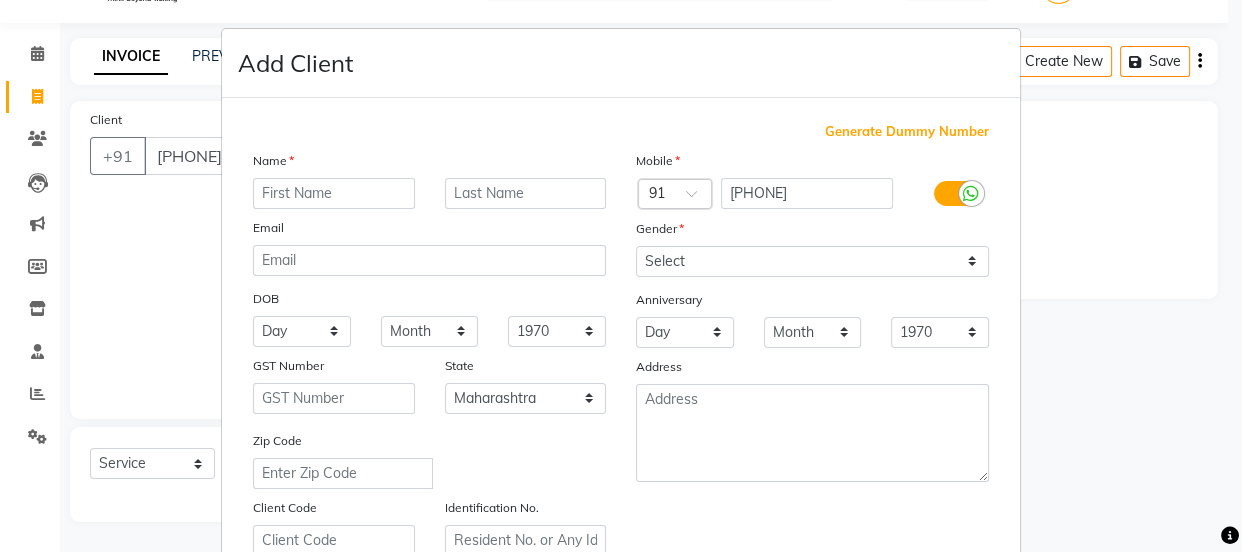 click at bounding box center (334, 193) 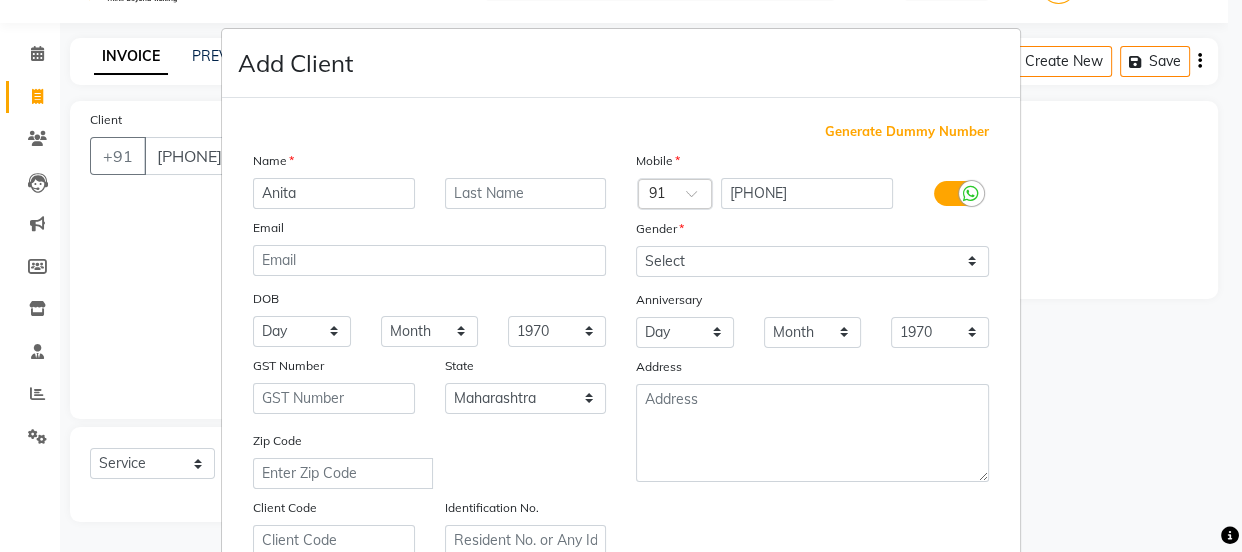 type on "Anita" 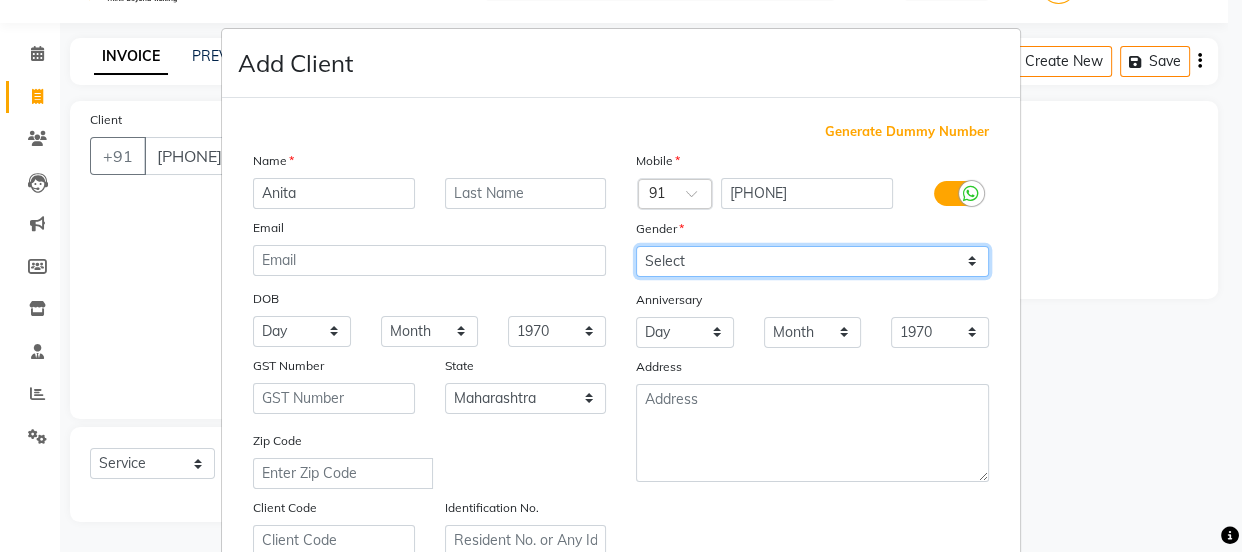 click on "Select Male Female Other Prefer Not To Say" at bounding box center [812, 261] 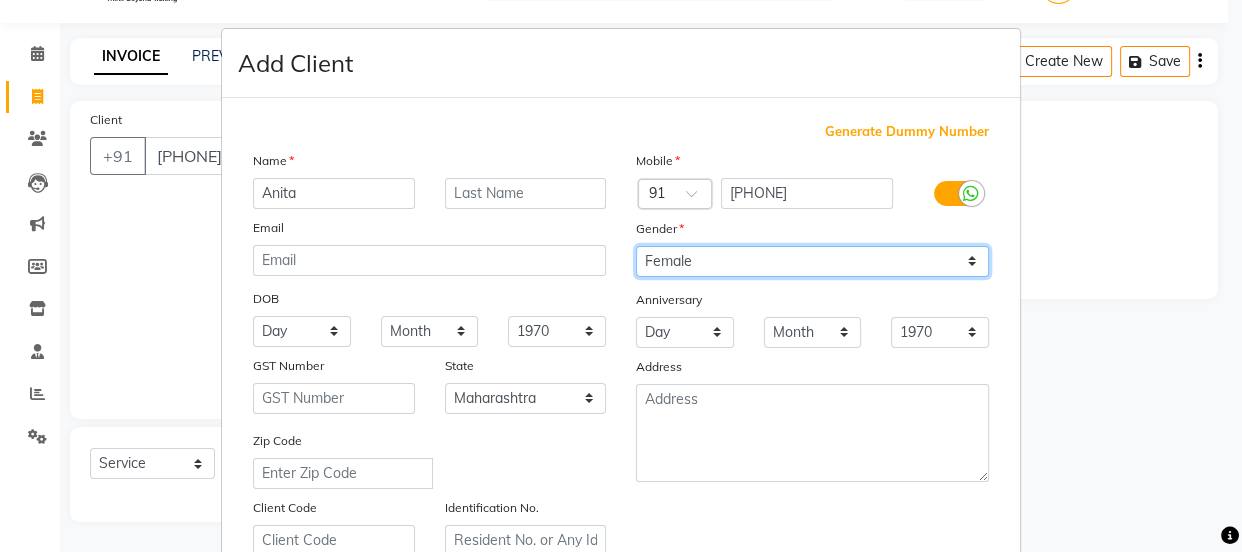 click on "Select Male Female Other Prefer Not To Say" at bounding box center [812, 261] 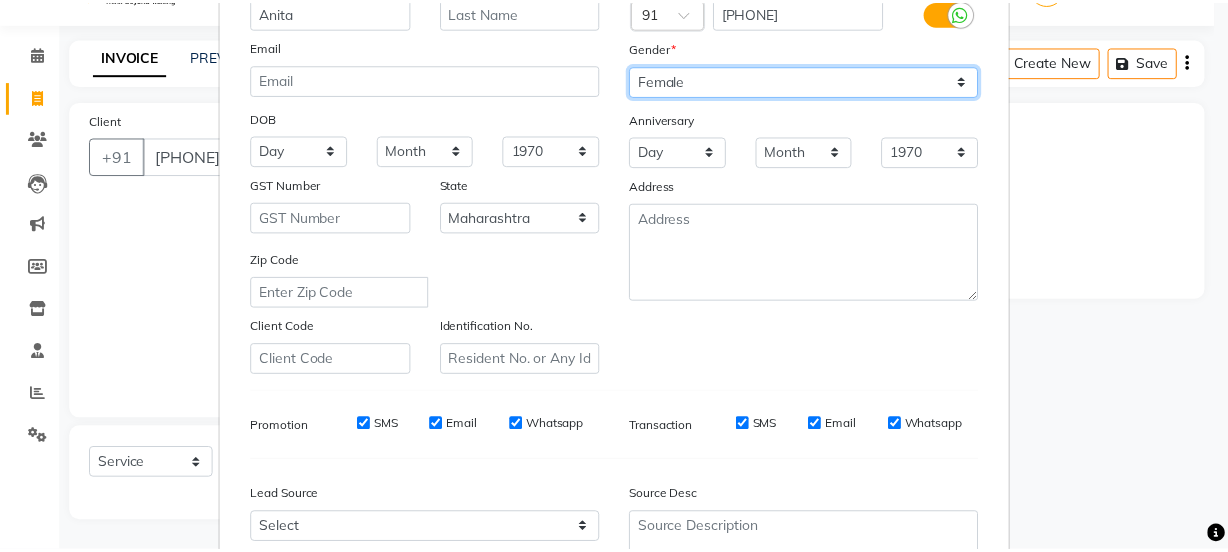 scroll, scrollTop: 377, scrollLeft: 0, axis: vertical 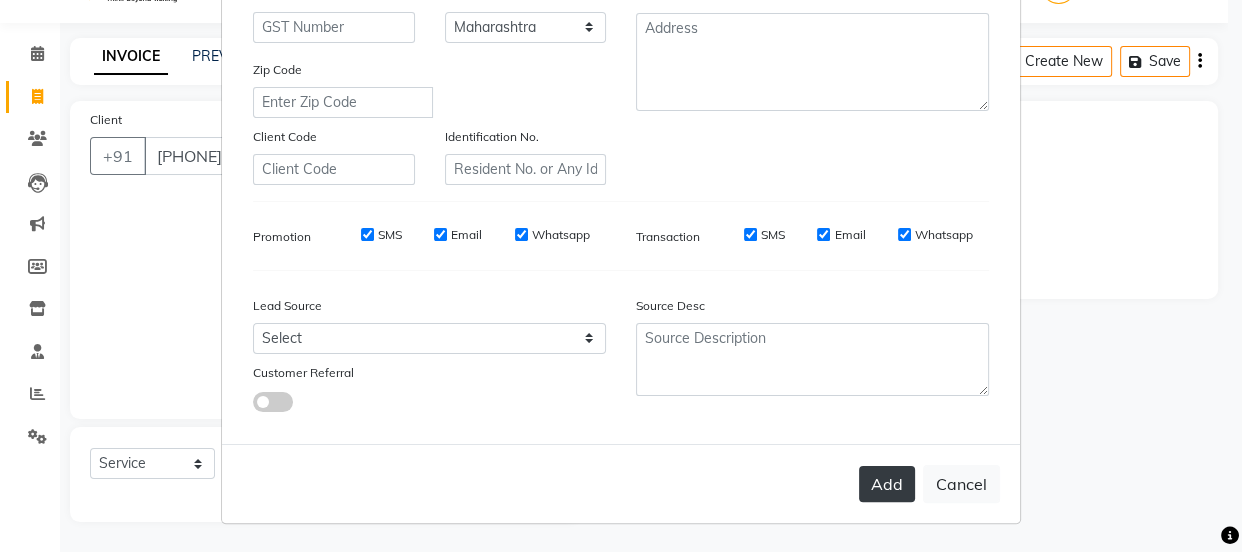click on "Add" at bounding box center [887, 484] 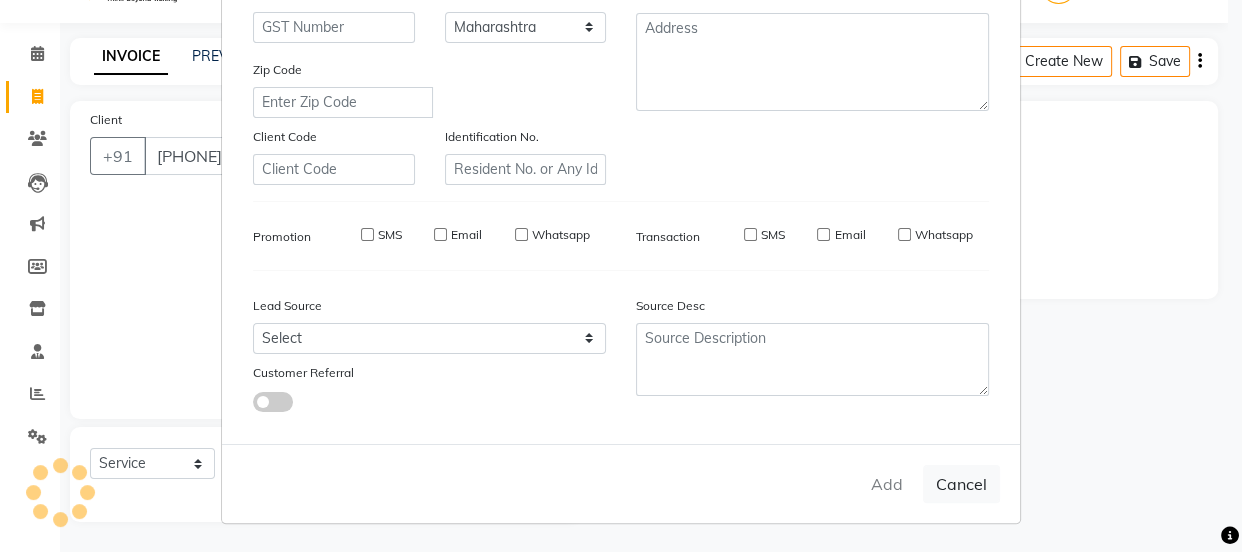 type 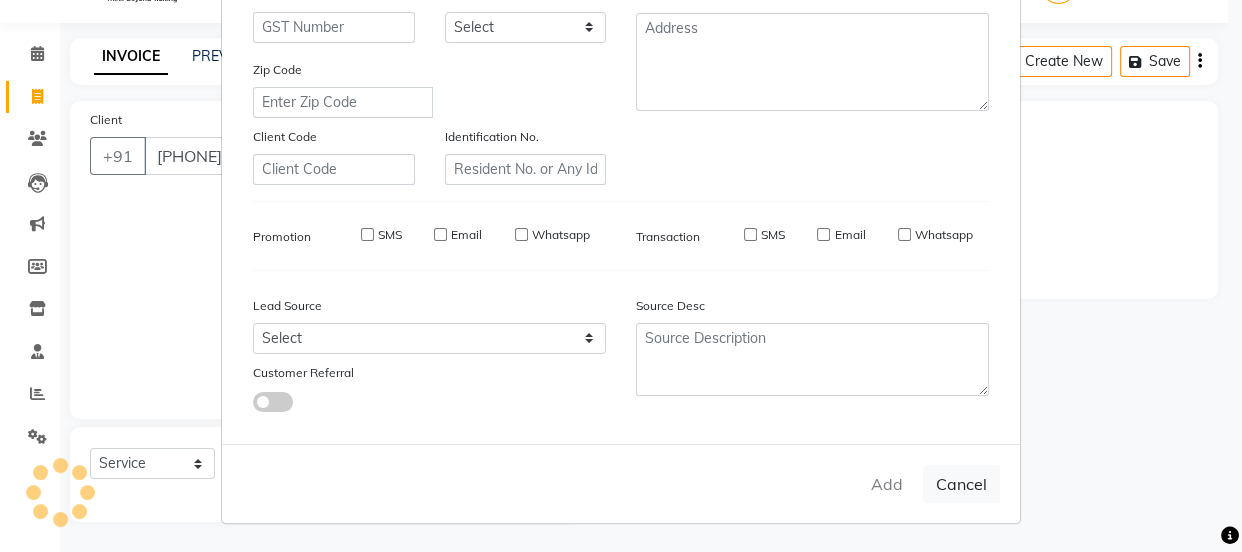 select 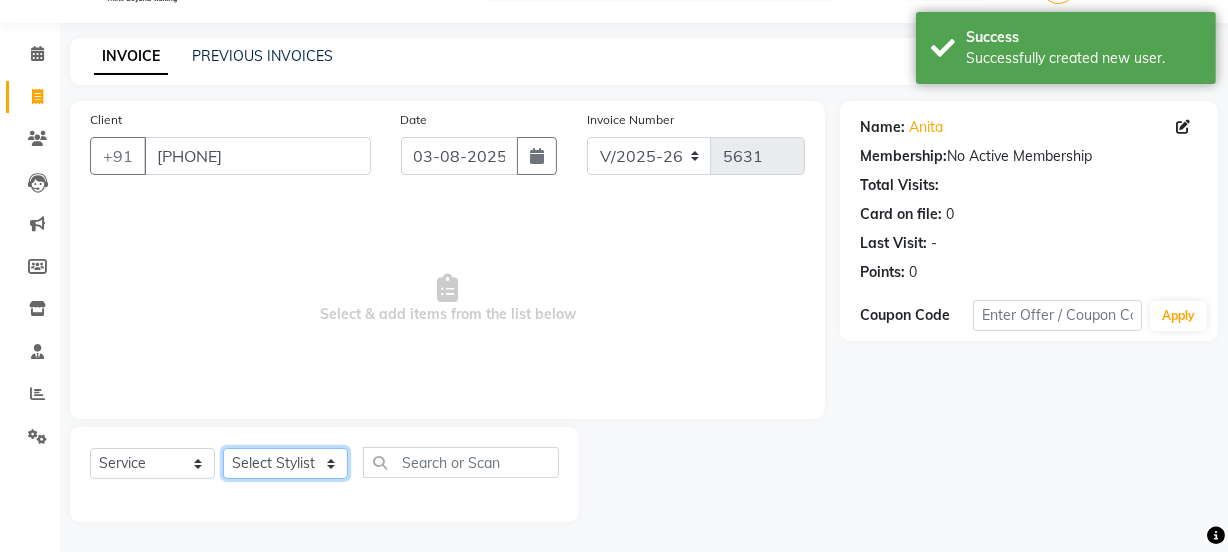 click on "Select Stylist Chetan    Dipak Vaidyakar Huda  kokan  n Mahadev Mane Mosin ansari  Nayan Patil Pradip  Prem Mane Rajan Roma Rajput Sai Shirin shaikh Shop Shubham Anarase Sneha suport staff Sonali  Sudip  Sujata thapa Sunil Umesh" 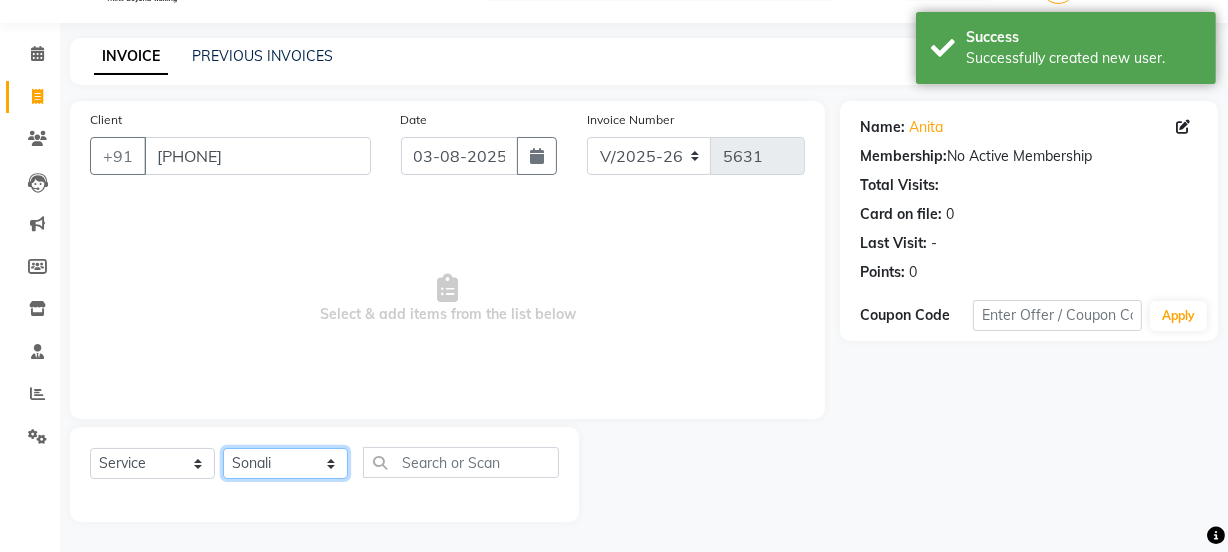 click on "Select Stylist Chetan    Dipak Vaidyakar Huda  kokan  n Mahadev Mane Mosin ansari  Nayan Patil Pradip  Prem Mane Rajan Roma Rajput Sai Shirin shaikh Shop Shubham Anarase Sneha suport staff Sonali  Sudip  Sujata thapa Sunil Umesh" 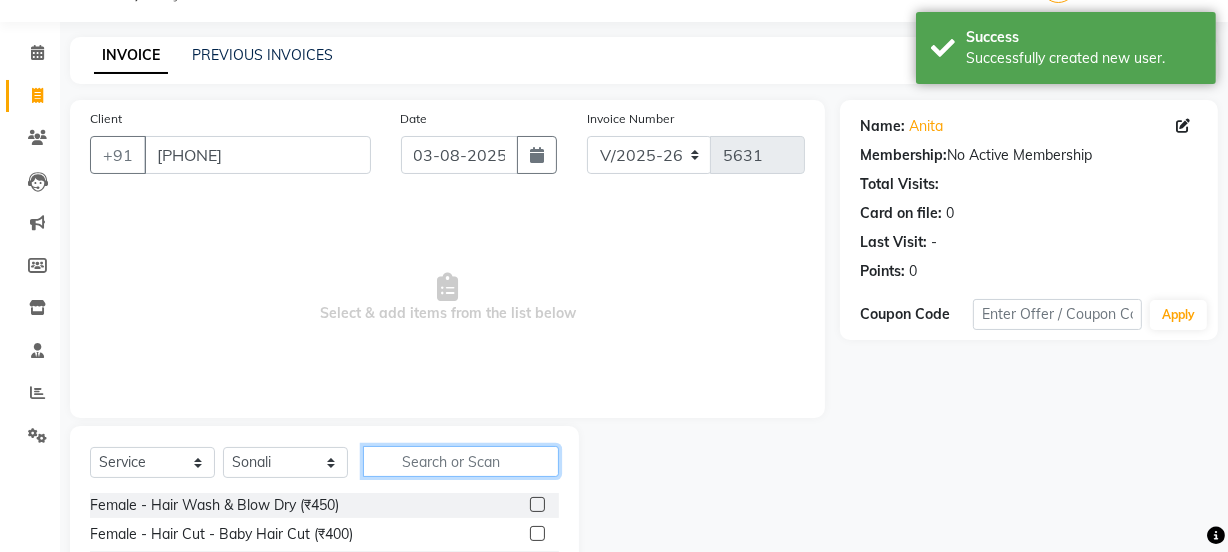 click 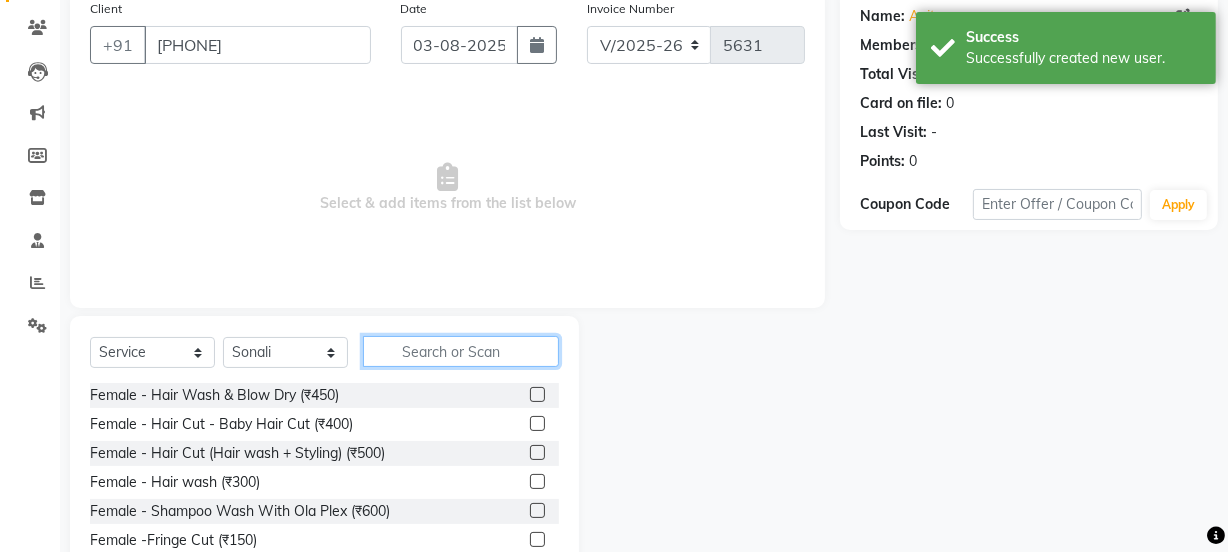 scroll, scrollTop: 231, scrollLeft: 0, axis: vertical 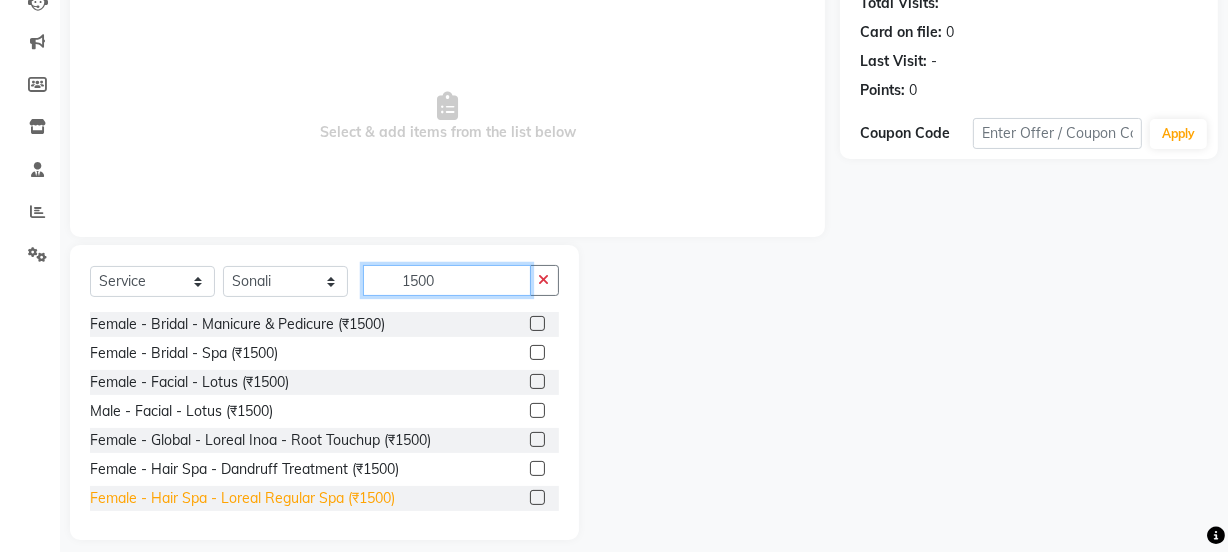 type on "1500" 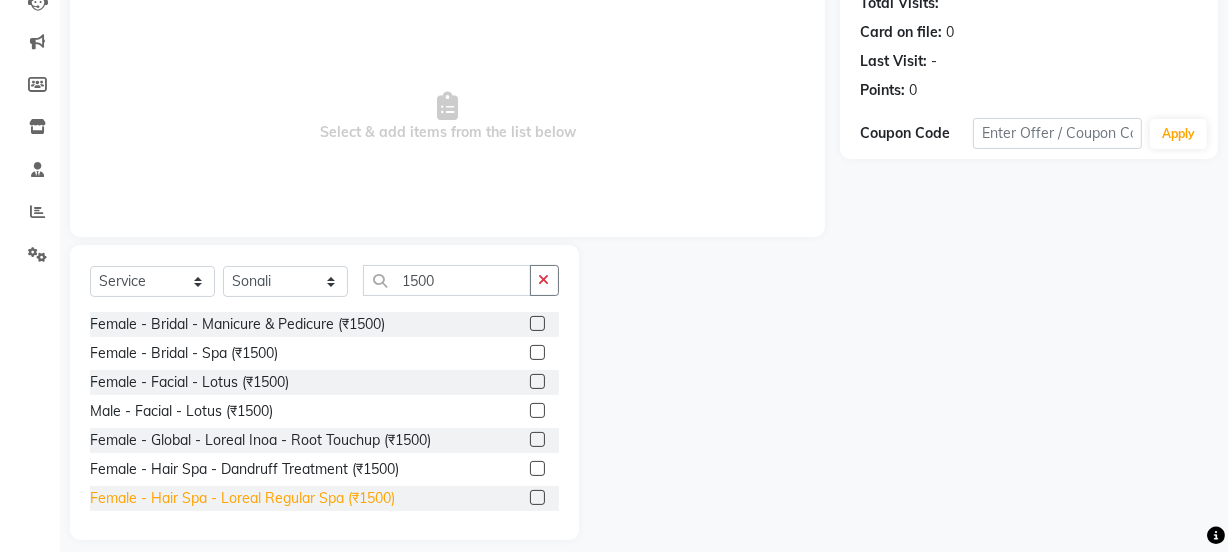 click on "Female - Hair Spa - Loreal Regular Spa (₹1500)" 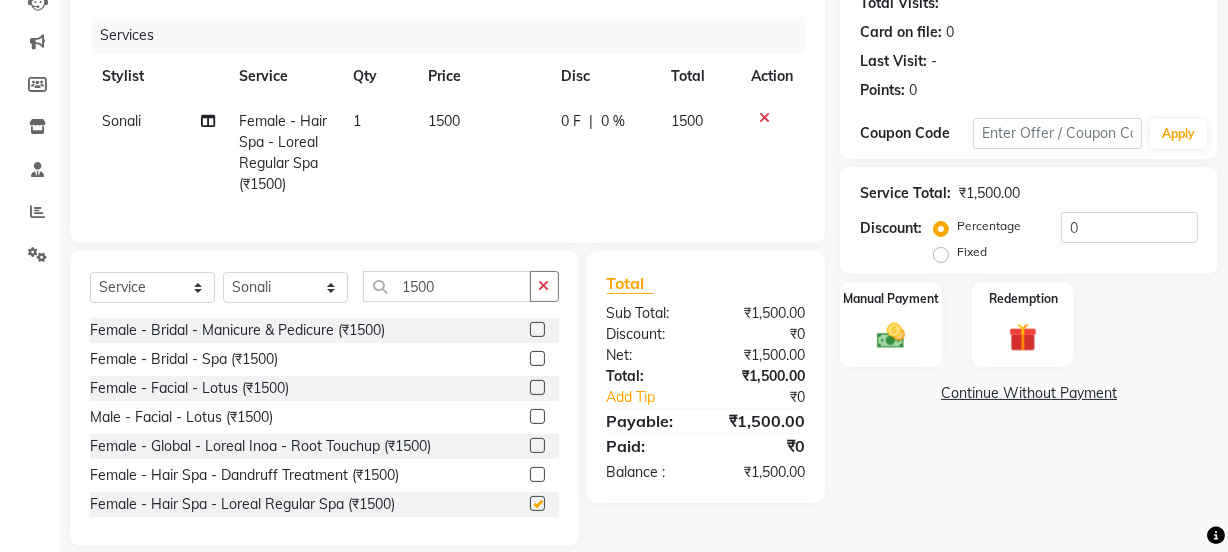 checkbox on "false" 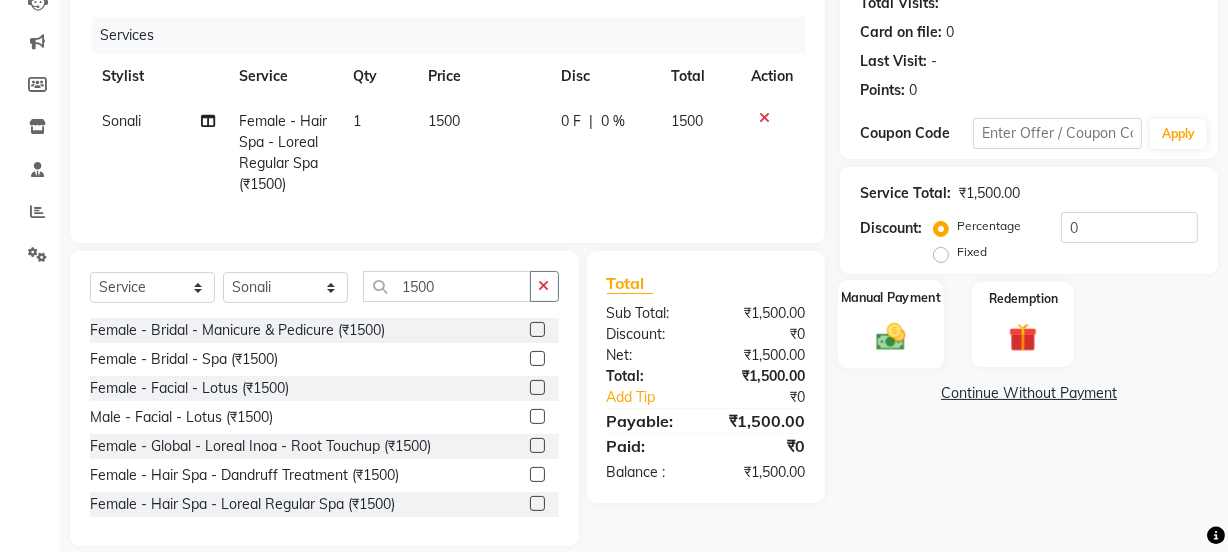 click on "Manual Payment" 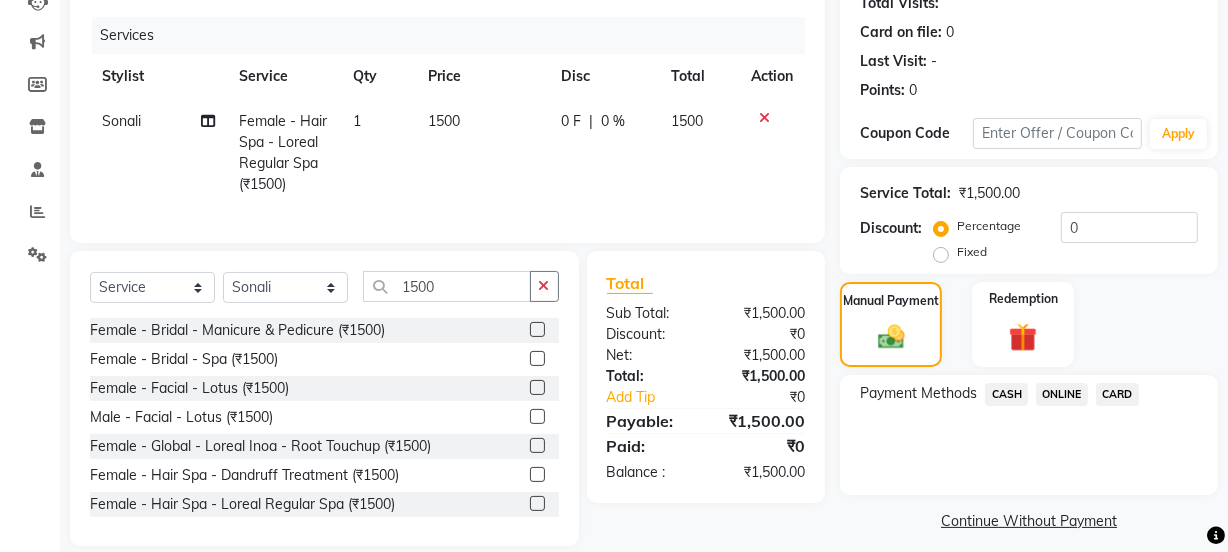 click on "CARD" 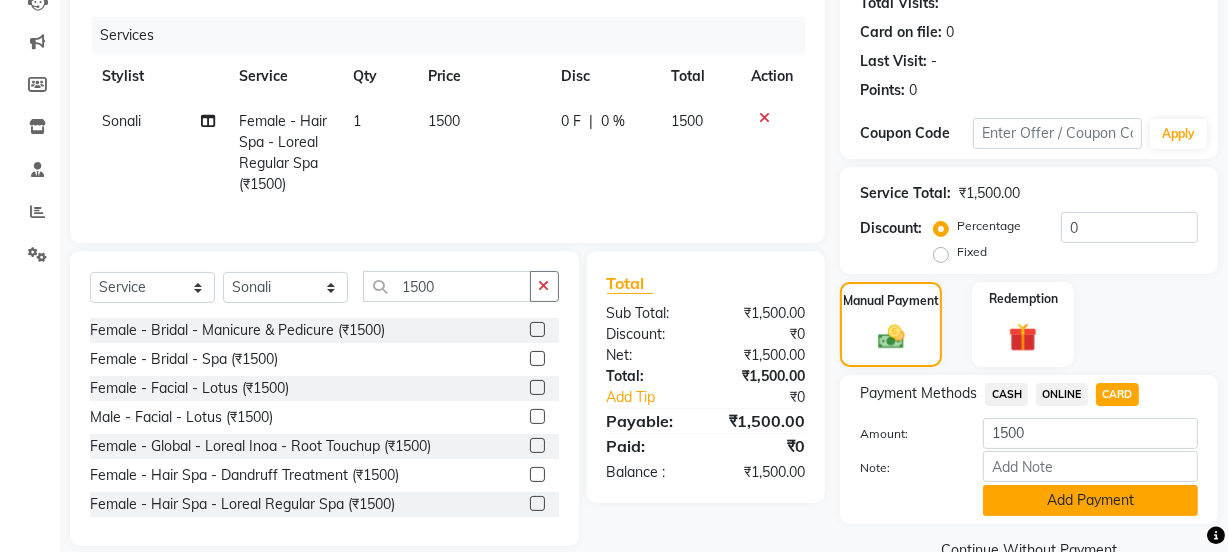 click on "Add Payment" 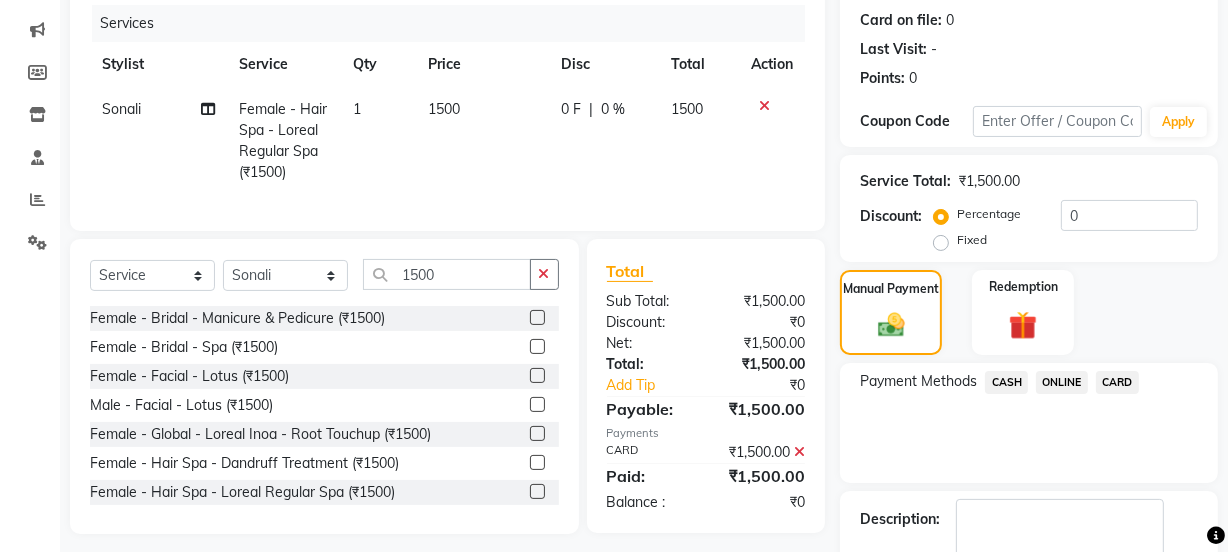 scroll, scrollTop: 357, scrollLeft: 0, axis: vertical 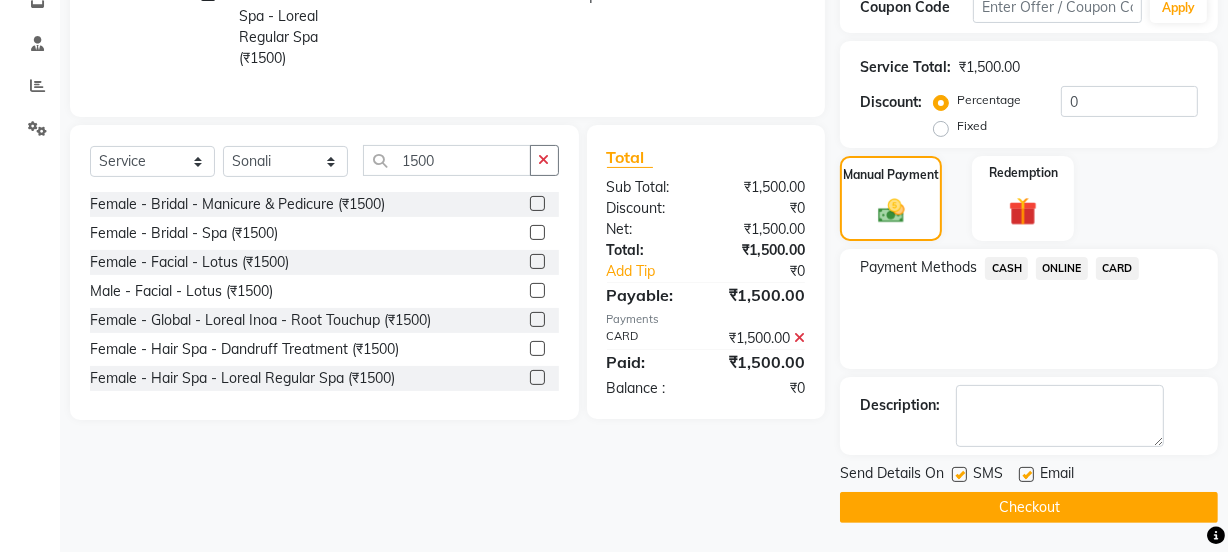 click on "Checkout" 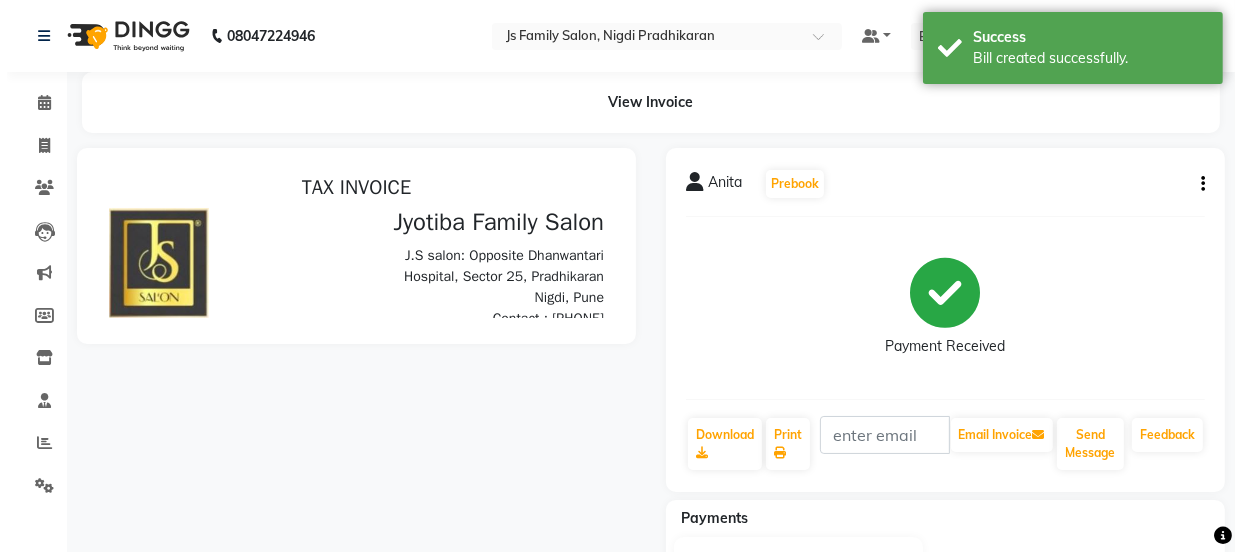 scroll, scrollTop: 0, scrollLeft: 0, axis: both 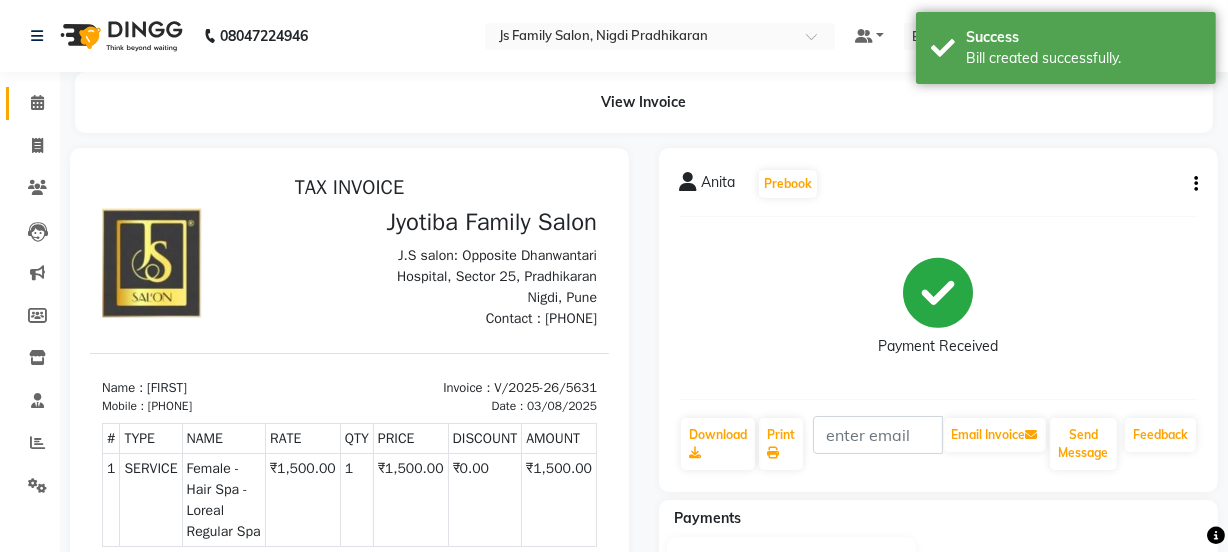 click on "Calendar" 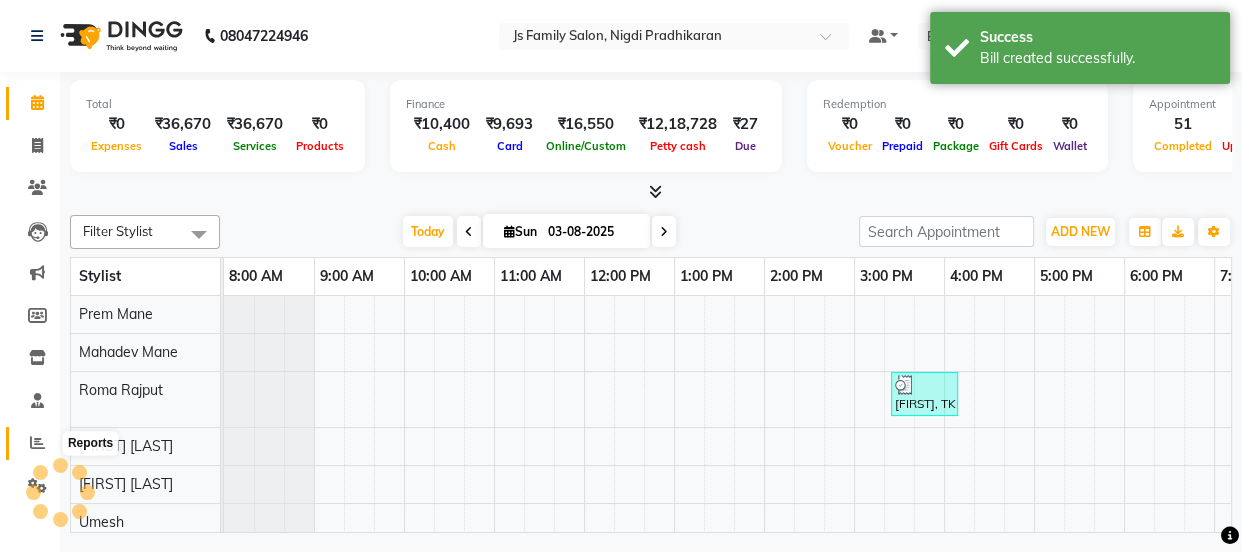 scroll, scrollTop: 0, scrollLeft: 0, axis: both 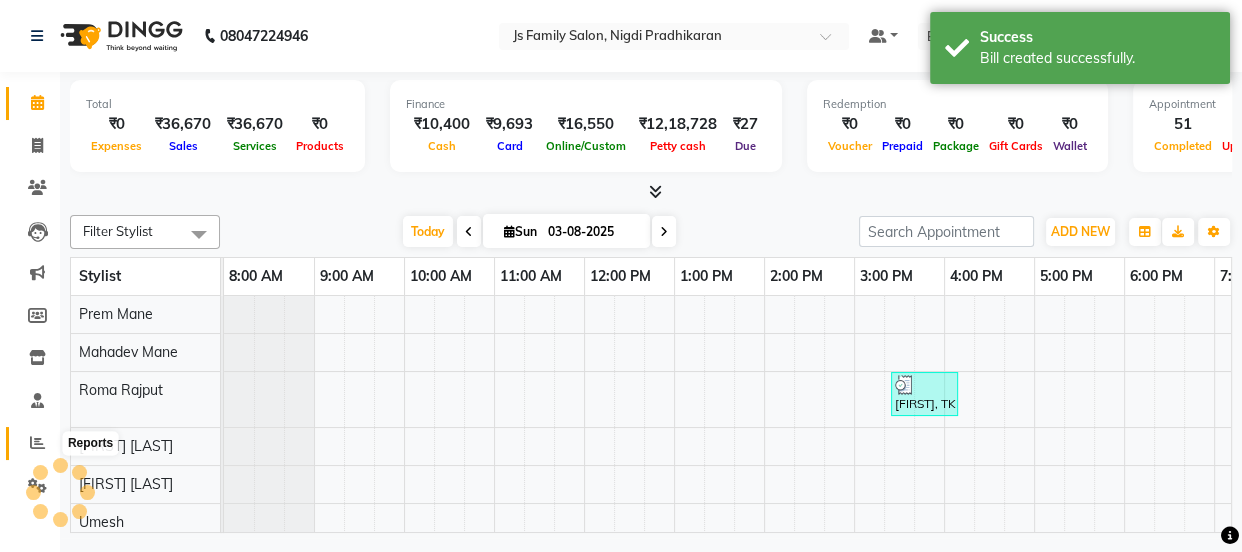 click 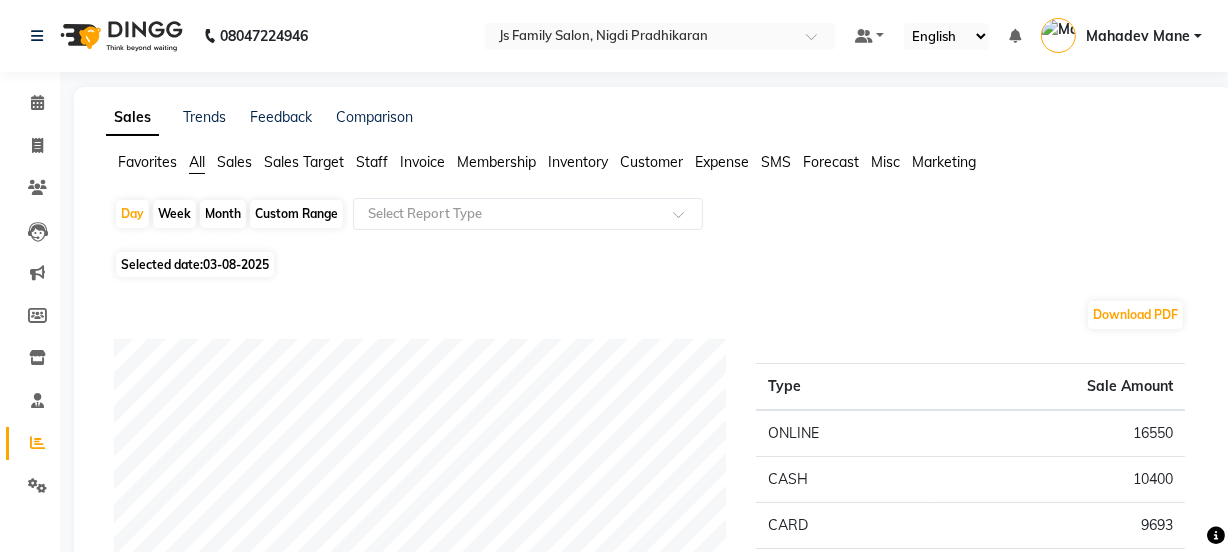 click on "Month" 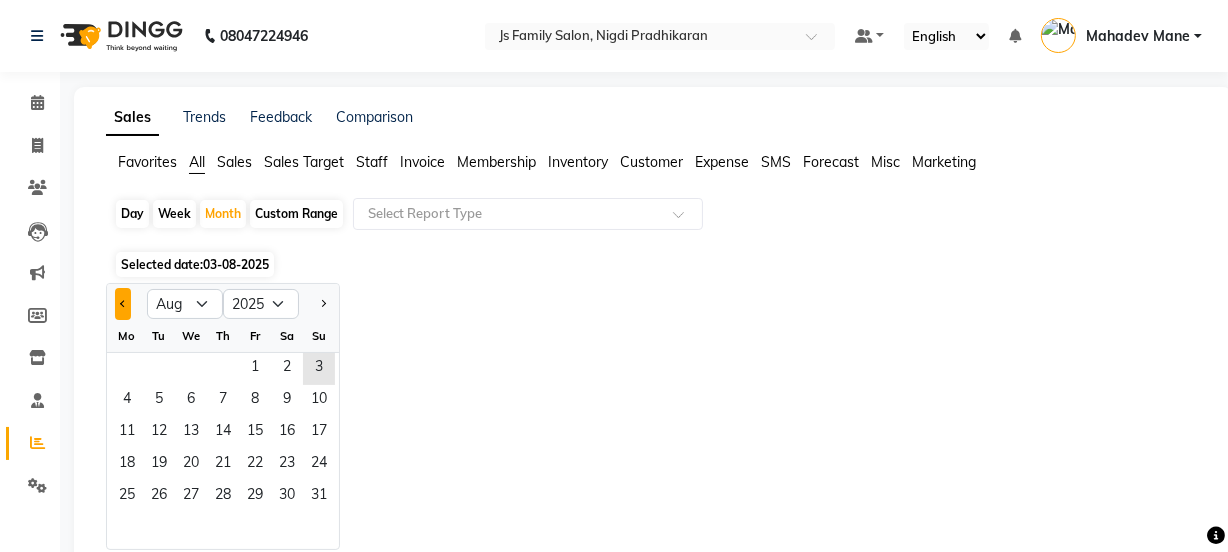 click 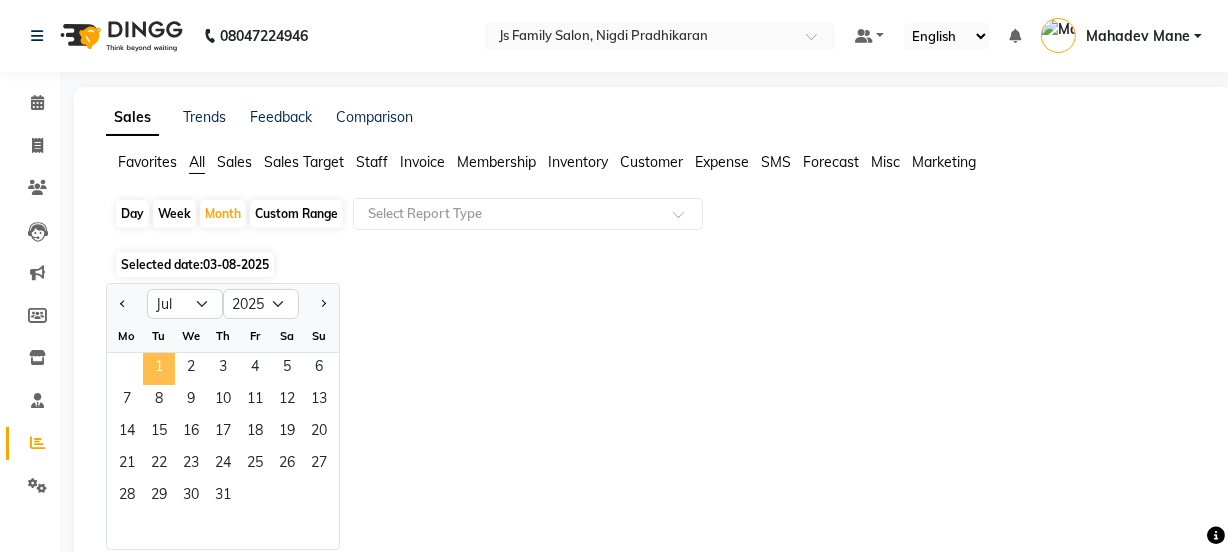 click on "1" 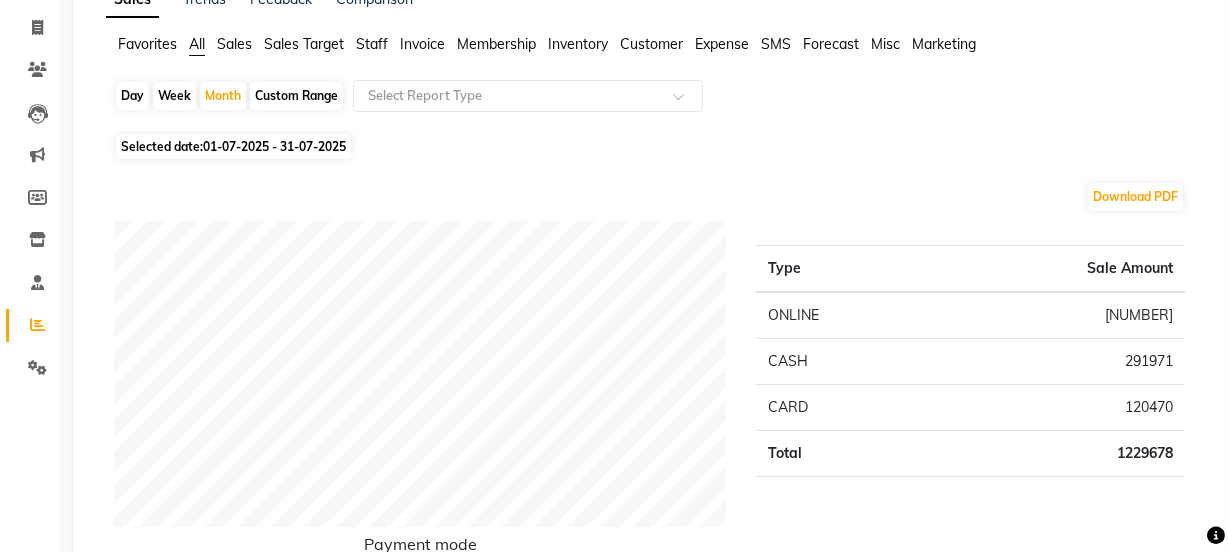 scroll, scrollTop: 0, scrollLeft: 0, axis: both 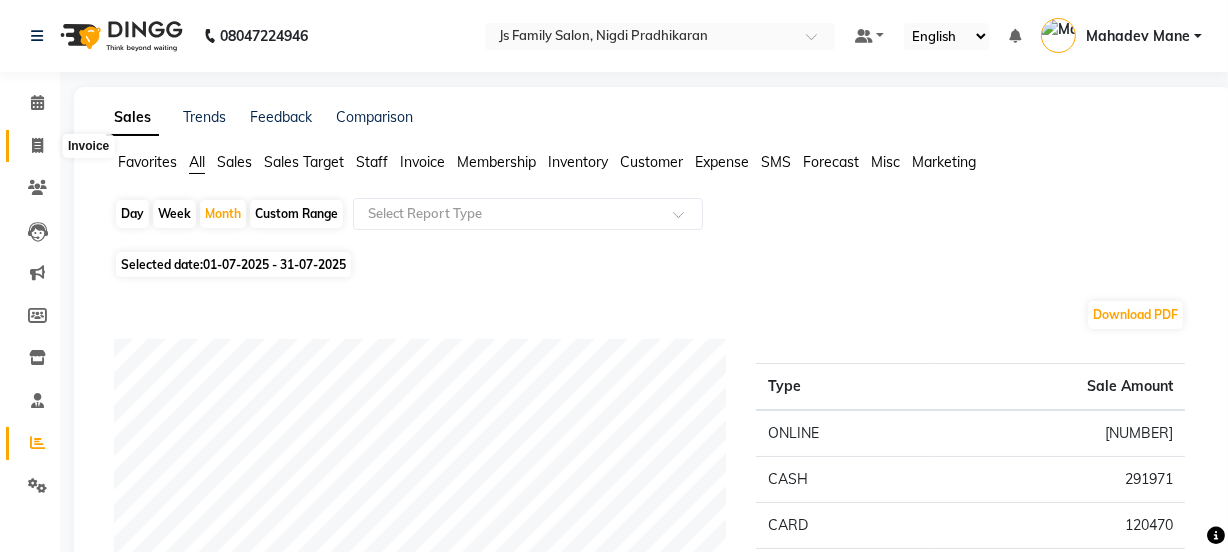 click 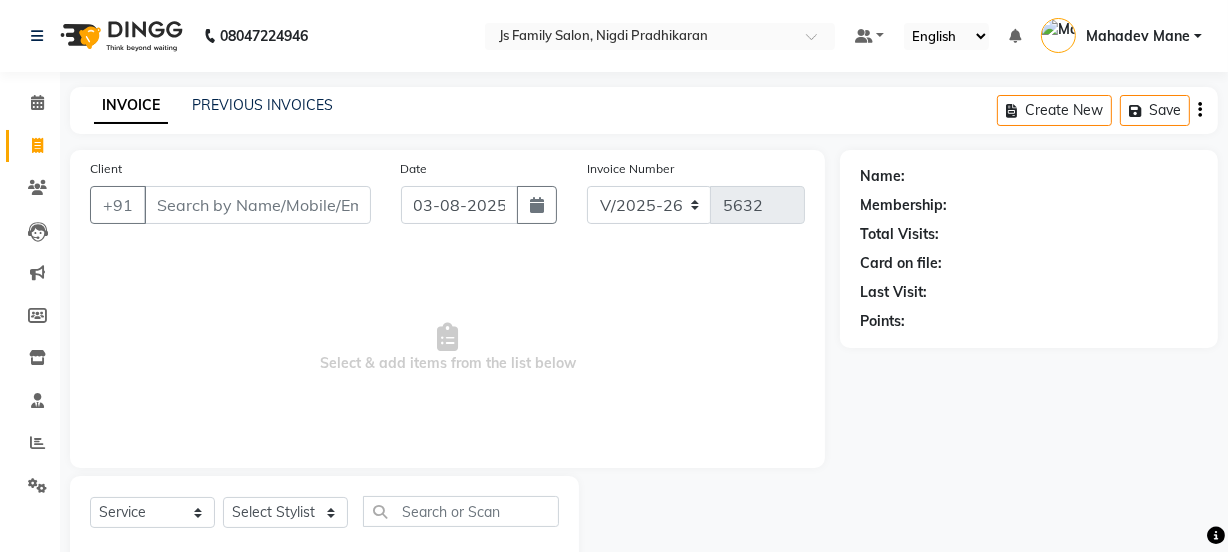 scroll, scrollTop: 50, scrollLeft: 0, axis: vertical 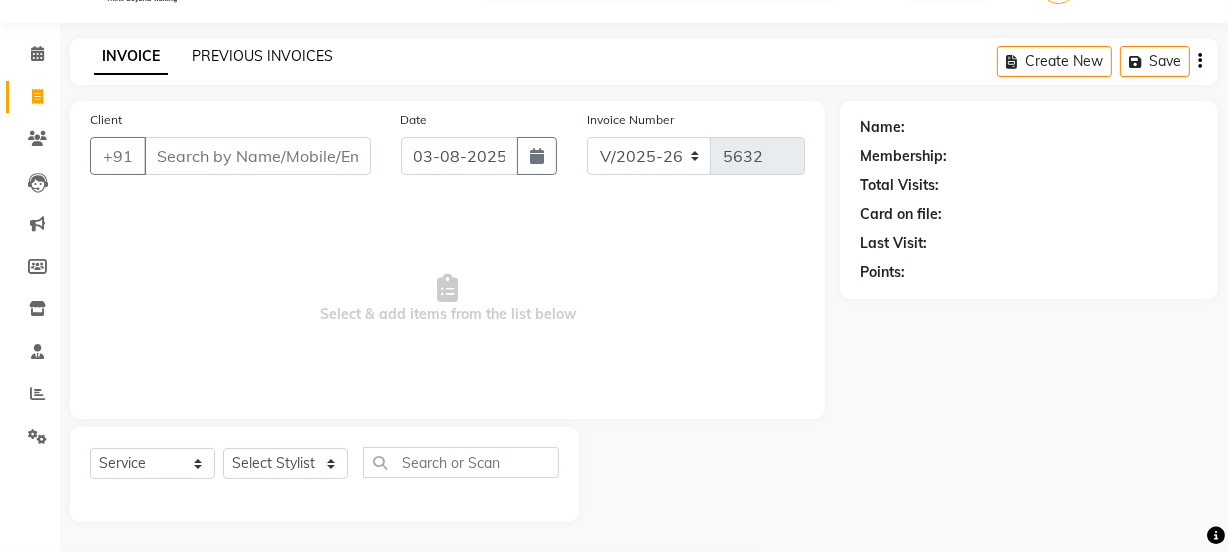 click on "PREVIOUS INVOICES" 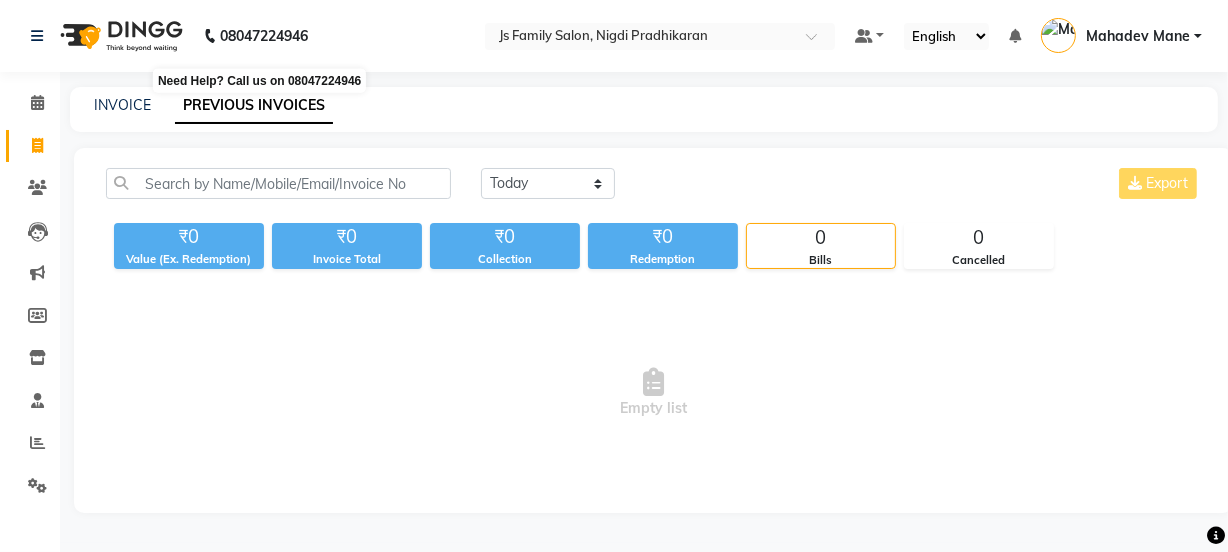 scroll, scrollTop: 0, scrollLeft: 0, axis: both 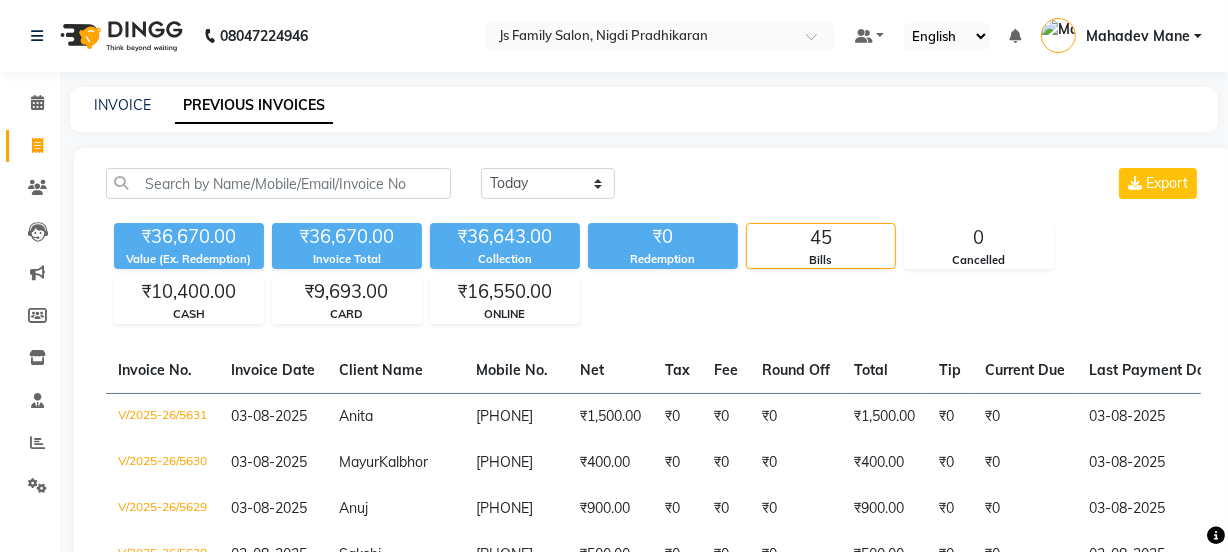 click on "INVOICE" 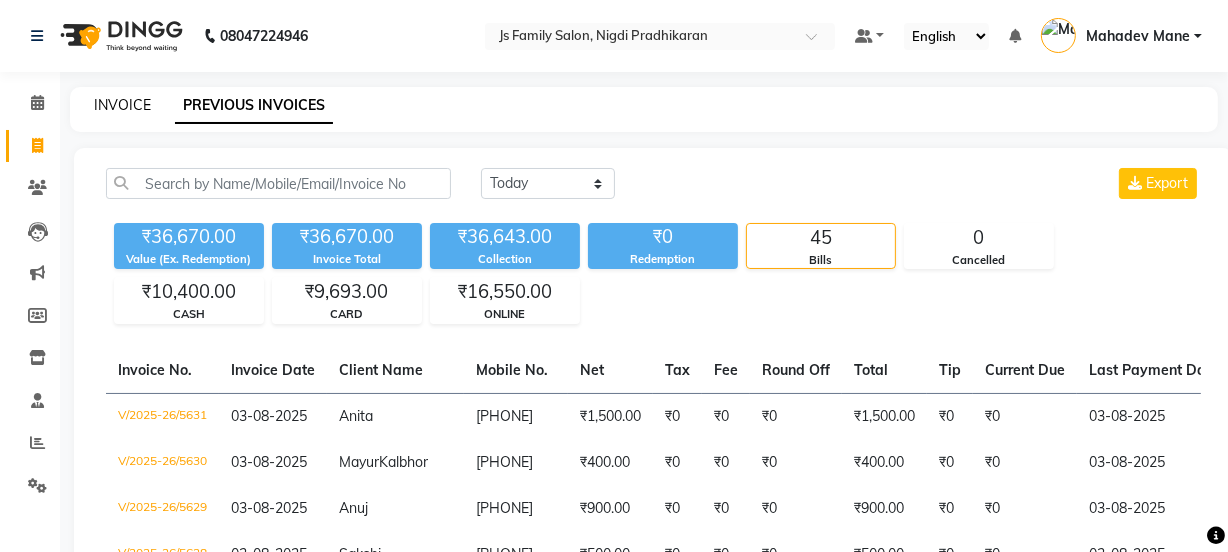 click on "INVOICE" 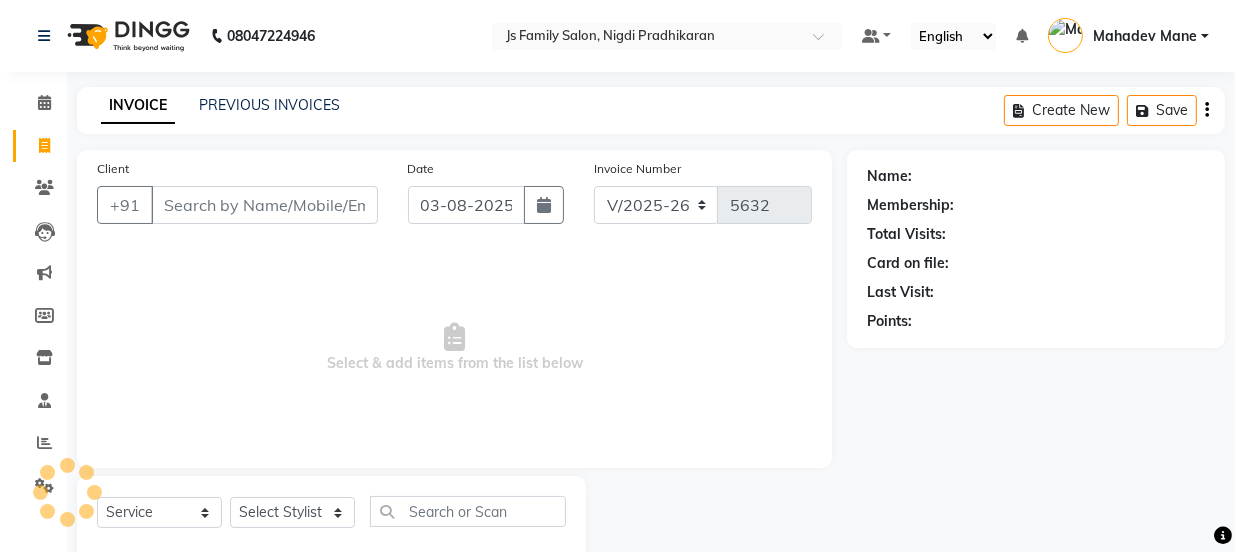 scroll, scrollTop: 50, scrollLeft: 0, axis: vertical 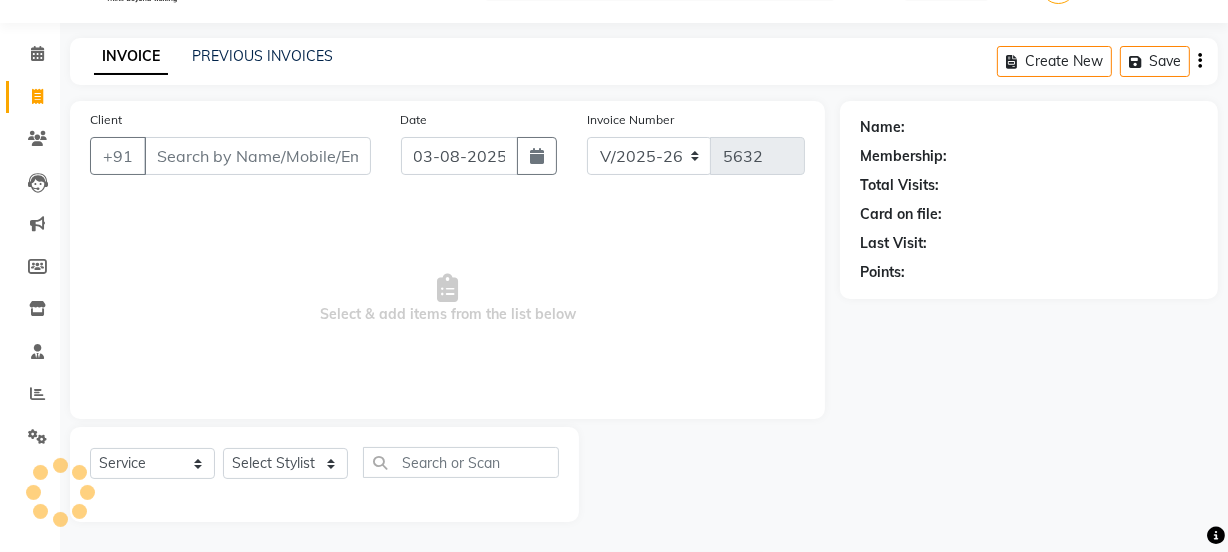 click on "Client" at bounding box center (257, 156) 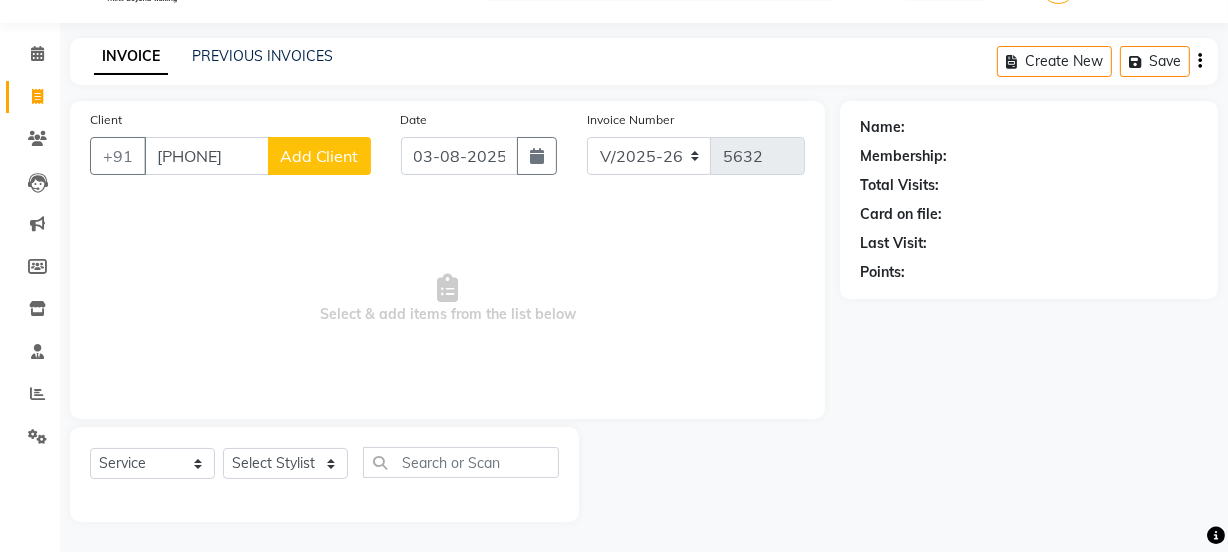 type on "9762029948" 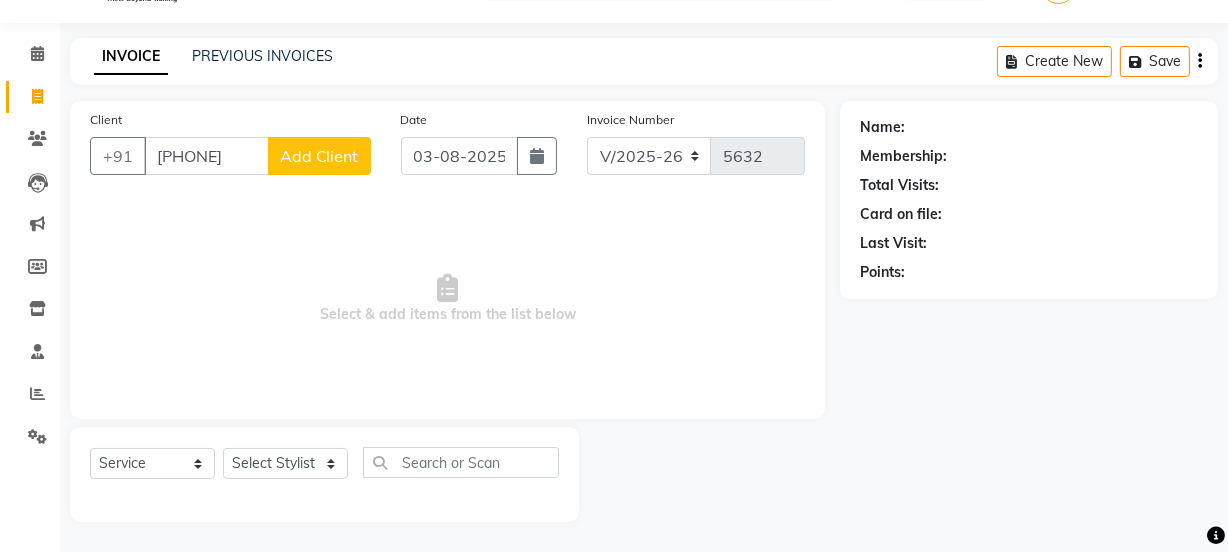 select on "22" 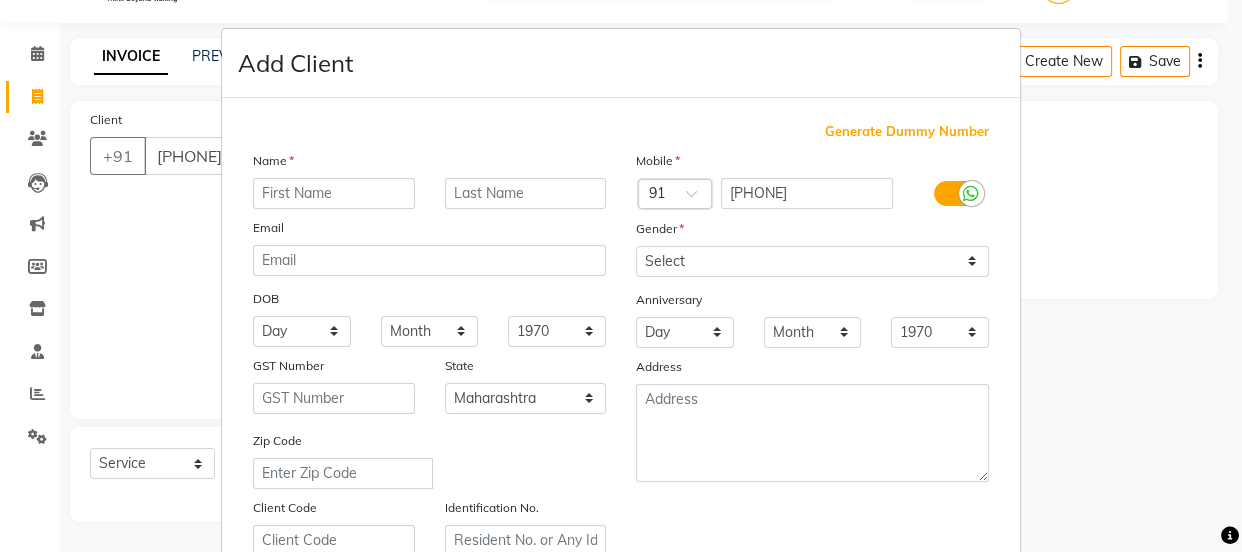 click at bounding box center [334, 193] 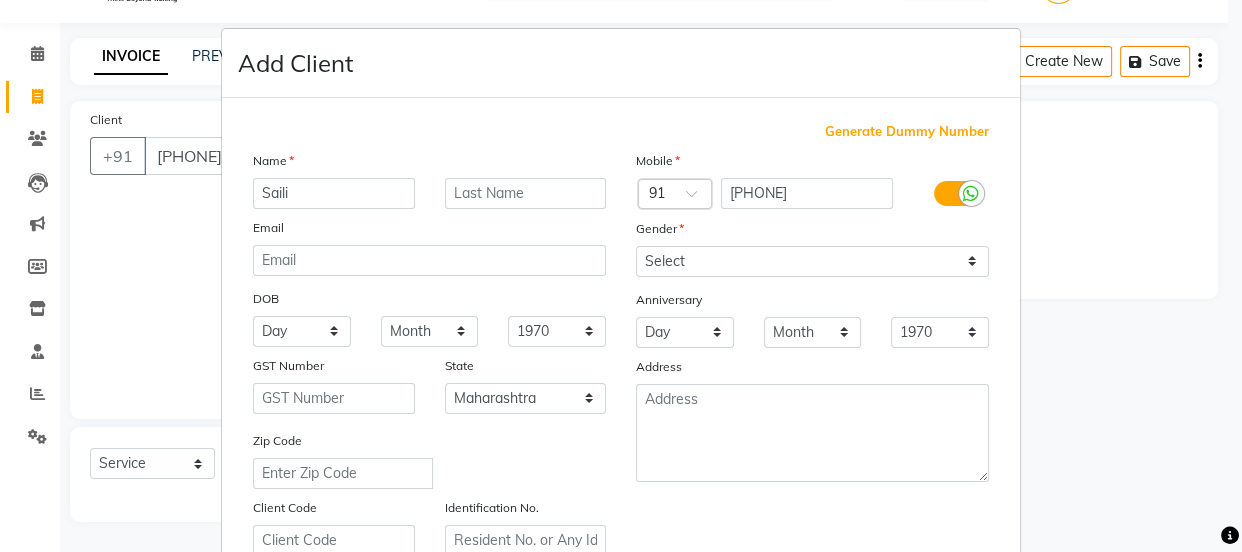 type on "Saili" 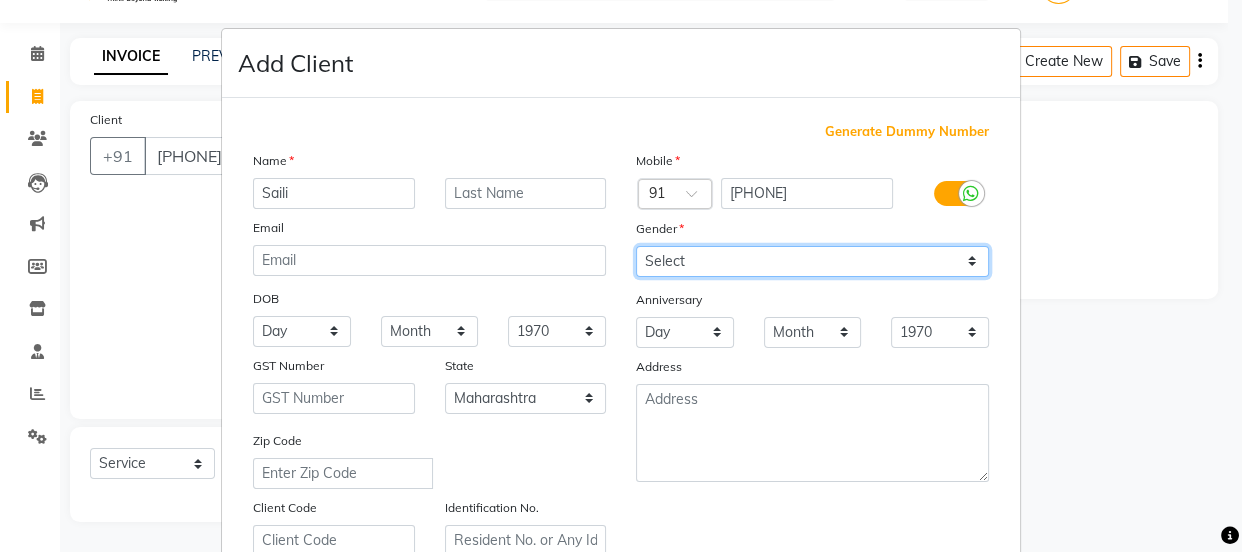 click on "Select Male Female Other Prefer Not To Say" at bounding box center [812, 261] 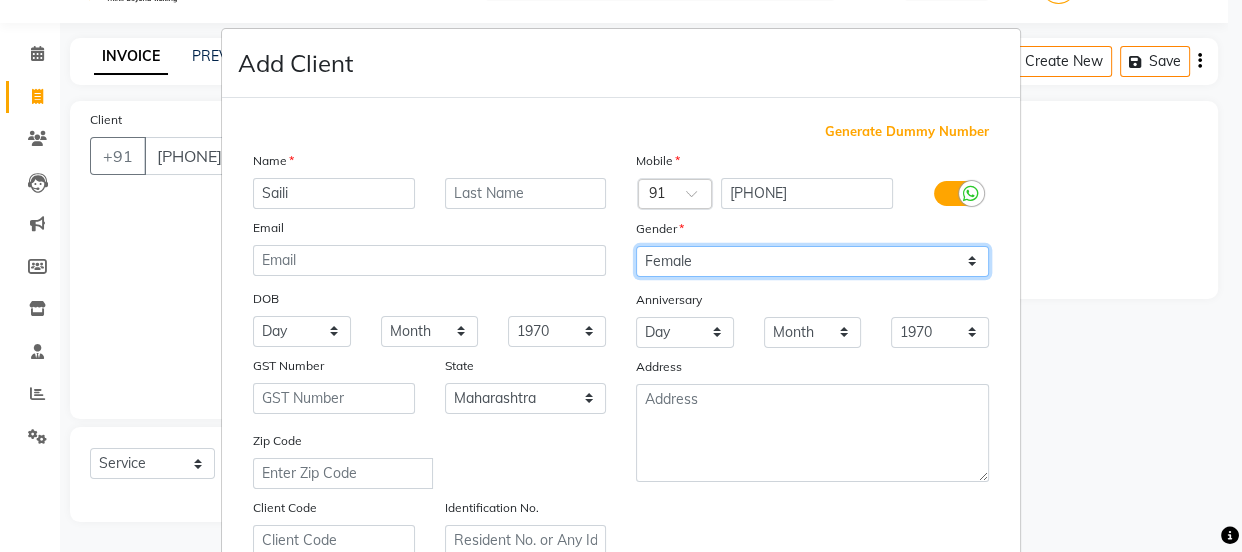 click on "Select Male Female Other Prefer Not To Say" at bounding box center [812, 261] 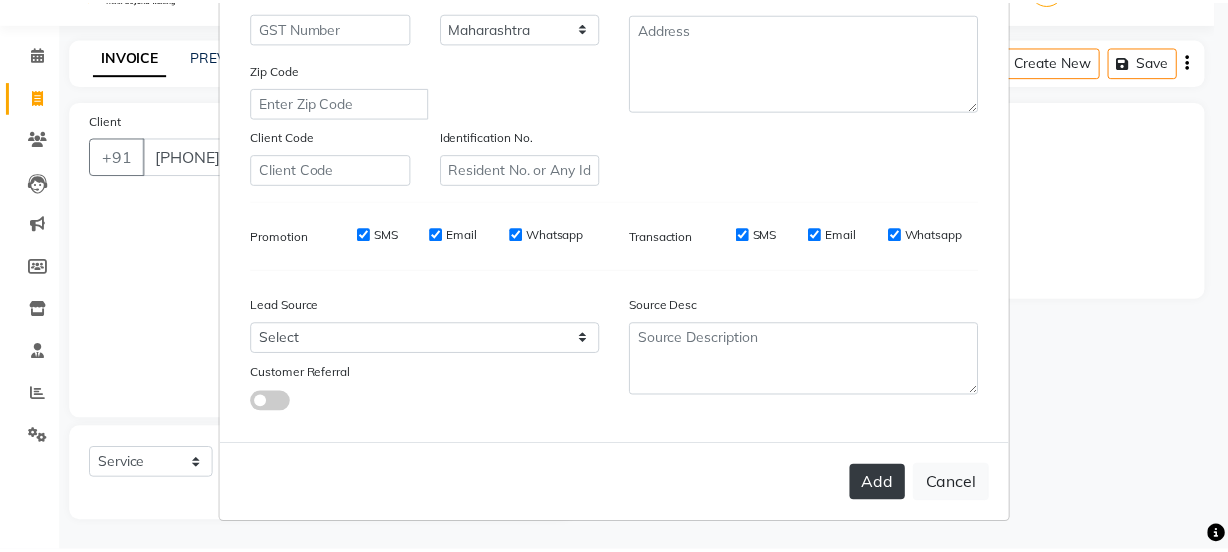 scroll, scrollTop: 377, scrollLeft: 0, axis: vertical 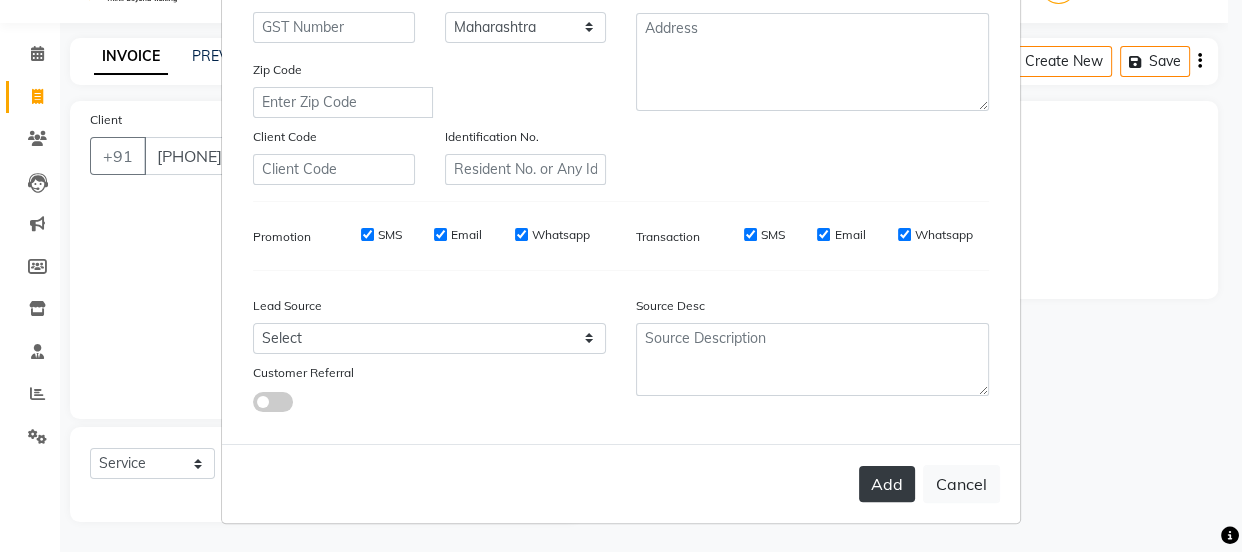click on "Add" at bounding box center (887, 484) 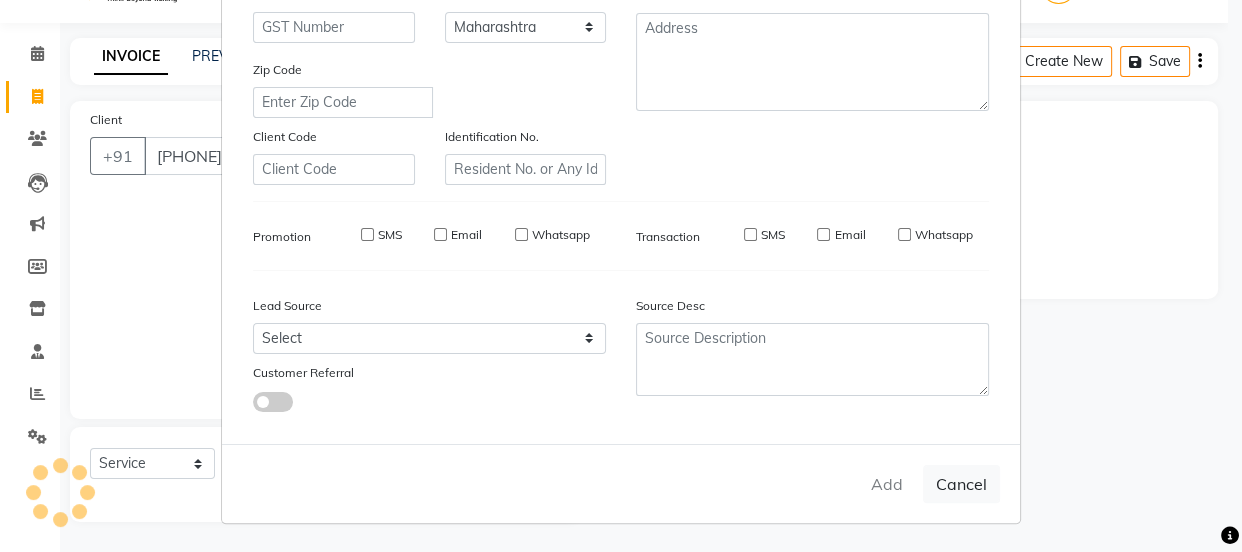 type 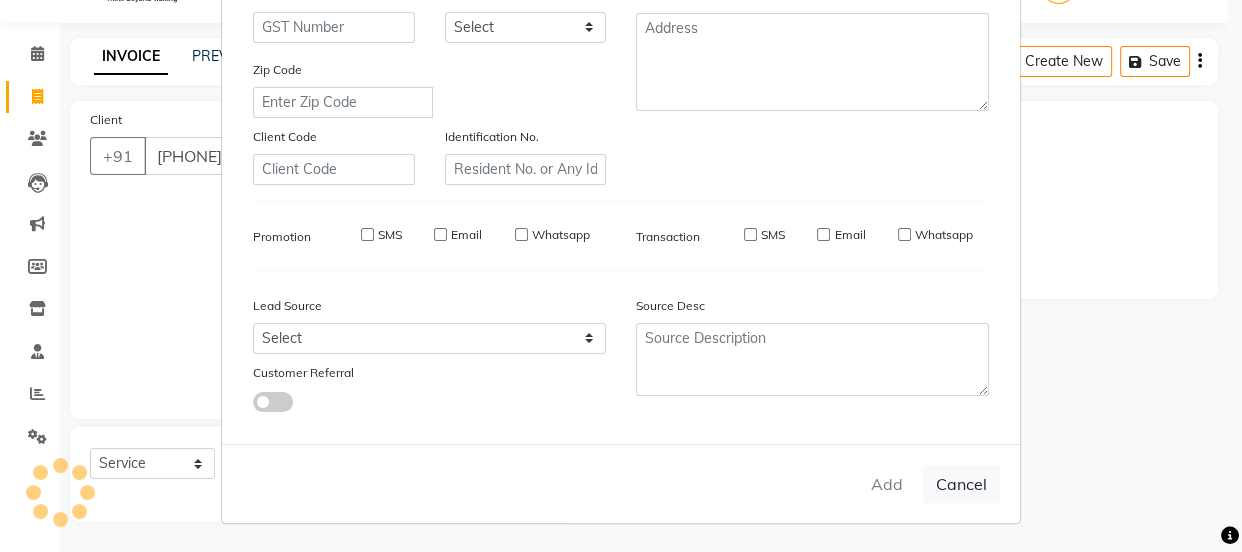 select 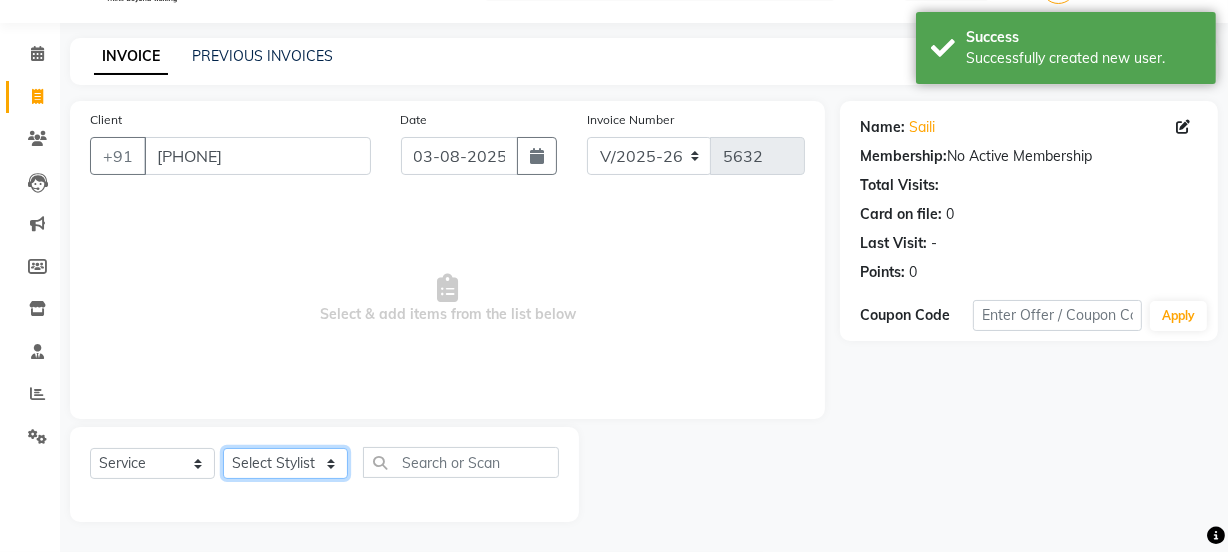 click on "Select Stylist Chetan    Dipak Vaidyakar Huda  kokan  n Mahadev Mane Mosin ansari  Nayan Patil Pradip  Prem Mane Rajan Roma Rajput Sai Shirin shaikh Shop Shubham Anarase Sneha suport staff Sonali  Sudip  Sujata thapa Sunil Umesh" 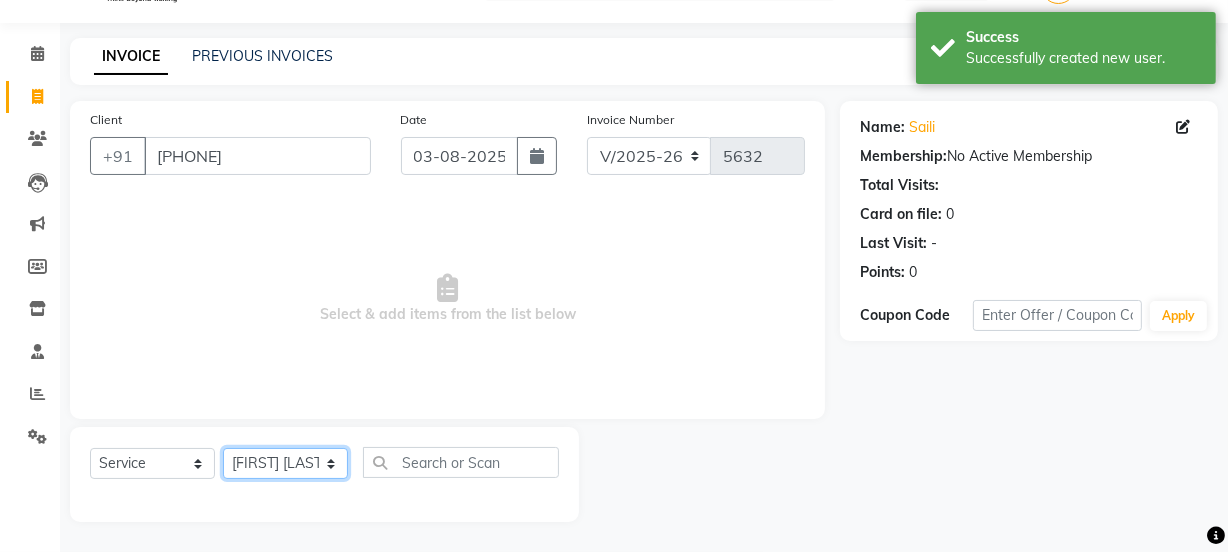 click on "Select Stylist Chetan    Dipak Vaidyakar Huda  kokan  n Mahadev Mane Mosin ansari  Nayan Patil Pradip  Prem Mane Rajan Roma Rajput Sai Shirin shaikh Shop Shubham Anarase Sneha suport staff Sonali  Sudip  Sujata thapa Sunil Umesh" 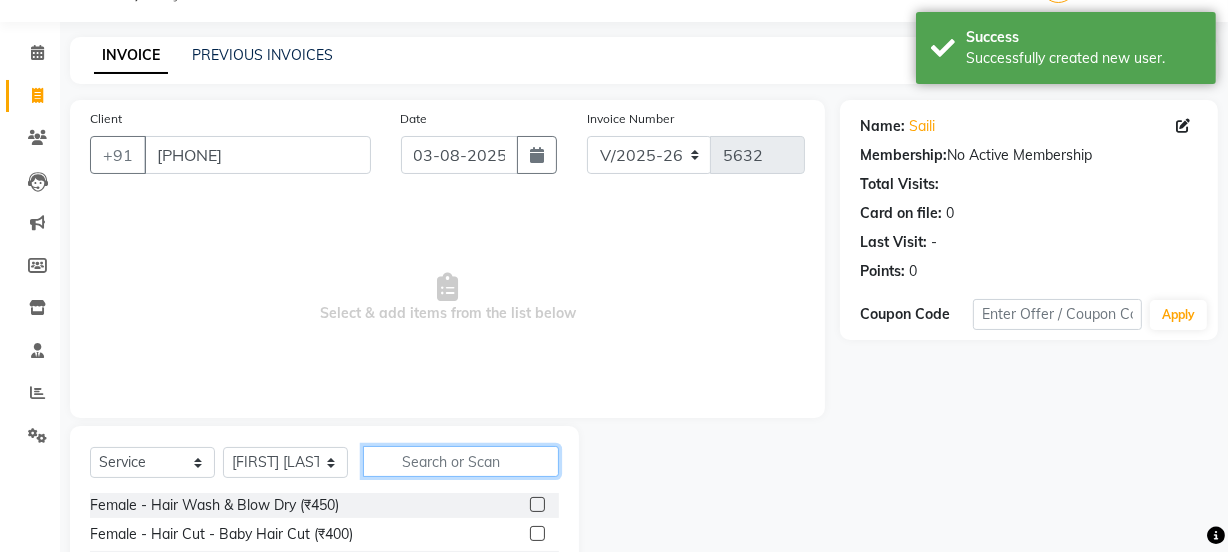 click 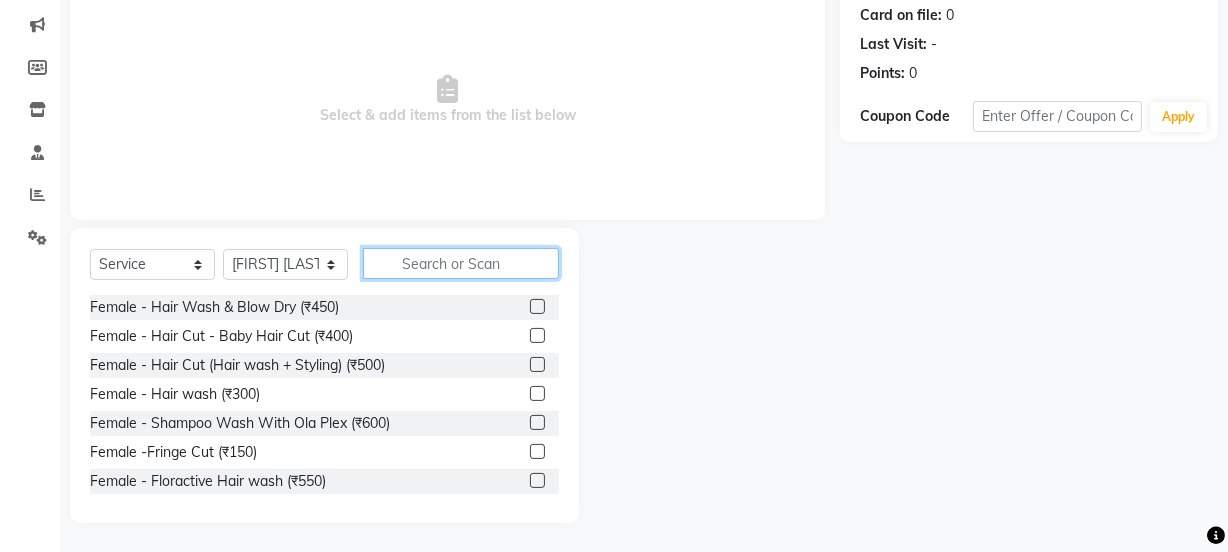 scroll, scrollTop: 250, scrollLeft: 0, axis: vertical 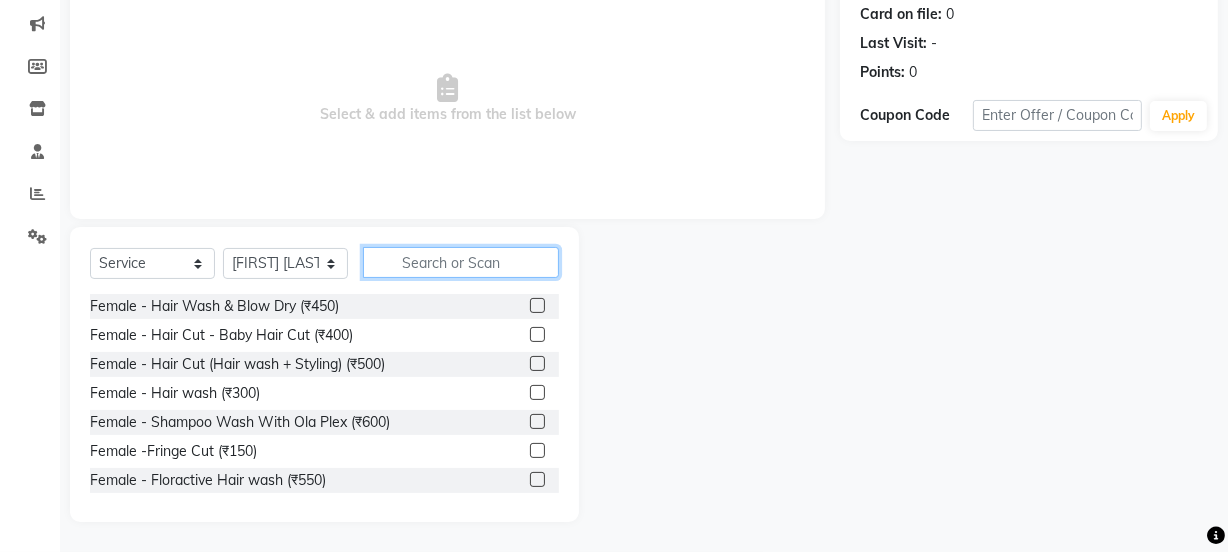 click 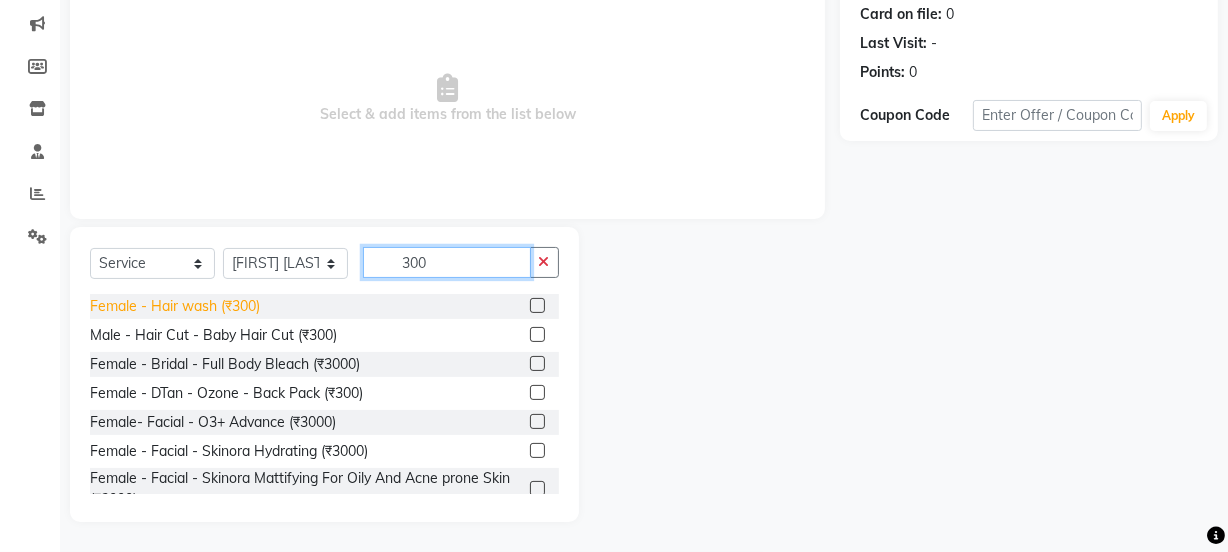 type on "300" 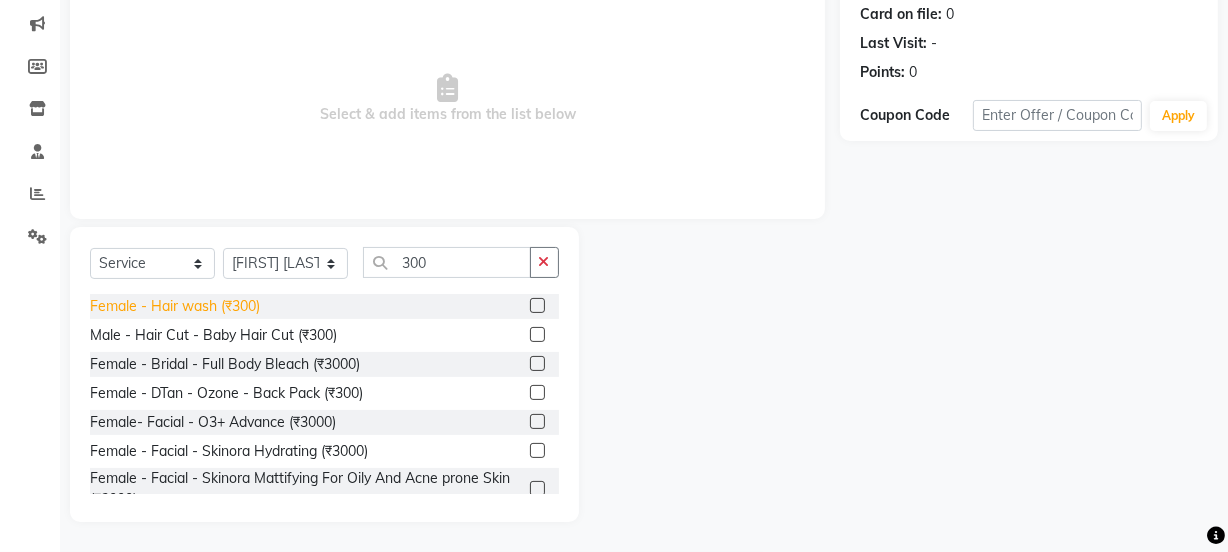 click on "Female - Hair wash (₹300)" 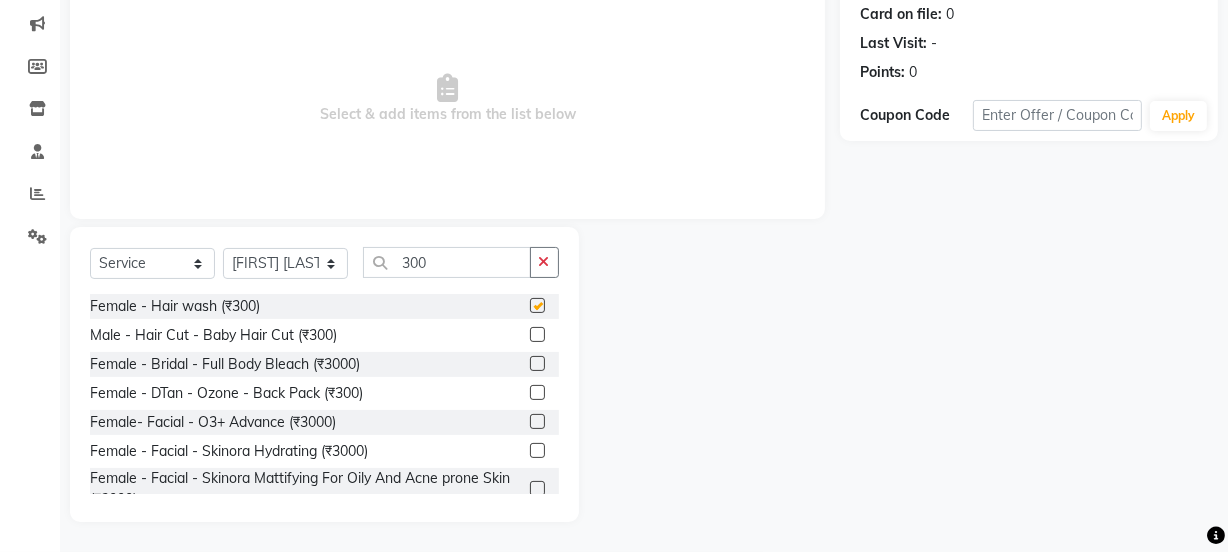 checkbox on "false" 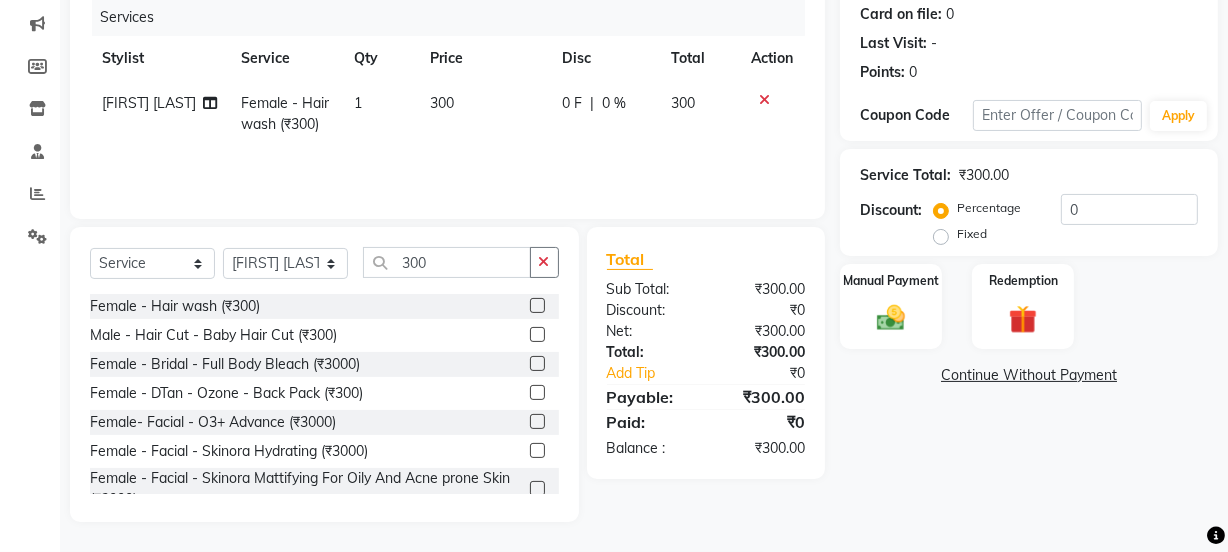 click 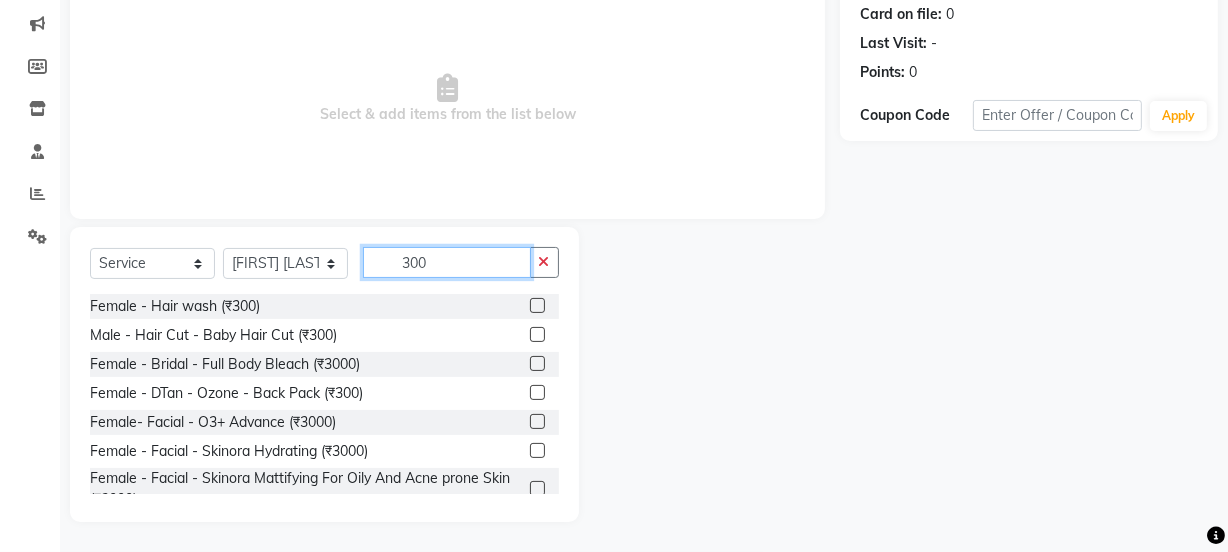 click on "300" 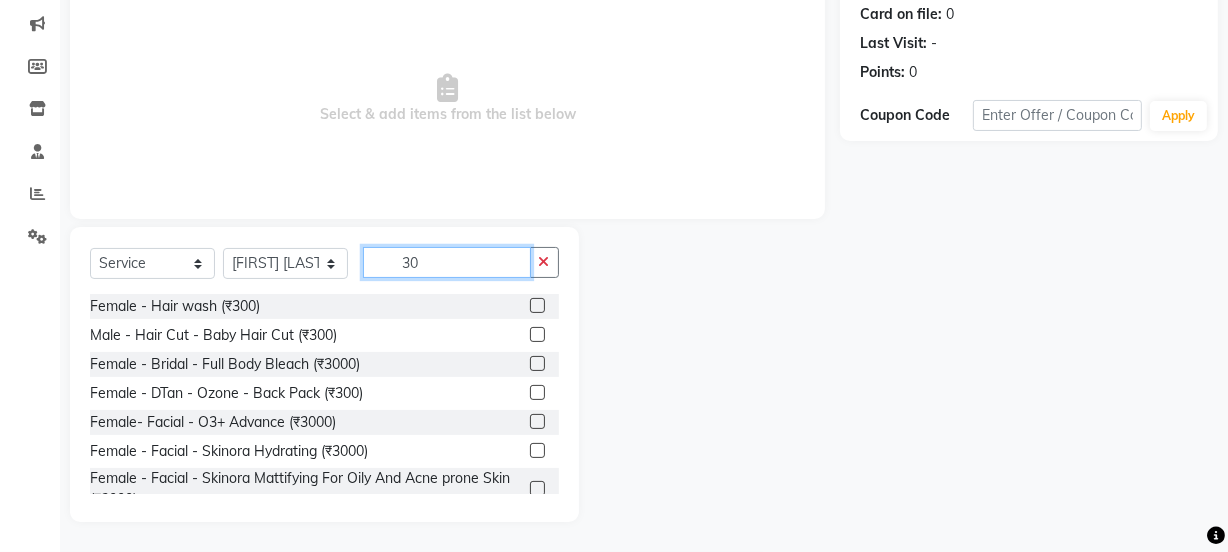 type on "3" 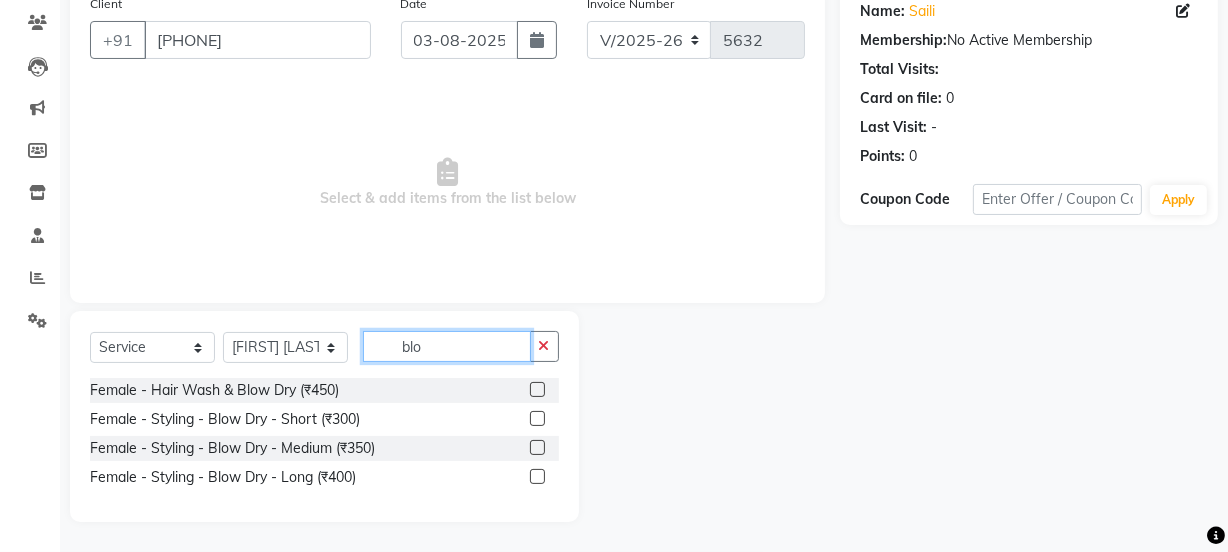 scroll, scrollTop: 165, scrollLeft: 0, axis: vertical 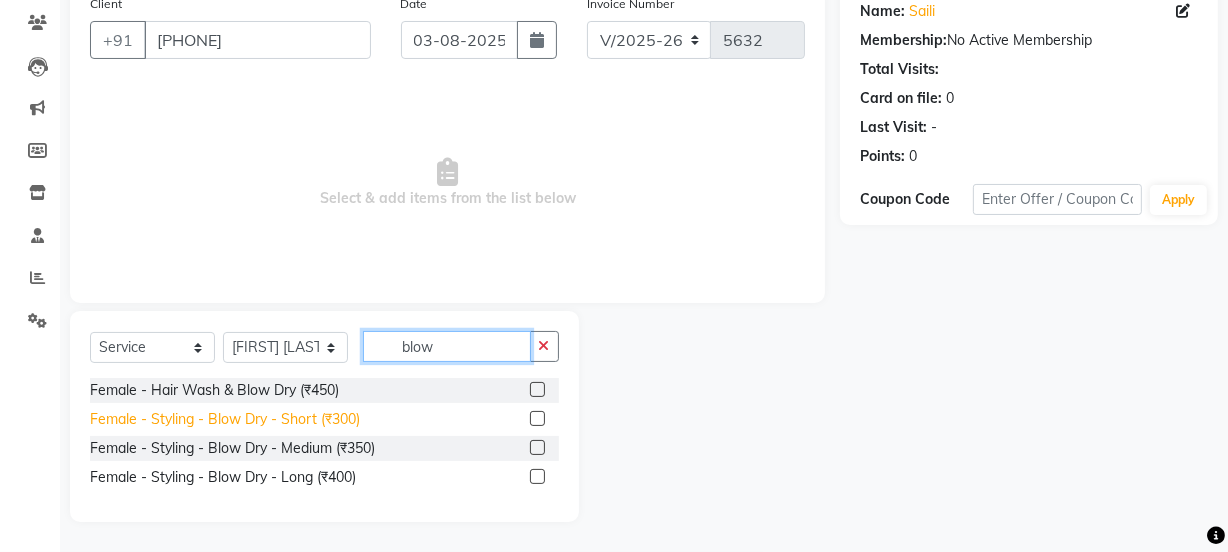 type on "blow" 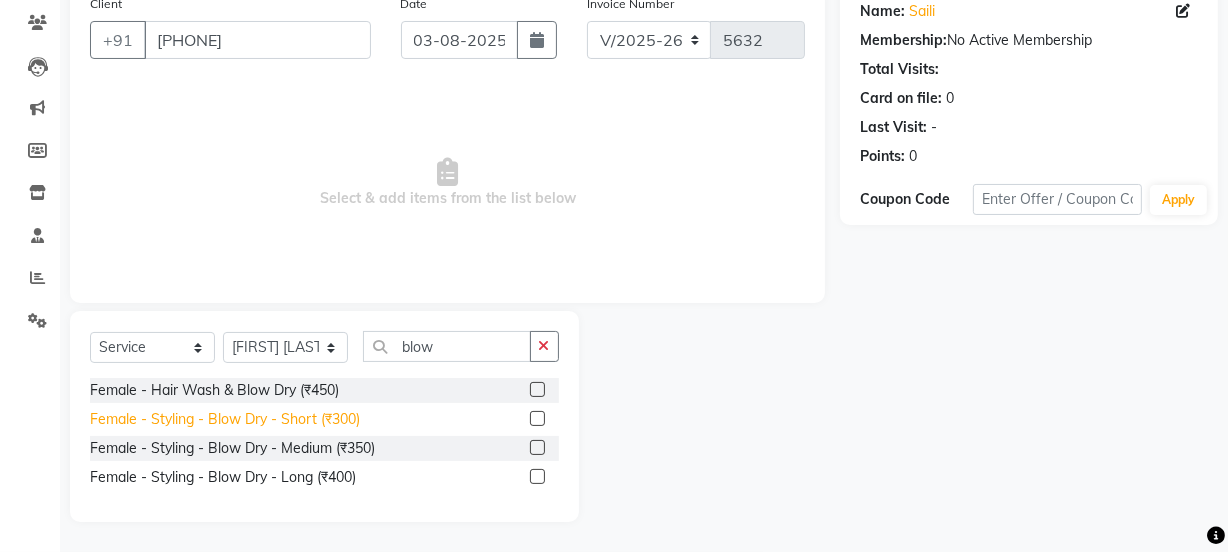 click on "Female - Styling - Blow Dry - Short (₹300)" 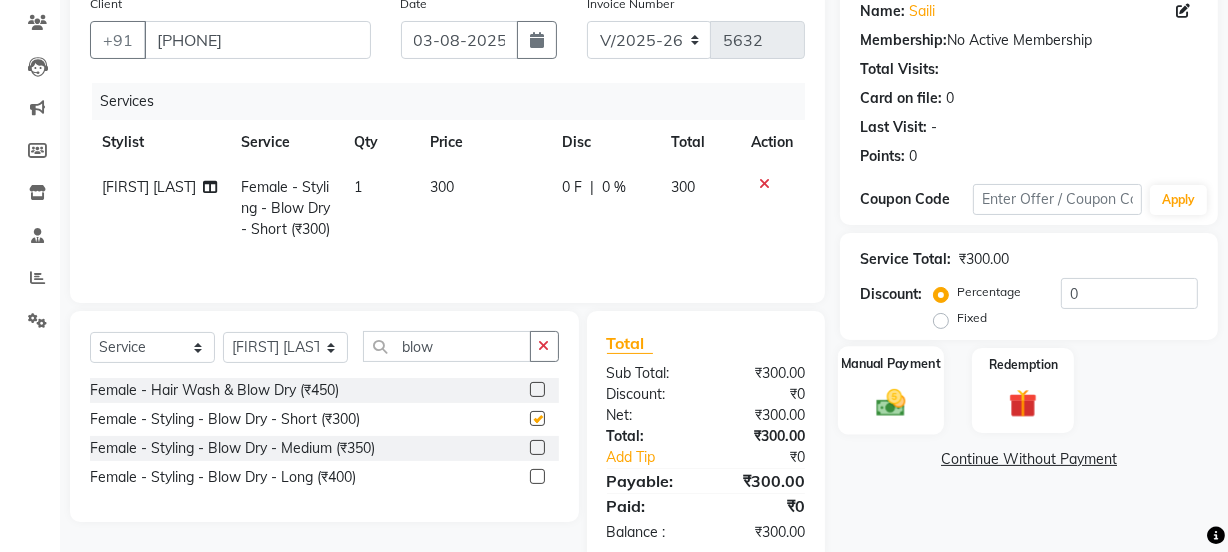 checkbox on "false" 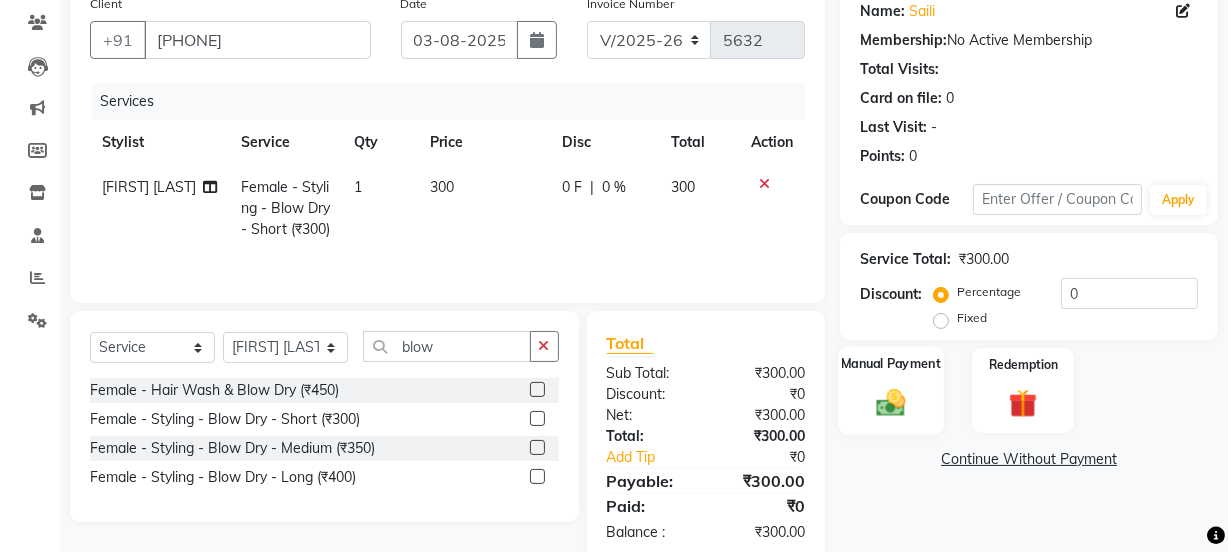 click on "Manual Payment" 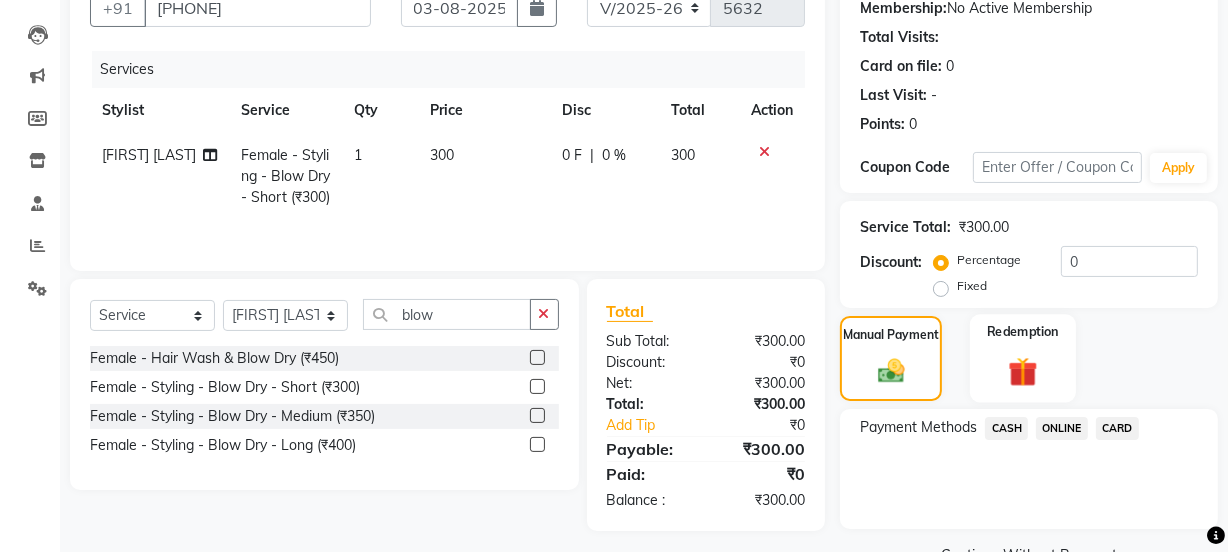 scroll, scrollTop: 244, scrollLeft: 0, axis: vertical 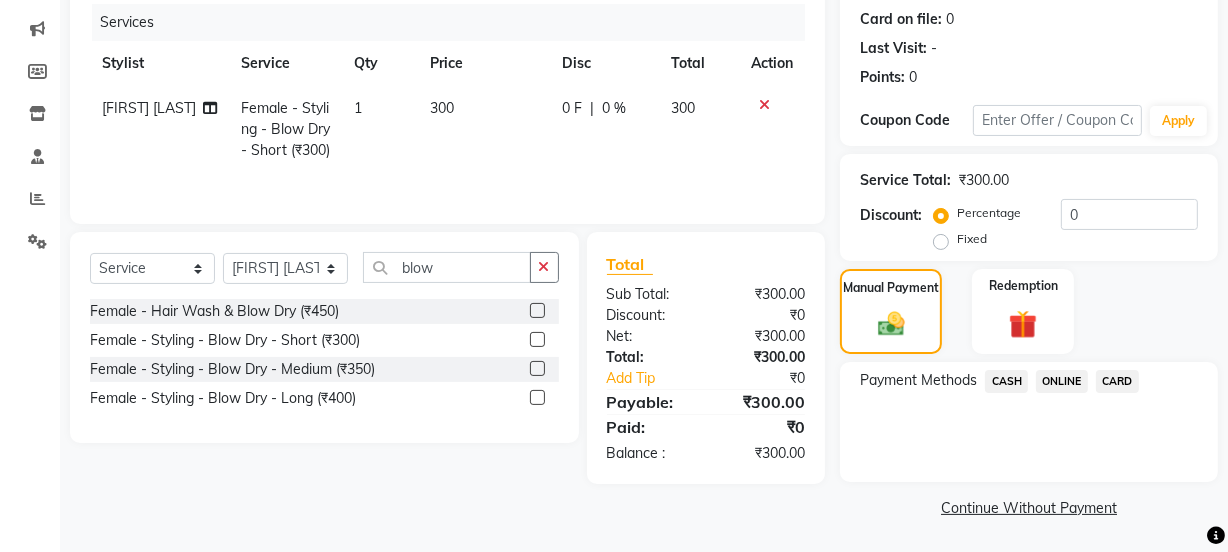 click on "ONLINE" 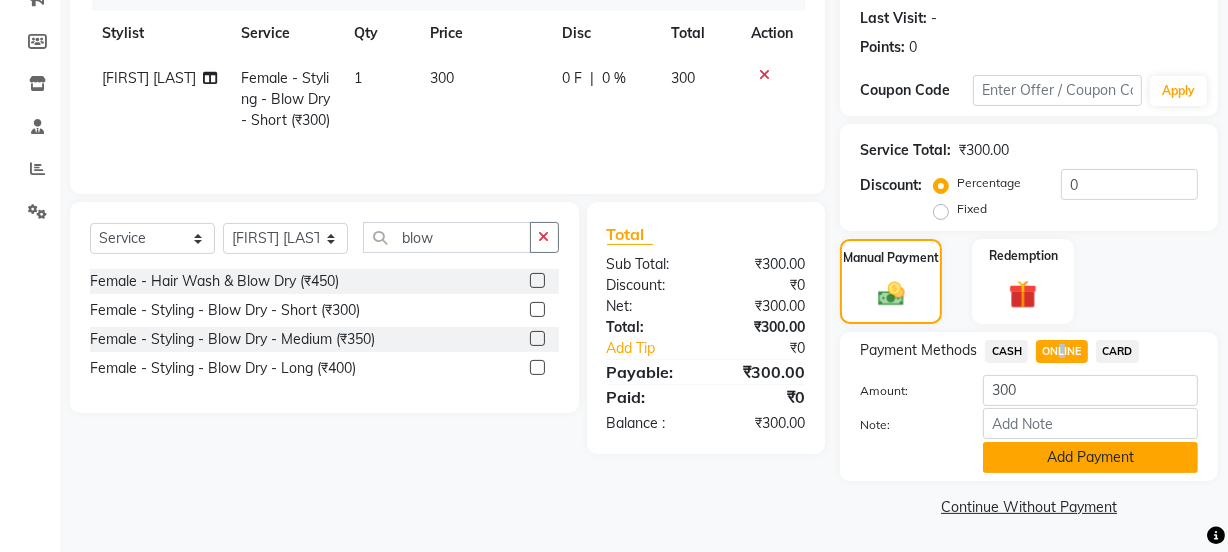 click on "Add Payment" 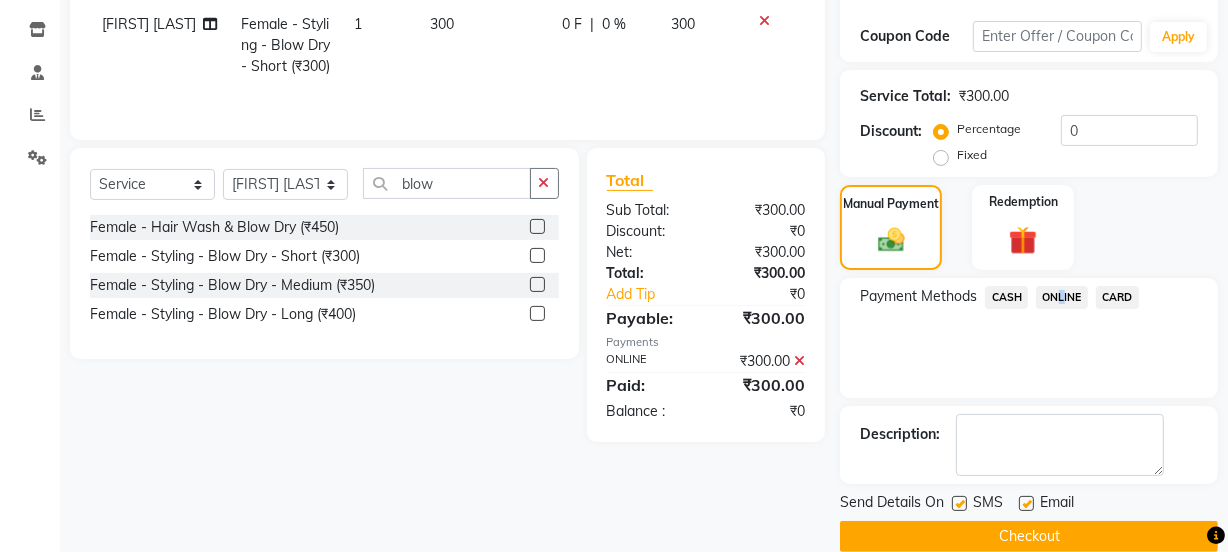 scroll, scrollTop: 357, scrollLeft: 0, axis: vertical 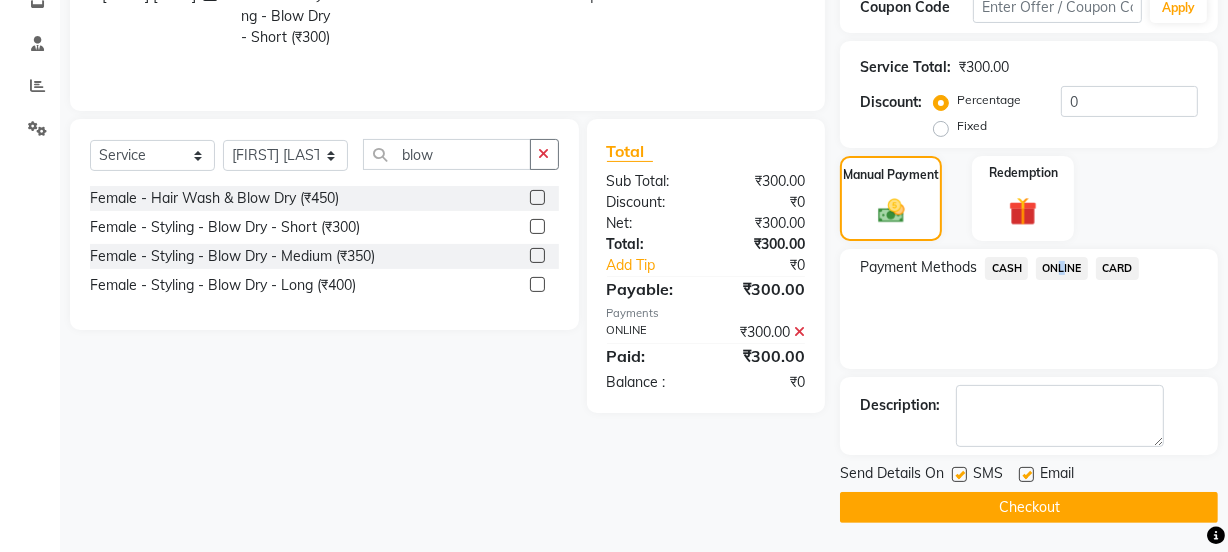 click on "Checkout" 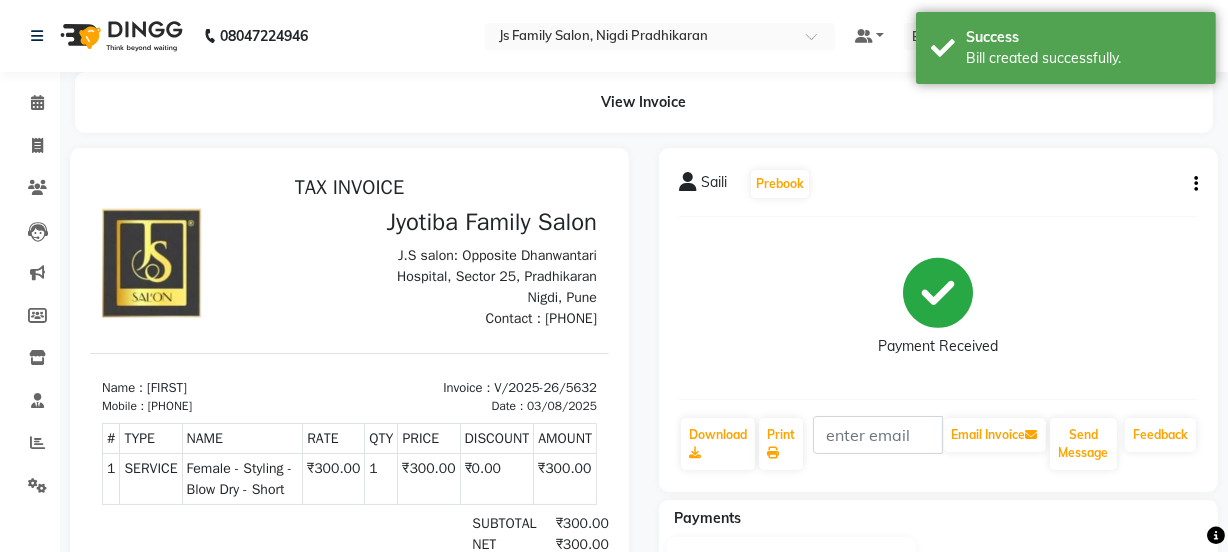 scroll, scrollTop: 0, scrollLeft: 0, axis: both 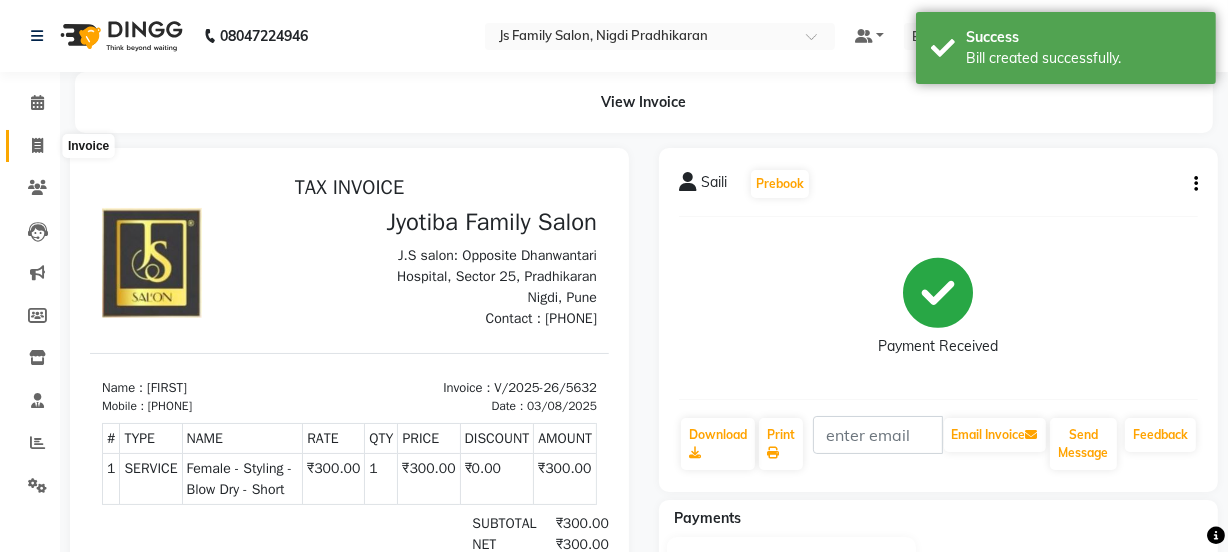 click 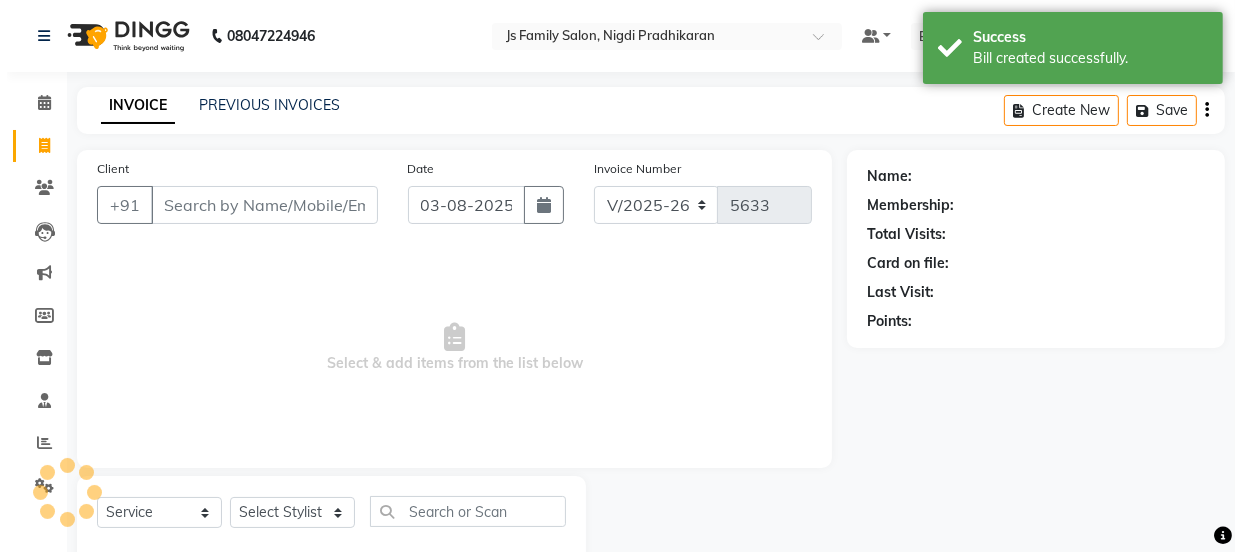 scroll, scrollTop: 50, scrollLeft: 0, axis: vertical 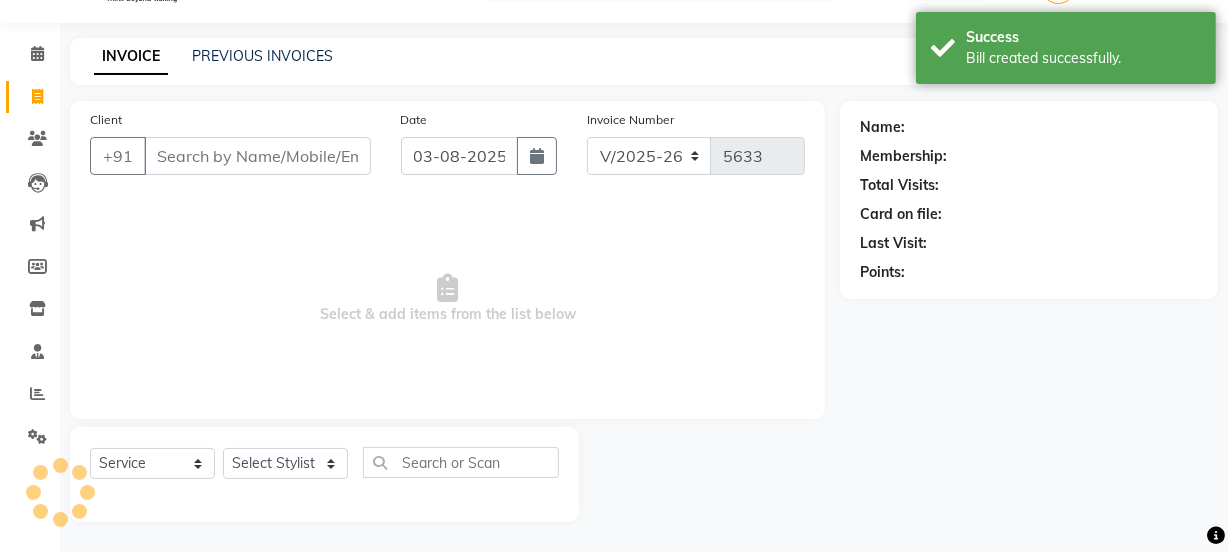 click on "Client" at bounding box center (257, 156) 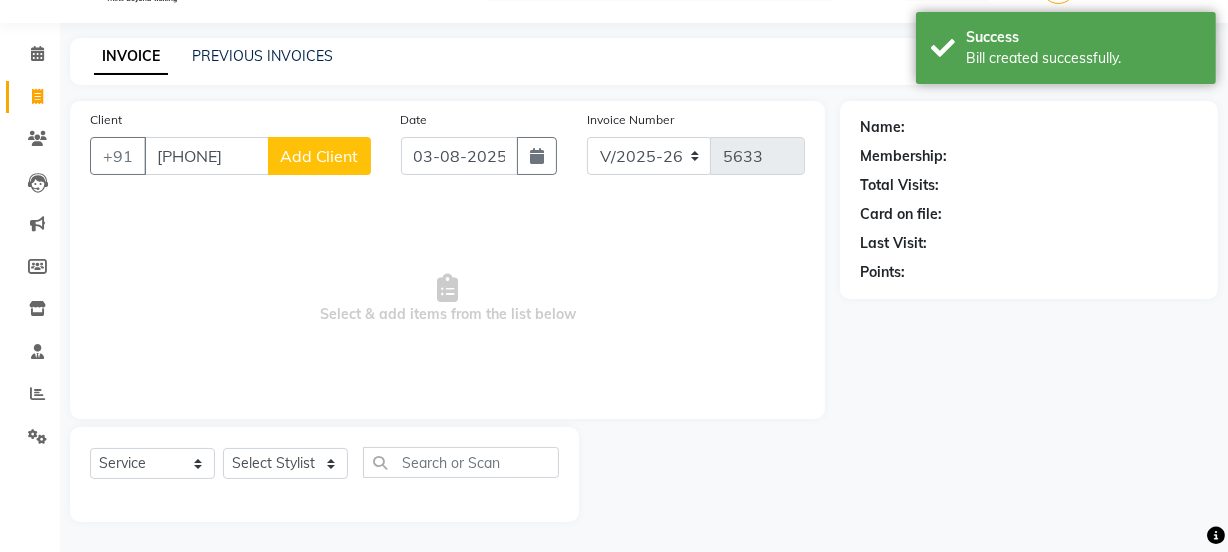 type on "9011042745" 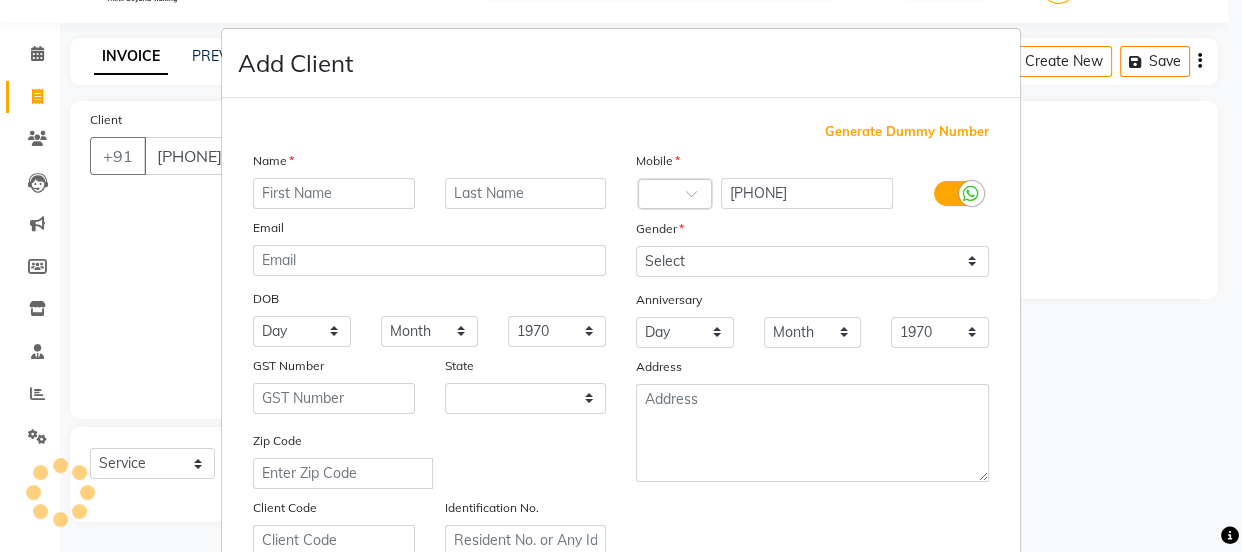 select on "22" 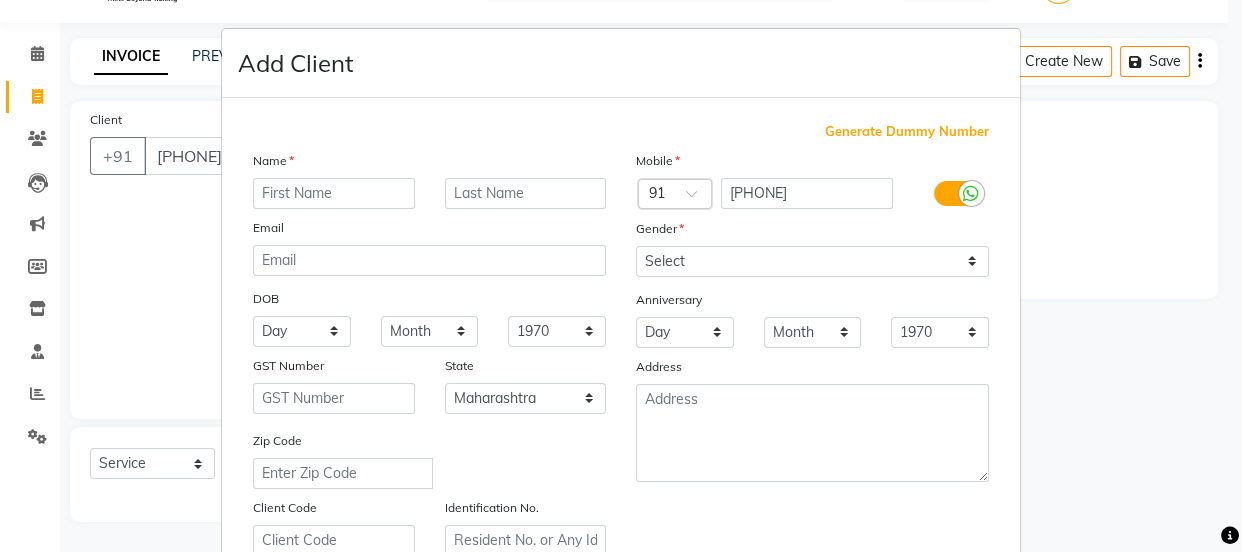 click at bounding box center [334, 193] 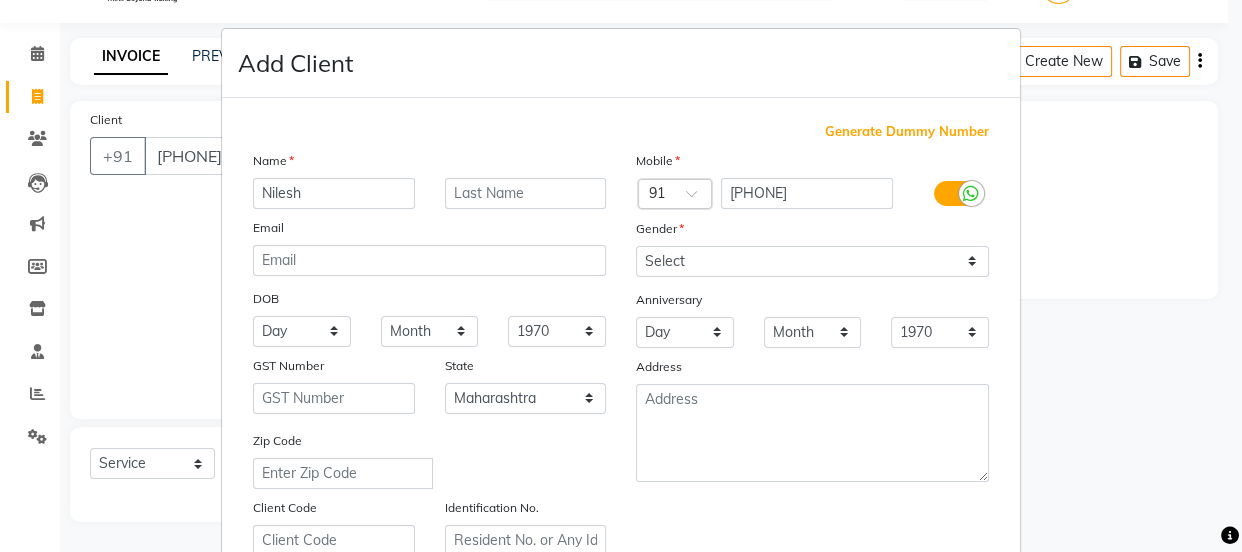 type on "Nilesh" 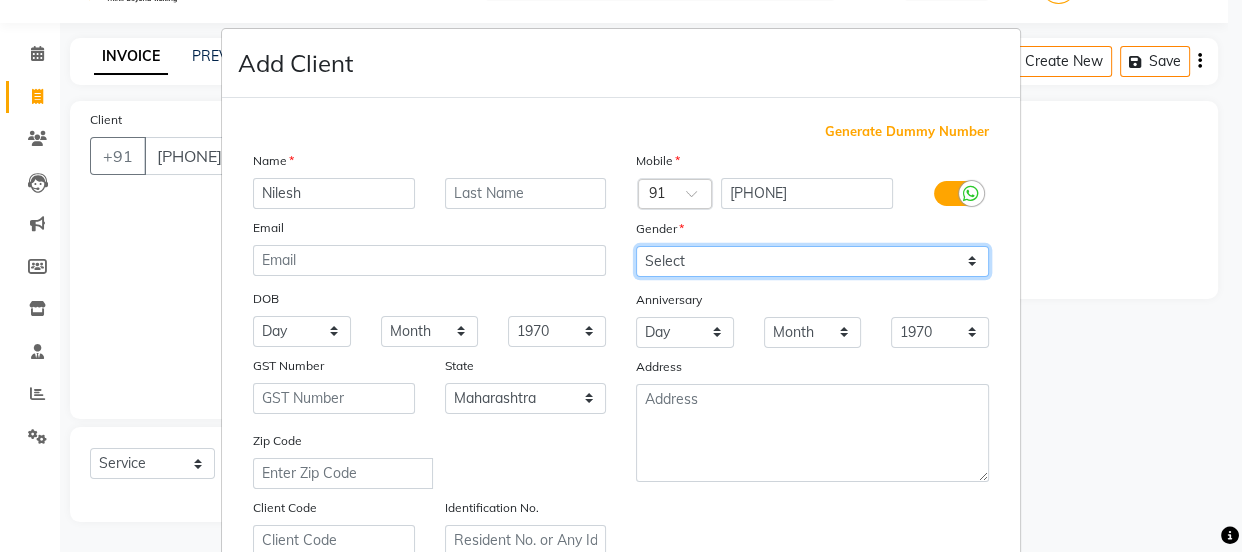 click on "Select Male Female Other Prefer Not To Say" at bounding box center (812, 261) 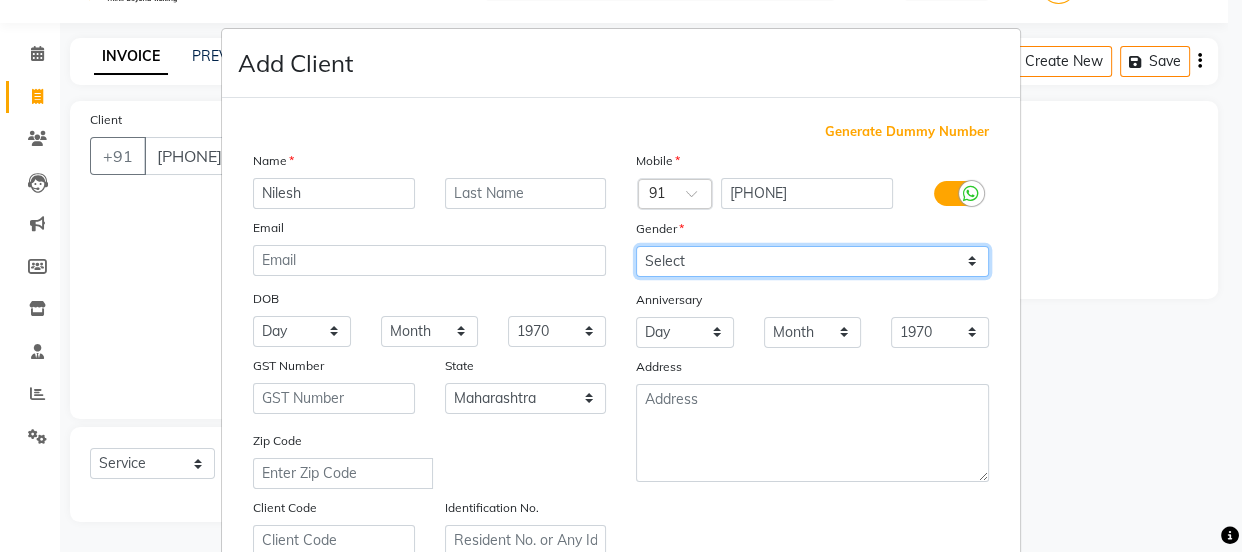 select on "male" 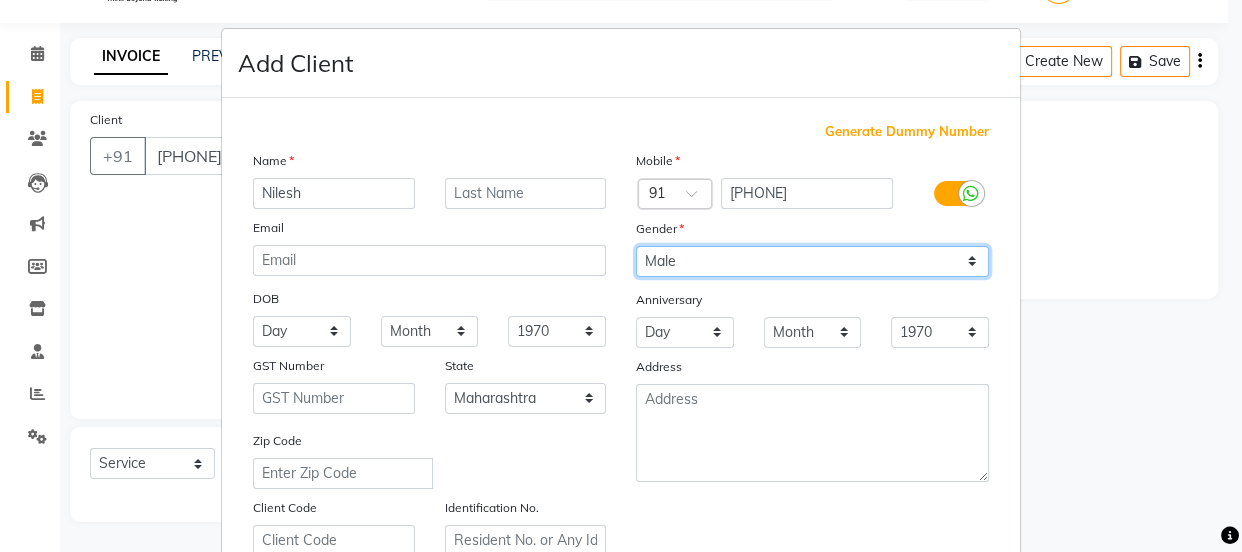 click on "Select Male Female Other Prefer Not To Say" at bounding box center (812, 261) 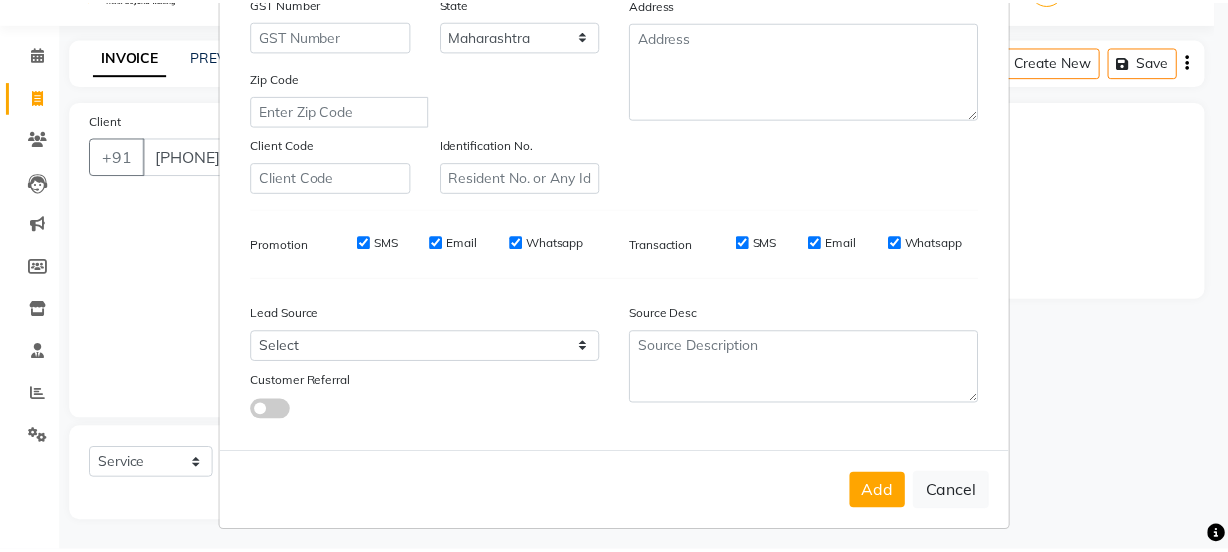 scroll, scrollTop: 377, scrollLeft: 0, axis: vertical 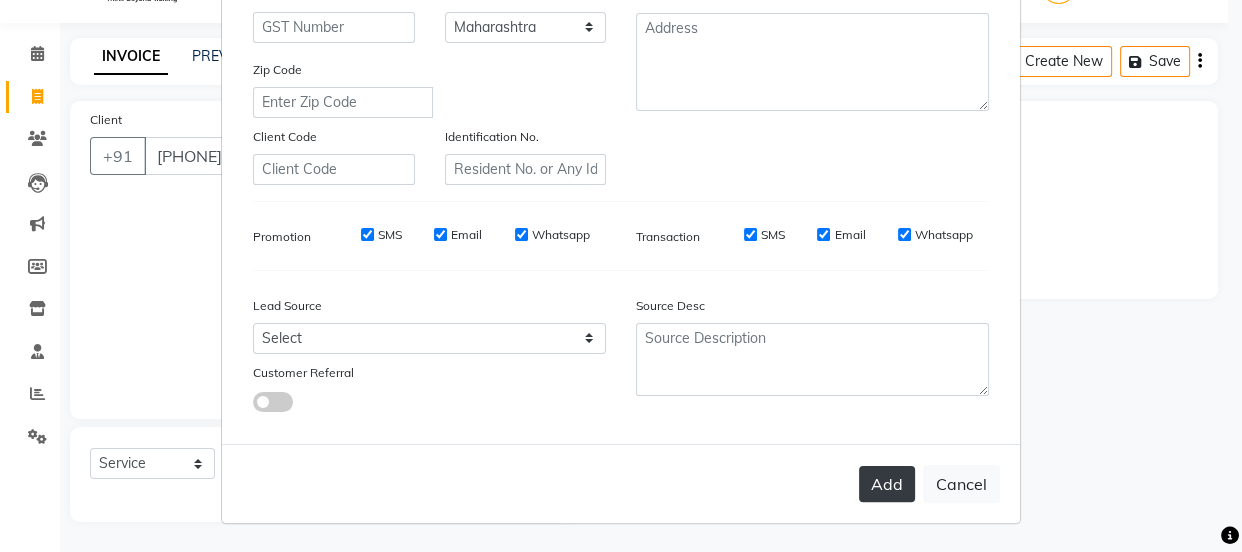 click on "Add" at bounding box center (887, 484) 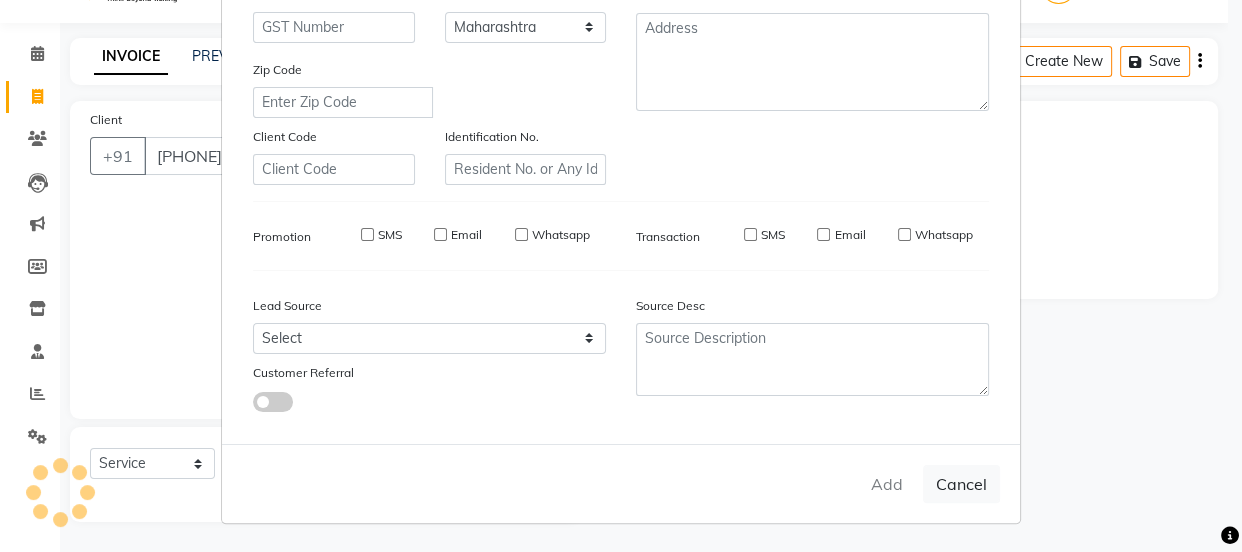 type 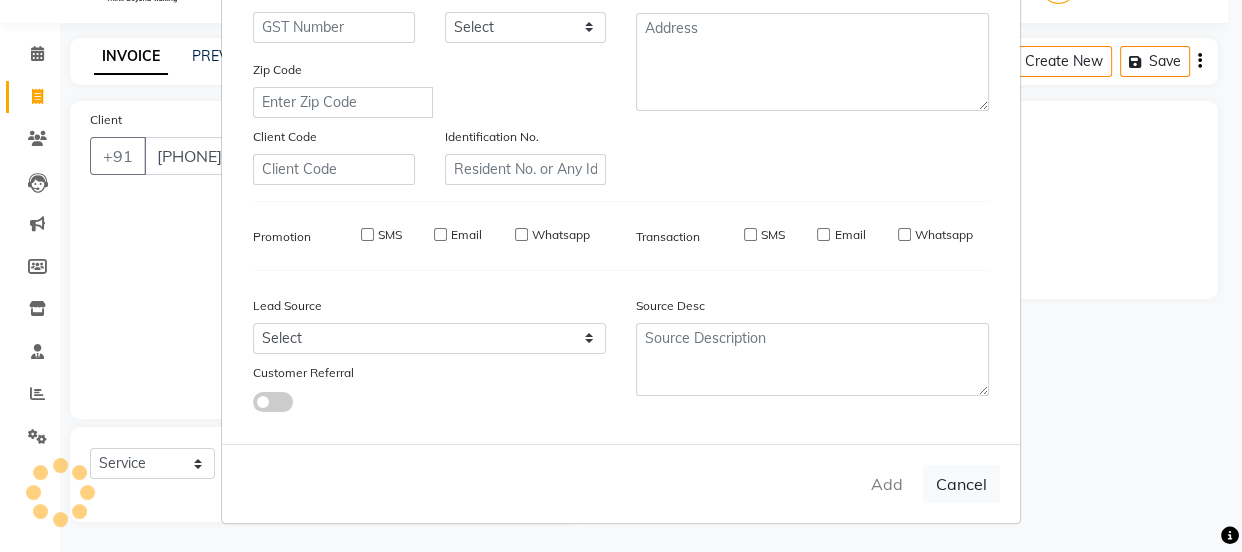 select 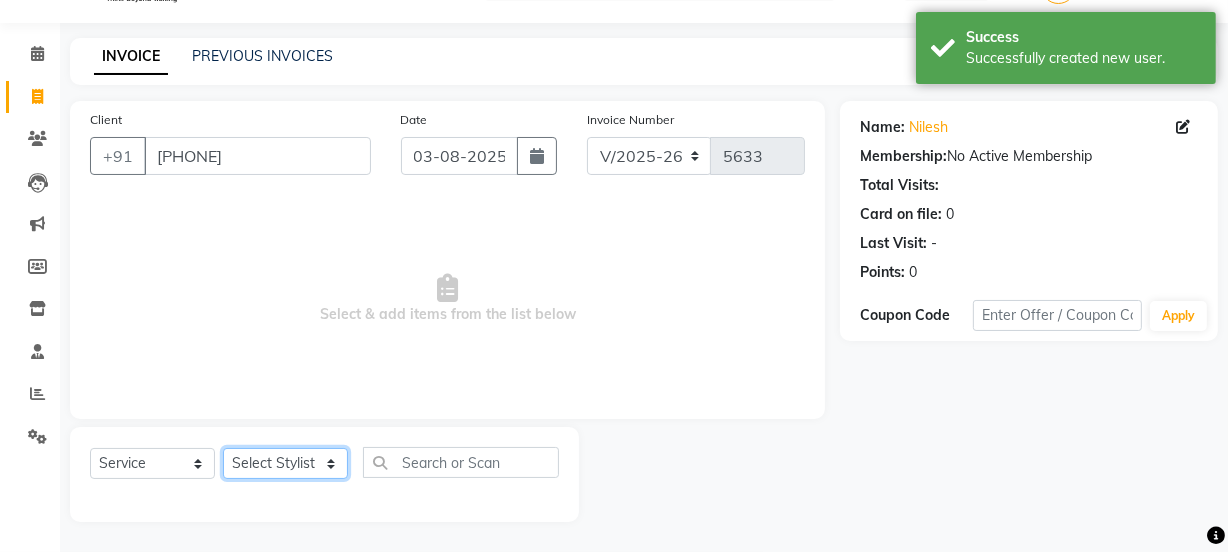 click on "Select Stylist Chetan    Dipak Vaidyakar Huda  kokan  n Mahadev Mane Mosin ansari  Nayan Patil Pradip  Prem Mane Rajan Roma Rajput Sai Shirin shaikh Shop Shubham Anarase Sneha suport staff Sonali  Sudip  Sujata thapa Sunil Umesh" 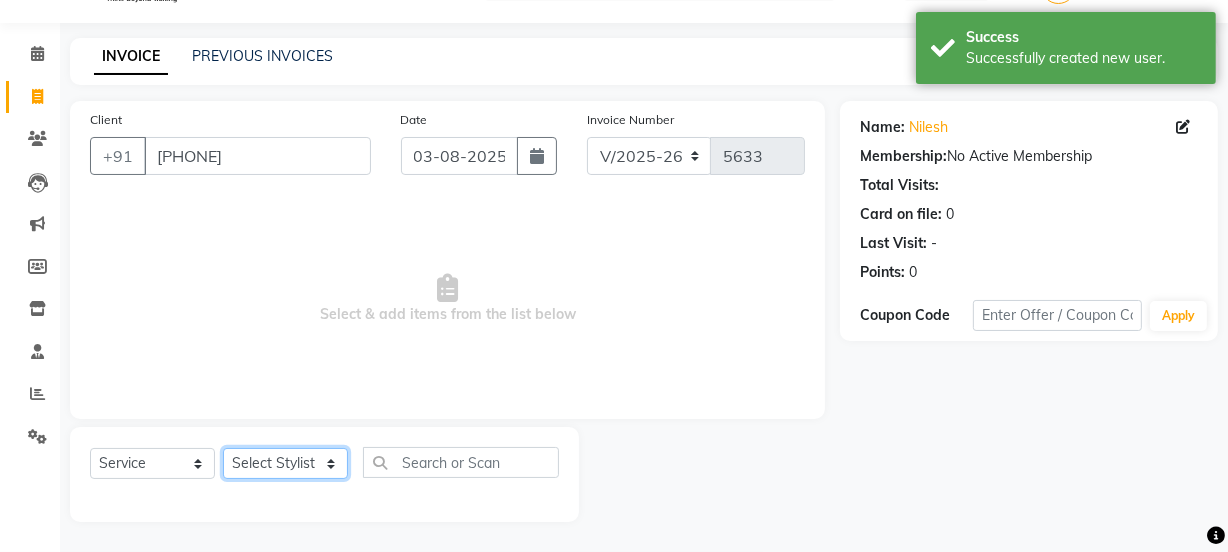select on "84579" 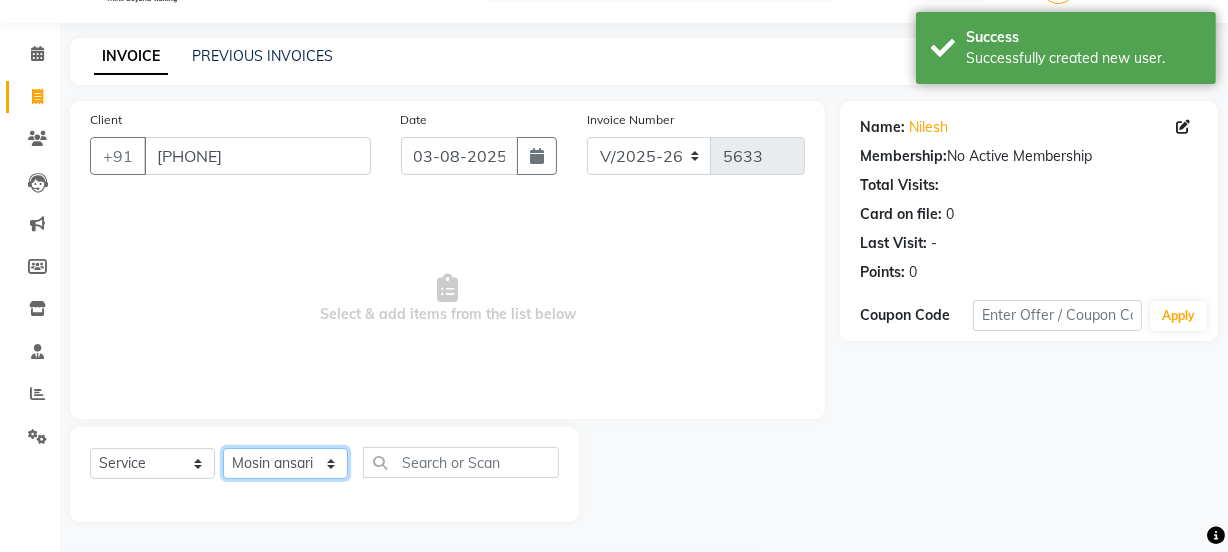 click on "Select Stylist Chetan    Dipak Vaidyakar Huda  kokan  n Mahadev Mane Mosin ansari  Nayan Patil Pradip  Prem Mane Rajan Roma Rajput Sai Shirin shaikh Shop Shubham Anarase Sneha suport staff Sonali  Sudip  Sujata thapa Sunil Umesh" 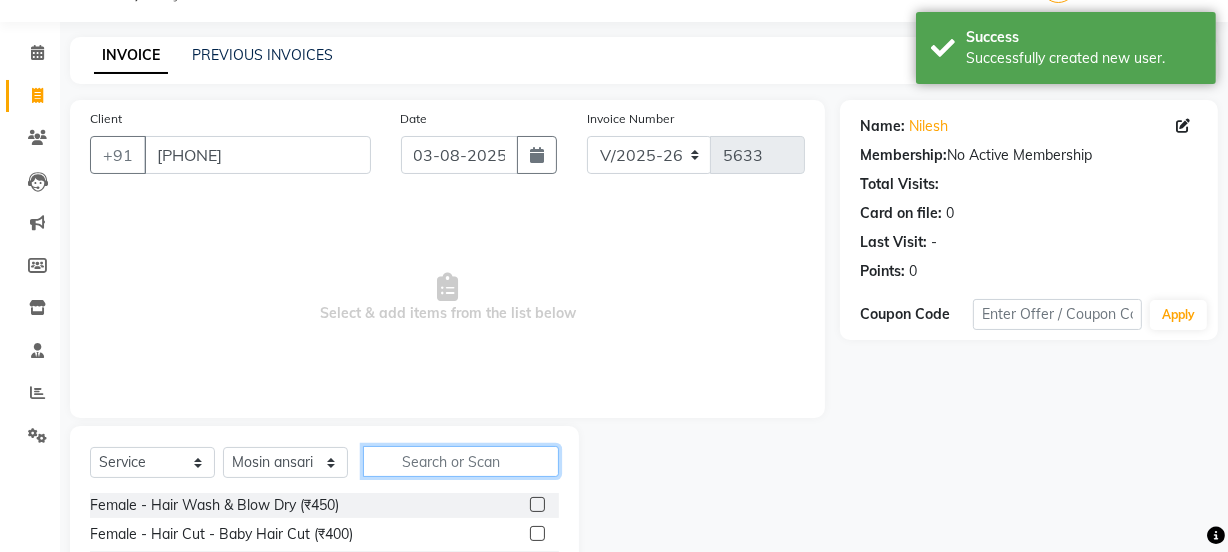 click 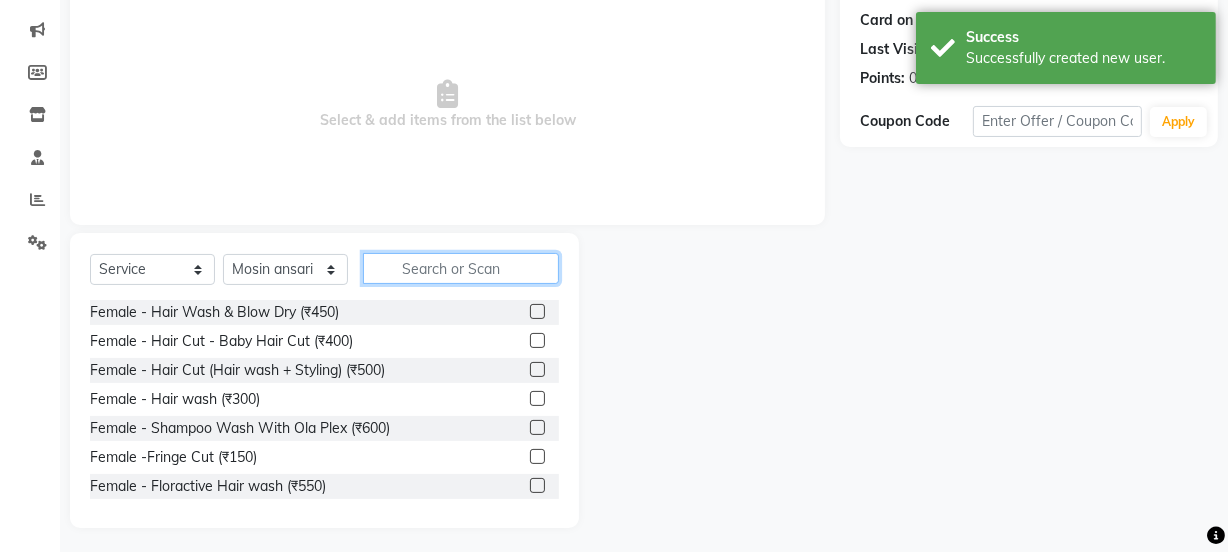 scroll, scrollTop: 250, scrollLeft: 0, axis: vertical 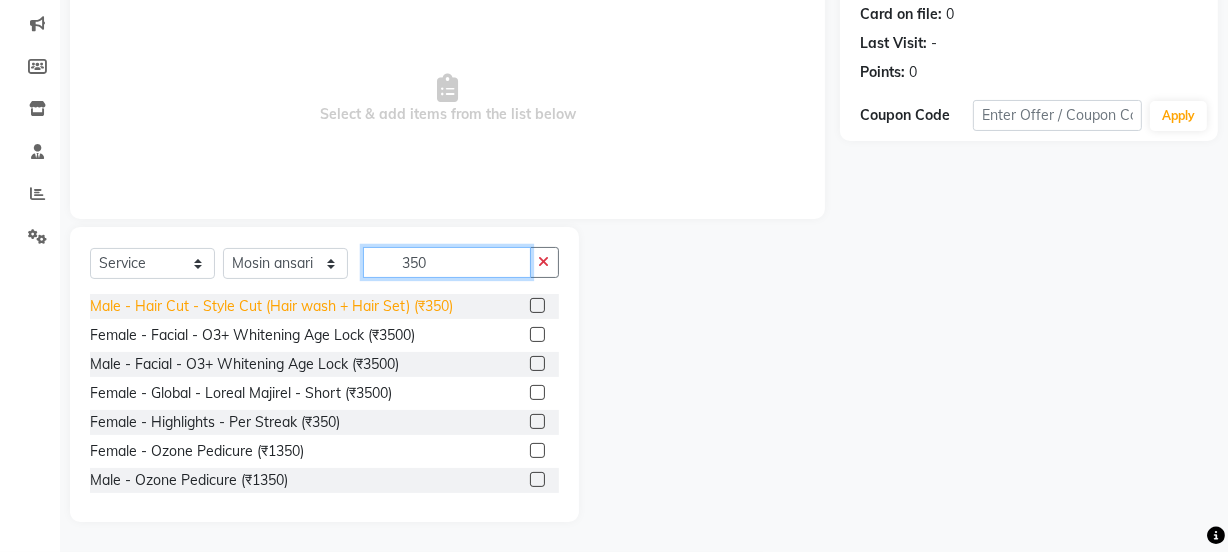 type on "350" 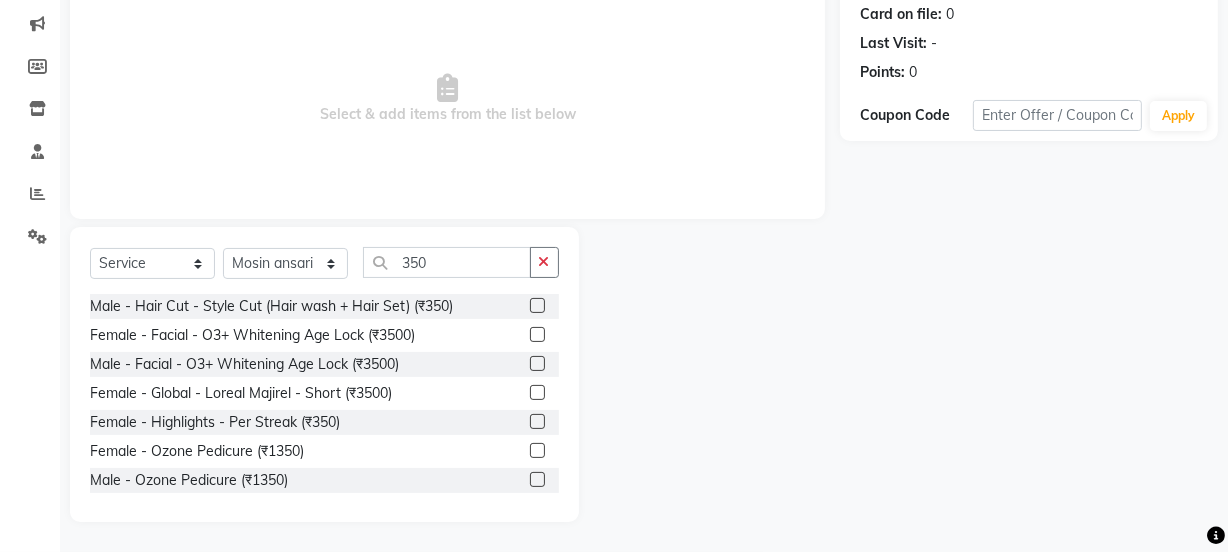 click on "Male - Hair Cut - Style Cut (Hair wash + Hair Set) (₹350)" 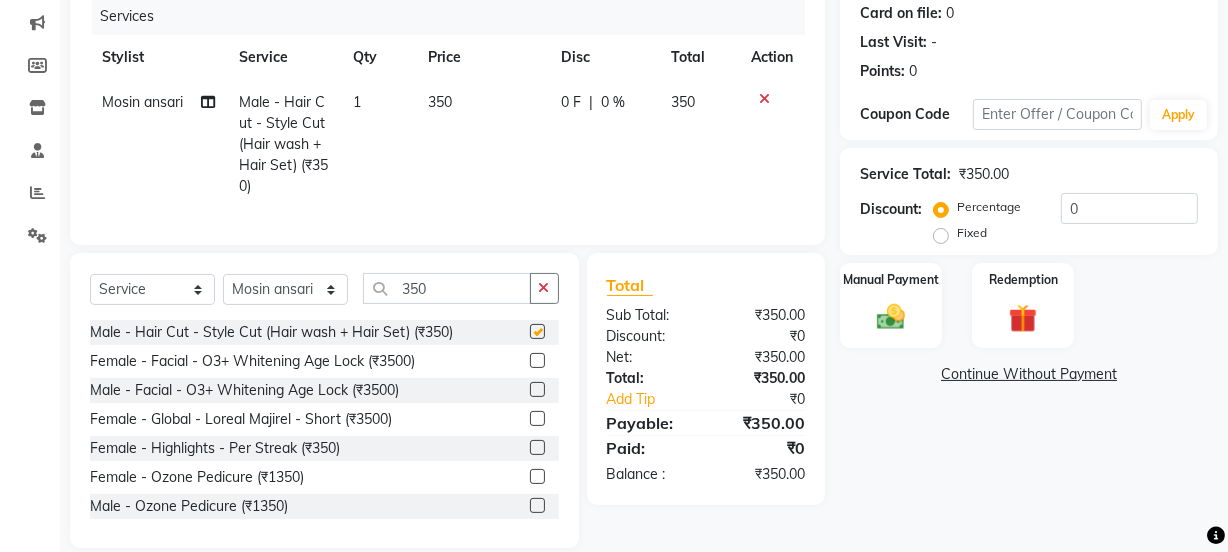 checkbox on "false" 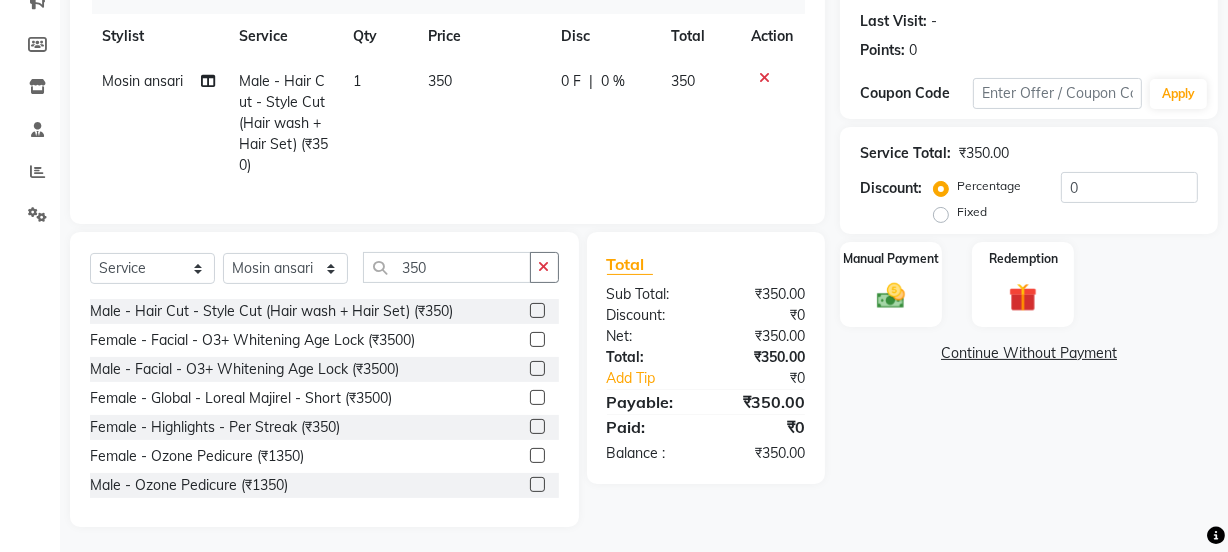 scroll, scrollTop: 290, scrollLeft: 0, axis: vertical 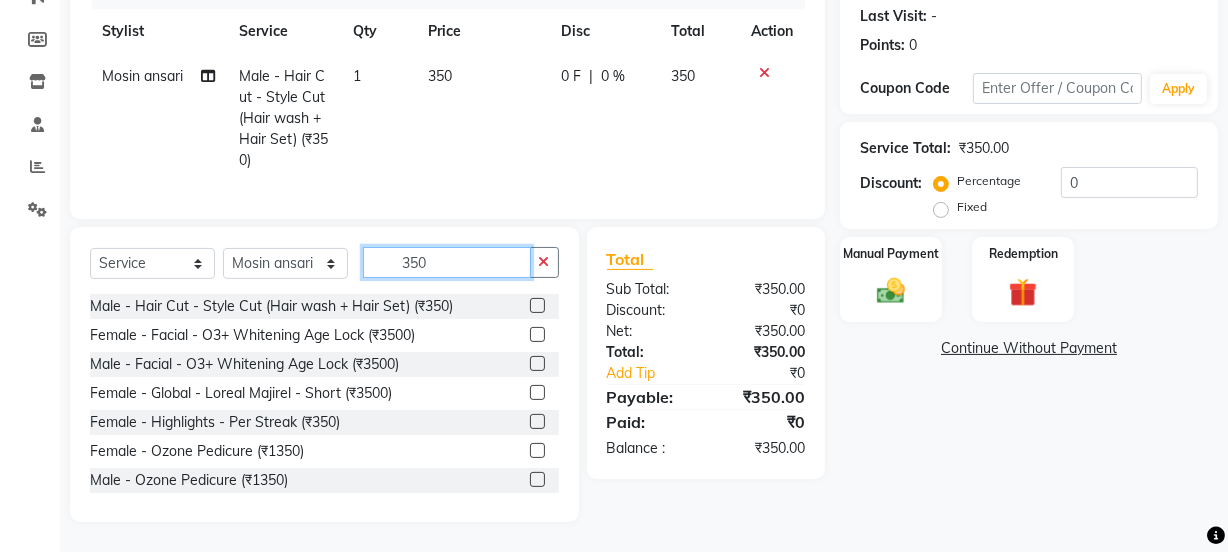 click on "350" 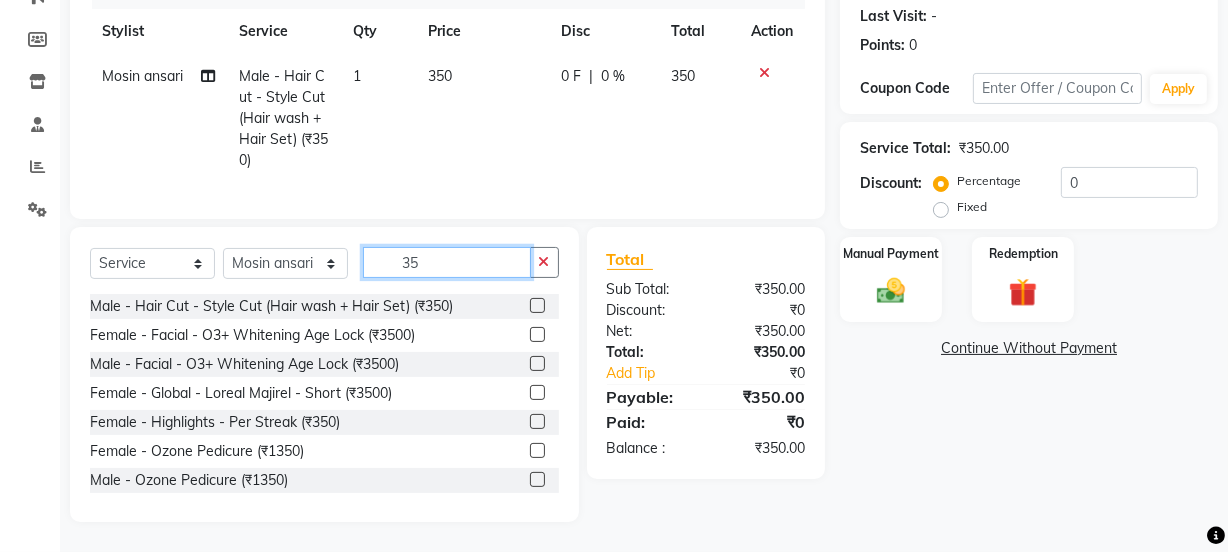type on "3" 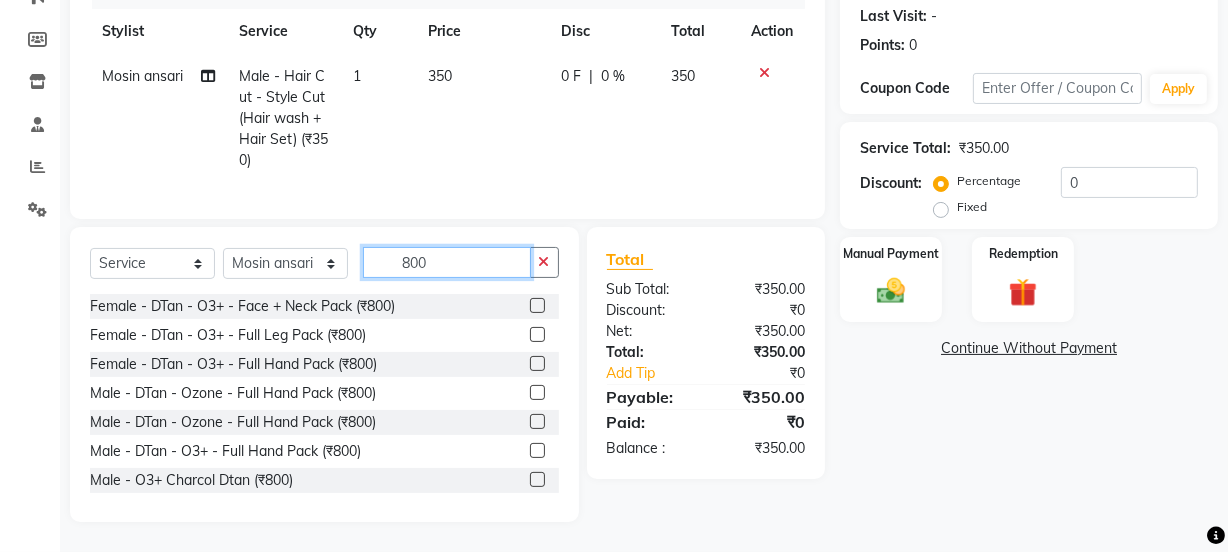 scroll, scrollTop: 181, scrollLeft: 0, axis: vertical 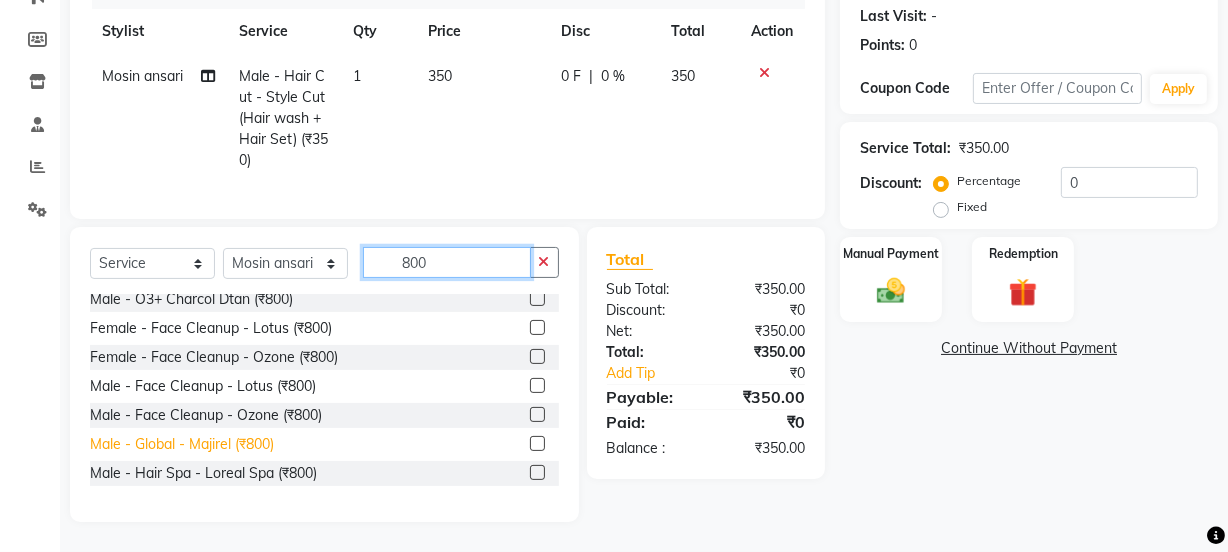 type on "800" 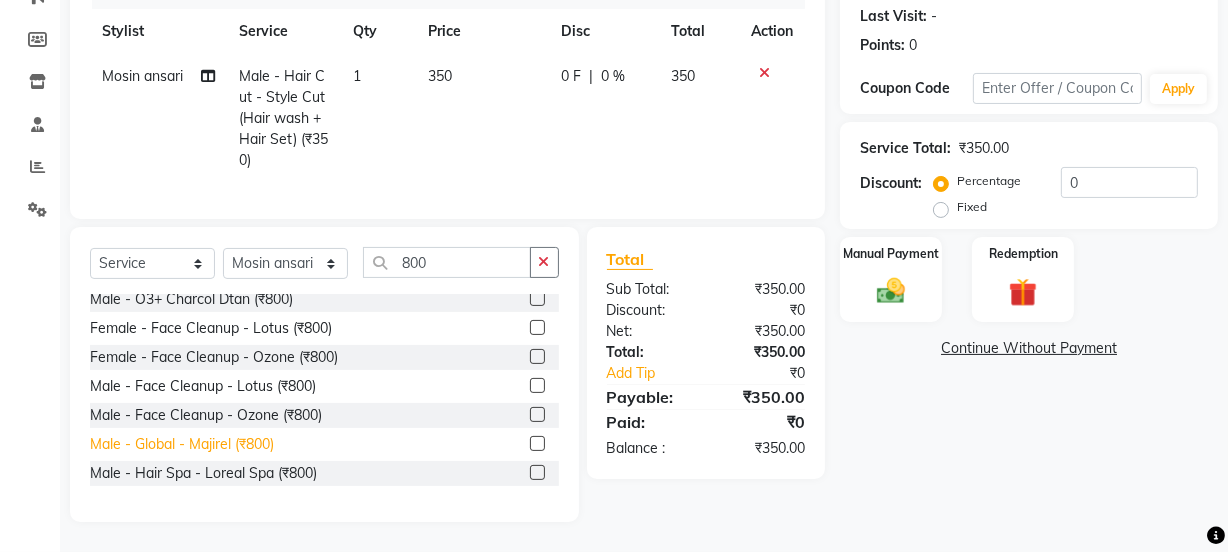 click on "Male - Global - Majirel (₹800)" 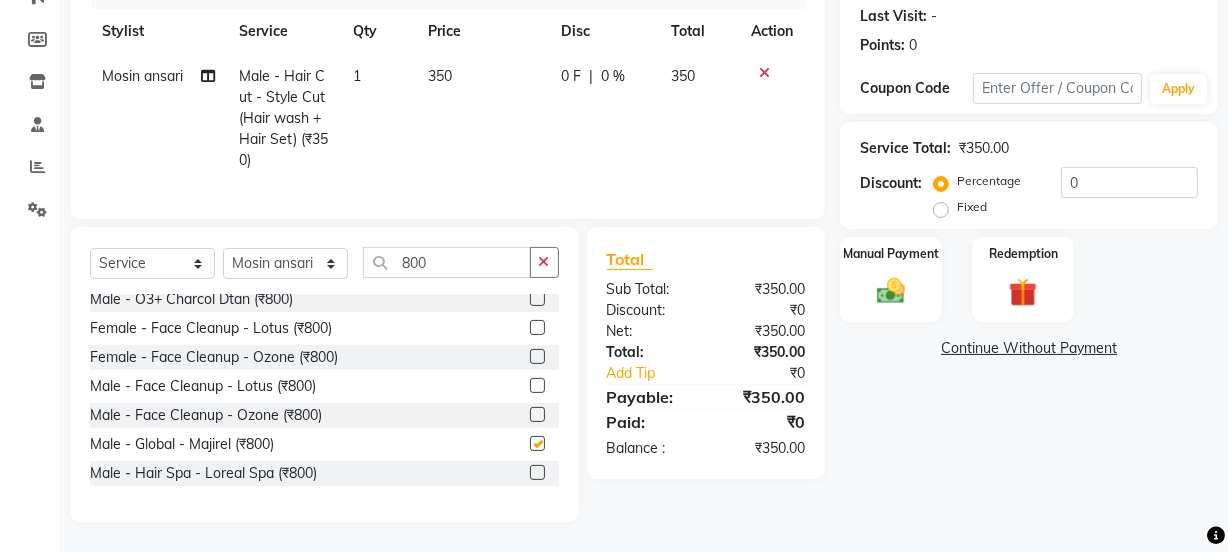 checkbox on "false" 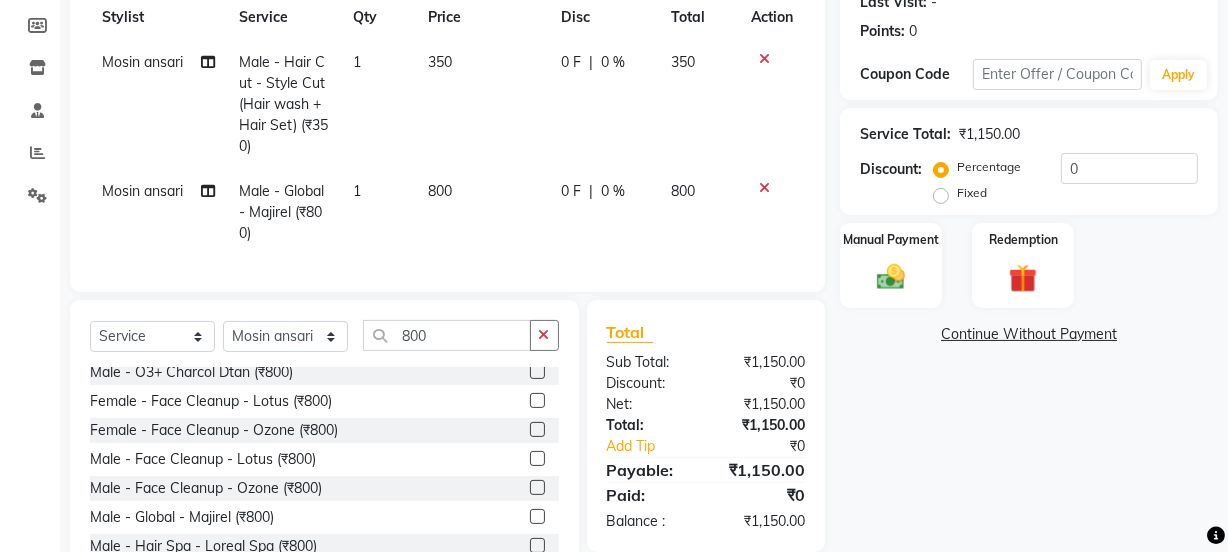 click on "1" 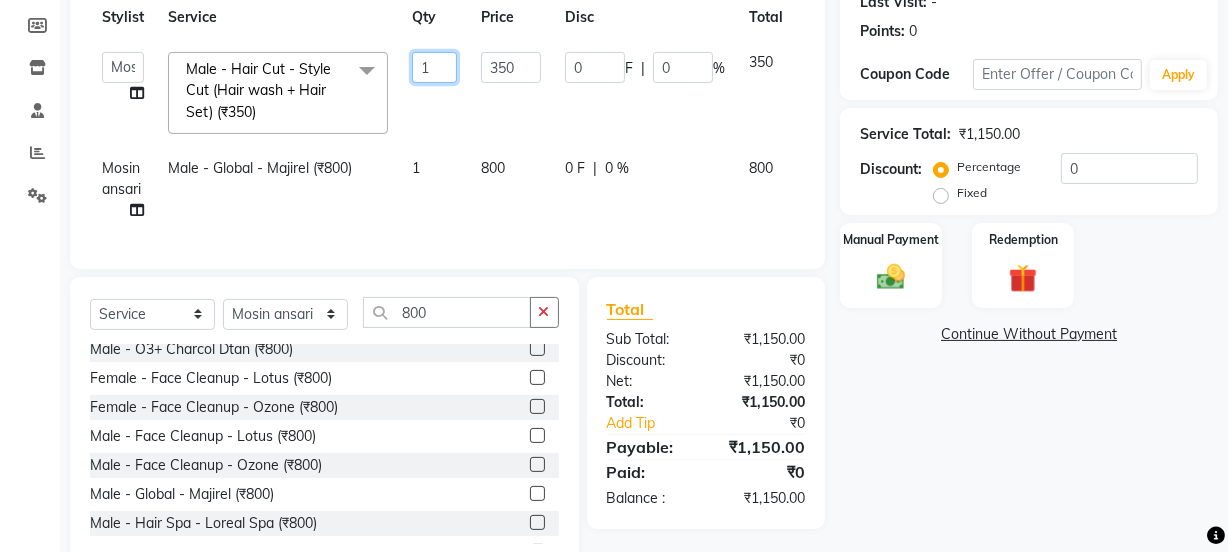 click on "1" 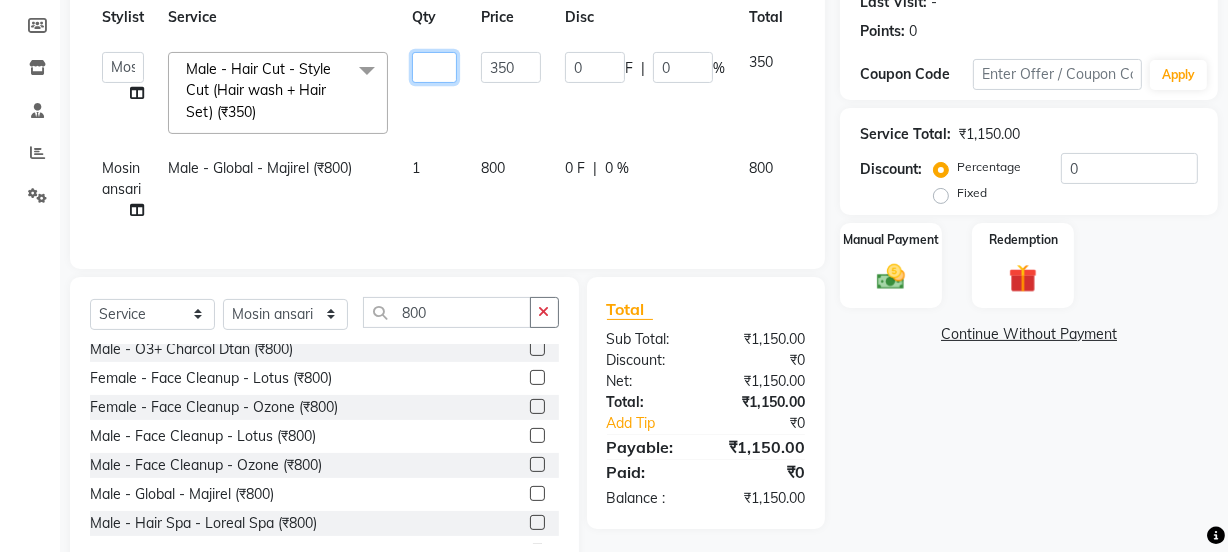 type on "2" 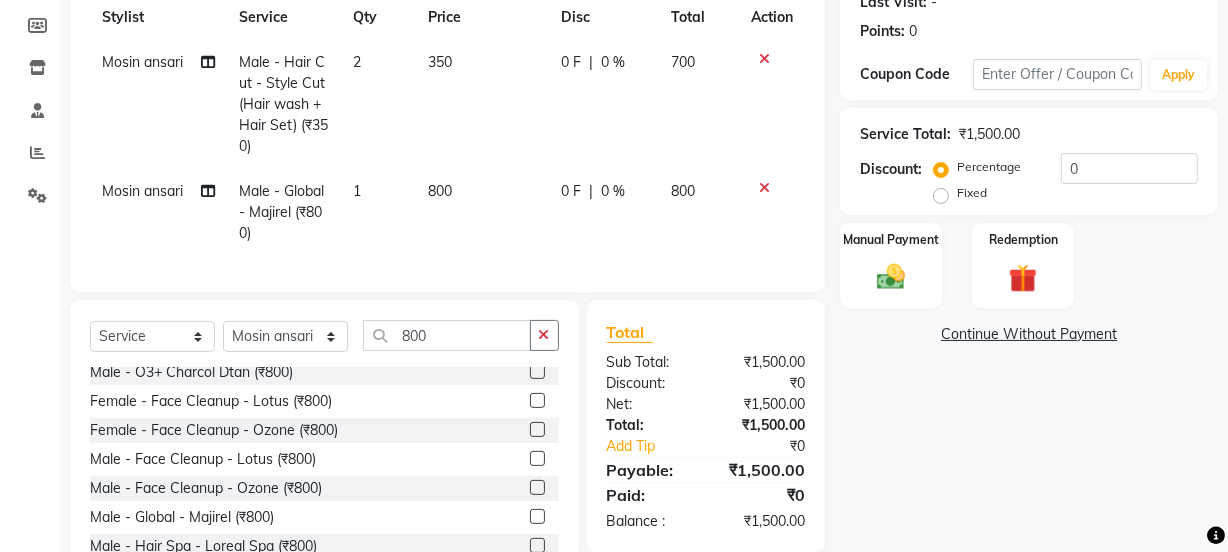 click on "Mosin ansari  Male - Hair Cut - Style Cut (Hair wash + Hair Set) (₹350) 2 350 0 F | 0 % 700" 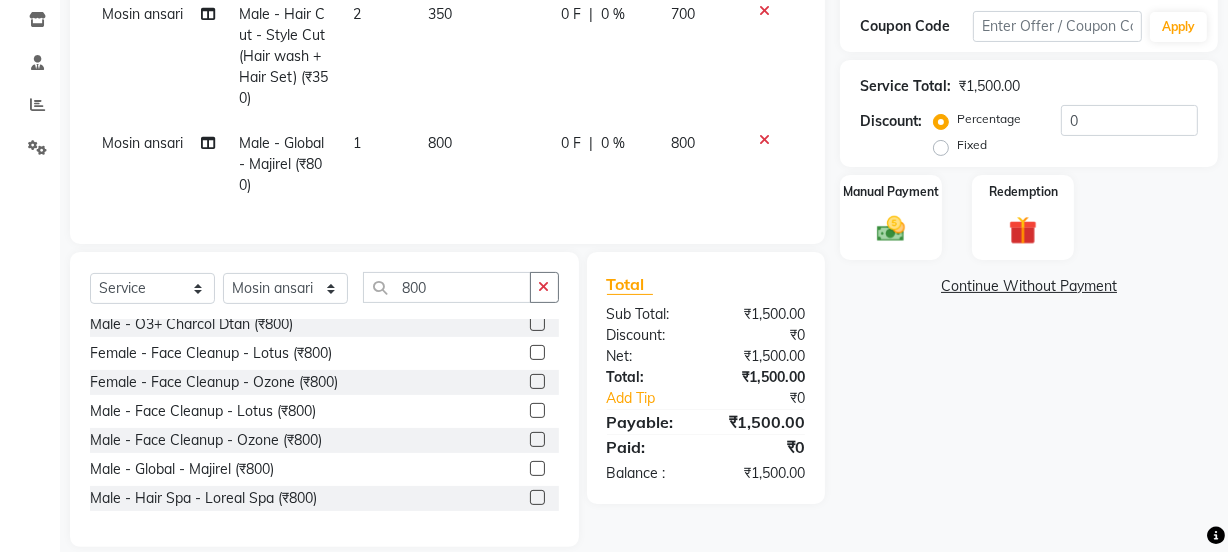 scroll, scrollTop: 377, scrollLeft: 0, axis: vertical 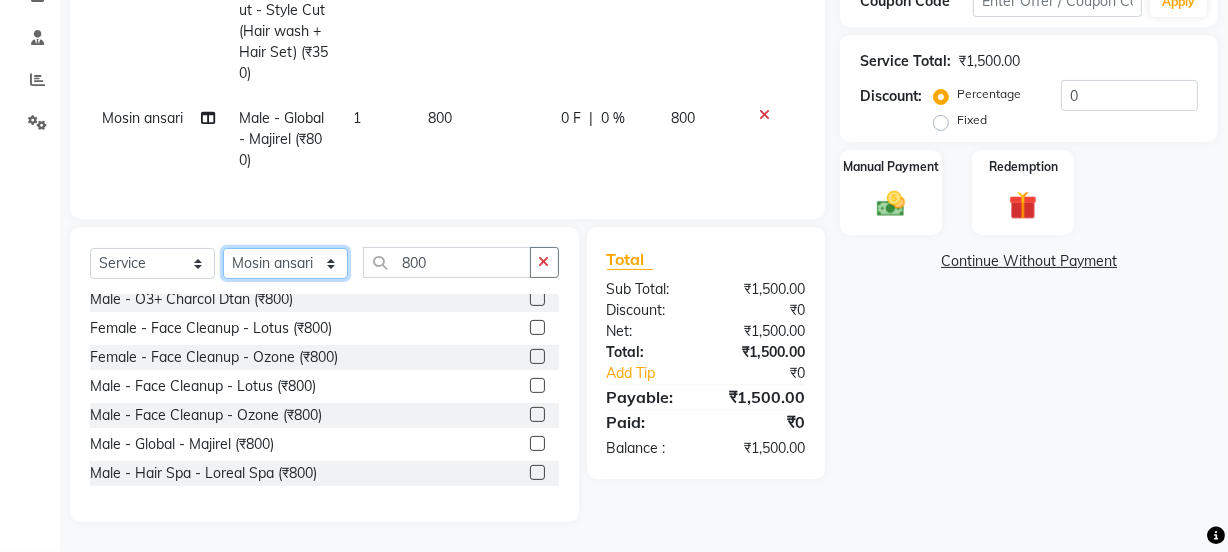 click on "Select Stylist Chetan    Dipak Vaidyakar Huda  kokan  n Mahadev Mane Mosin ansari  Nayan Patil Pradip  Prem Mane Rajan Roma Rajput Sai Shirin shaikh Shop Shubham Anarase Sneha suport staff Sonali  Sudip  Sujata thapa Sunil Umesh" 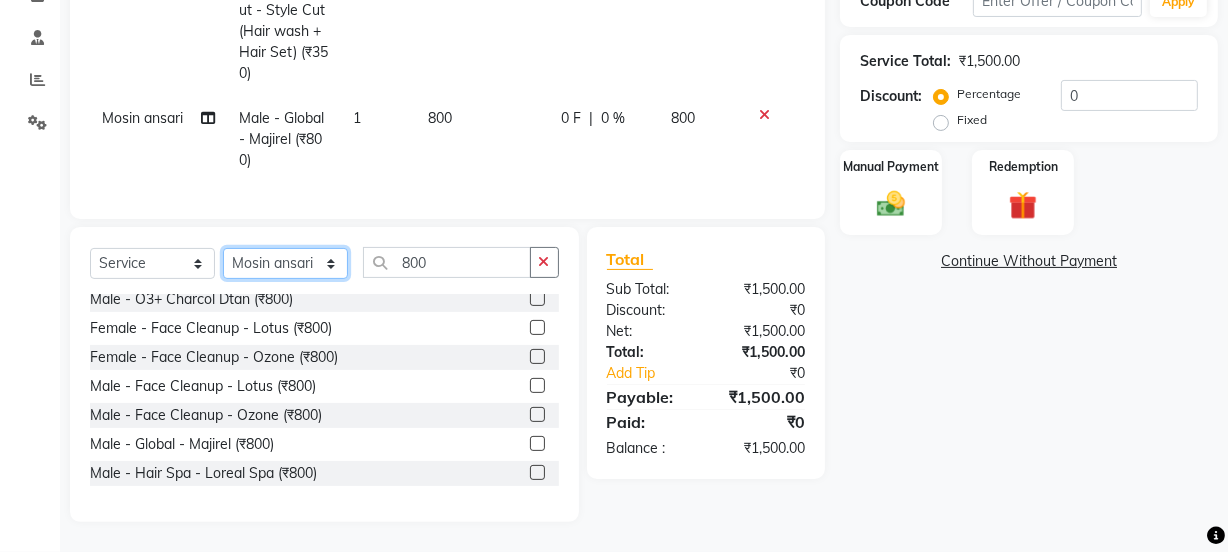 select on "17712" 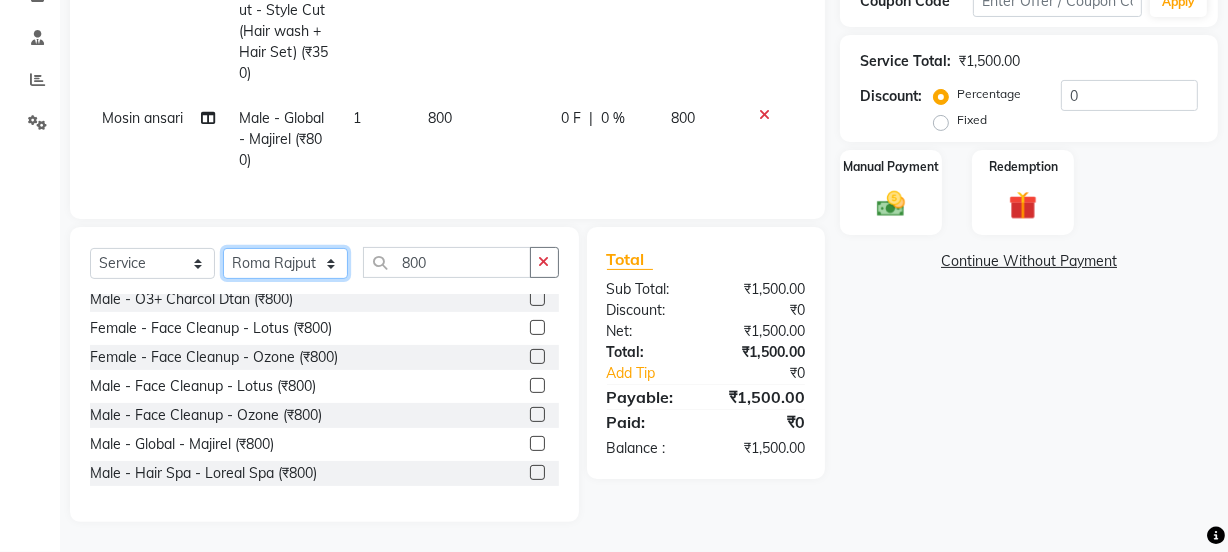 click on "Select Stylist Chetan    Dipak Vaidyakar Huda  kokan  n Mahadev Mane Mosin ansari  Nayan Patil Pradip  Prem Mane Rajan Roma Rajput Sai Shirin shaikh Shop Shubham Anarase Sneha suport staff Sonali  Sudip  Sujata thapa Sunil Umesh" 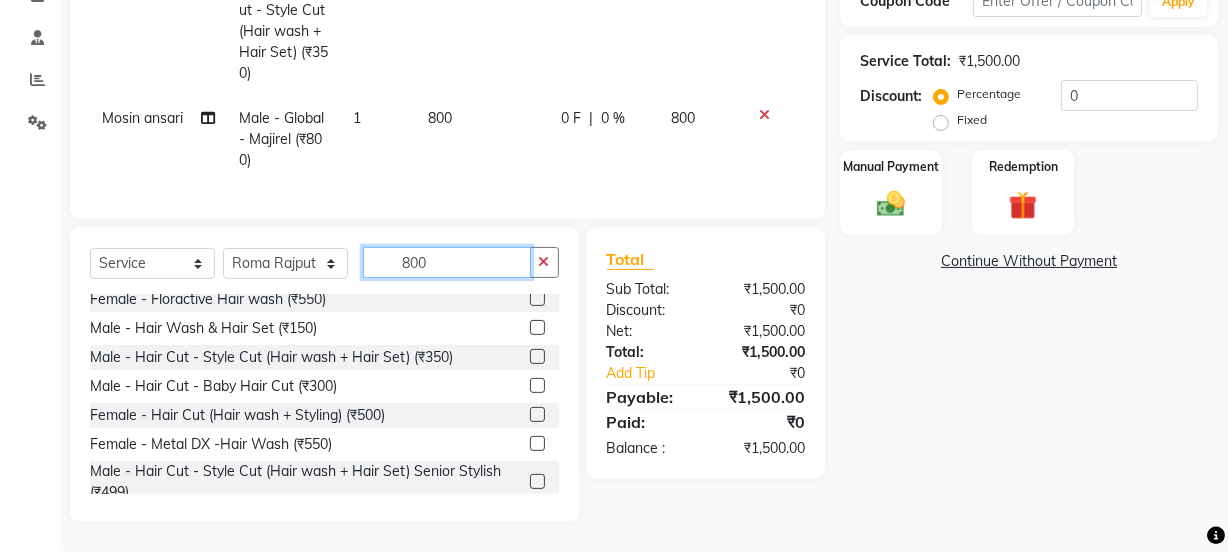 click on "800" 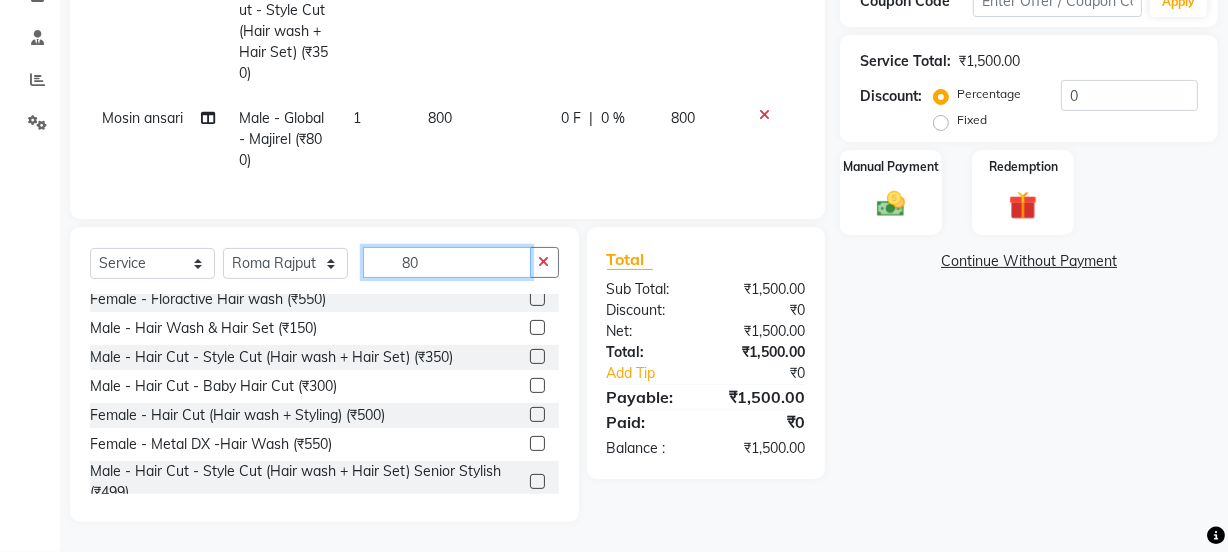 type on "8" 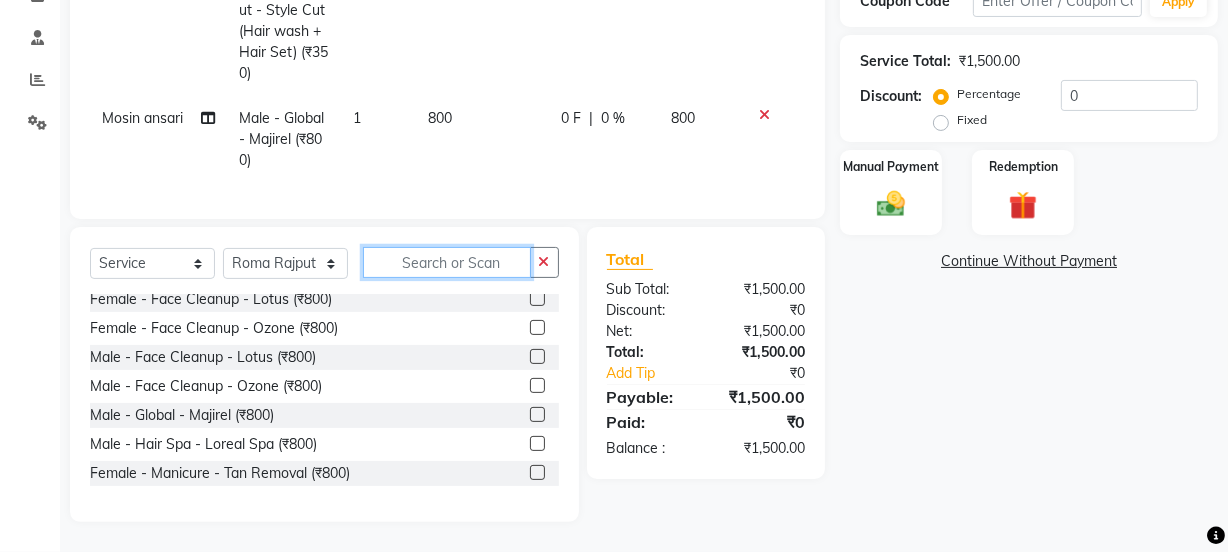 scroll, scrollTop: 1283, scrollLeft: 0, axis: vertical 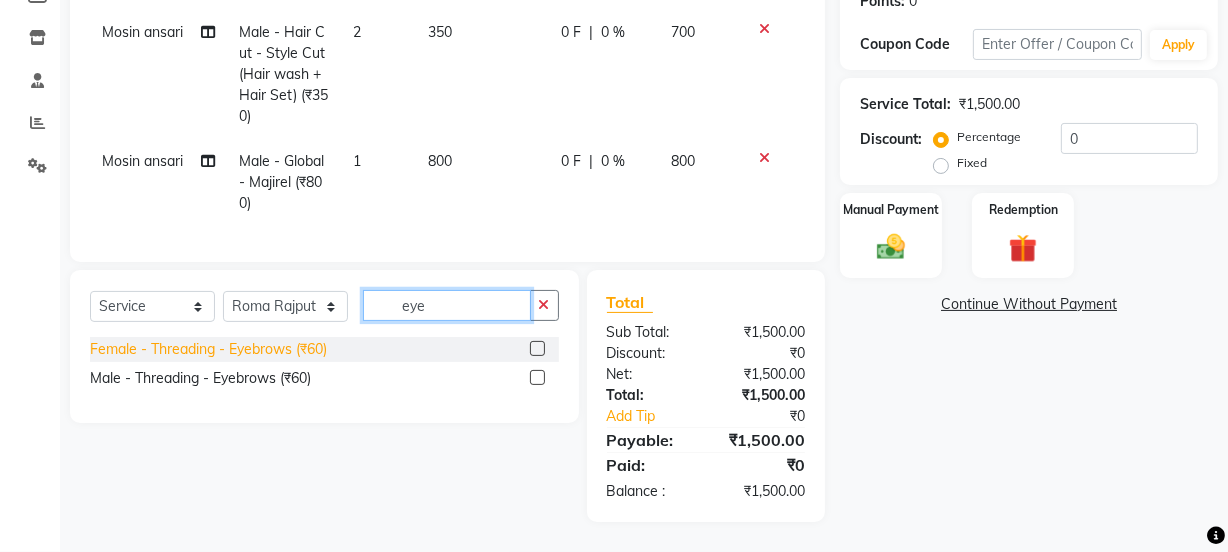 type on "eye" 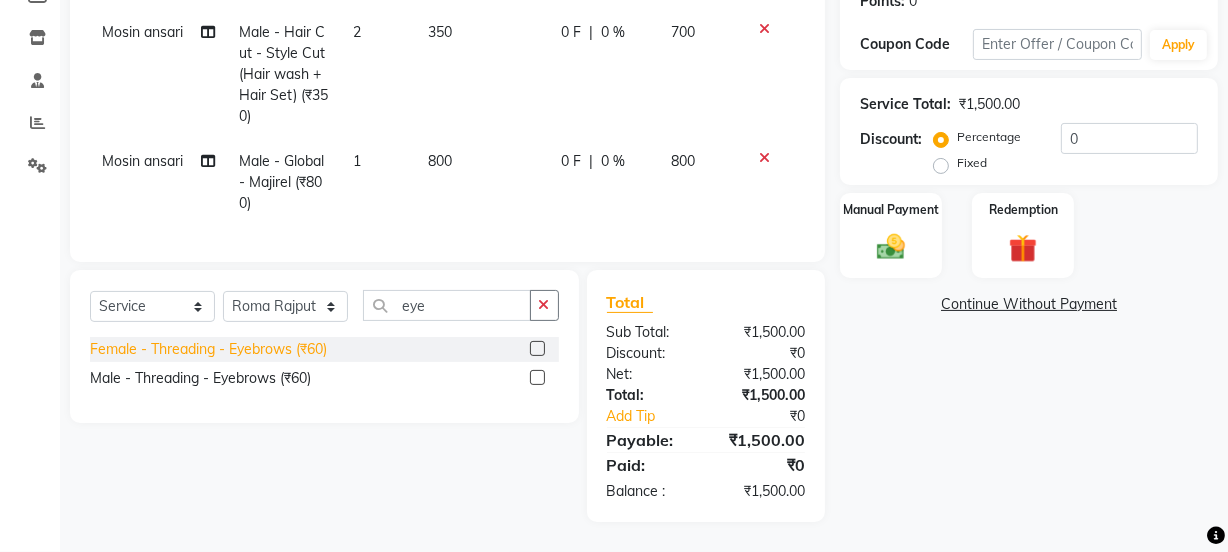 click on "Female - Threading - Eyebrows (₹60)" 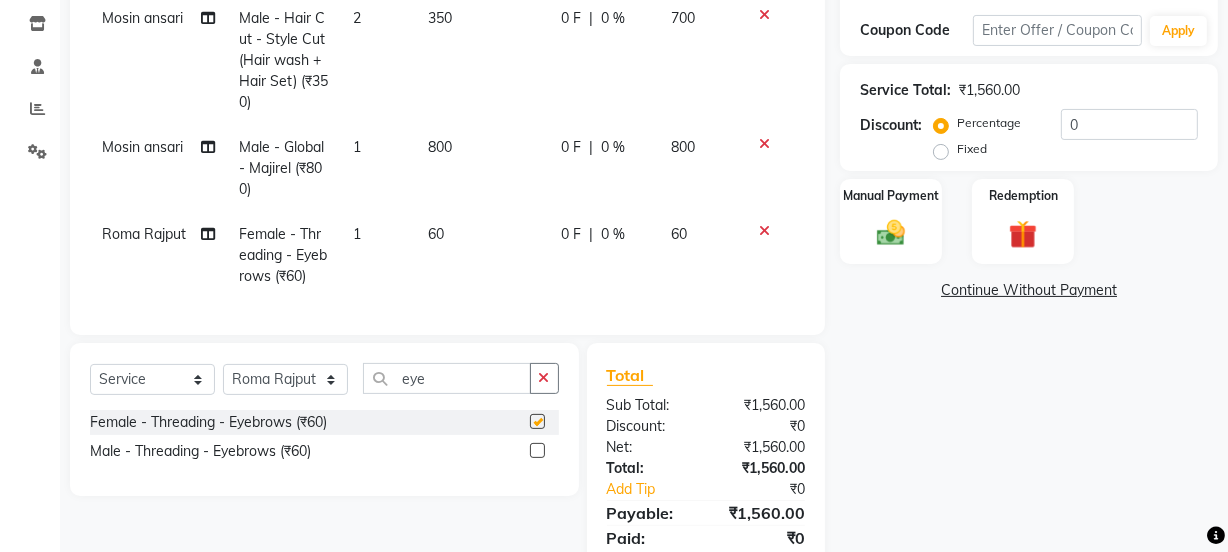 checkbox on "false" 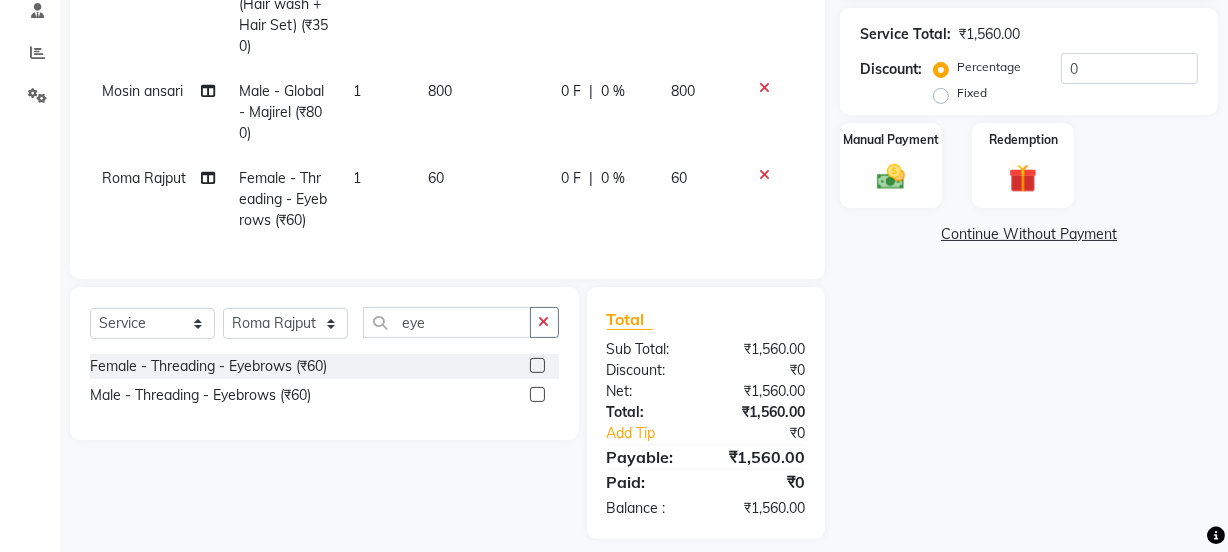 scroll, scrollTop: 420, scrollLeft: 0, axis: vertical 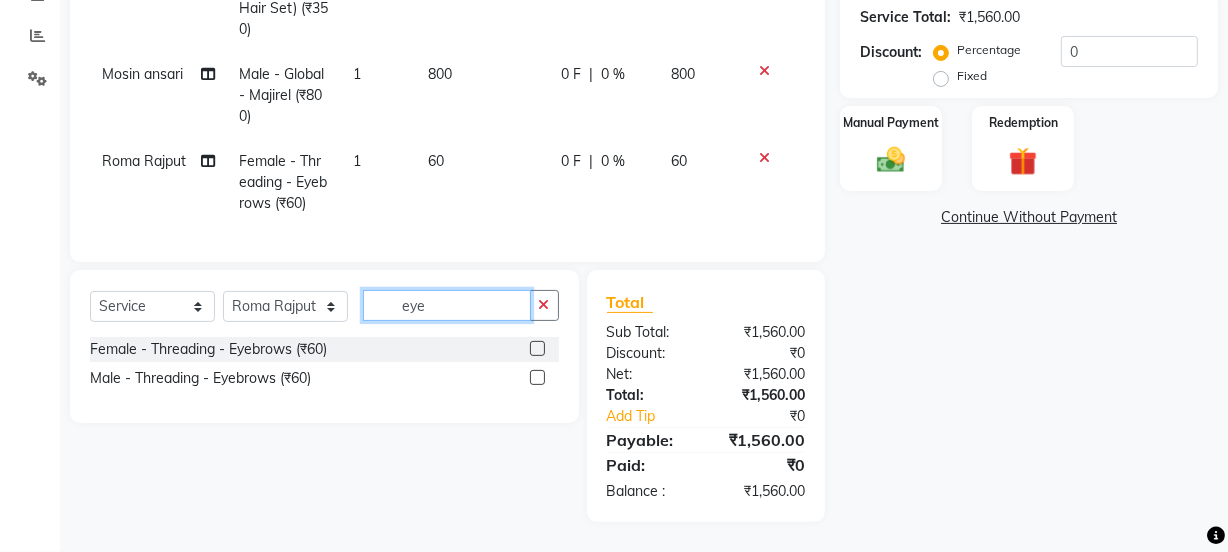 click on "eye" 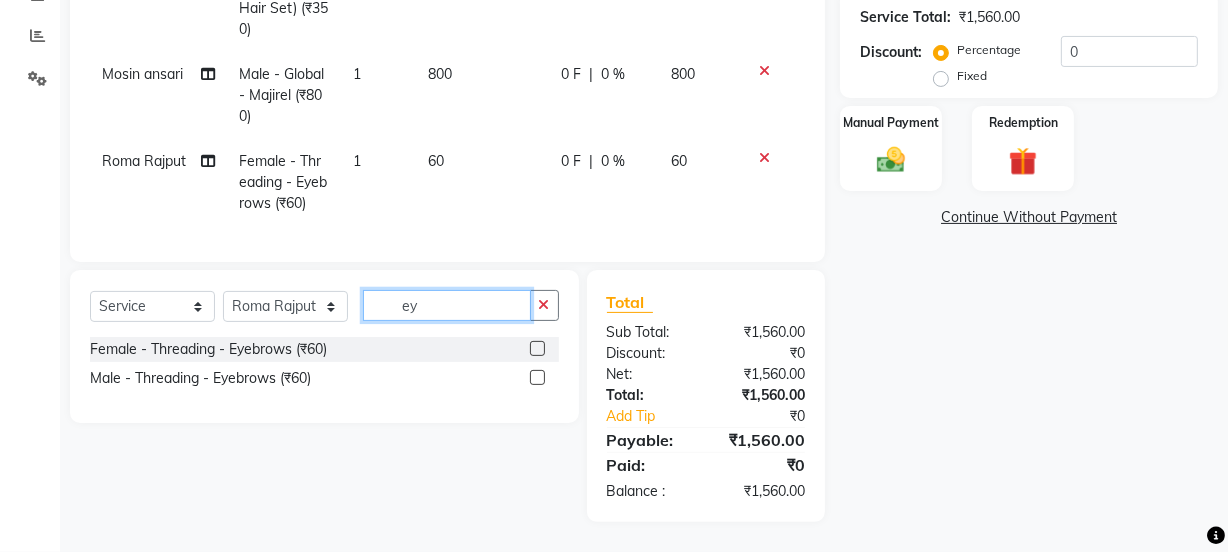 type on "e" 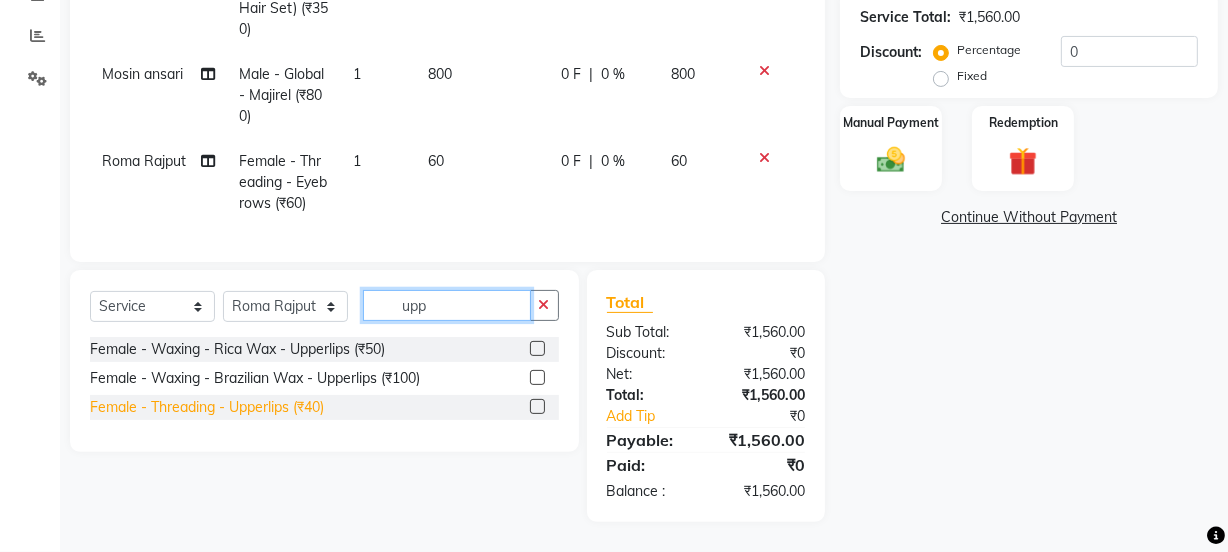 type on "upp" 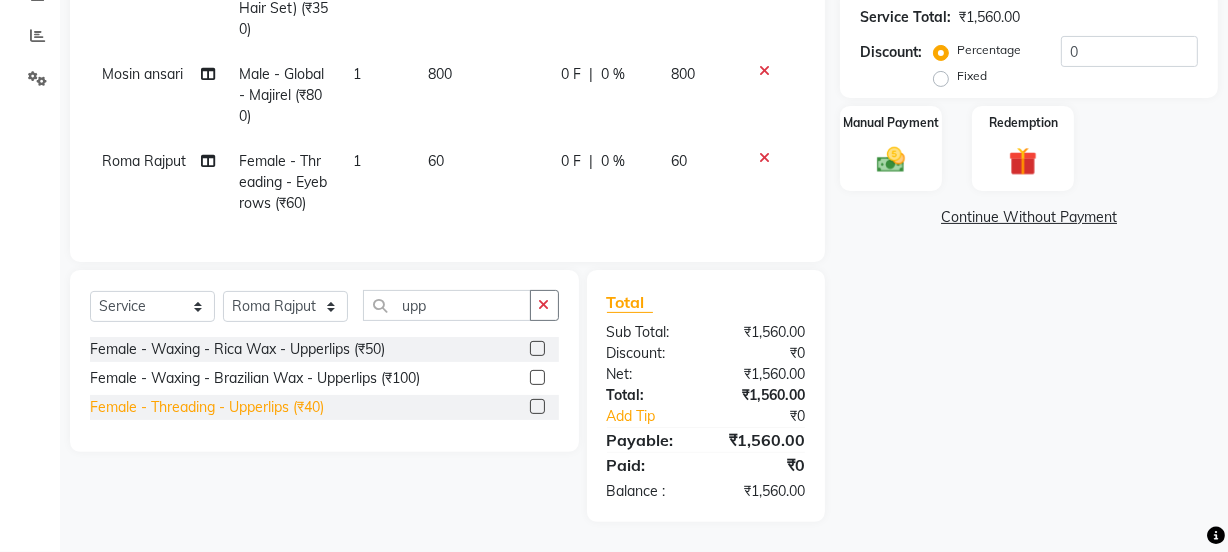 click on "Female - Threading - Upperlips (₹40)" 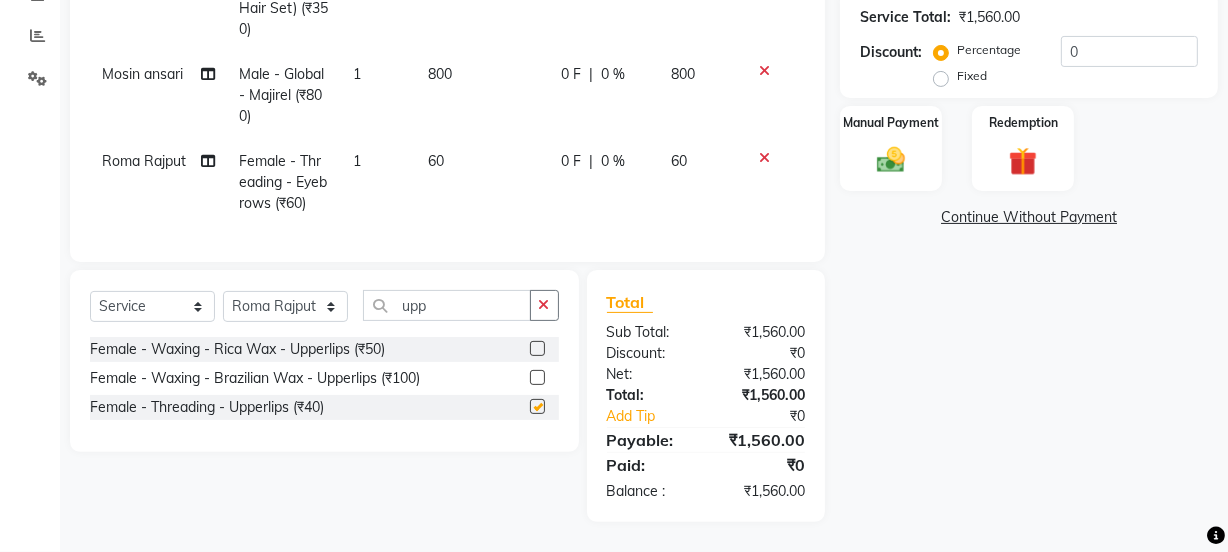 checkbox on "false" 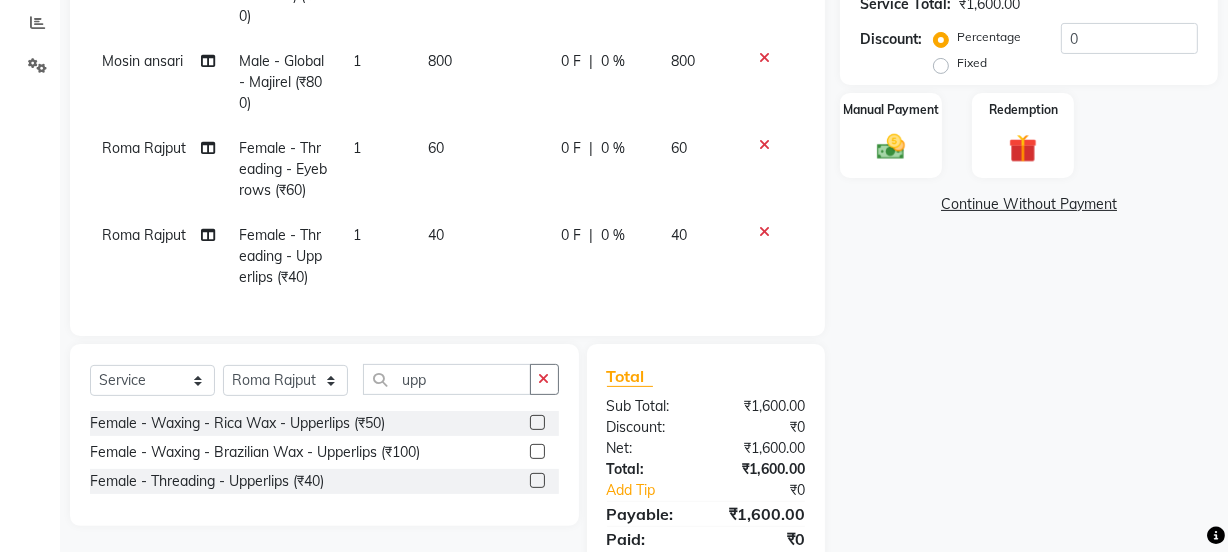 scroll, scrollTop: 1, scrollLeft: 0, axis: vertical 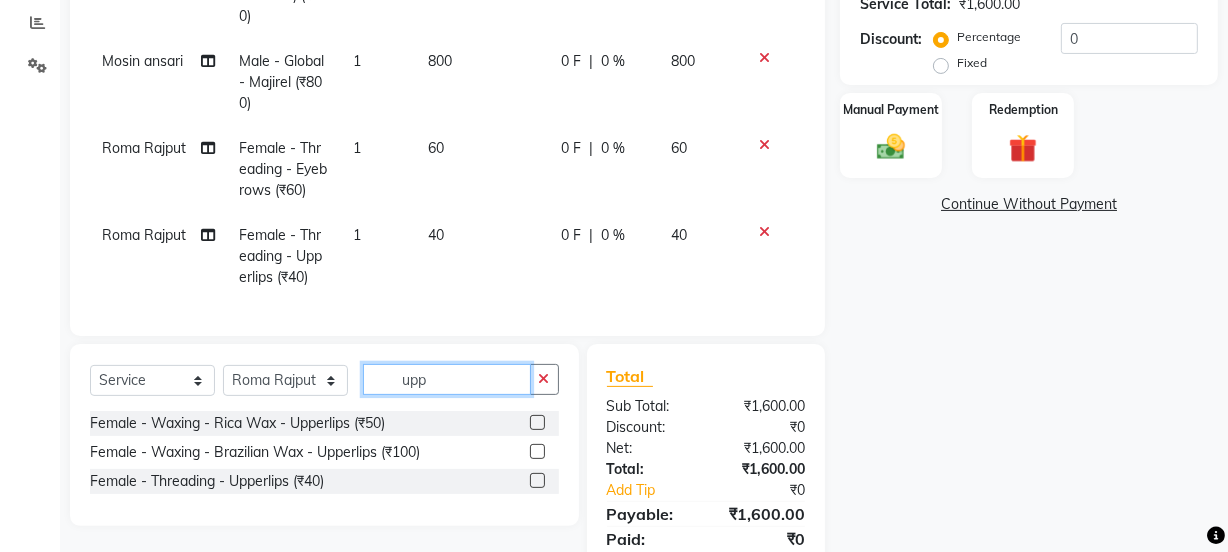 click on "upp" 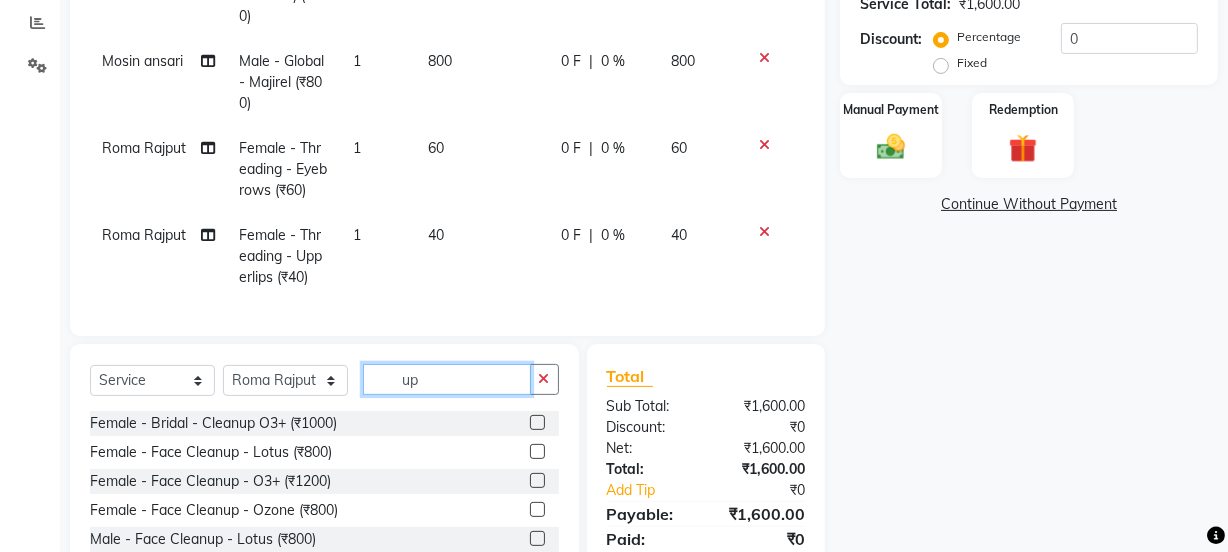 type on "u" 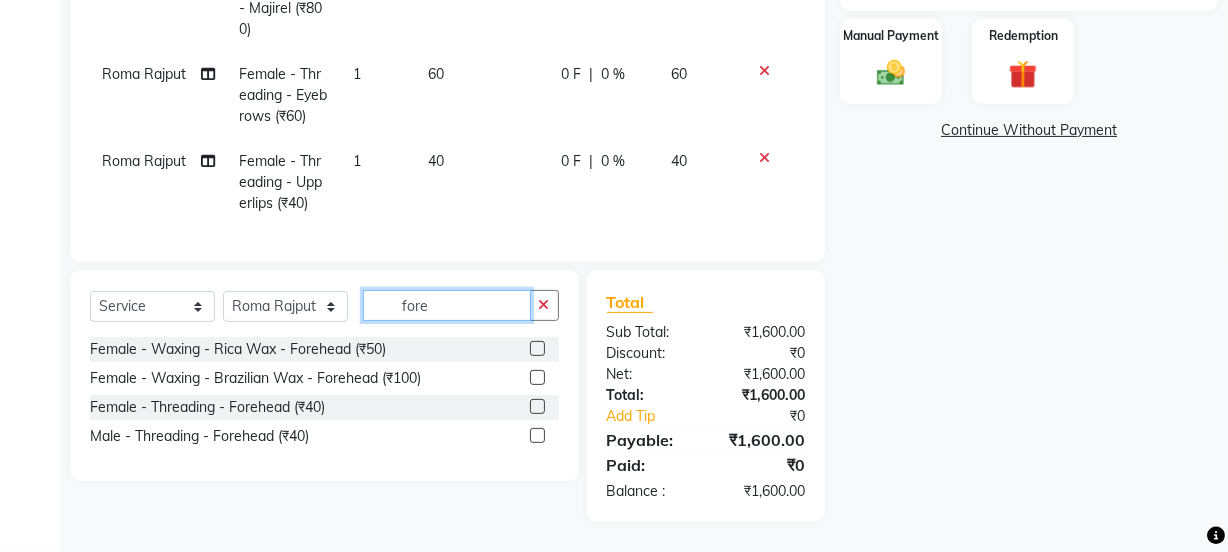 scroll, scrollTop: 506, scrollLeft: 0, axis: vertical 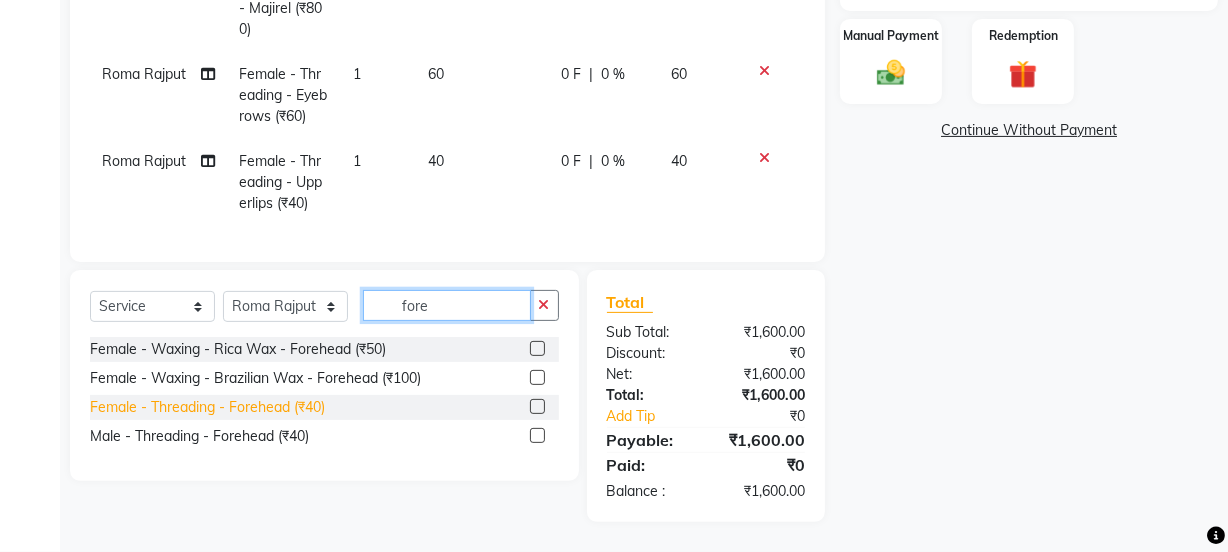 type on "fore" 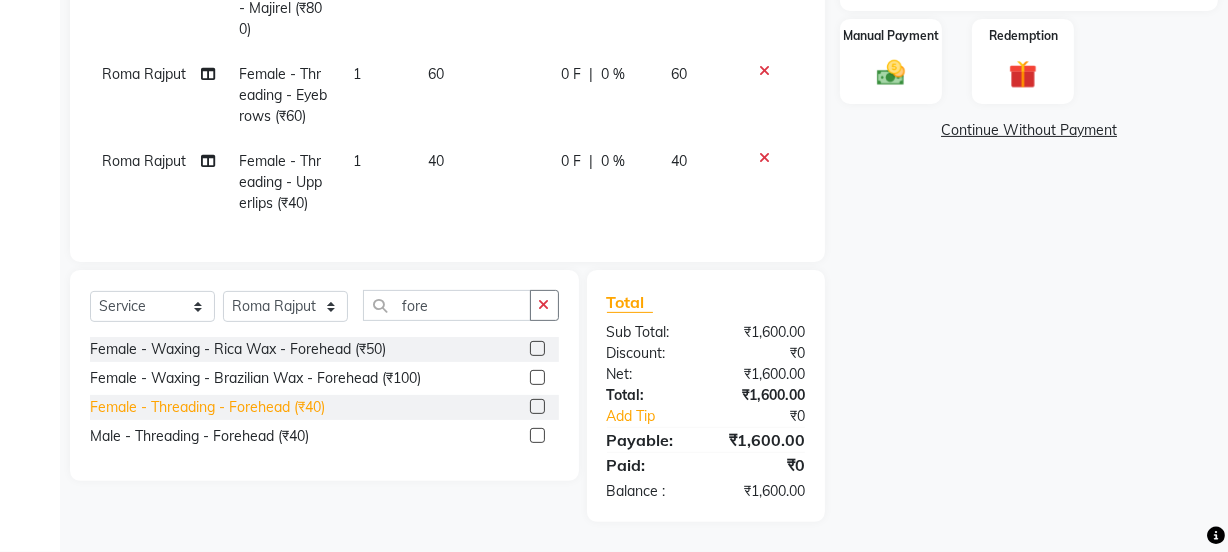 click on "Female - Threading - Forehead (₹40)" 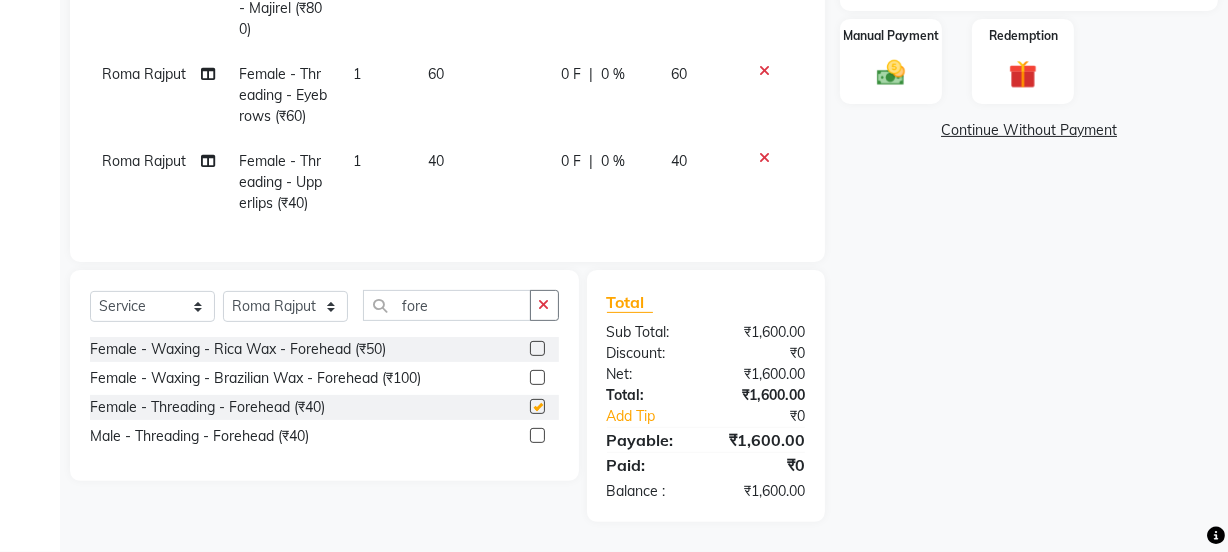 checkbox on "false" 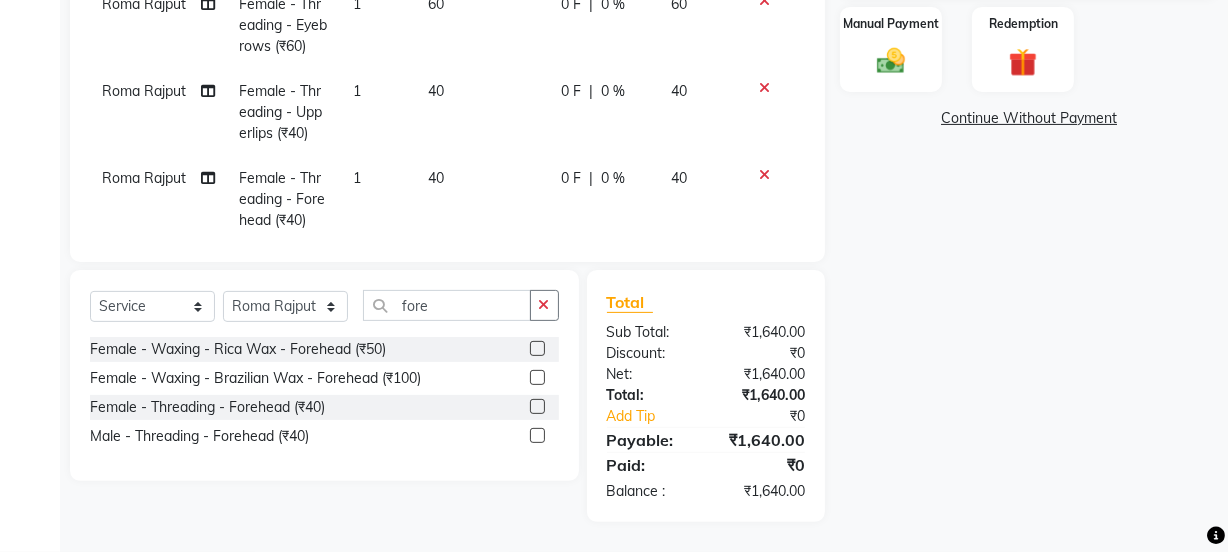 scroll, scrollTop: 89, scrollLeft: 0, axis: vertical 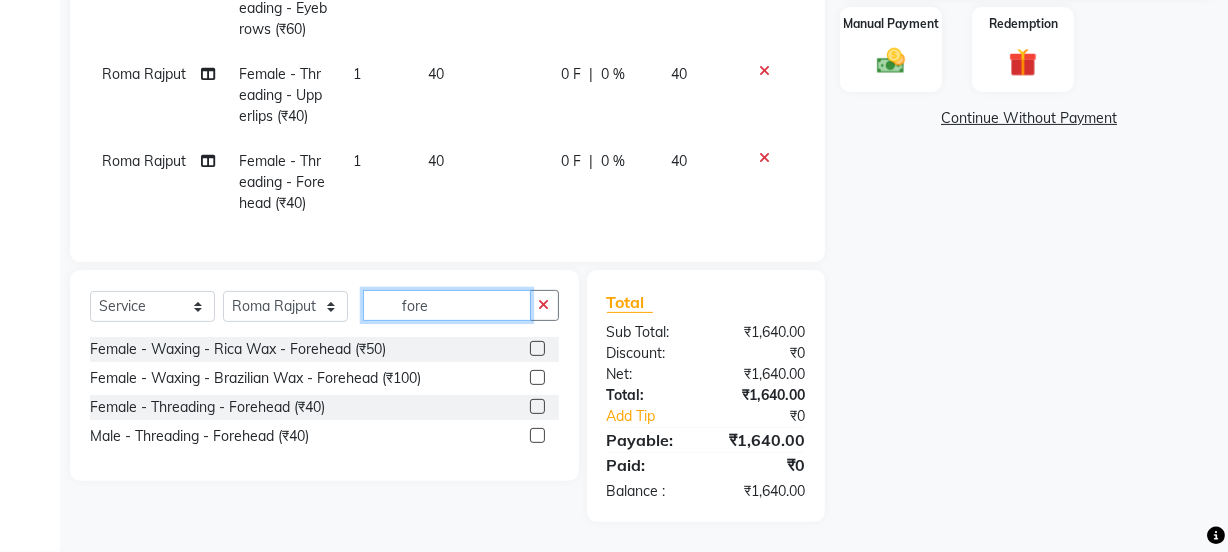 click on "fore" 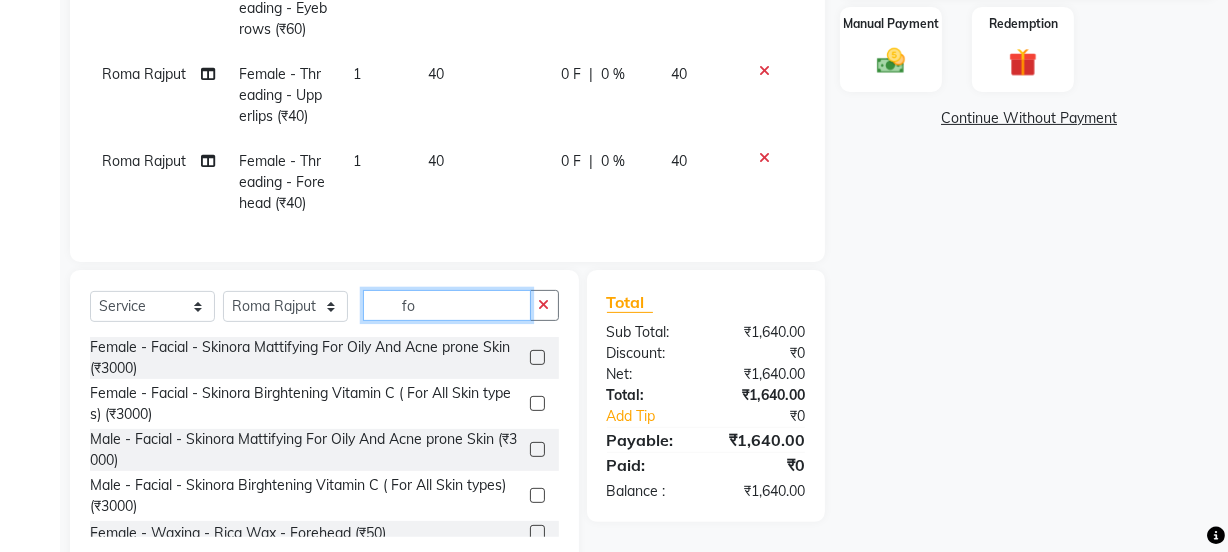 type on "f" 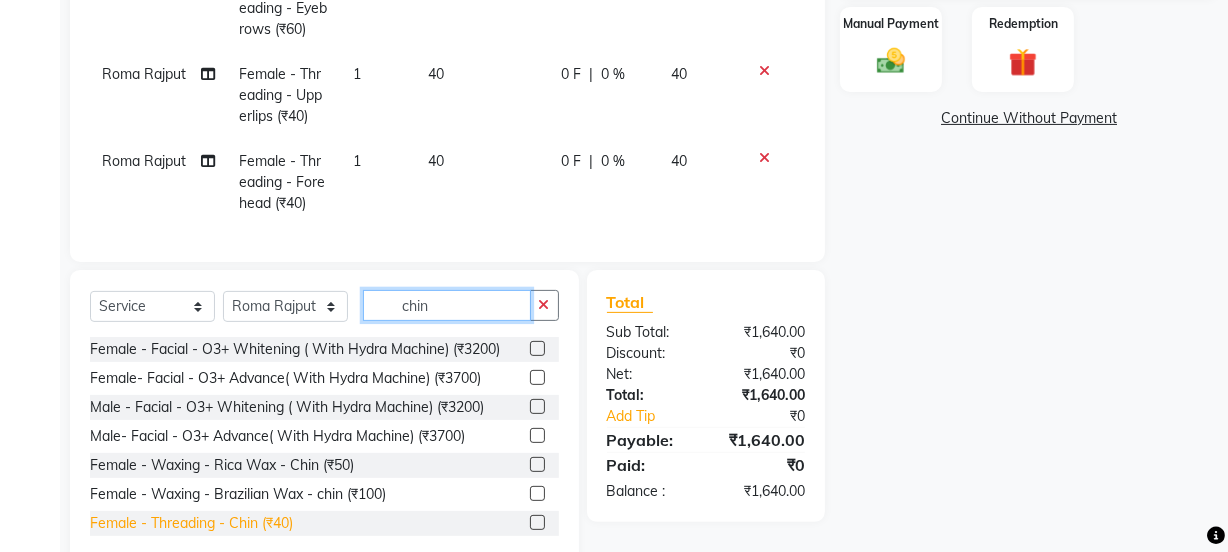 type on "chin" 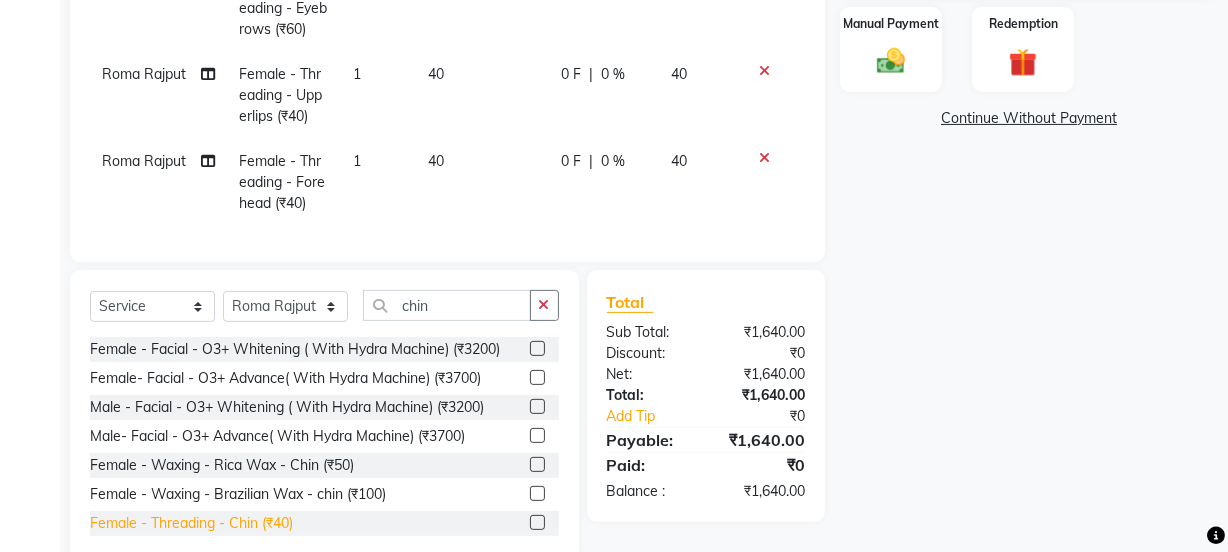 click on "Female - Threading - Chin (₹40)" 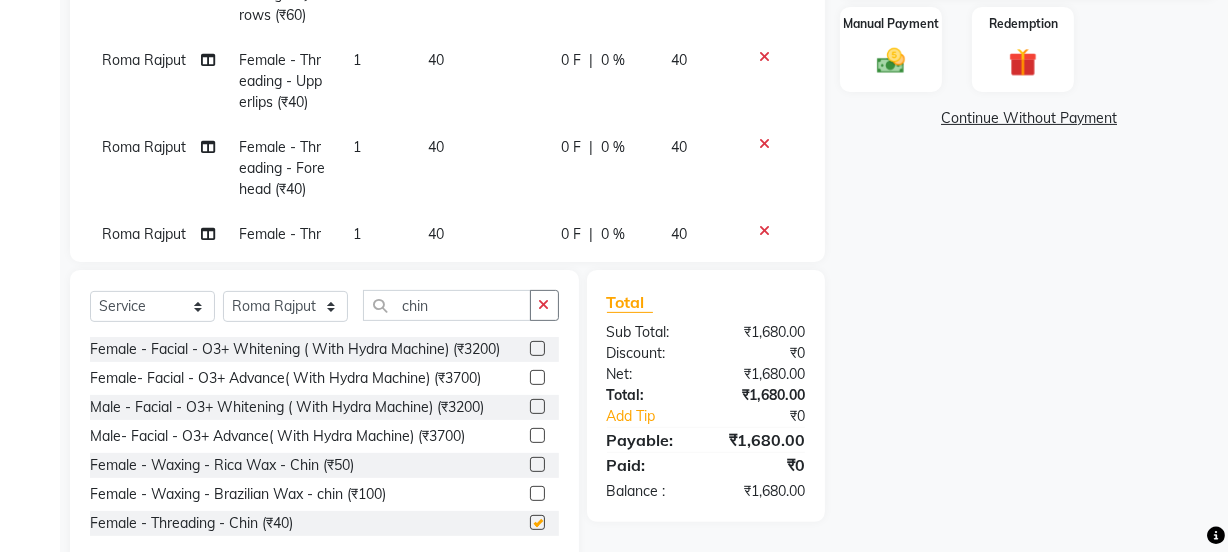 checkbox on "false" 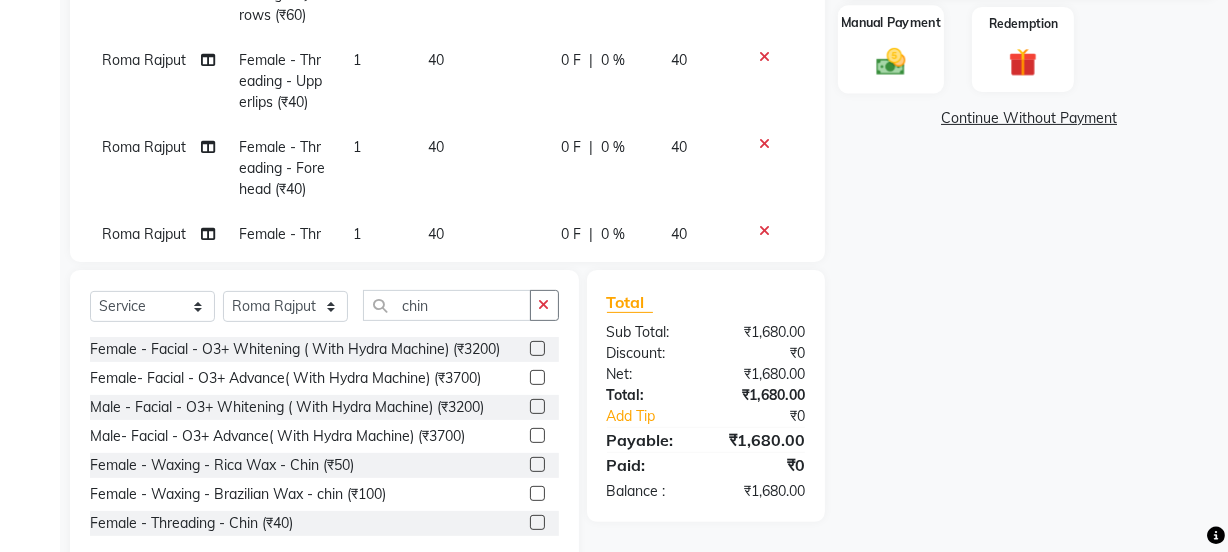 click on "Manual Payment" 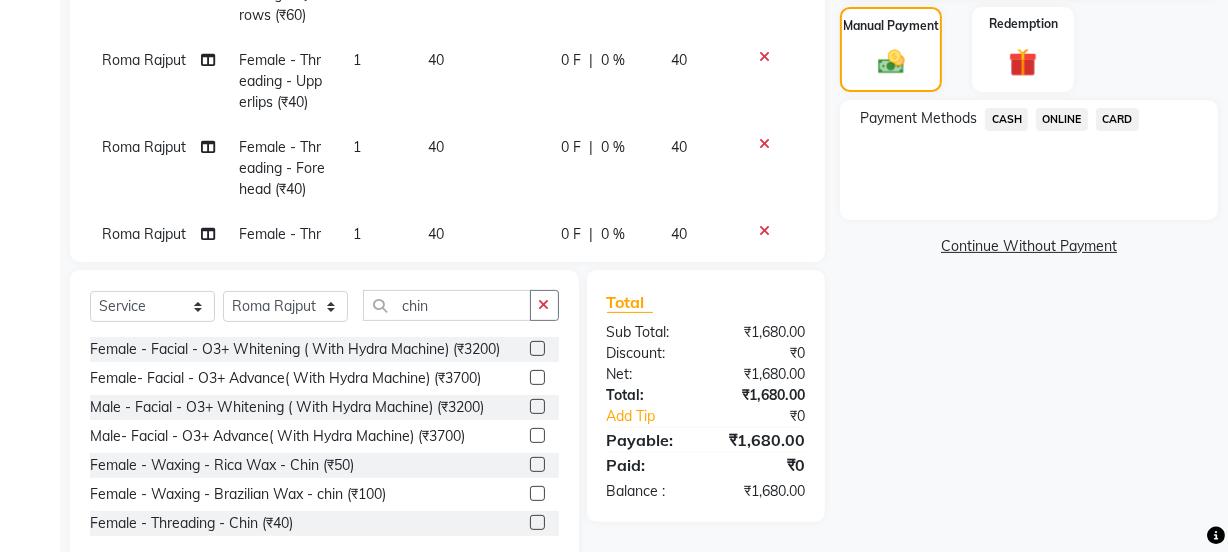 click on "ONLINE" 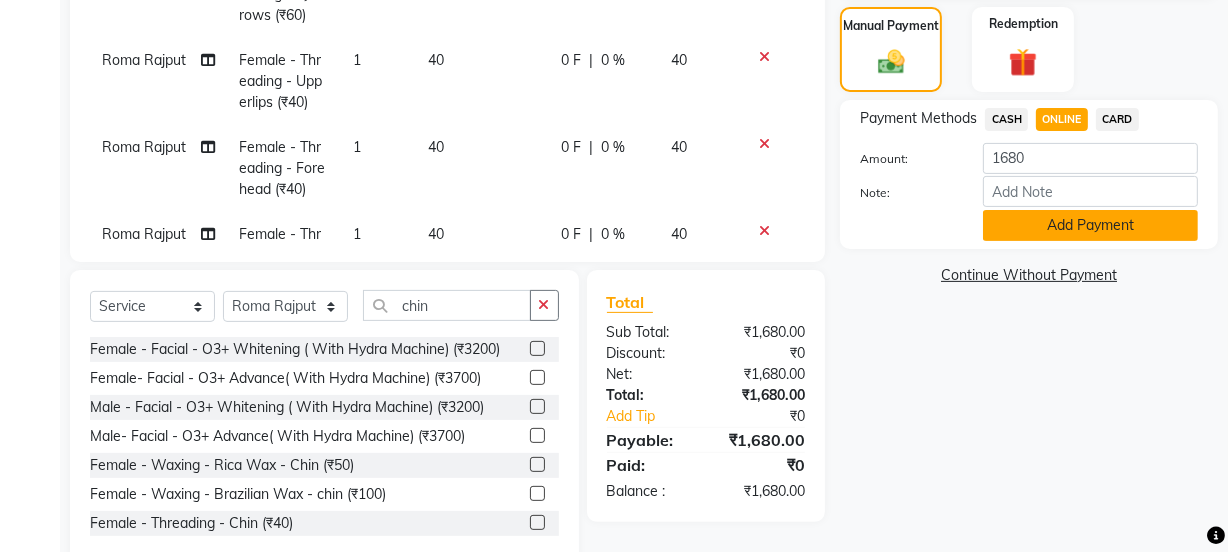 click on "Add Payment" 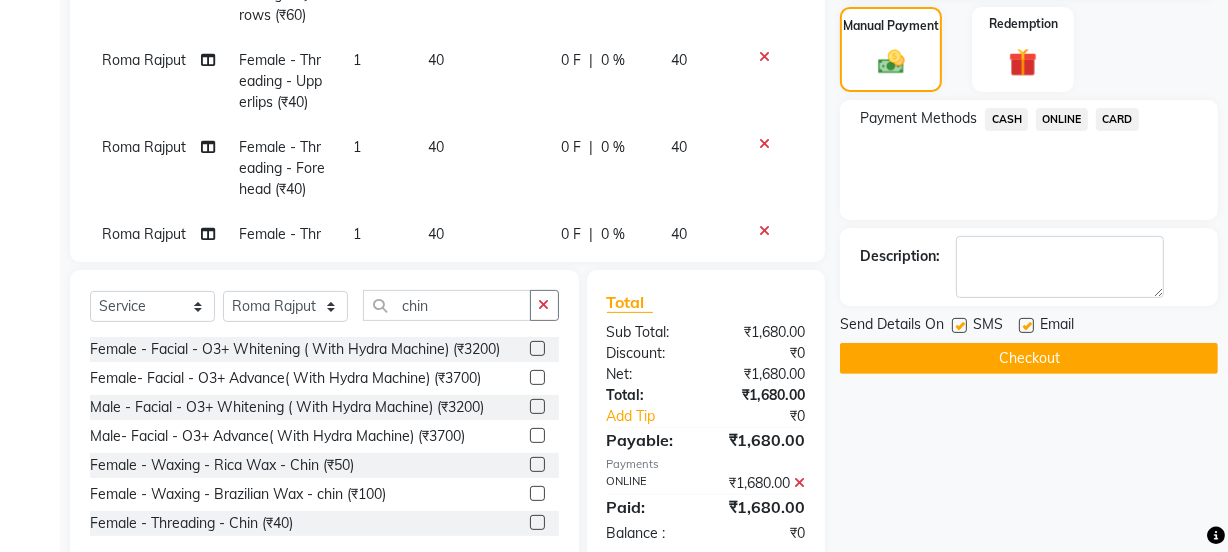 click on "Checkout" 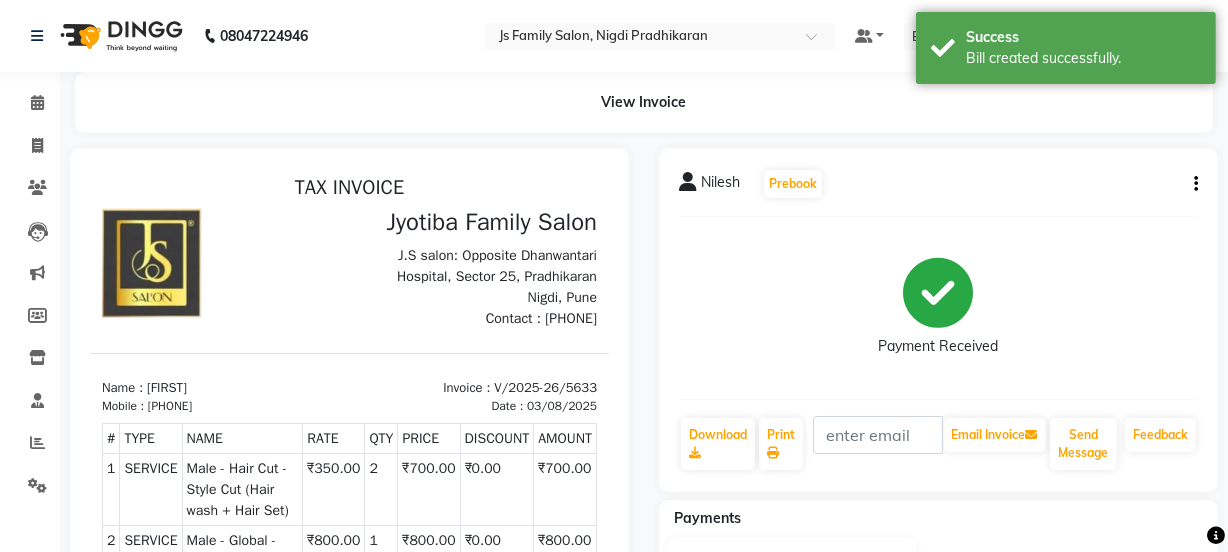 scroll, scrollTop: 0, scrollLeft: 0, axis: both 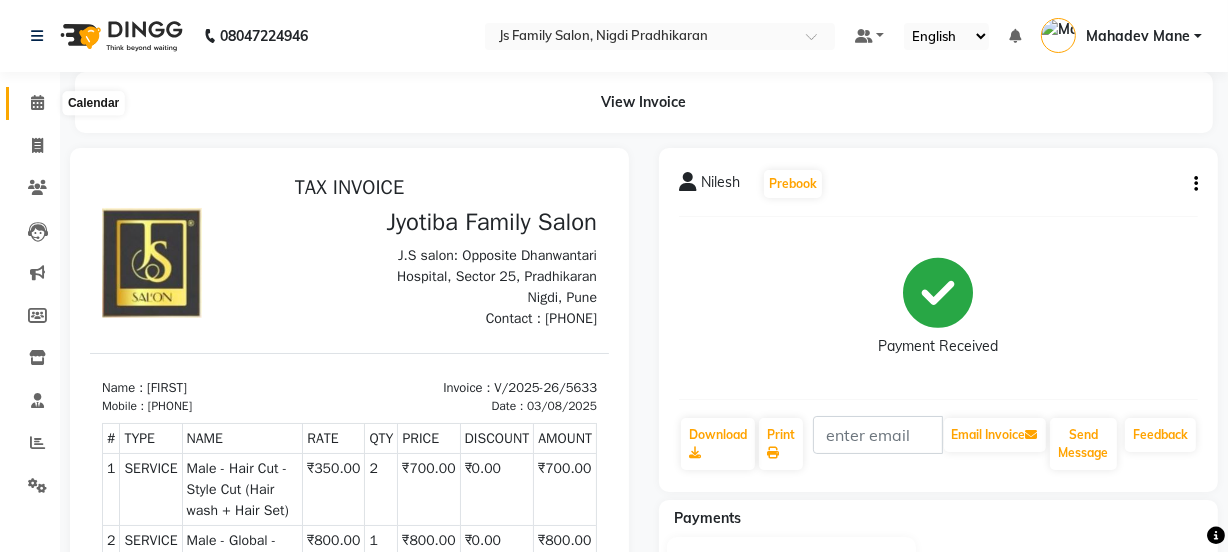 click 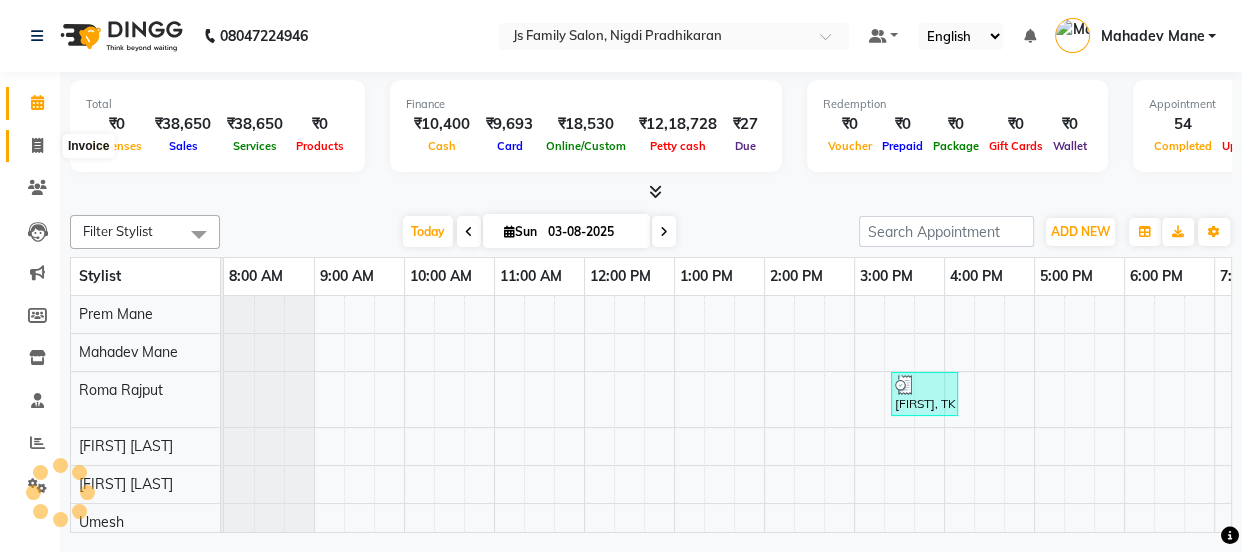 click 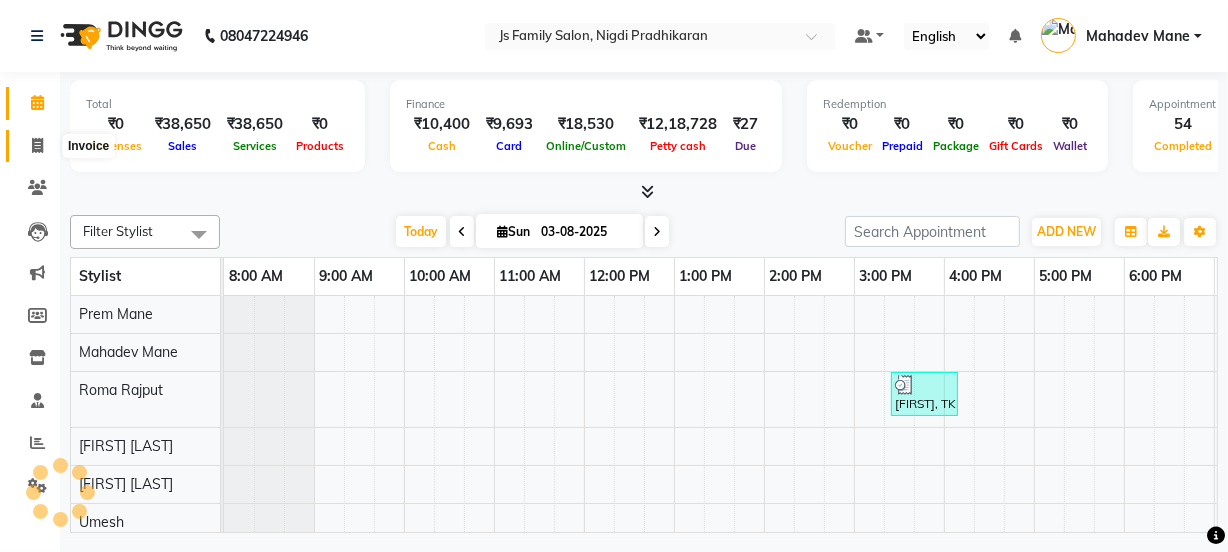 select on "3729" 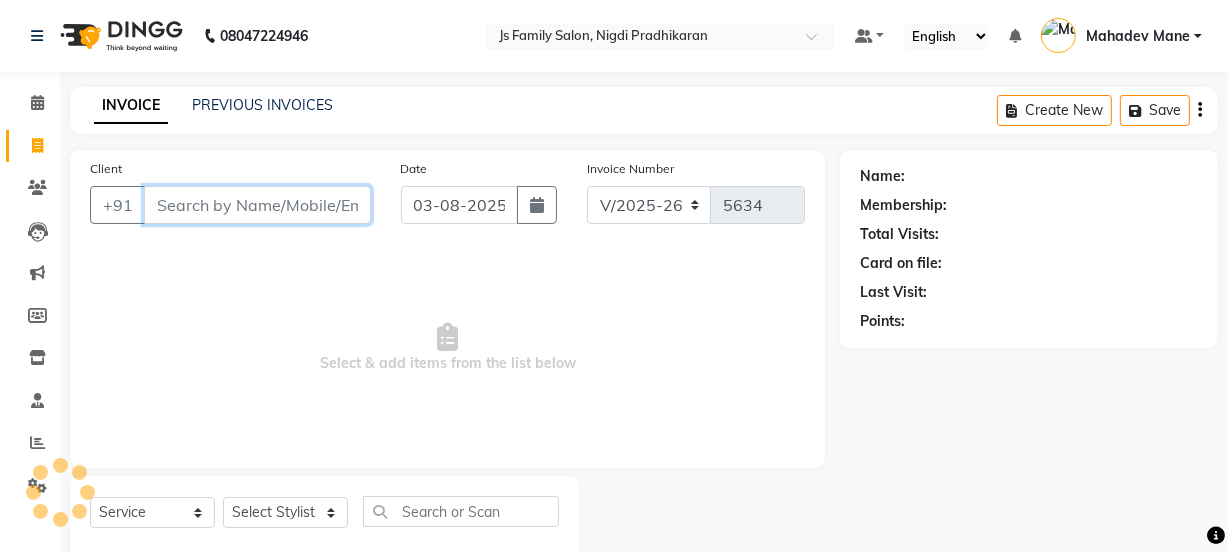click on "Client" at bounding box center [257, 205] 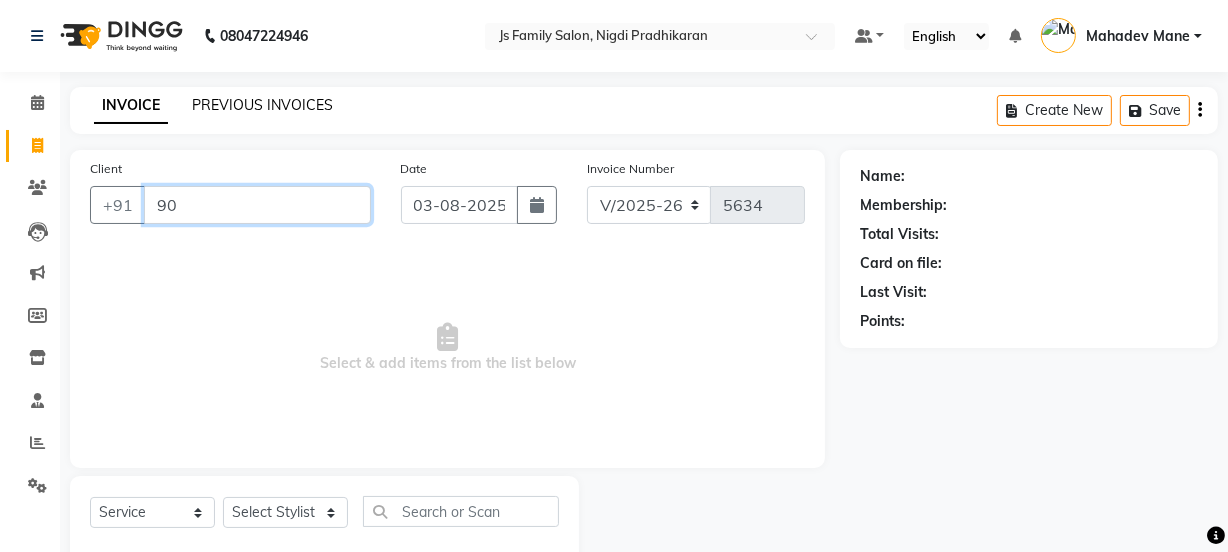 type on "90" 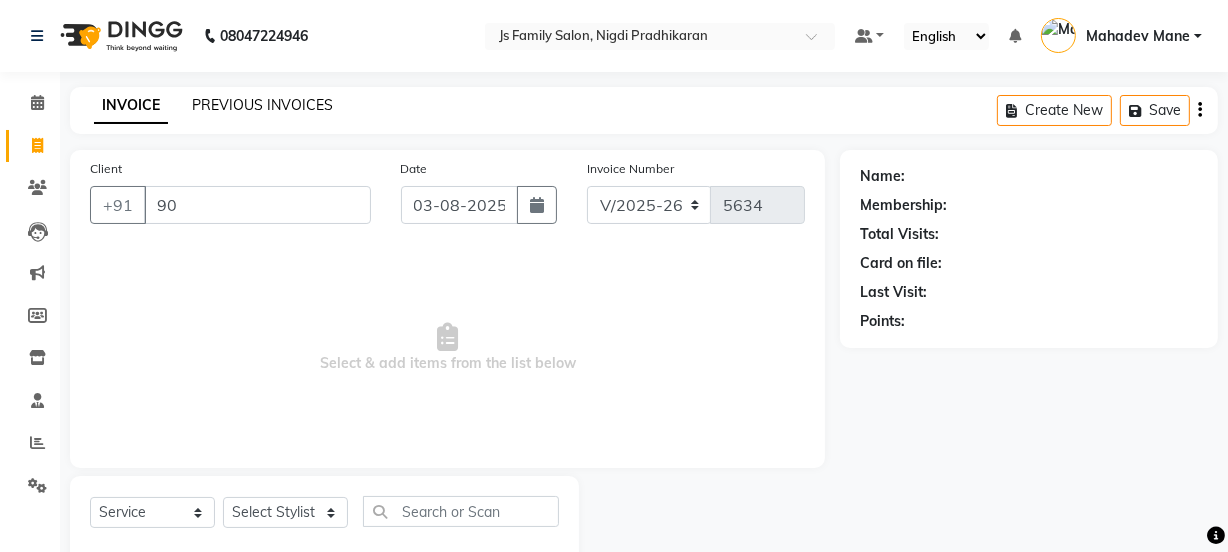 click on "PREVIOUS INVOICES" 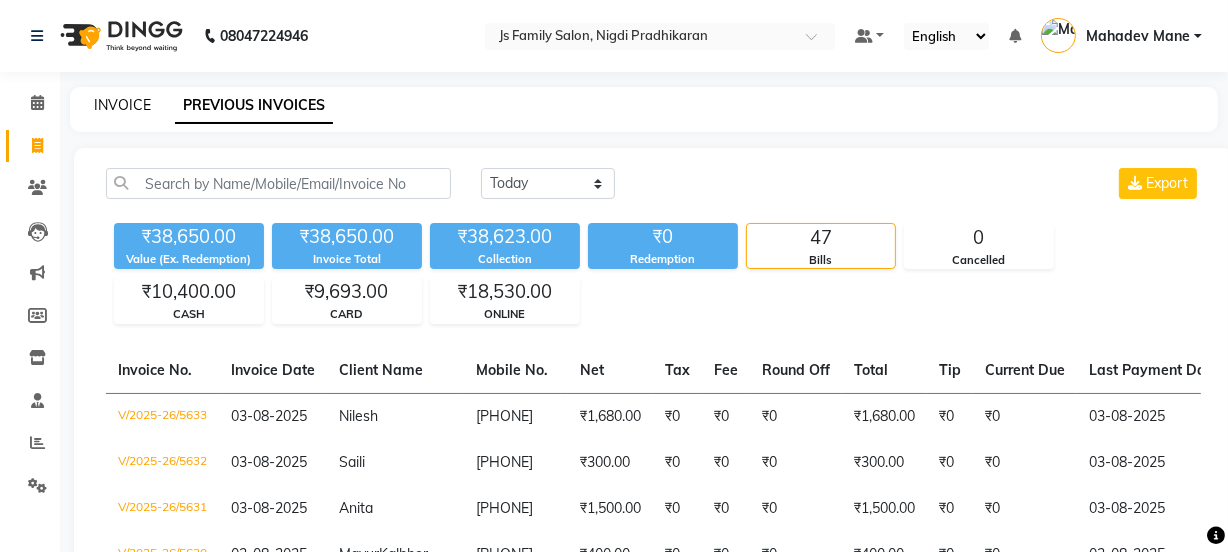 click on "INVOICE" 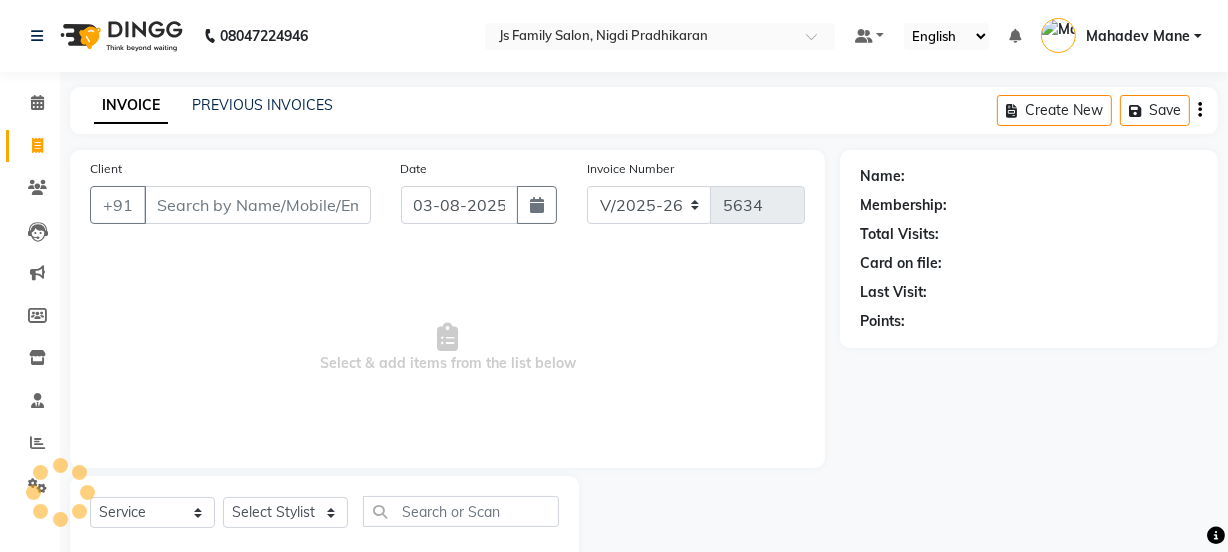 scroll, scrollTop: 50, scrollLeft: 0, axis: vertical 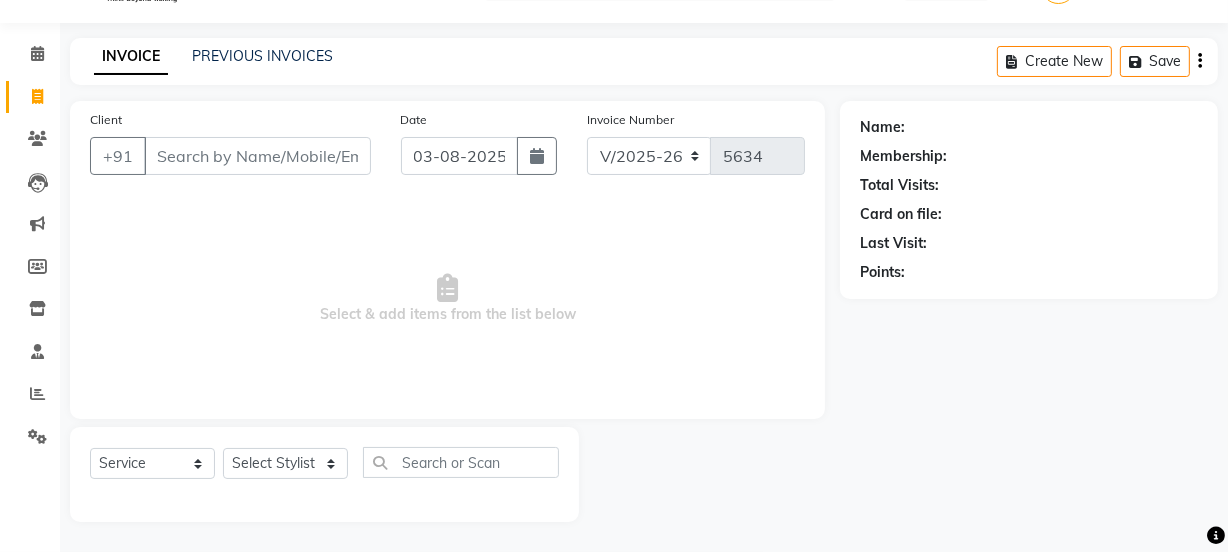 click on "Client" at bounding box center [257, 156] 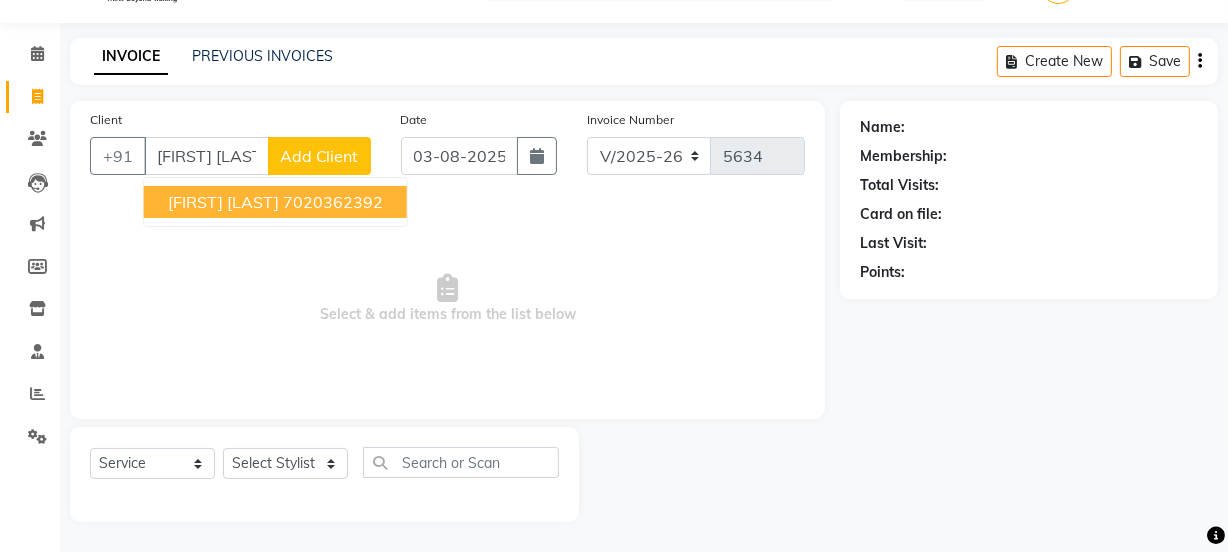 click on "Arpita Shaikh" at bounding box center [223, 202] 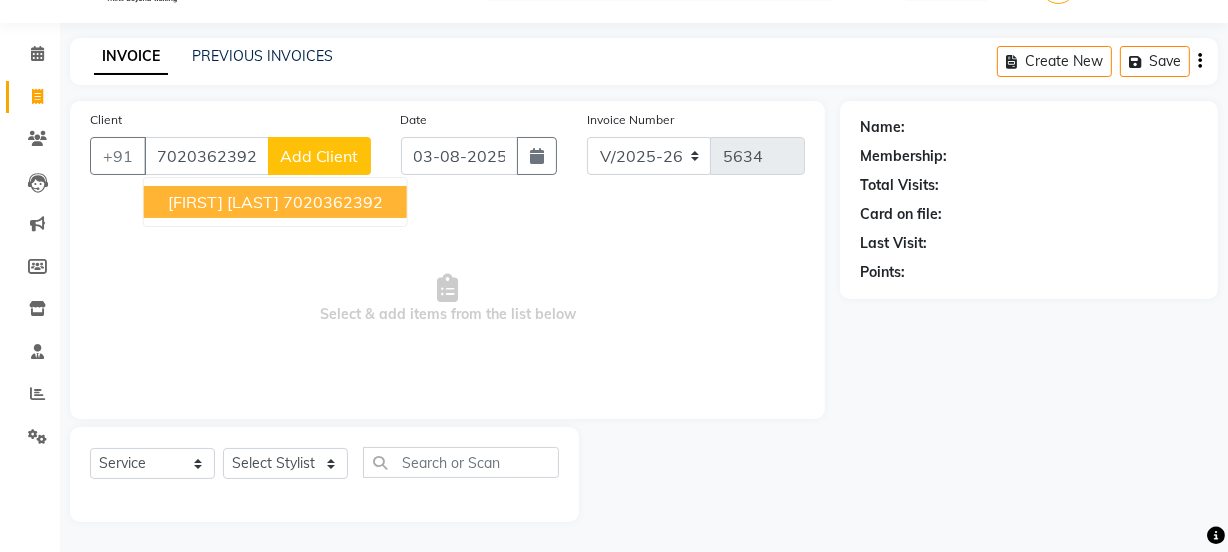 type on "7020362392" 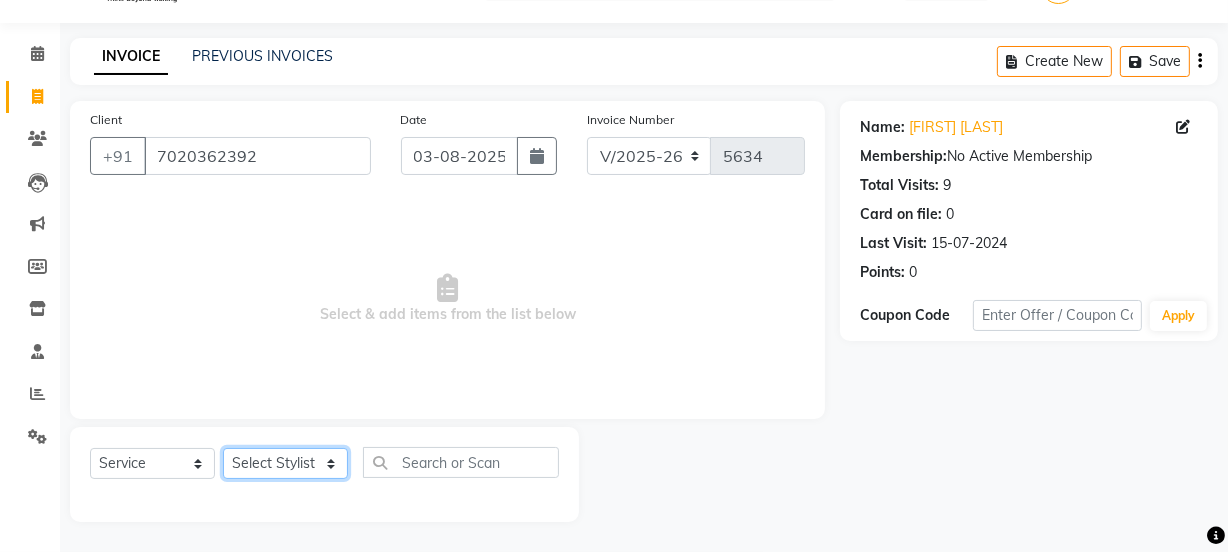 click on "Select Stylist Chetan    Dipak Vaidyakar Huda  kokan  n Mahadev Mane Mosin ansari  Nayan Patil Pradip  Prem Mane Rajan Roma Rajput Sai Shirin shaikh Shop Shubham Anarase Sneha suport staff Sonali  Sudip  Sujata thapa Sunil Umesh" 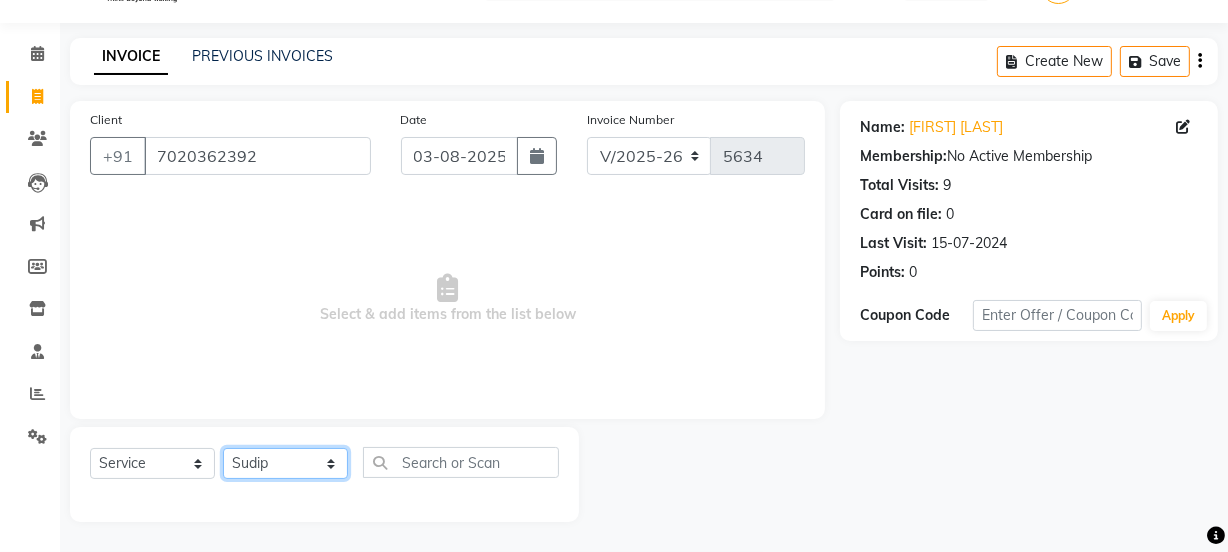 click on "Select Stylist Chetan    Dipak Vaidyakar Huda  kokan  n Mahadev Mane Mosin ansari  Nayan Patil Pradip  Prem Mane Rajan Roma Rajput Sai Shirin shaikh Shop Shubham Anarase Sneha suport staff Sonali  Sudip  Sujata thapa Sunil Umesh" 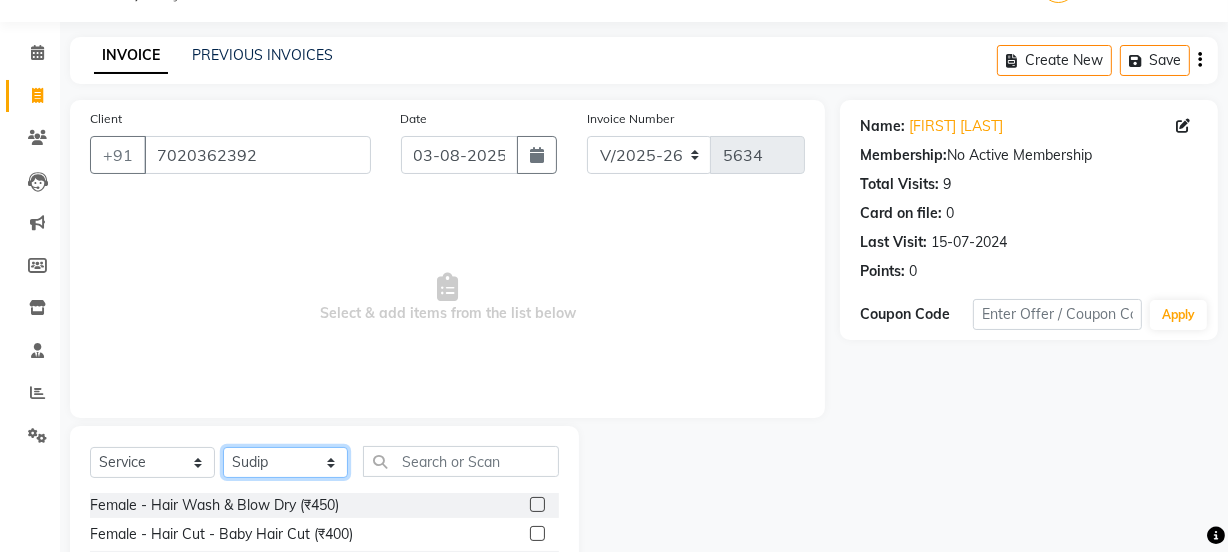 click on "Select Stylist Chetan    Dipak Vaidyakar Huda  kokan  n Mahadev Mane Mosin ansari  Nayan Patil Pradip  Prem Mane Rajan Roma Rajput Sai Shirin shaikh Shop Shubham Anarase Sneha suport staff Sonali  Sudip  Sujata thapa Sunil Umesh" 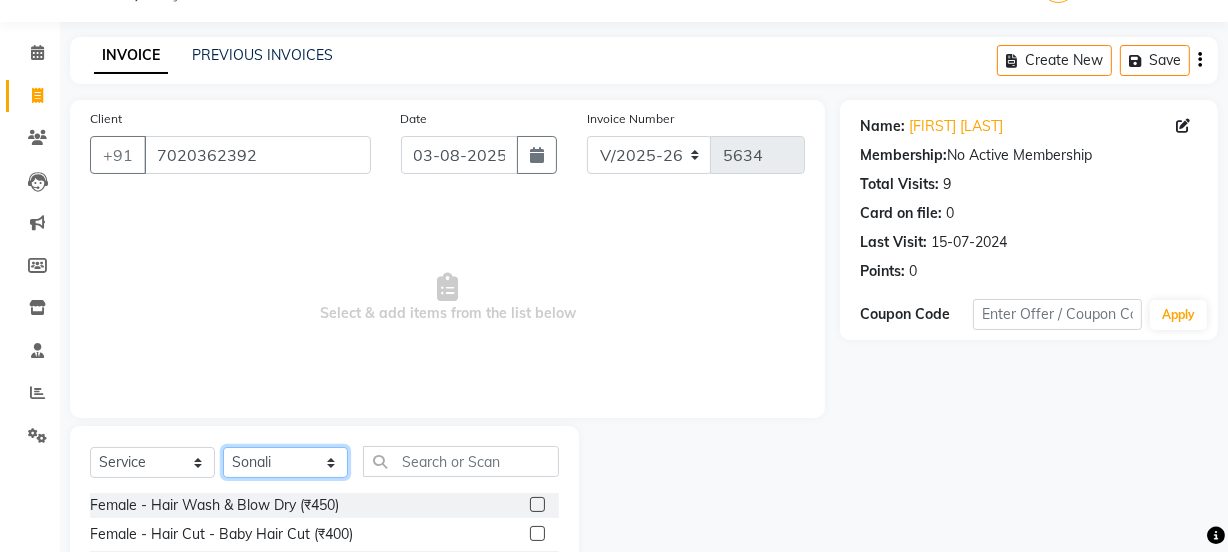 click on "Select Stylist Chetan    Dipak Vaidyakar Huda  kokan  n Mahadev Mane Mosin ansari  Nayan Patil Pradip  Prem Mane Rajan Roma Rajput Sai Shirin shaikh Shop Shubham Anarase Sneha suport staff Sonali  Sudip  Sujata thapa Sunil Umesh" 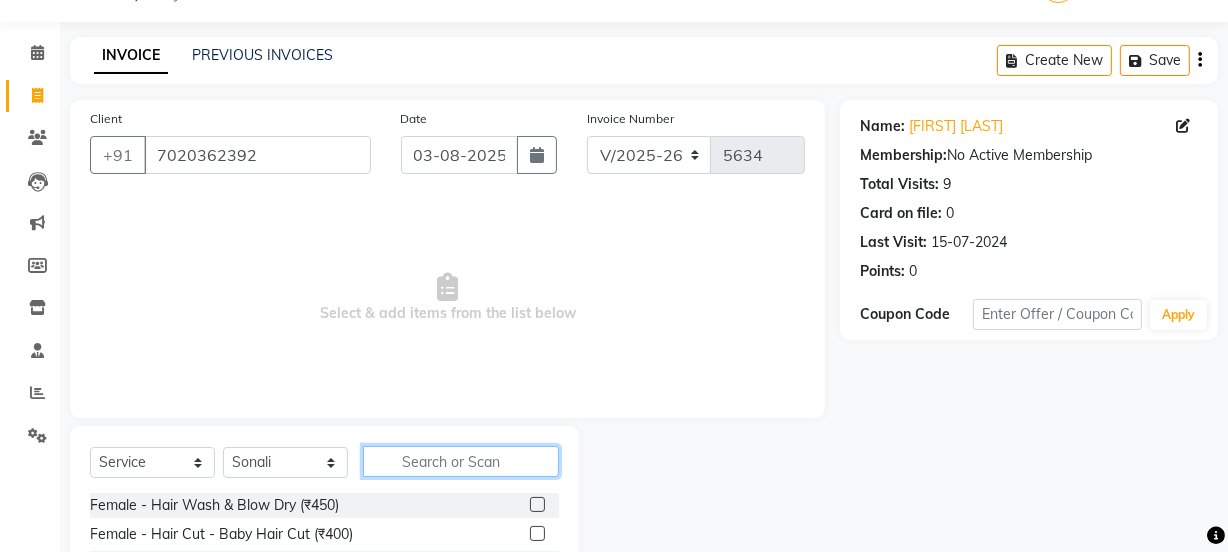click 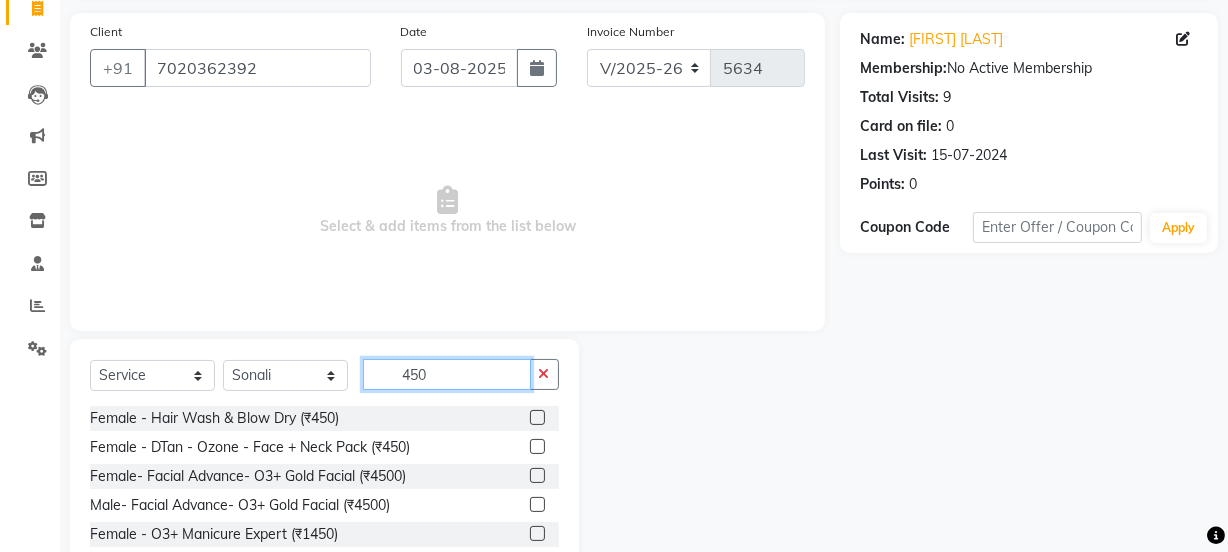 scroll, scrollTop: 223, scrollLeft: 0, axis: vertical 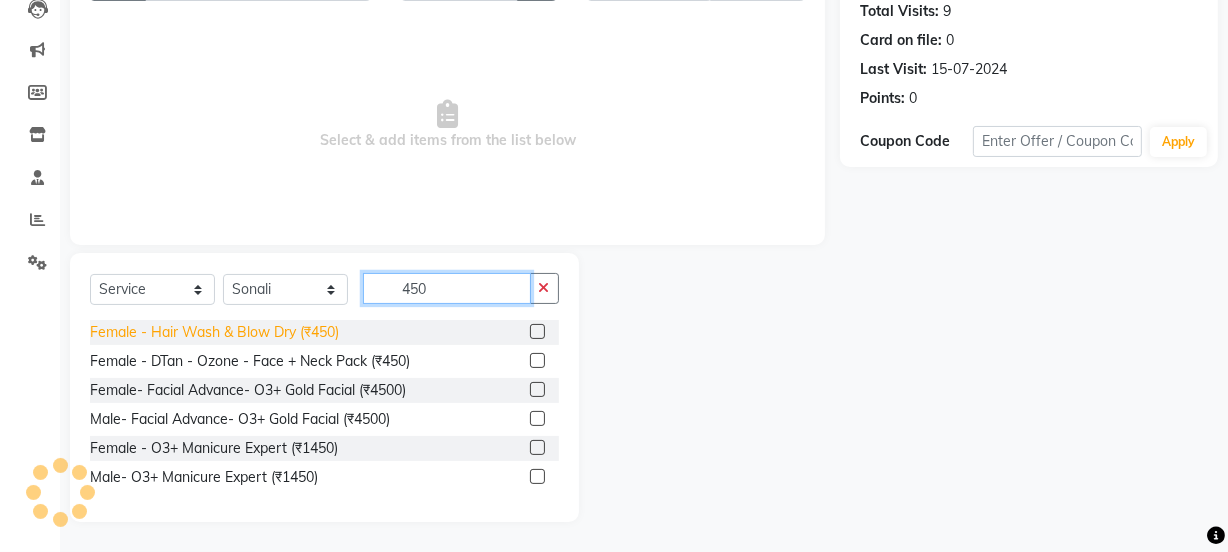 type on "450" 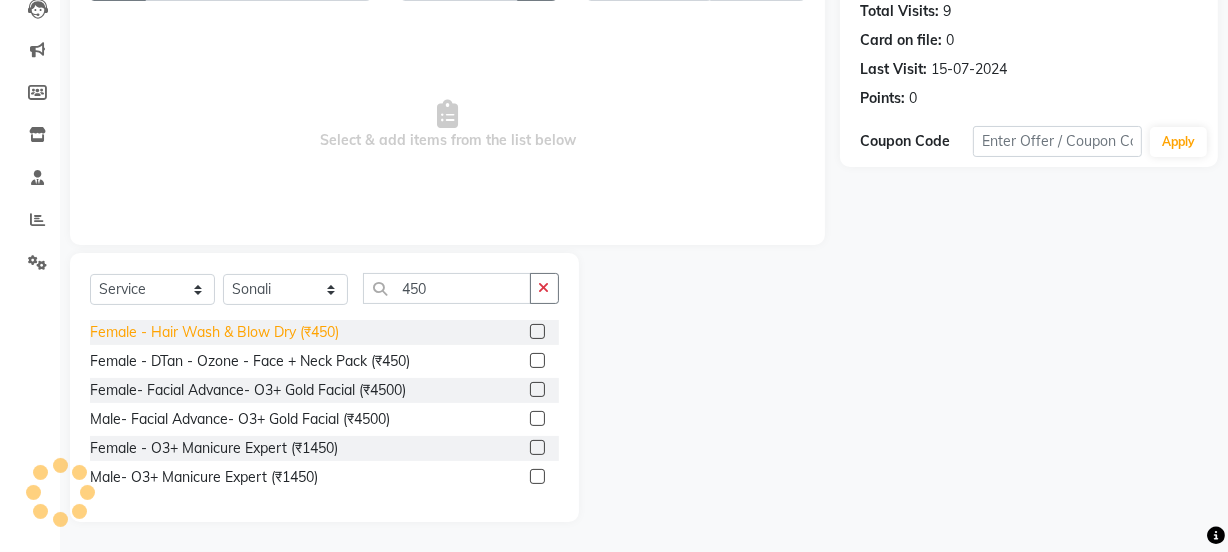 click on "Female  - Hair Wash & Blow Dry (₹450)" 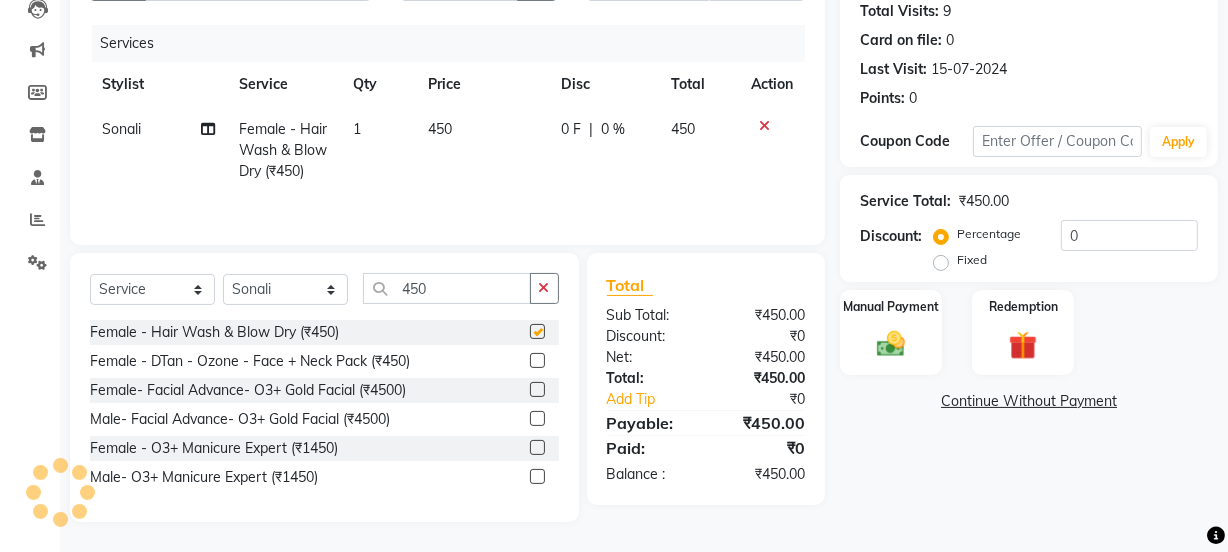 checkbox on "false" 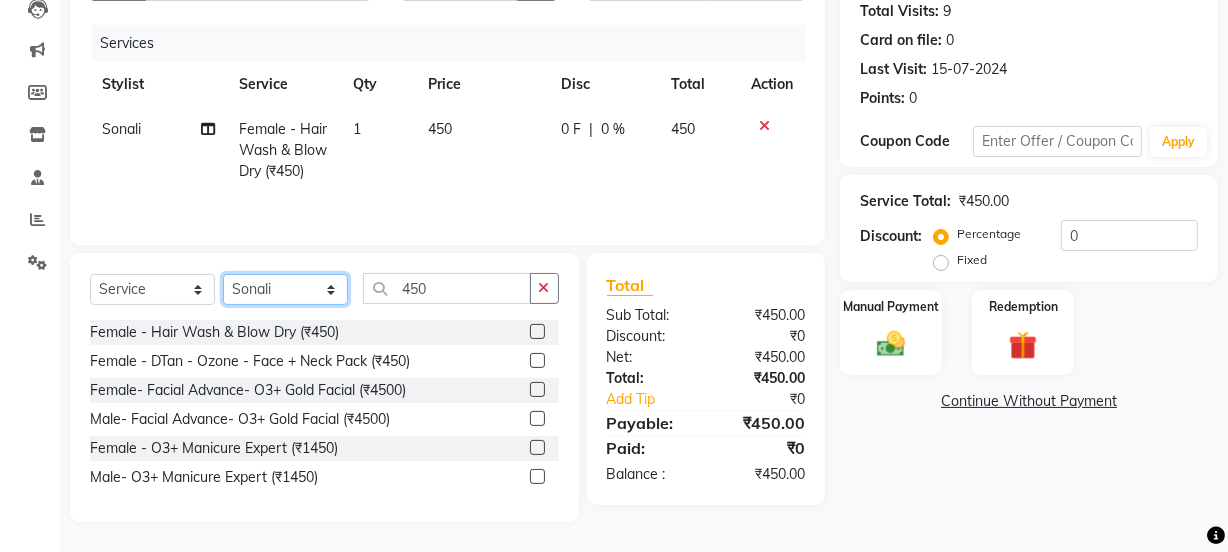 click on "Select Stylist Chetan    Dipak Vaidyakar Huda  kokan  n Mahadev Mane Mosin ansari  Nayan Patil Pradip  Prem Mane Rajan Roma Rajput Sai Shirin shaikh Shop Shubham Anarase Sneha suport staff Sonali  Sudip  Sujata thapa Sunil Umesh" 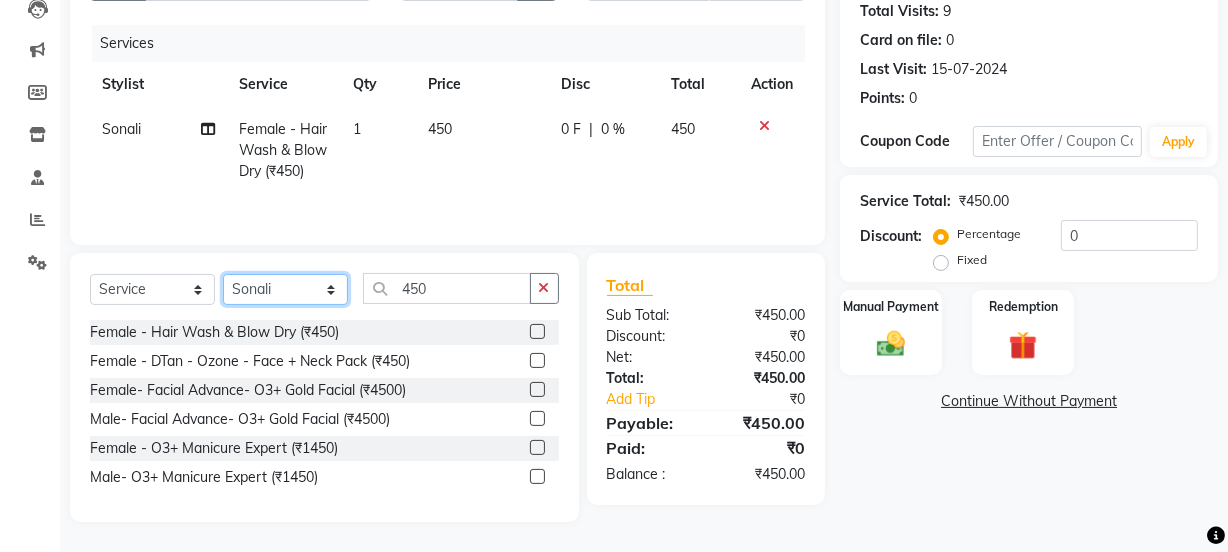 select on "59101" 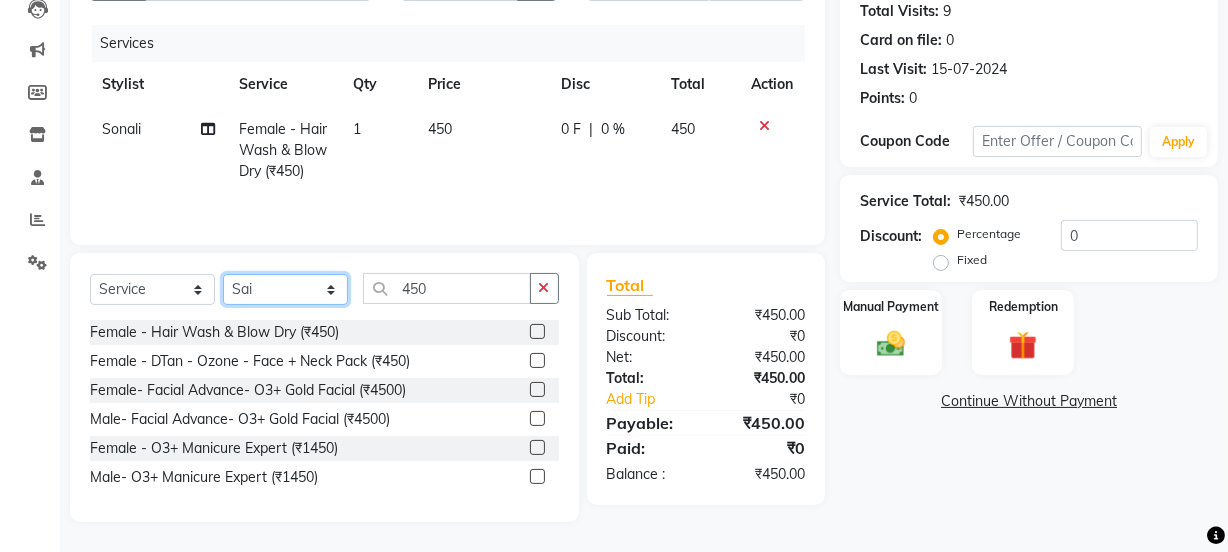 click on "Select Stylist Chetan    Dipak Vaidyakar Huda  kokan  n Mahadev Mane Mosin ansari  Nayan Patil Pradip  Prem Mane Rajan Roma Rajput Sai Shirin shaikh Shop Shubham Anarase Sneha suport staff Sonali  Sudip  Sujata thapa Sunil Umesh" 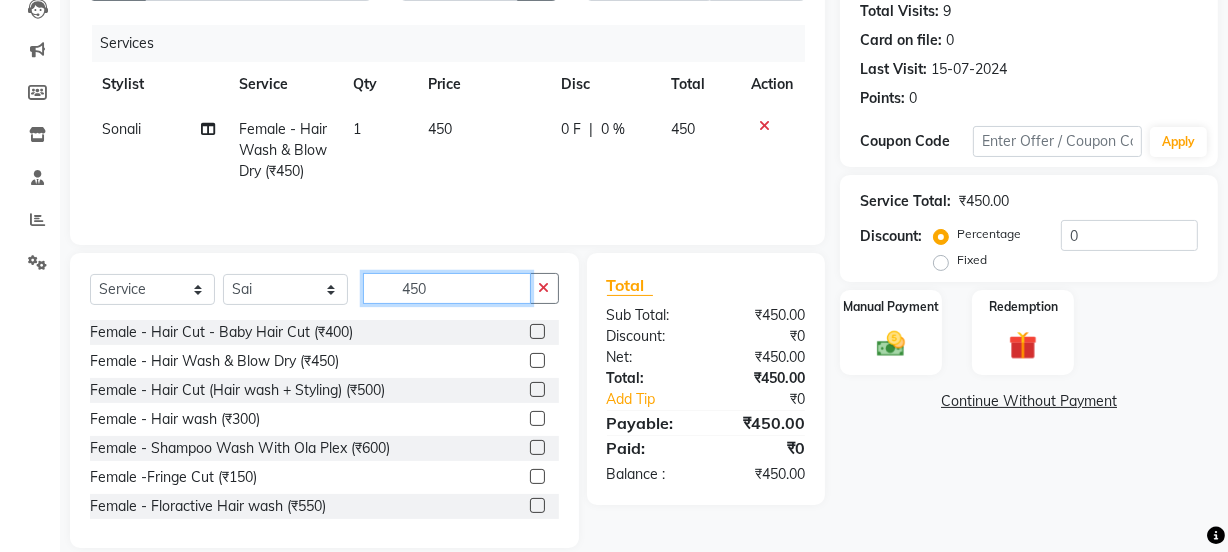 click on "450" 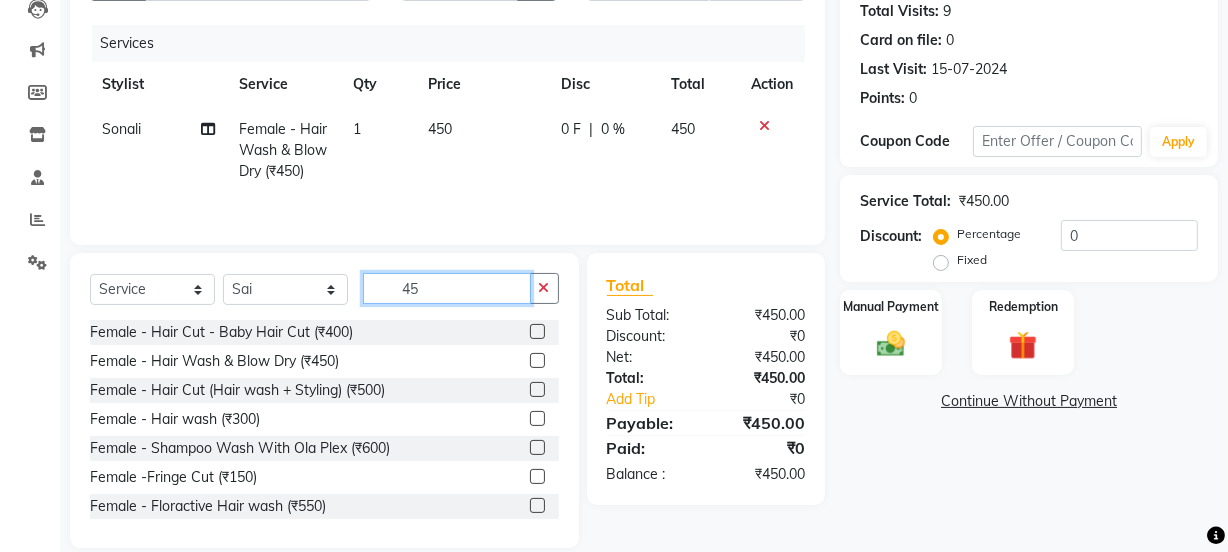 type on "4" 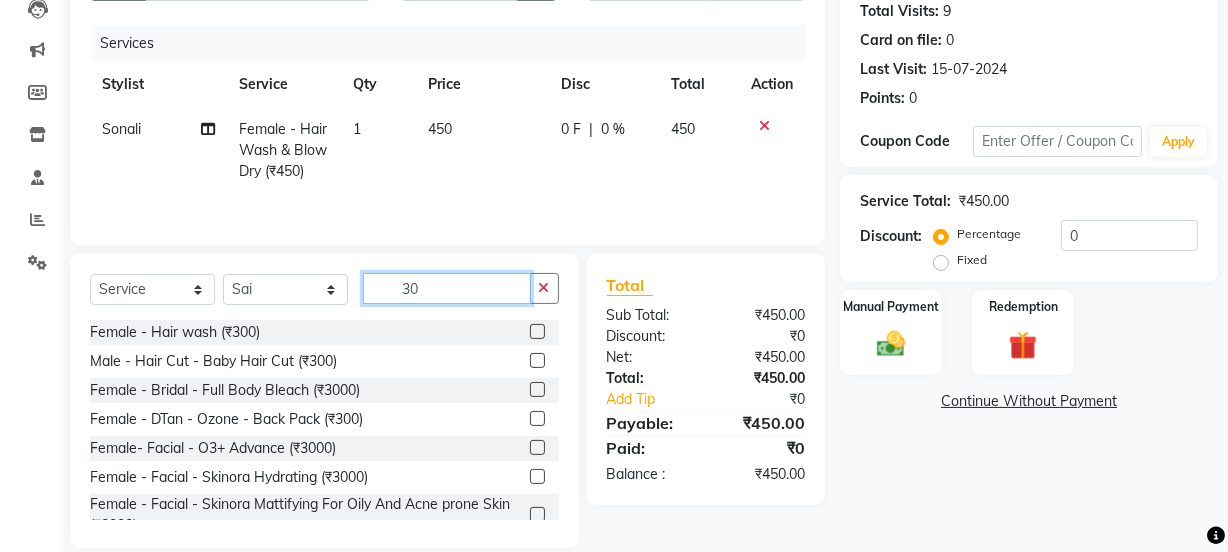 type on "3" 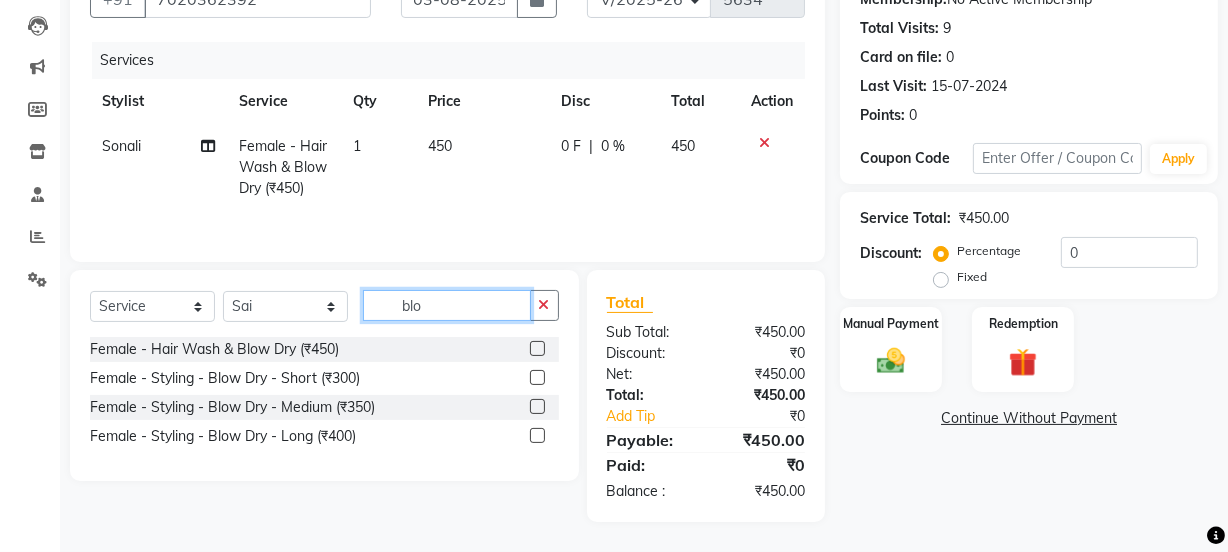 scroll, scrollTop: 206, scrollLeft: 0, axis: vertical 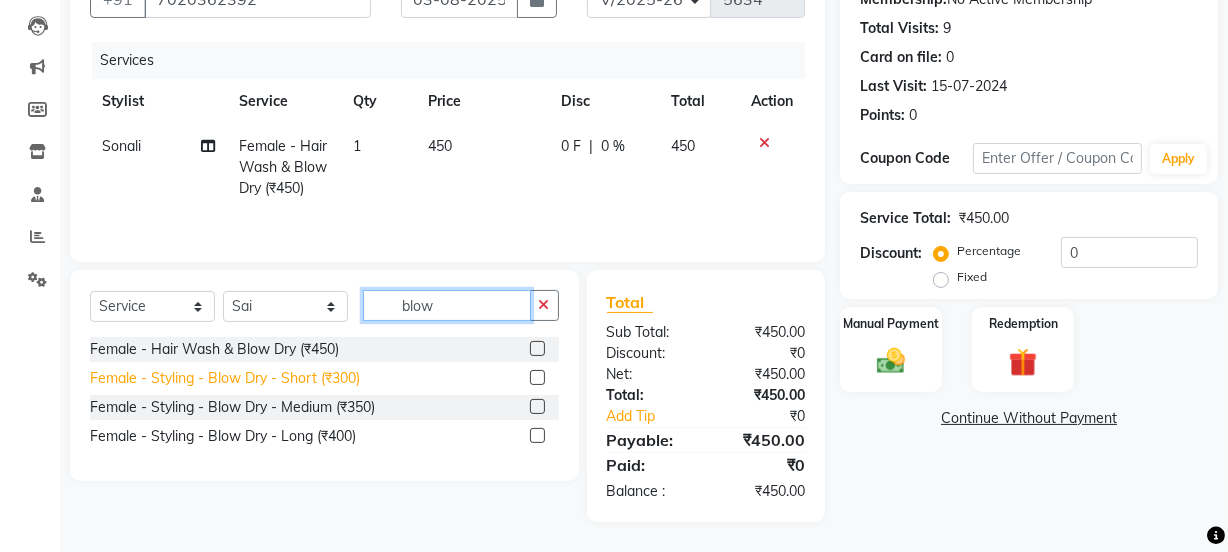 type on "blow" 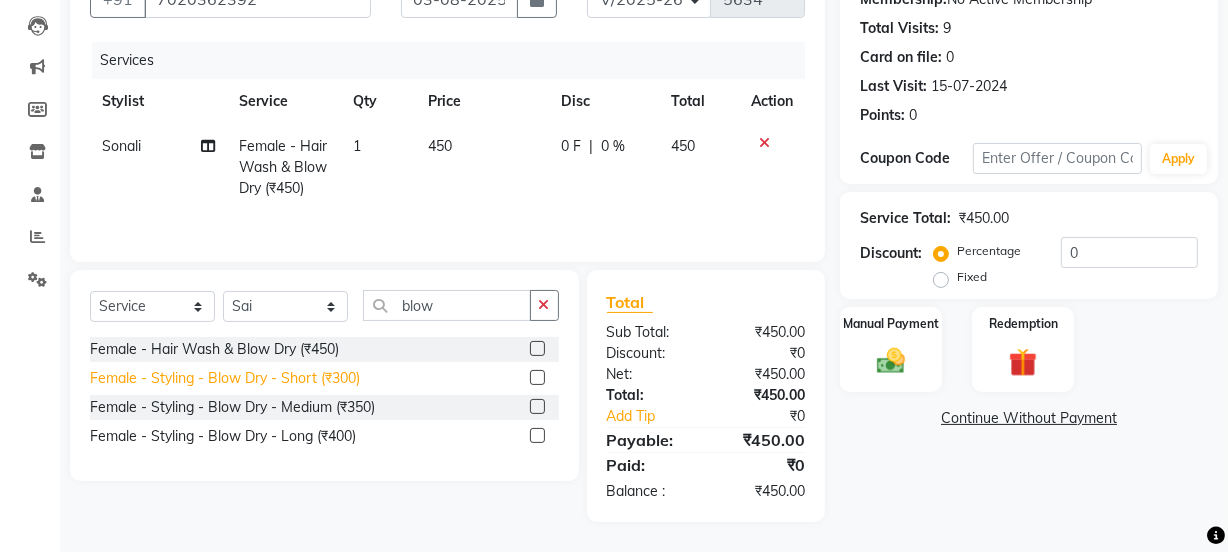 click on "Female - Styling - Blow Dry - Short (₹300)" 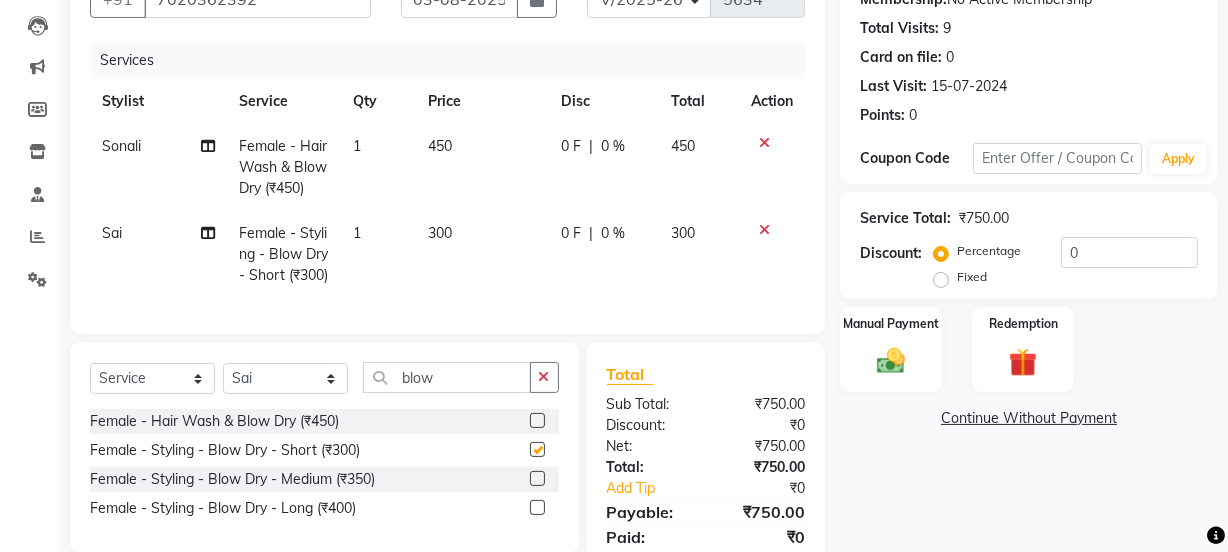 checkbox on "false" 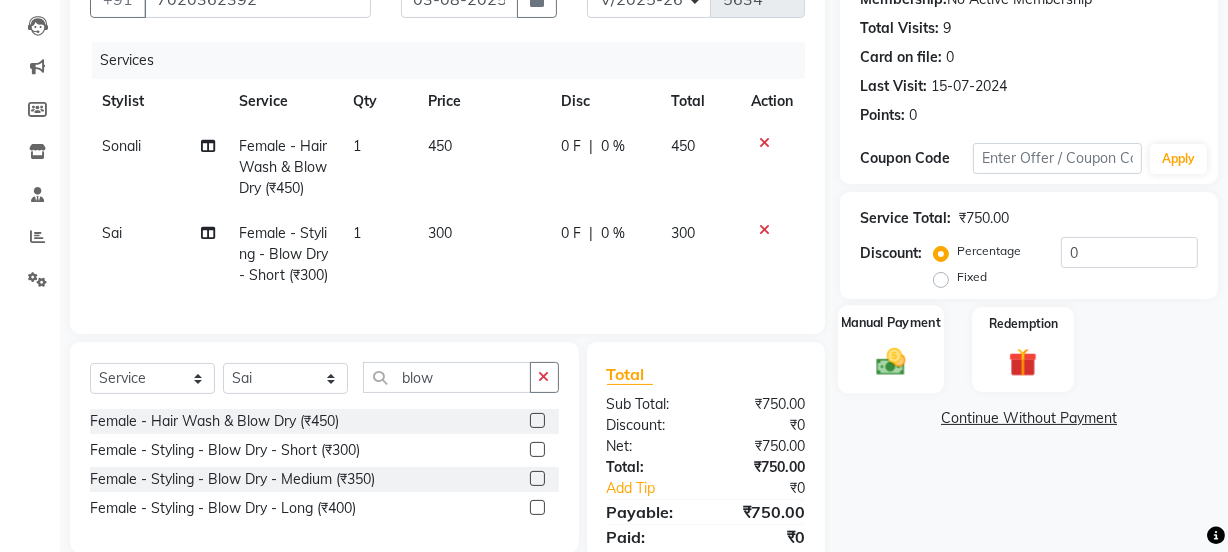 click on "Manual Payment" 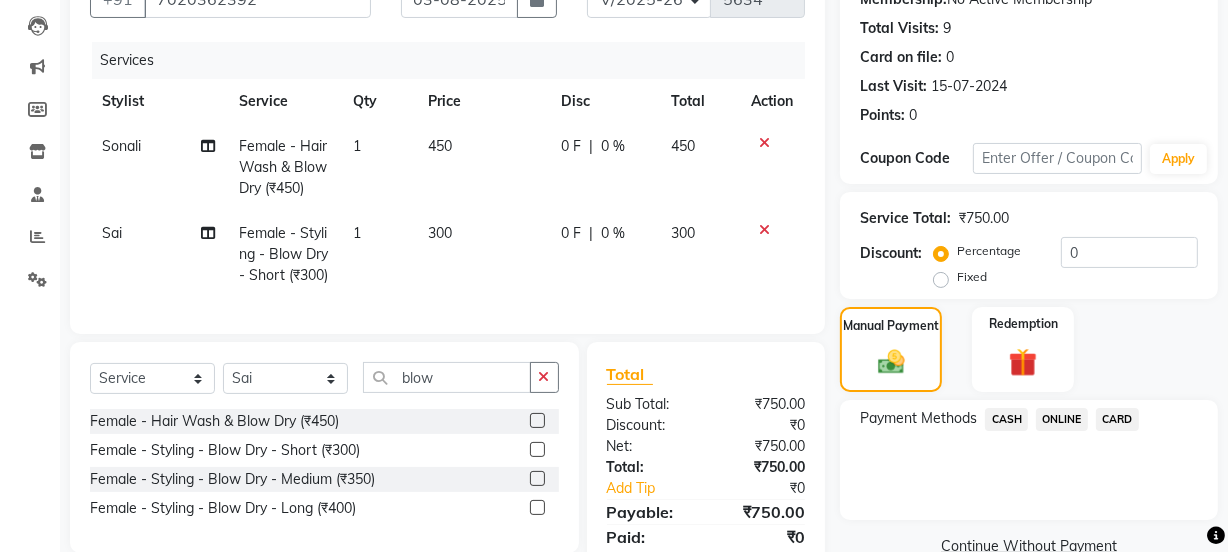 click 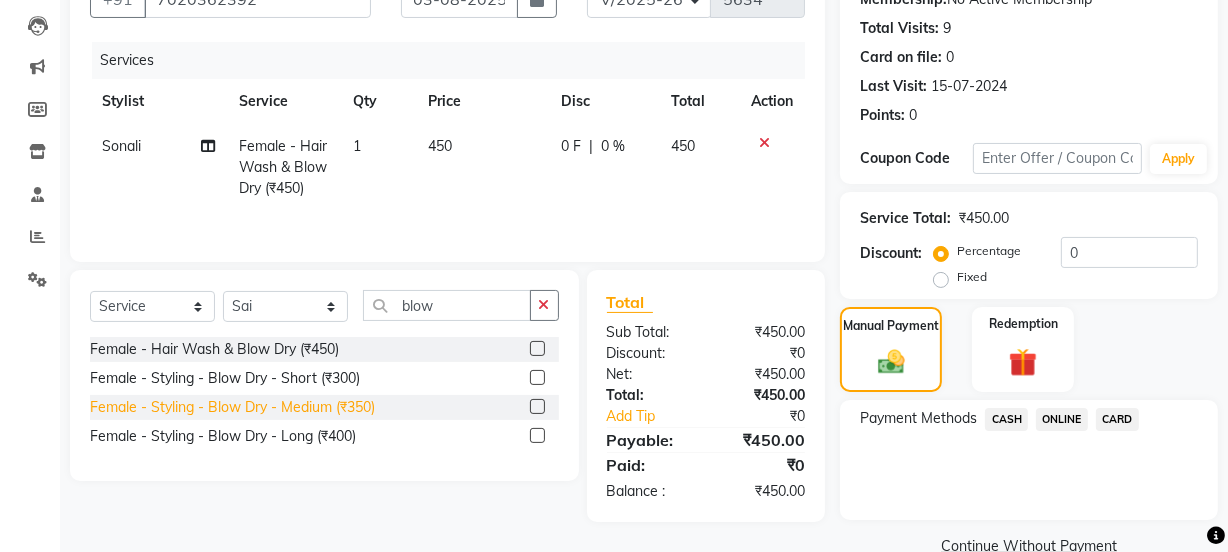 click on "Female - Styling - Blow Dry - Medium (₹350)" 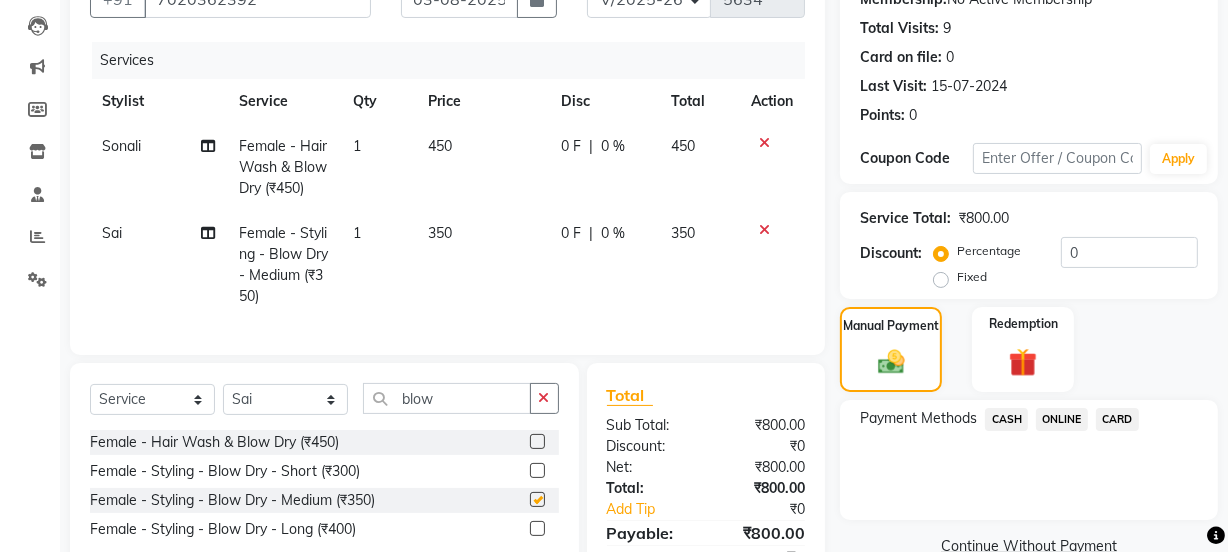 checkbox on "false" 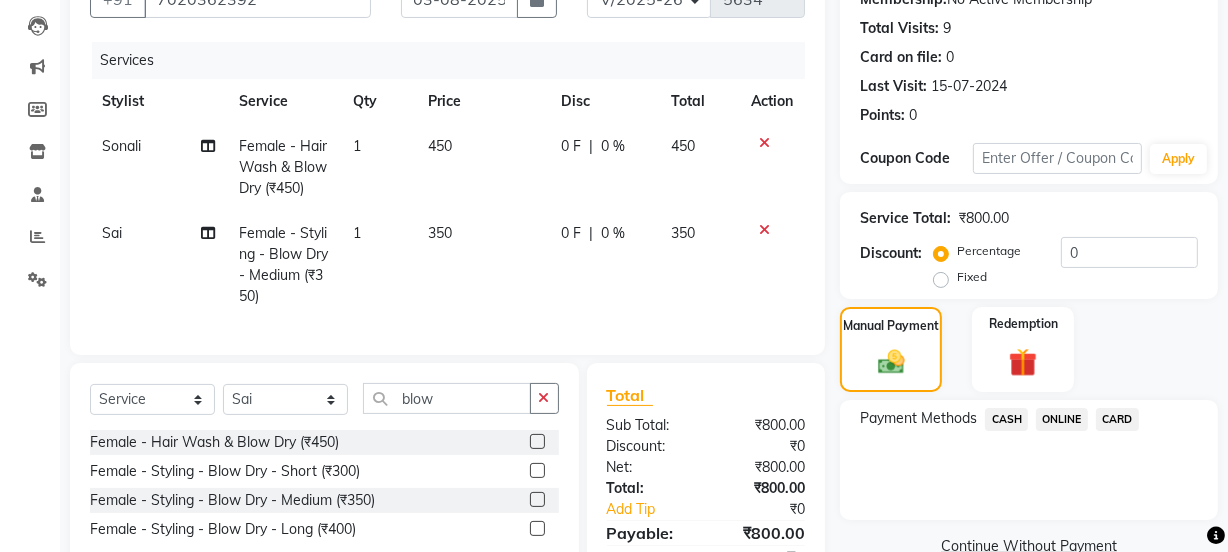click on "CASH" 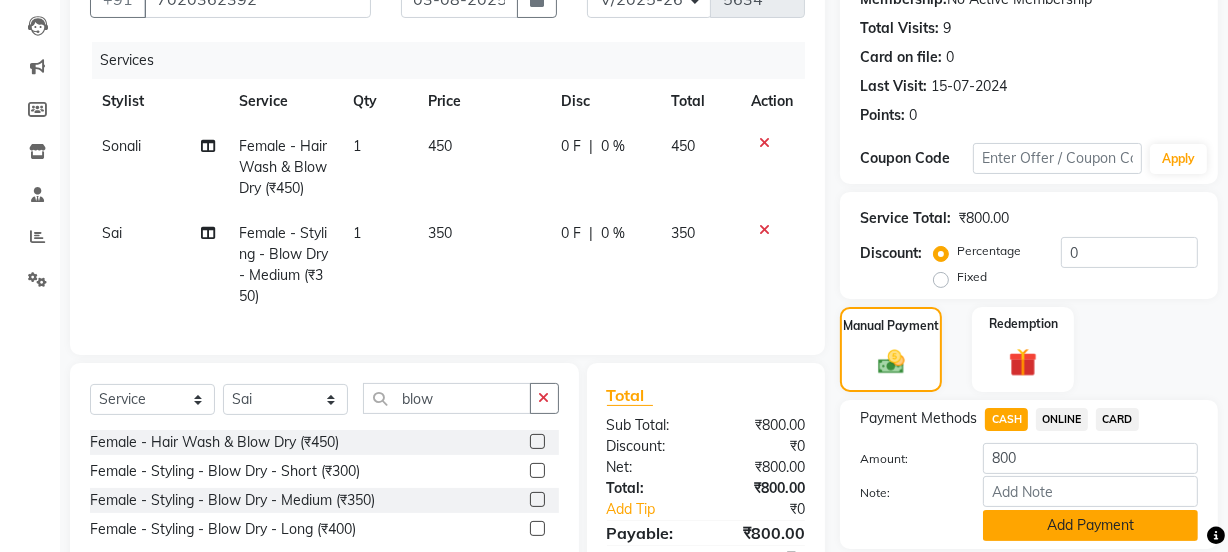 click on "Add Payment" 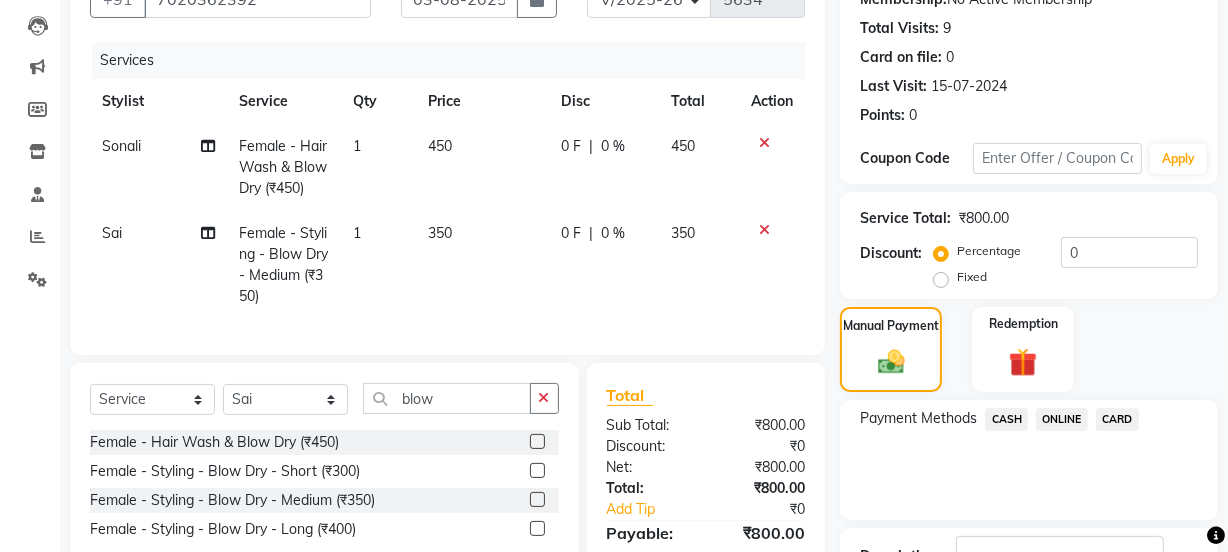 scroll, scrollTop: 383, scrollLeft: 0, axis: vertical 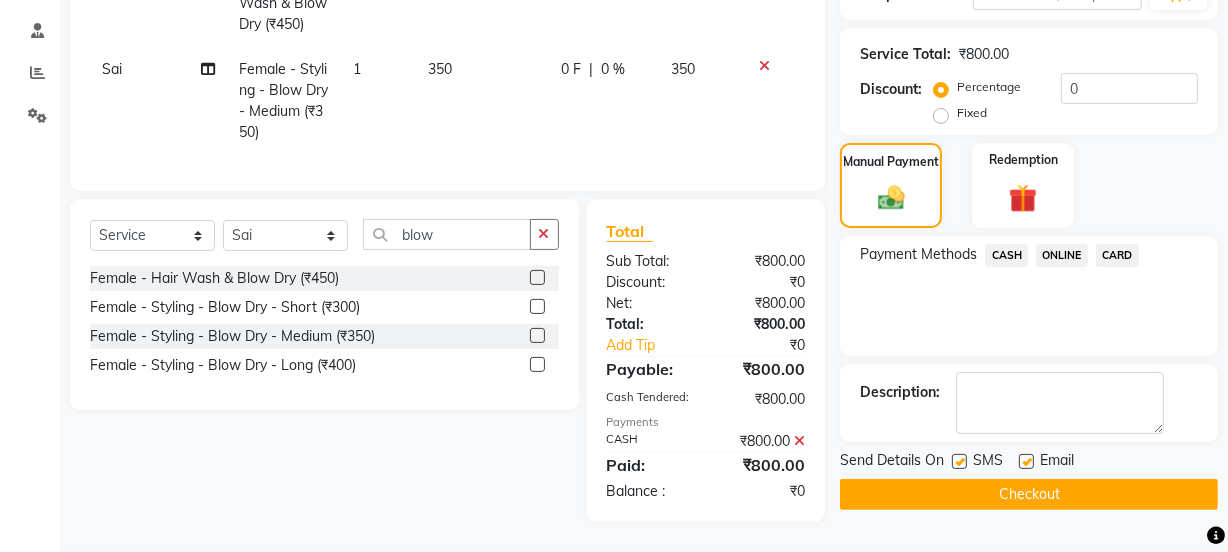 click on "Checkout" 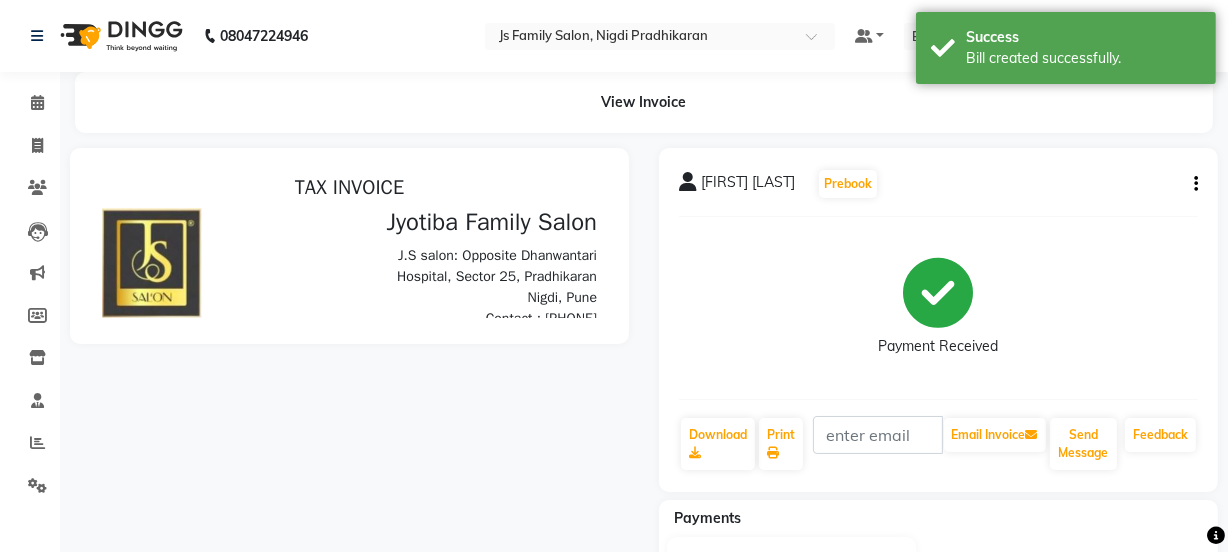 scroll, scrollTop: 0, scrollLeft: 0, axis: both 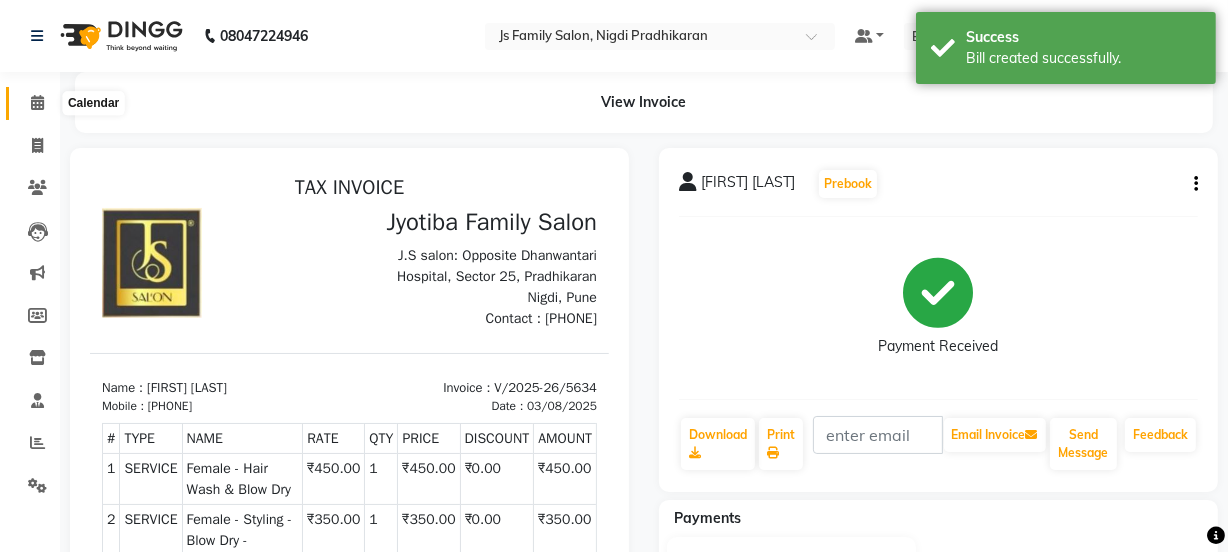 click 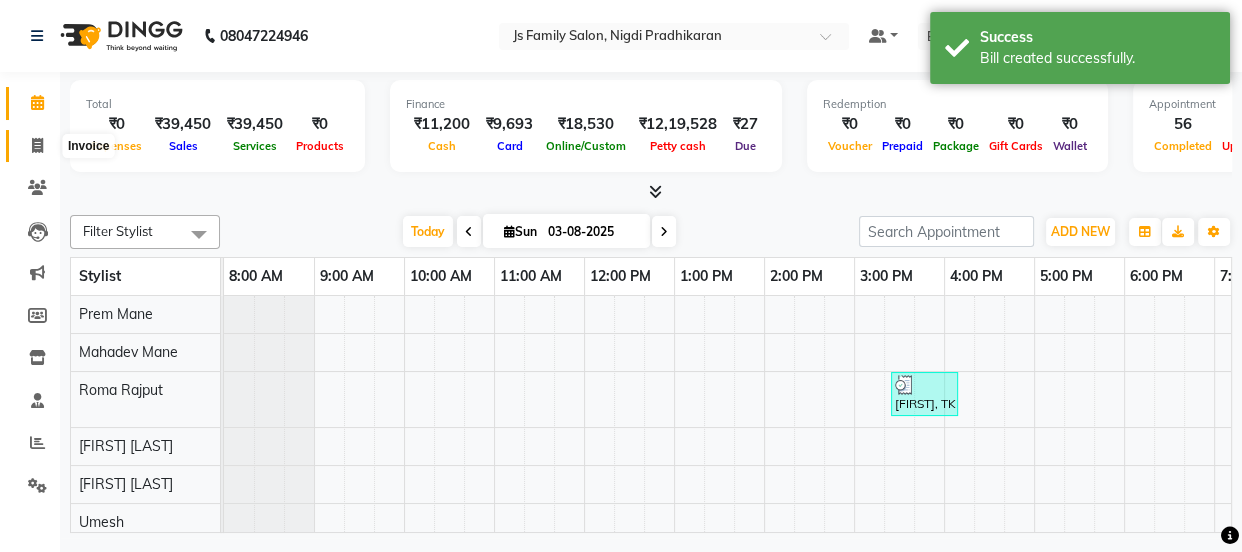 click 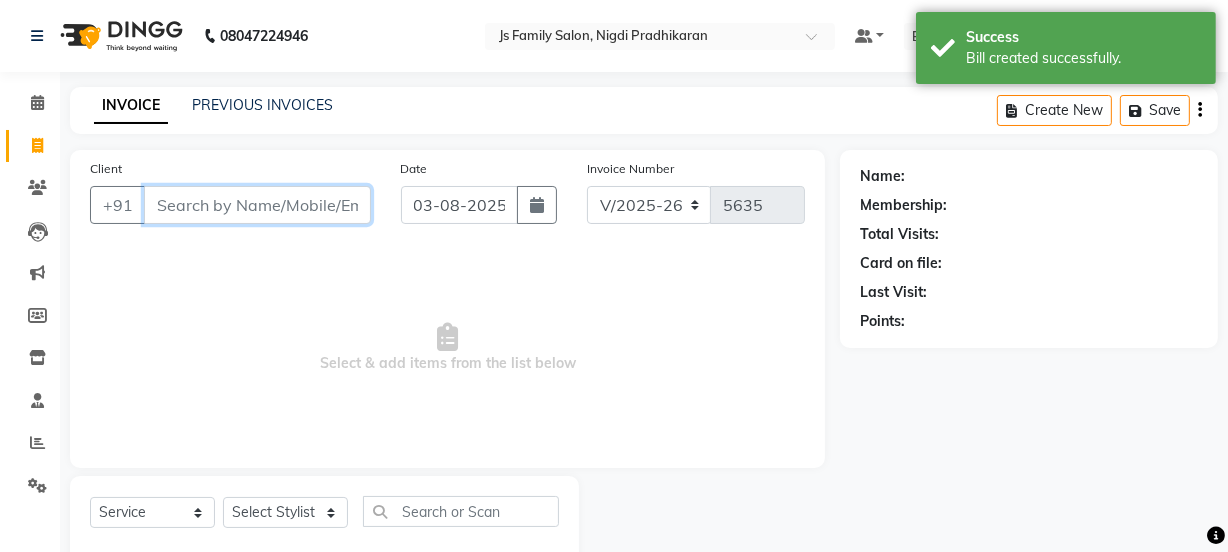 click on "Client" at bounding box center [257, 205] 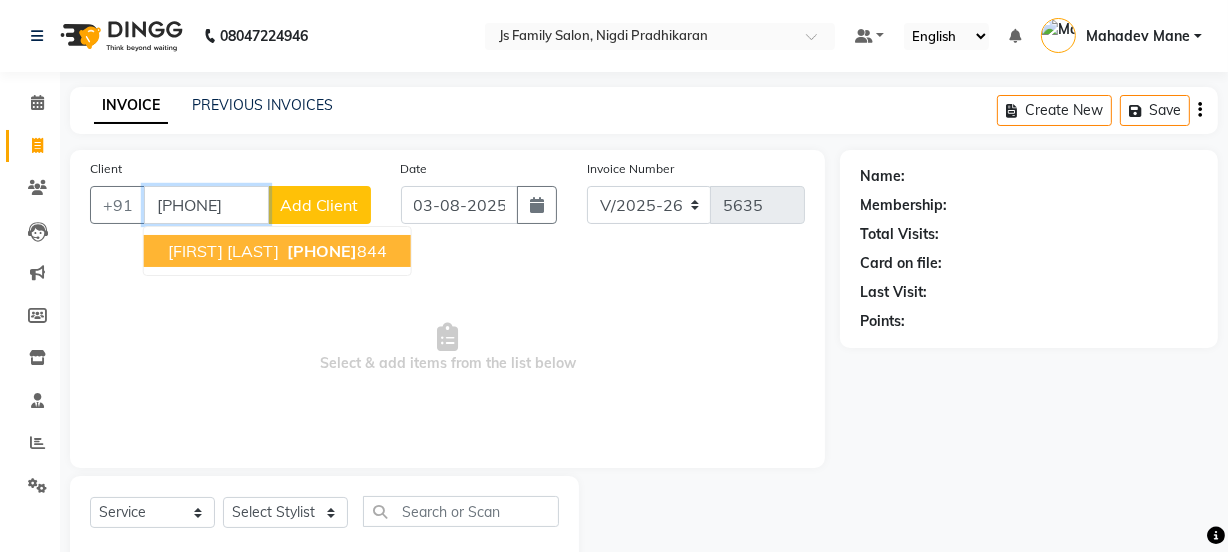 click on "Zaid Khan   9850794 844" at bounding box center (277, 251) 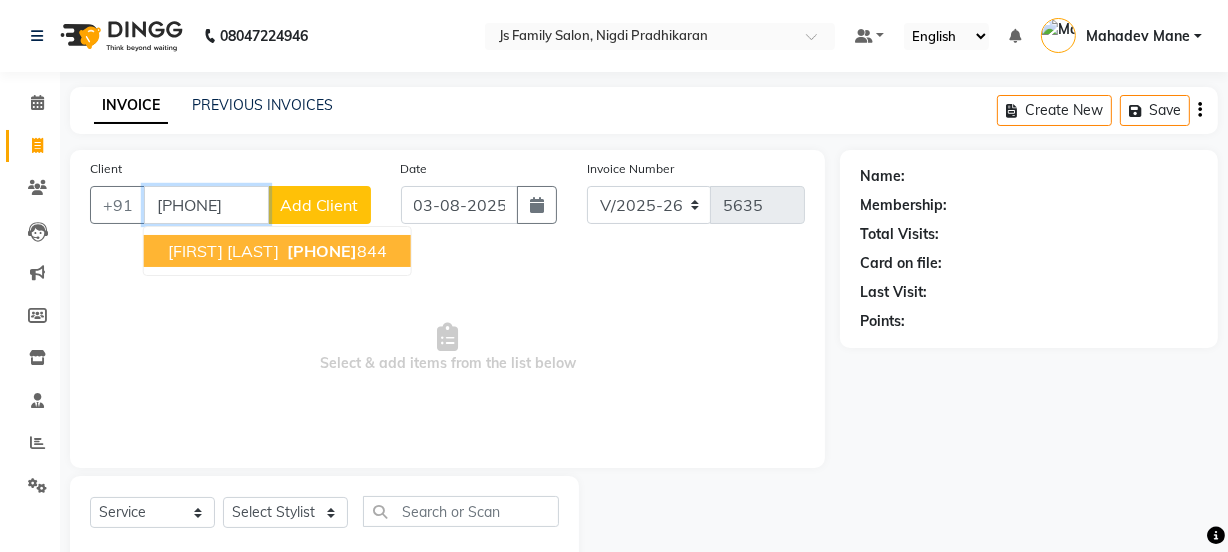 type on "[PHONE]" 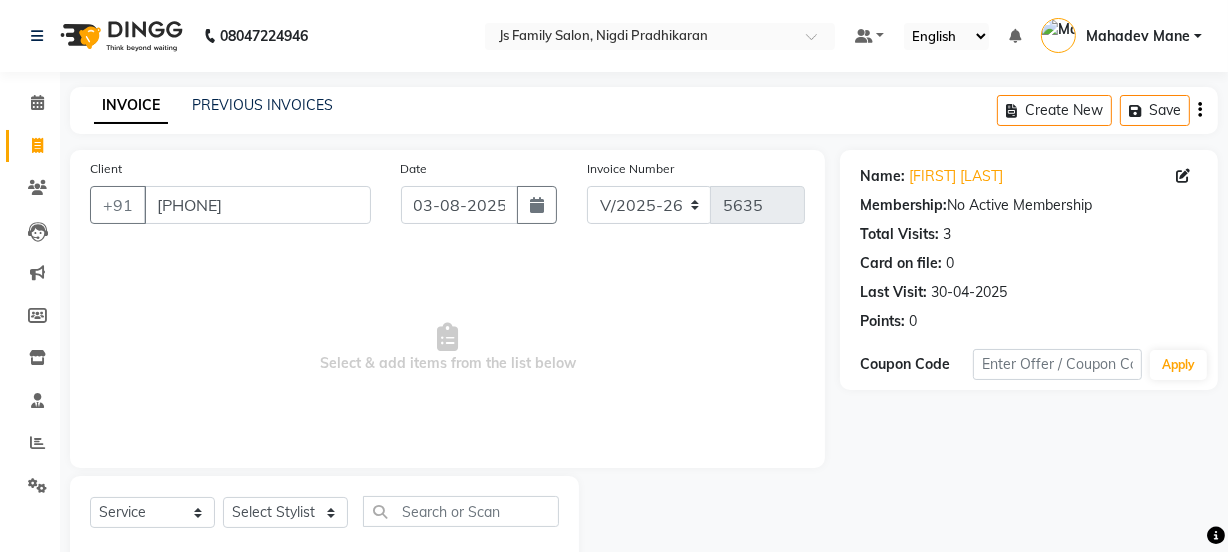 drag, startPoint x: 300, startPoint y: 496, endPoint x: 298, endPoint y: 511, distance: 15.132746 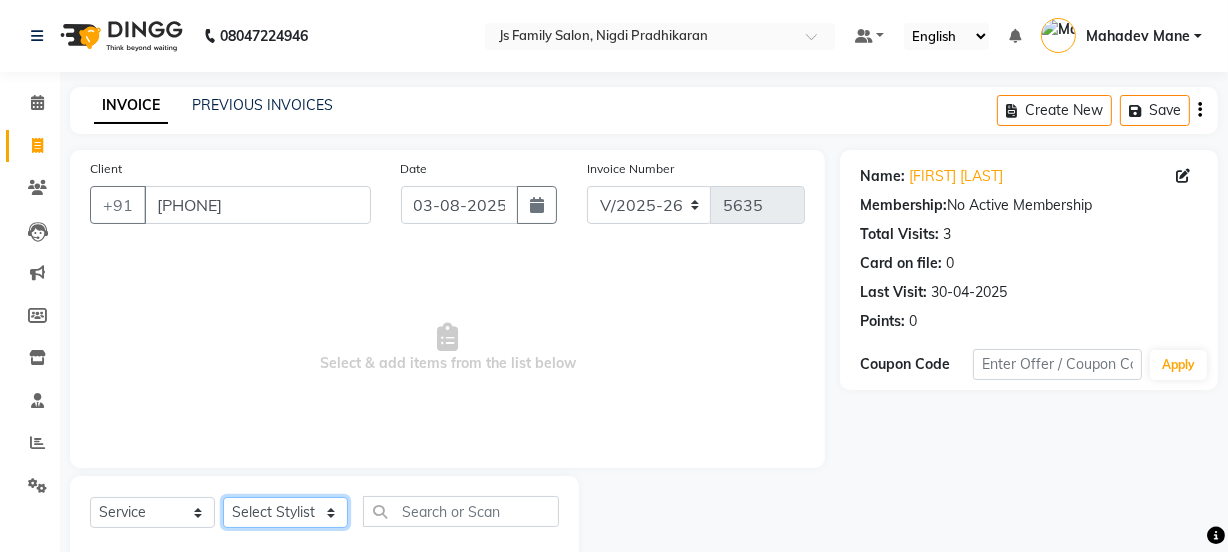 click on "Select Stylist Chetan    Dipak Vaidyakar Huda  kokan  n Mahadev Mane Mosin ansari  Nayan Patil Pradip  Prem Mane Rajan Roma Rajput Sai Shirin shaikh Shop Shubham Anarase Sneha suport staff Sonali  Sudip  Sujata thapa Sunil Umesh" 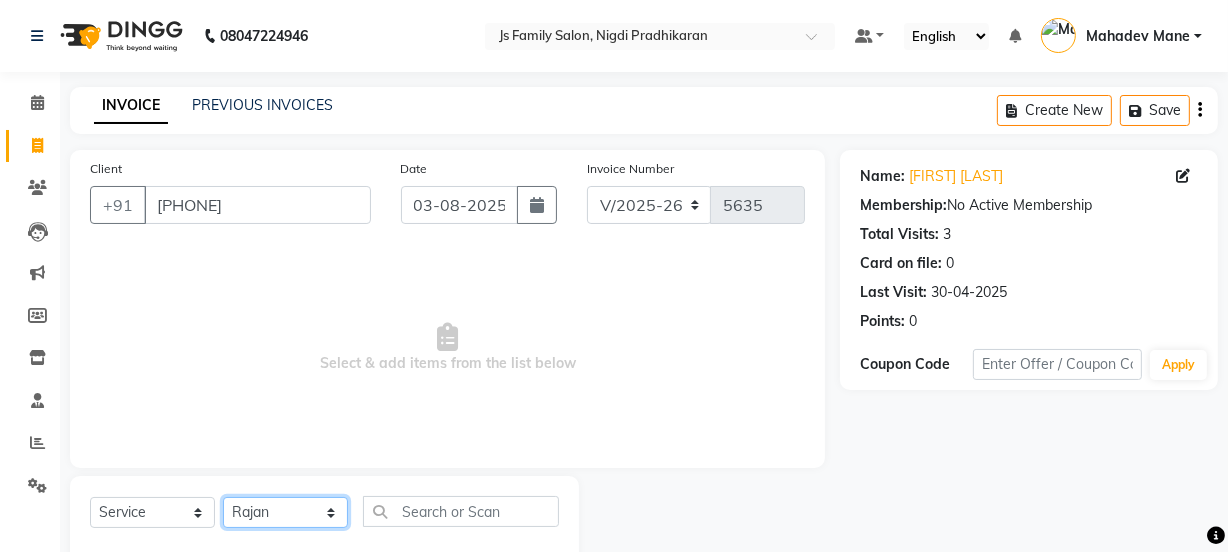 click on "Select Stylist Chetan    Dipak Vaidyakar Huda  kokan  n Mahadev Mane Mosin ansari  Nayan Patil Pradip  Prem Mane Rajan Roma Rajput Sai Shirin shaikh Shop Shubham Anarase Sneha suport staff Sonali  Sudip  Sujata thapa Sunil Umesh" 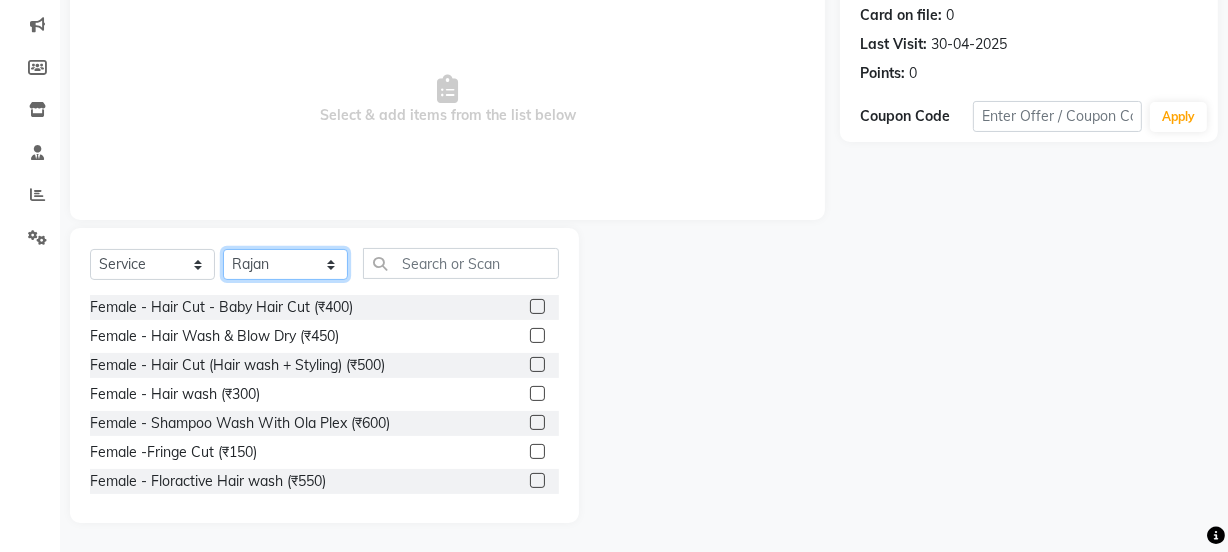 scroll, scrollTop: 250, scrollLeft: 0, axis: vertical 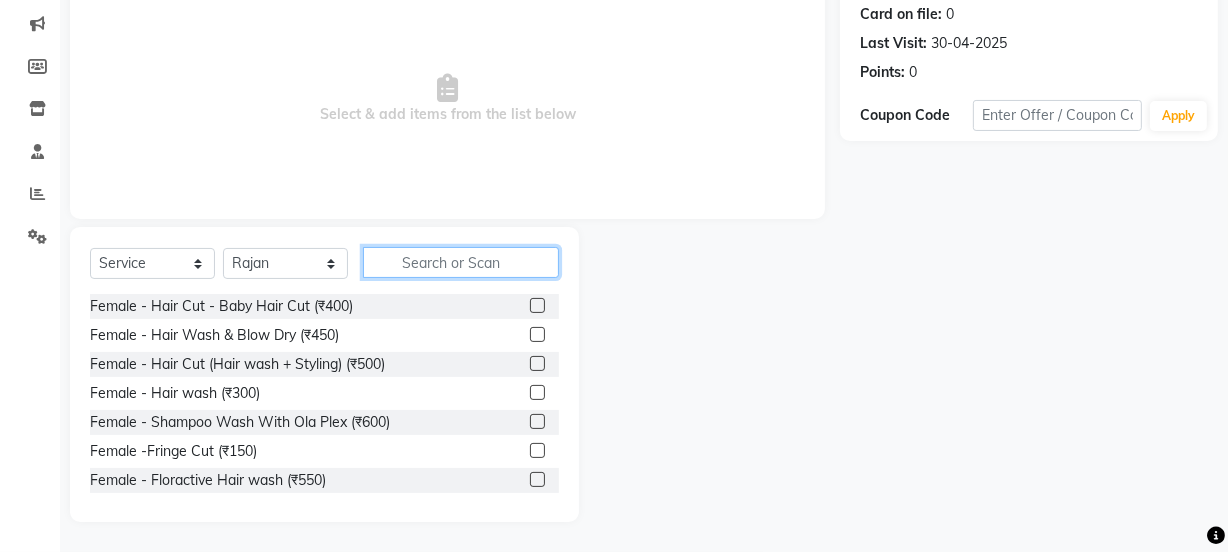 click 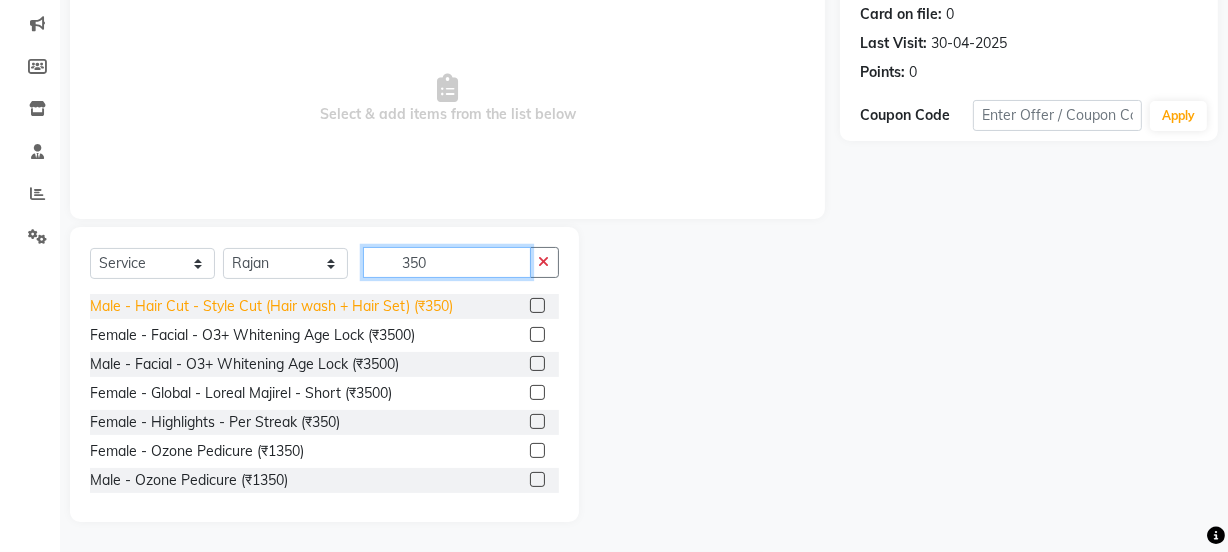 type on "350" 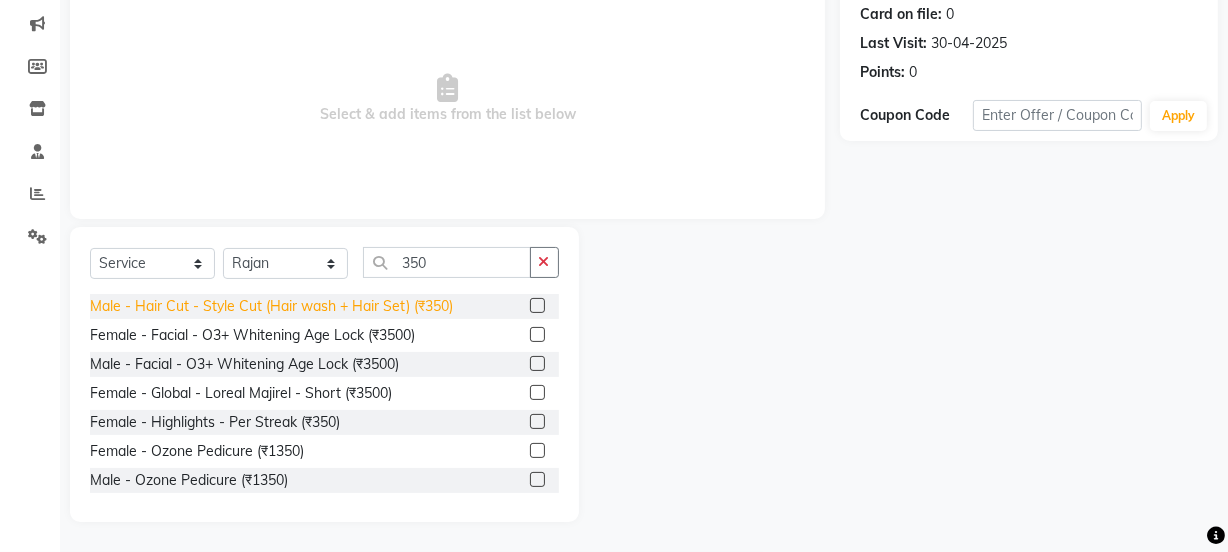 click on "Male - Hair Cut - Style Cut (Hair wash + Hair Set) (₹350)" 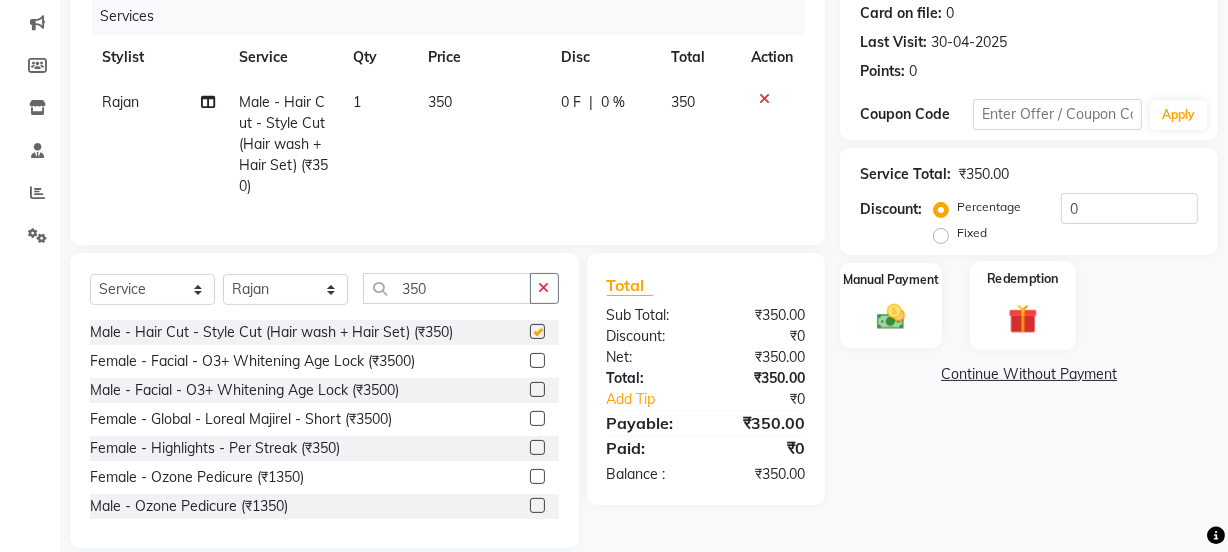 checkbox on "false" 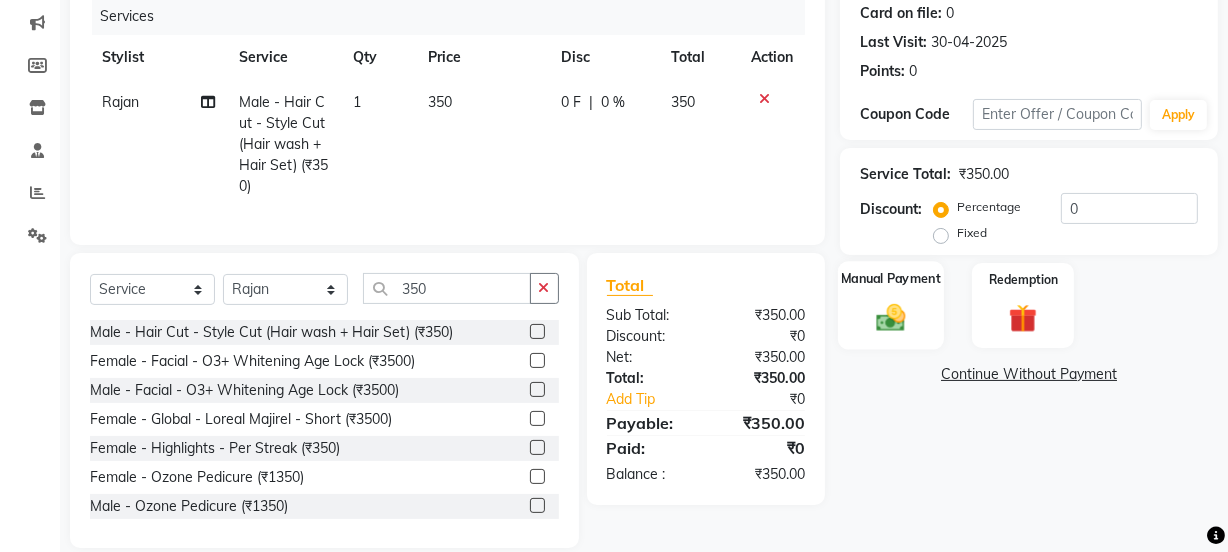 click 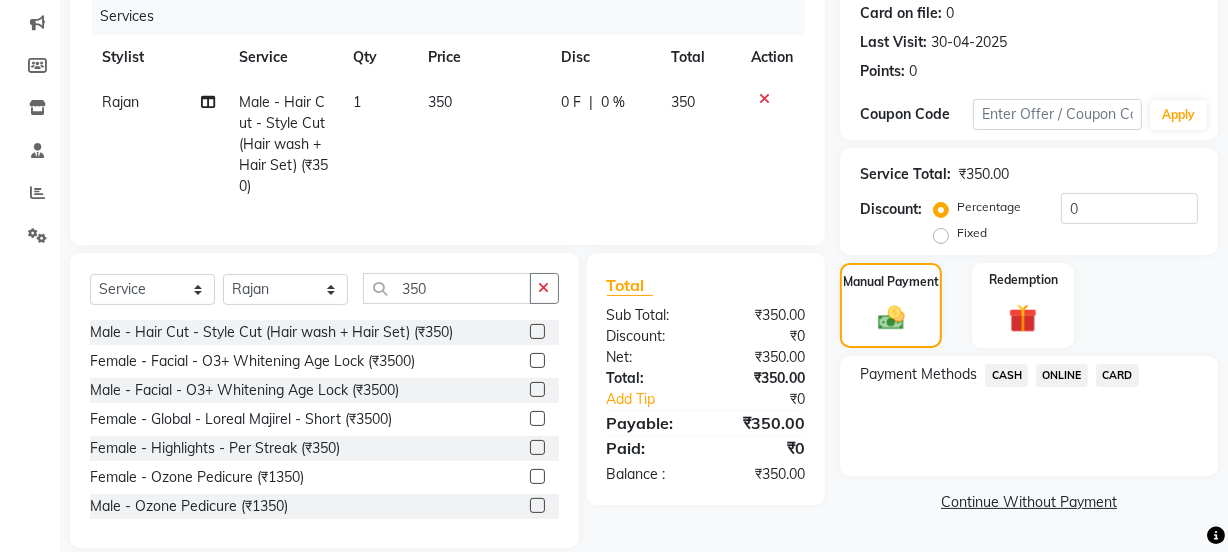 click on "ONLINE" 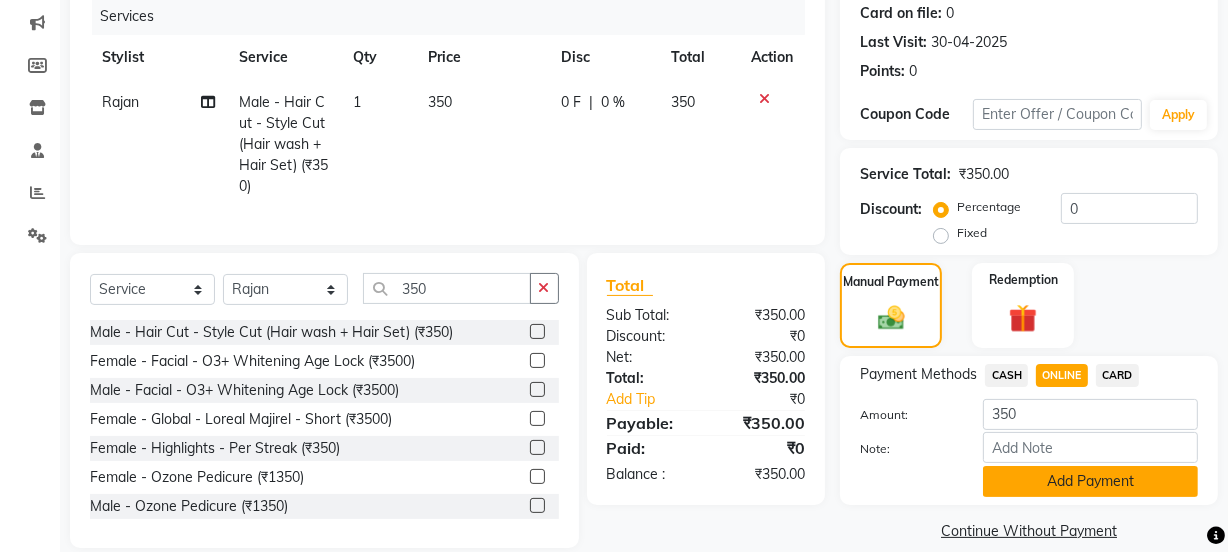 click on "Add Payment" 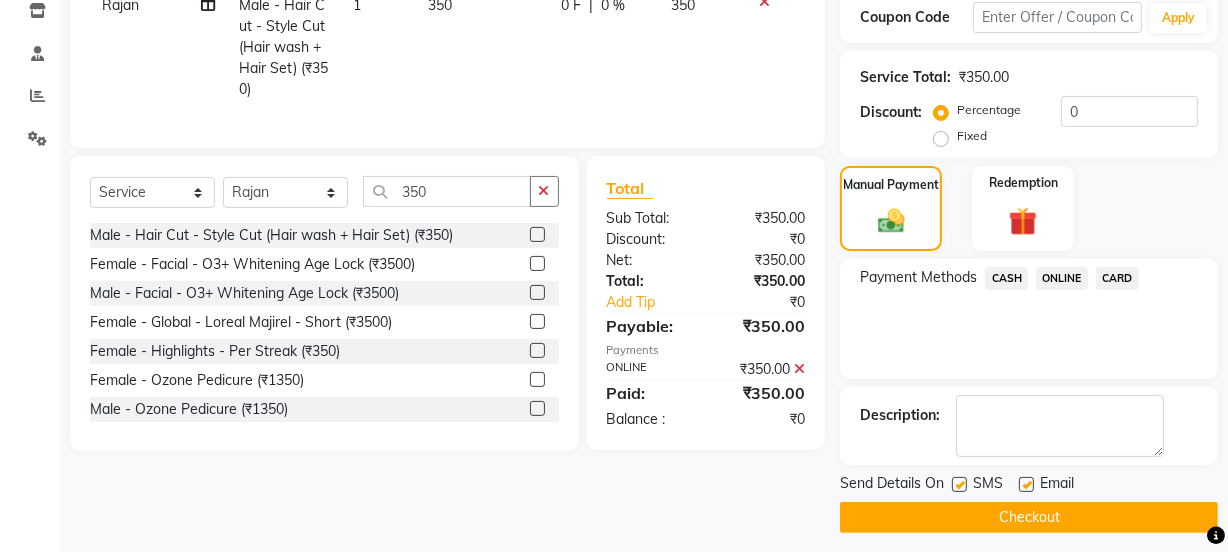 scroll, scrollTop: 357, scrollLeft: 0, axis: vertical 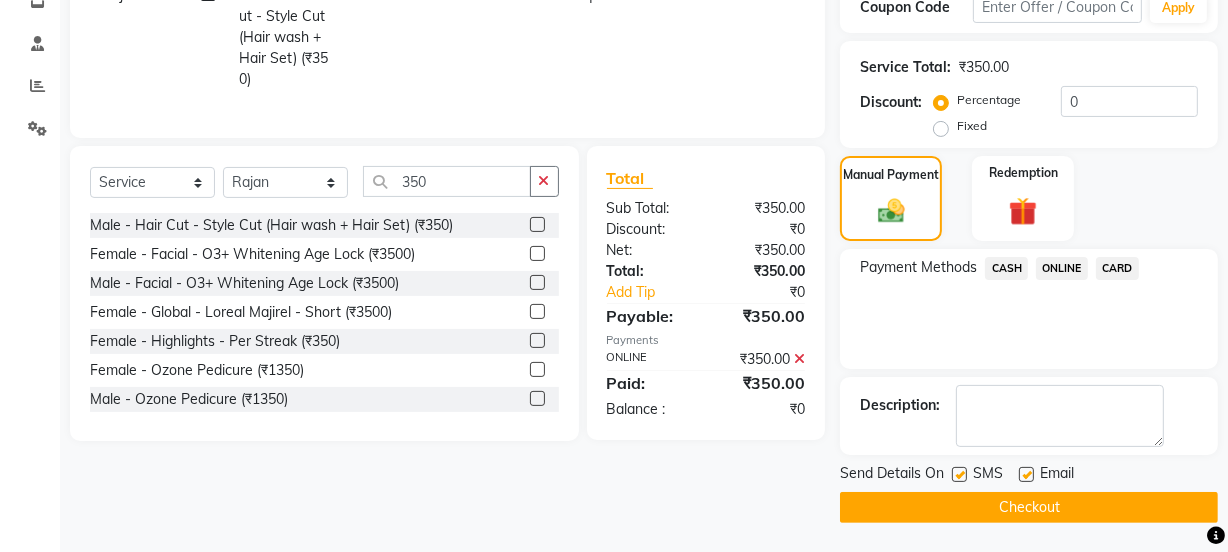 click on "Checkout" 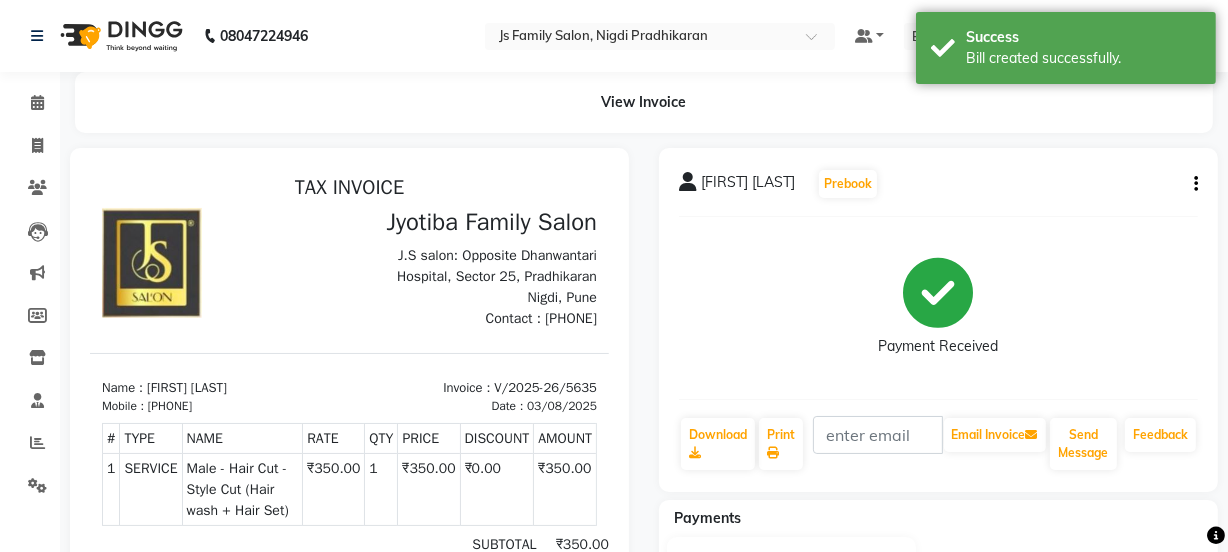 scroll, scrollTop: 0, scrollLeft: 0, axis: both 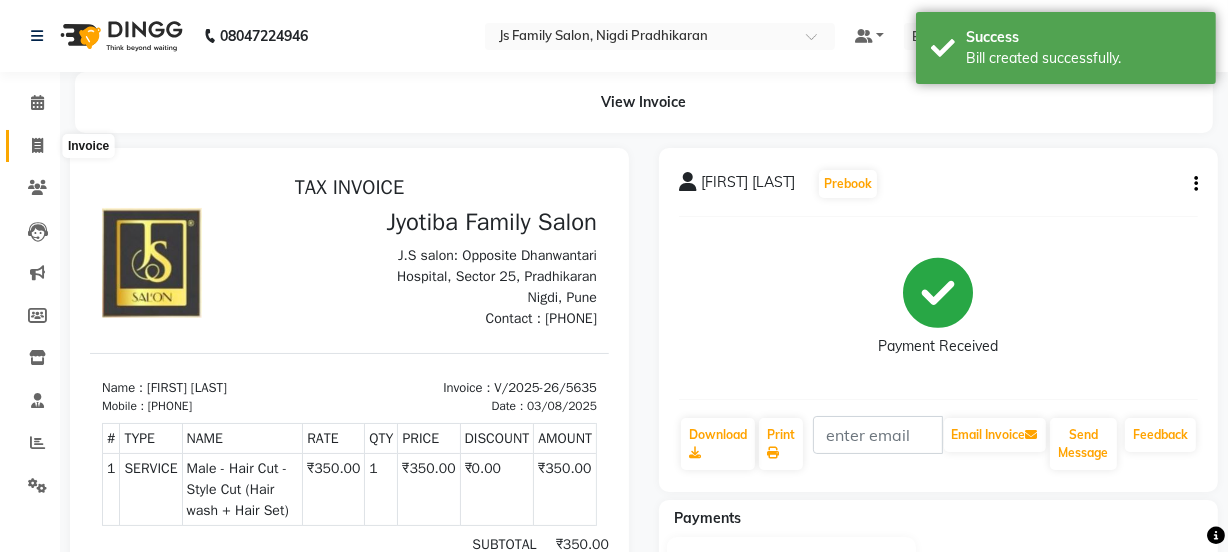 click 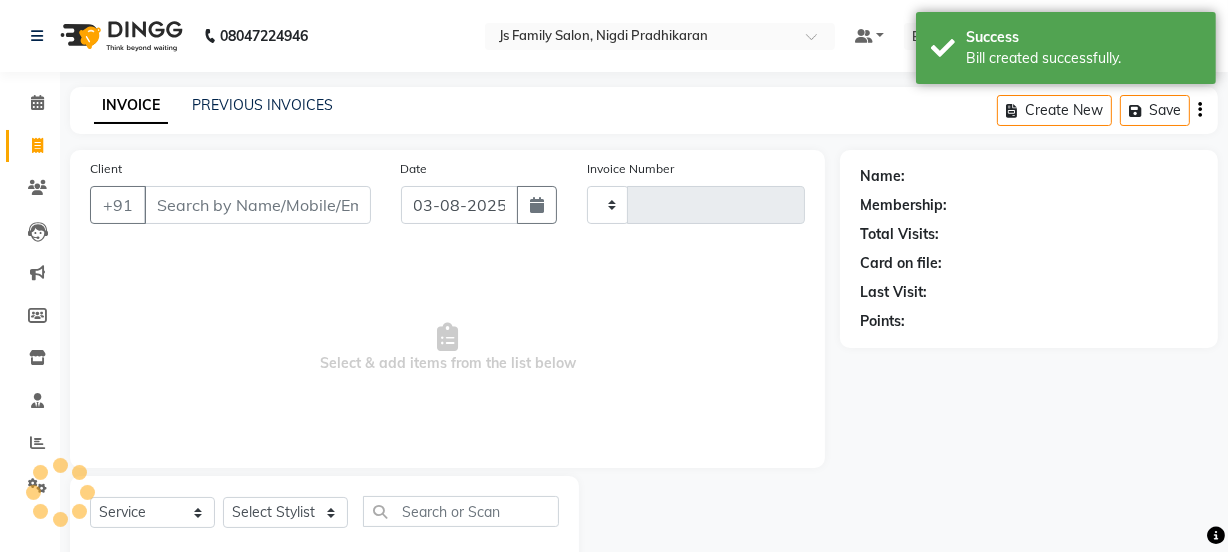 type on "5636" 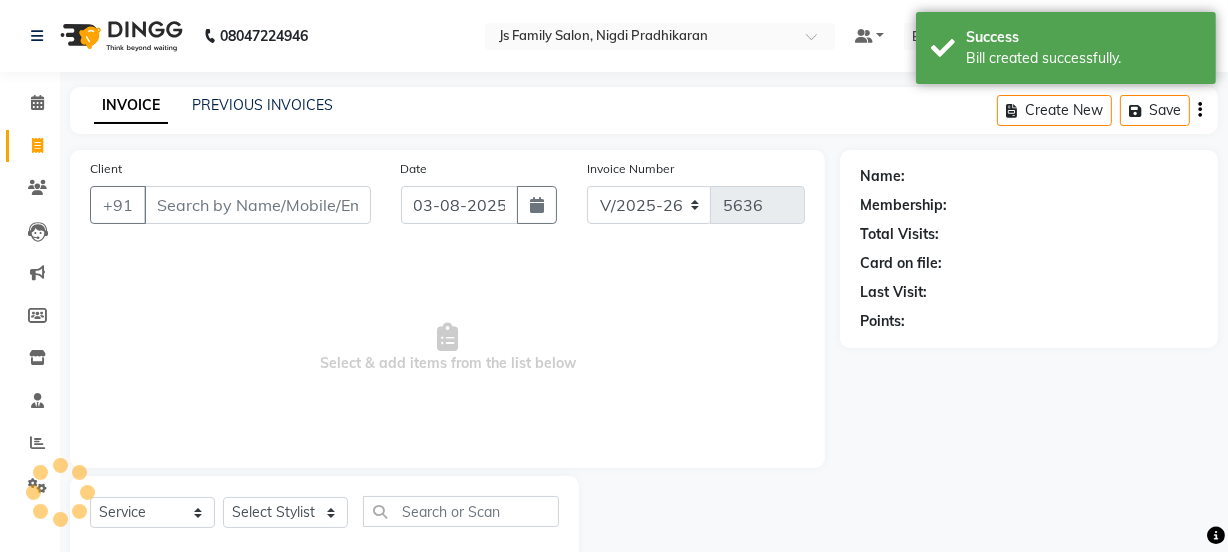 scroll, scrollTop: 50, scrollLeft: 0, axis: vertical 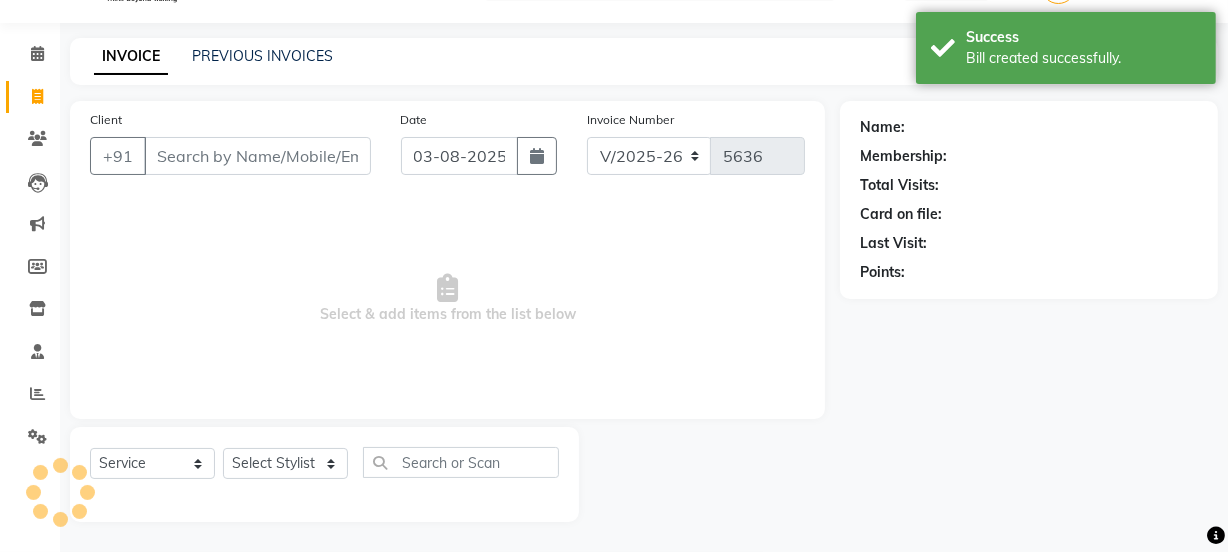 click on "Client" at bounding box center (257, 156) 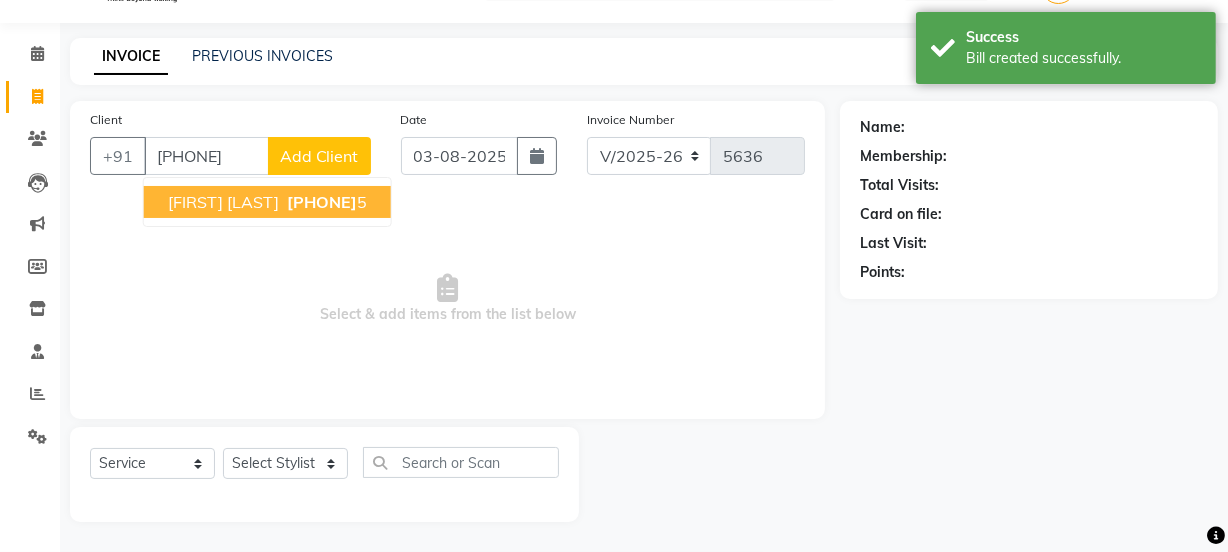 type on "[PHONE]" 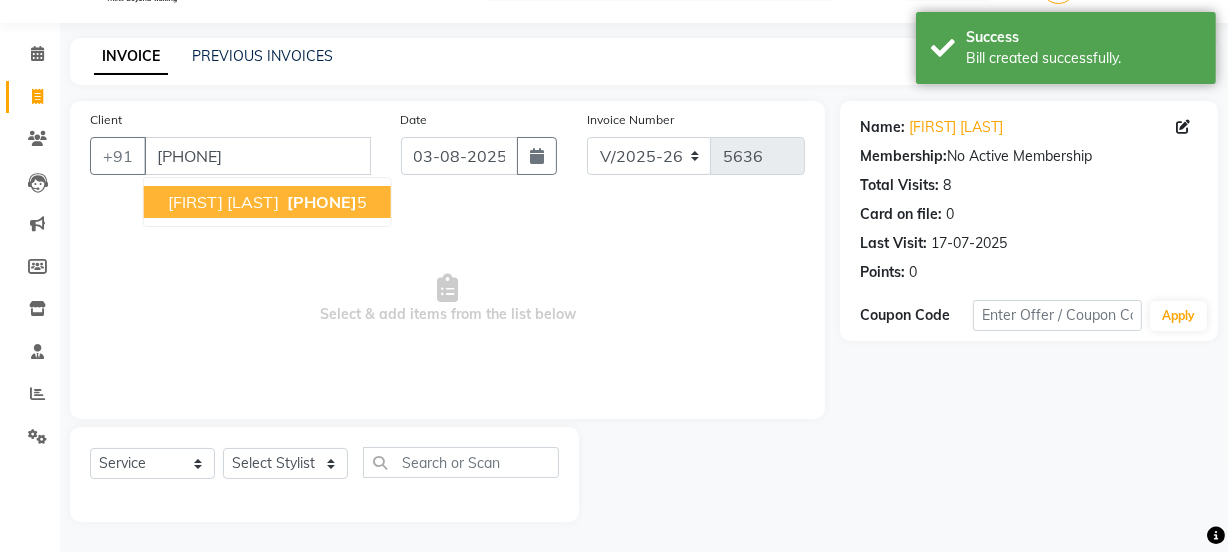 click on "950343776" at bounding box center [322, 202] 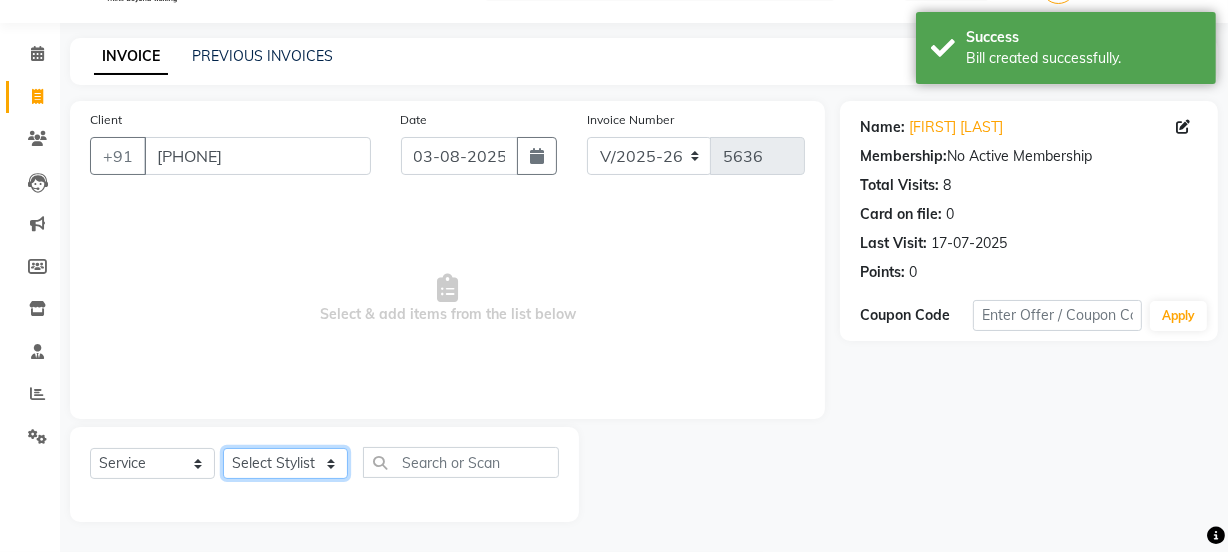 click on "Select Stylist Chetan    Dipak Vaidyakar Huda  kokan  n Mahadev Mane Mosin ansari  Nayan Patil Pradip  Prem Mane Rajan Roma Rajput Sai Shirin shaikh Shop Shubham Anarase Sneha suport staff Sonali  Sudip  Sujata thapa Sunil Umesh" 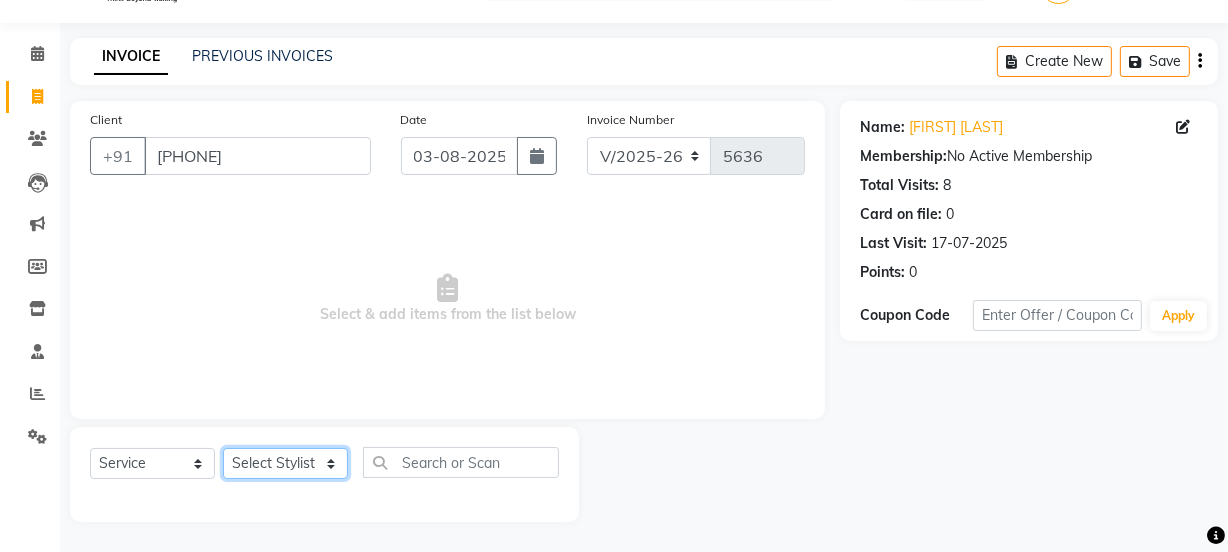select on "59101" 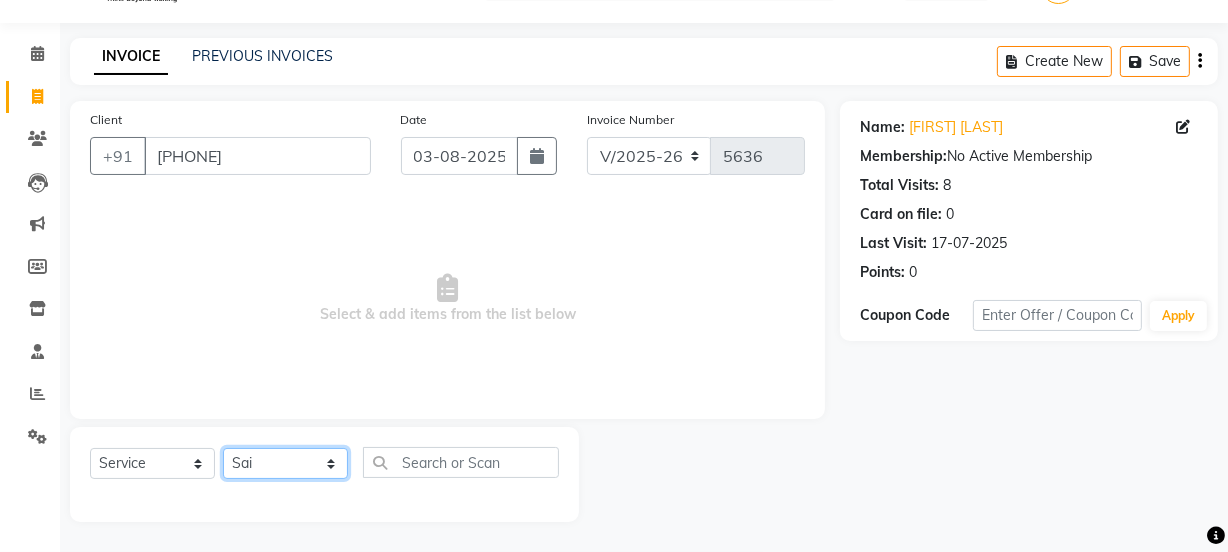 click on "Select Stylist Chetan    Dipak Vaidyakar Huda  kokan  n Mahadev Mane Mosin ansari  Nayan Patil Pradip  Prem Mane Rajan Roma Rajput Sai Shirin shaikh Shop Shubham Anarase Sneha suport staff Sonali  Sudip  Sujata thapa Sunil Umesh" 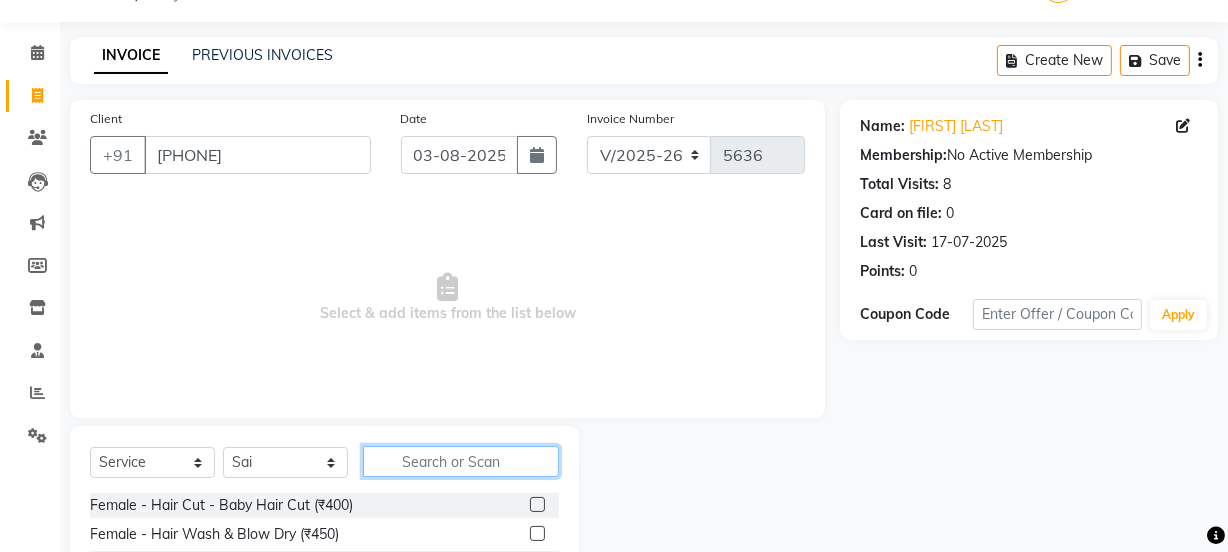 click 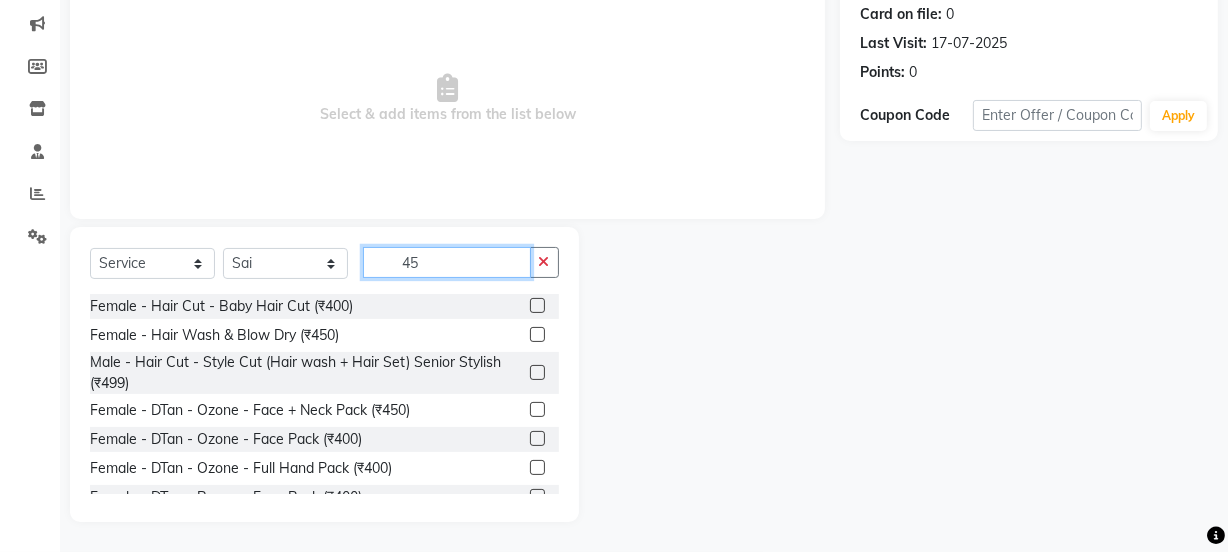 scroll, scrollTop: 223, scrollLeft: 0, axis: vertical 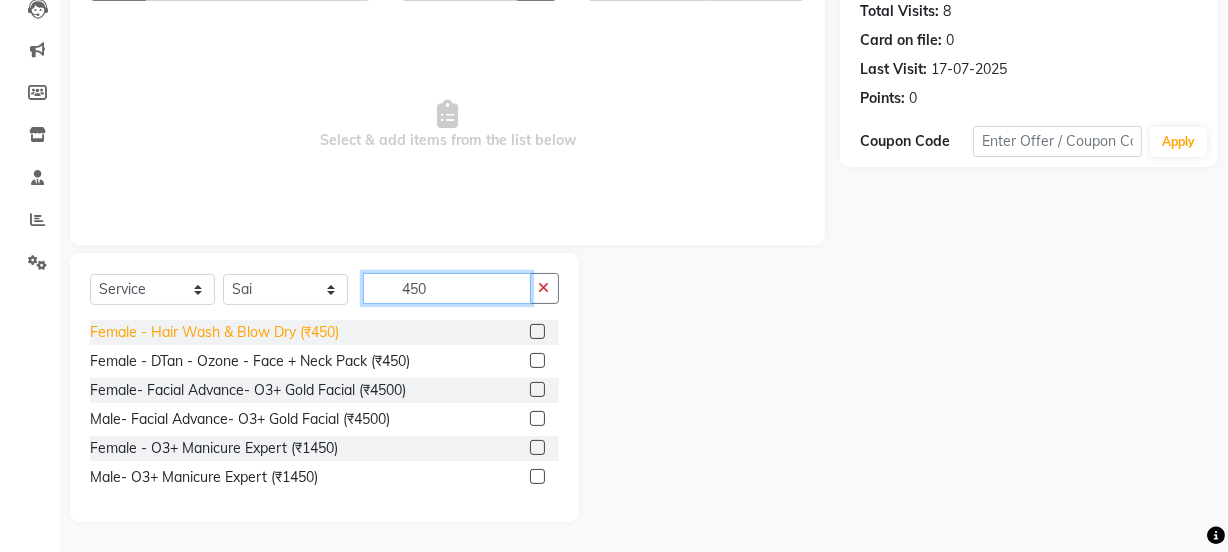 type on "450" 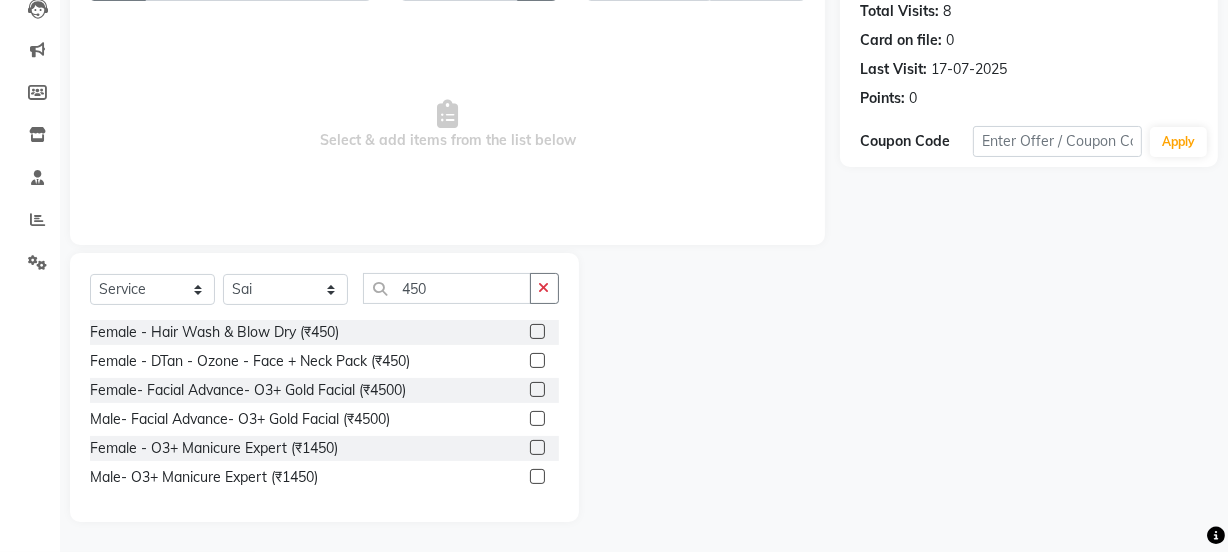 drag, startPoint x: 216, startPoint y: 334, endPoint x: 576, endPoint y: 349, distance: 360.31238 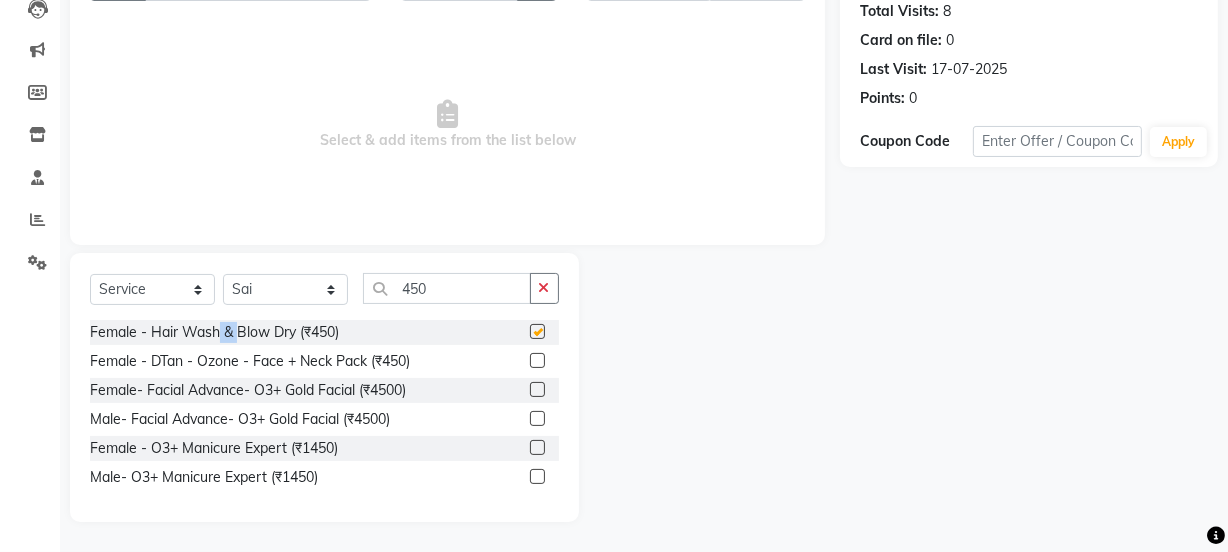 checkbox on "false" 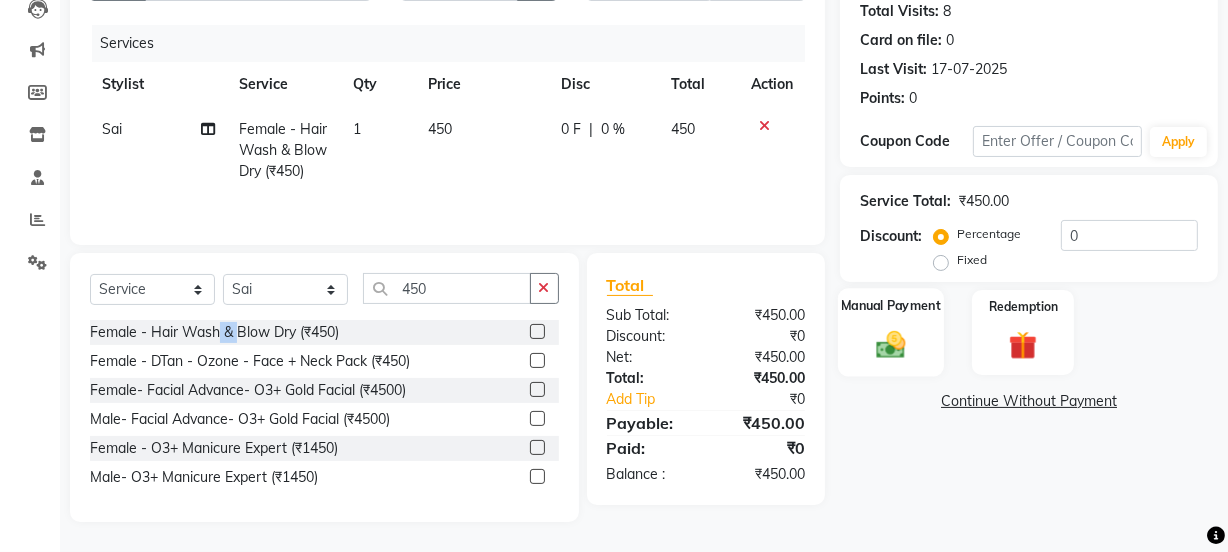 click 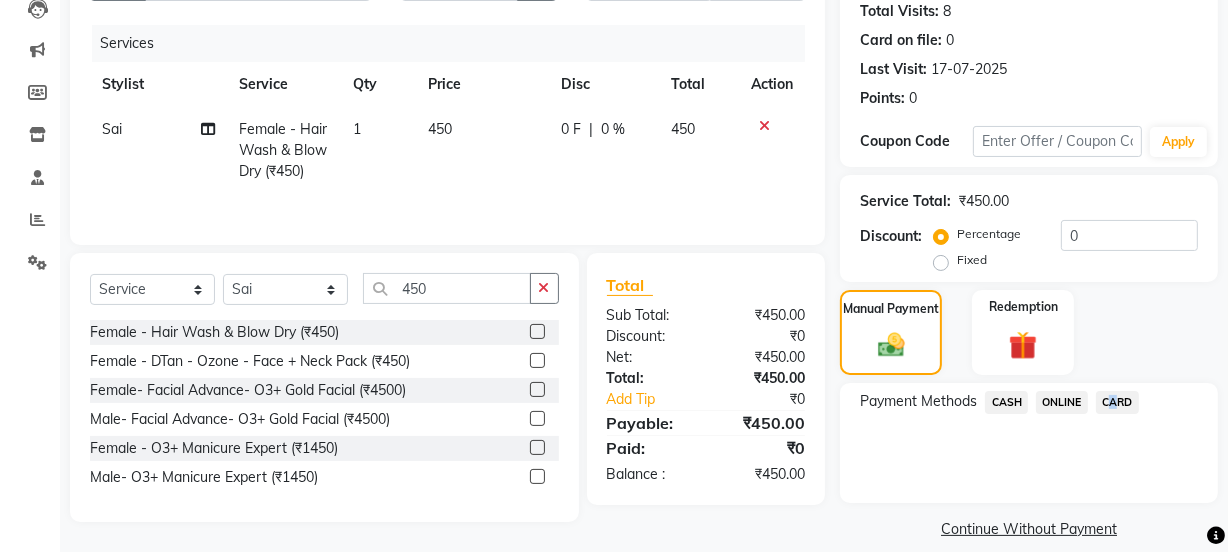click on "CARD" 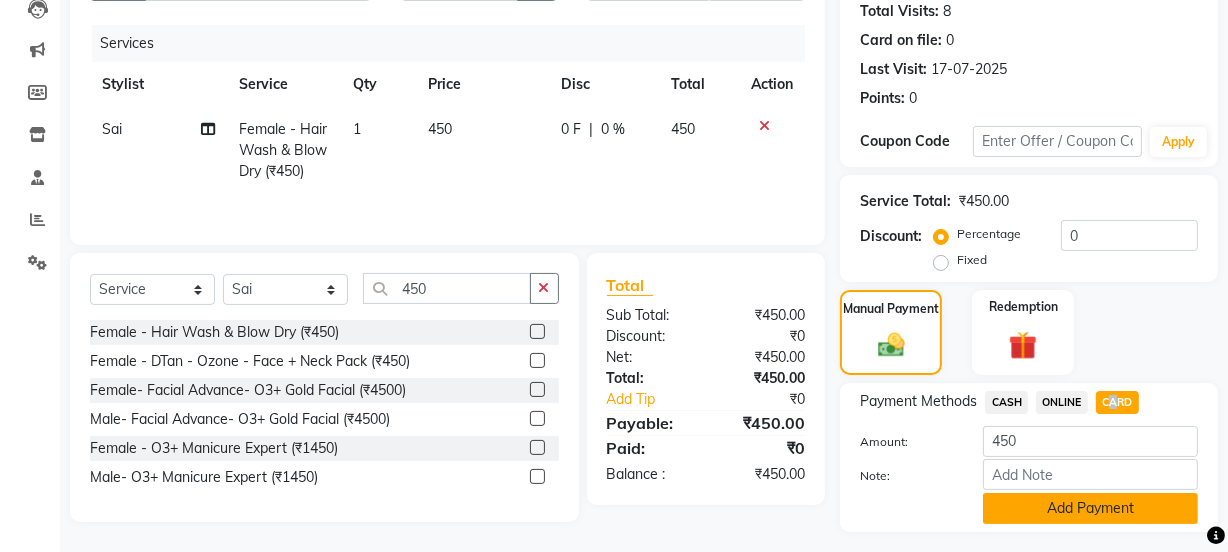 click on "Add Payment" 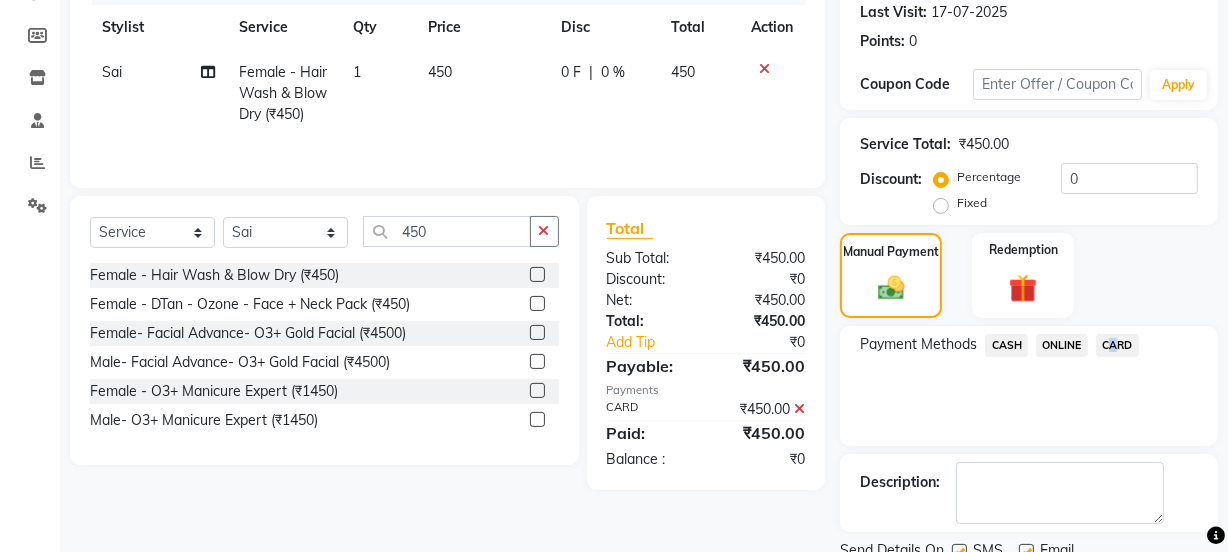 scroll, scrollTop: 357, scrollLeft: 0, axis: vertical 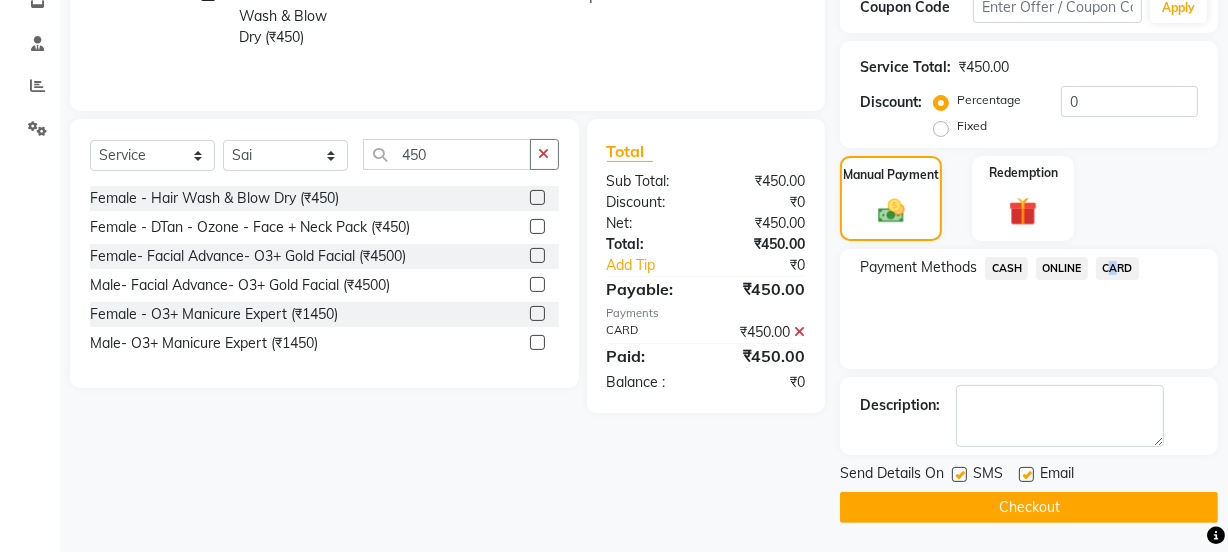 click on "Checkout" 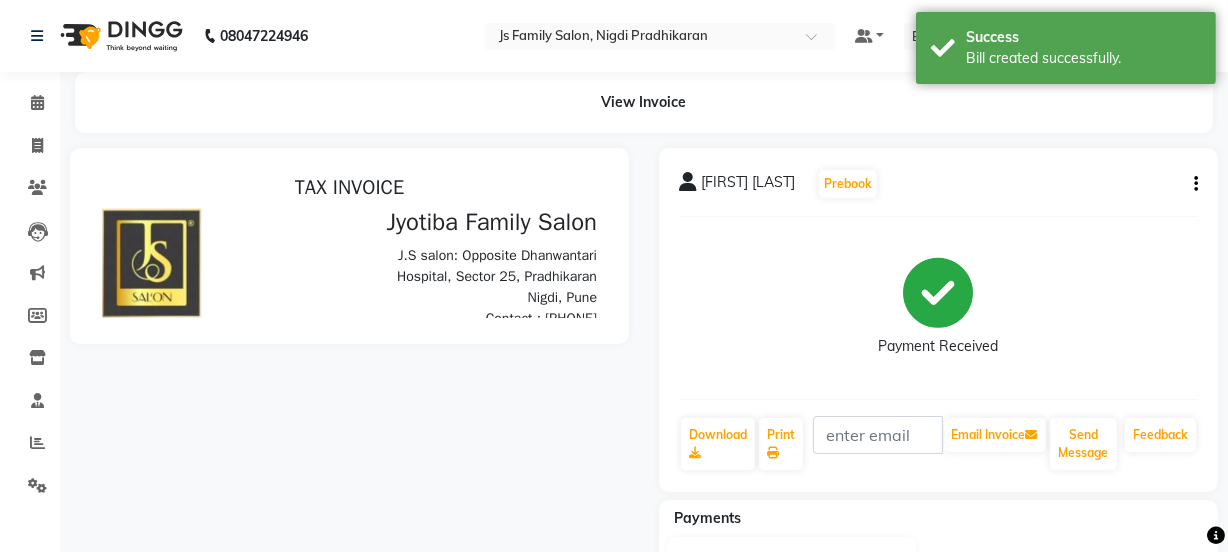 scroll, scrollTop: 0, scrollLeft: 0, axis: both 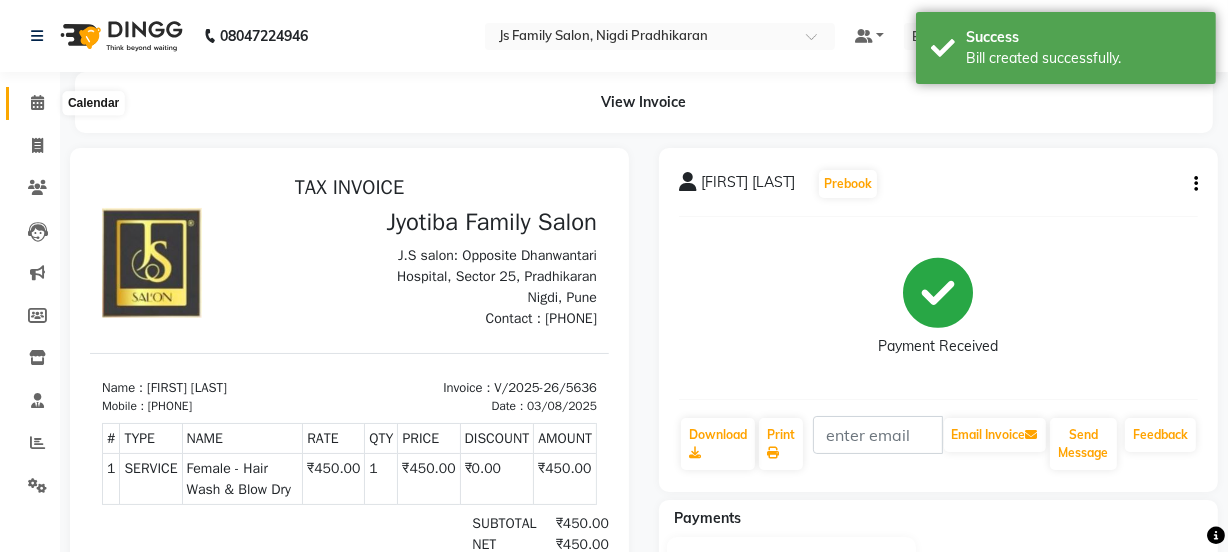 click 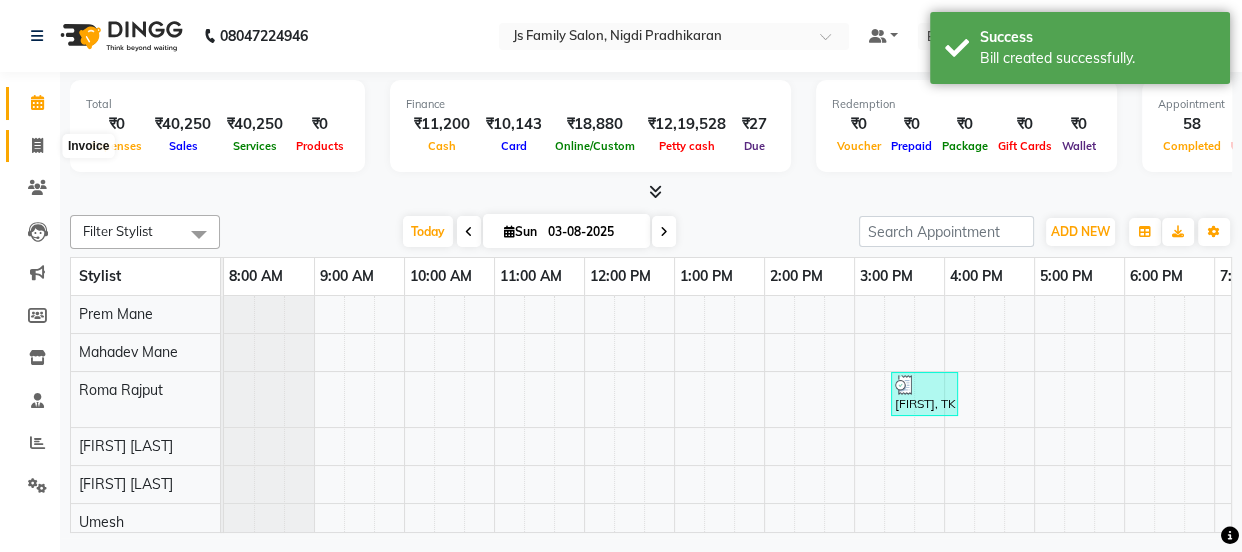 click 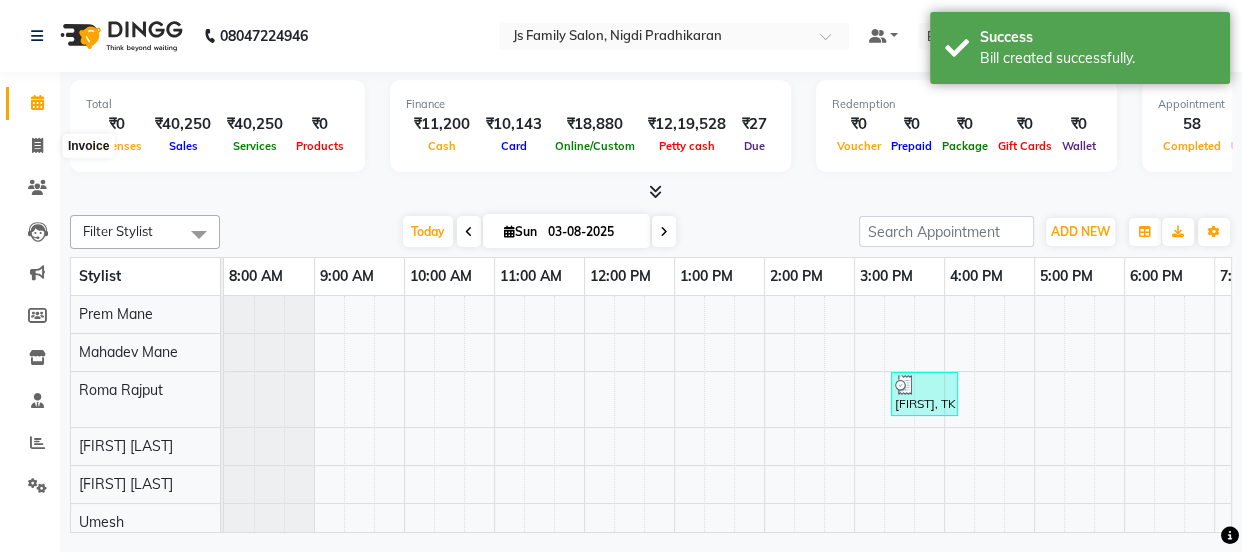 select on "3729" 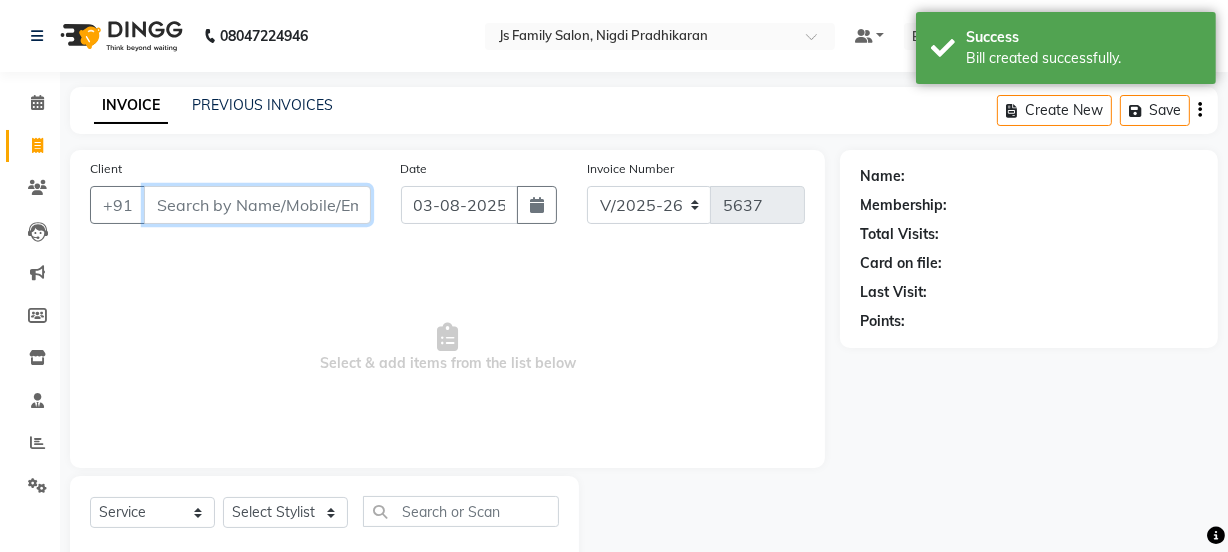 click on "Client" at bounding box center [257, 205] 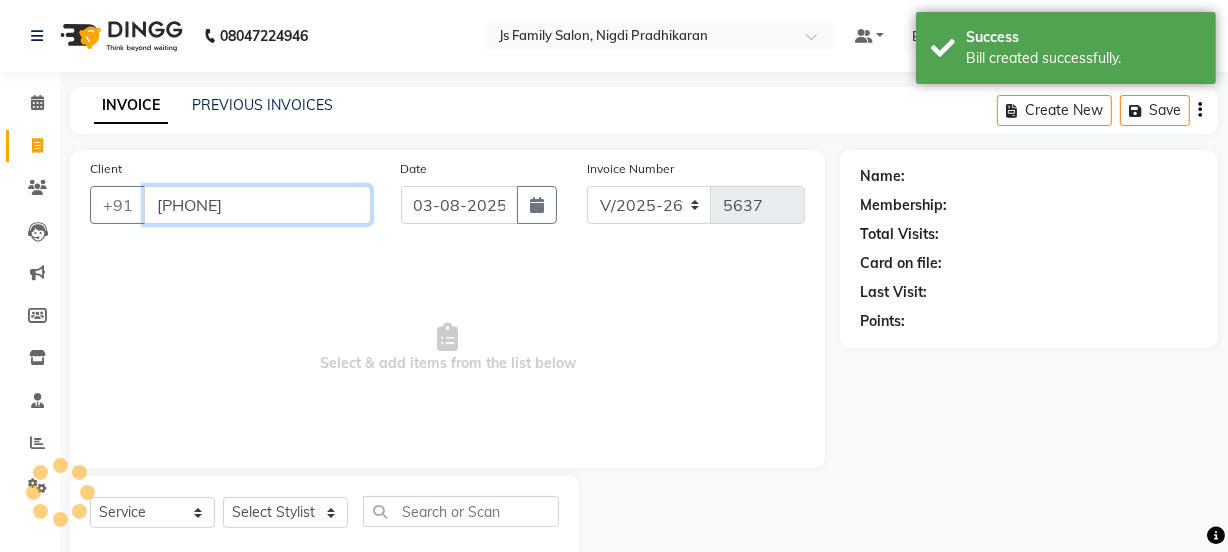 type on "[PHONE]" 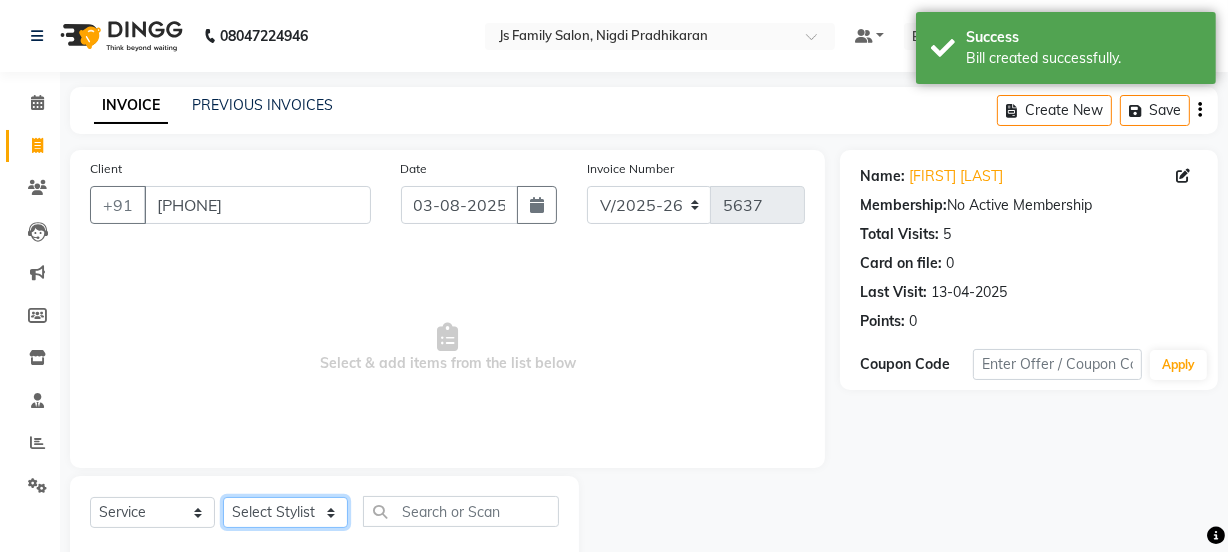 click on "Select Stylist Chetan    Dipak Vaidyakar Huda  kokan  n Mahadev Mane Mosin ansari  Nayan Patil Pradip  Prem Mane Rajan Roma Rajput Sai Shirin shaikh Shop Shubham Anarase Sneha suport staff Sonali  Sudip  Sujata thapa Sunil Umesh" 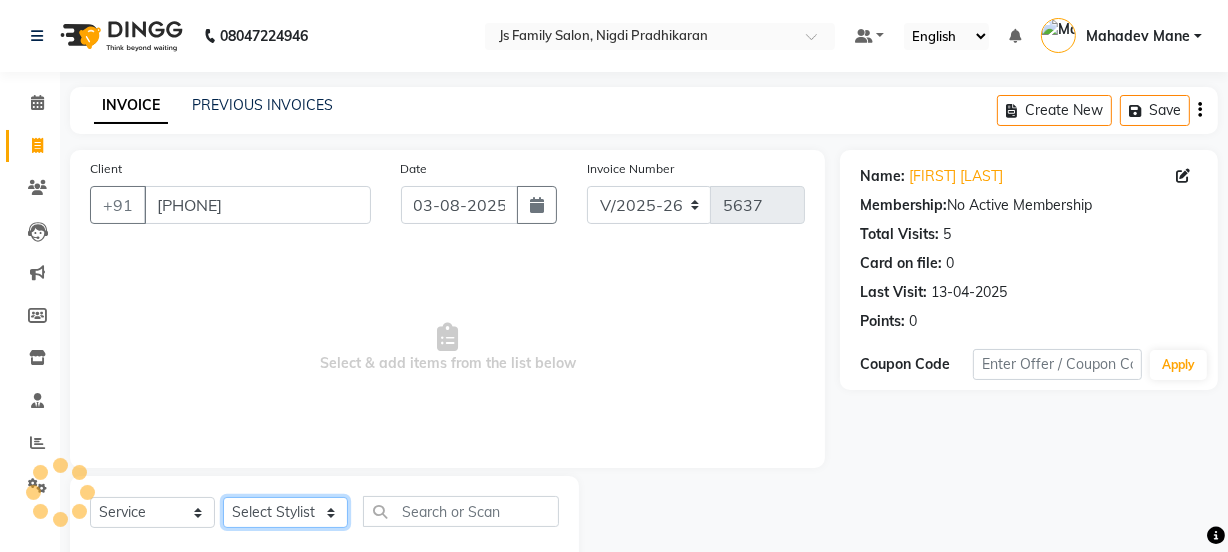 select on "84029" 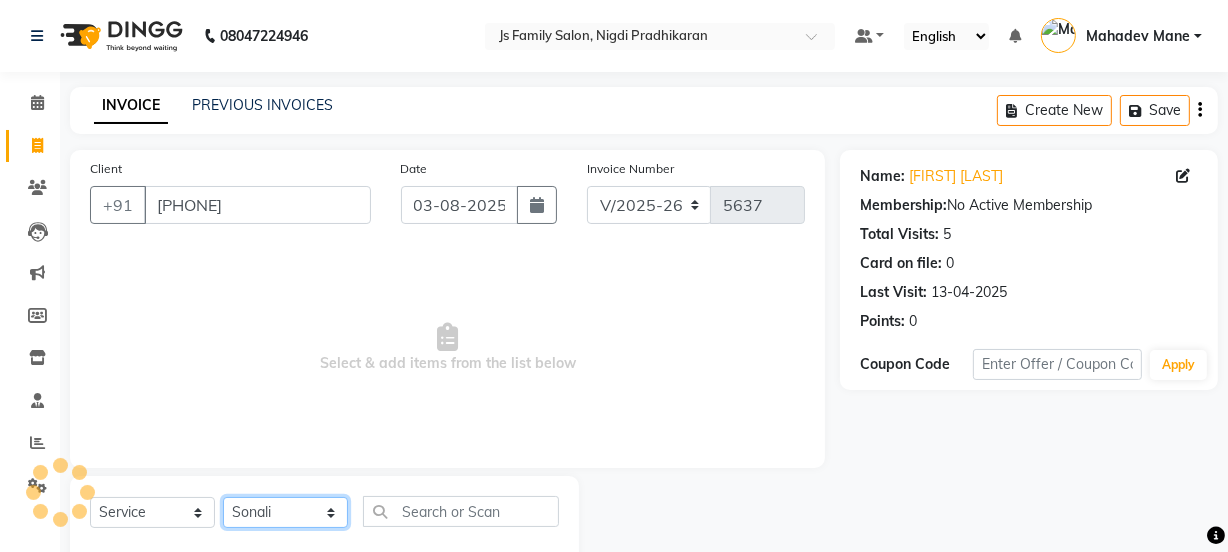 click on "Select Stylist Chetan    Dipak Vaidyakar Huda  kokan  n Mahadev Mane Mosin ansari  Nayan Patil Pradip  Prem Mane Rajan Roma Rajput Sai Shirin shaikh Shop Shubham Anarase Sneha suport staff Sonali  Sudip  Sujata thapa Sunil Umesh" 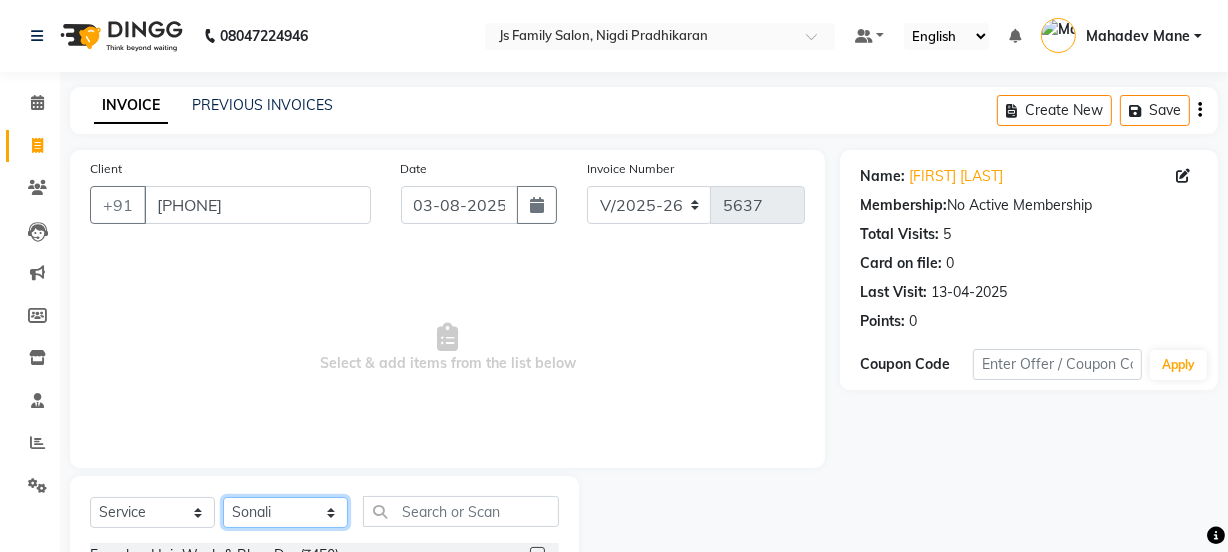 scroll, scrollTop: 181, scrollLeft: 0, axis: vertical 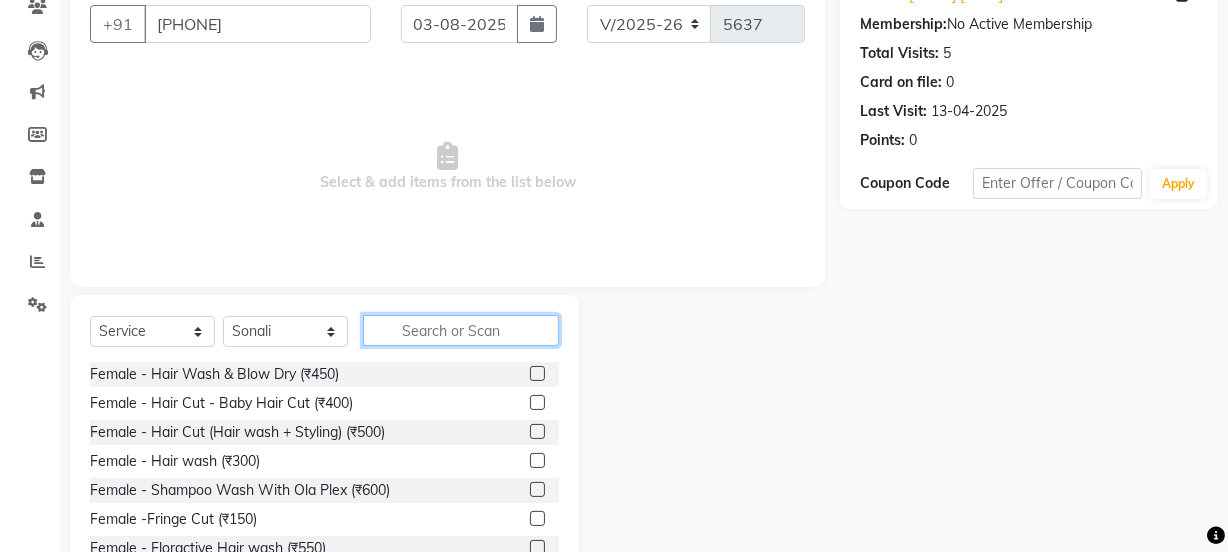 click 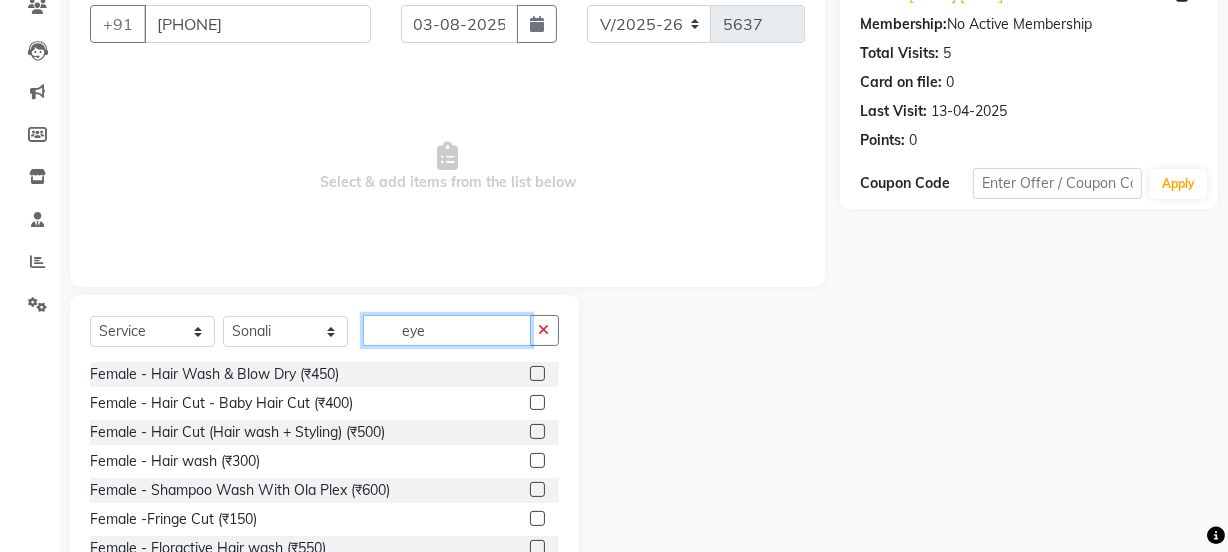 scroll, scrollTop: 107, scrollLeft: 0, axis: vertical 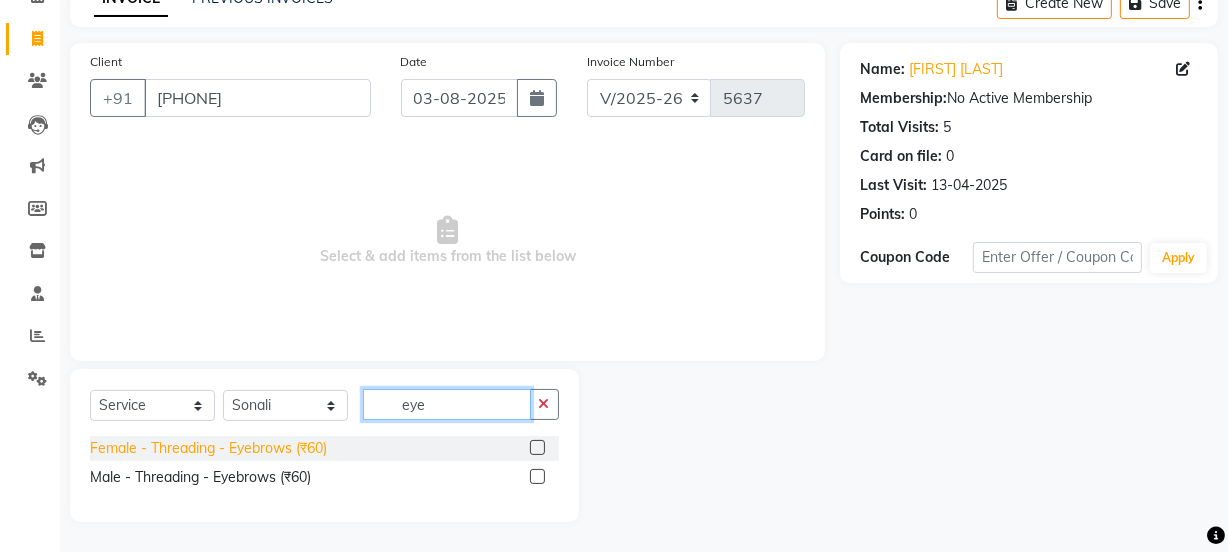 type on "eye" 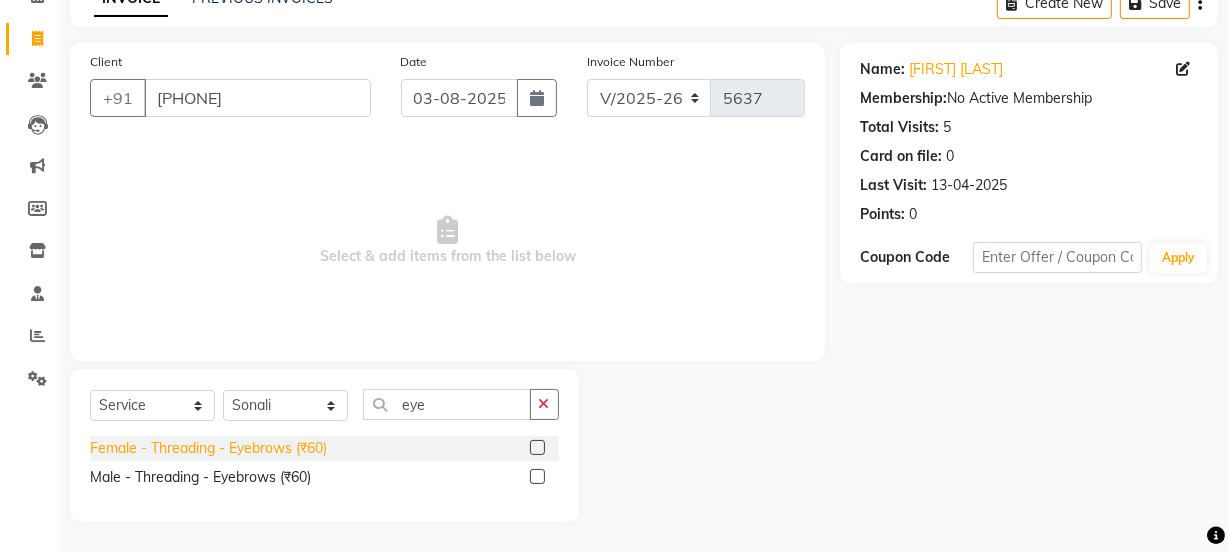 click on "Female - Threading - Eyebrows (₹60)" 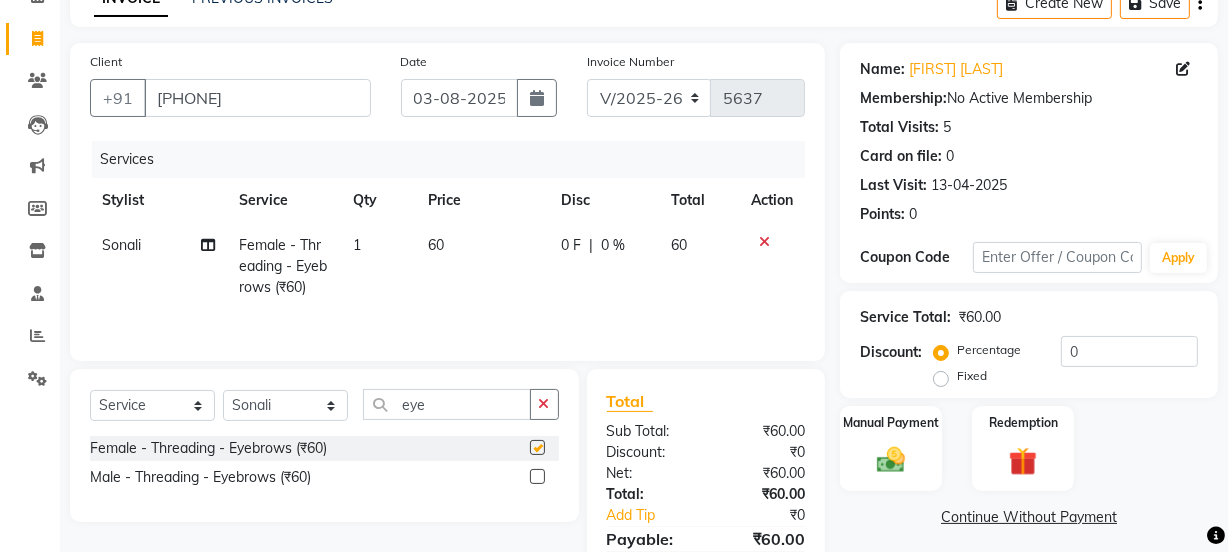 checkbox on "false" 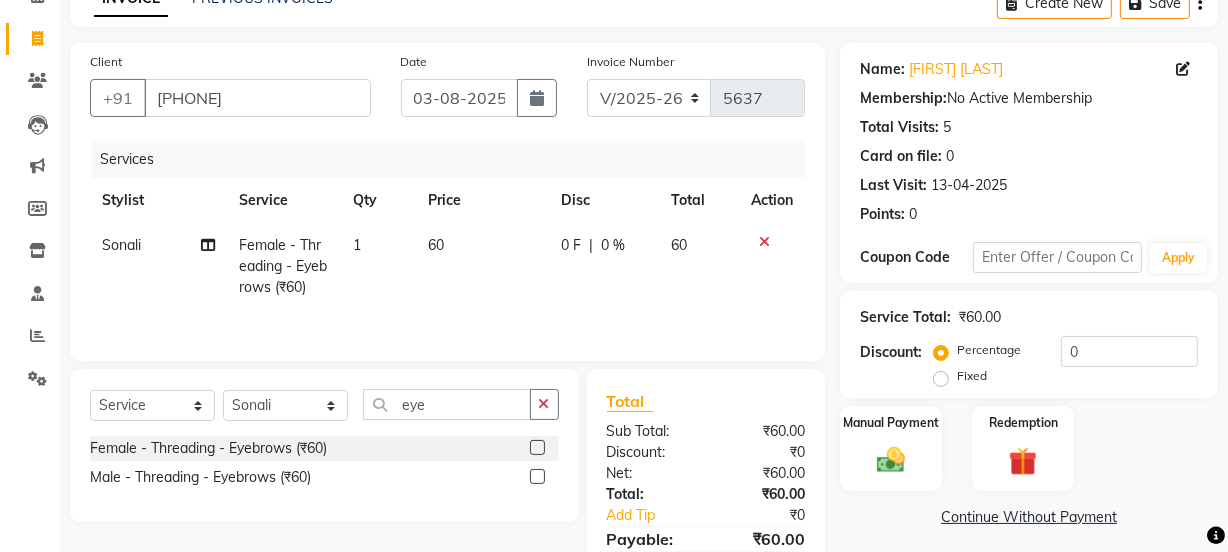 drag, startPoint x: 467, startPoint y: 420, endPoint x: 465, endPoint y: 410, distance: 10.198039 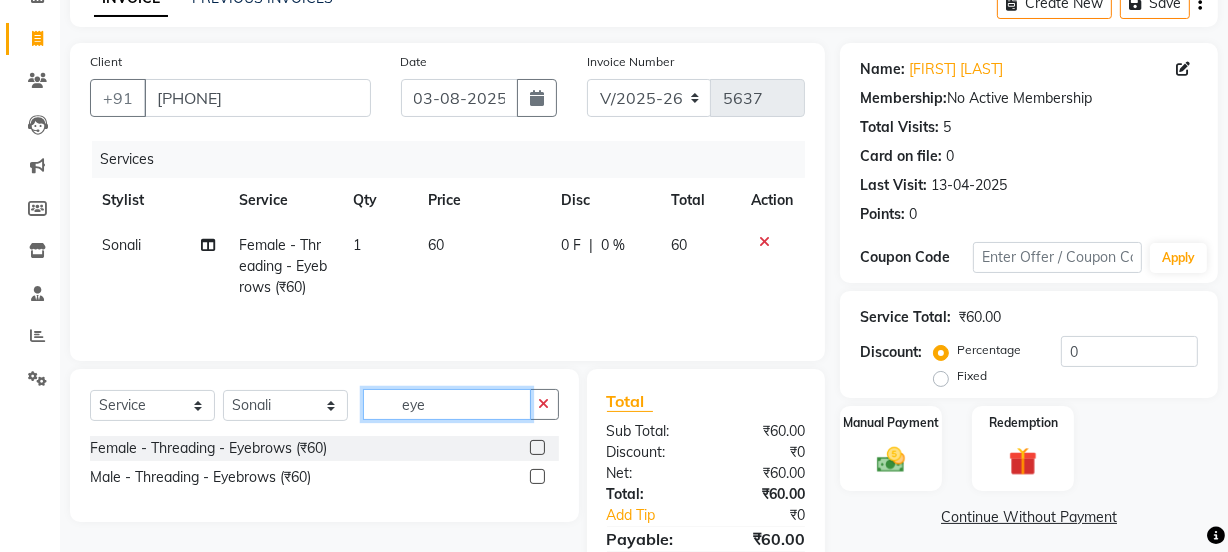 click on "eye" 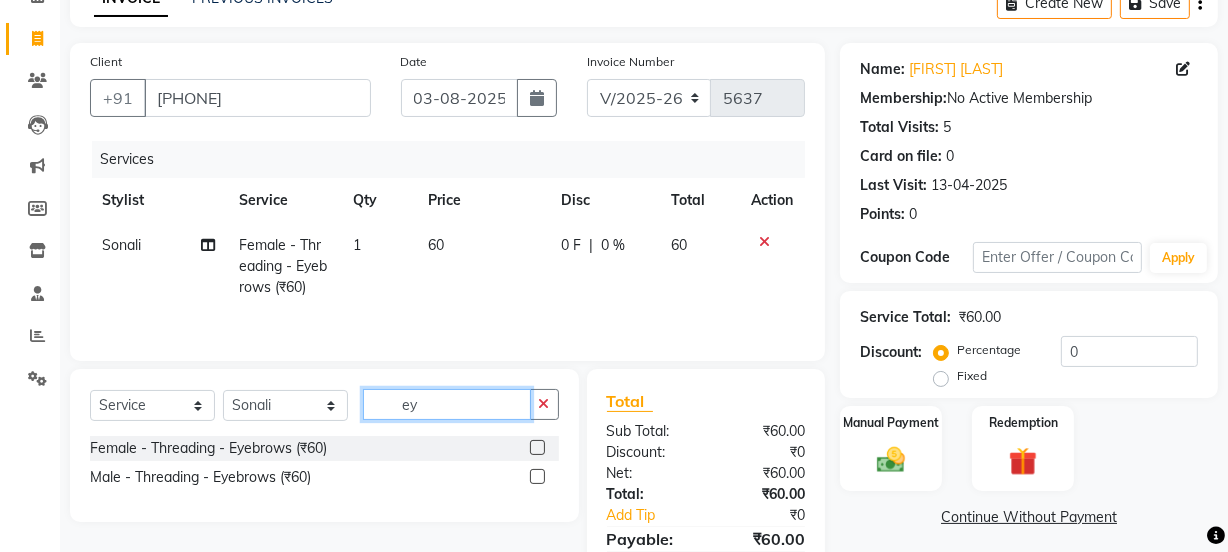 type on "e" 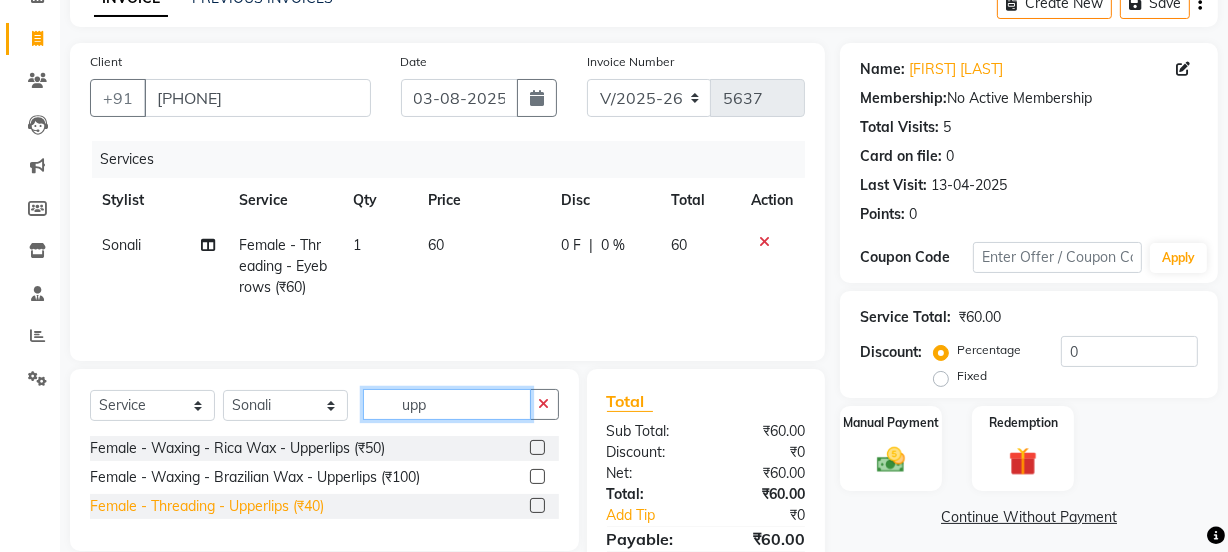 type on "upp" 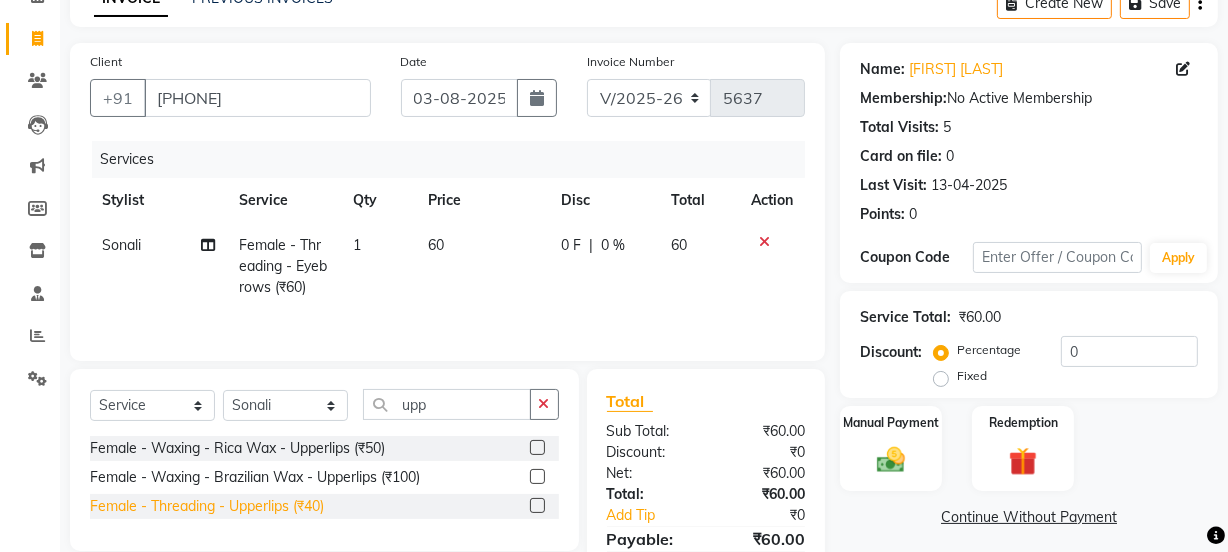 click on "Female - Threading - Upperlips (₹40)" 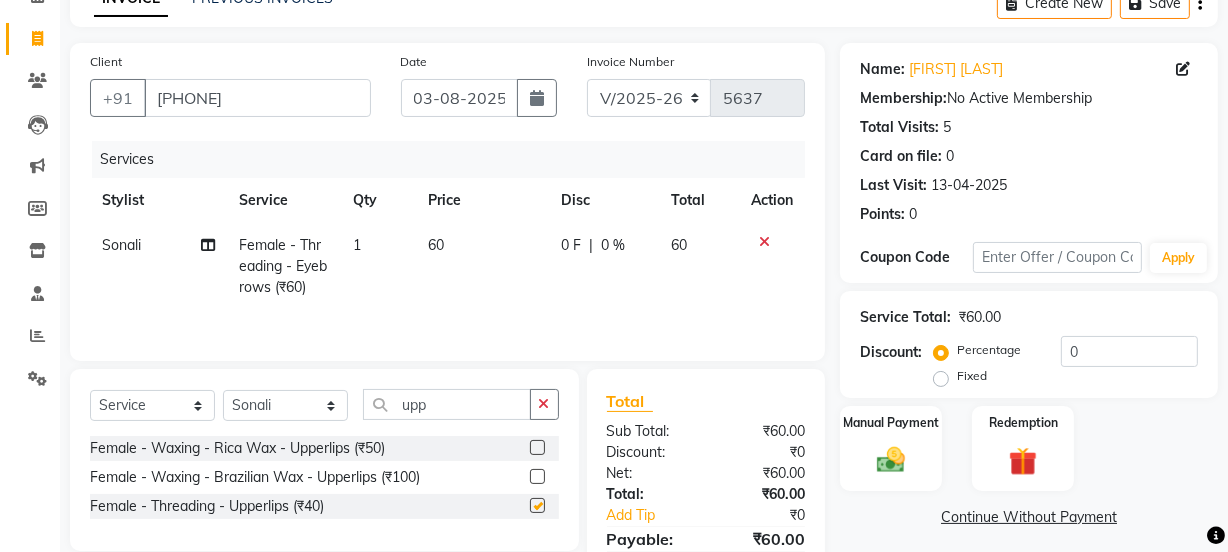 checkbox on "false" 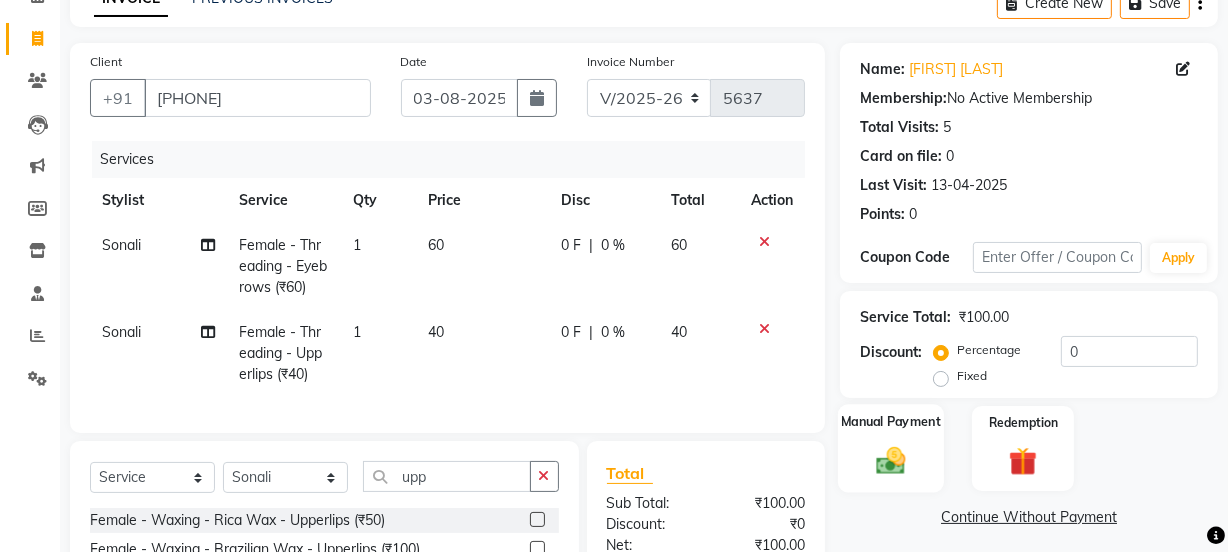 click 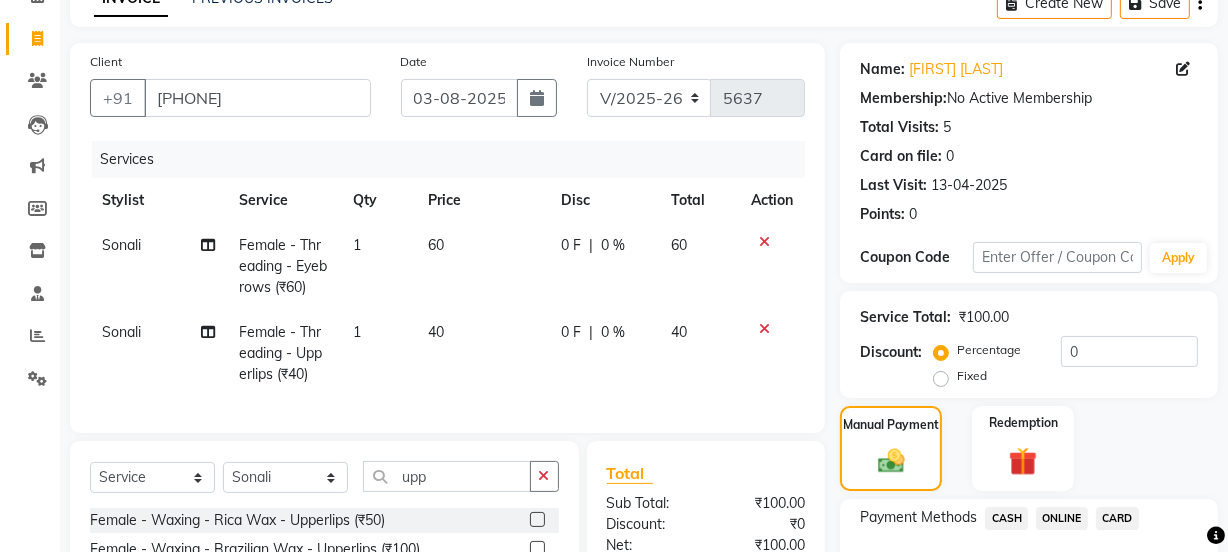 click on "ONLINE" 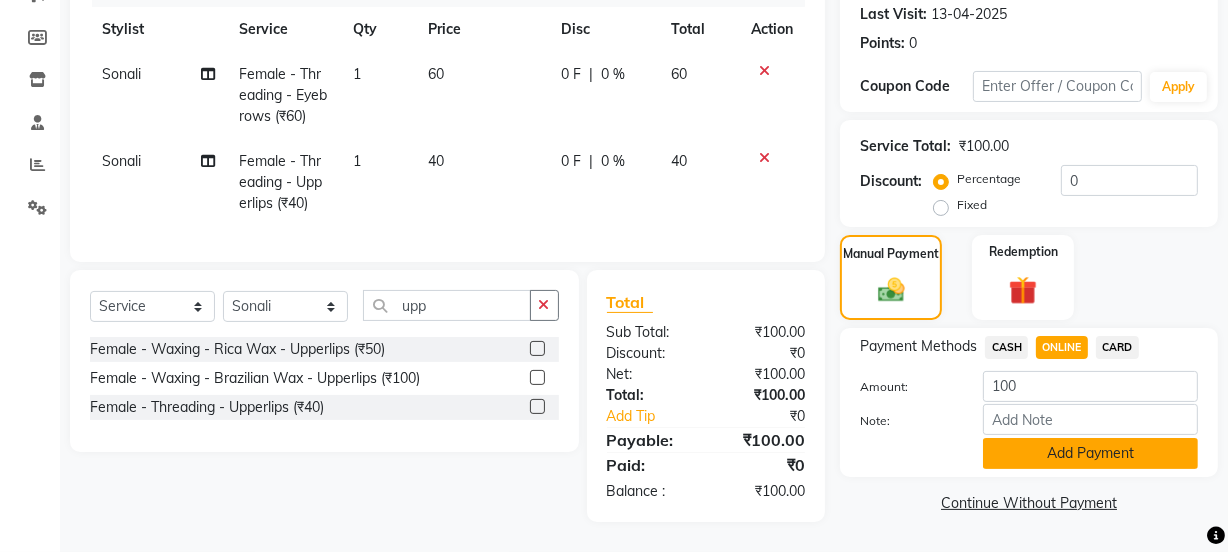 click on "Add Payment" 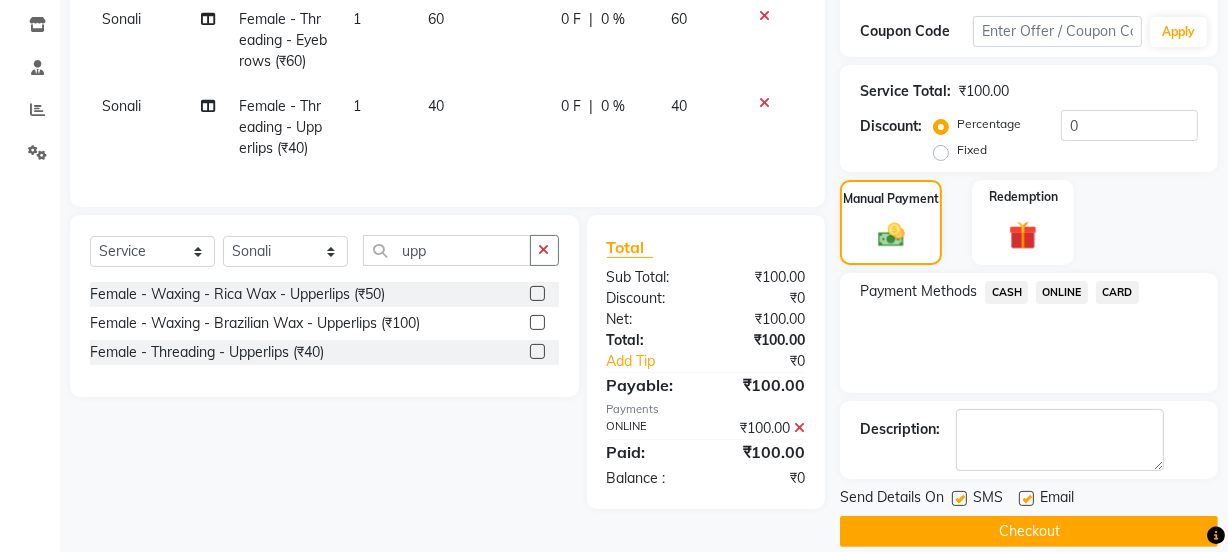 scroll, scrollTop: 357, scrollLeft: 0, axis: vertical 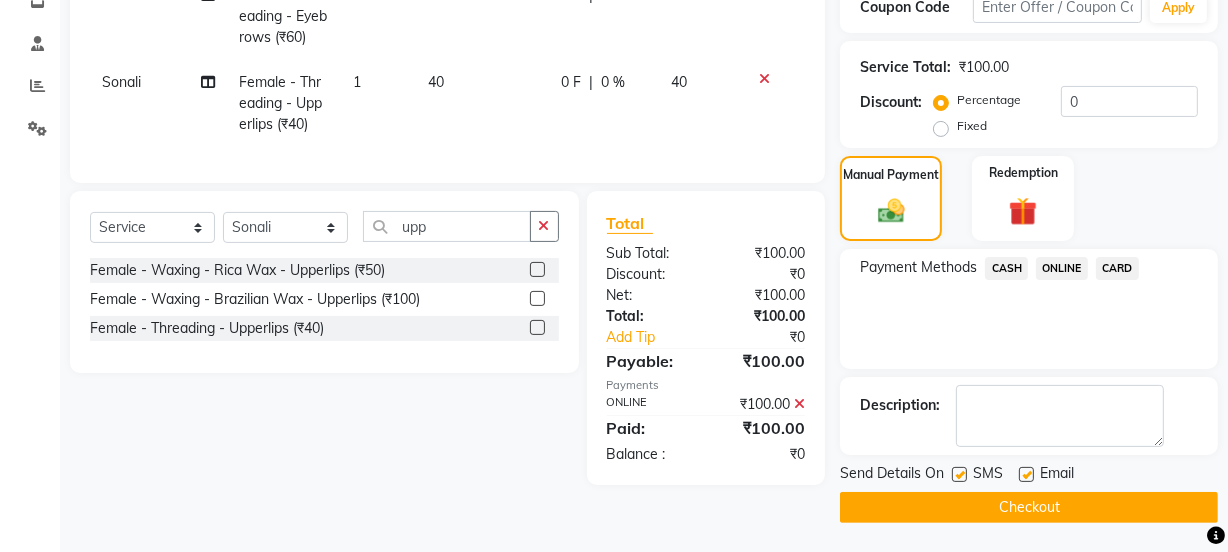 click on "Checkout" 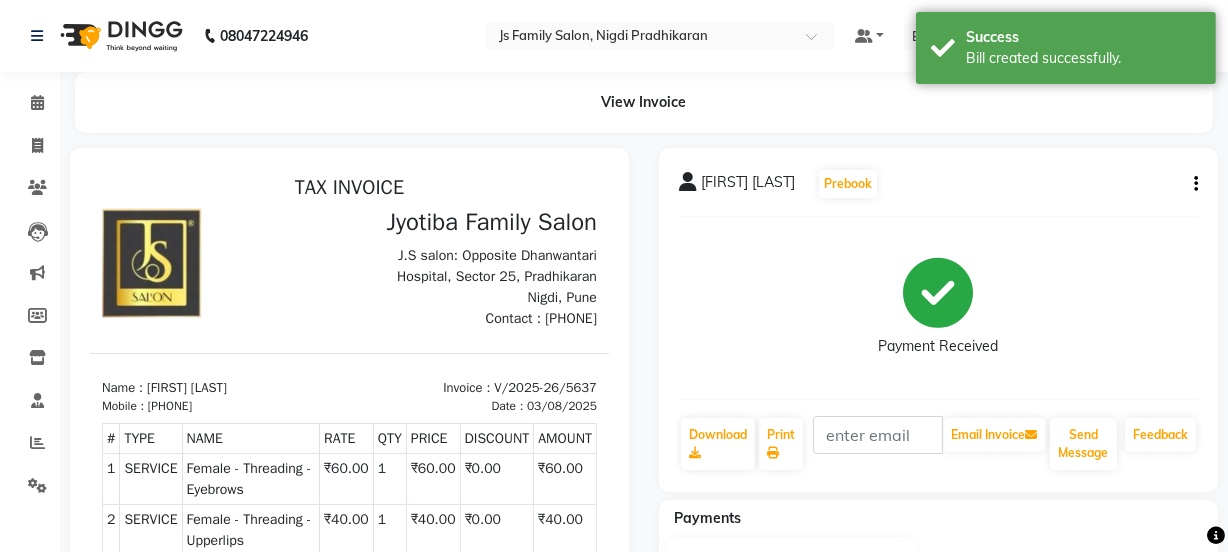 scroll, scrollTop: 0, scrollLeft: 0, axis: both 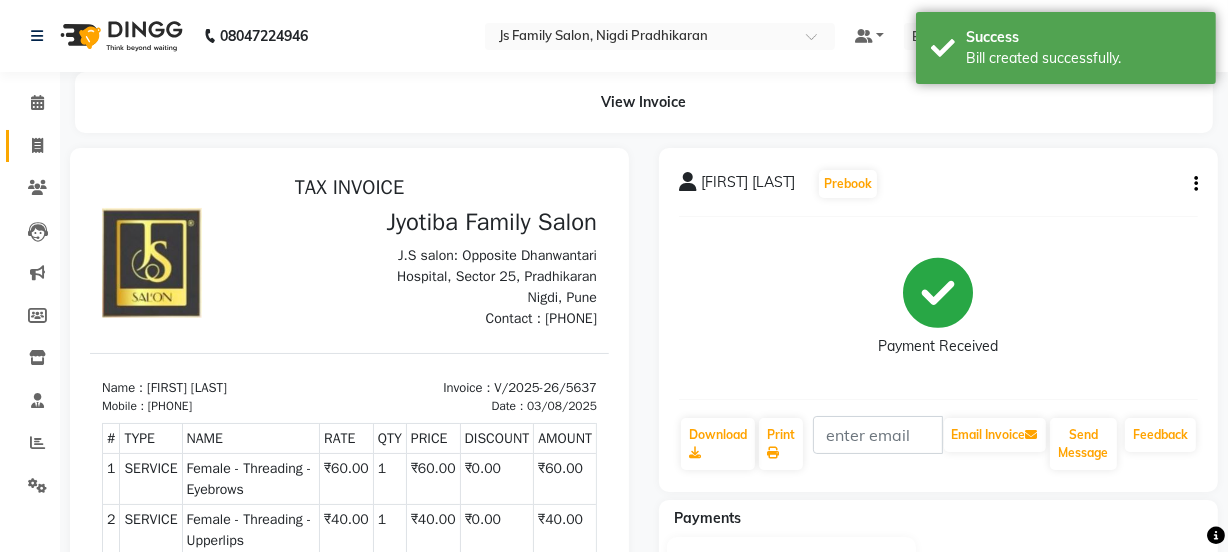 drag, startPoint x: 26, startPoint y: 160, endPoint x: 29, endPoint y: 149, distance: 11.401754 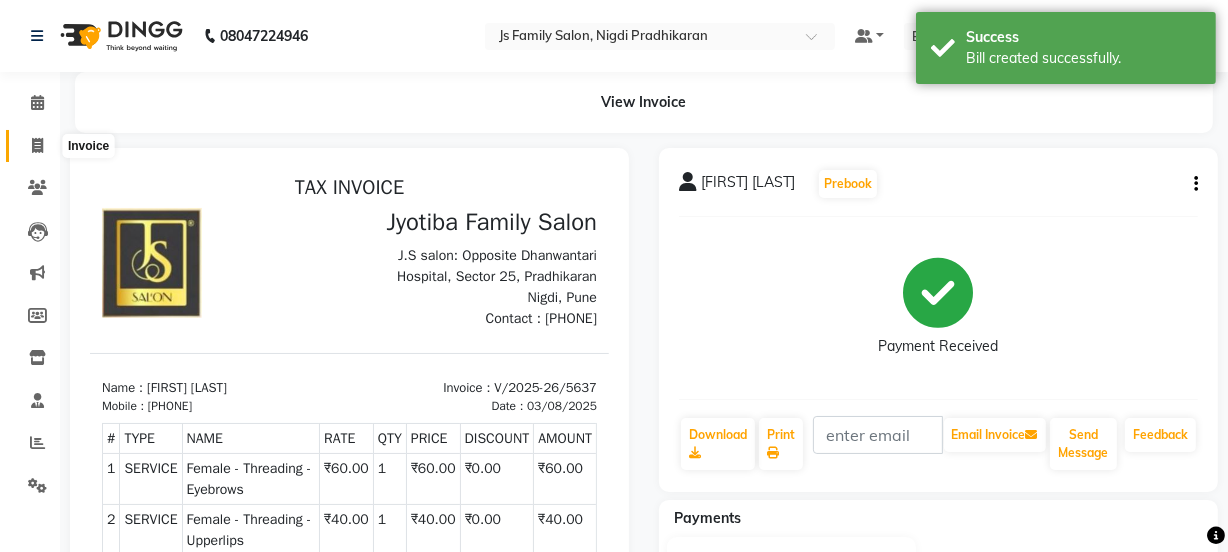 click 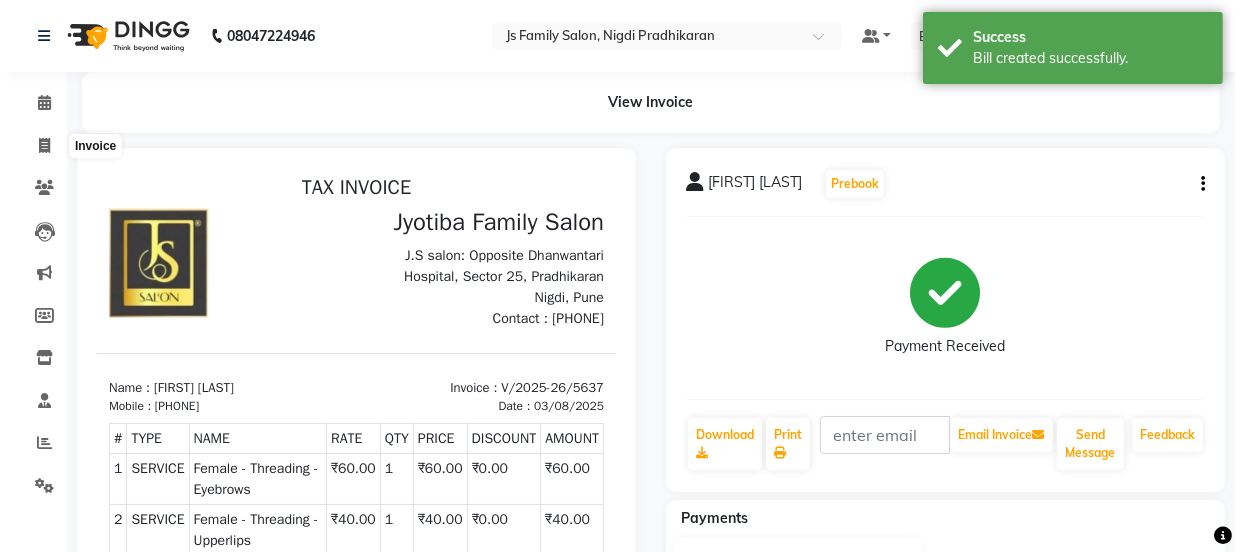 scroll, scrollTop: 50, scrollLeft: 0, axis: vertical 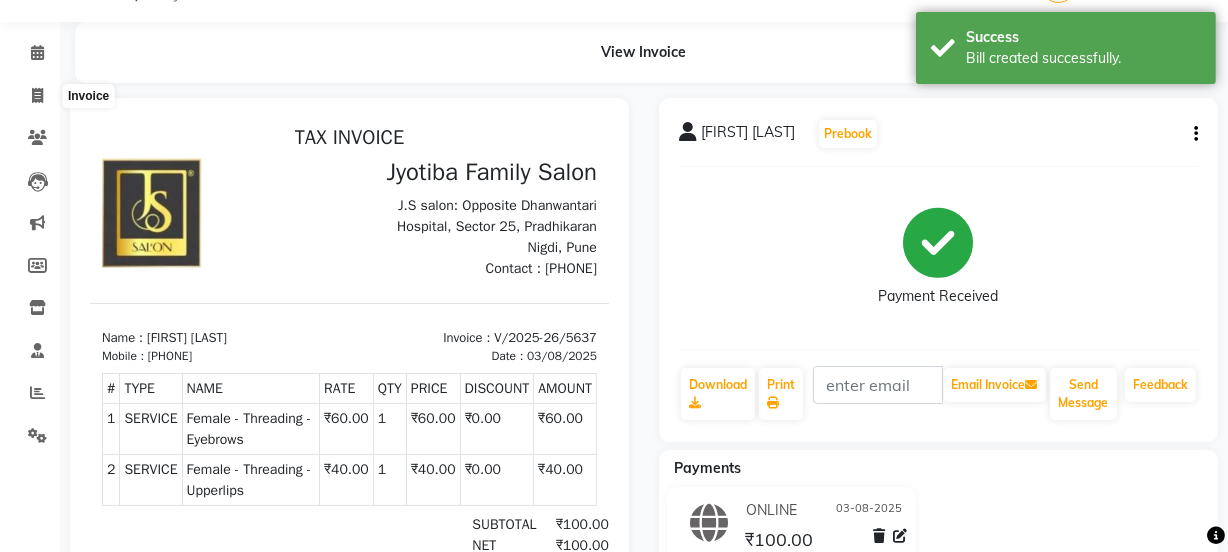 select on "3729" 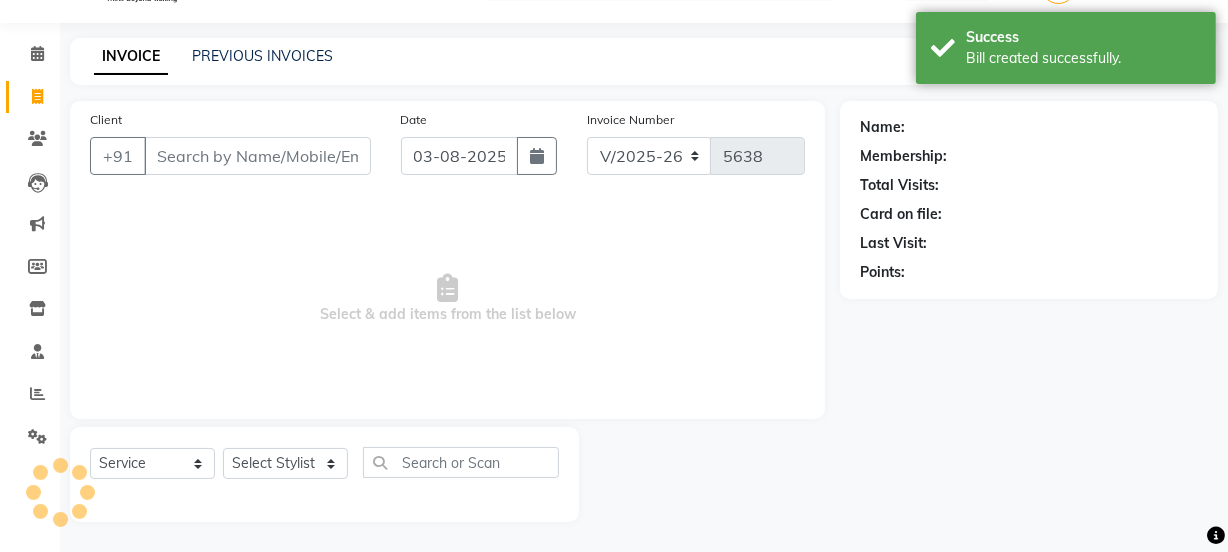click on "Client" at bounding box center (257, 156) 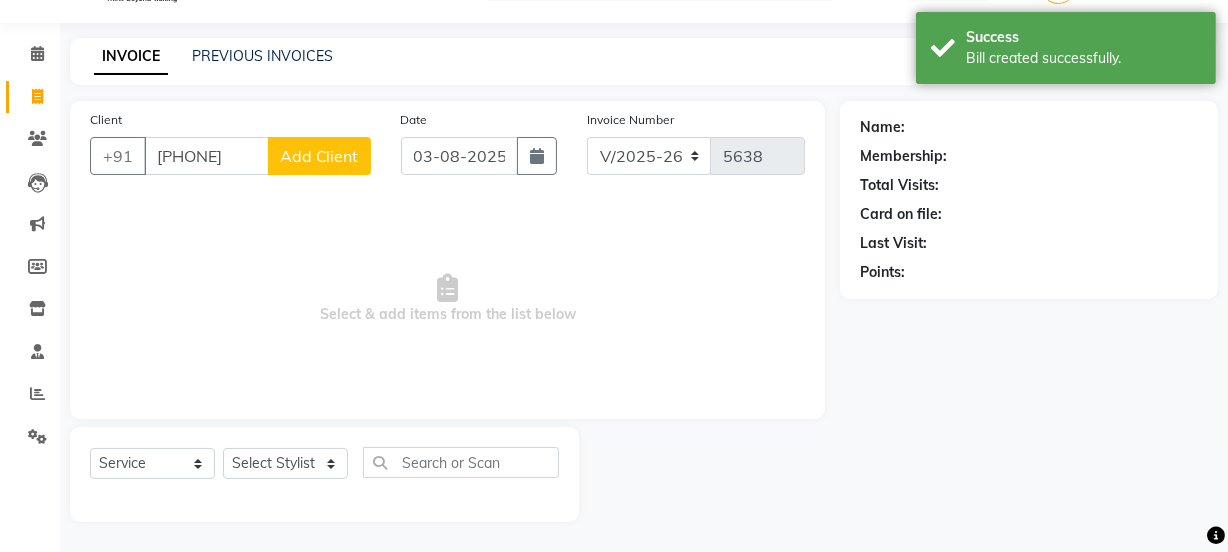 type 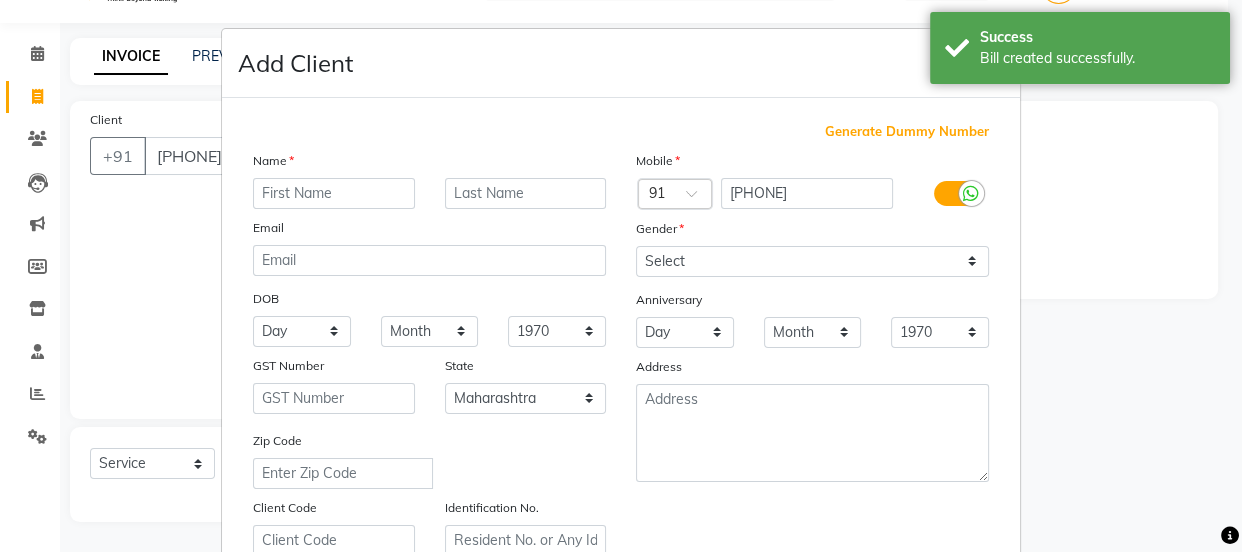 click at bounding box center (334, 193) 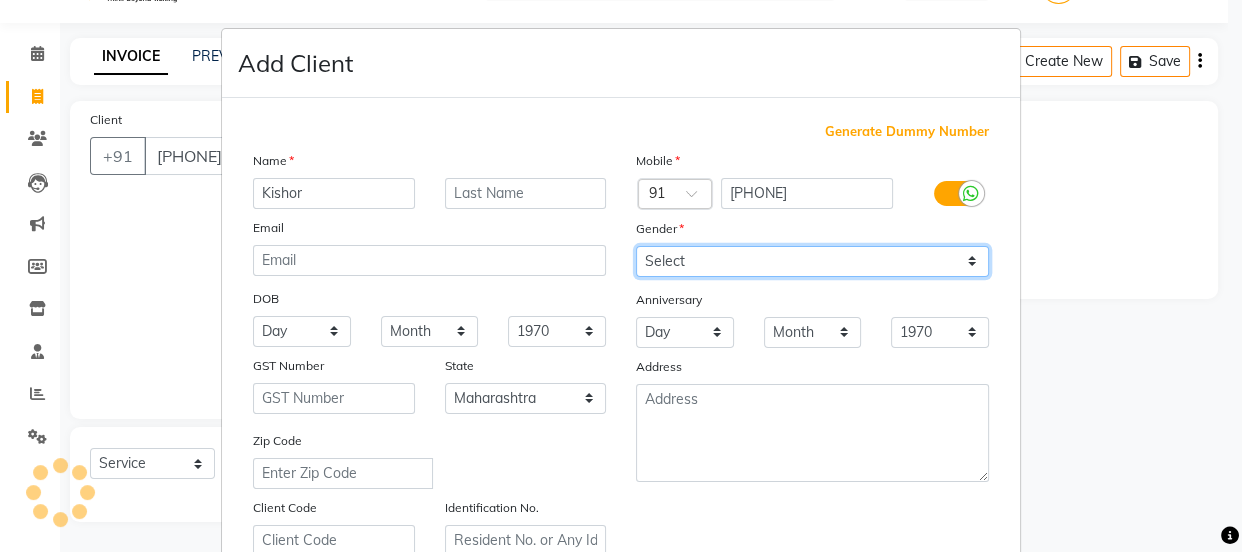 click on "Select Male Female Other Prefer Not To Say" at bounding box center (812, 261) 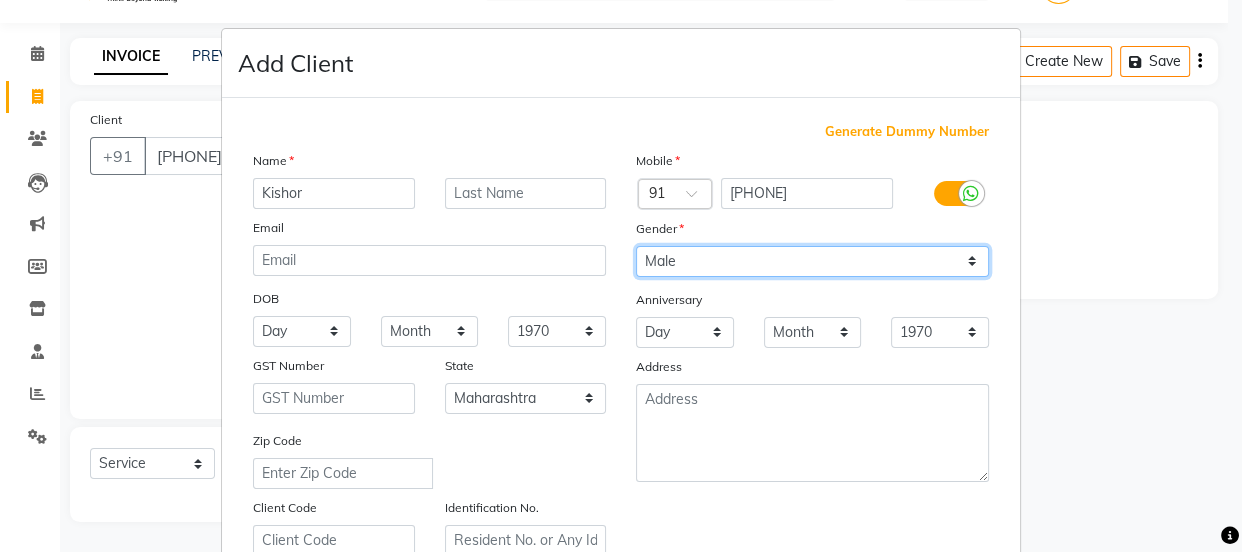 click on "Select Male Female Other Prefer Not To Say" at bounding box center (812, 261) 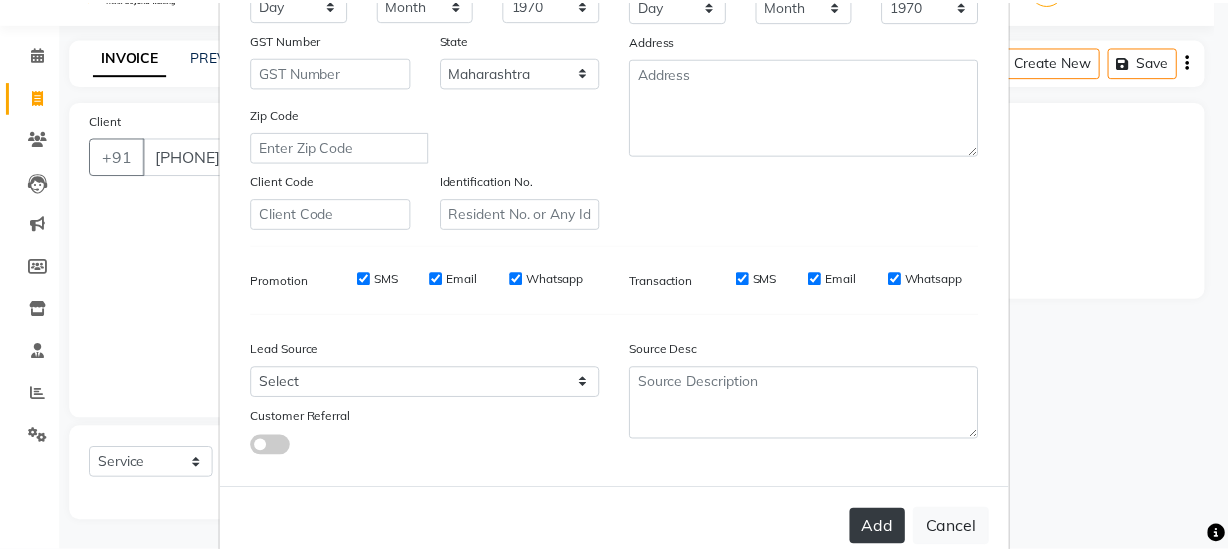 scroll, scrollTop: 377, scrollLeft: 0, axis: vertical 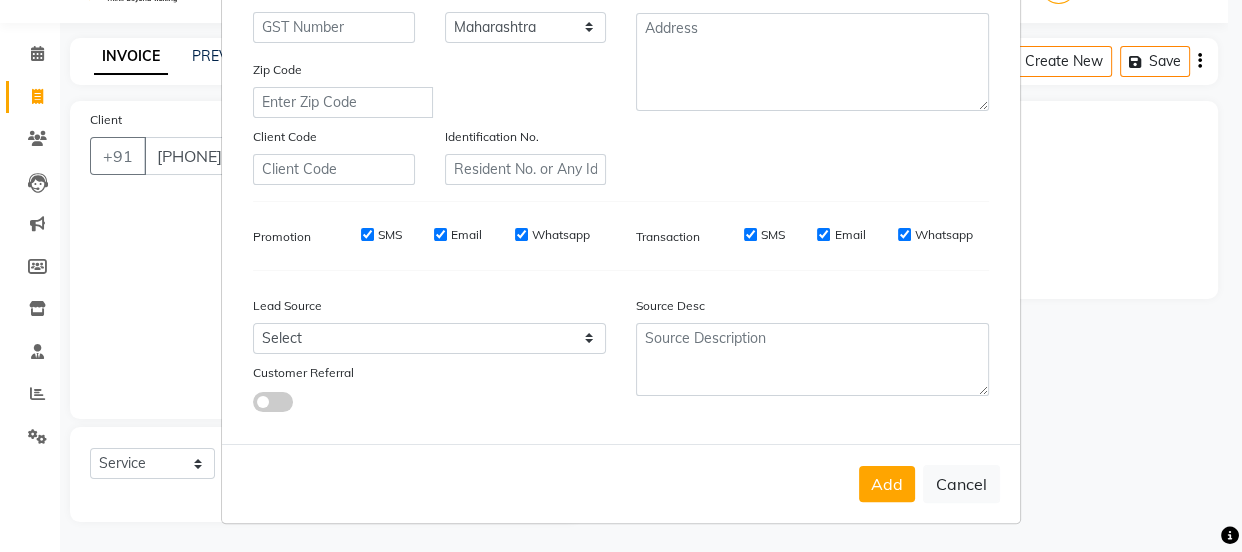 click on "Add   Cancel" at bounding box center [621, 483] 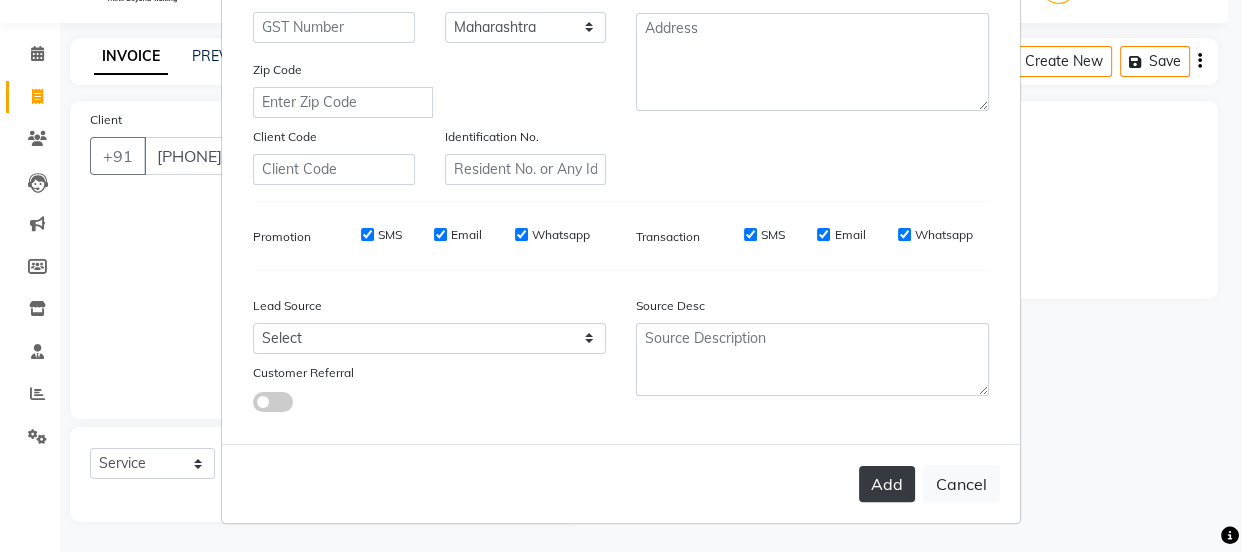 click on "Add" at bounding box center [887, 484] 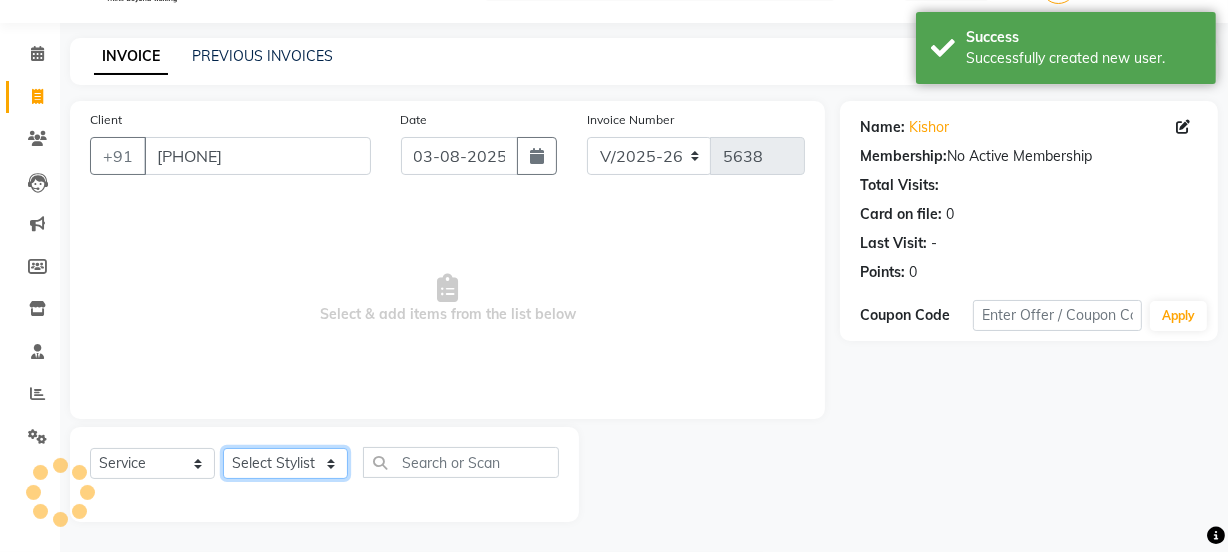 click on "Select Stylist Chetan    Dipak Vaidyakar Huda  kokan  n Mahadev Mane Mosin ansari  Nayan Patil Pradip  Prem Mane Rajan Roma Rajput Sai Shirin shaikh Shop Shubham Anarase Sneha suport staff Sonali  Sudip  Sujata thapa Sunil Umesh" 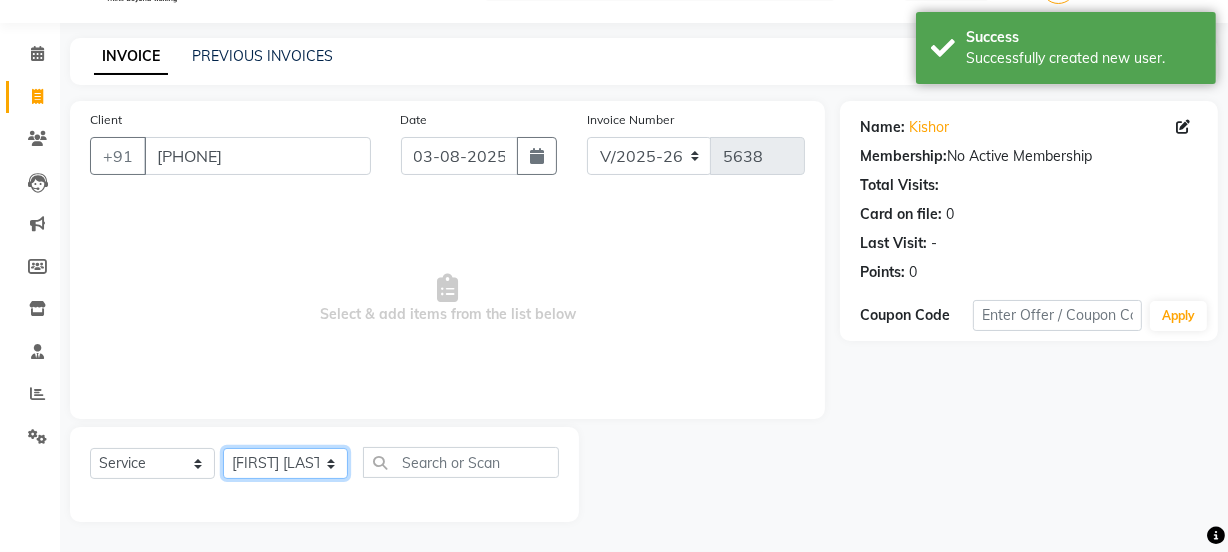 click on "Select Stylist Chetan    Dipak Vaidyakar Huda  kokan  n Mahadev Mane Mosin ansari  Nayan Patil Pradip  Prem Mane Rajan Roma Rajput Sai Shirin shaikh Shop Shubham Anarase Sneha suport staff Sonali  Sudip  Sujata thapa Sunil Umesh" 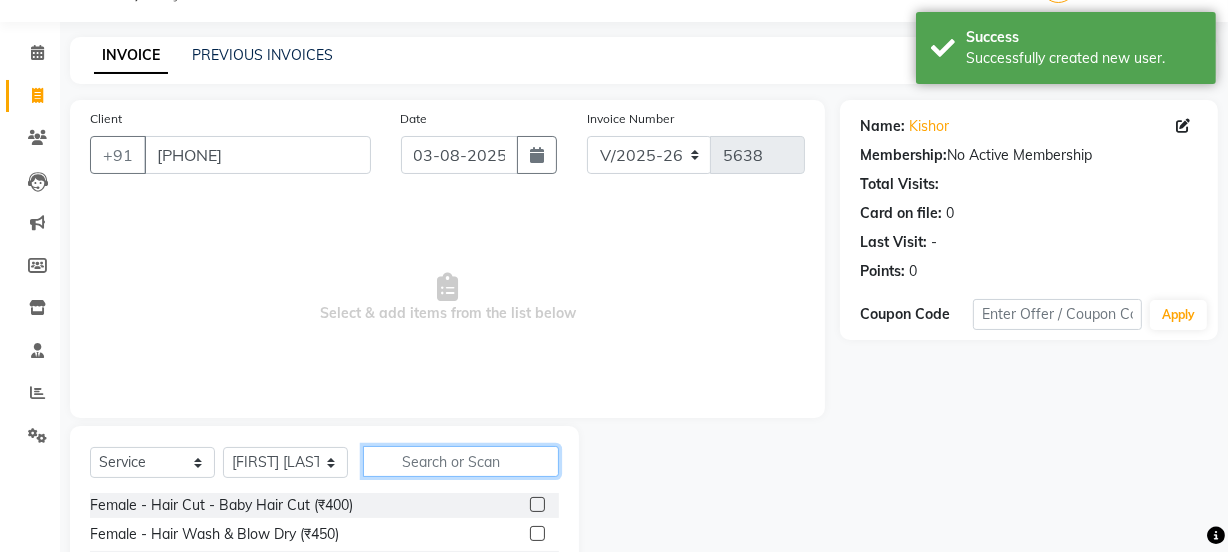 click 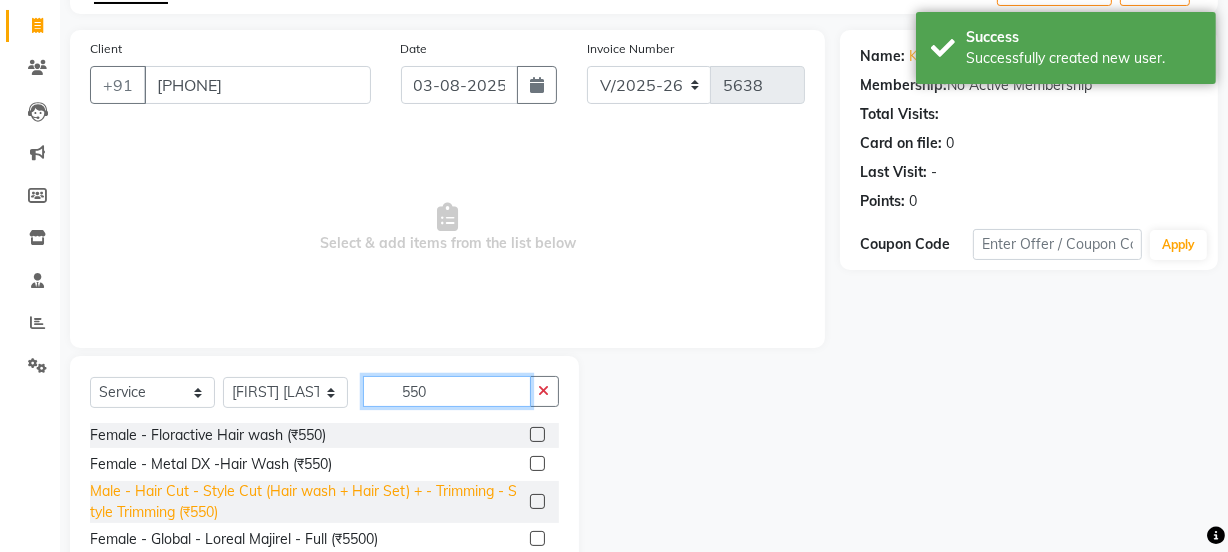 scroll, scrollTop: 231, scrollLeft: 0, axis: vertical 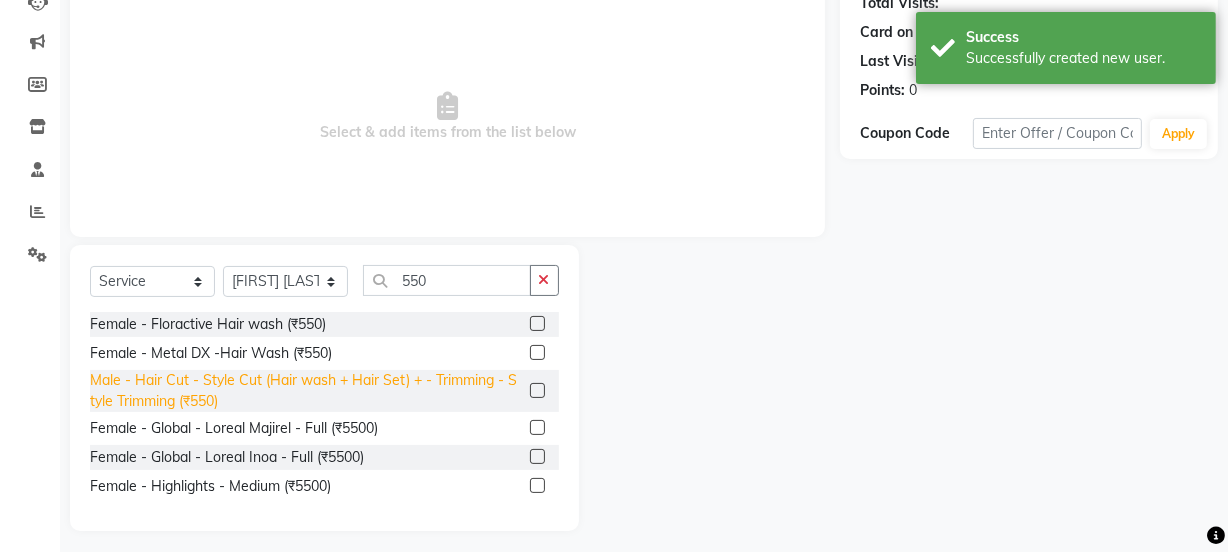 click on "Male - Hair Cut - Style Cut (Hair wash + Hair Set) + - Trimming - Style Trimming (₹550)" 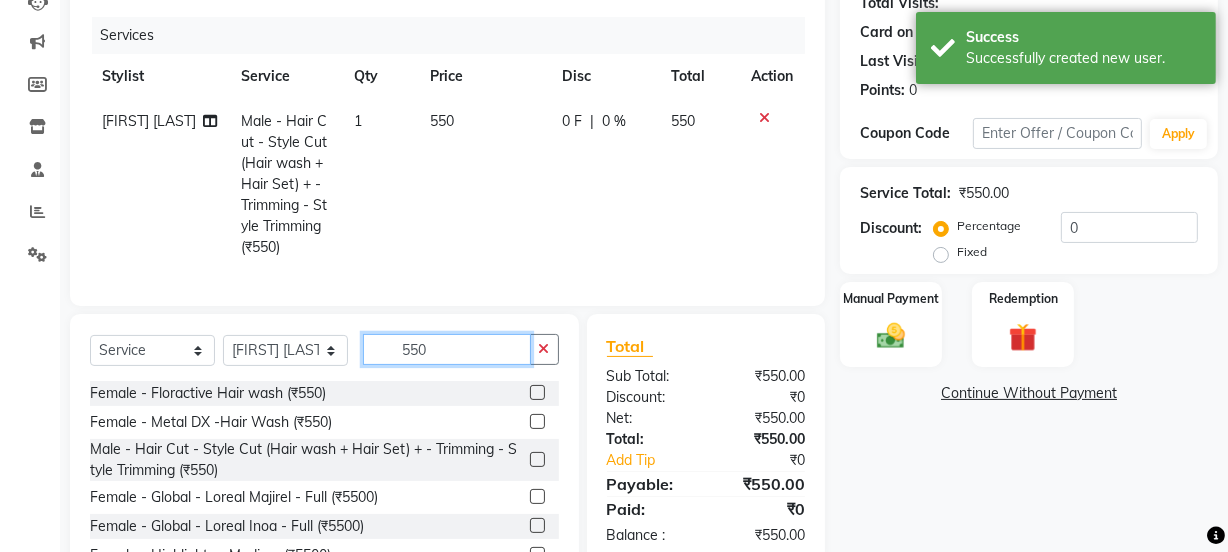 click on "550" 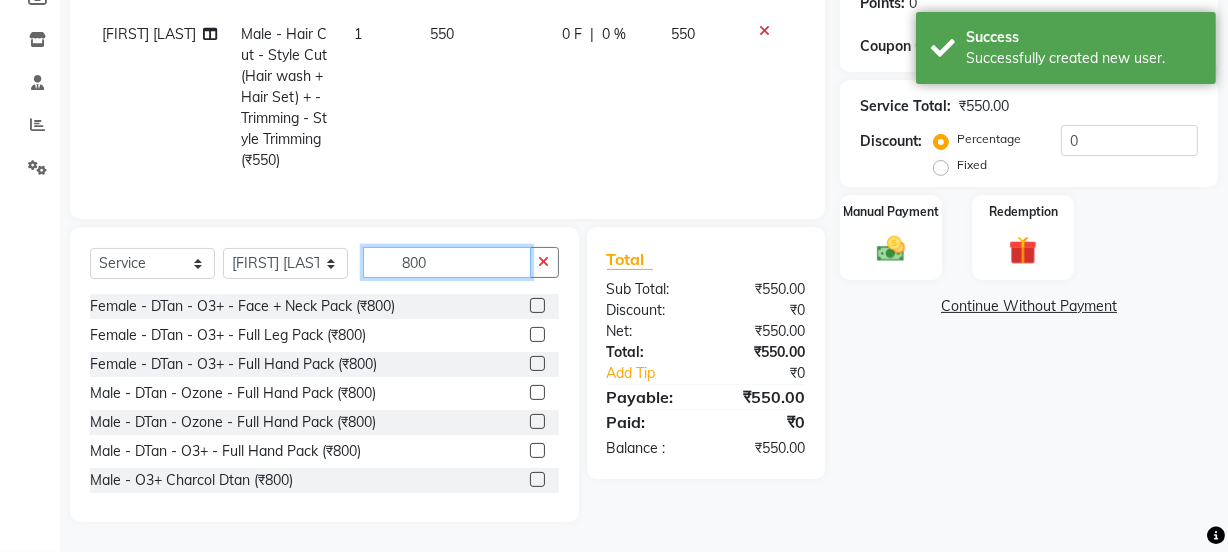 scroll, scrollTop: 332, scrollLeft: 0, axis: vertical 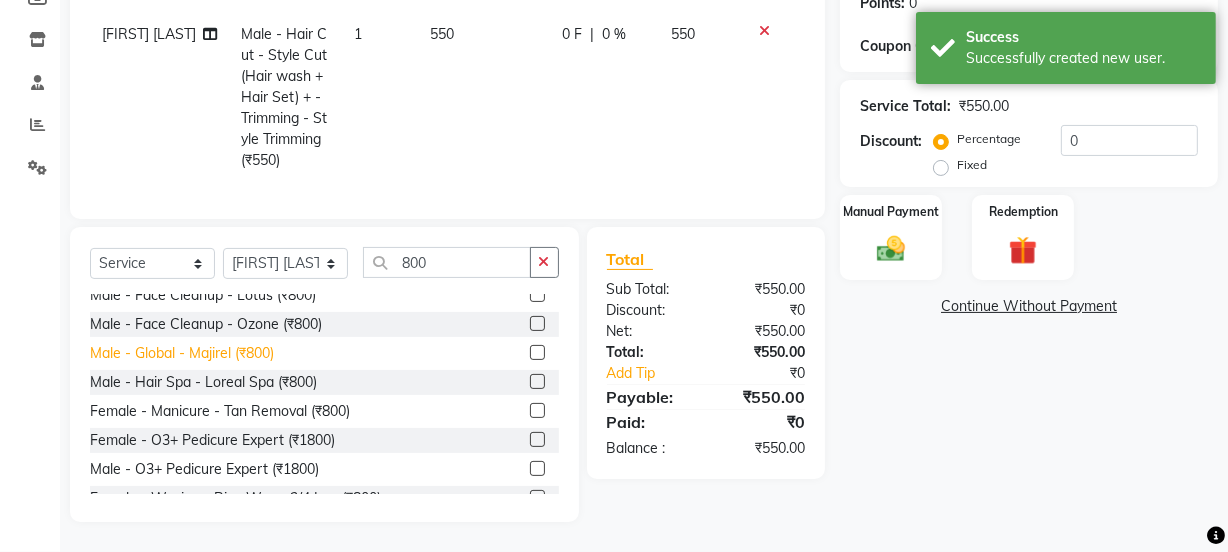 click on "Male - Global - Majirel (₹800)" 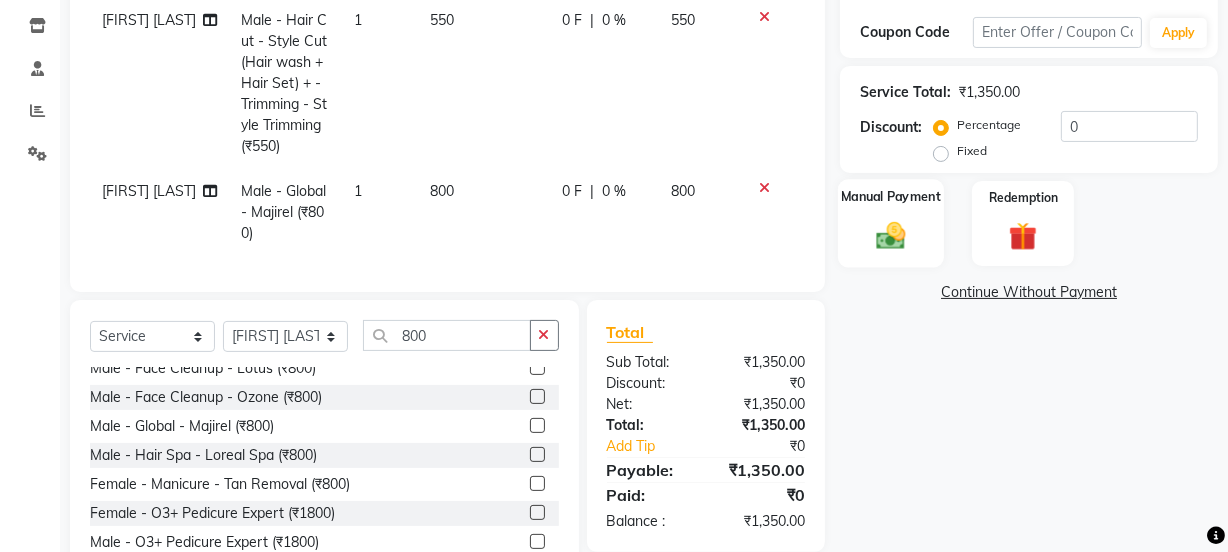 click on "Manual Payment" 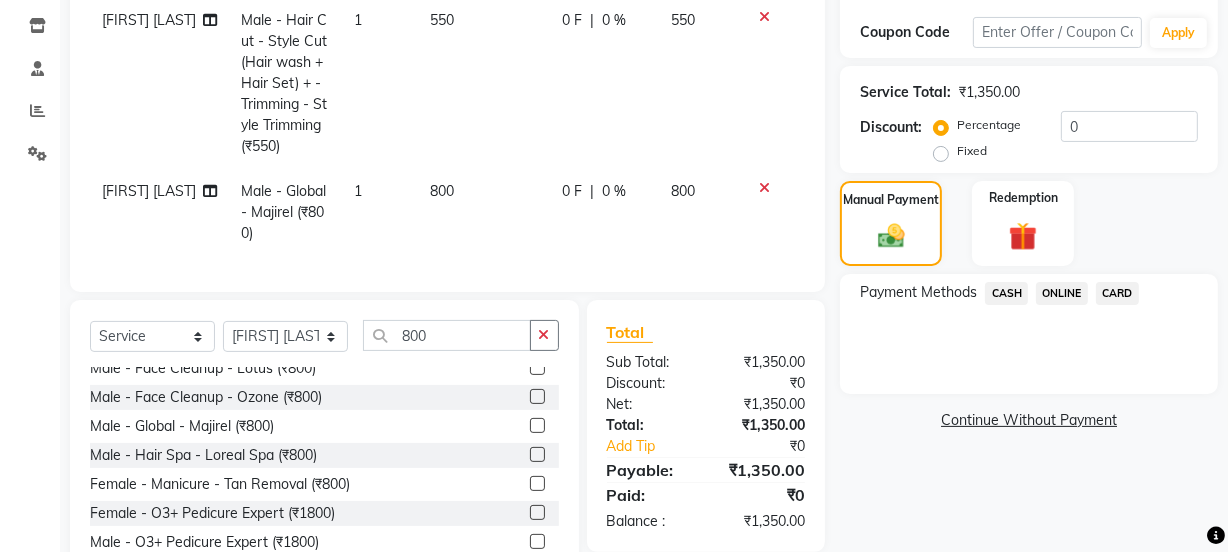 click on "ONLINE" 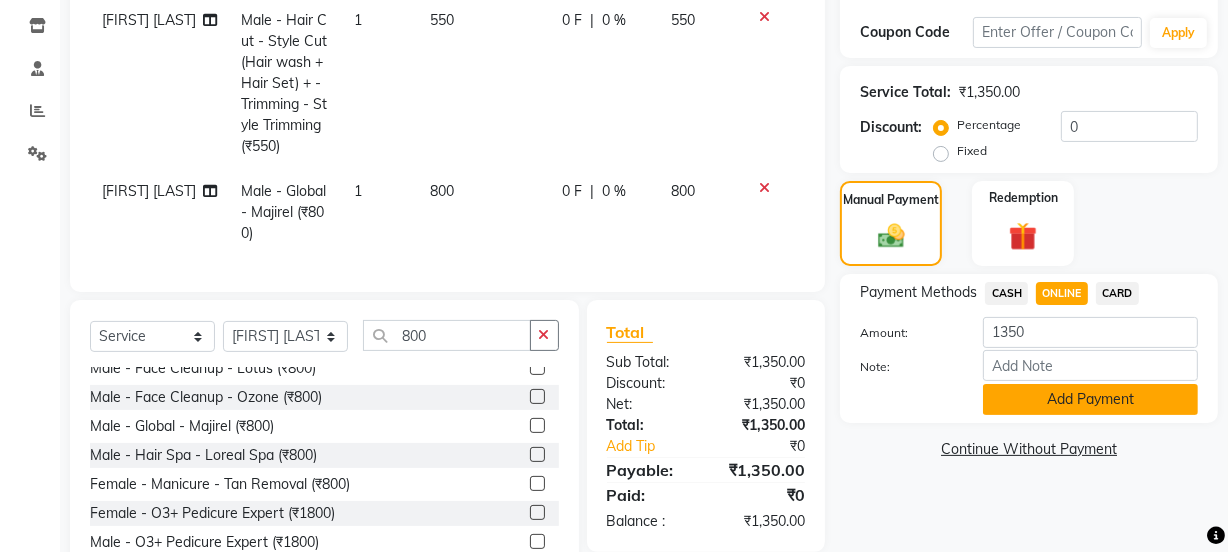 click on "Add Payment" 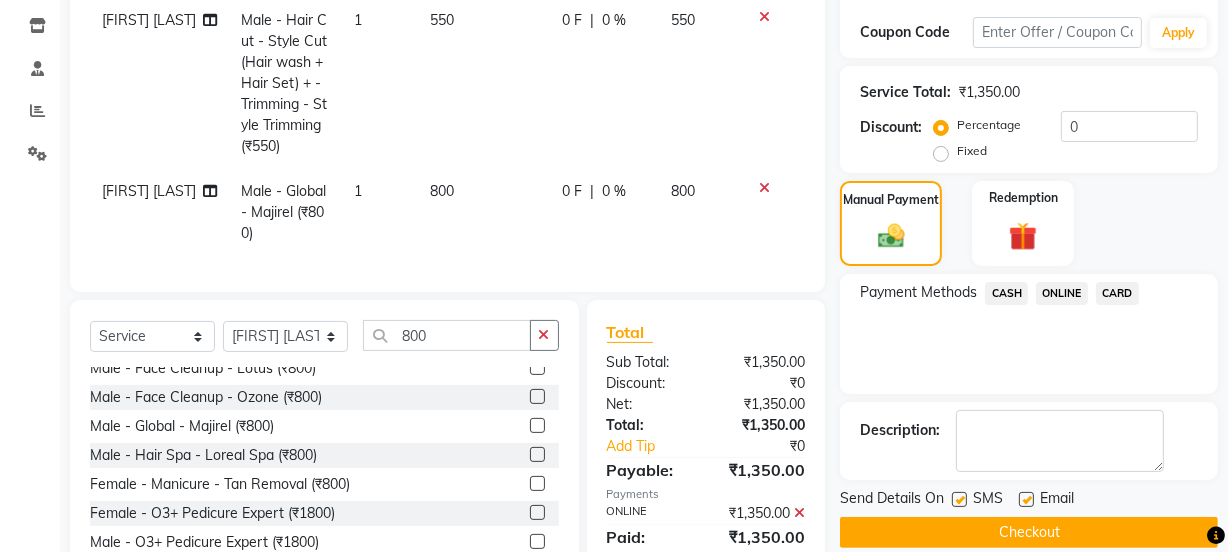 click on "Checkout" 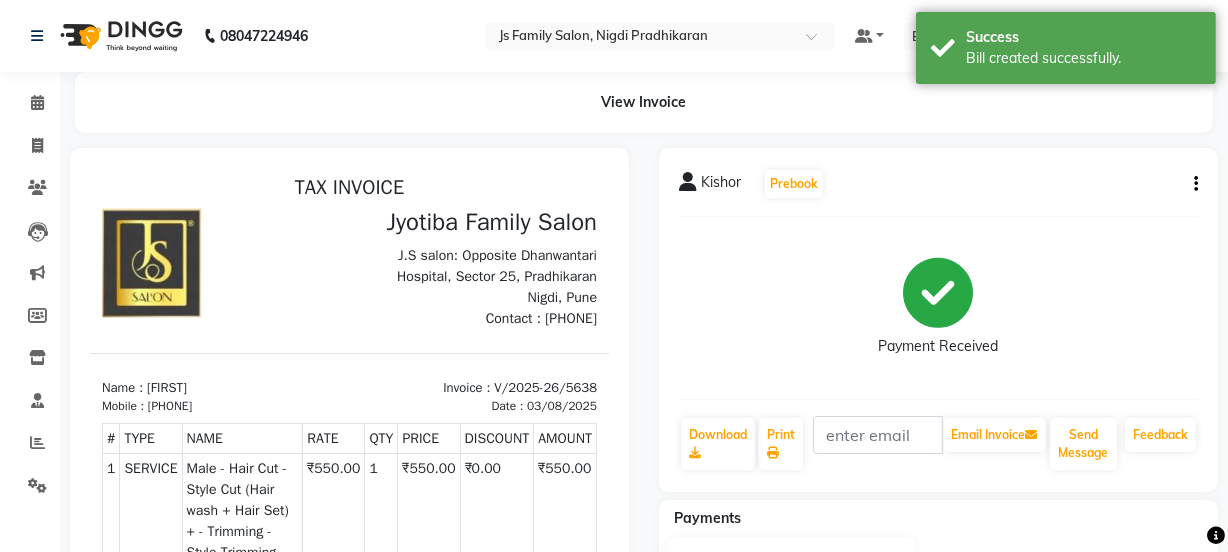 scroll, scrollTop: 0, scrollLeft: 0, axis: both 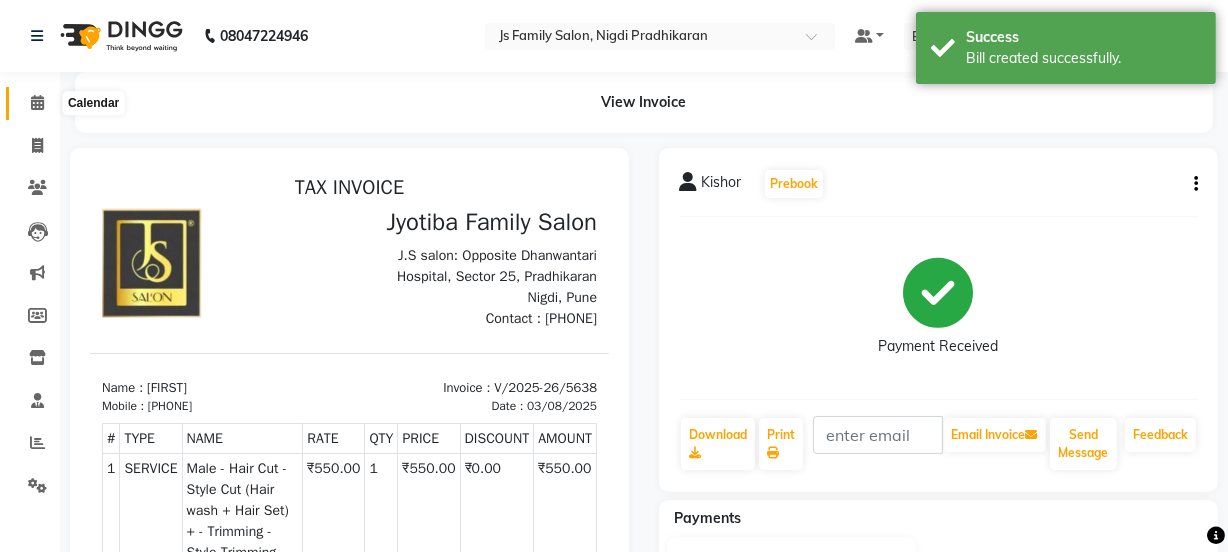 click 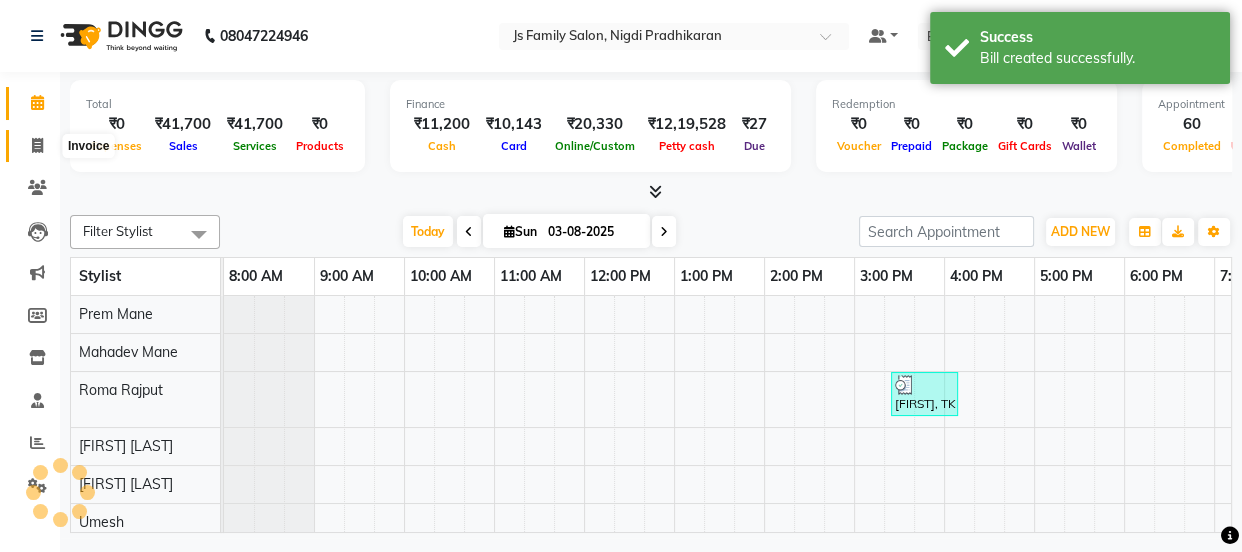 click 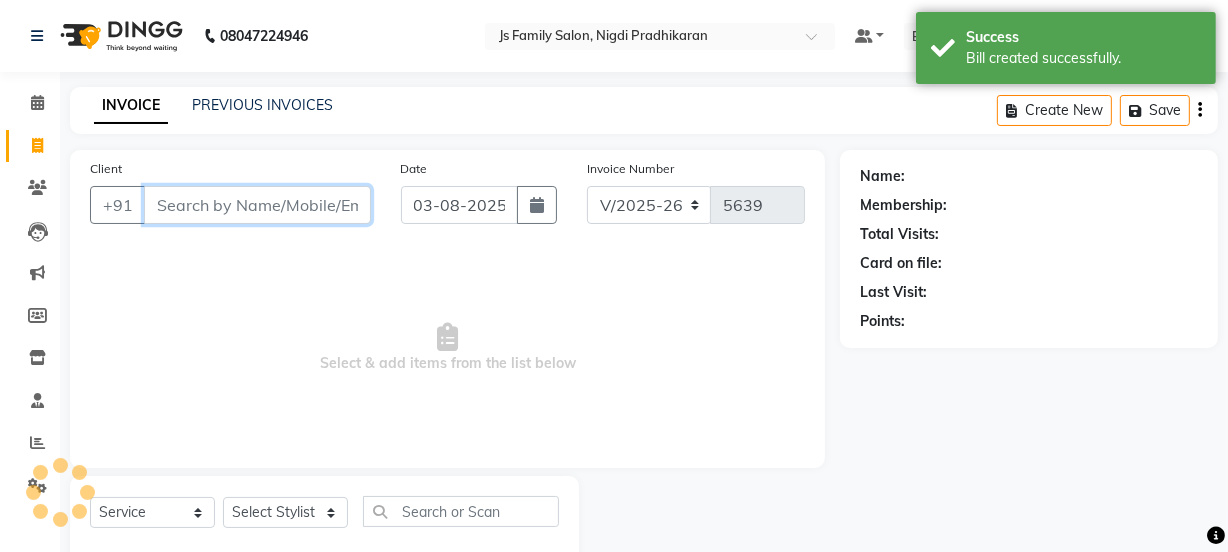 click on "Client" at bounding box center (257, 205) 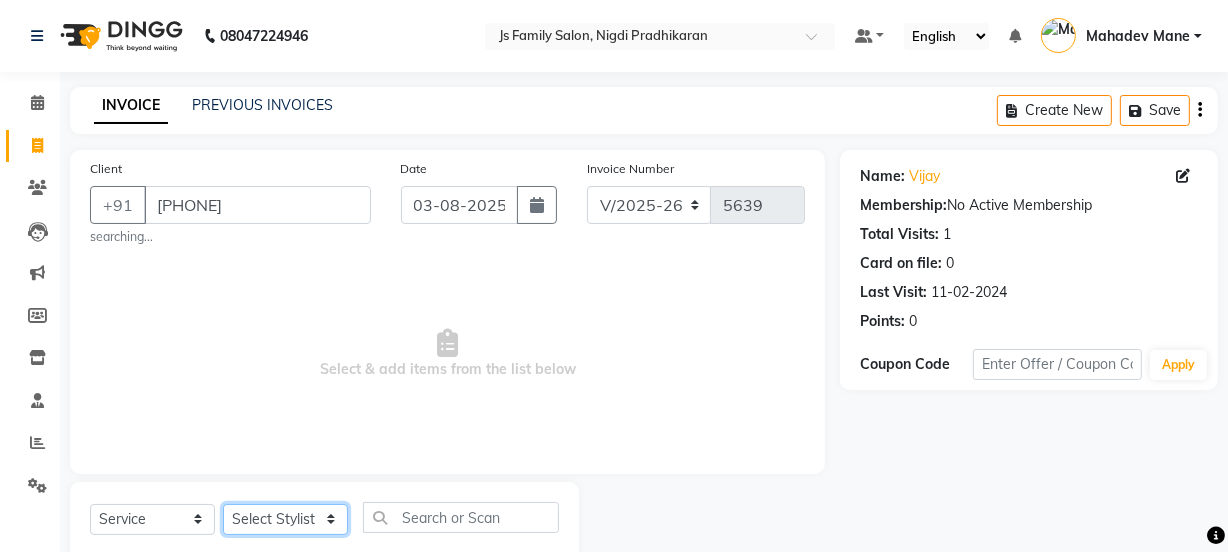 click on "Select Stylist Chetan    Dipak Vaidyakar Huda  kokan  n Mahadev Mane Mosin ansari  Nayan Patil Pradip  Prem Mane Rajan Roma Rajput Sai Shirin shaikh Shop Shubham Anarase Sneha suport staff Sonali  Sudip  Sujata thapa Sunil Umesh" 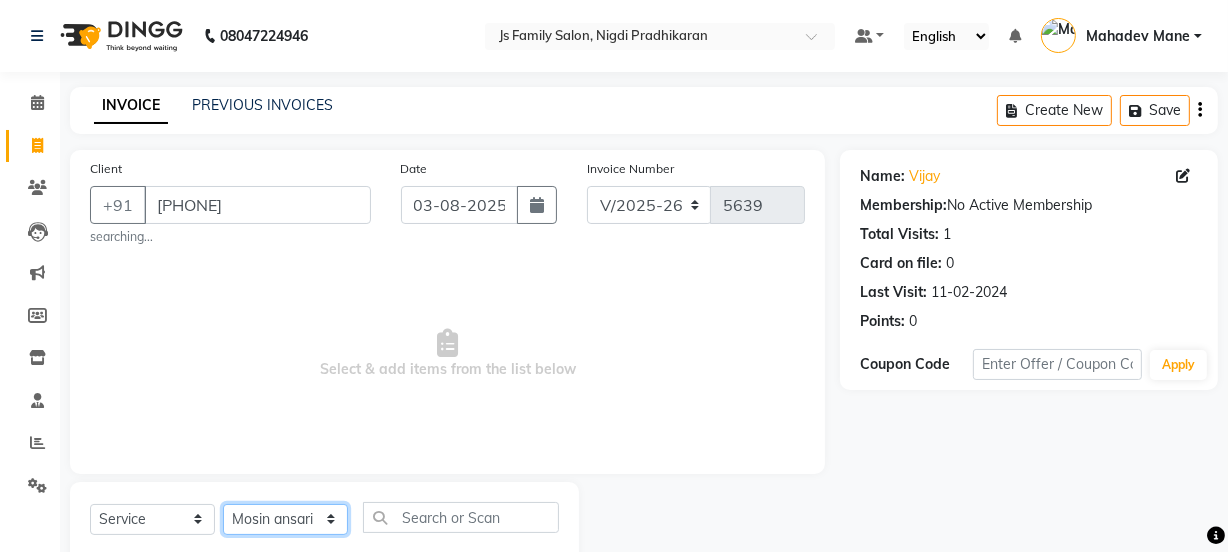 click on "Select Stylist Chetan    Dipak Vaidyakar Huda  kokan  n Mahadev Mane Mosin ansari  Nayan Patil Pradip  Prem Mane Rajan Roma Rajput Sai Shirin shaikh Shop Shubham Anarase Sneha suport staff Sonali  Sudip  Sujata thapa Sunil Umesh" 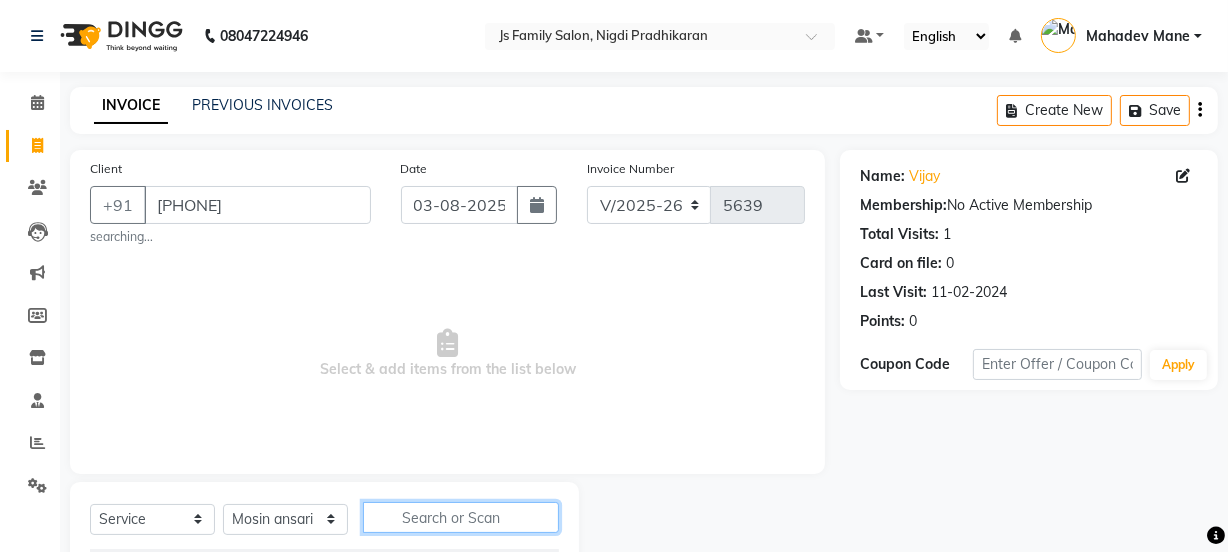 click 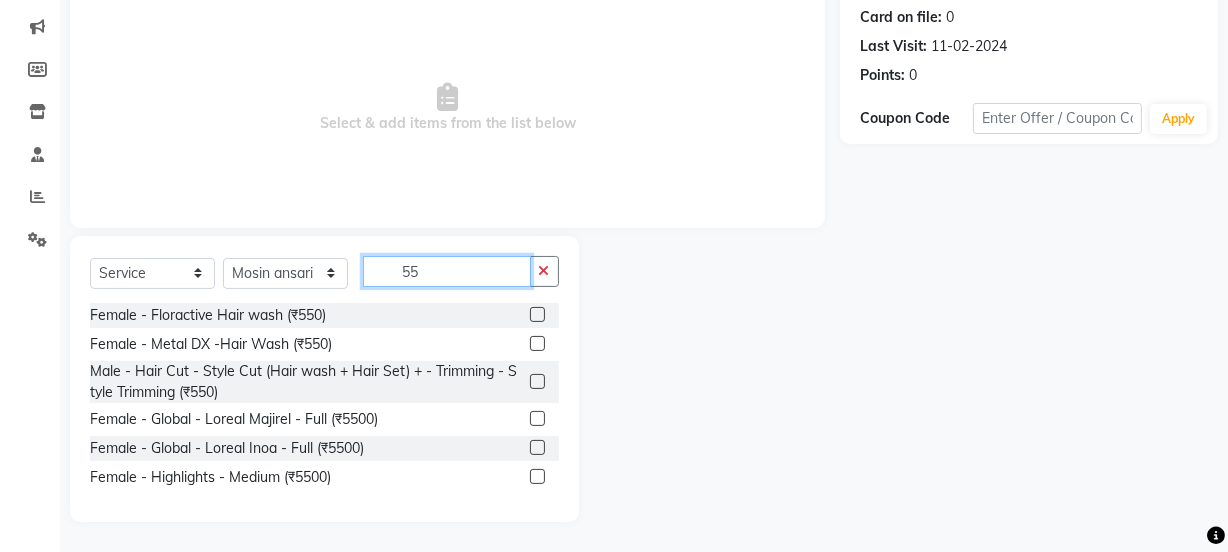 scroll, scrollTop: 247, scrollLeft: 0, axis: vertical 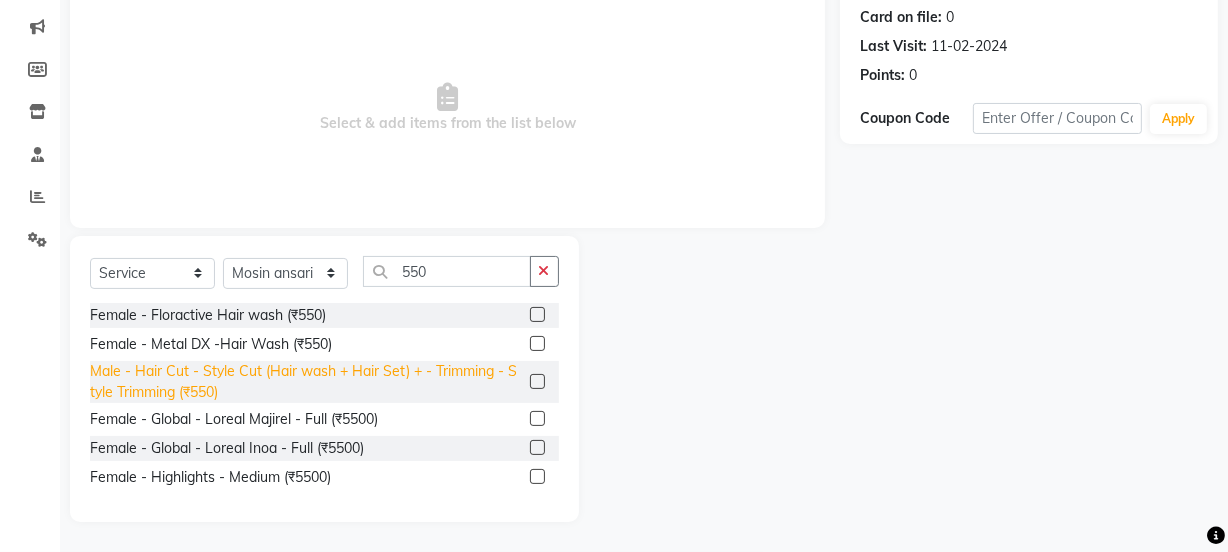 click on "Male - Hair Cut - Style Cut (Hair wash + Hair Set) + - Trimming - Style Trimming (₹550)" 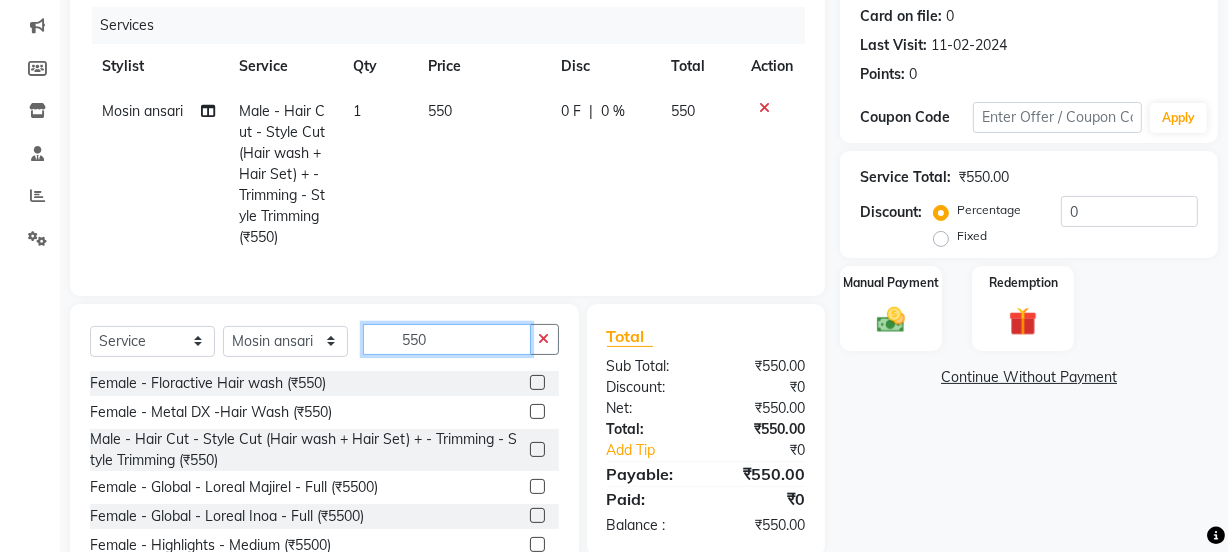 click on "550" 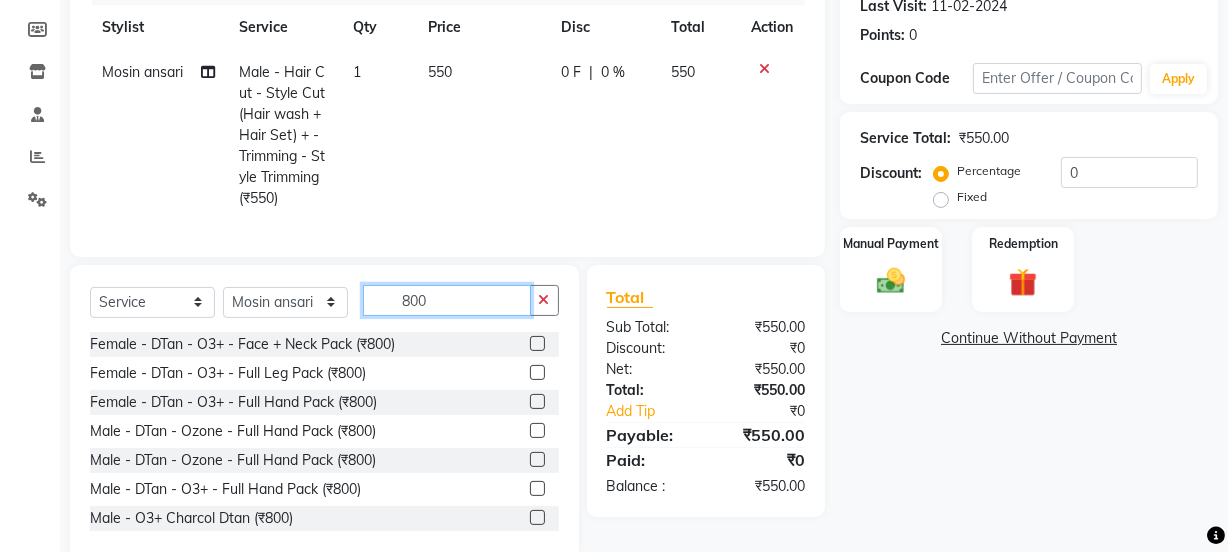 scroll, scrollTop: 339, scrollLeft: 0, axis: vertical 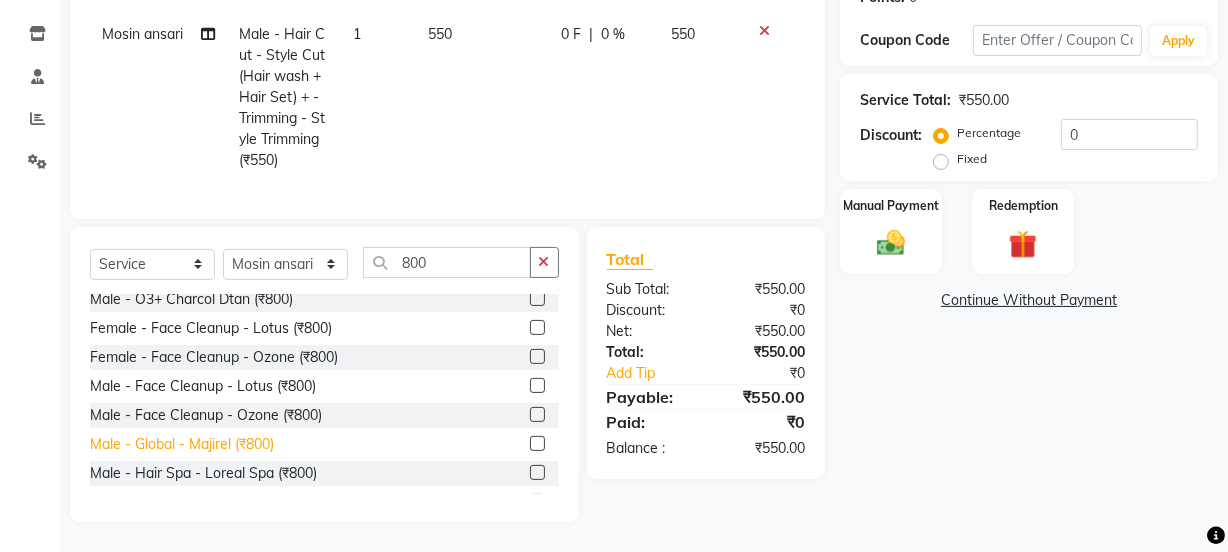 click on "Male - Global - Majirel (₹800)" 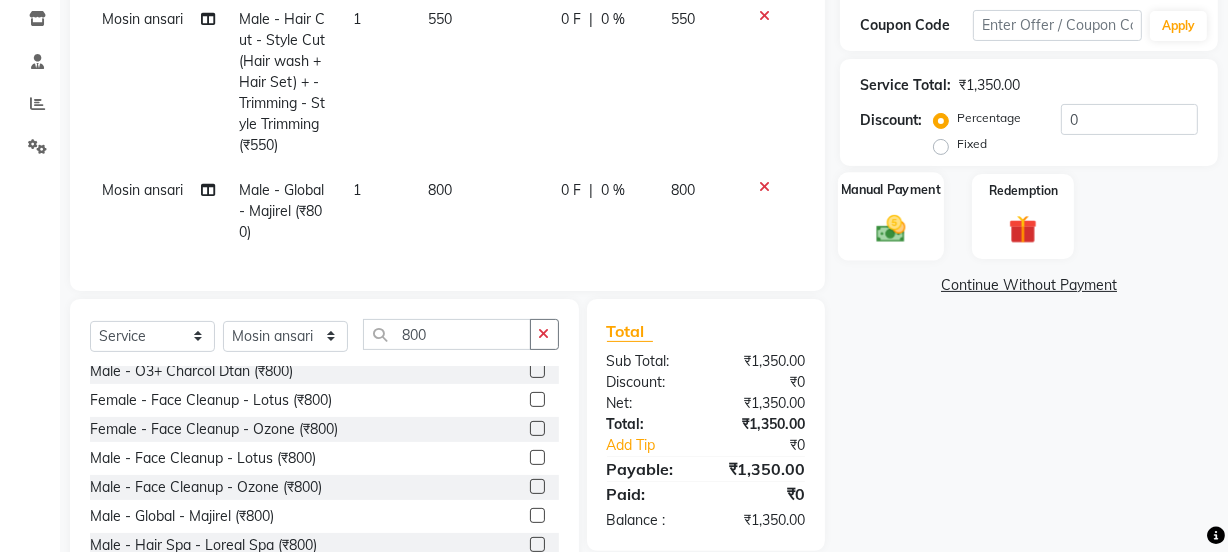 click 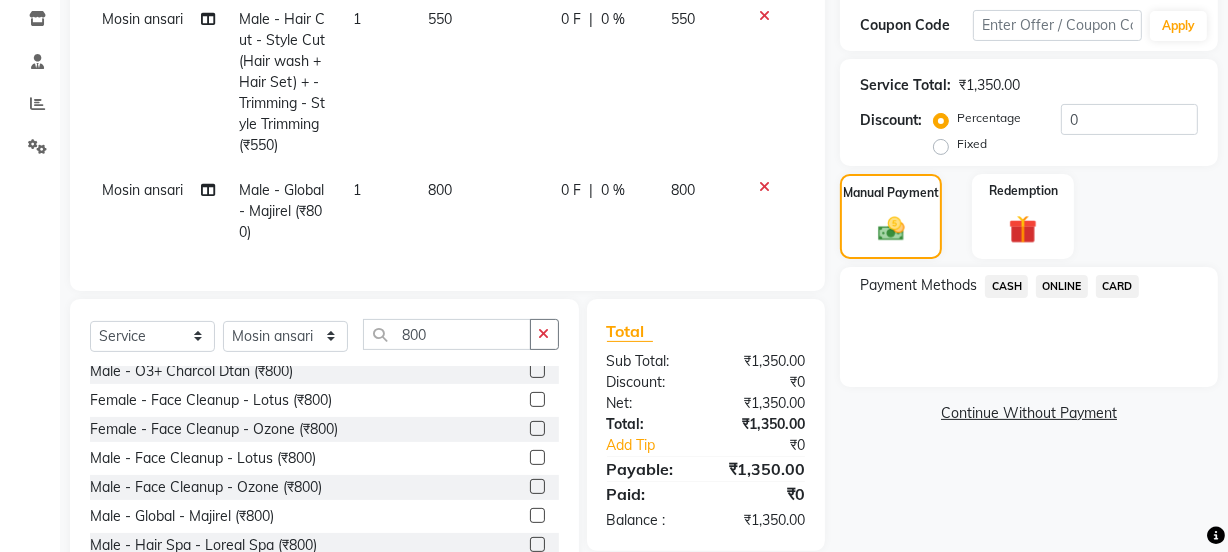 click on "CARD" 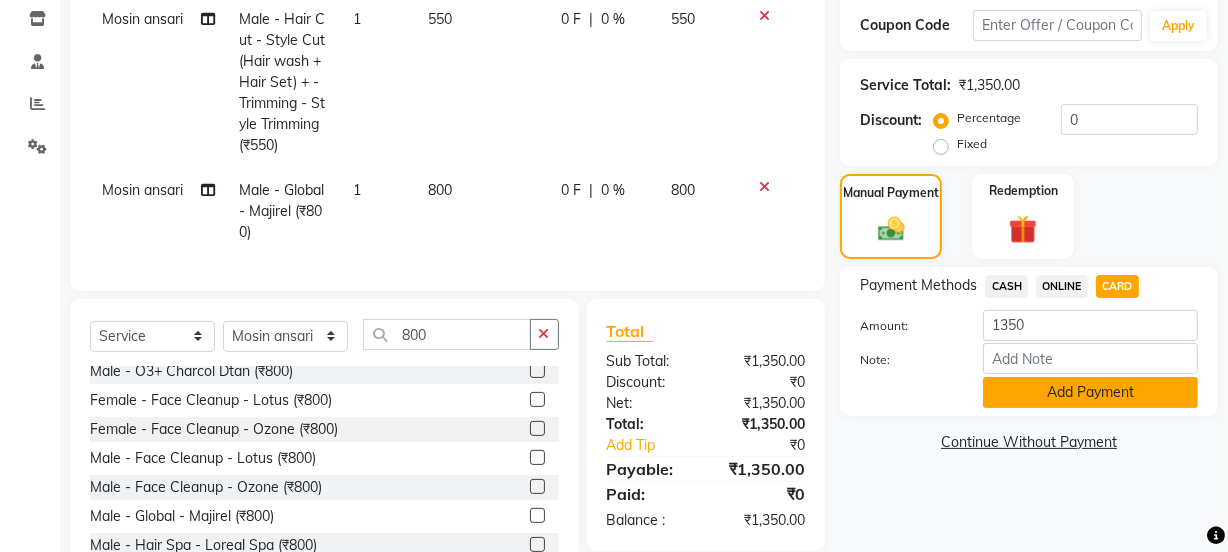 click on "Add Payment" 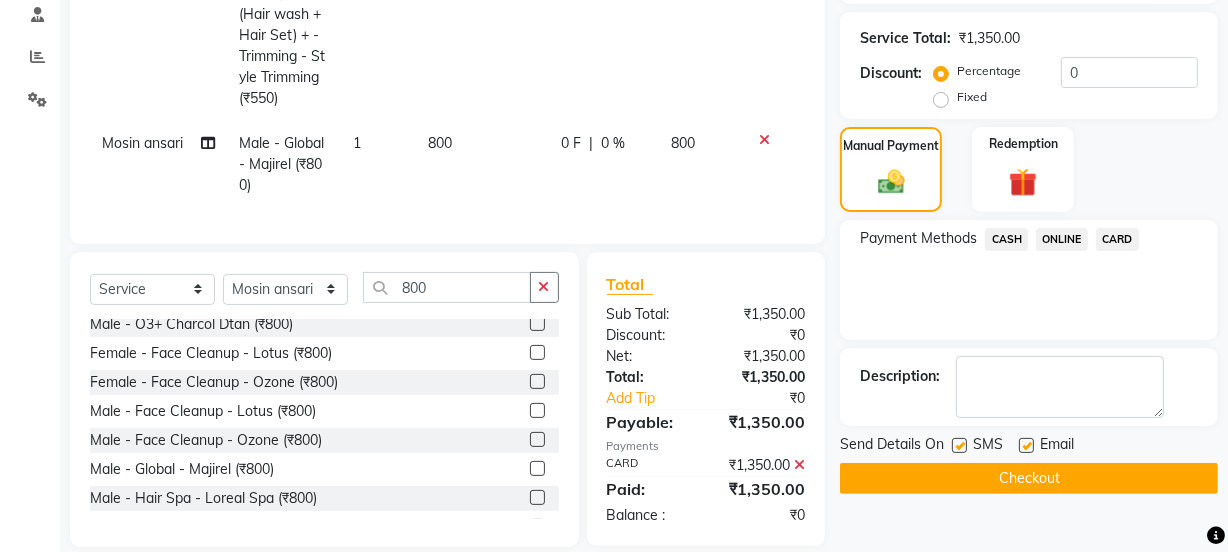 scroll, scrollTop: 425, scrollLeft: 0, axis: vertical 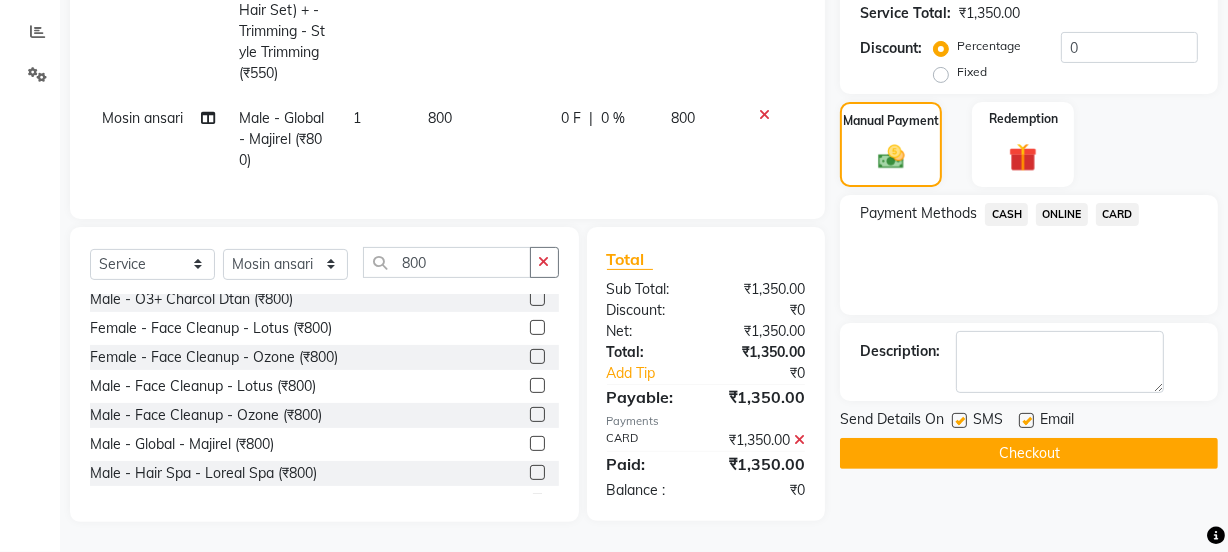 click on "Checkout" 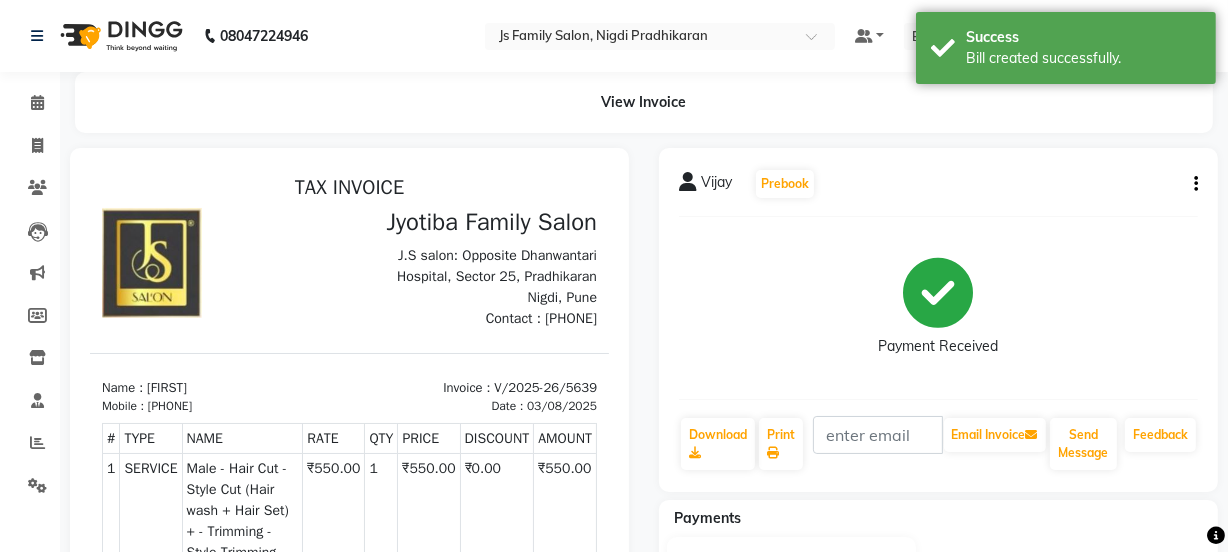 scroll, scrollTop: 0, scrollLeft: 0, axis: both 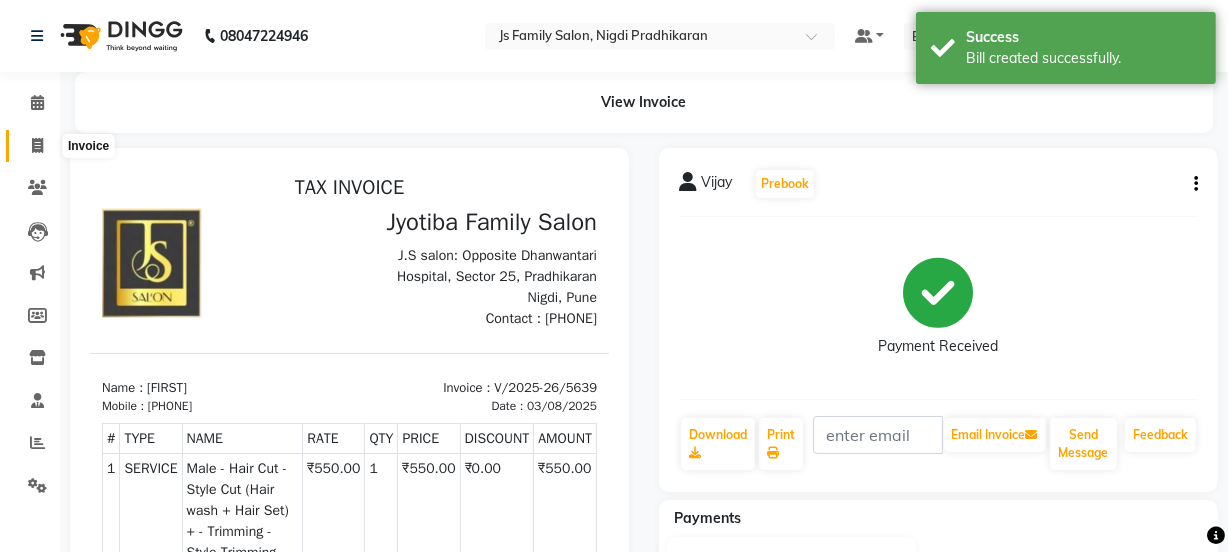click 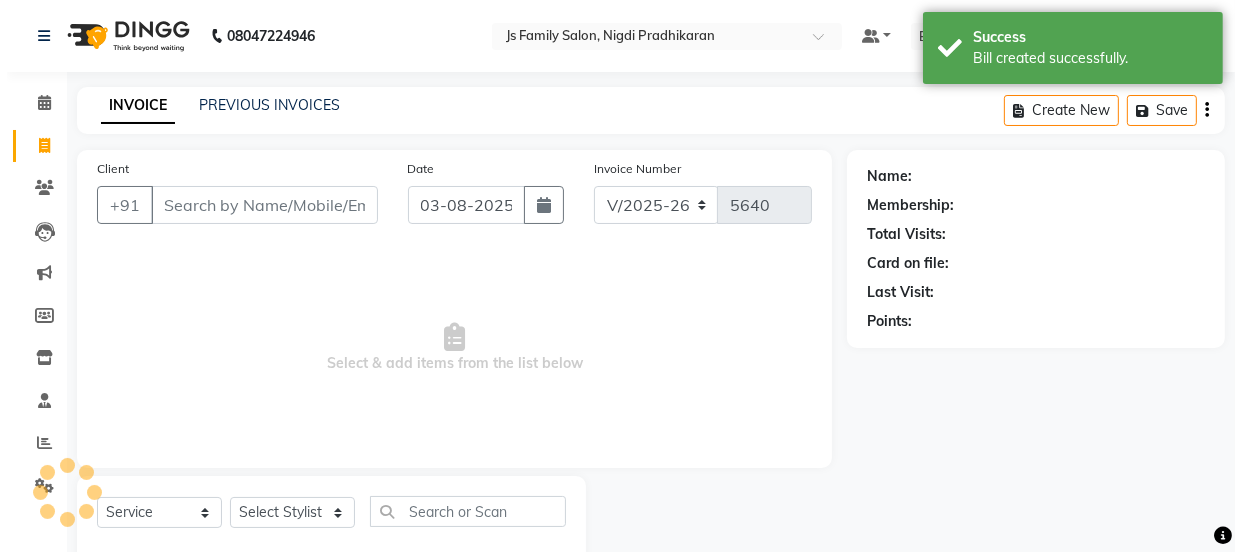 scroll, scrollTop: 50, scrollLeft: 0, axis: vertical 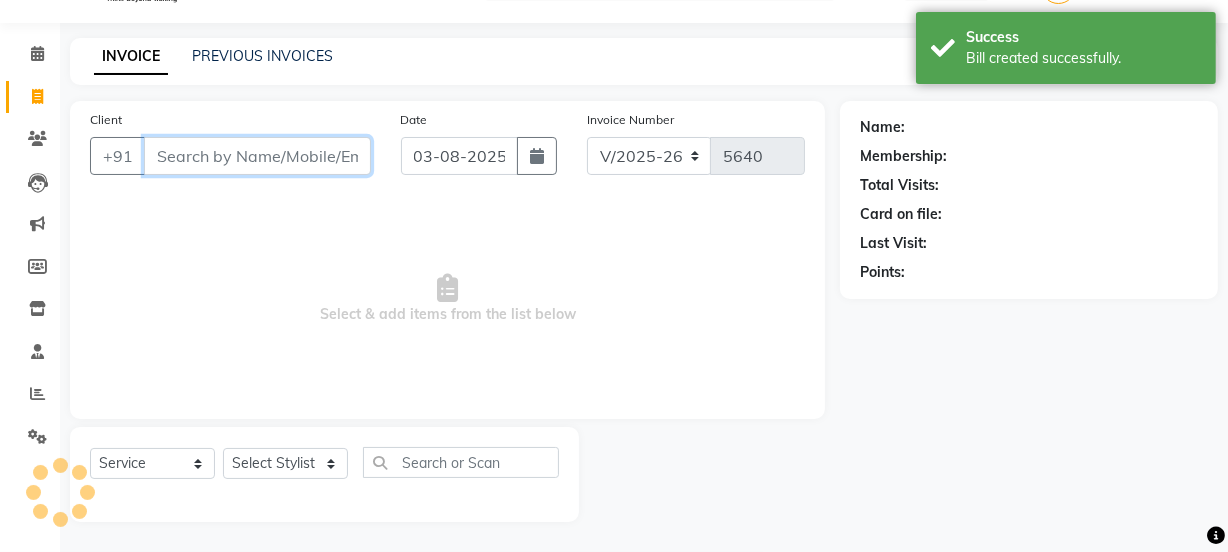 click on "Client" at bounding box center (257, 156) 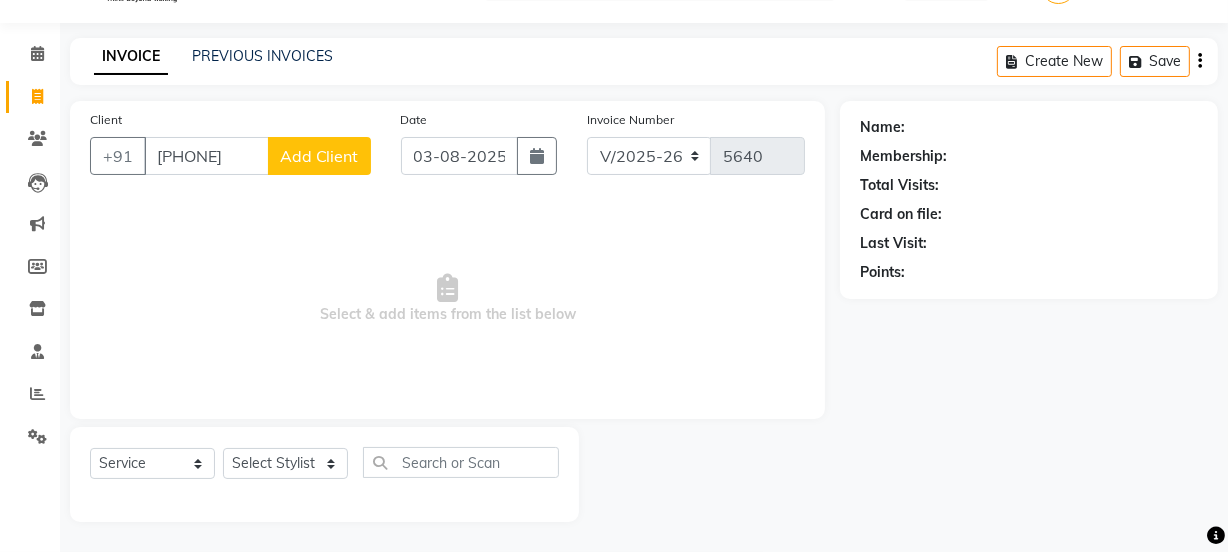 click on "Add Client" 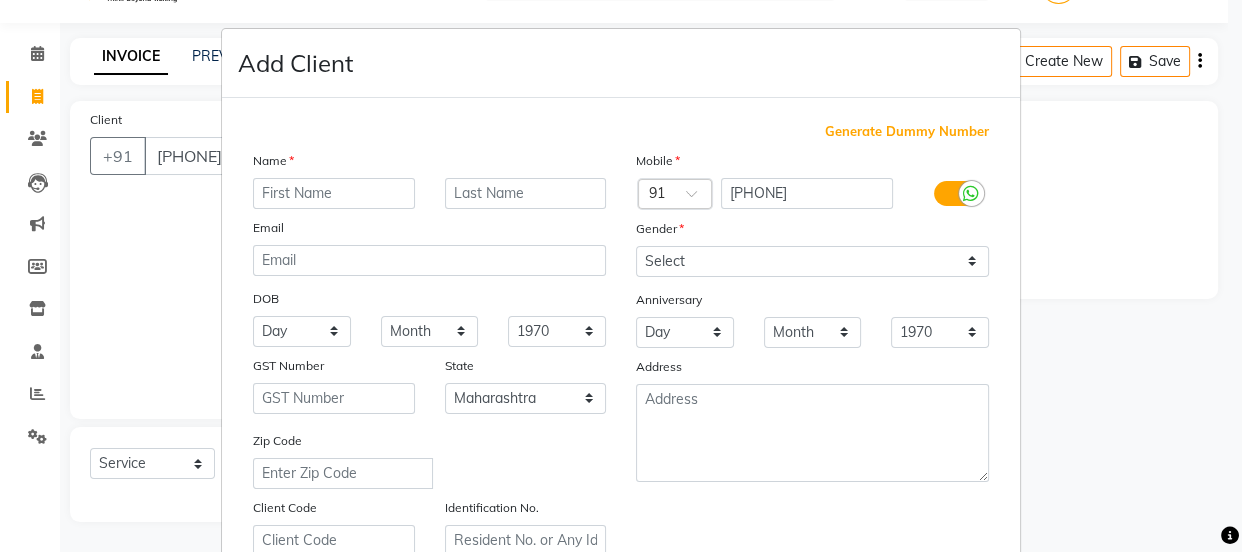 click at bounding box center [334, 193] 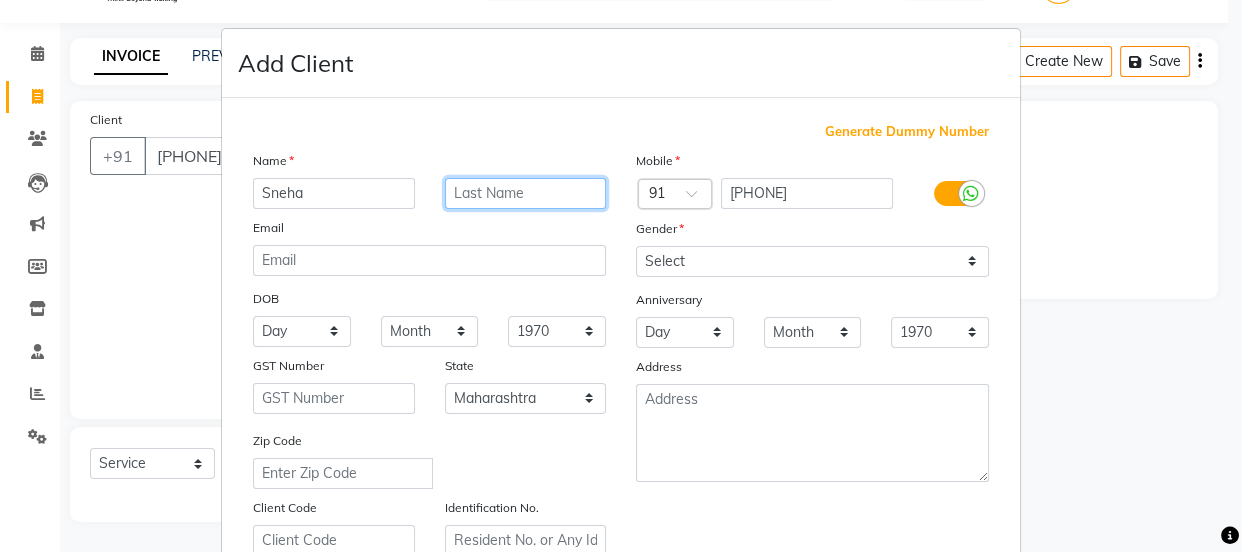click at bounding box center (526, 193) 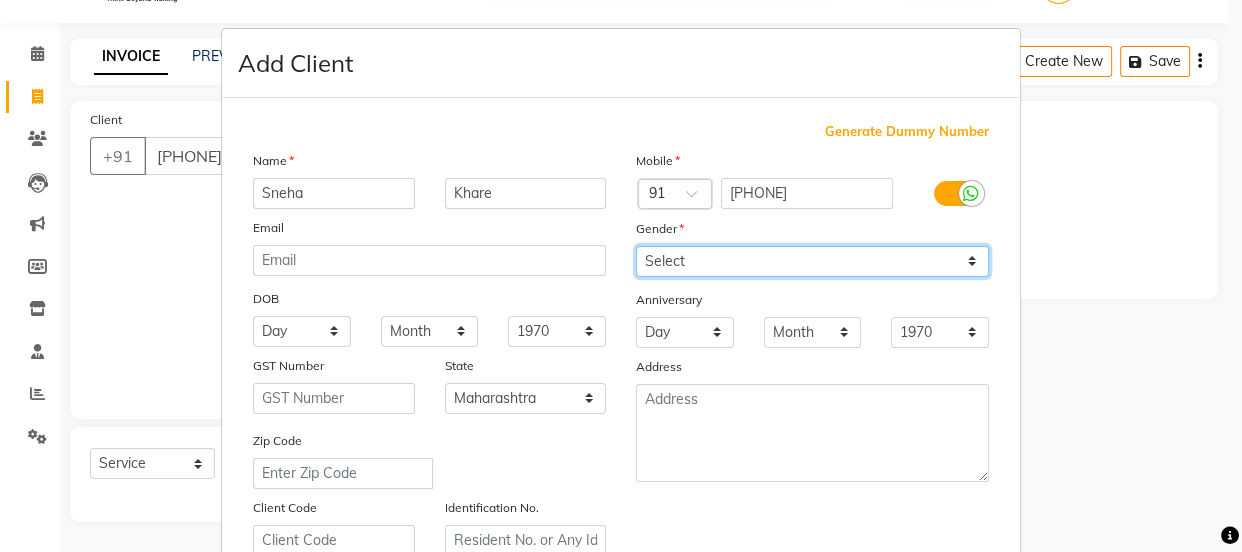 click on "Select Male Female Other Prefer Not To Say" at bounding box center (812, 261) 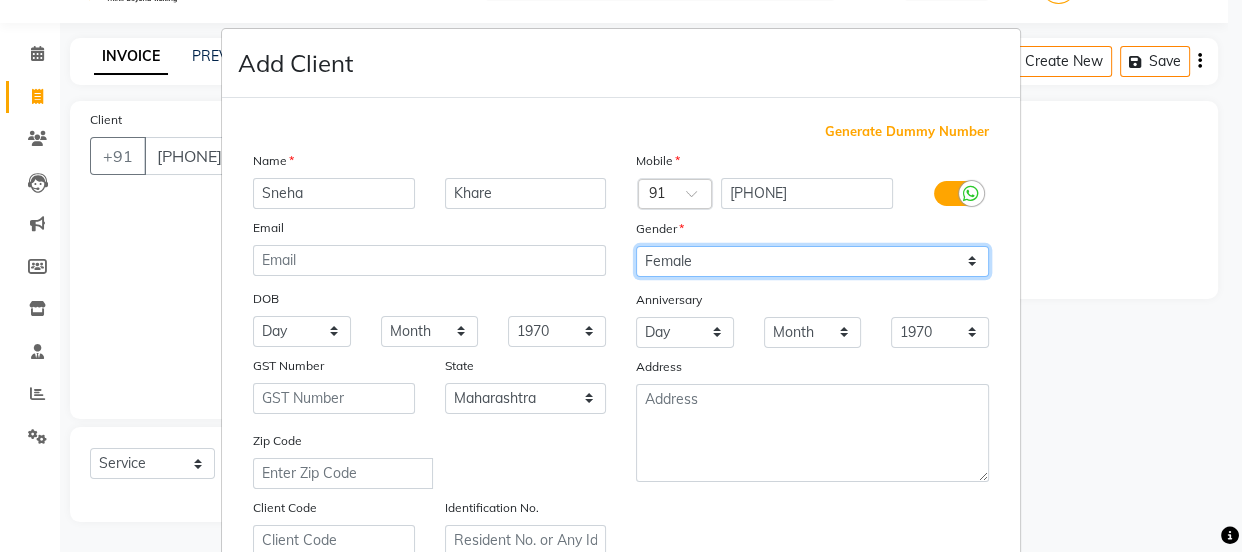 click on "Select Male Female Other Prefer Not To Say" at bounding box center [812, 261] 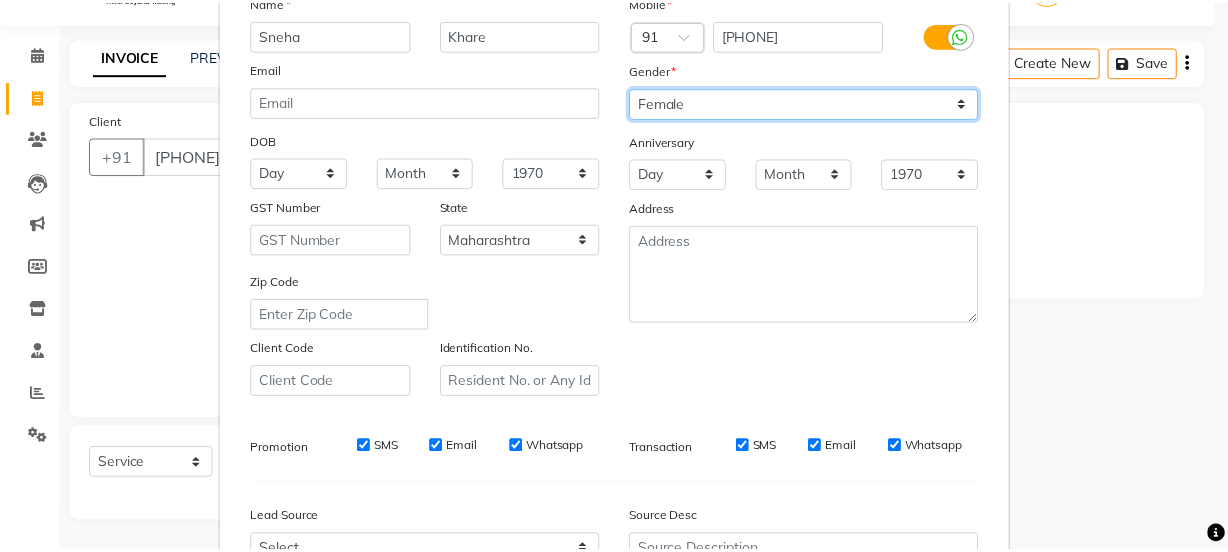 scroll, scrollTop: 363, scrollLeft: 0, axis: vertical 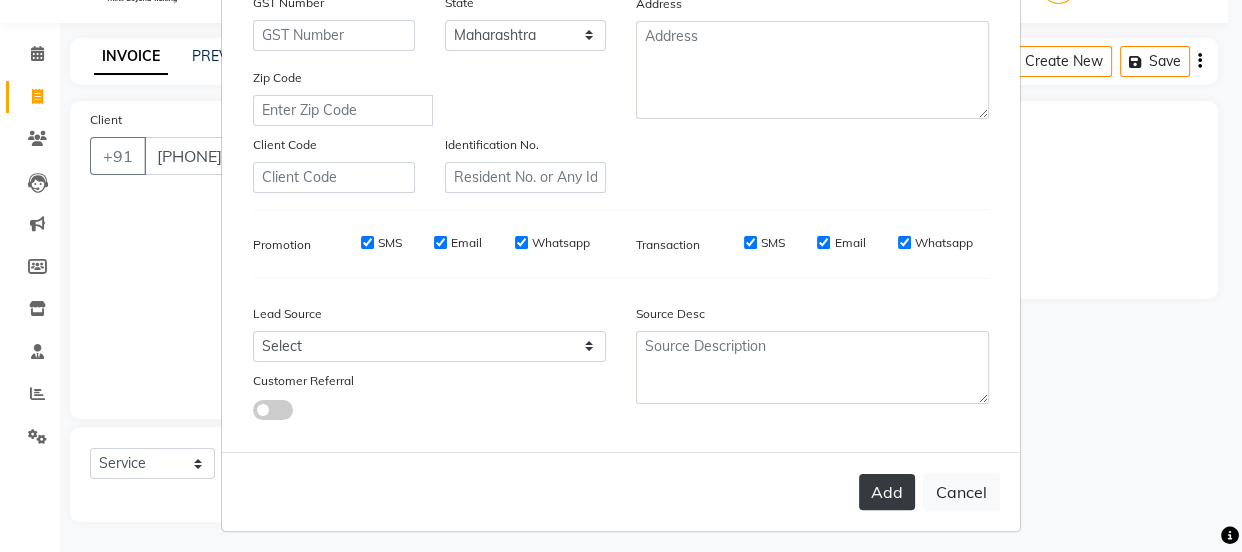 click on "Add" at bounding box center [887, 492] 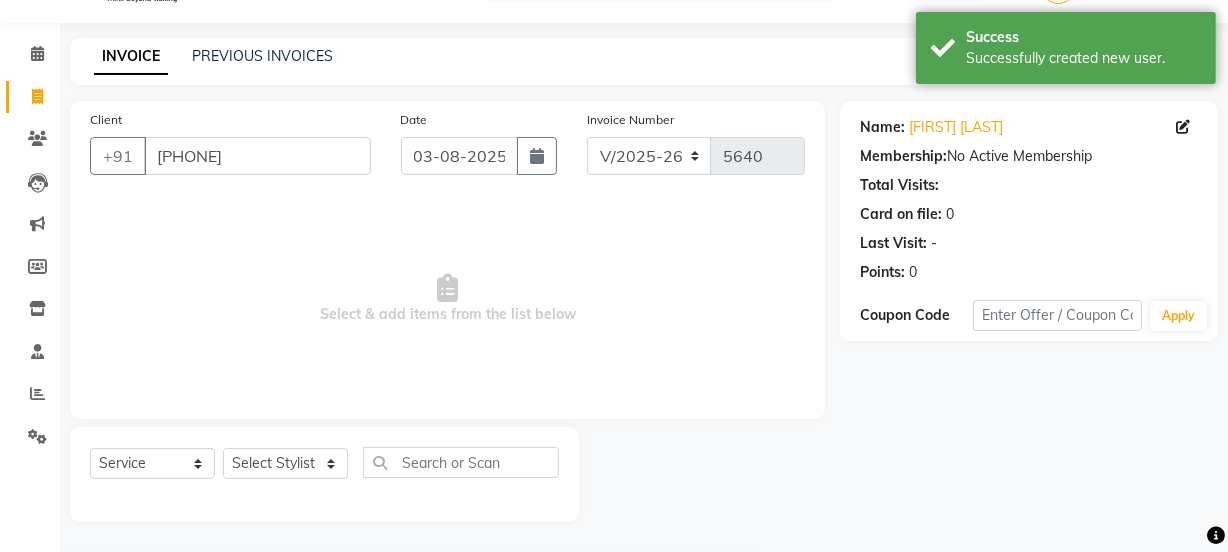 click on "Select  Service  Product  Membership  Package Voucher Prepaid Gift Card  Select Stylist Chetan    Dipak Vaidyakar Huda  kokan  n Mahadev Mane Mosin ansari  Nayan Patil Pradip  Prem Mane Rajan Roma Rajput Sai Shirin shaikh Shop Shubham Anarase Sneha suport staff Sonali  Sudip  Sujata thapa Sunil Umesh" 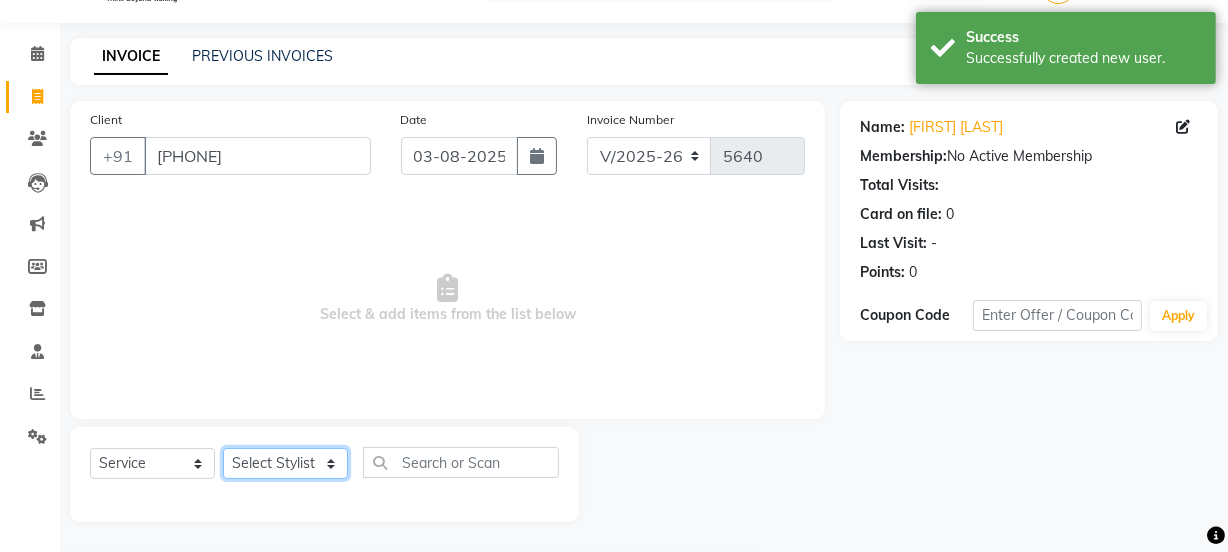 click on "Select Stylist Chetan    Dipak Vaidyakar Huda  kokan  n Mahadev Mane Mosin ansari  Nayan Patil Pradip  Prem Mane Rajan Roma Rajput Sai Shirin shaikh Shop Shubham Anarase Sneha suport staff Sonali  Sudip  Sujata thapa Sunil Umesh" 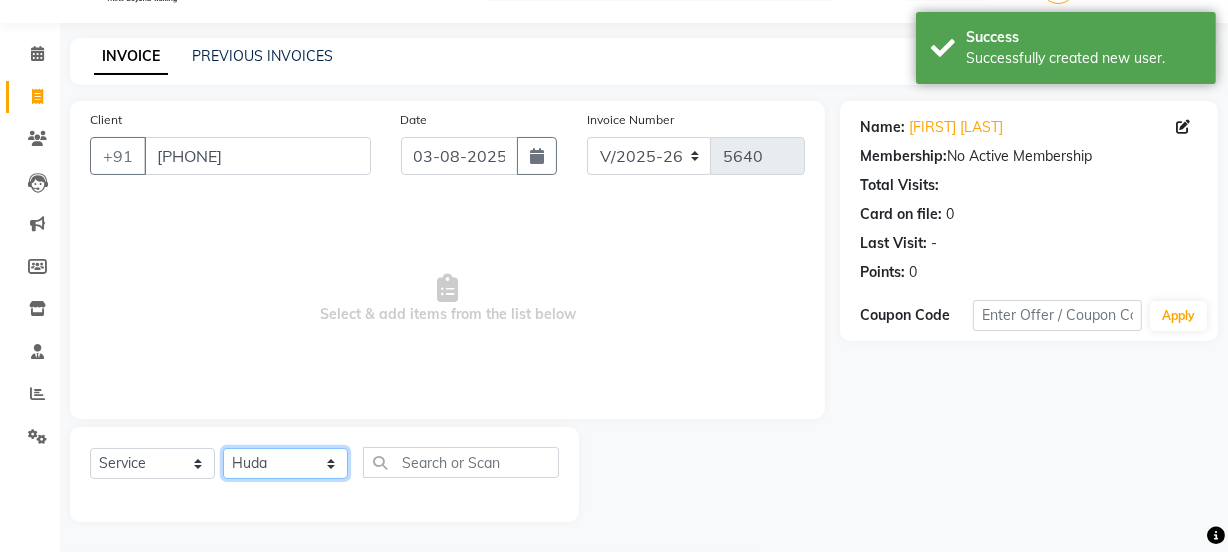 click on "Select Stylist Chetan    Dipak Vaidyakar Huda  kokan  n Mahadev Mane Mosin ansari  Nayan Patil Pradip  Prem Mane Rajan Roma Rajput Sai Shirin shaikh Shop Shubham Anarase Sneha suport staff Sonali  Sudip  Sujata thapa Sunil Umesh" 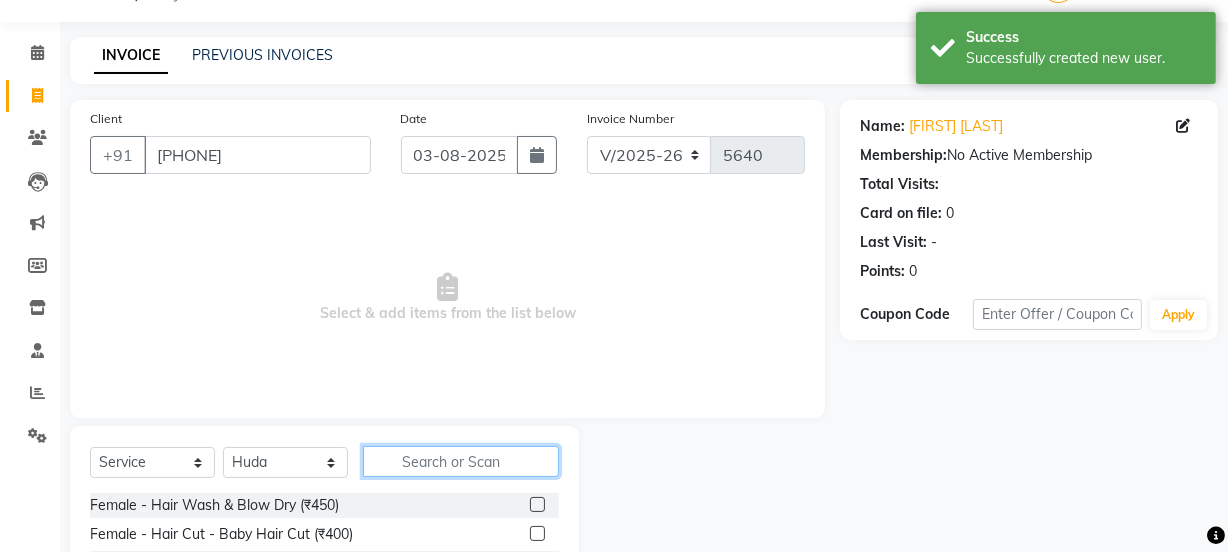 click 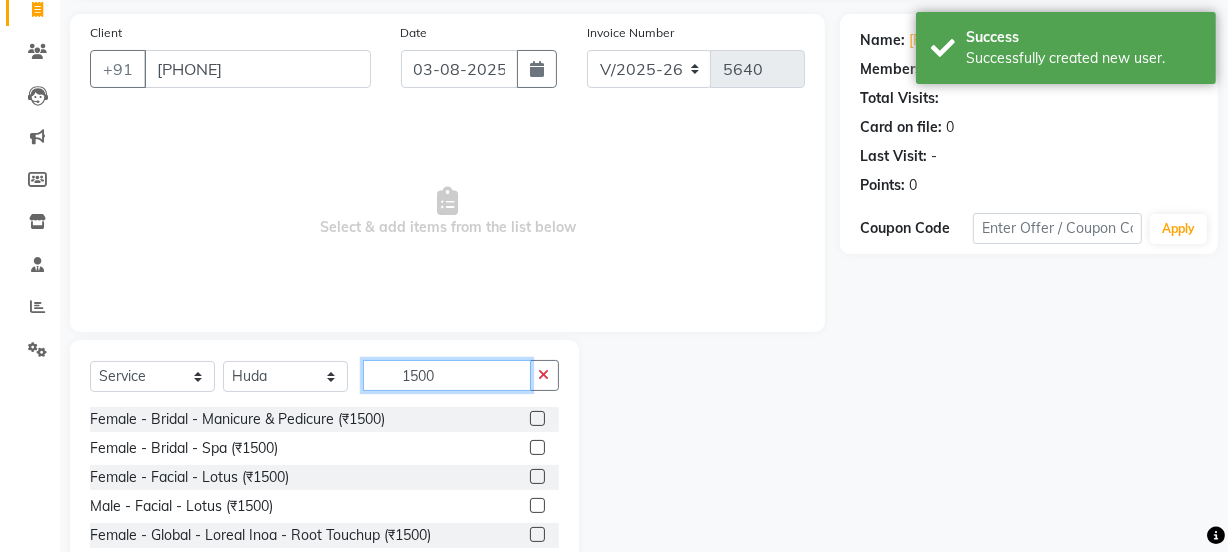 scroll, scrollTop: 250, scrollLeft: 0, axis: vertical 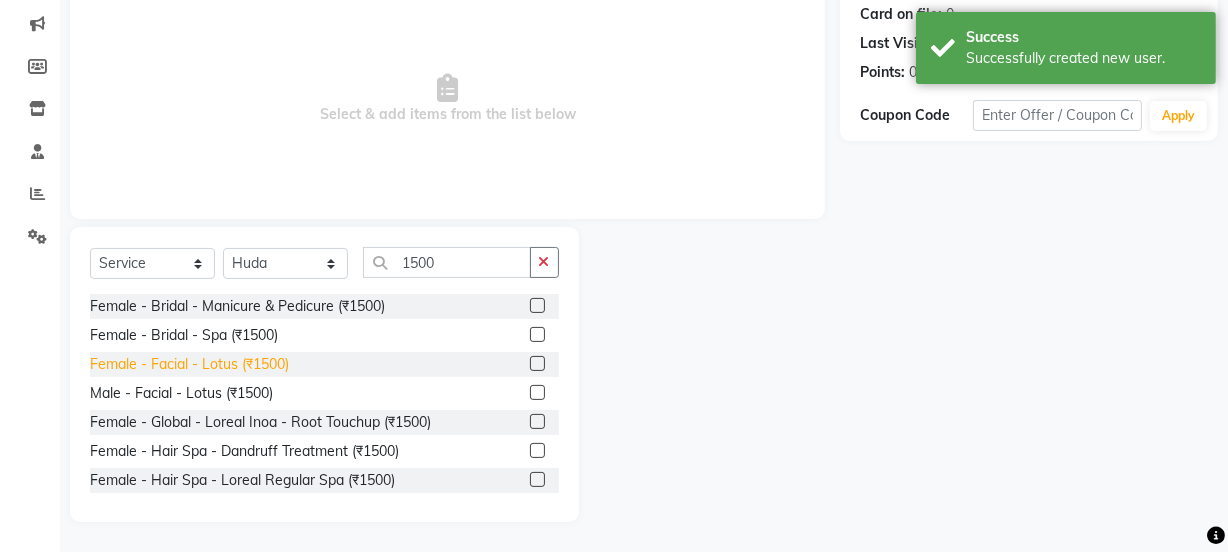 click on "Female - Facial - Lotus (₹1500)" 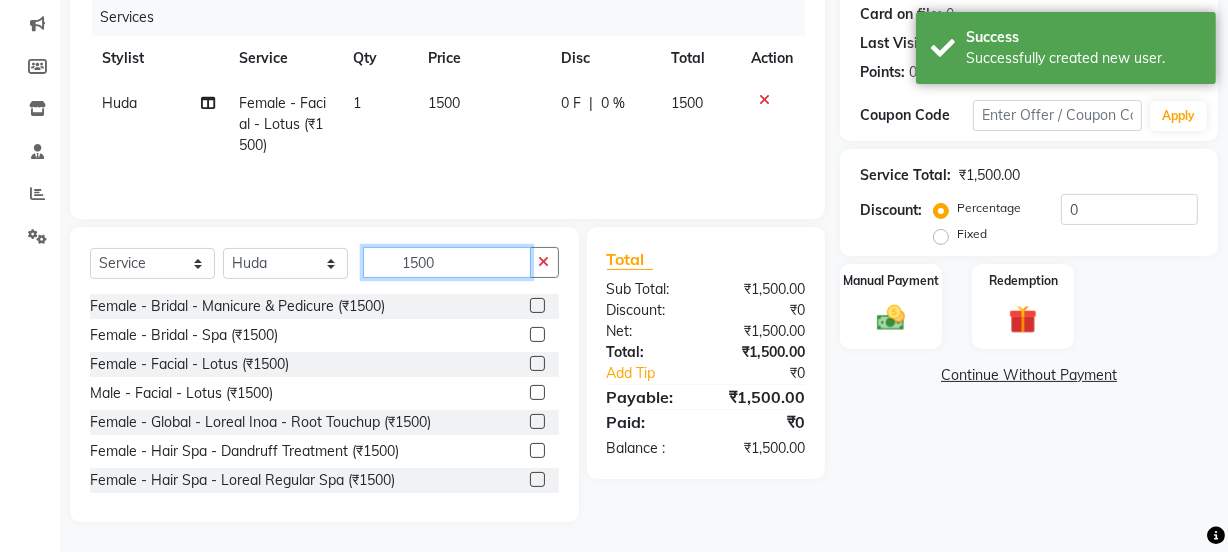 click on "1500" 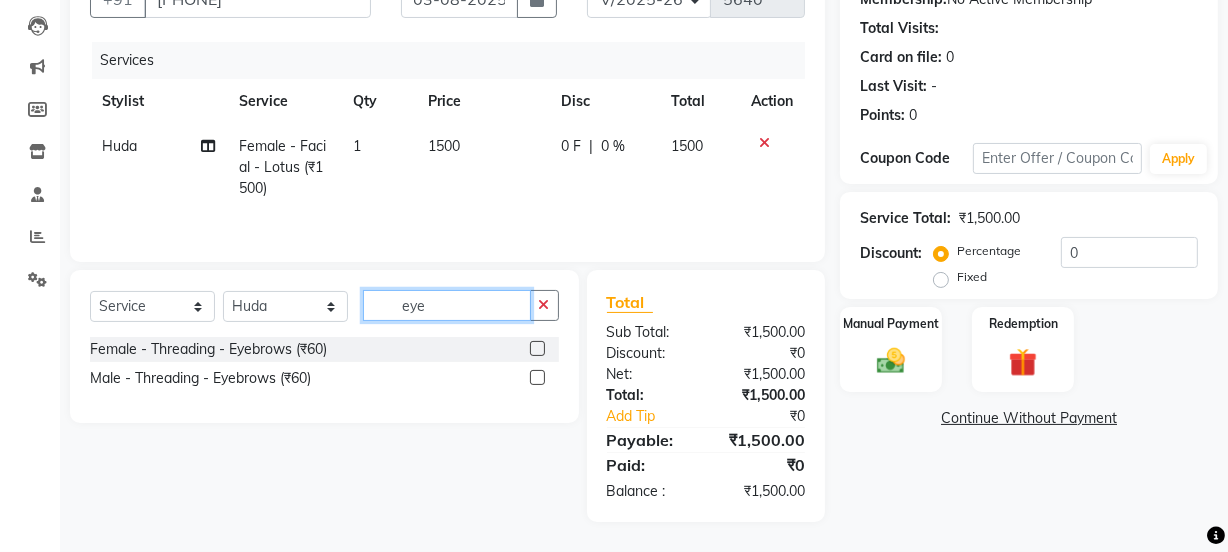 scroll, scrollTop: 206, scrollLeft: 0, axis: vertical 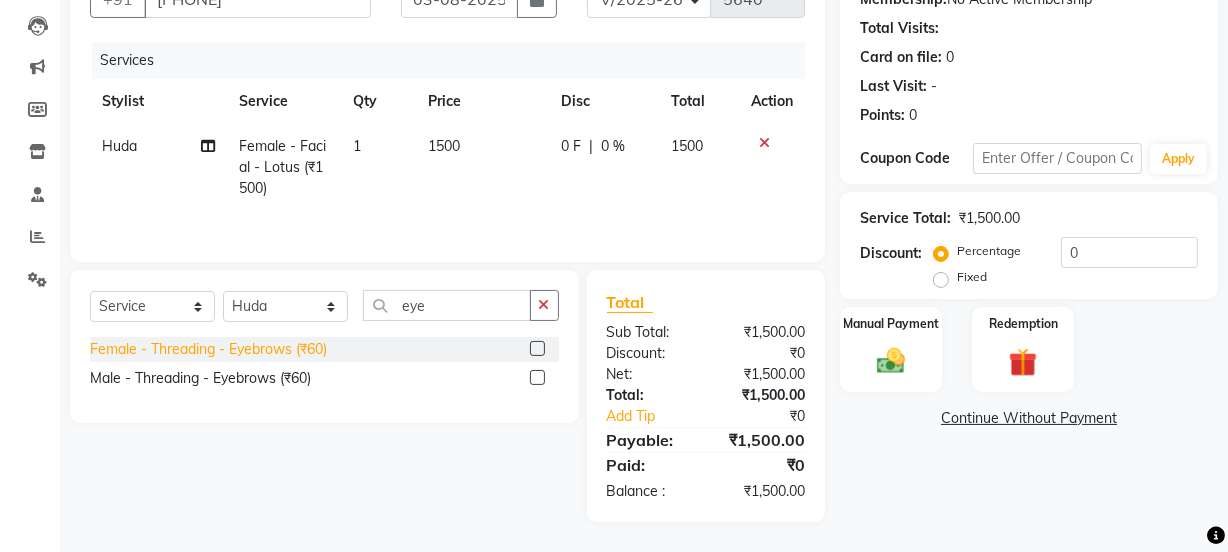 click on "Female - Threading - Eyebrows (₹60)" 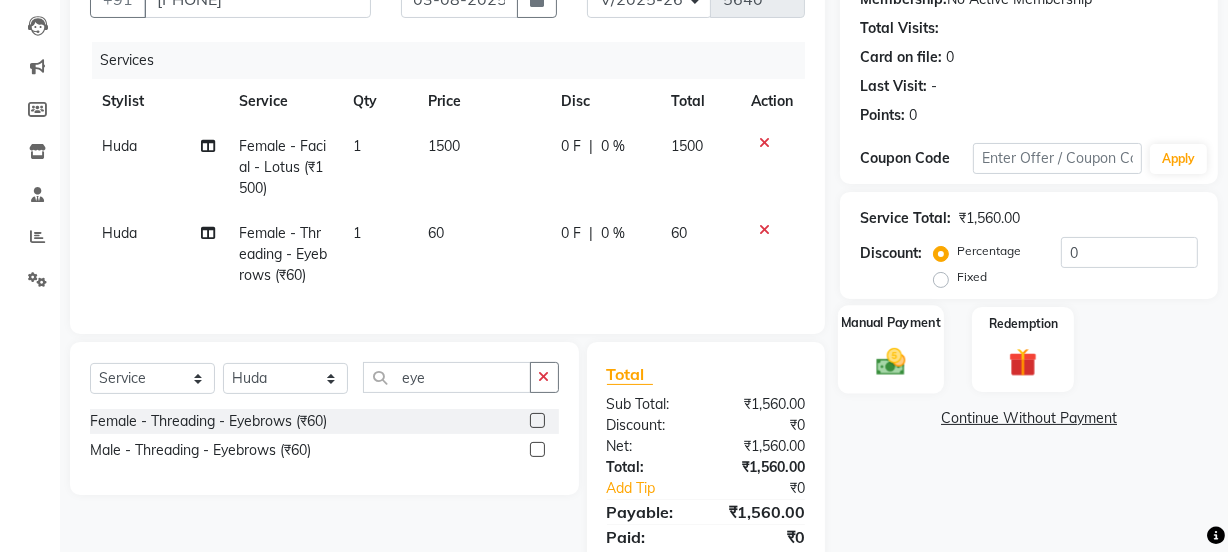 click 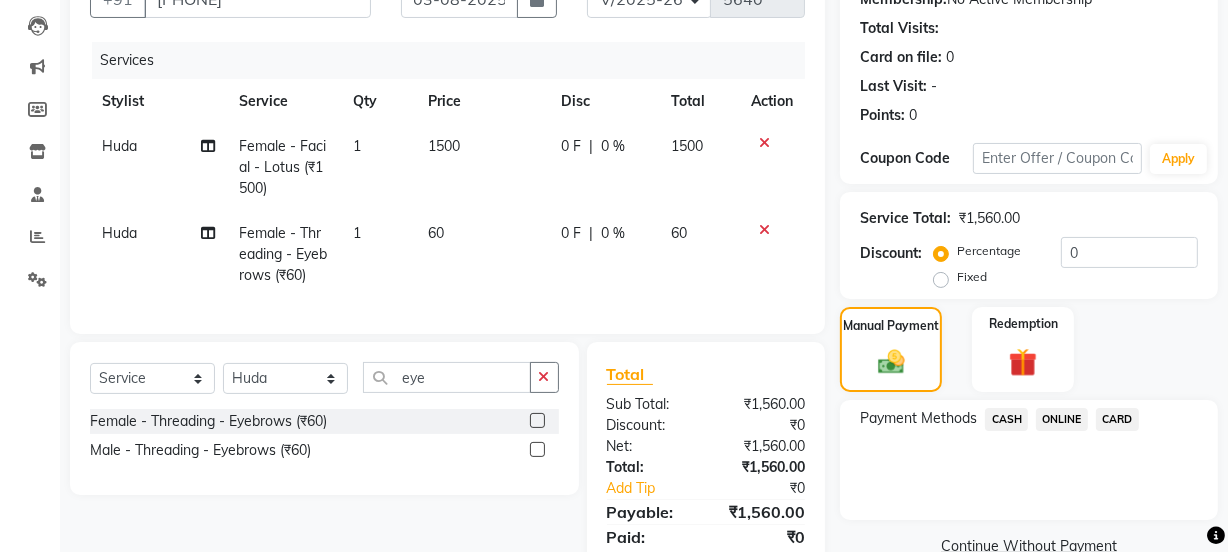 click on "ONLINE" 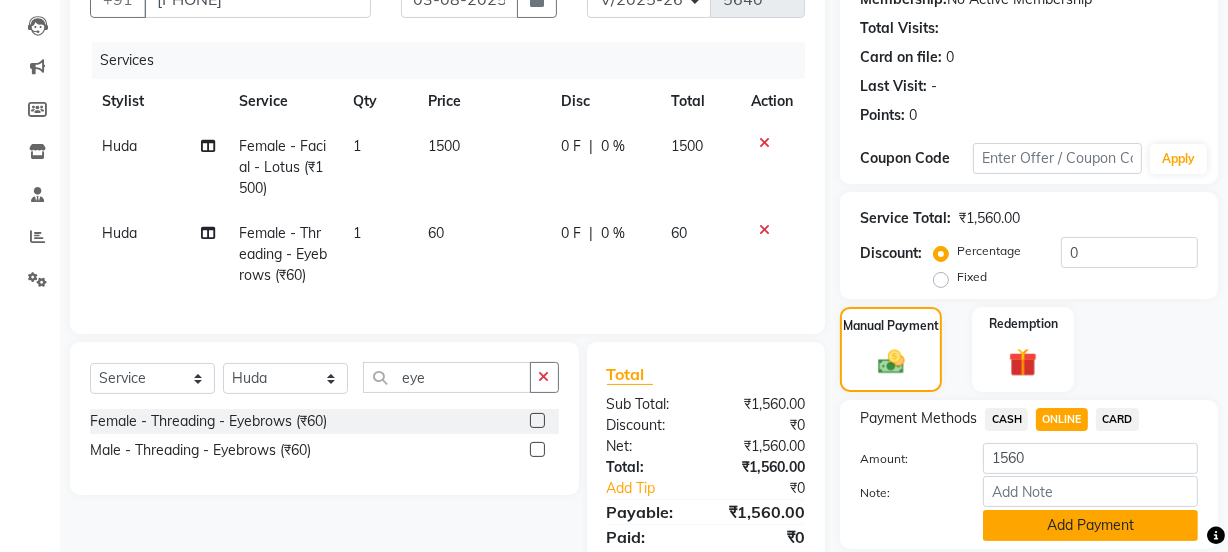 click on "Add Payment" 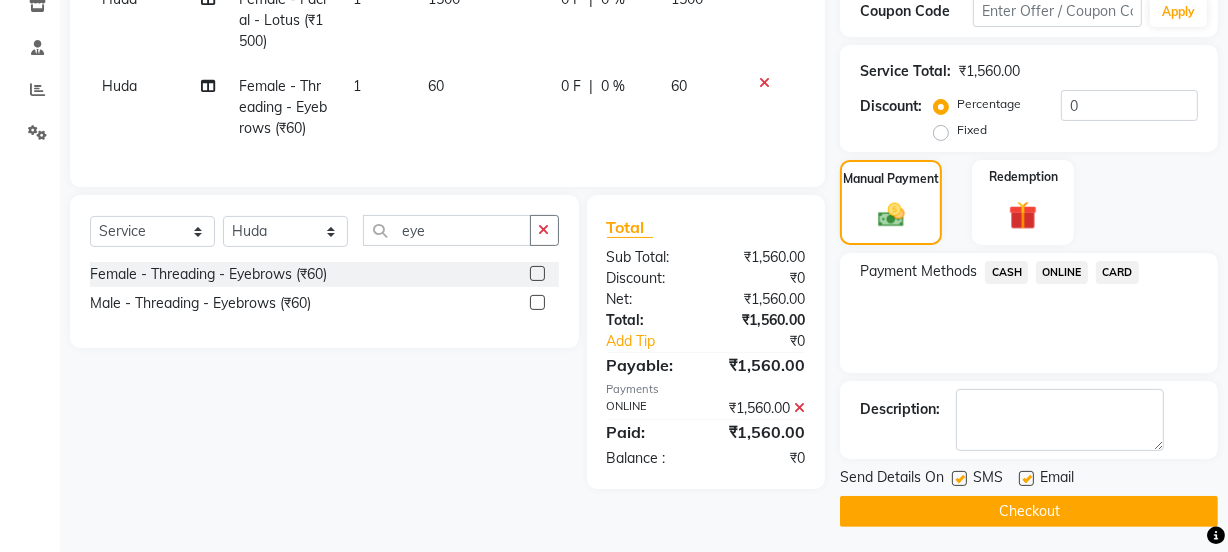 scroll, scrollTop: 357, scrollLeft: 0, axis: vertical 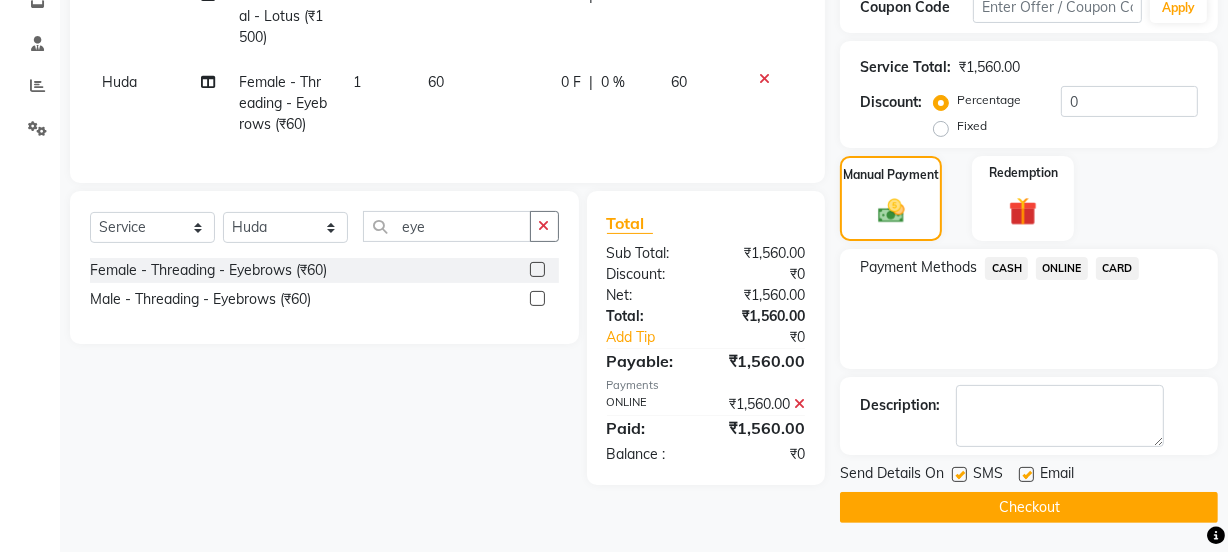 click on "Checkout" 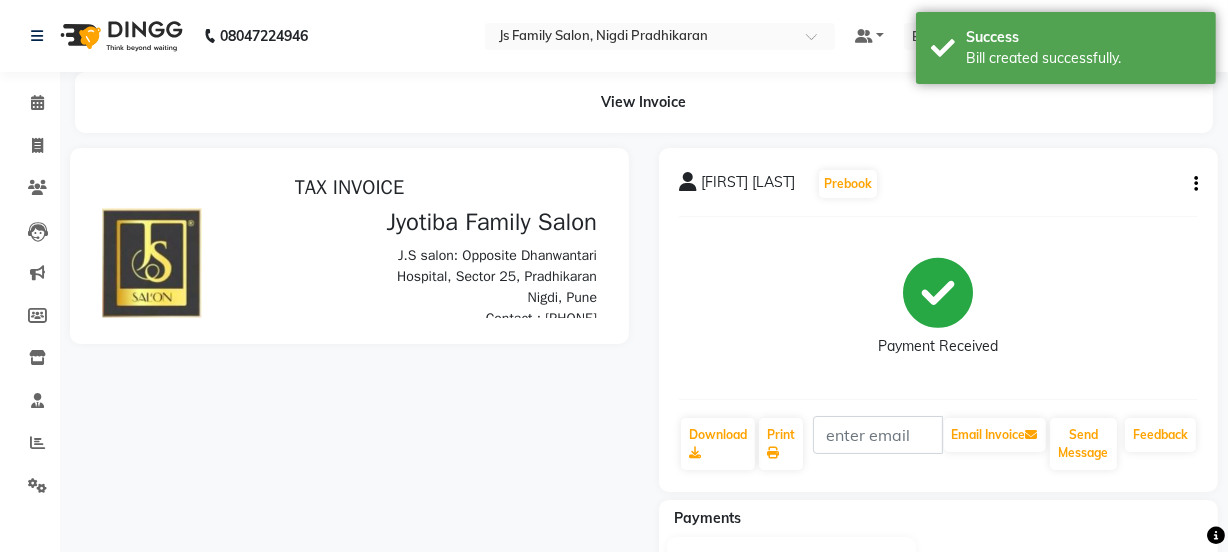 scroll, scrollTop: 0, scrollLeft: 0, axis: both 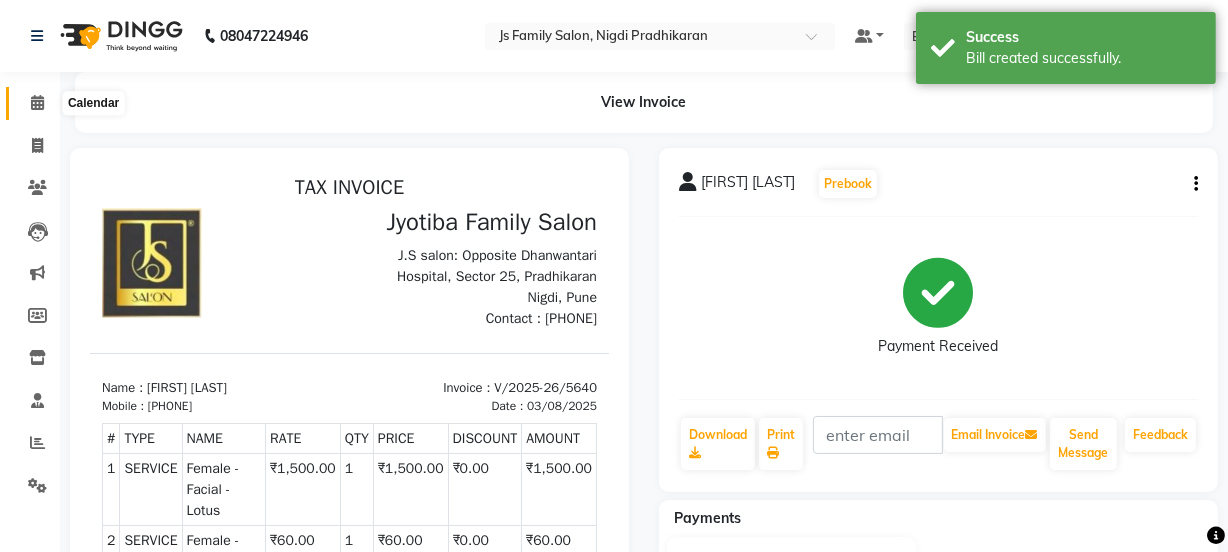click 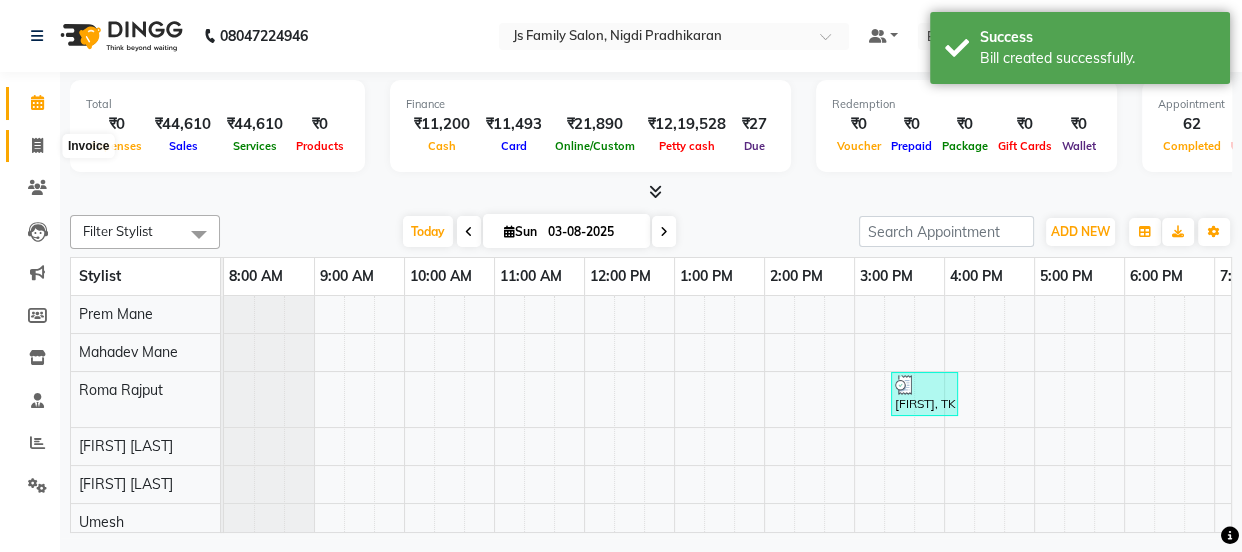 click 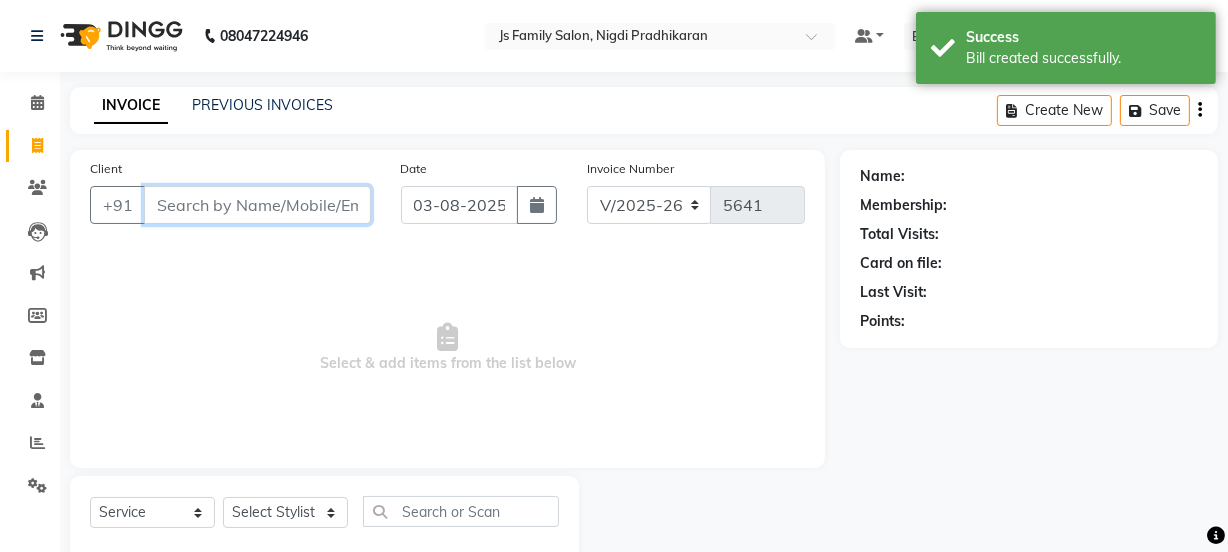click on "Client" at bounding box center [257, 205] 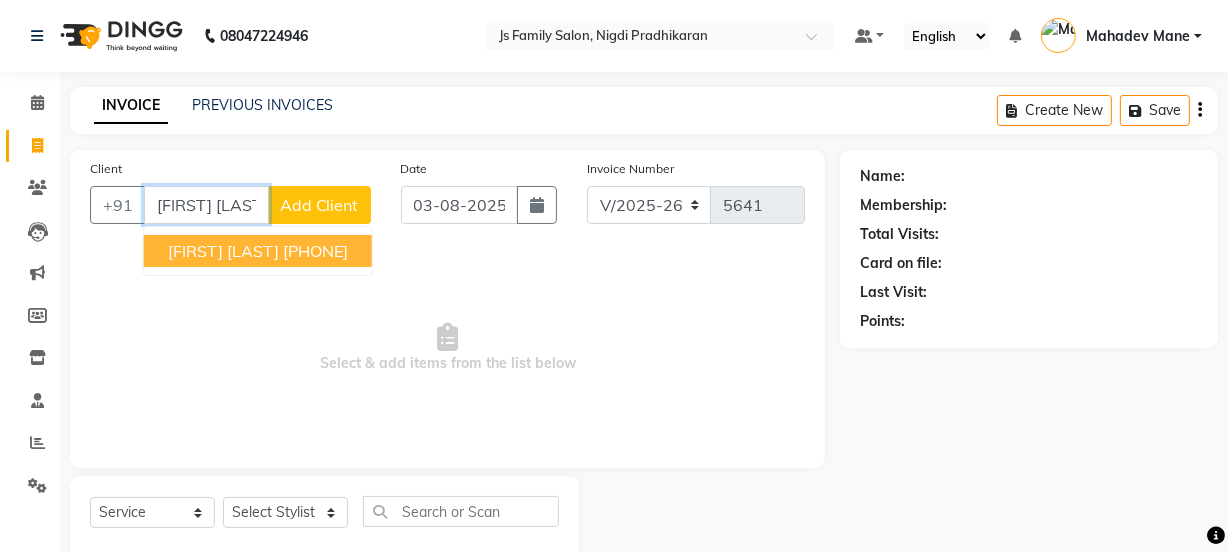 drag, startPoint x: 249, startPoint y: 250, endPoint x: 292, endPoint y: 433, distance: 187.98404 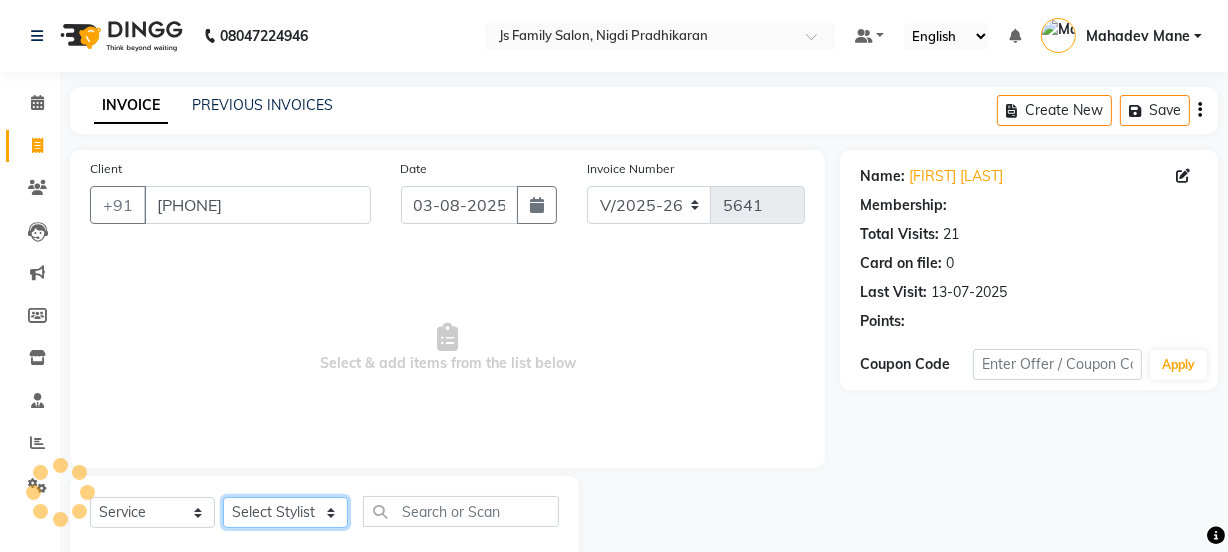click on "Select Stylist Chetan    Dipak Vaidyakar Huda  kokan  n Mahadev Mane Mosin ansari  Nayan Patil Pradip  Prem Mane Rajan Roma Rajput Sai Shirin shaikh Shop Shubham Anarase Sneha suport staff Sonali  Sudip  Sujata thapa Sunil Umesh" 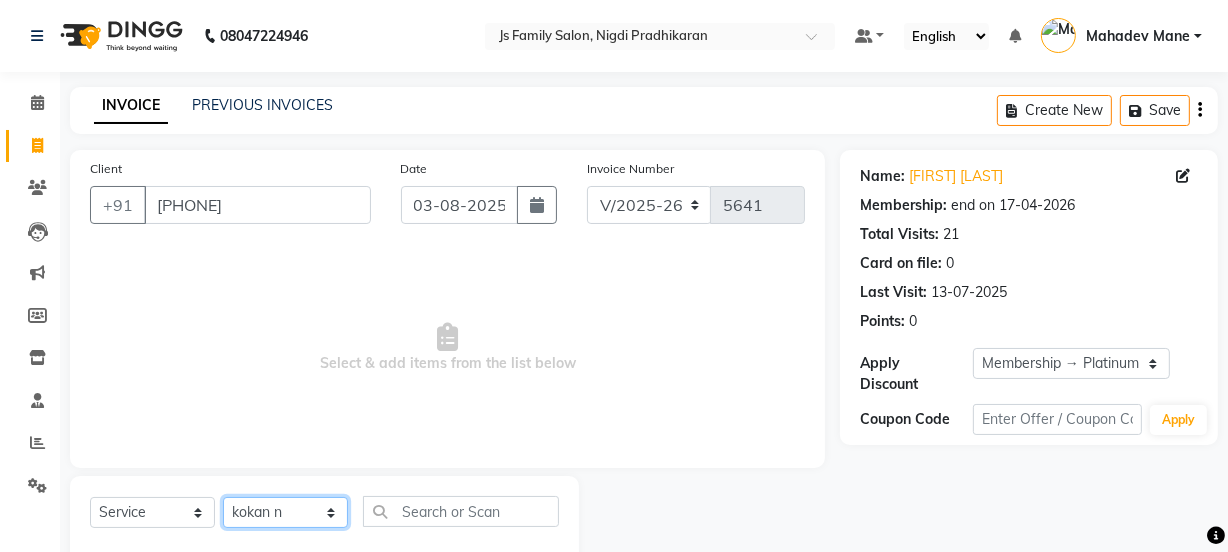 click on "Select Stylist Chetan    Dipak Vaidyakar Huda  kokan  n Mahadev Mane Mosin ansari  Nayan Patil Pradip  Prem Mane Rajan Roma Rajput Sai Shirin shaikh Shop Shubham Anarase Sneha suport staff Sonali  Sudip  Sujata thapa Sunil Umesh" 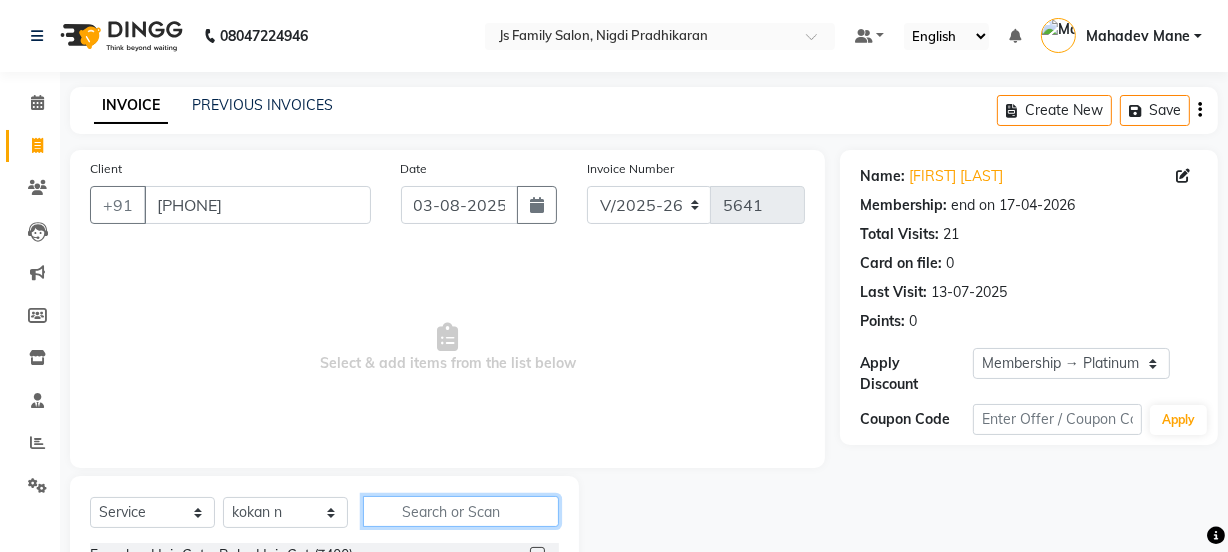 click 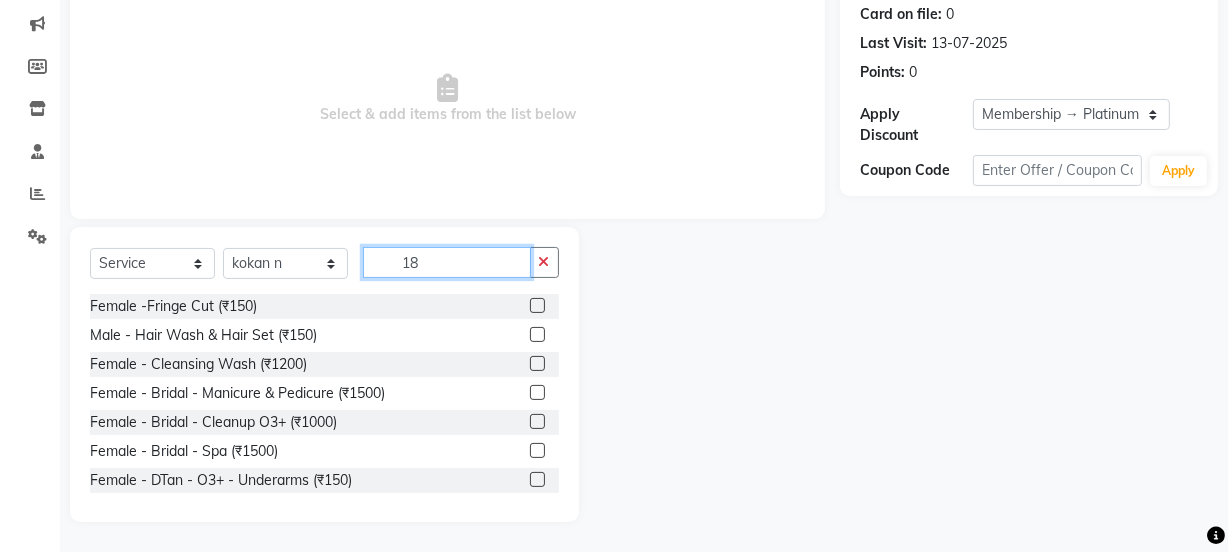scroll, scrollTop: 107, scrollLeft: 0, axis: vertical 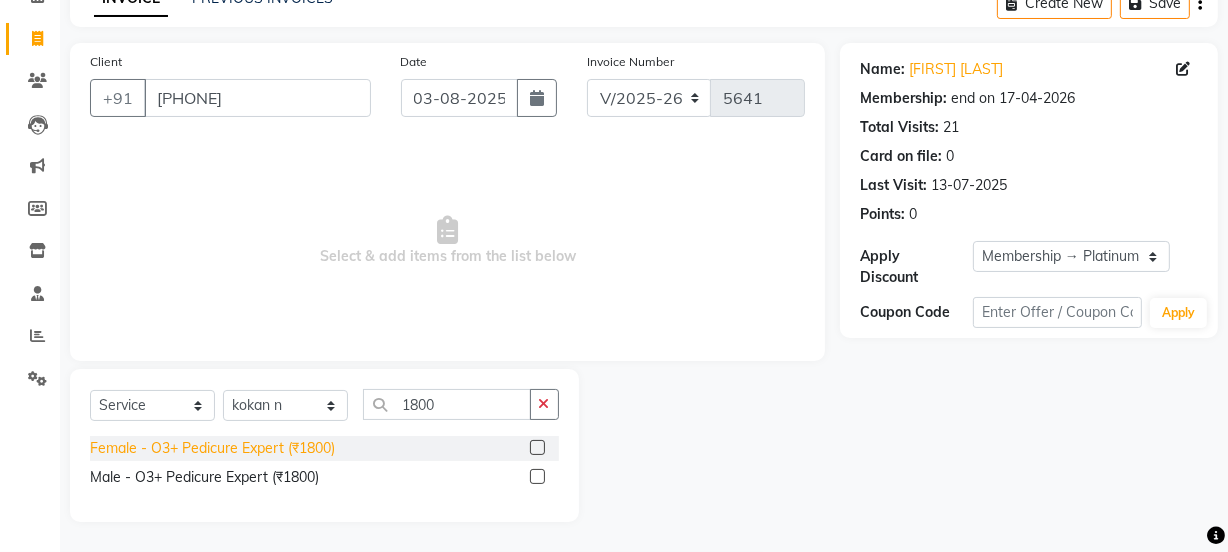 click on "Female - O3+ Pedicure Expert  (₹1800)" 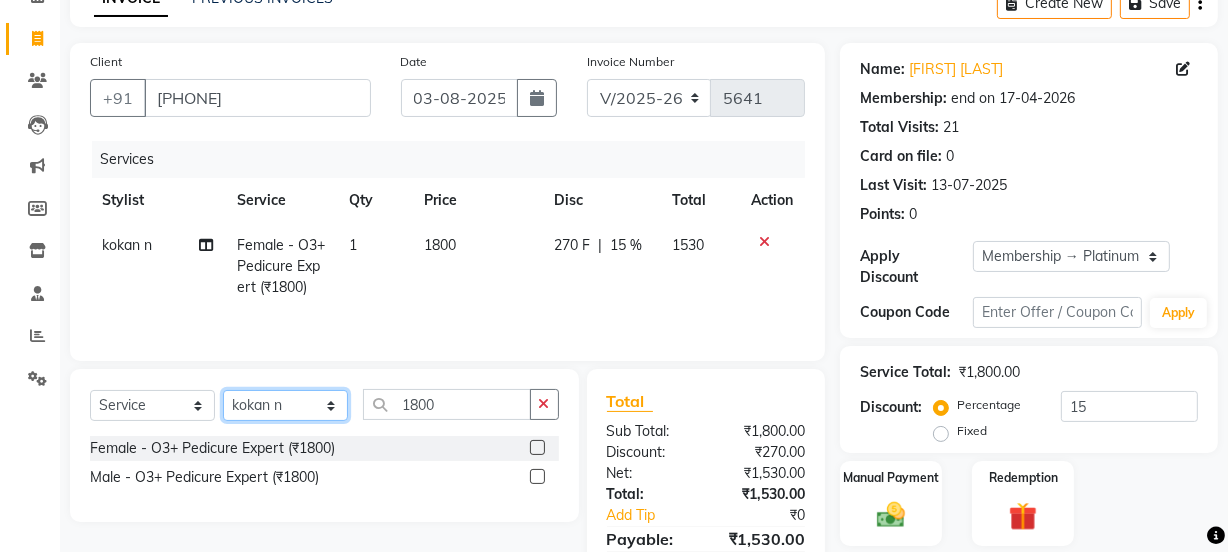click on "Select Stylist Chetan    Dipak Vaidyakar Huda  kokan  n Mahadev Mane Mosin ansari  Nayan Patil Pradip  Prem Mane Rajan Roma Rajput Sai Shirin shaikh Shop Shubham Anarase Sneha suport staff Sonali  Sudip  Sujata thapa Sunil Umesh" 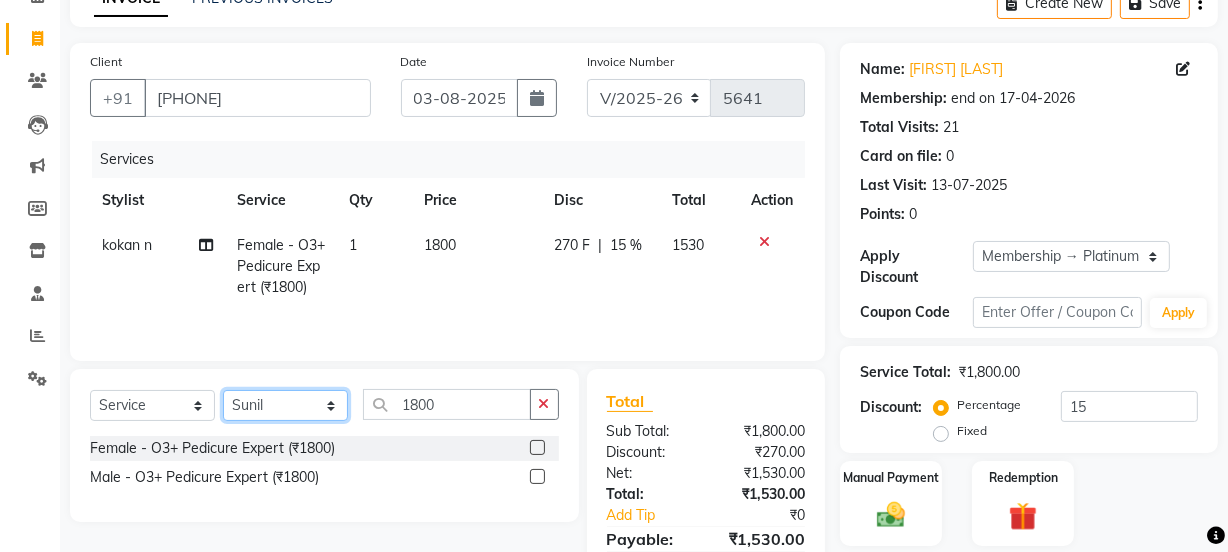 click on "Select Stylist Chetan    Dipak Vaidyakar Huda  kokan  n Mahadev Mane Mosin ansari  Nayan Patil Pradip  Prem Mane Rajan Roma Rajput Sai Shirin shaikh Shop Shubham Anarase Sneha suport staff Sonali  Sudip  Sujata thapa Sunil Umesh" 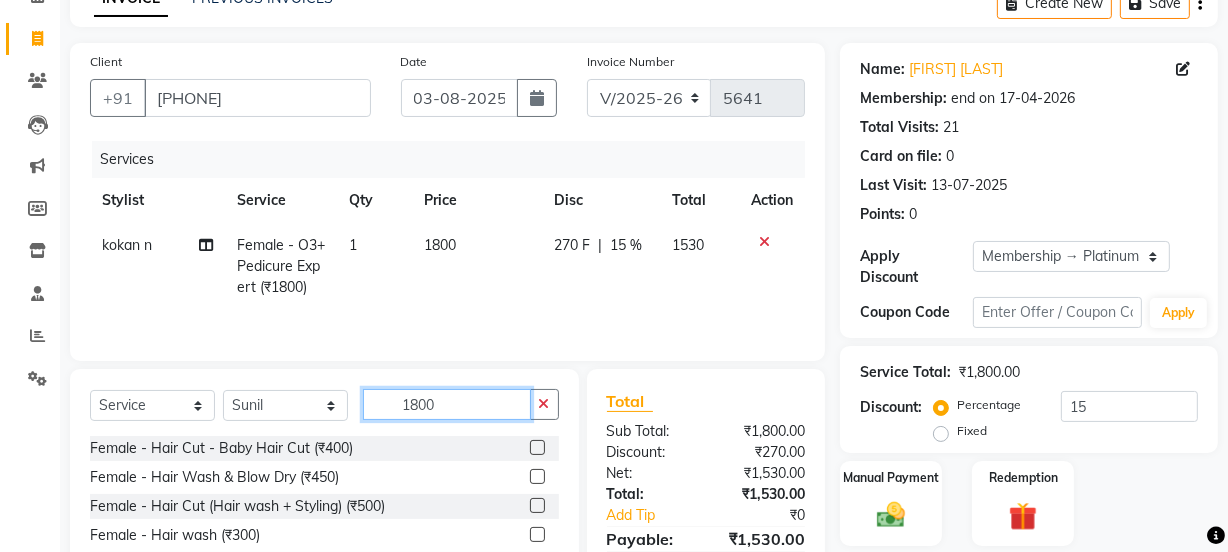 click on "1800" 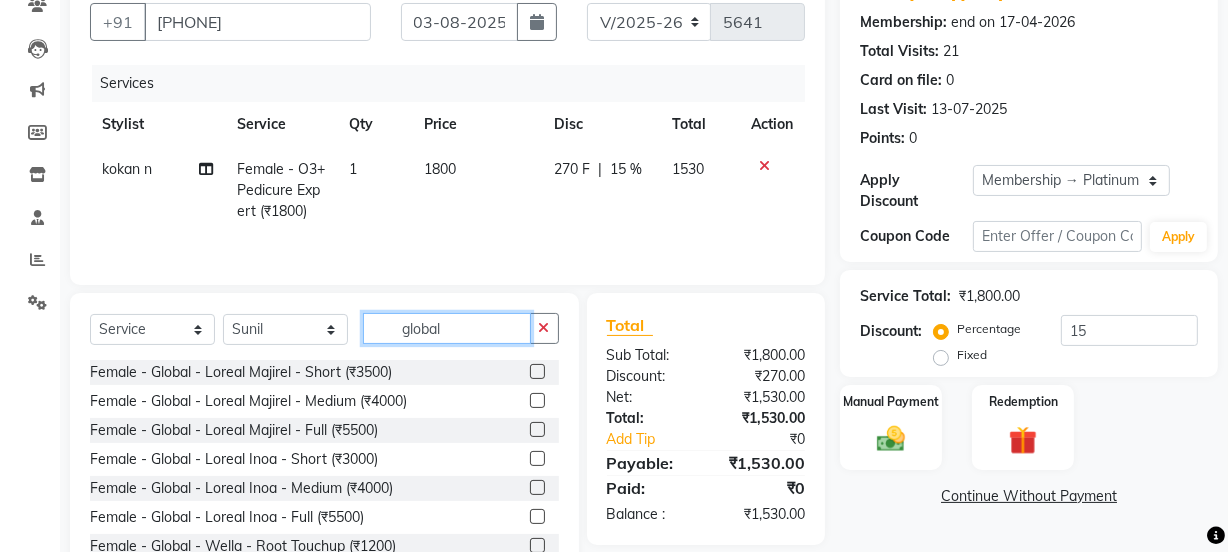 scroll, scrollTop: 250, scrollLeft: 0, axis: vertical 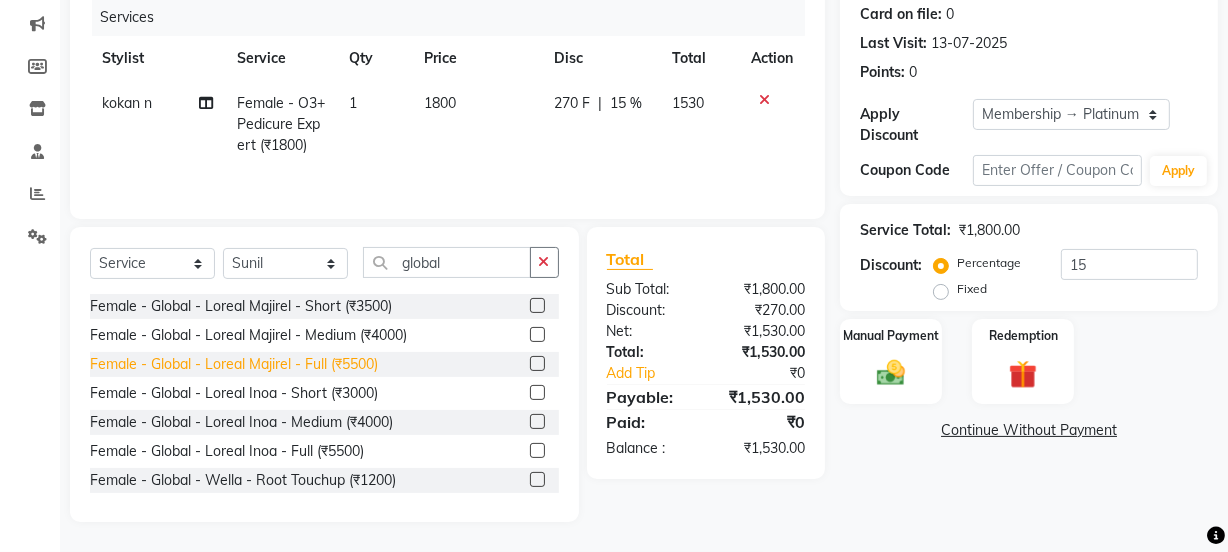 click on "Female - Global - Loreal Majirel - Full (₹5500)" 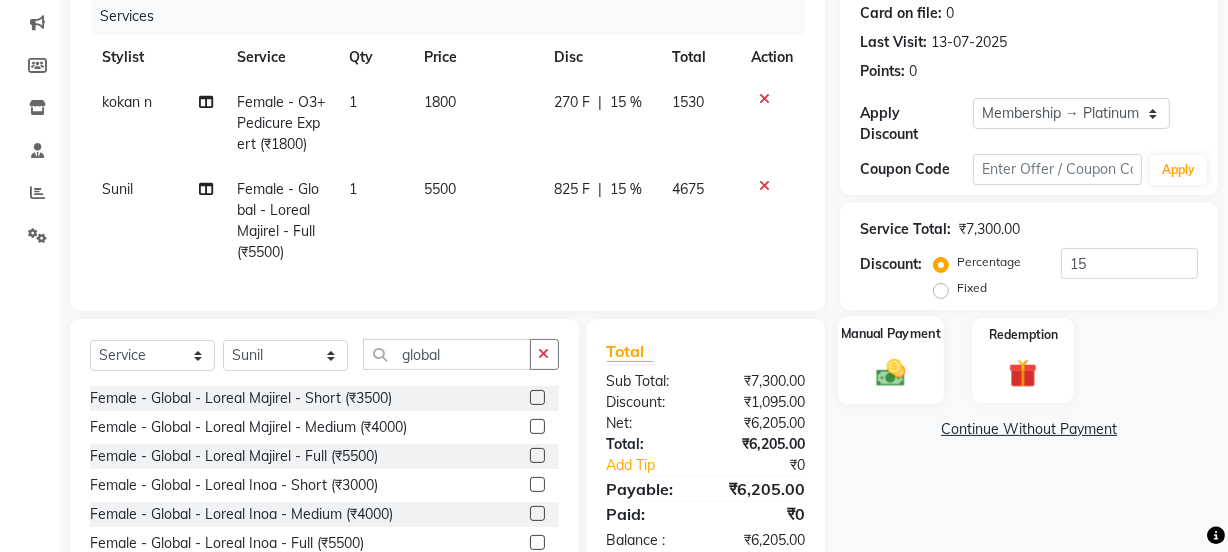 click on "Manual Payment" 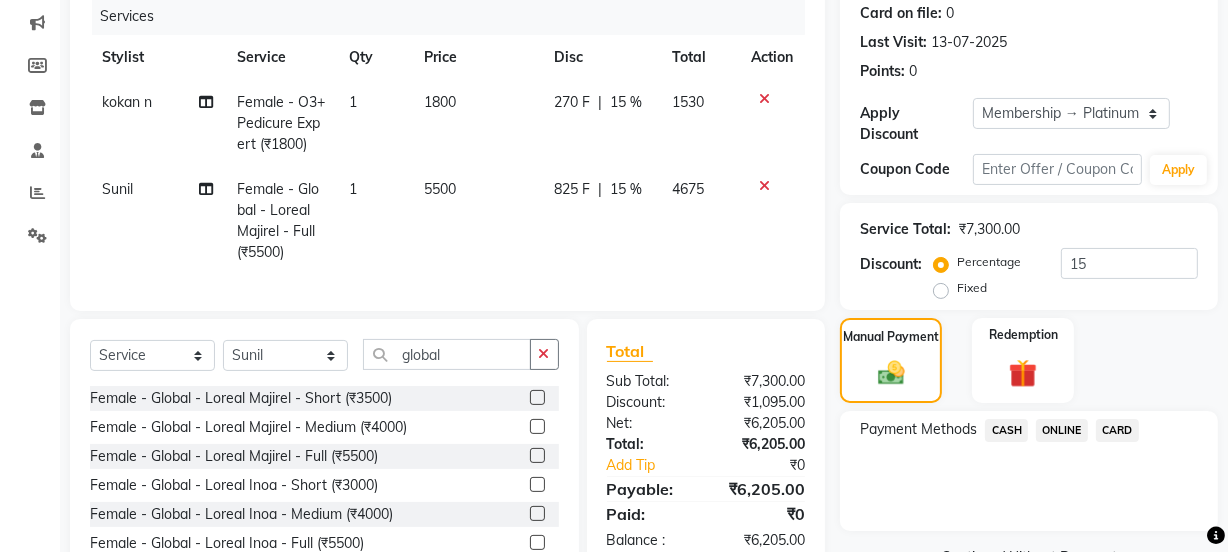 click on "ONLINE" 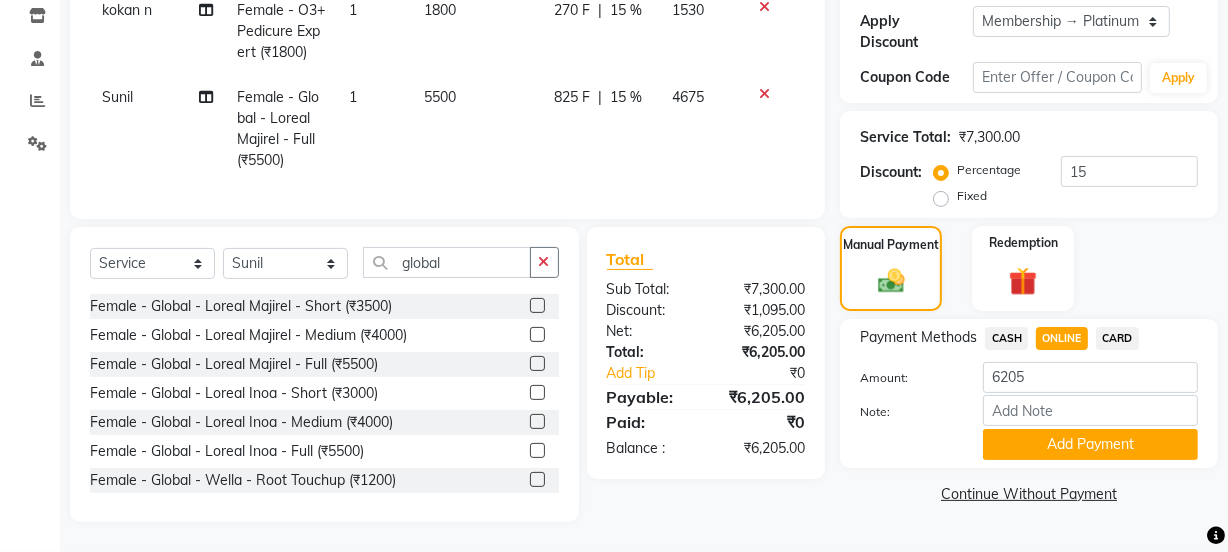scroll, scrollTop: 356, scrollLeft: 0, axis: vertical 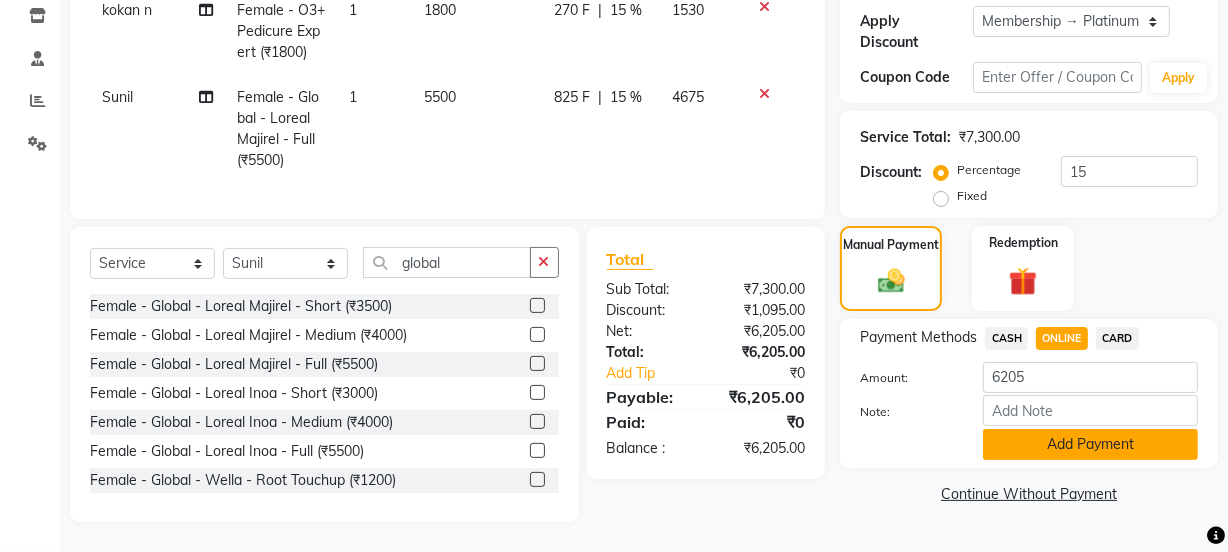 click on "Add Payment" 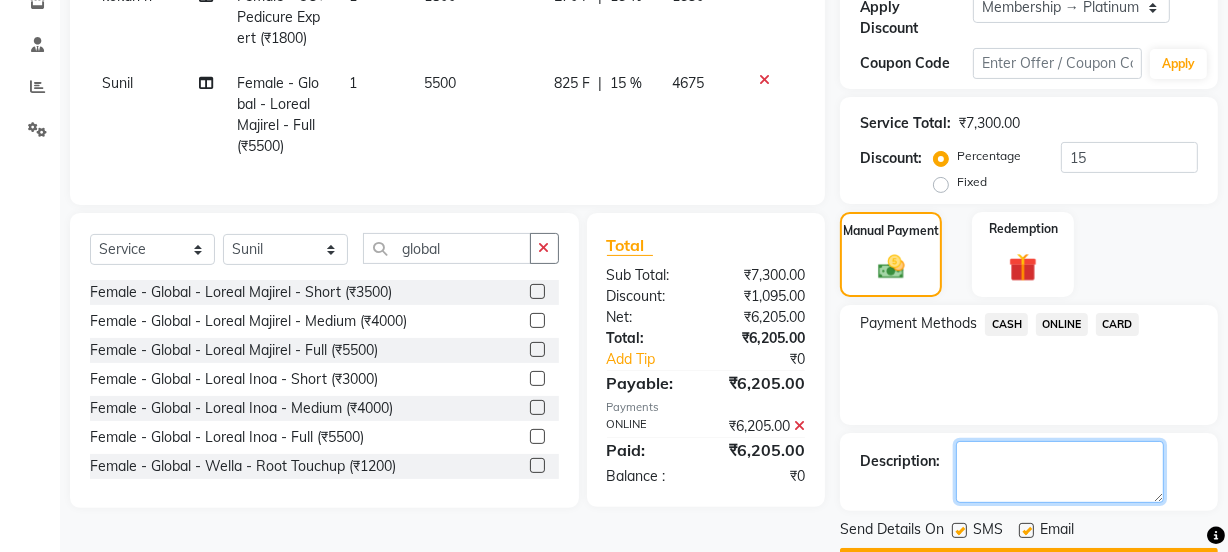 click 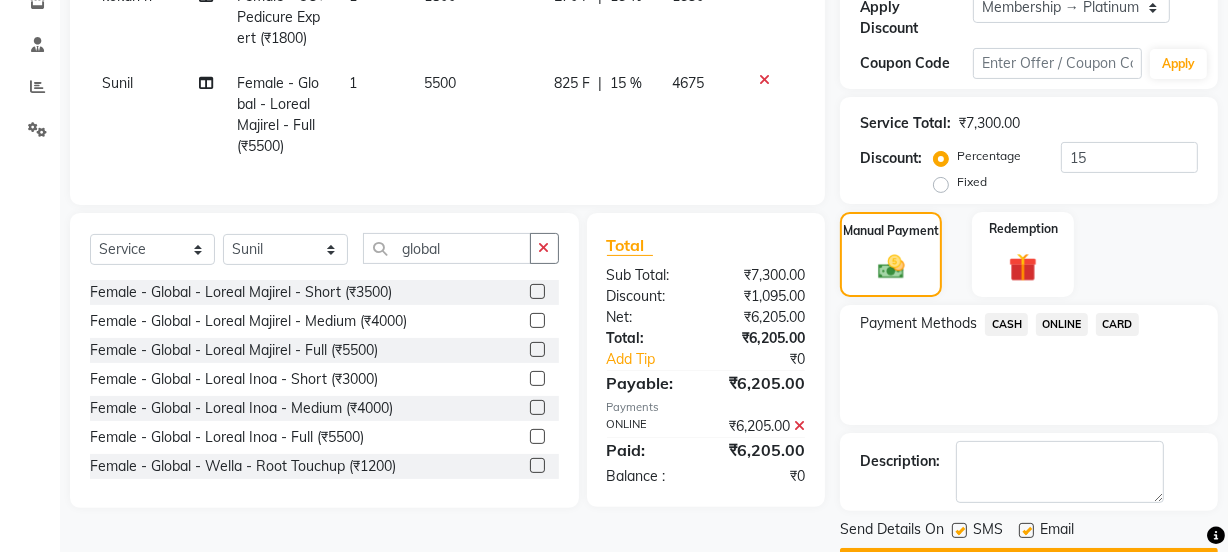 click 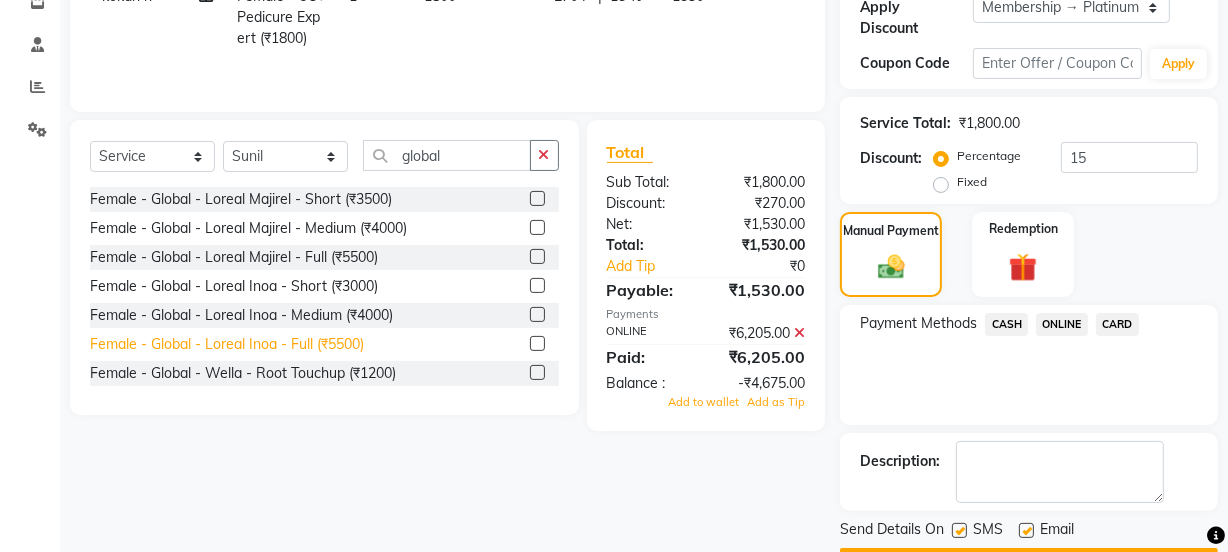click on "Female - Global - Loreal Inoa - Full (₹5500)" 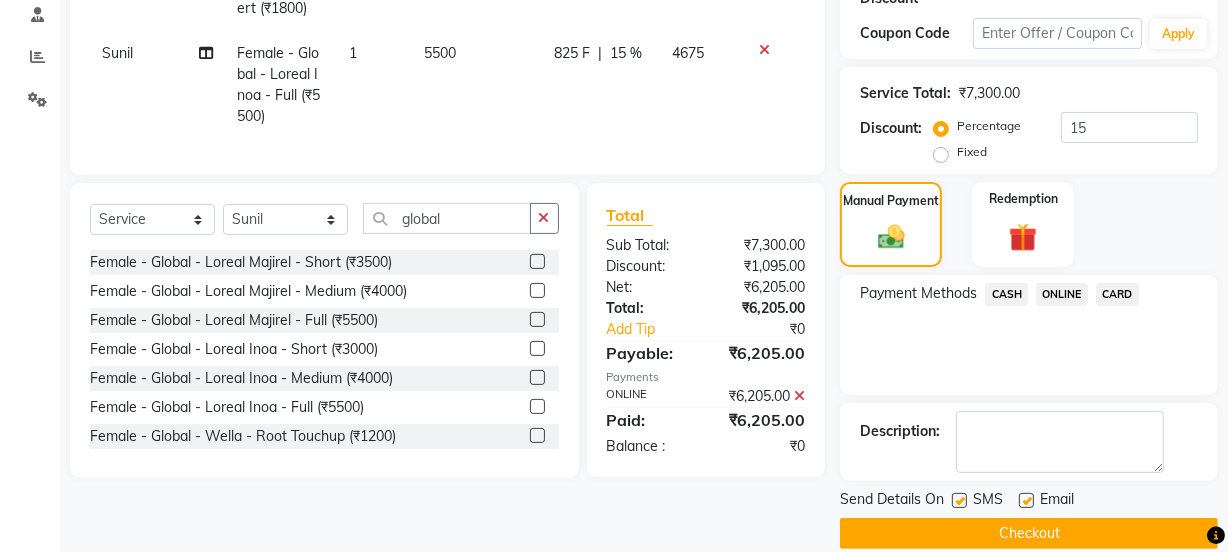scroll, scrollTop: 412, scrollLeft: 0, axis: vertical 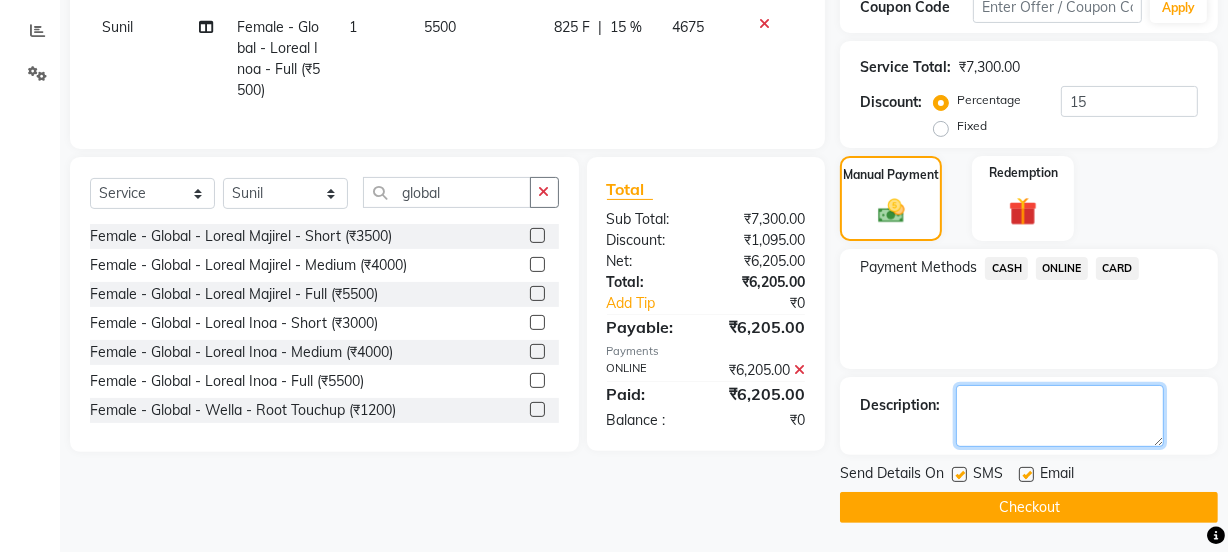click 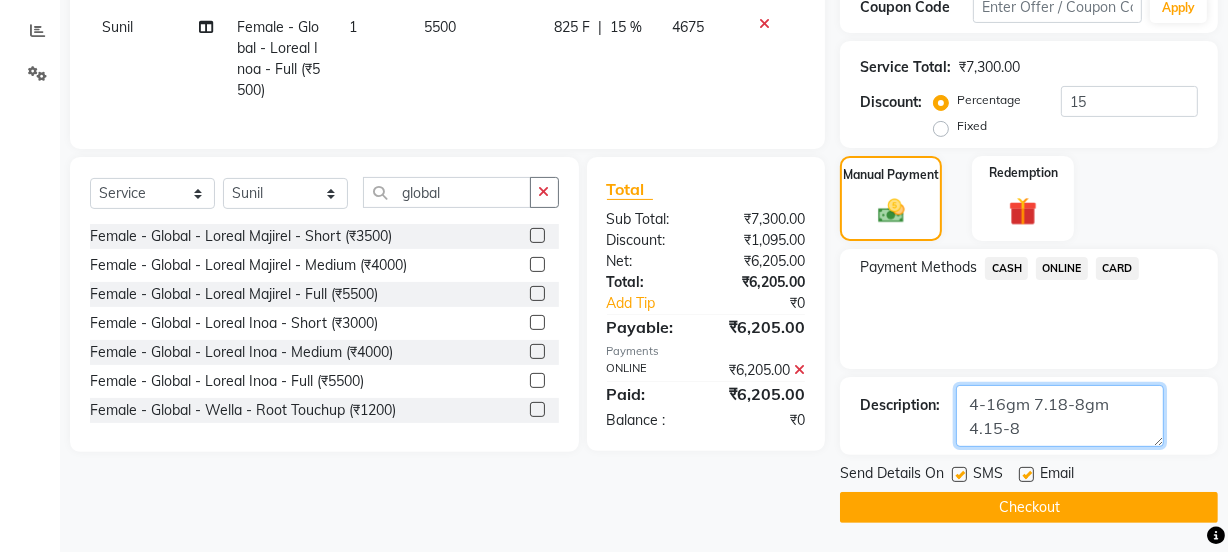 click 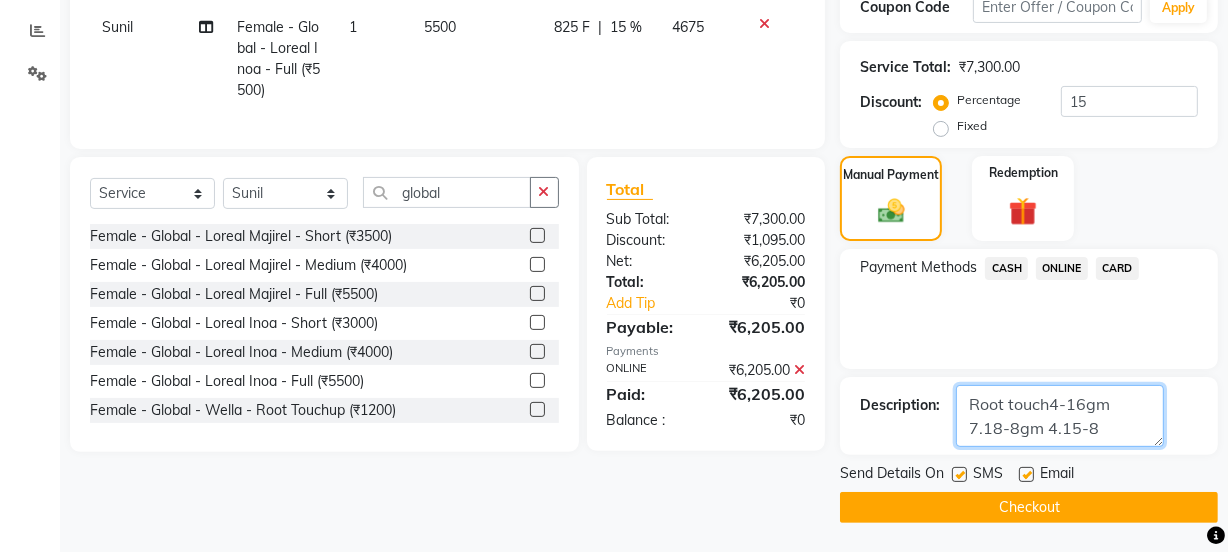 click 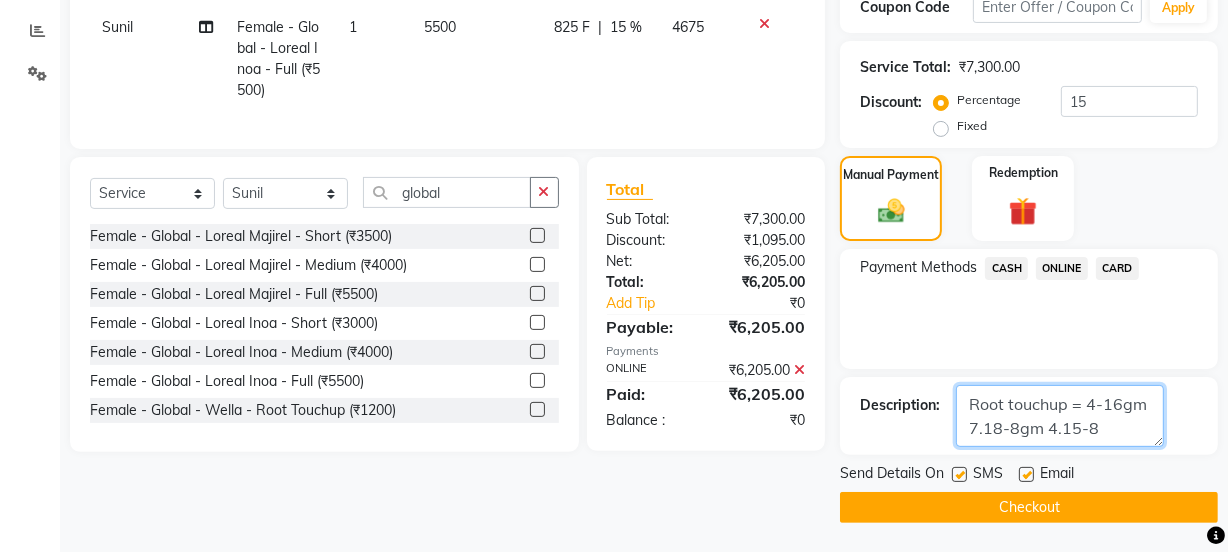 click 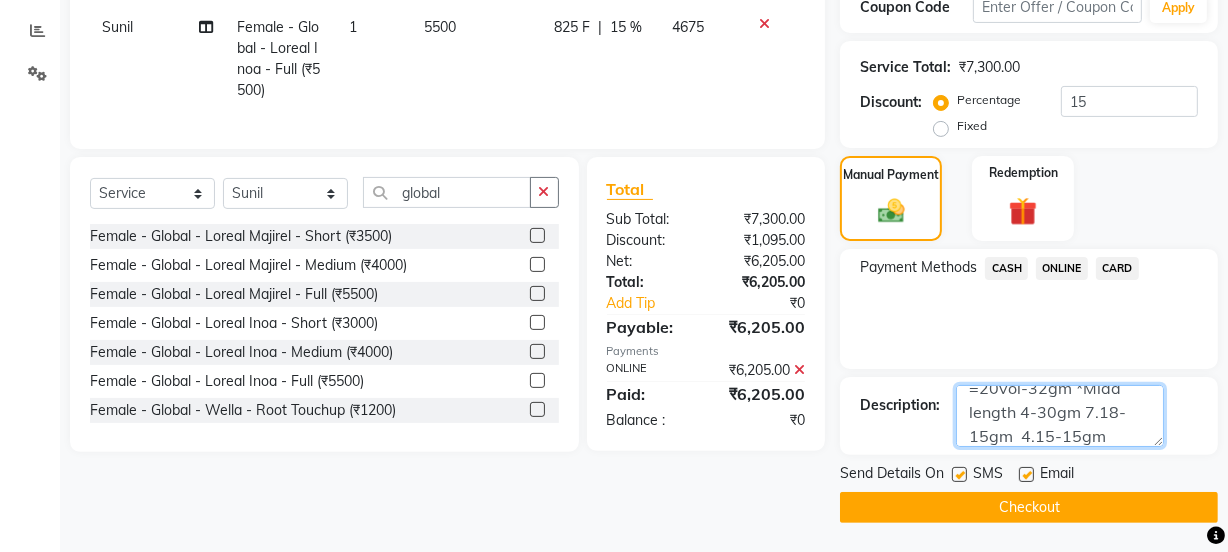 scroll, scrollTop: 88, scrollLeft: 0, axis: vertical 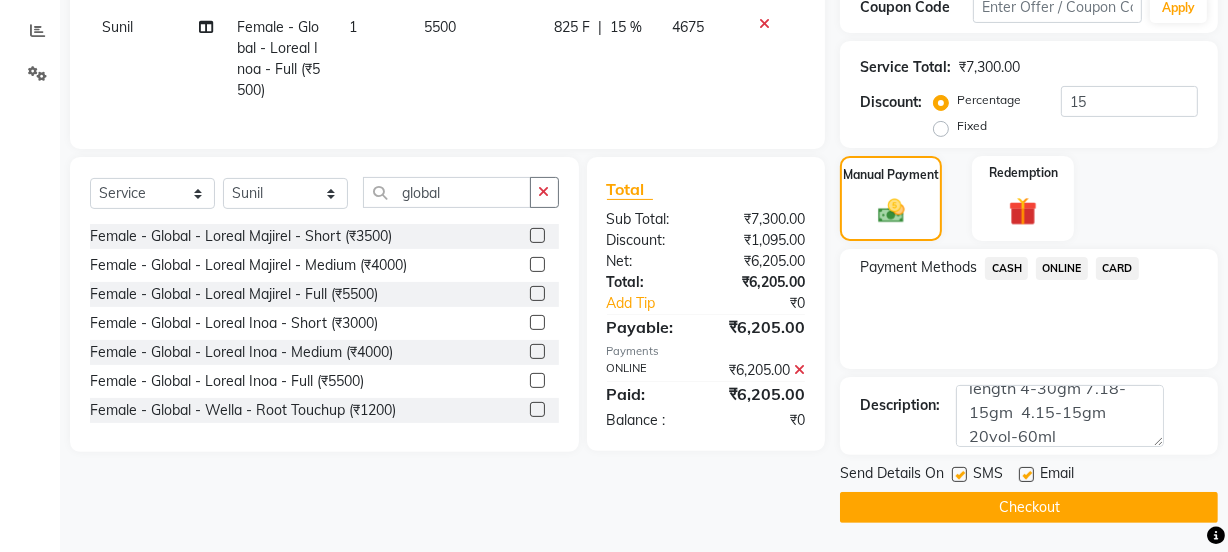 click on "Checkout" 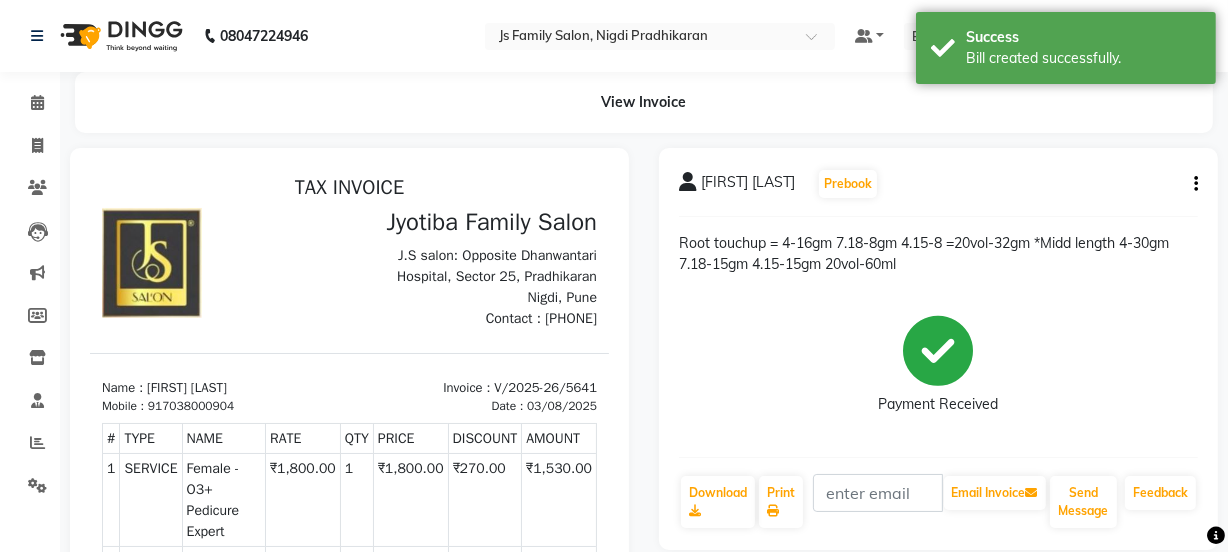scroll, scrollTop: 0, scrollLeft: 0, axis: both 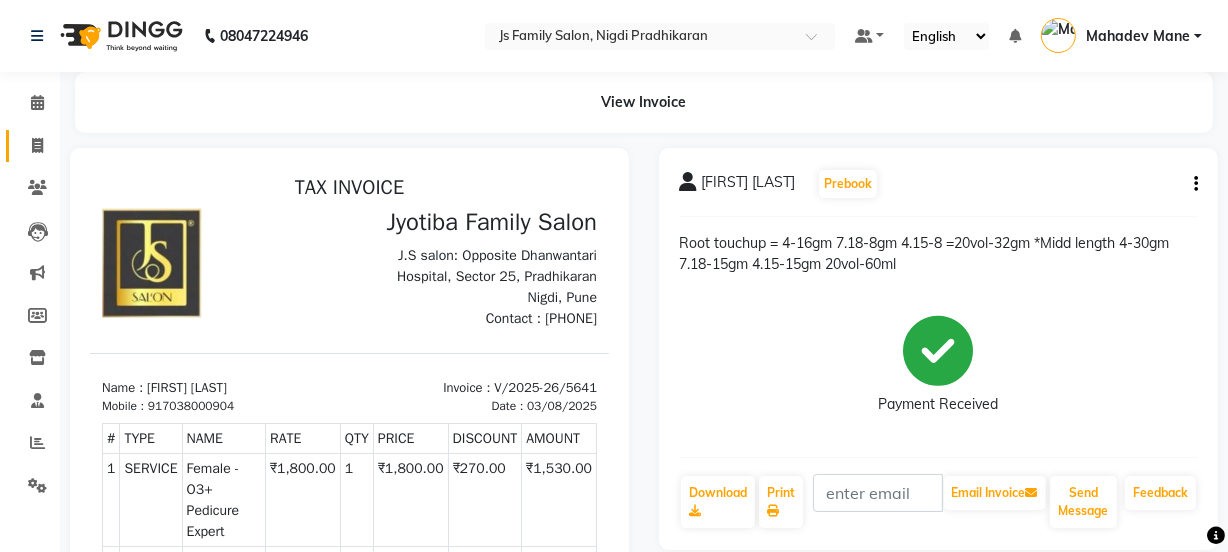 click on "Invoice" 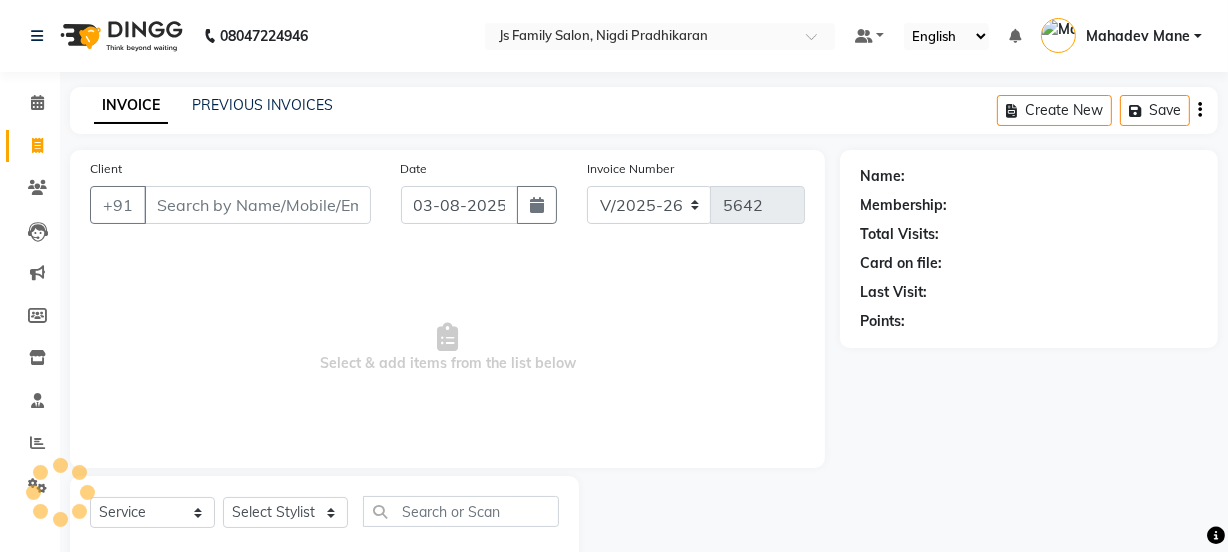 scroll, scrollTop: 50, scrollLeft: 0, axis: vertical 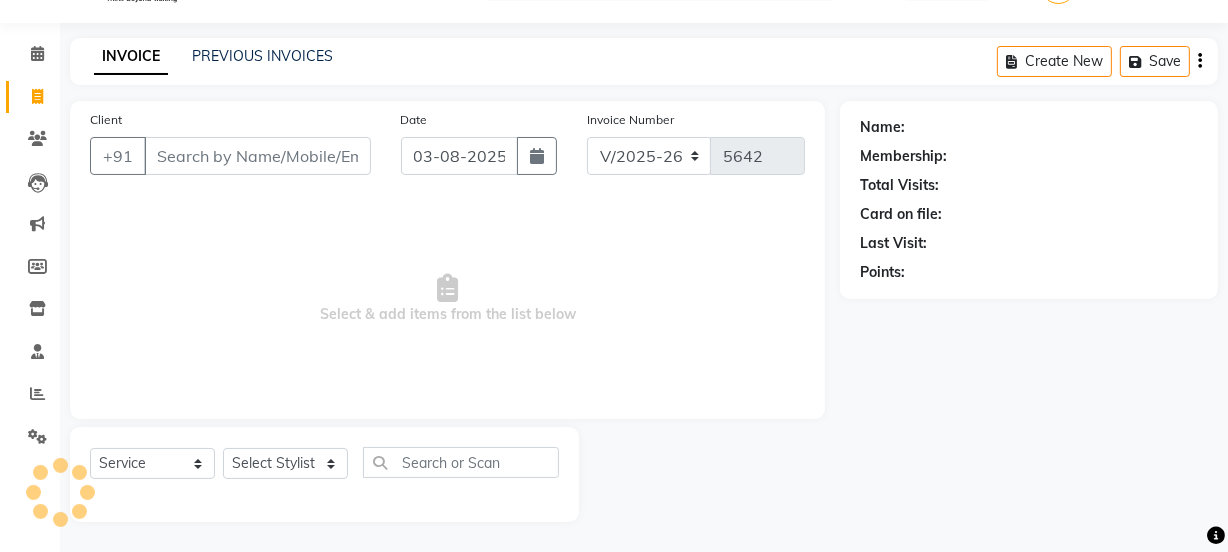 click on "Client" at bounding box center [257, 156] 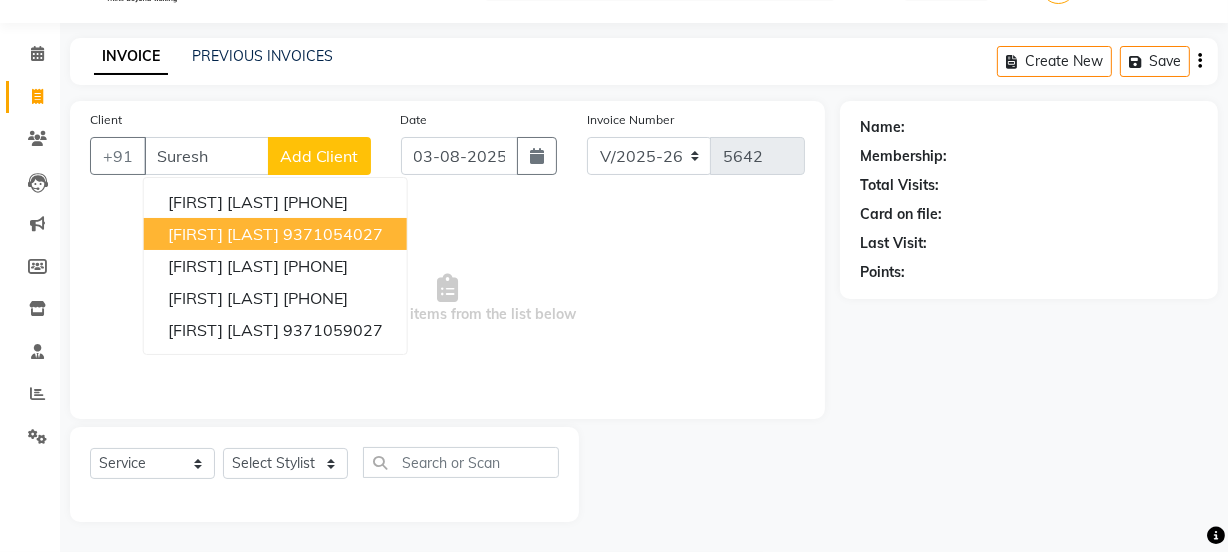 click on "Suresh Sharma" at bounding box center (223, 234) 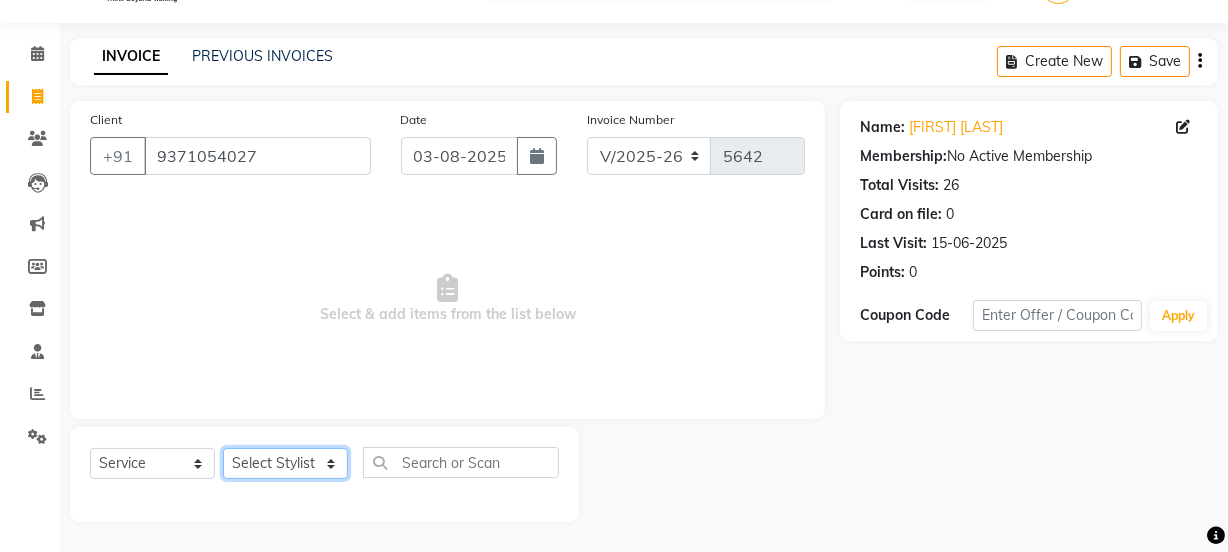 click on "Select Stylist Chetan    Dipak Vaidyakar Huda  kokan  n Mahadev Mane Mosin ansari  Nayan Patil Pradip  Prem Mane Rajan Roma Rajput Sai Shirin shaikh Shop Shubham Anarase Sneha suport staff Sonali  Sudip  Sujata thapa Sunil Umesh" 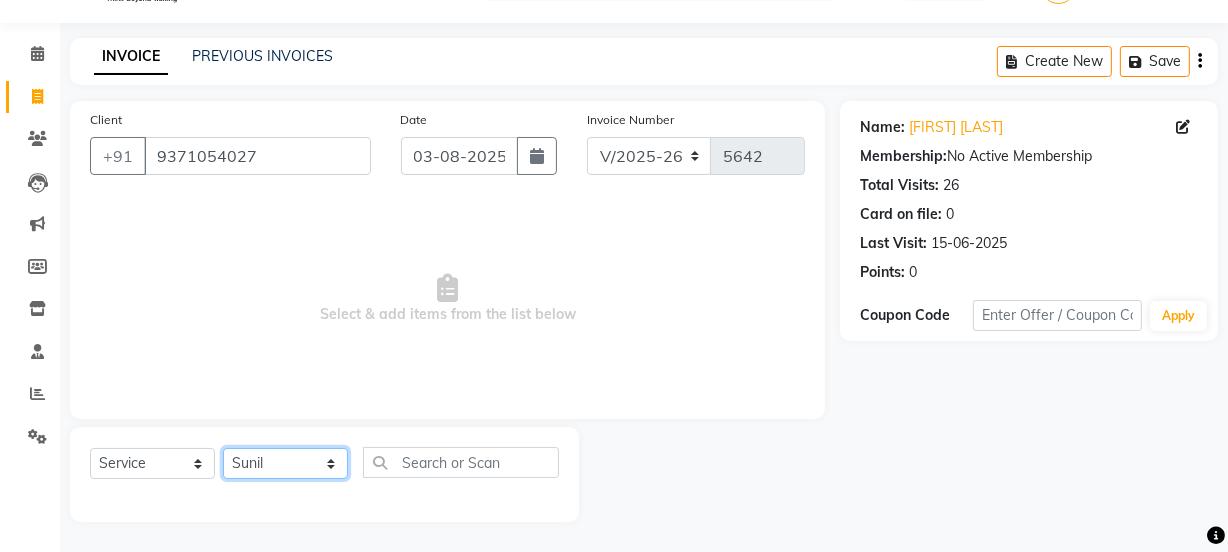 click on "Select Stylist Chetan    Dipak Vaidyakar Huda  kokan  n Mahadev Mane Mosin ansari  Nayan Patil Pradip  Prem Mane Rajan Roma Rajput Sai Shirin shaikh Shop Shubham Anarase Sneha suport staff Sonali  Sudip  Sujata thapa Sunil Umesh" 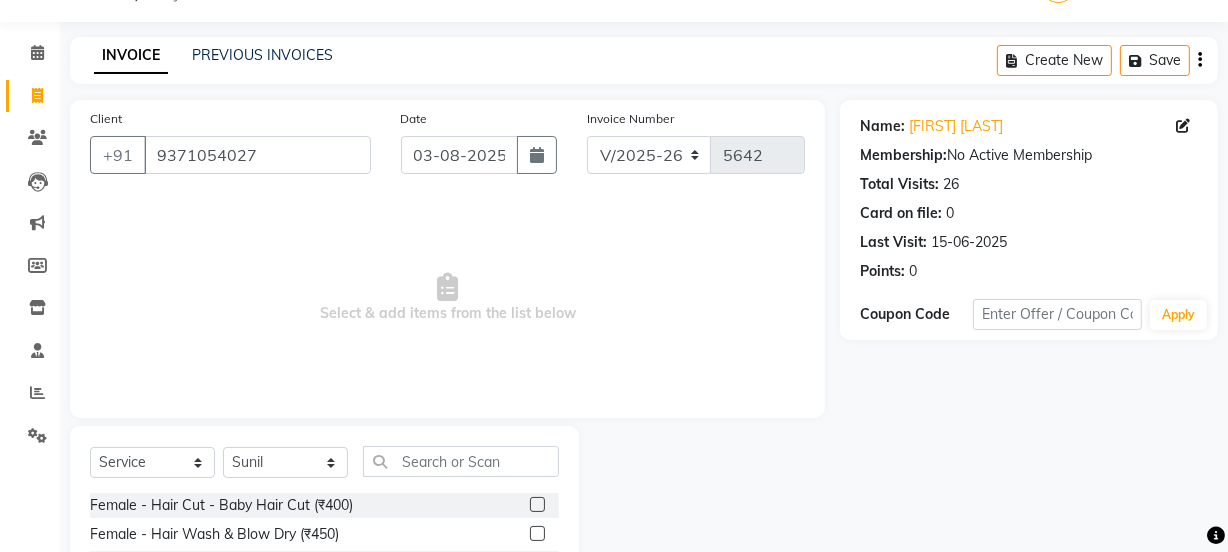 drag, startPoint x: 435, startPoint y: 439, endPoint x: 436, endPoint y: 450, distance: 11.045361 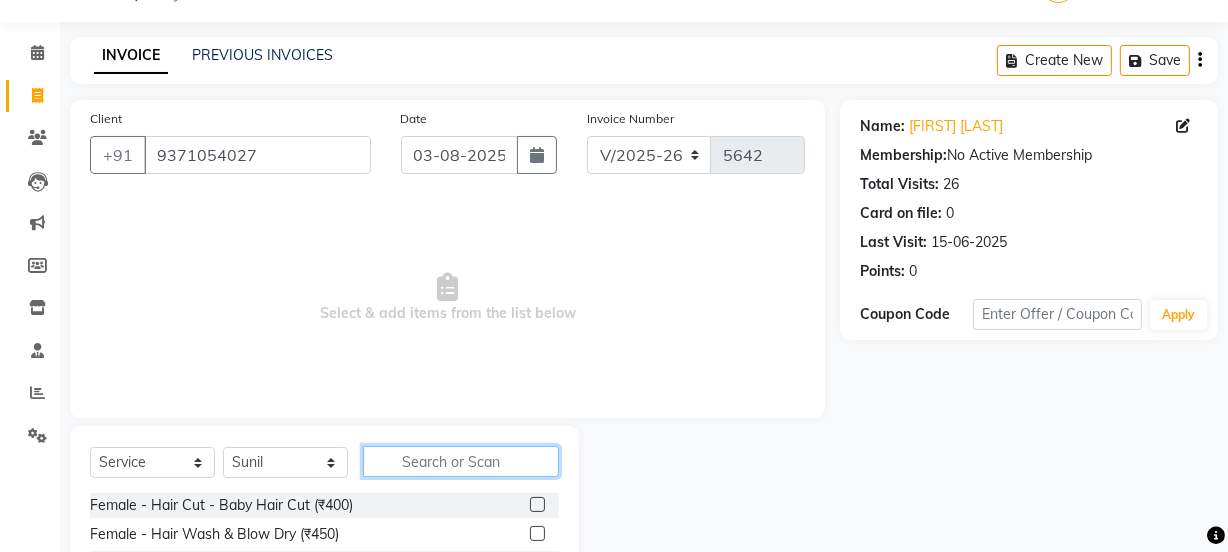 click 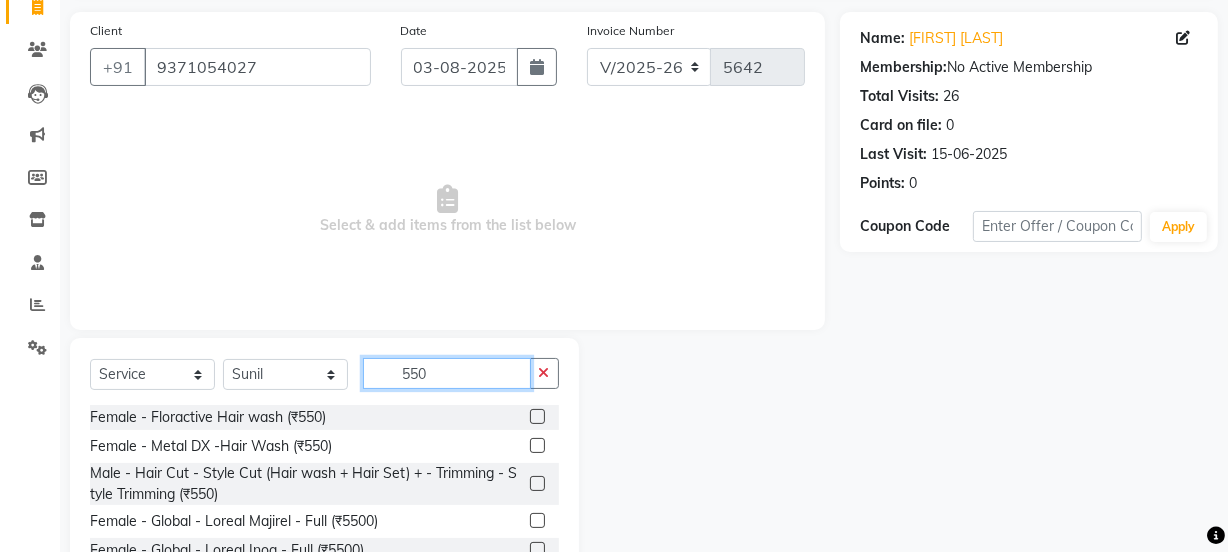 scroll, scrollTop: 240, scrollLeft: 0, axis: vertical 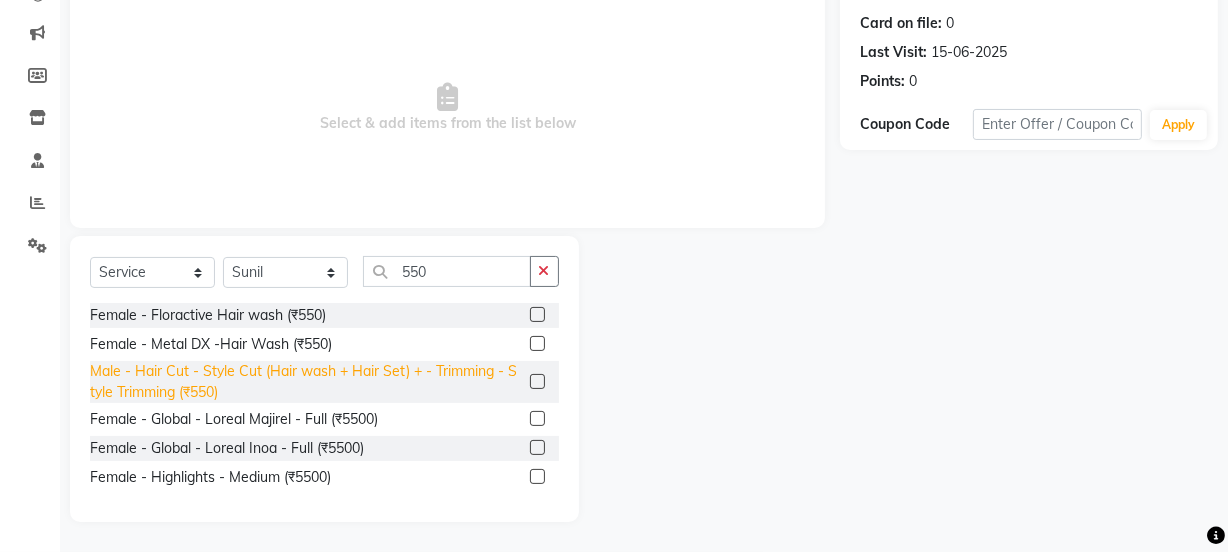 click on "Male - Hair Cut - Style Cut (Hair wash + Hair Set) + - Trimming - Style Trimming (₹550)" 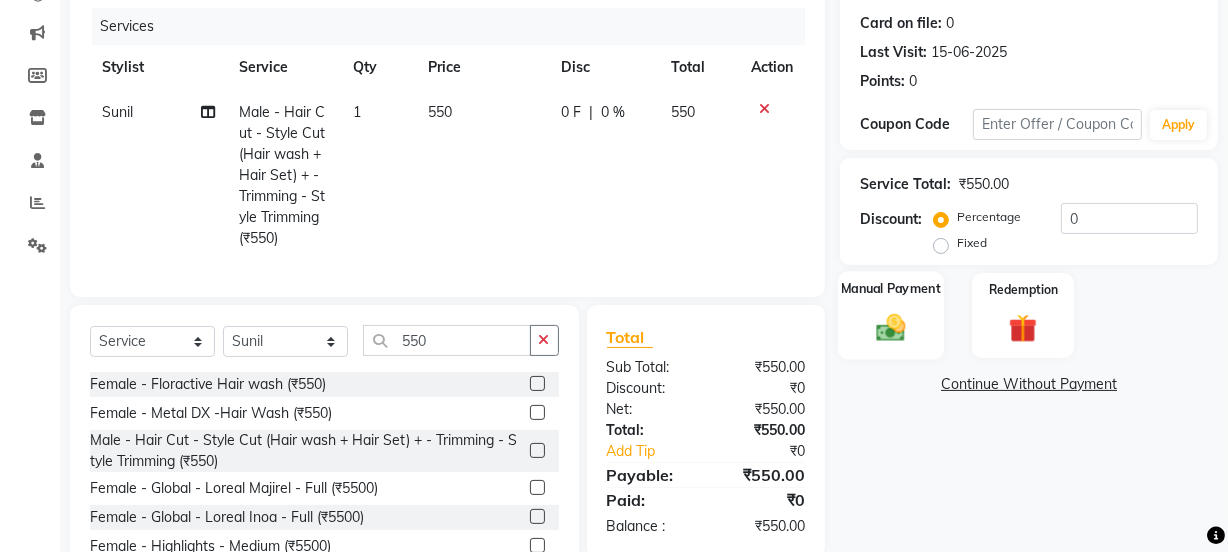 click on "Manual Payment" 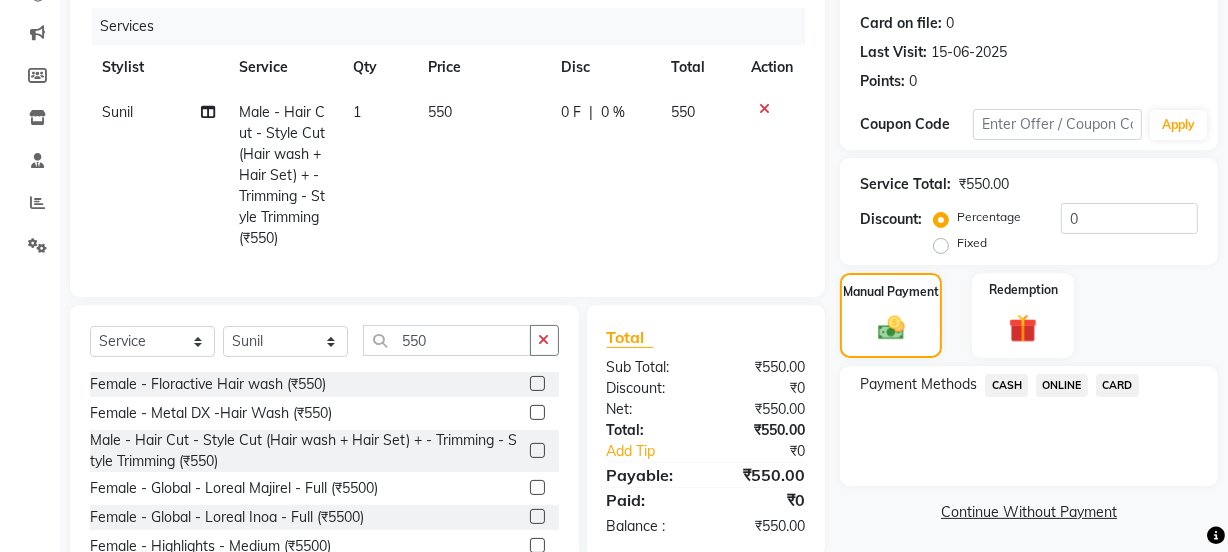 drag, startPoint x: 1050, startPoint y: 378, endPoint x: 1060, endPoint y: 387, distance: 13.453624 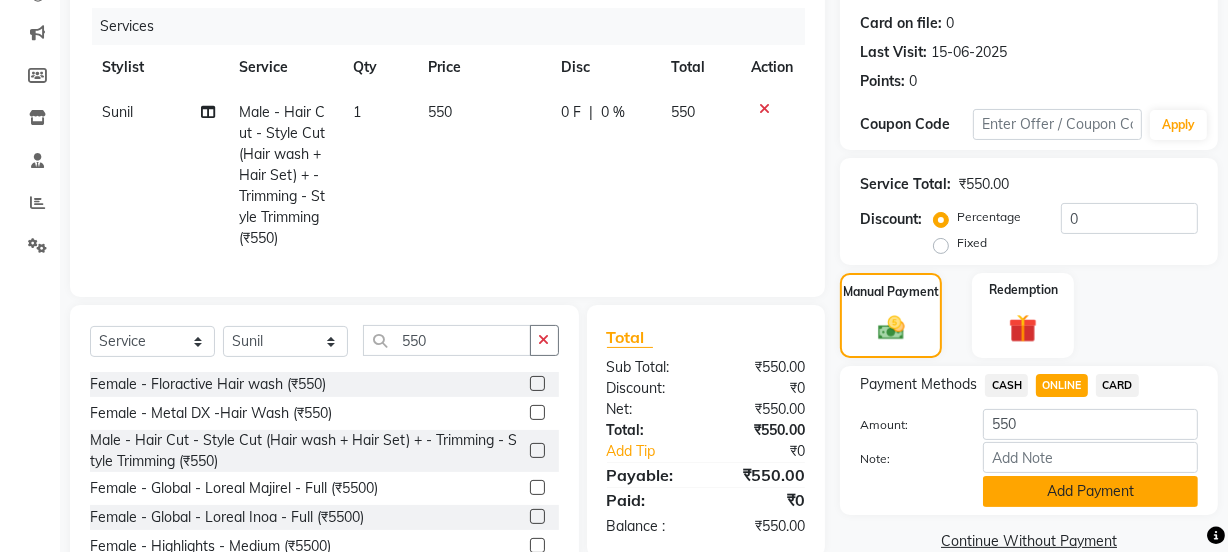 click on "Add Payment" 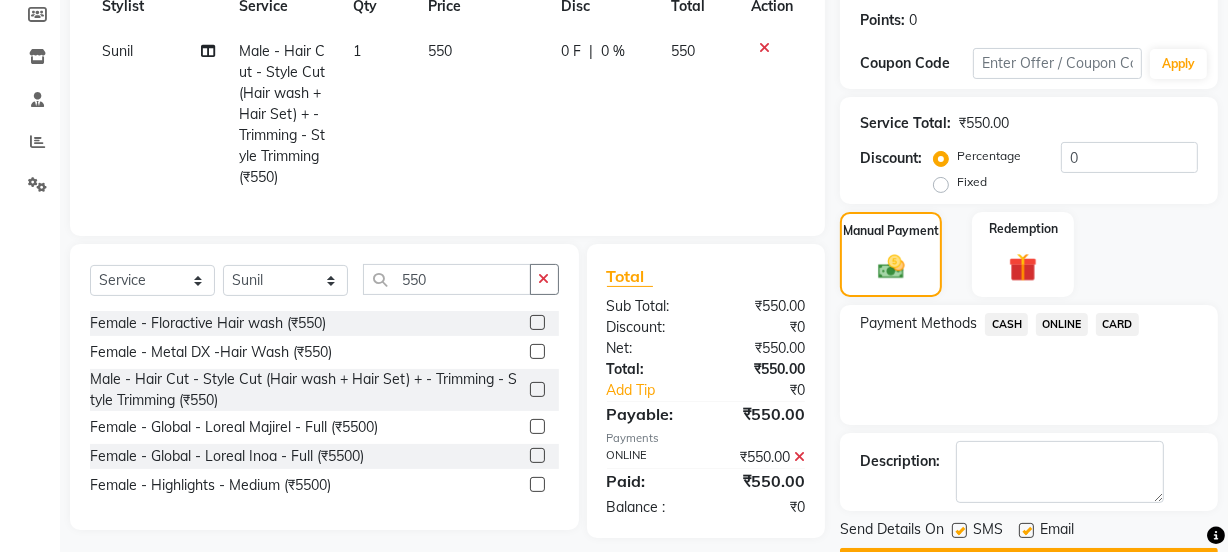 scroll, scrollTop: 357, scrollLeft: 0, axis: vertical 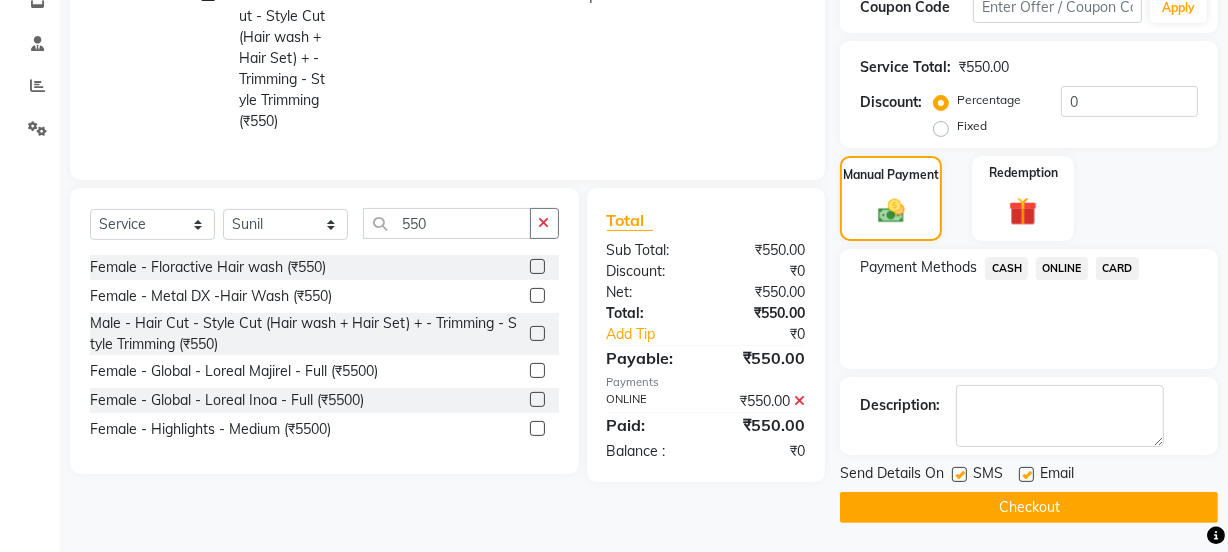 click on "Checkout" 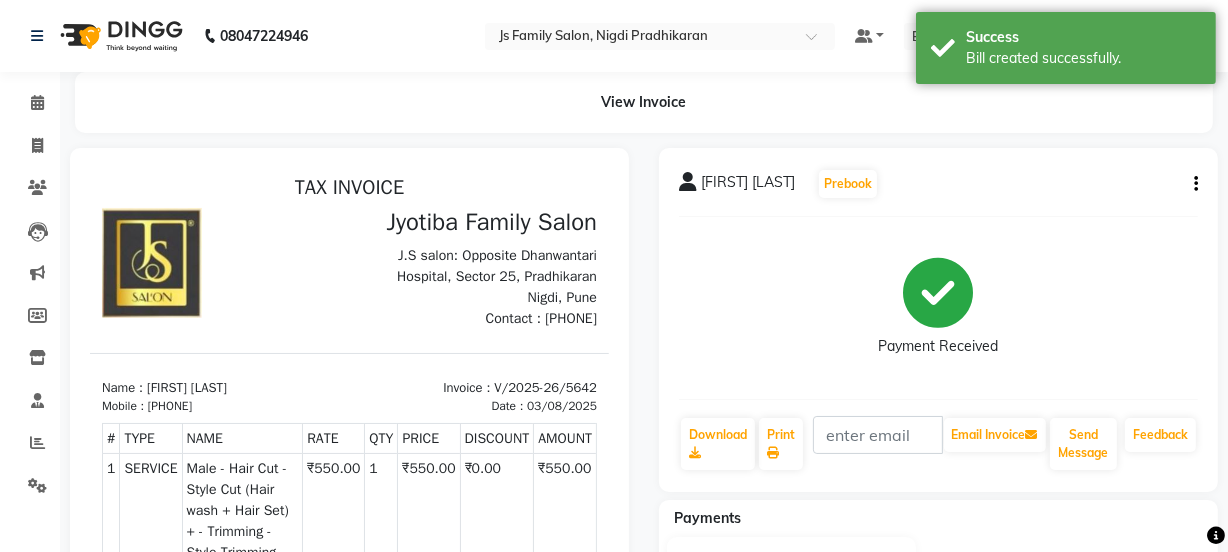 scroll, scrollTop: 0, scrollLeft: 0, axis: both 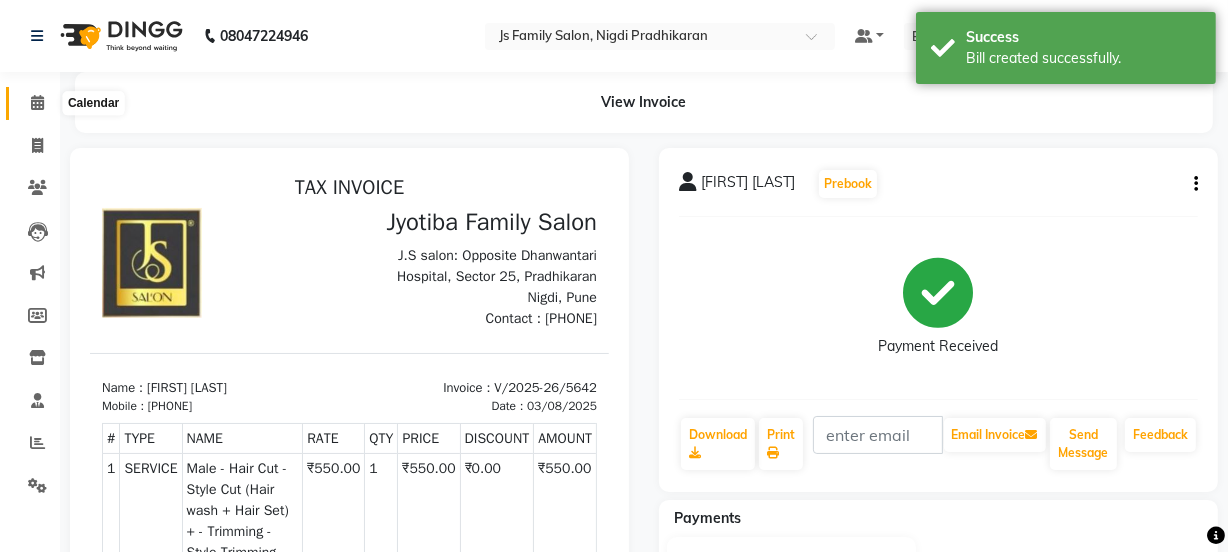 click 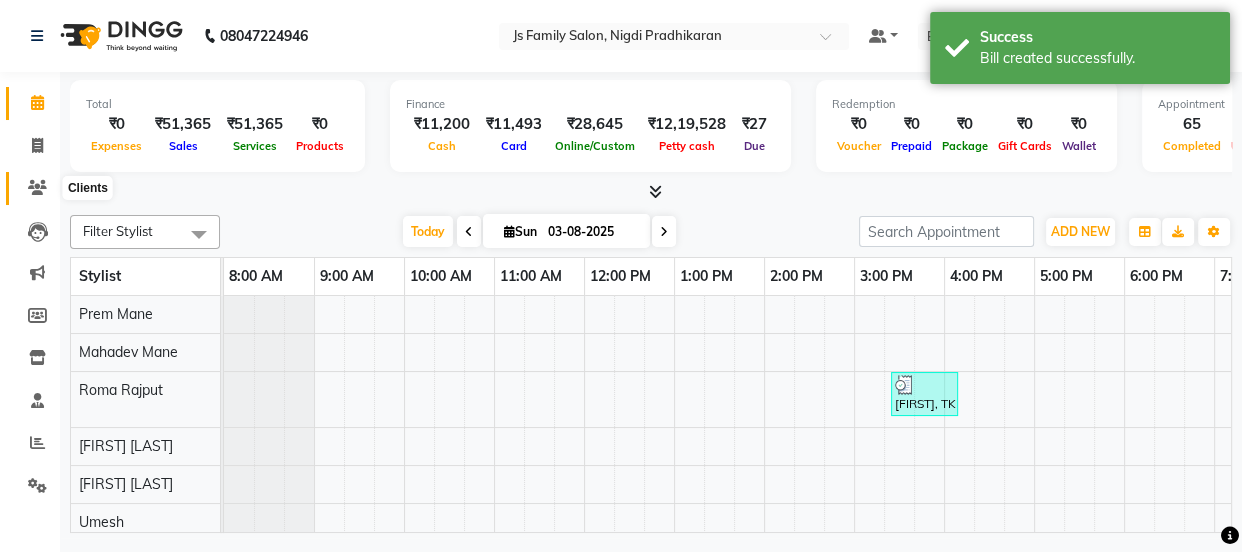click 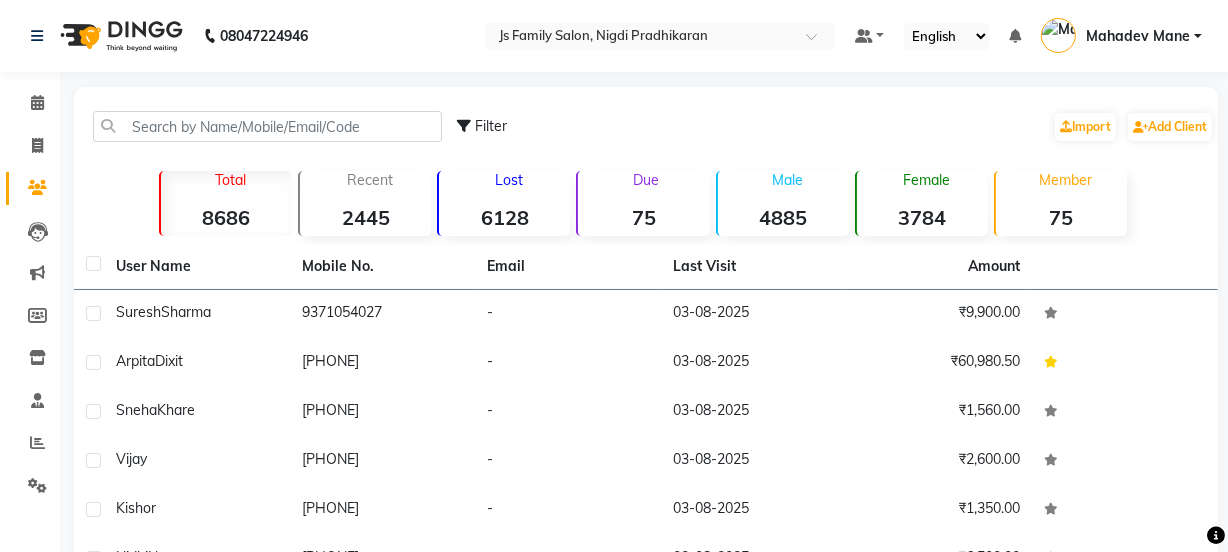 click on "75" 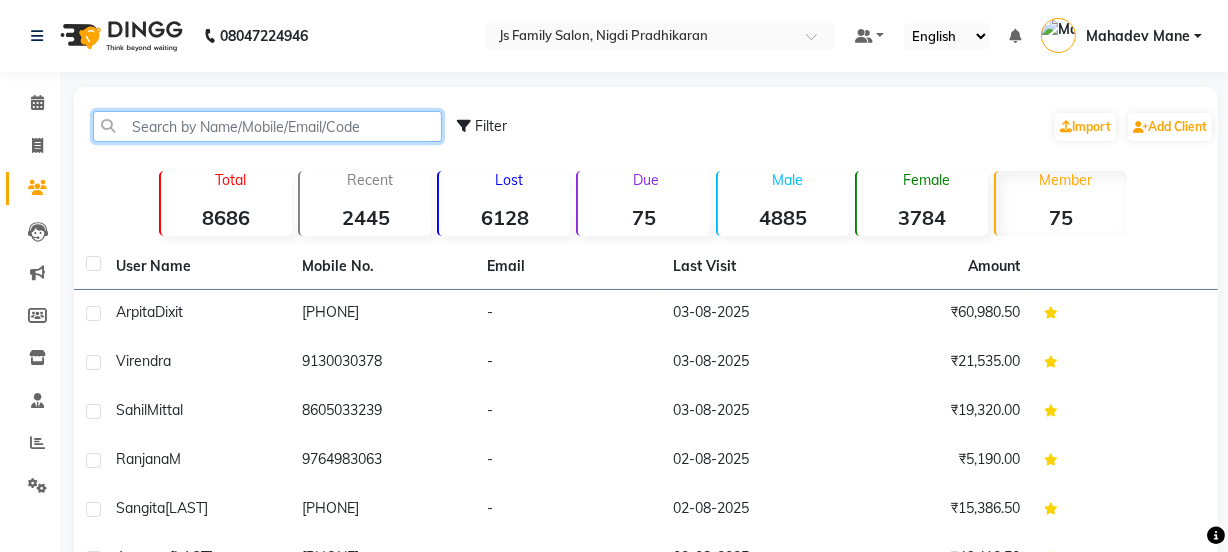 click 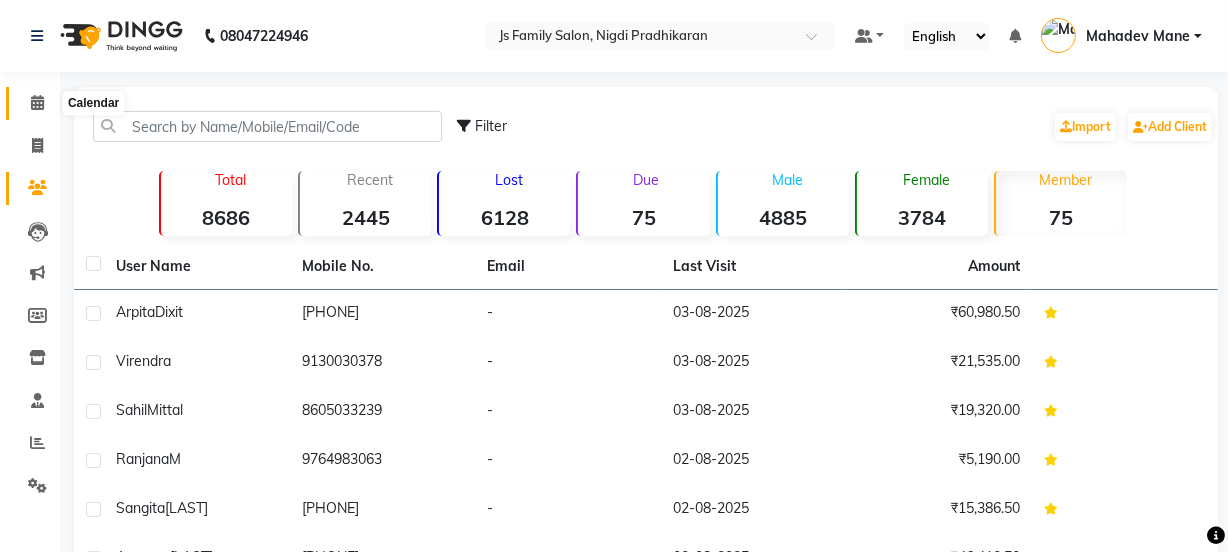 click 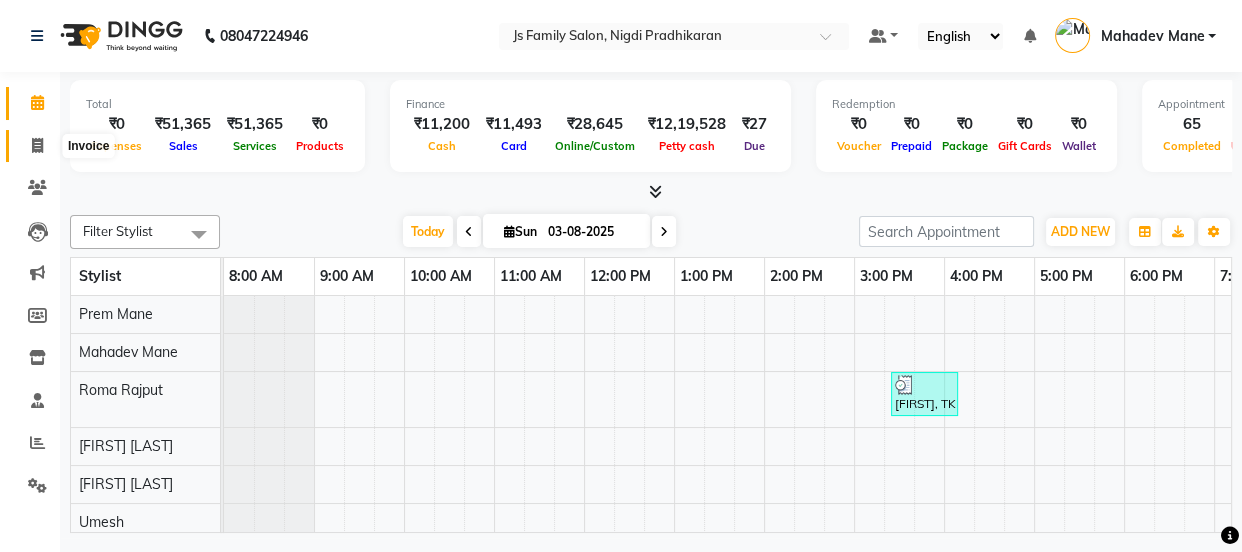 click 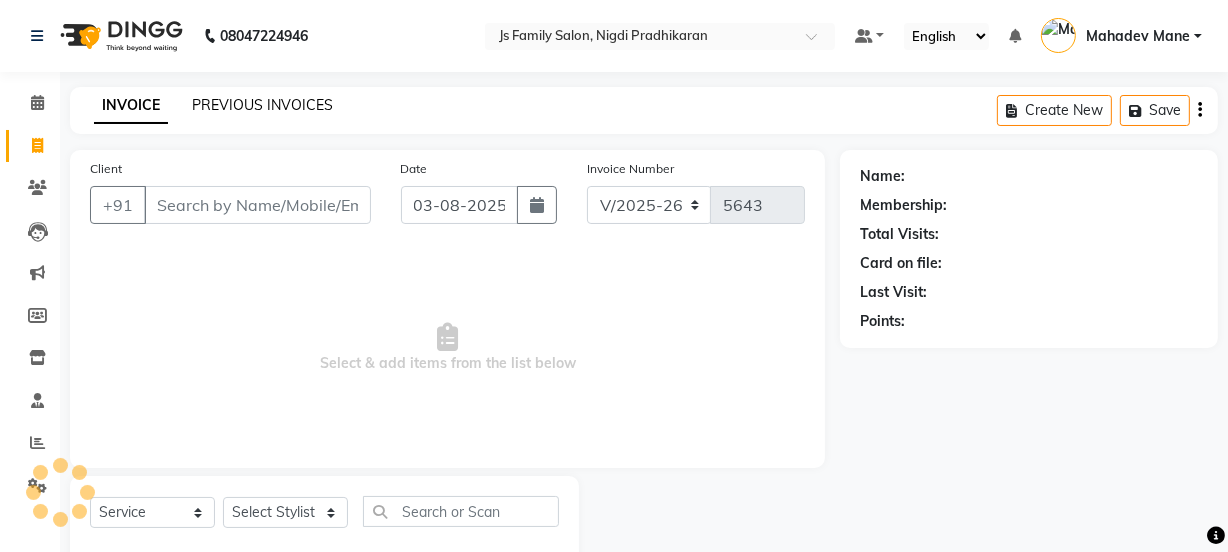 click on "PREVIOUS INVOICES" 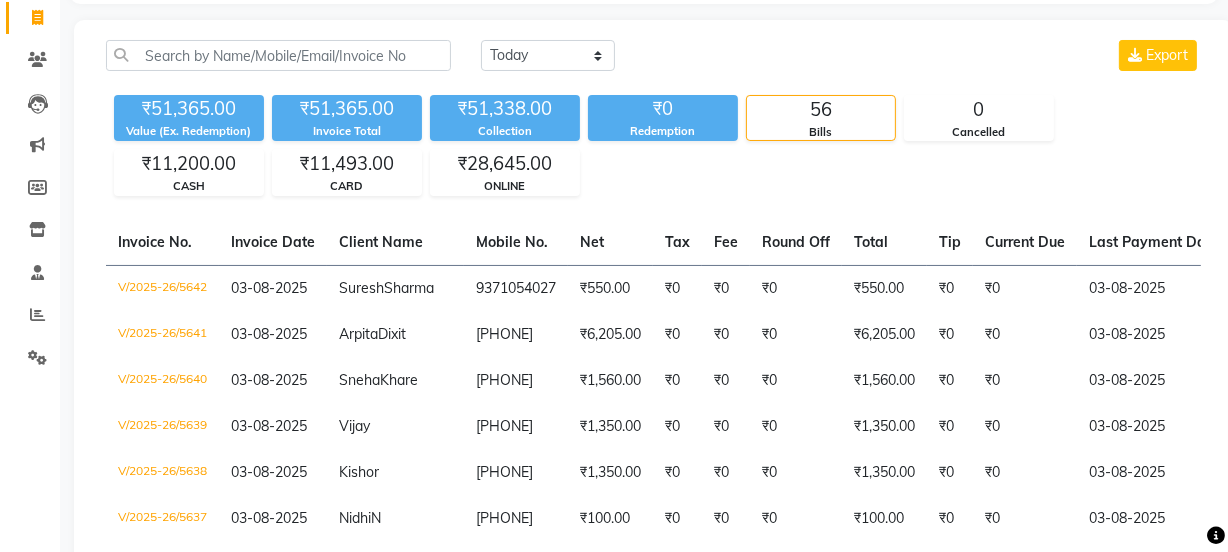 scroll, scrollTop: 0, scrollLeft: 0, axis: both 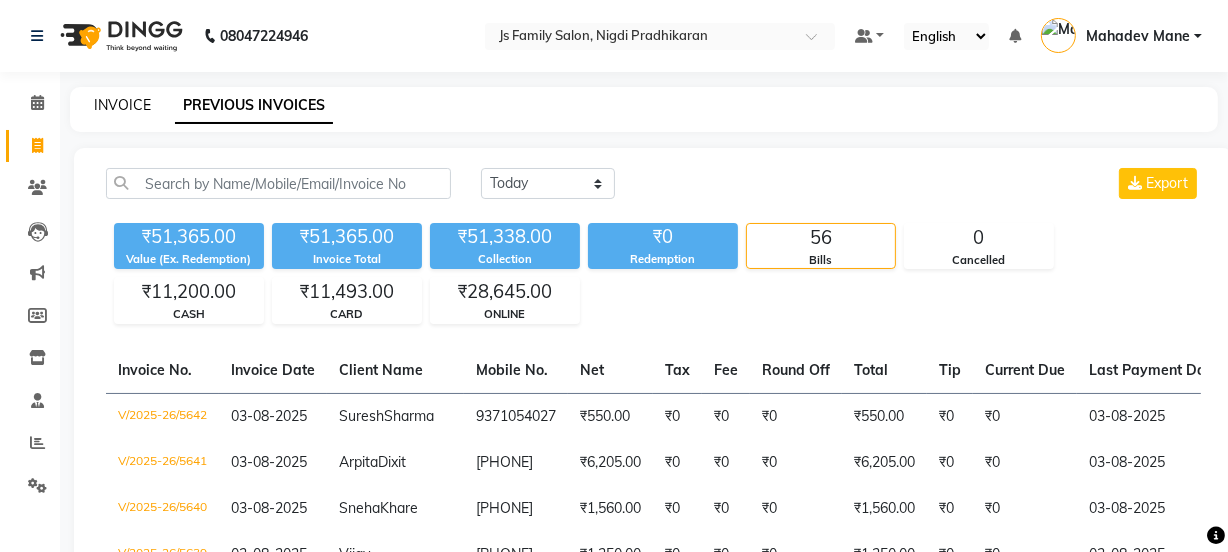 click on "INVOICE" 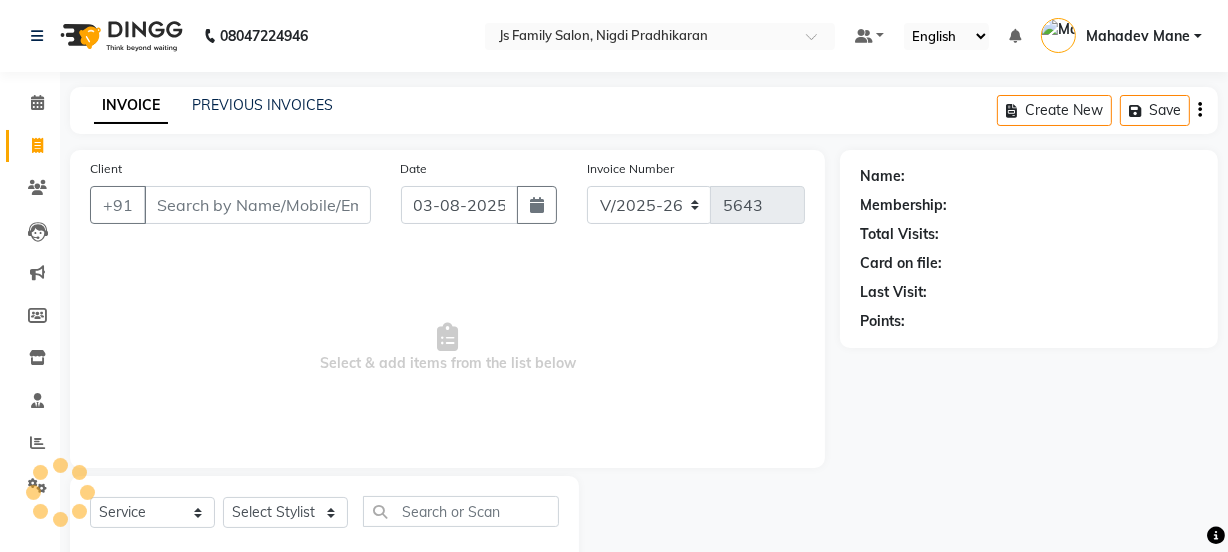 scroll, scrollTop: 50, scrollLeft: 0, axis: vertical 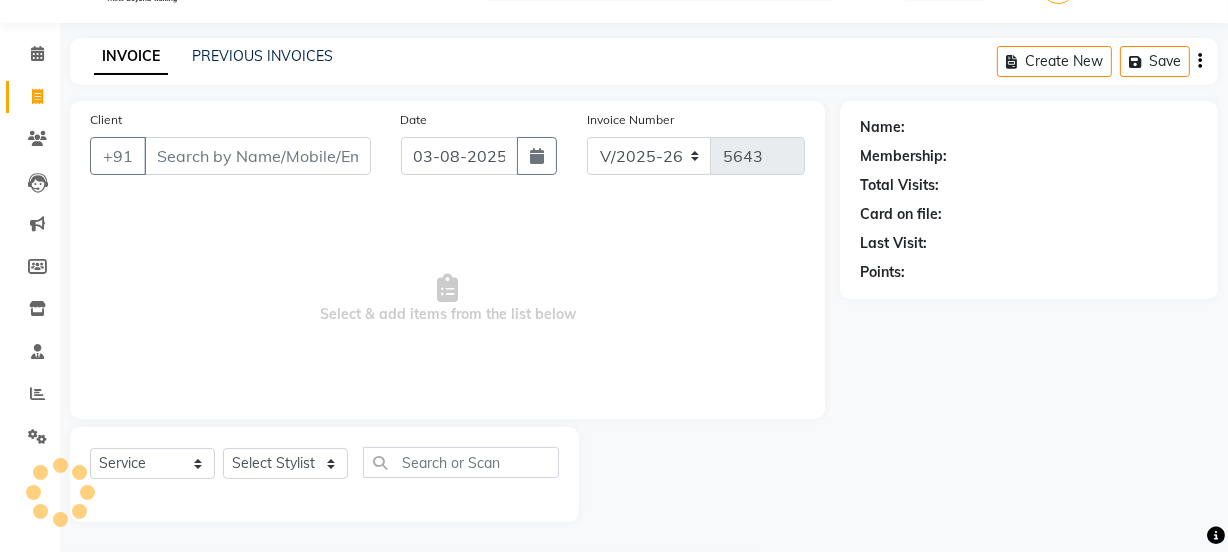 click on "Client" at bounding box center (257, 156) 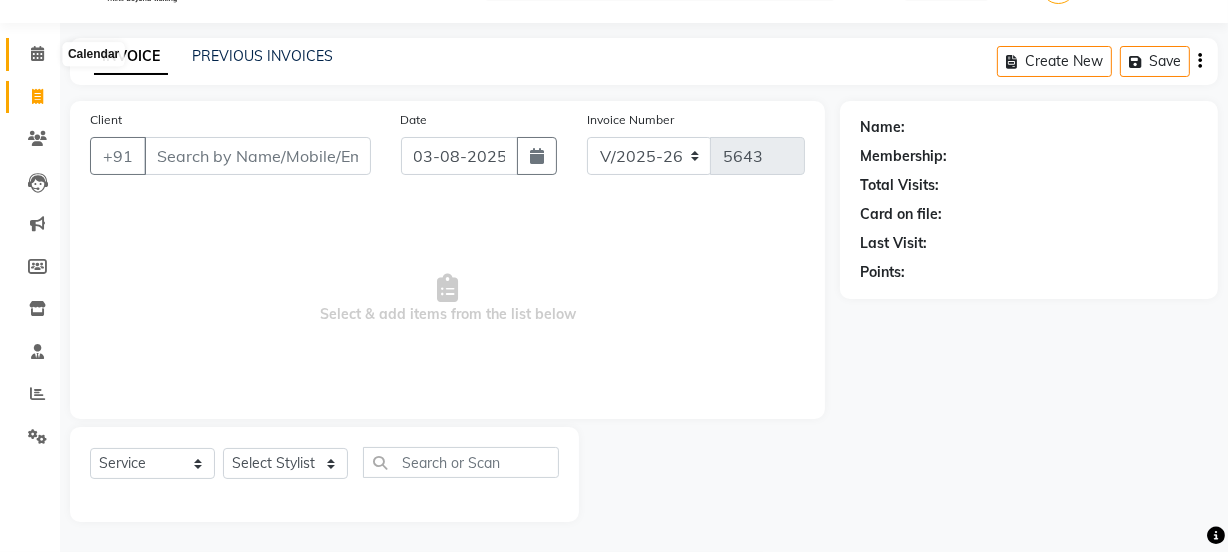 click 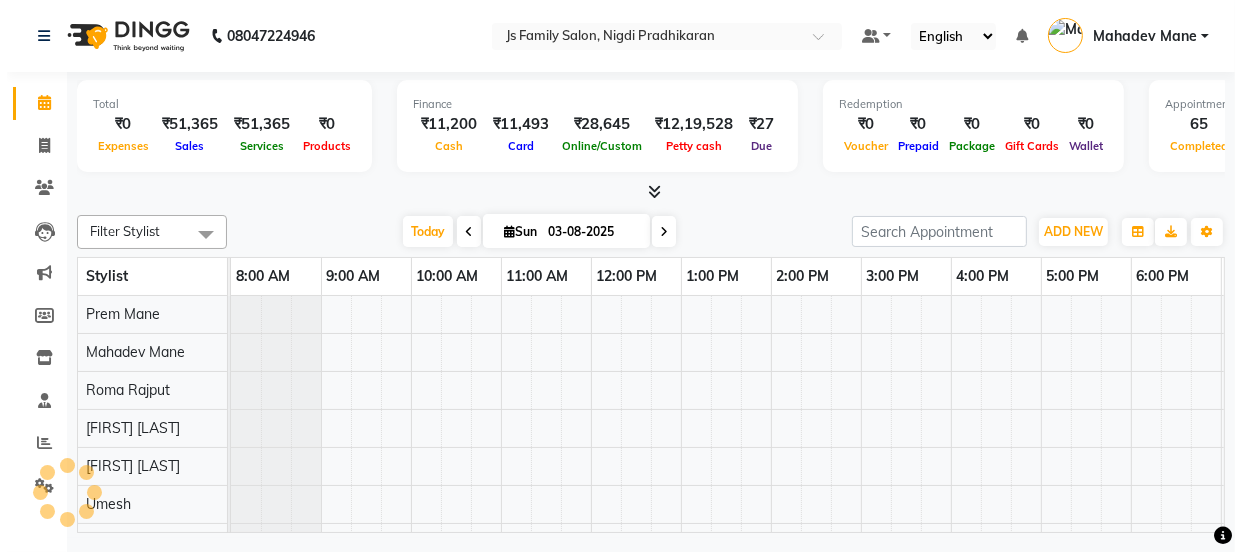 scroll, scrollTop: 0, scrollLeft: 0, axis: both 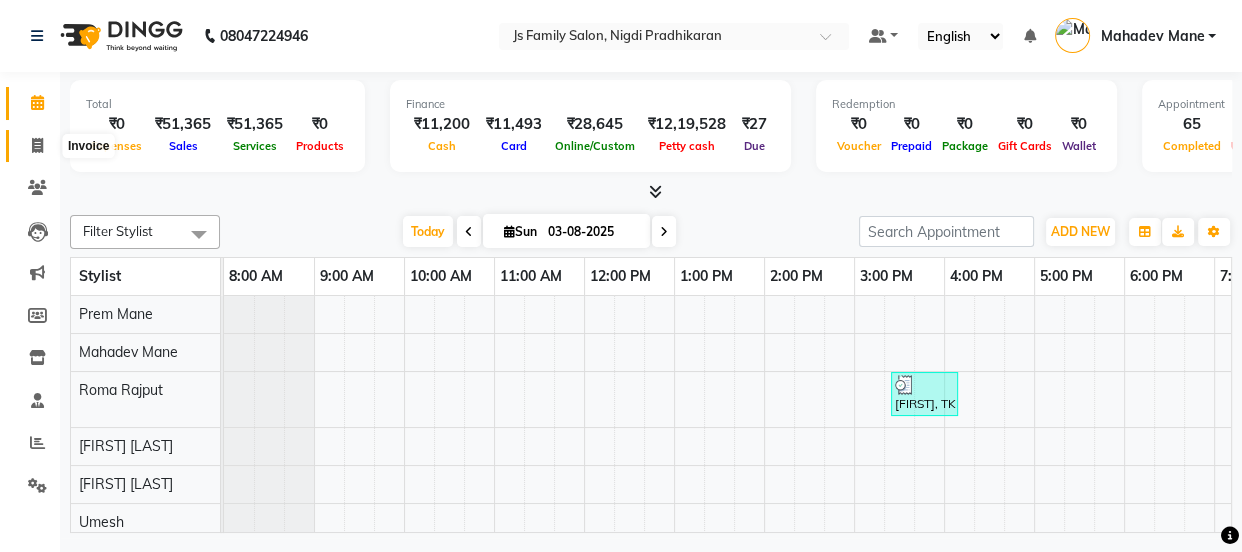 click 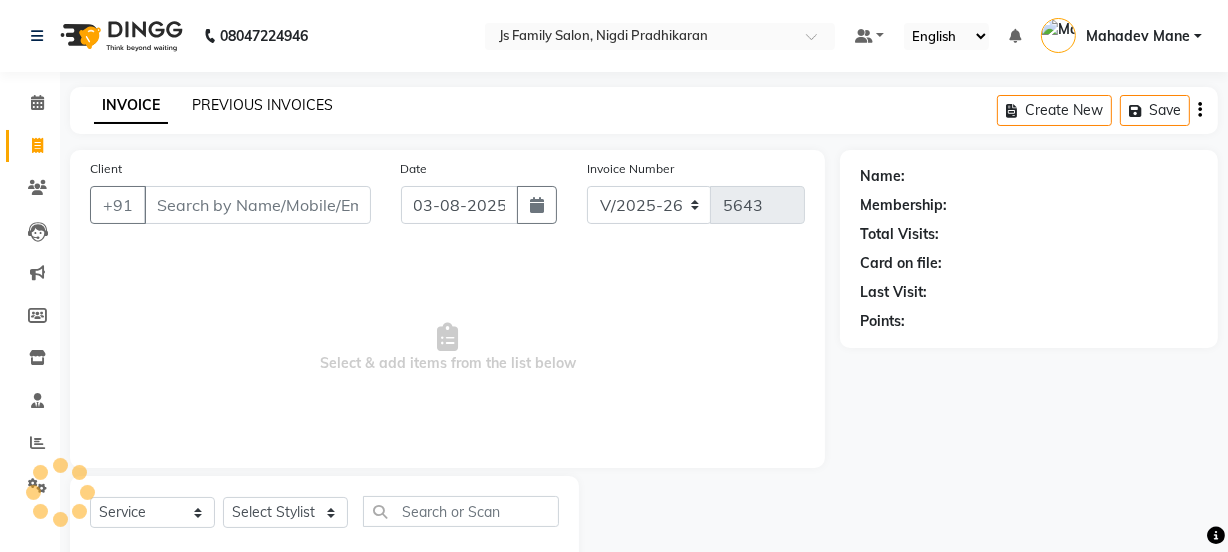 click on "PREVIOUS INVOICES" 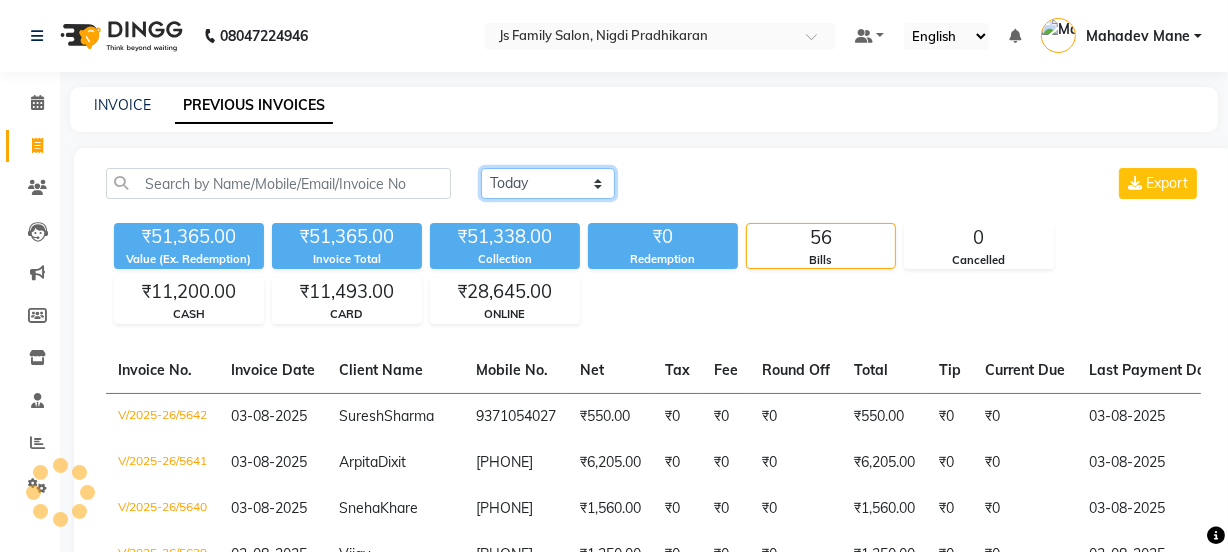 click on "Today Yesterday Custom Range" 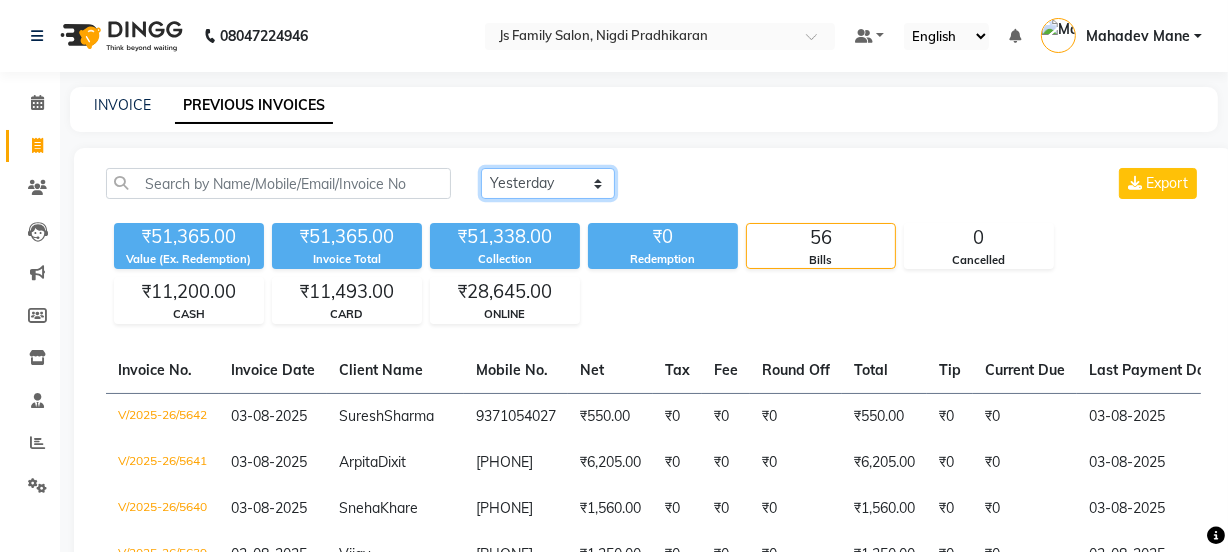 click on "Today Yesterday Custom Range" 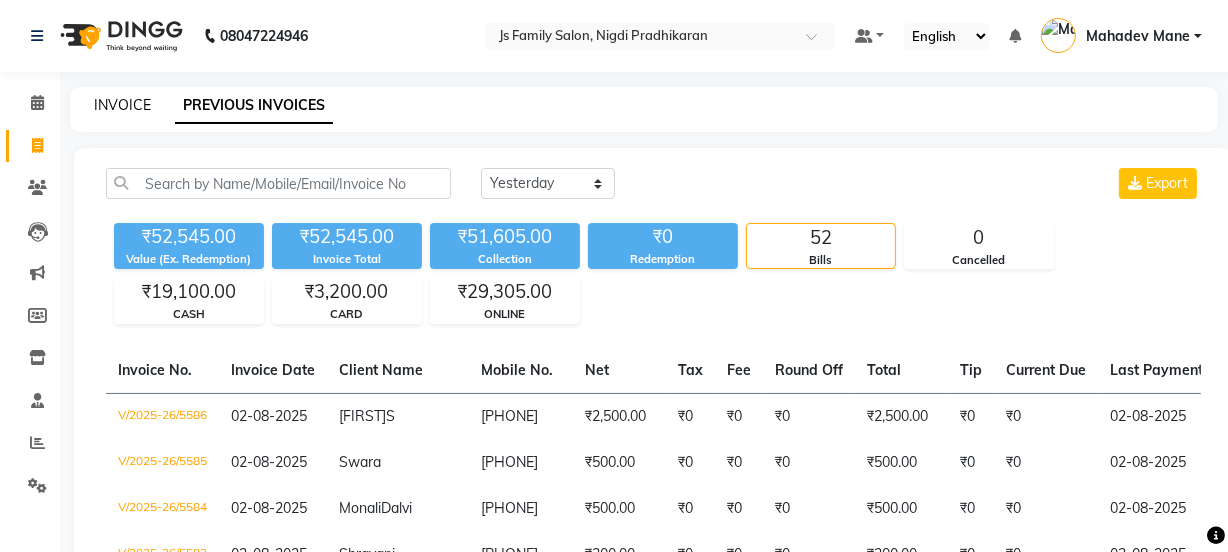 click on "INVOICE" 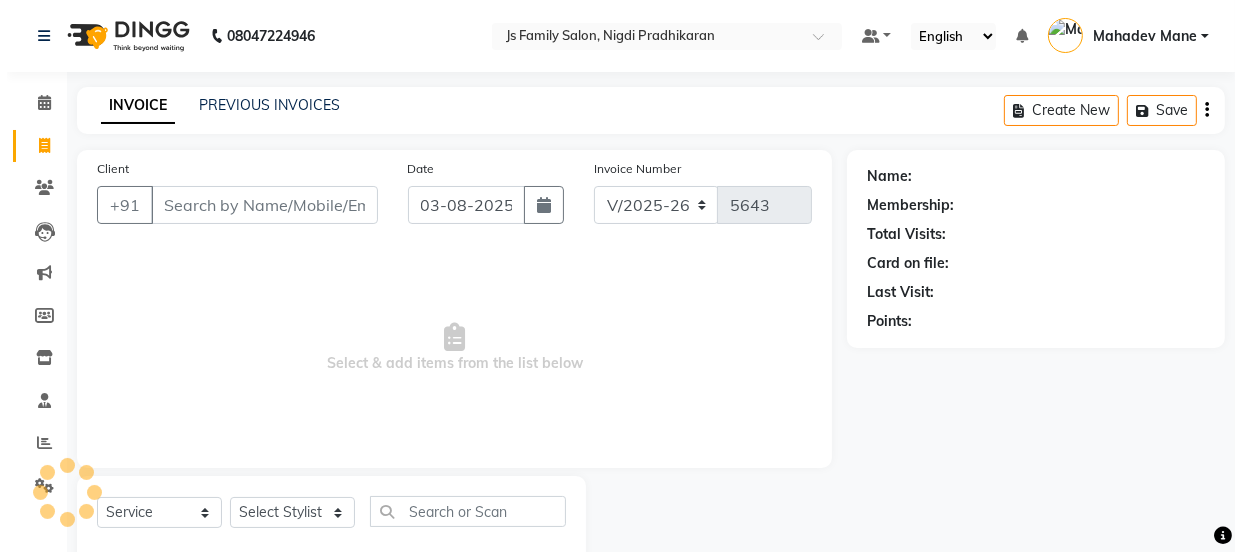 scroll, scrollTop: 50, scrollLeft: 0, axis: vertical 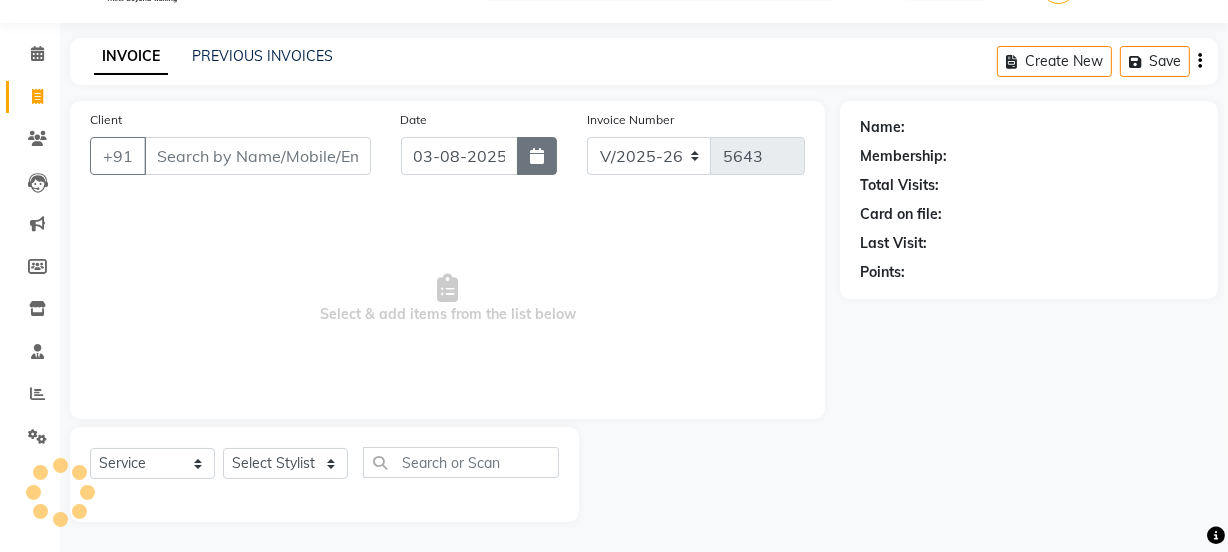 click 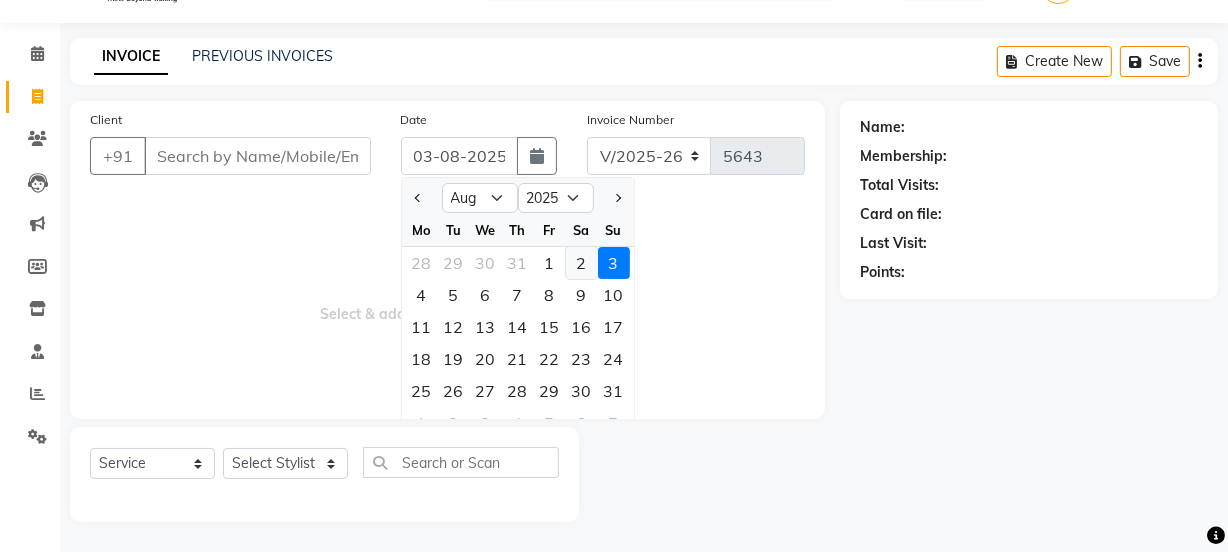 click on "2" 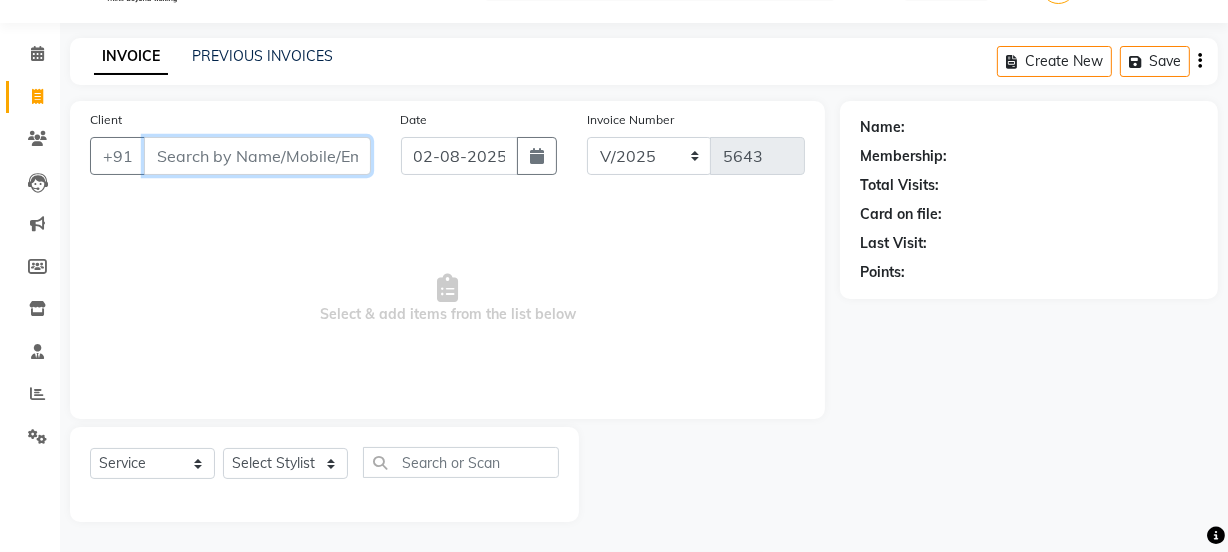 click on "Client" at bounding box center (257, 156) 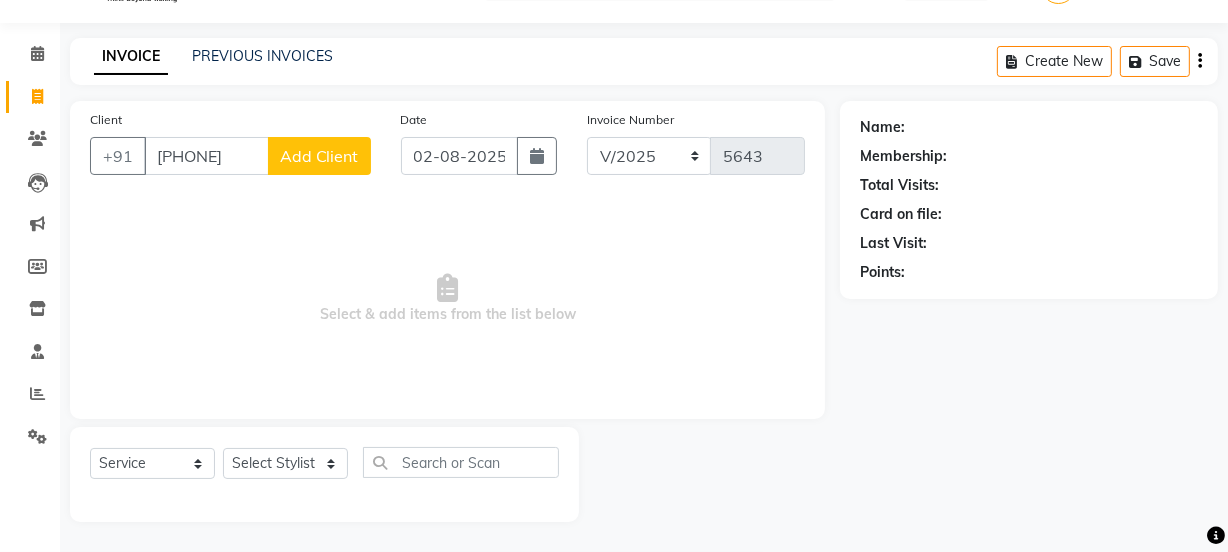 click on "Add Client" 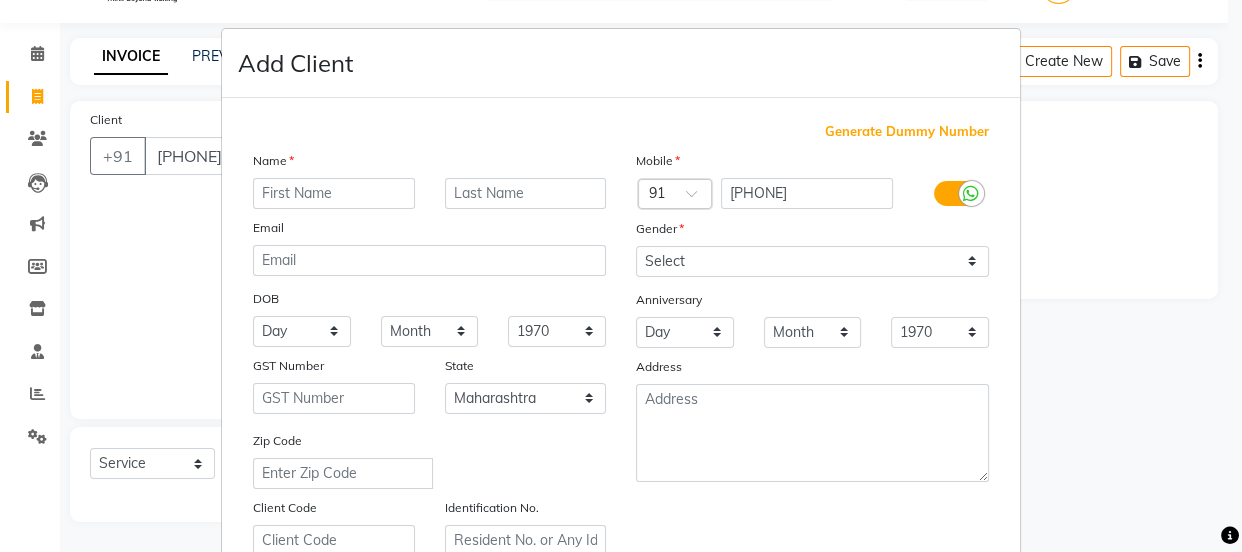 click at bounding box center (334, 193) 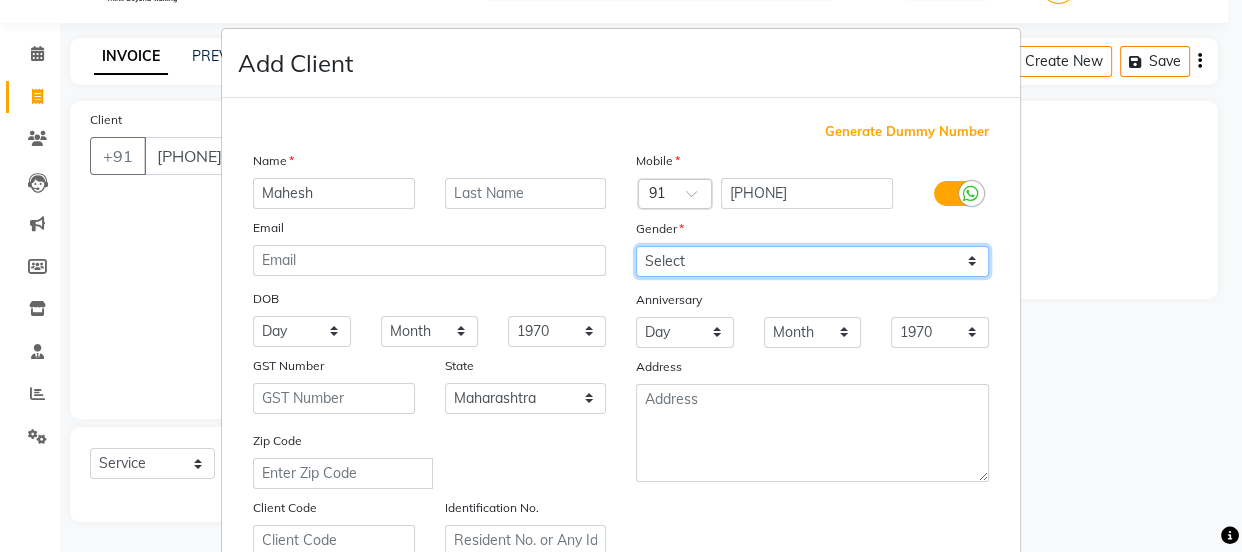 click on "Select Male Female Other Prefer Not To Say" at bounding box center (812, 261) 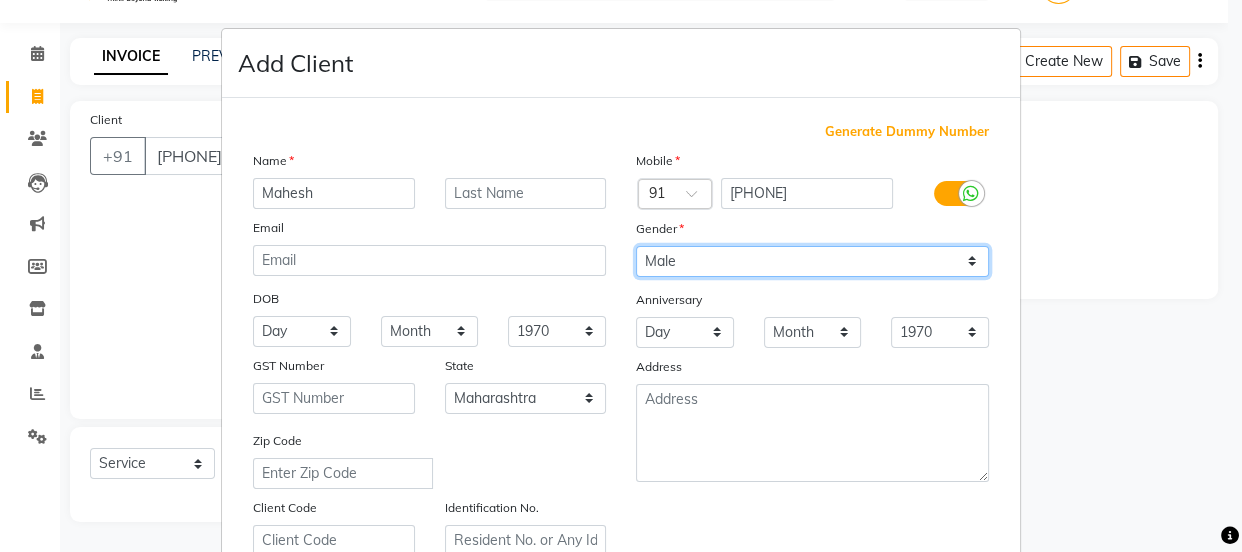 click on "Select Male Female Other Prefer Not To Say" at bounding box center (812, 261) 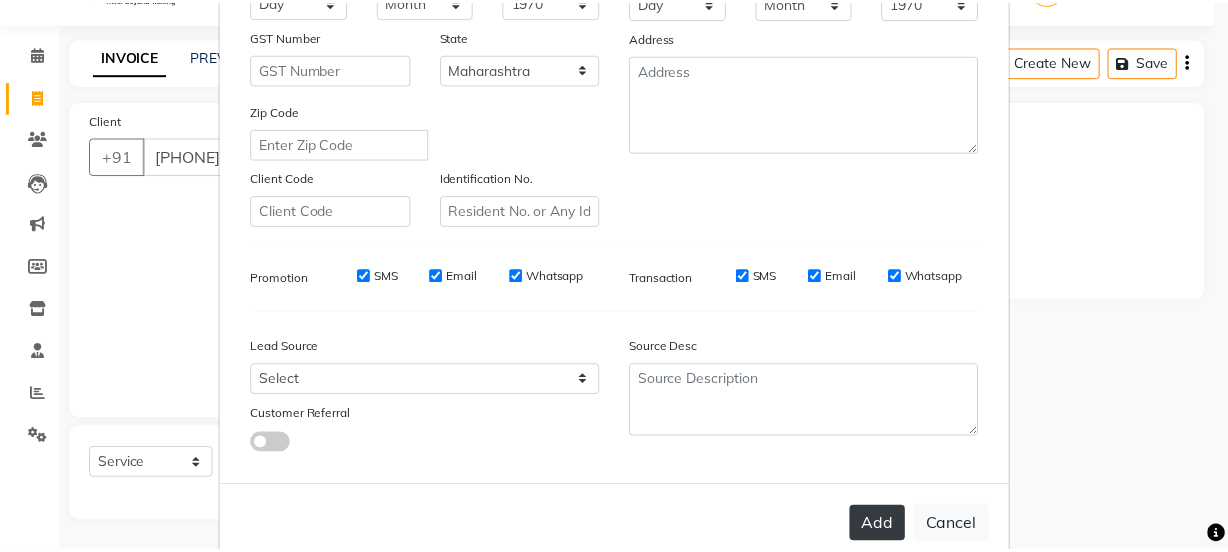 scroll, scrollTop: 377, scrollLeft: 0, axis: vertical 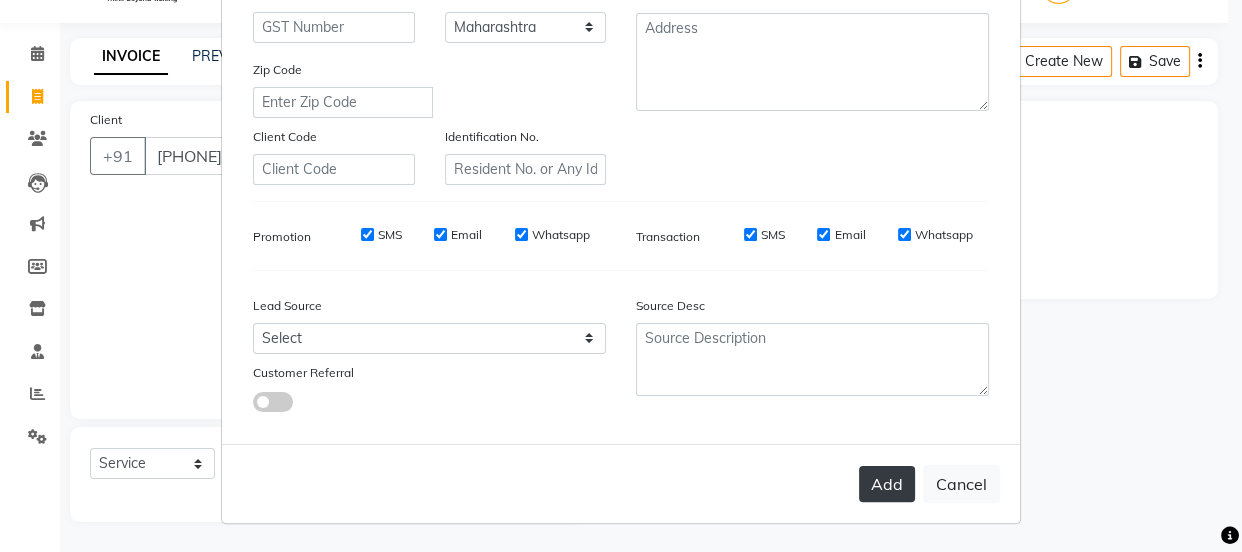 click on "Add" at bounding box center [887, 484] 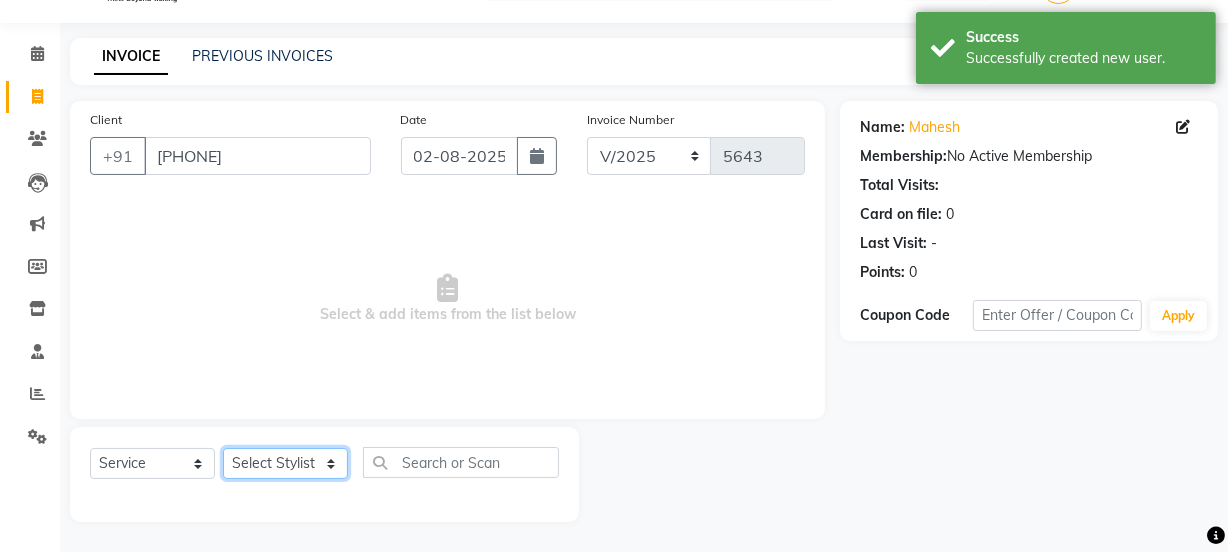 click on "Select Stylist Chetan    Dipak Vaidyakar Huda  kokan  n Mahadev Mane Mosin ansari  Nayan Patil Pradip  Prem Mane Rajan Roma Rajput Sai Shirin shaikh Shop Shubham Anarase Sneha suport staff Sonali  Sudip  Sujata thapa Sunil Umesh" 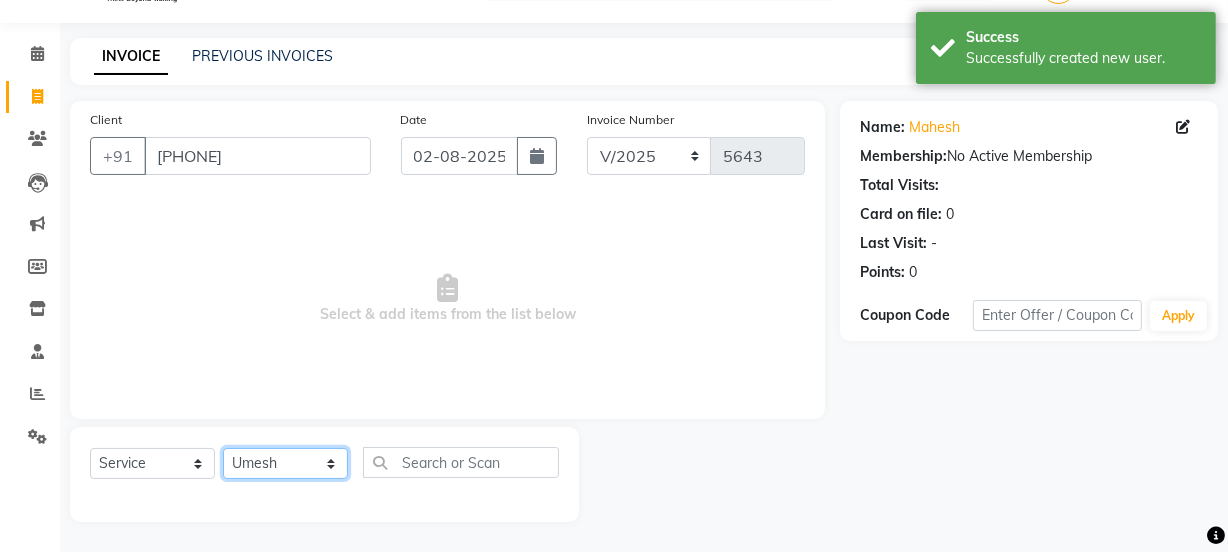 click on "Select Stylist Chetan    Dipak Vaidyakar Huda  kokan  n Mahadev Mane Mosin ansari  Nayan Patil Pradip  Prem Mane Rajan Roma Rajput Sai Shirin shaikh Shop Shubham Anarase Sneha suport staff Sonali  Sudip  Sujata thapa Sunil Umesh" 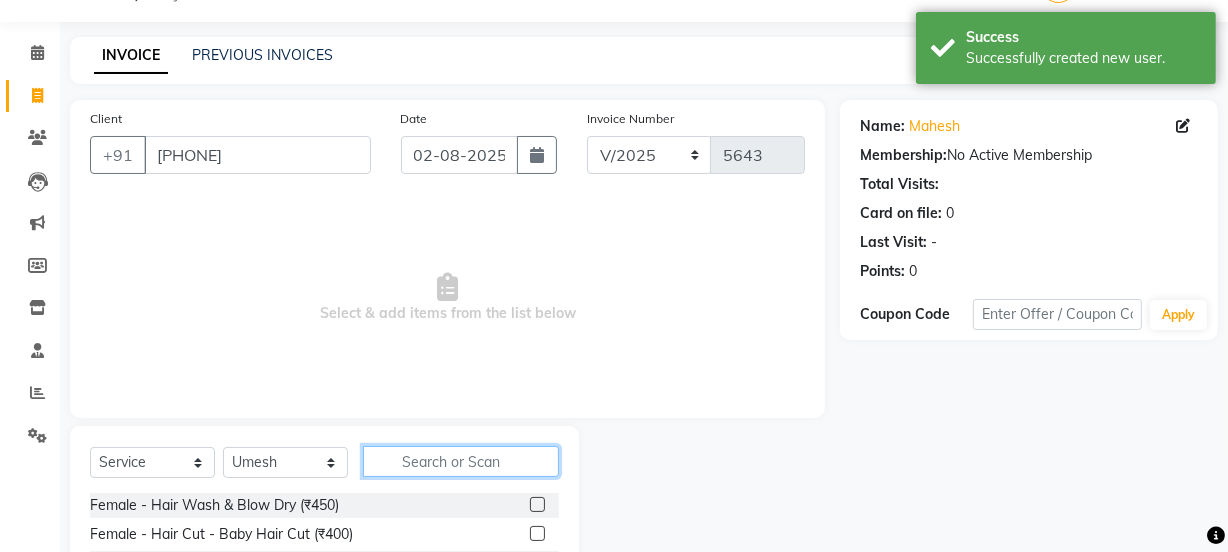 click 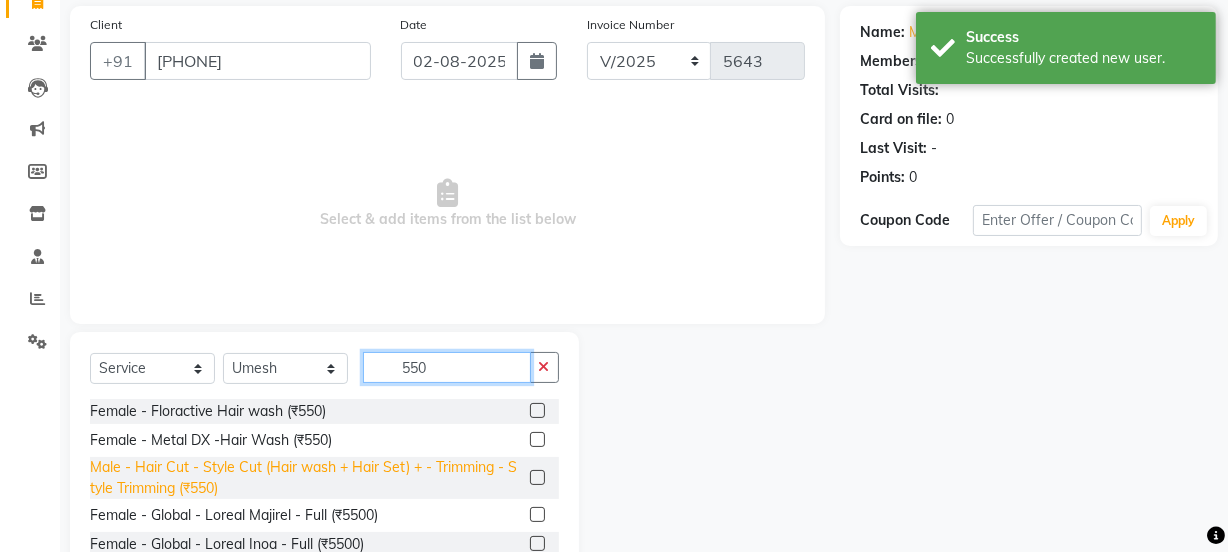 scroll, scrollTop: 240, scrollLeft: 0, axis: vertical 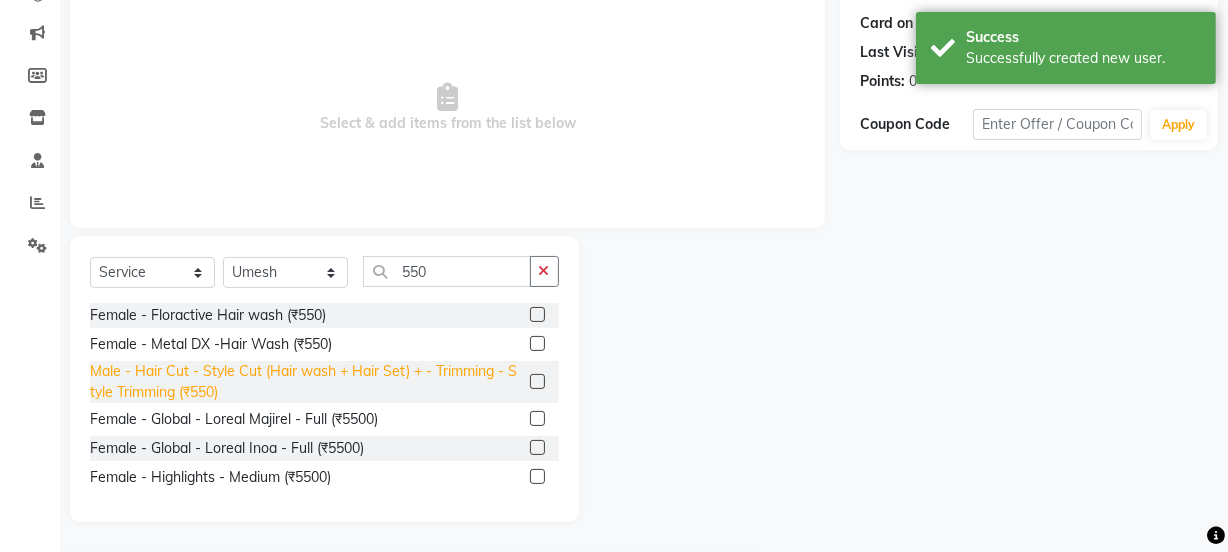 click on "Male - Hair Cut - Style Cut (Hair wash + Hair Set) + - Trimming - Style Trimming (₹550)" 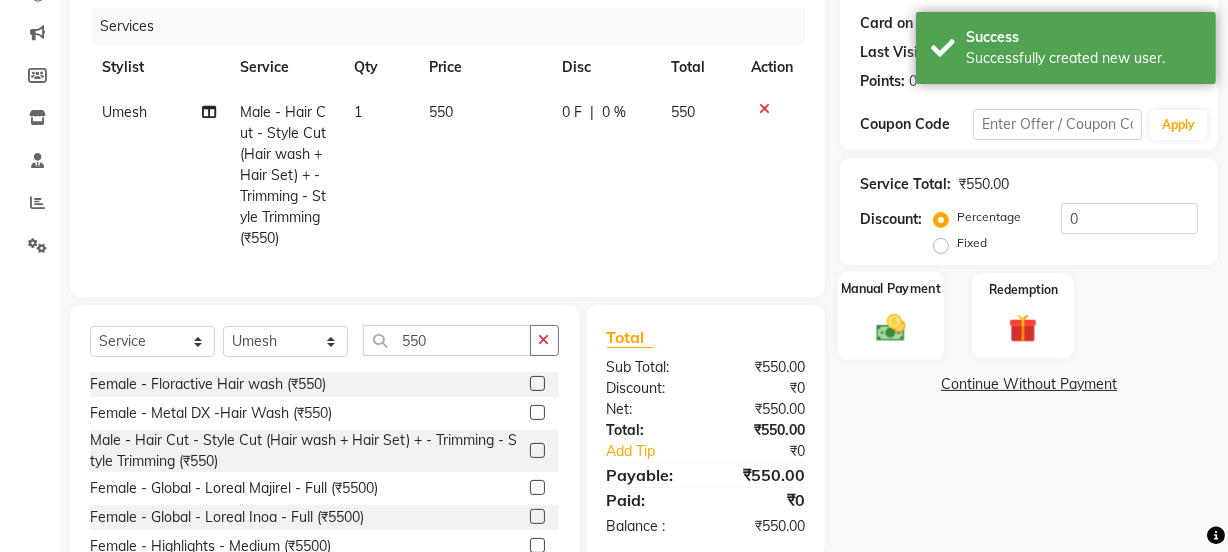 click 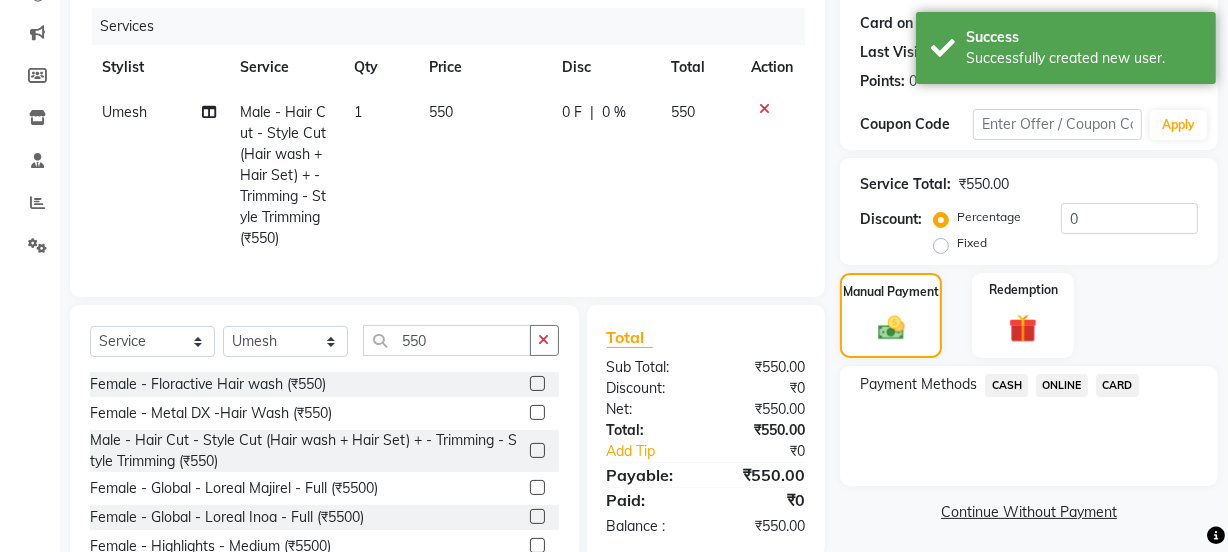 drag, startPoint x: 1063, startPoint y: 375, endPoint x: 1074, endPoint y: 406, distance: 32.89377 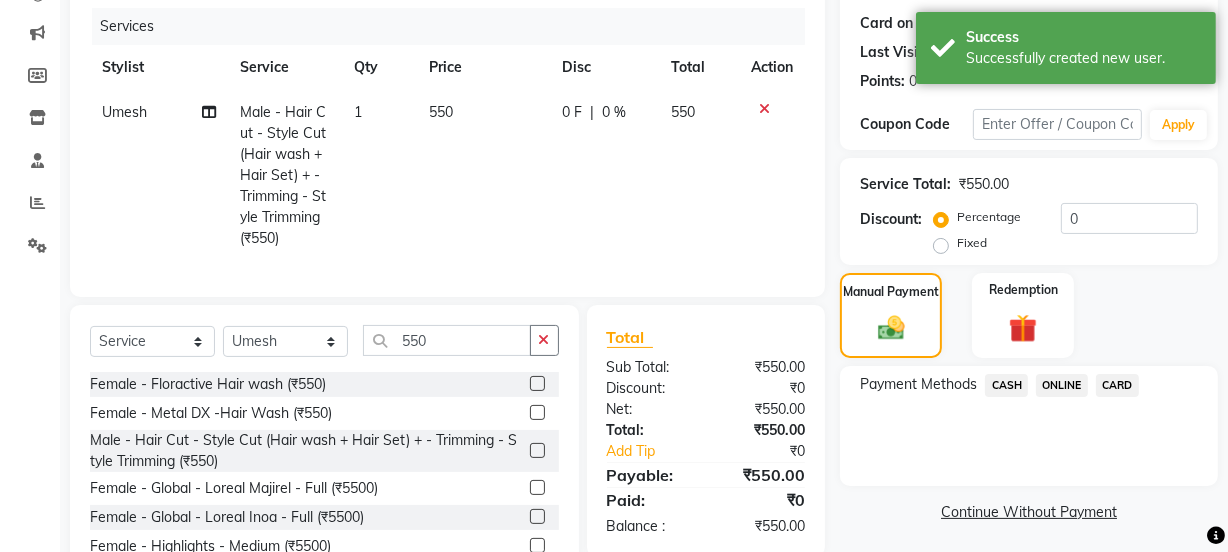 click on "ONLINE" 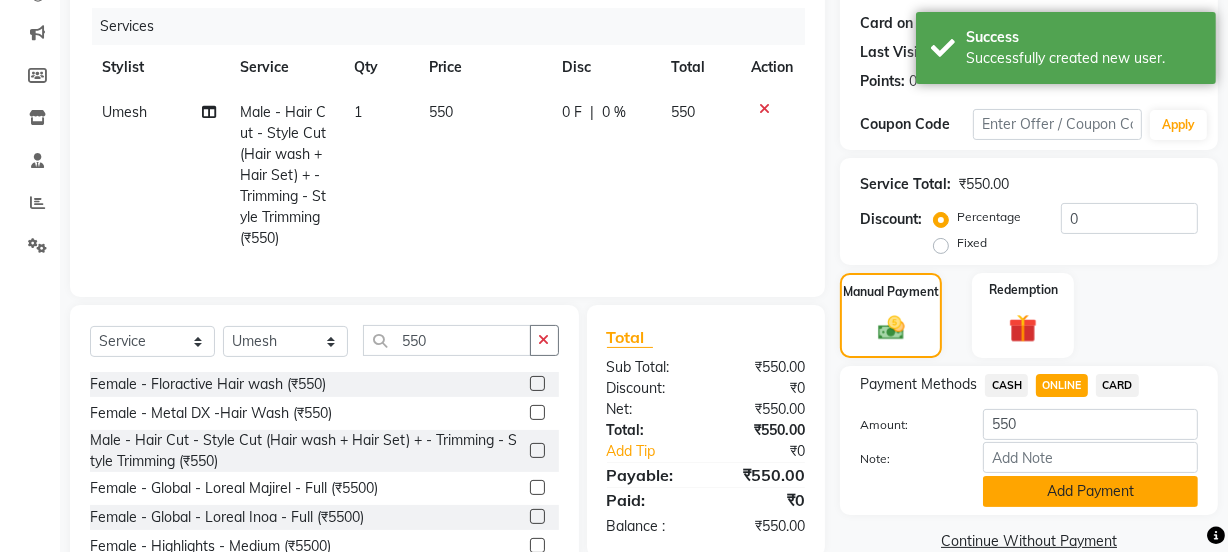 click on "Add Payment" 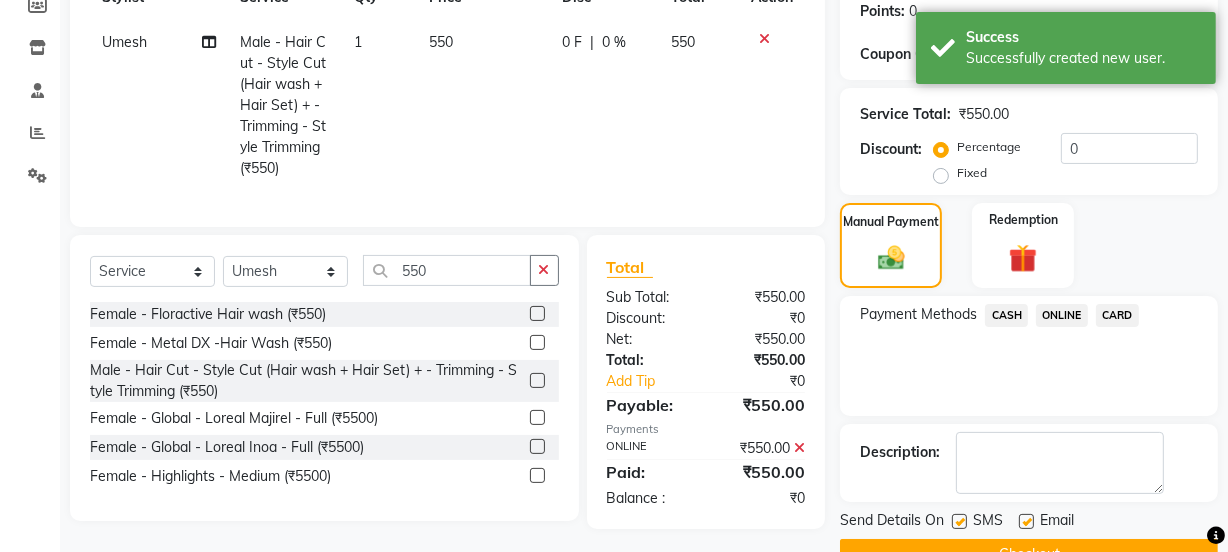 scroll, scrollTop: 357, scrollLeft: 0, axis: vertical 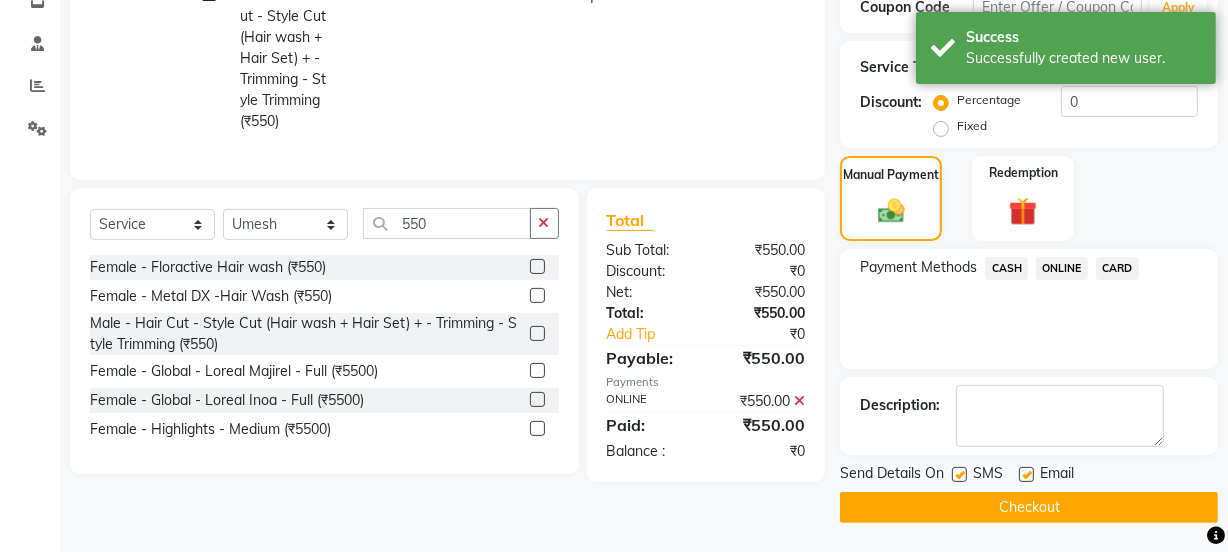 click on "Checkout" 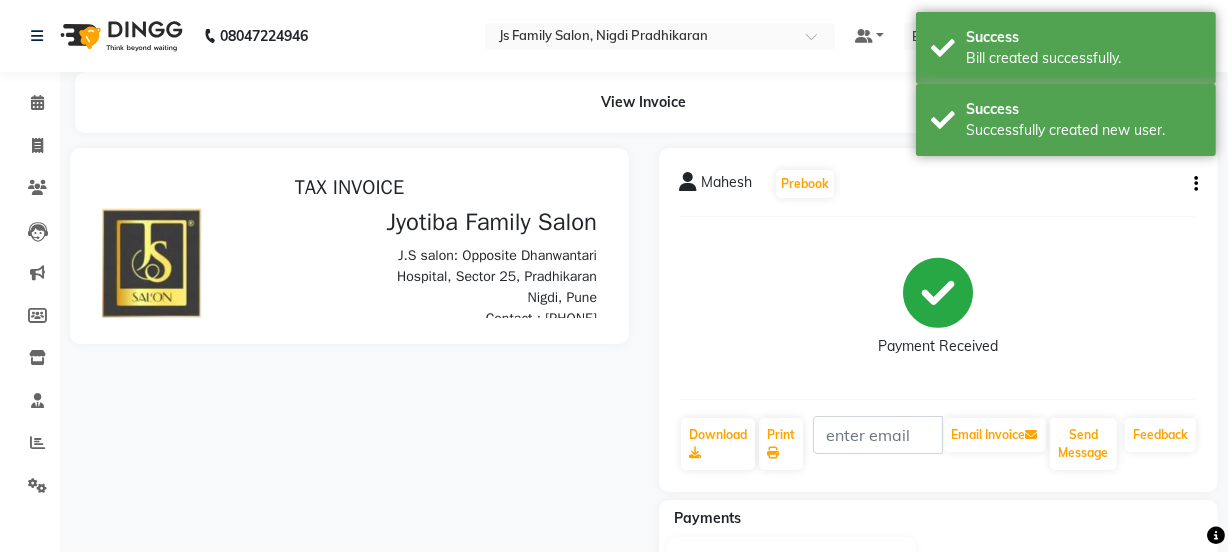 scroll, scrollTop: 0, scrollLeft: 0, axis: both 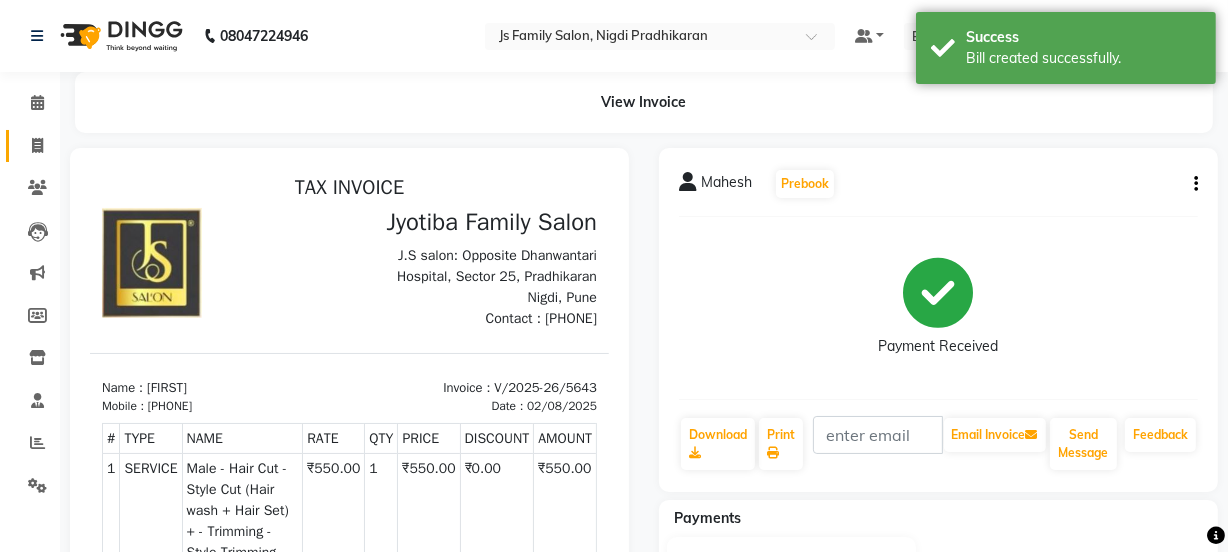 click on "Invoice" 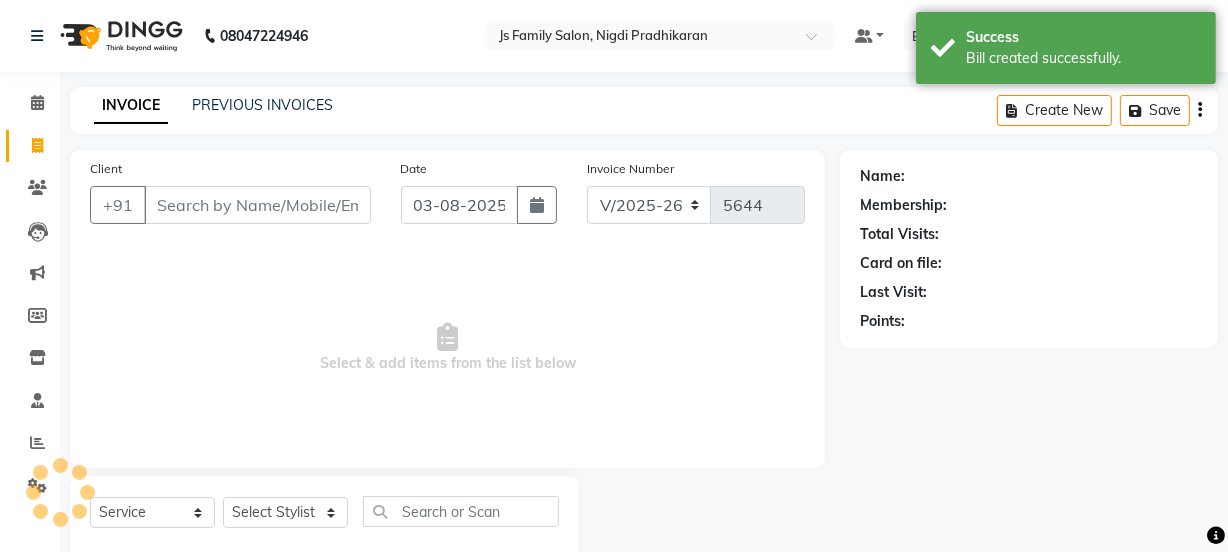 scroll, scrollTop: 50, scrollLeft: 0, axis: vertical 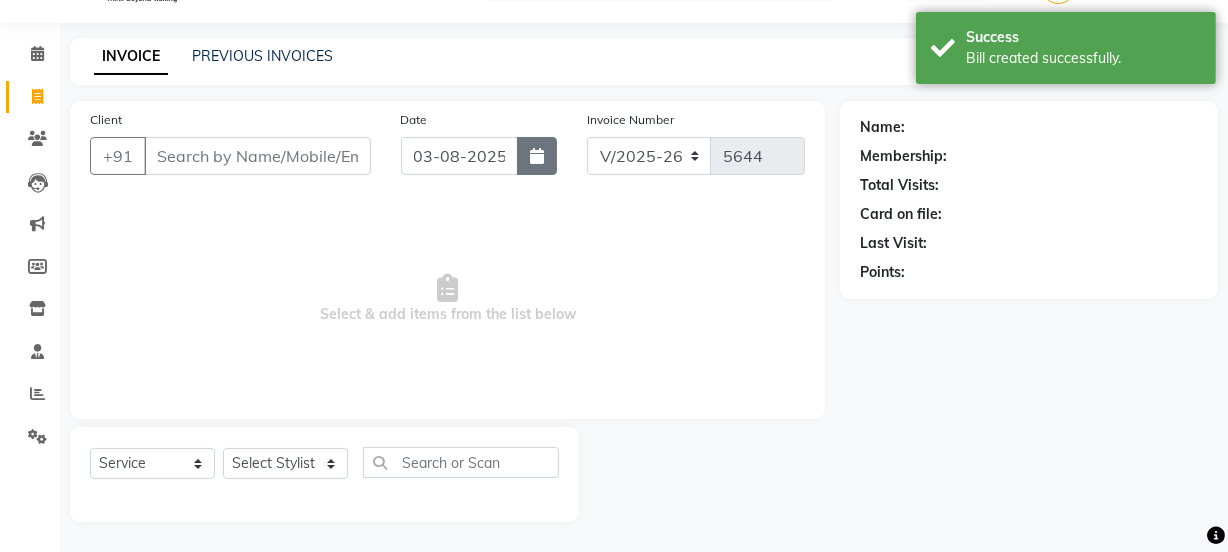 click 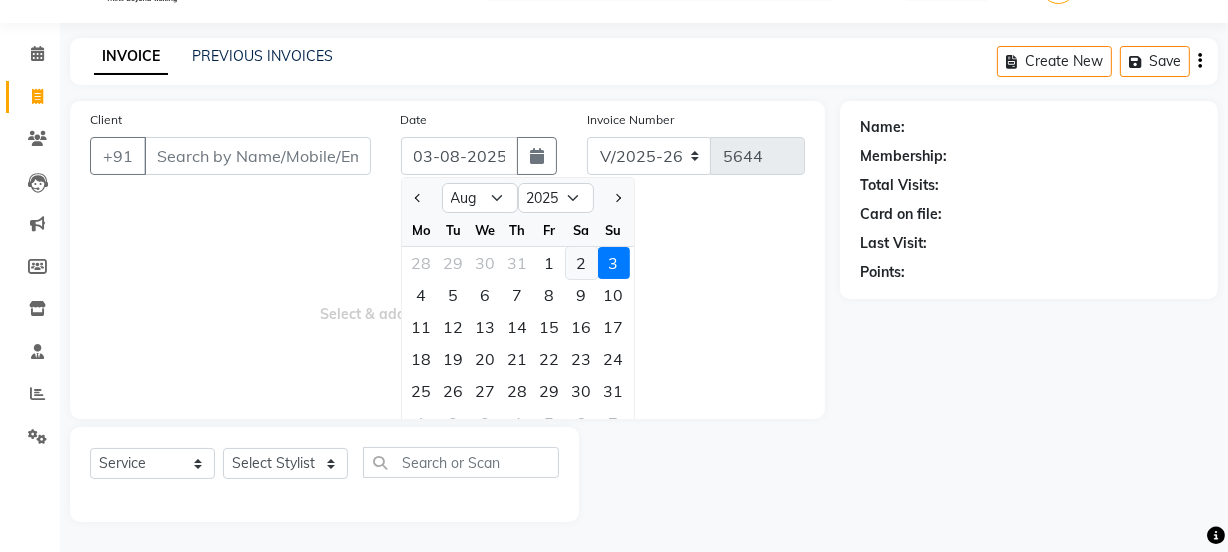 click on "2" 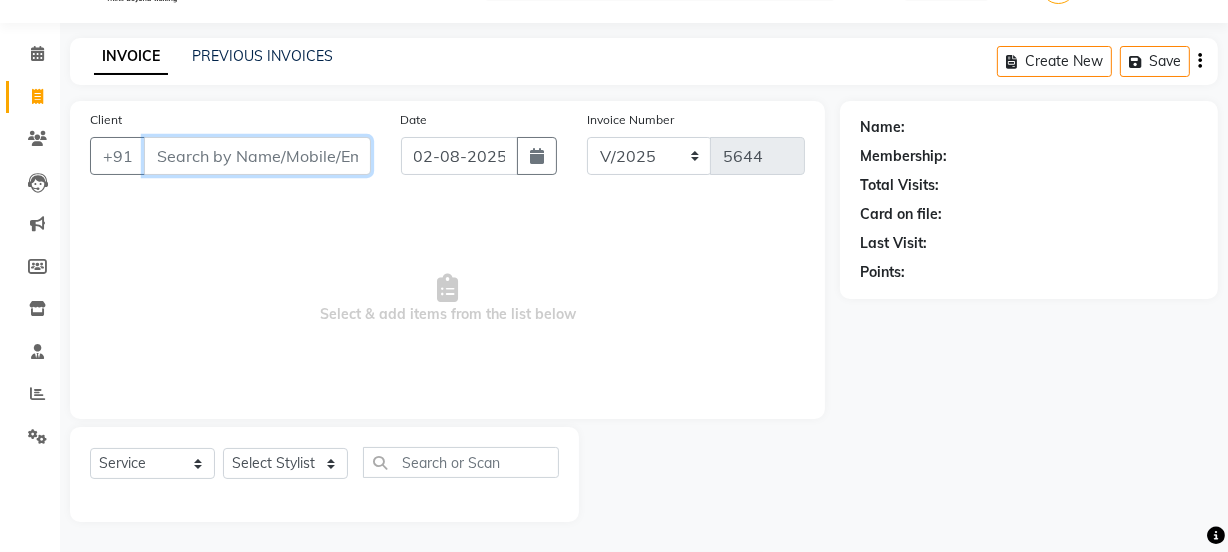 click on "Client" at bounding box center [257, 156] 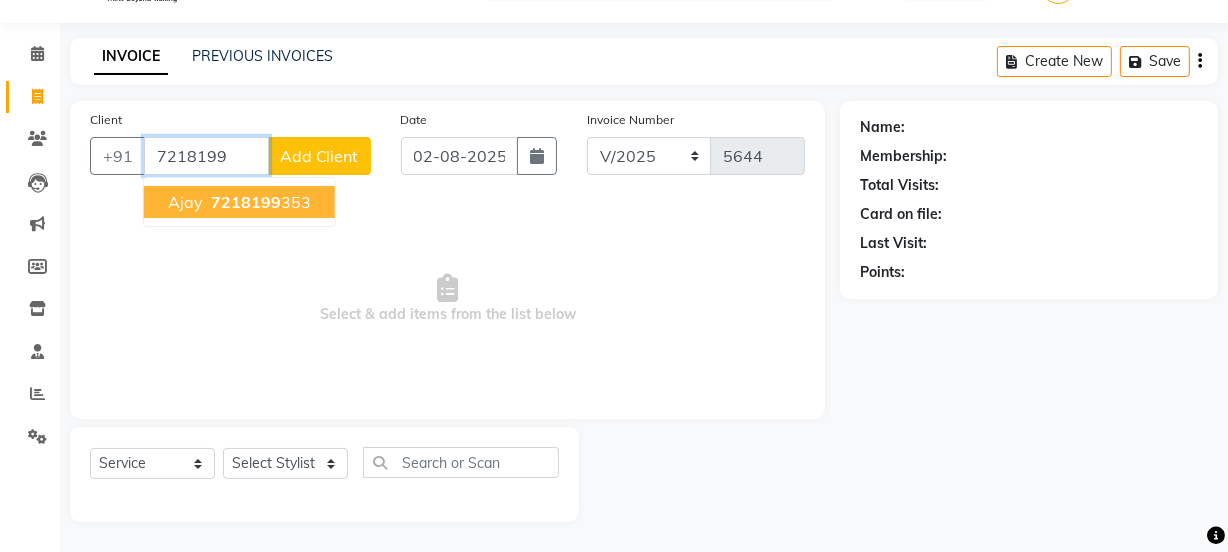 click on "7218199 353" at bounding box center (259, 202) 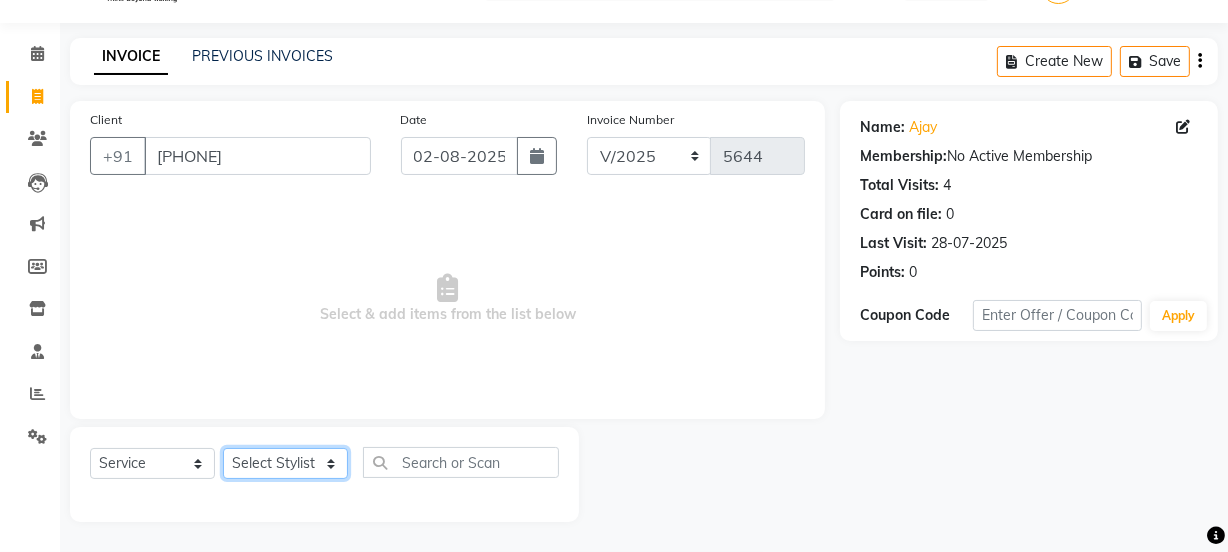 click on "Select Stylist Chetan    Dipak Vaidyakar Huda  kokan  n Mahadev Mane Mosin ansari  Nayan Patil Pradip  Prem Mane Rajan Roma Rajput Sai Shirin shaikh Shop Shubham Anarase Sneha suport staff Sonali  Sudip  Sujata thapa Sunil Umesh" 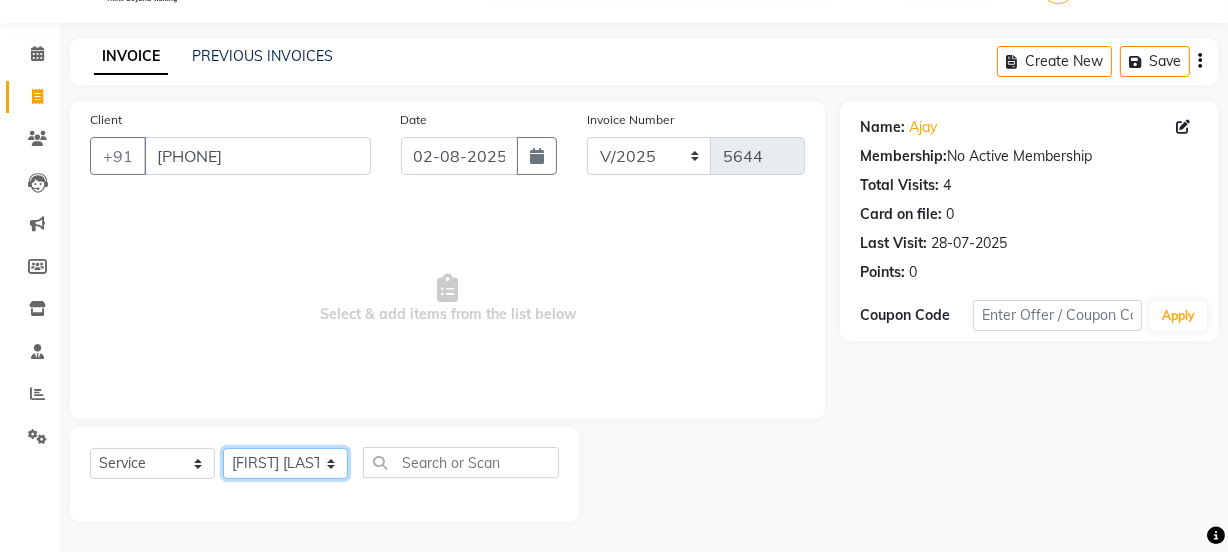 click on "Select Stylist Chetan    Dipak Vaidyakar Huda  kokan  n Mahadev Mane Mosin ansari  Nayan Patil Pradip  Prem Mane Rajan Roma Rajput Sai Shirin shaikh Shop Shubham Anarase Sneha suport staff Sonali  Sudip  Sujata thapa Sunil Umesh" 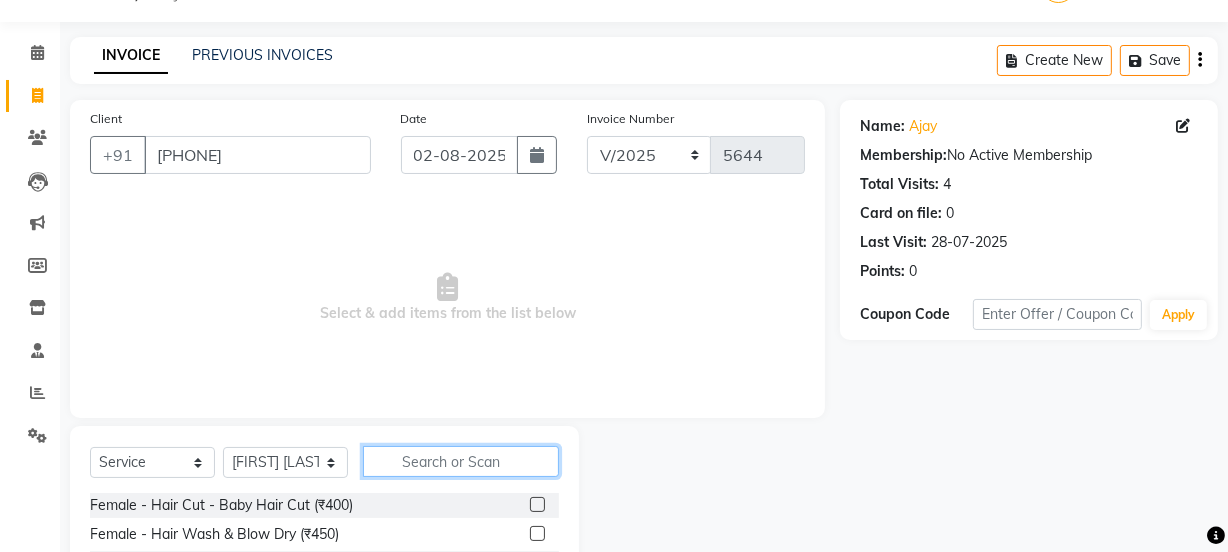 click 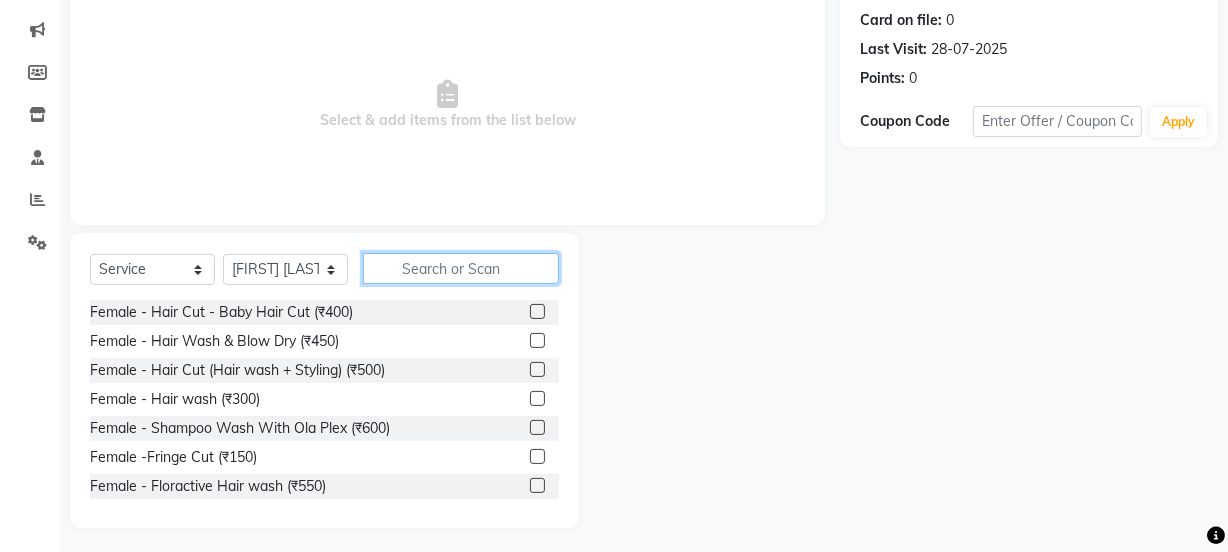 scroll, scrollTop: 250, scrollLeft: 0, axis: vertical 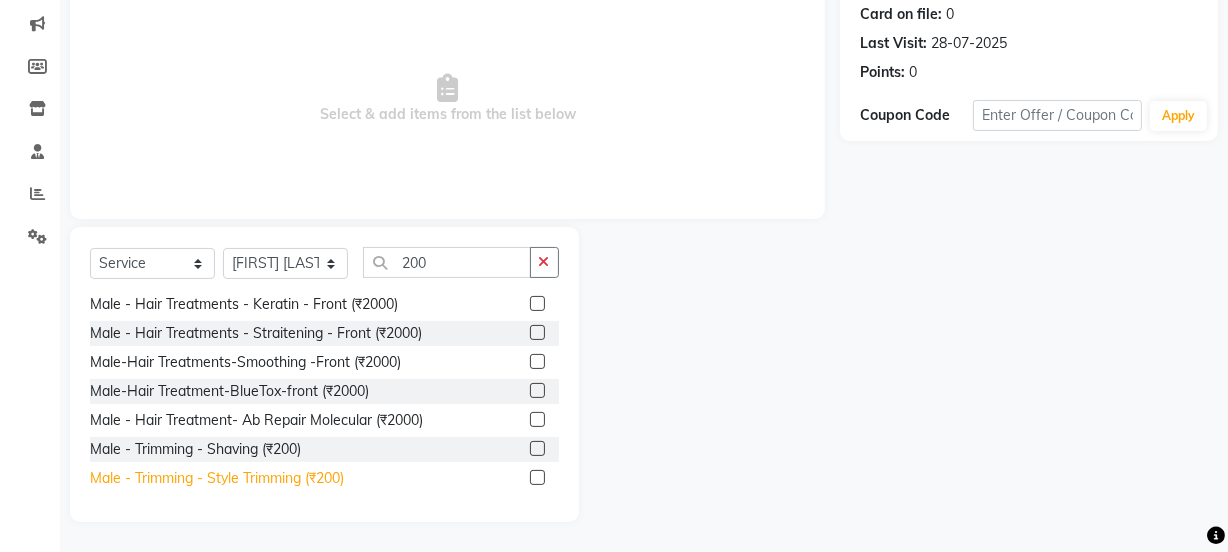 click on "Male - Trimming - Style Trimming (₹200)" 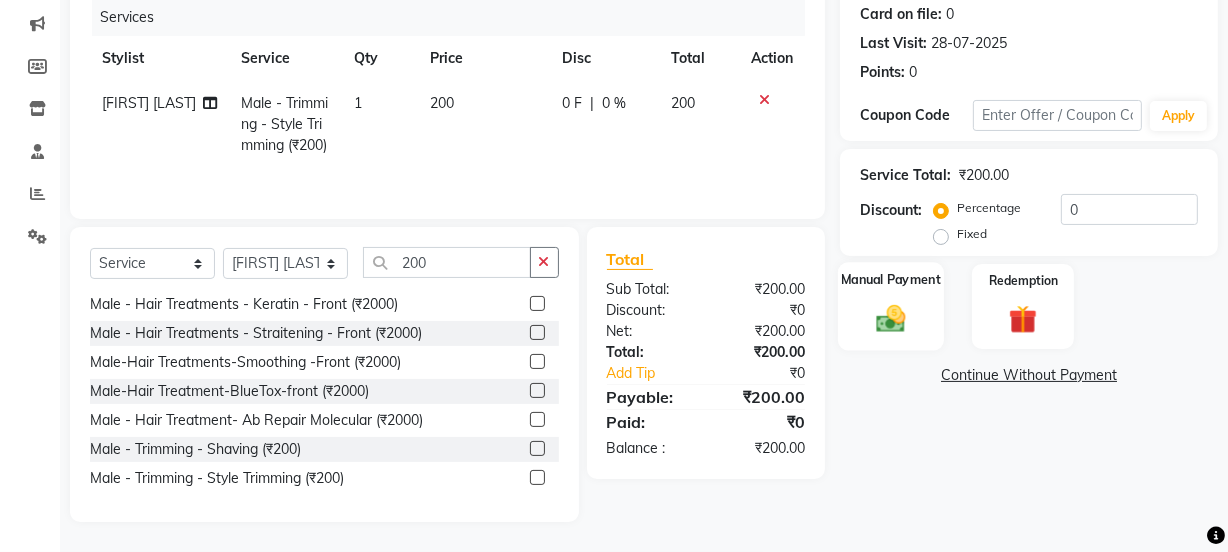click 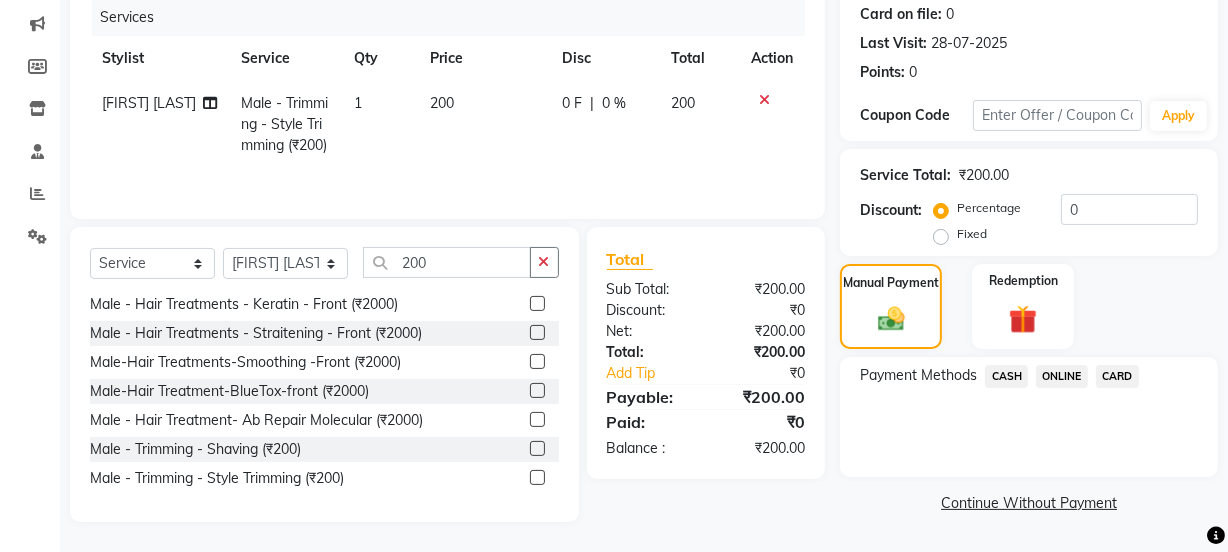 drag, startPoint x: 1041, startPoint y: 374, endPoint x: 1049, endPoint y: 384, distance: 12.806249 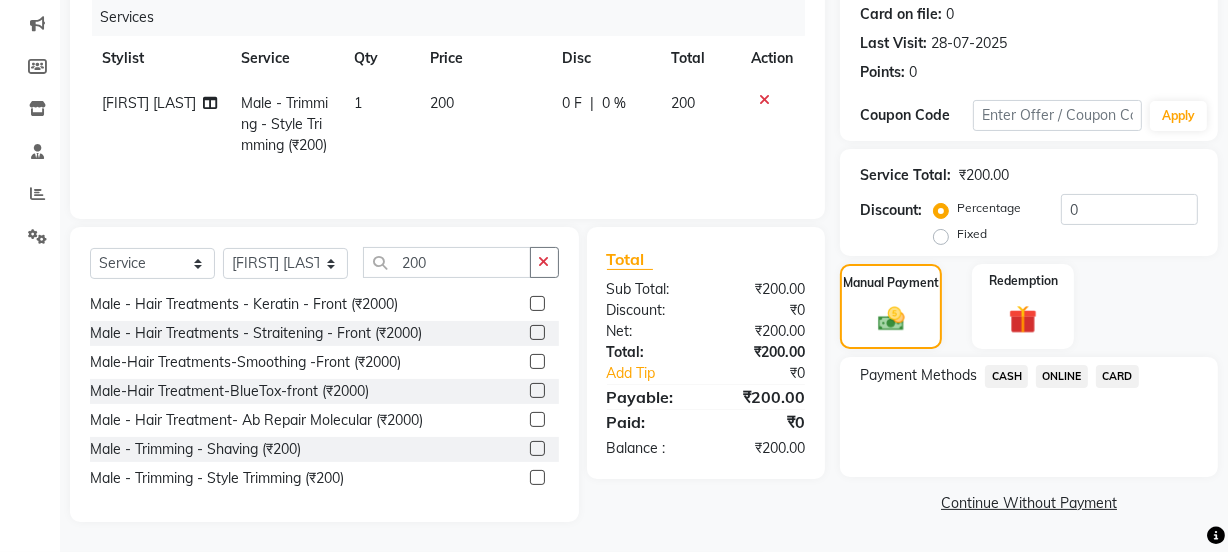click on "ONLINE" 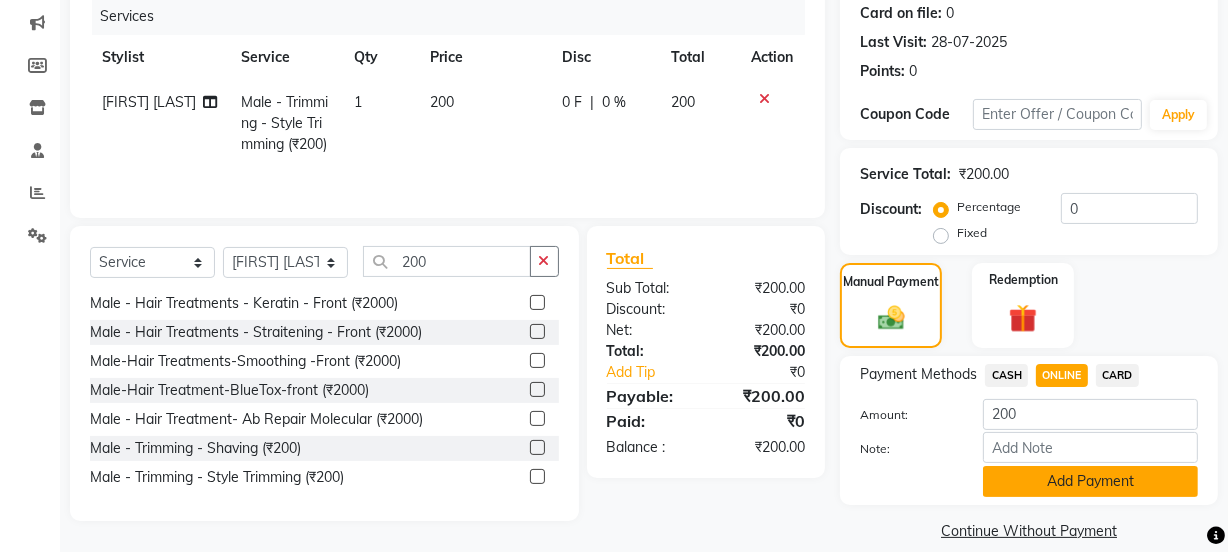 click on "Add Payment" 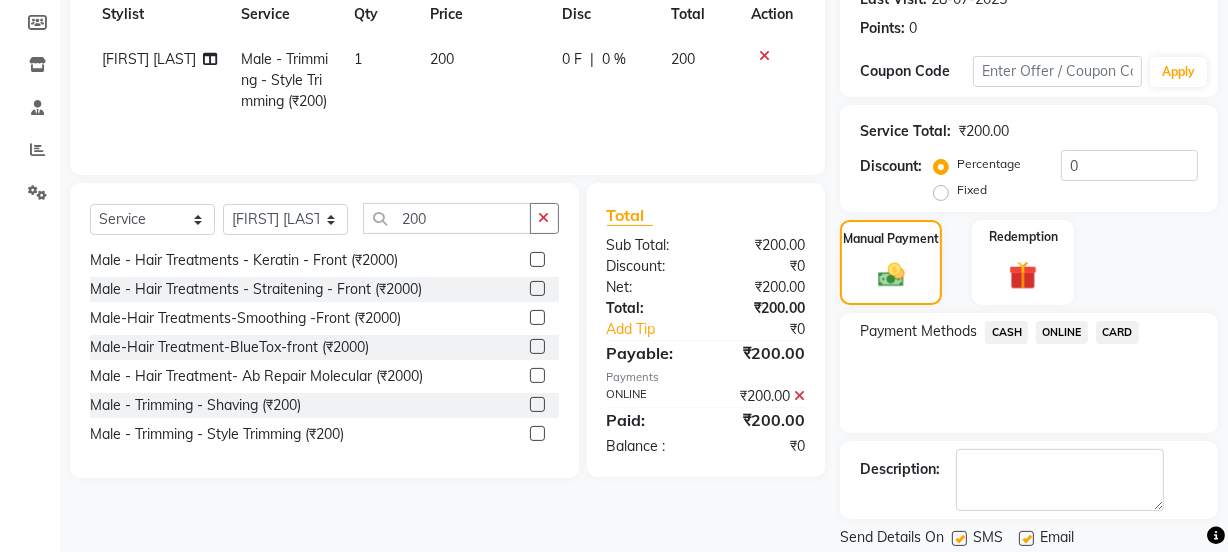 scroll, scrollTop: 357, scrollLeft: 0, axis: vertical 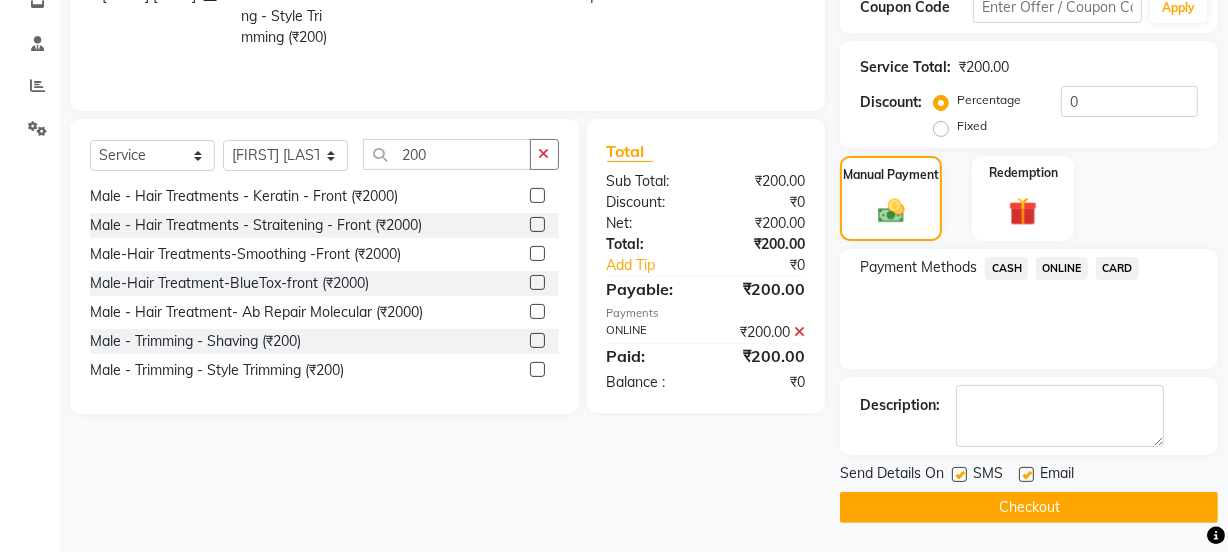 click on "Checkout" 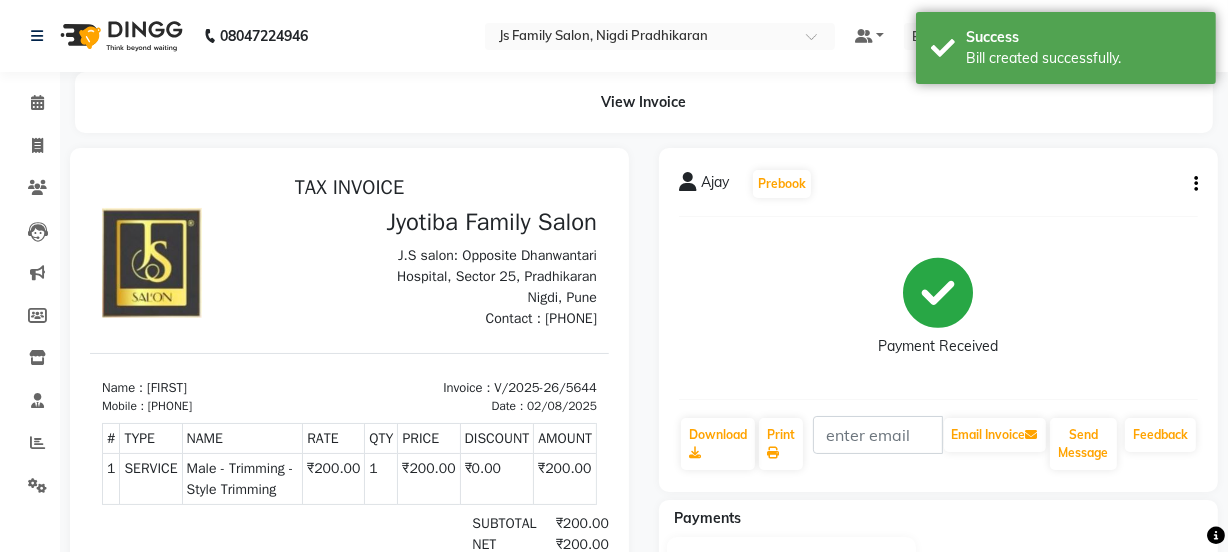 scroll, scrollTop: 0, scrollLeft: 0, axis: both 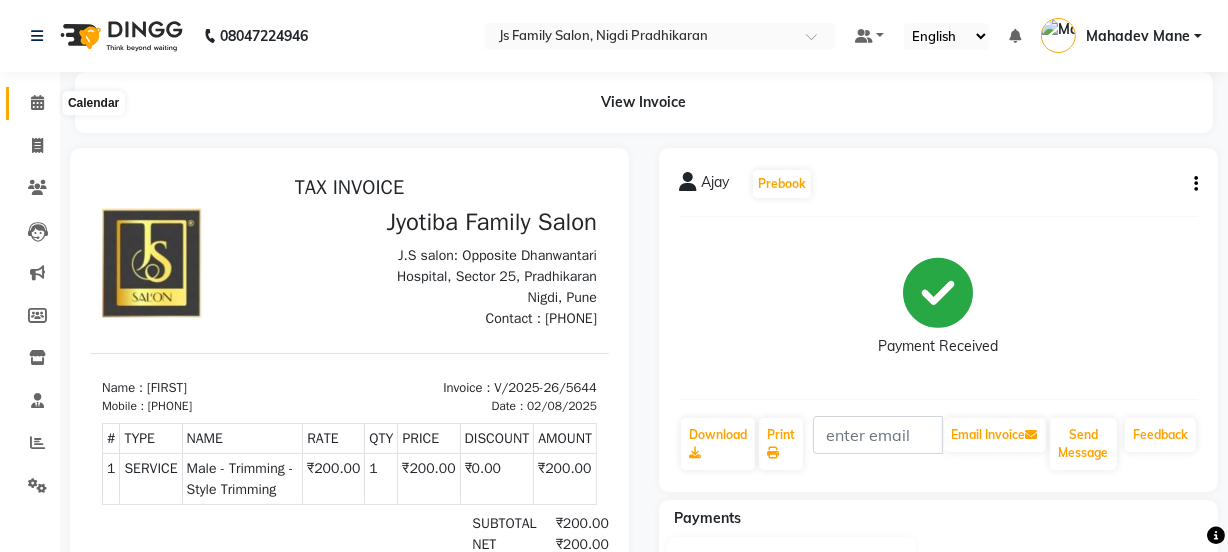 click 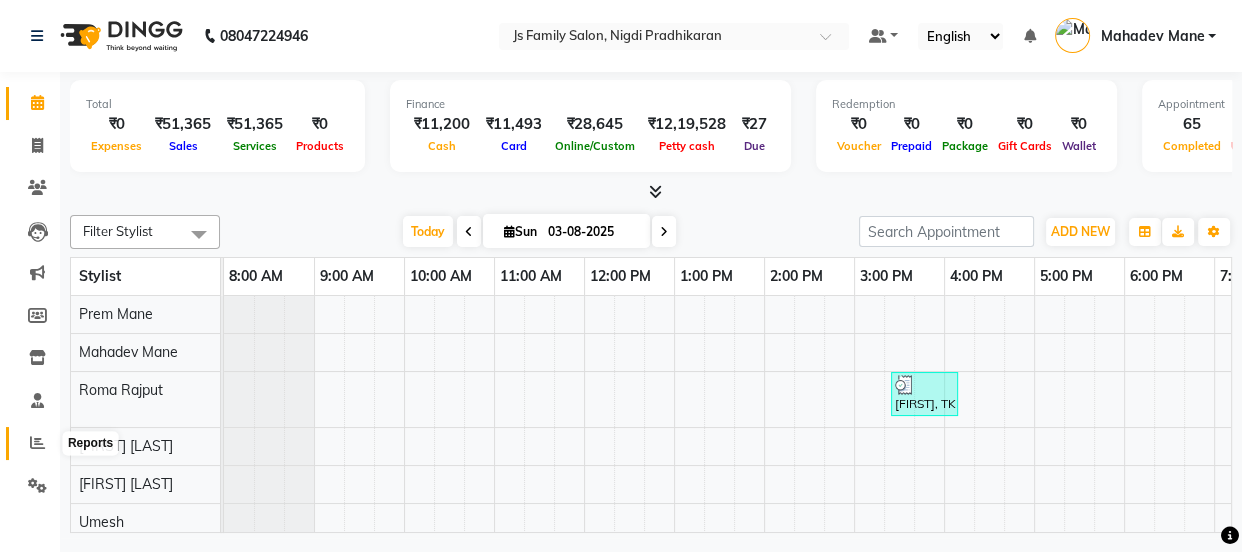 click 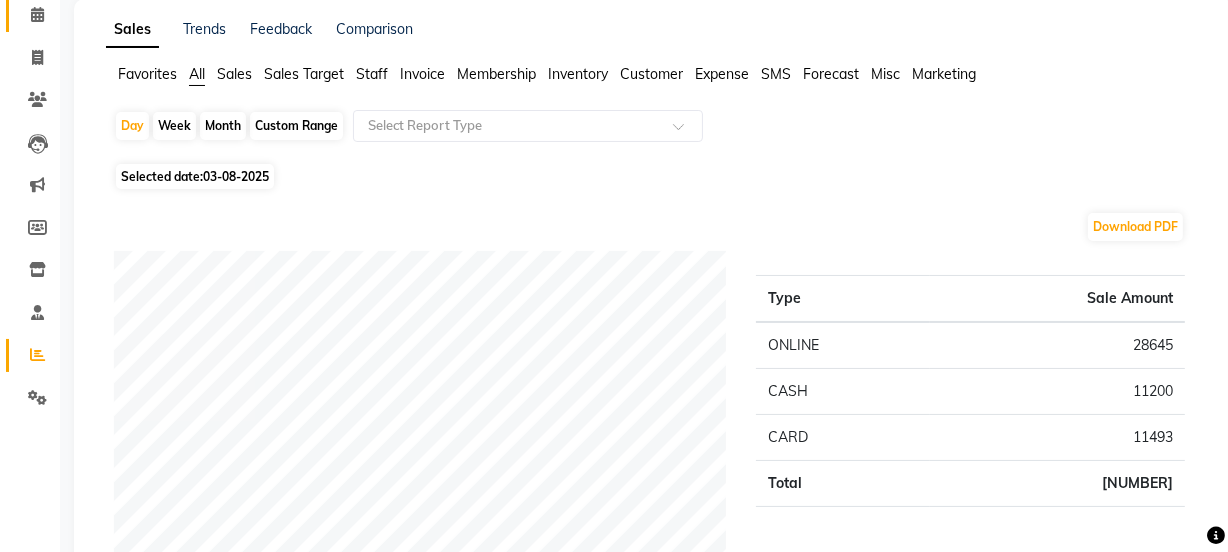 scroll, scrollTop: 0, scrollLeft: 0, axis: both 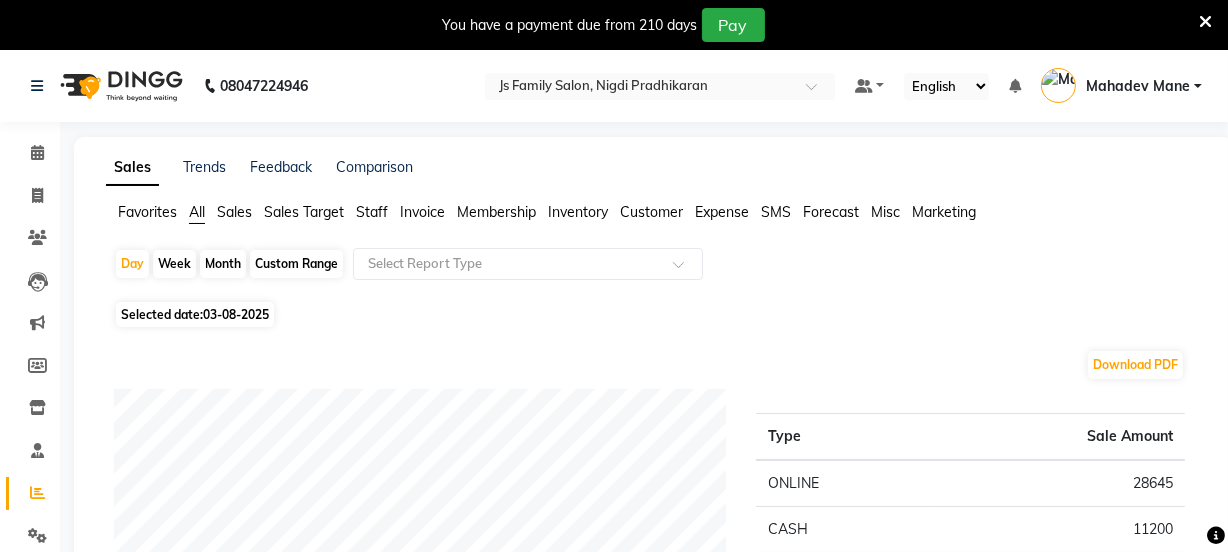 click on "Staff" 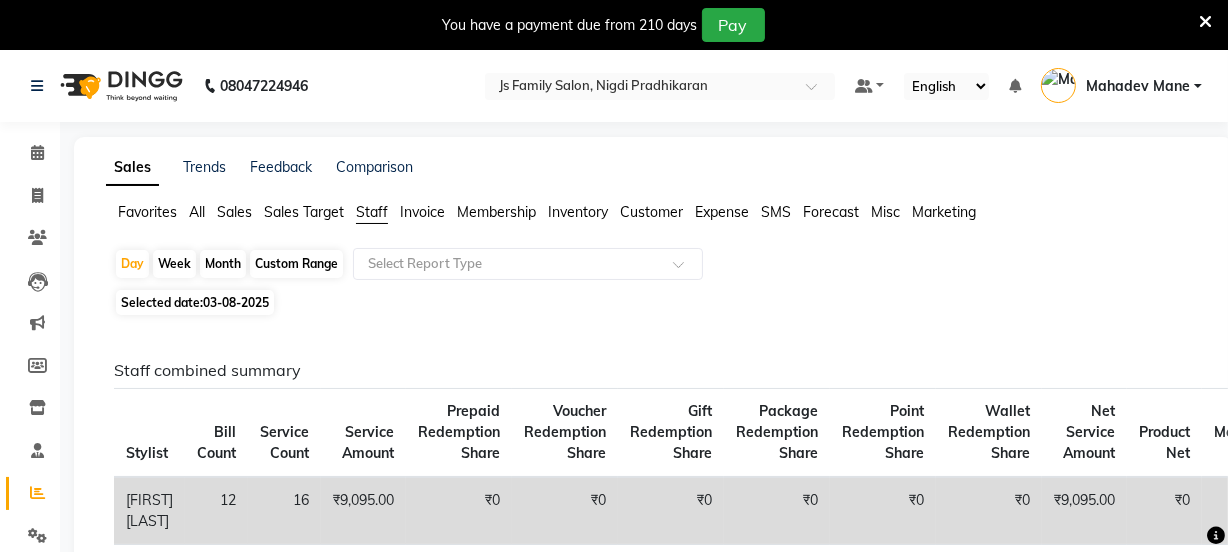 click on "Month" 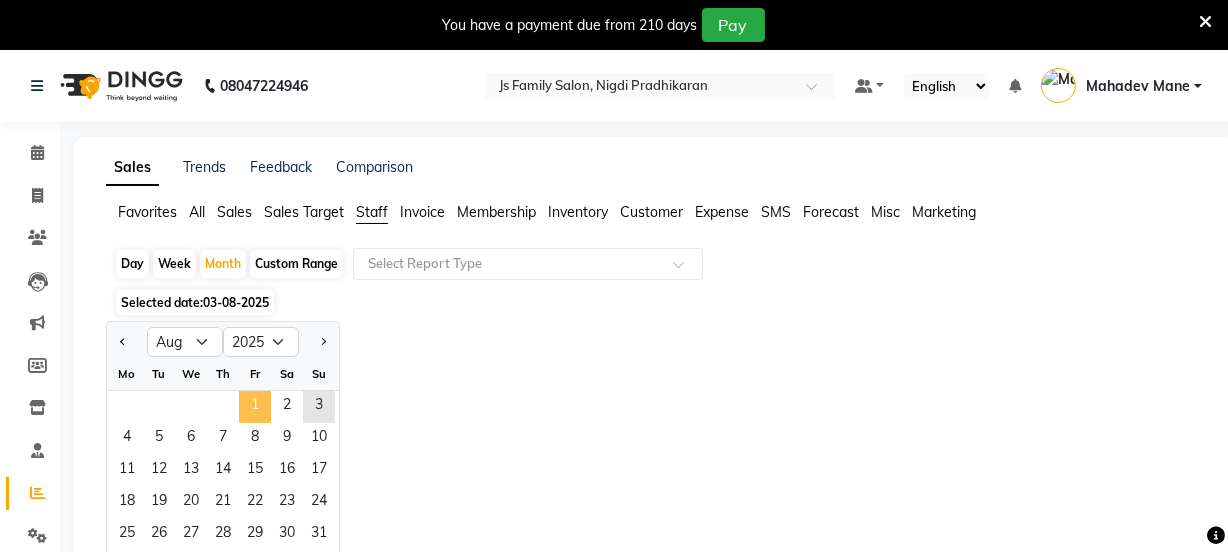 click on "1" 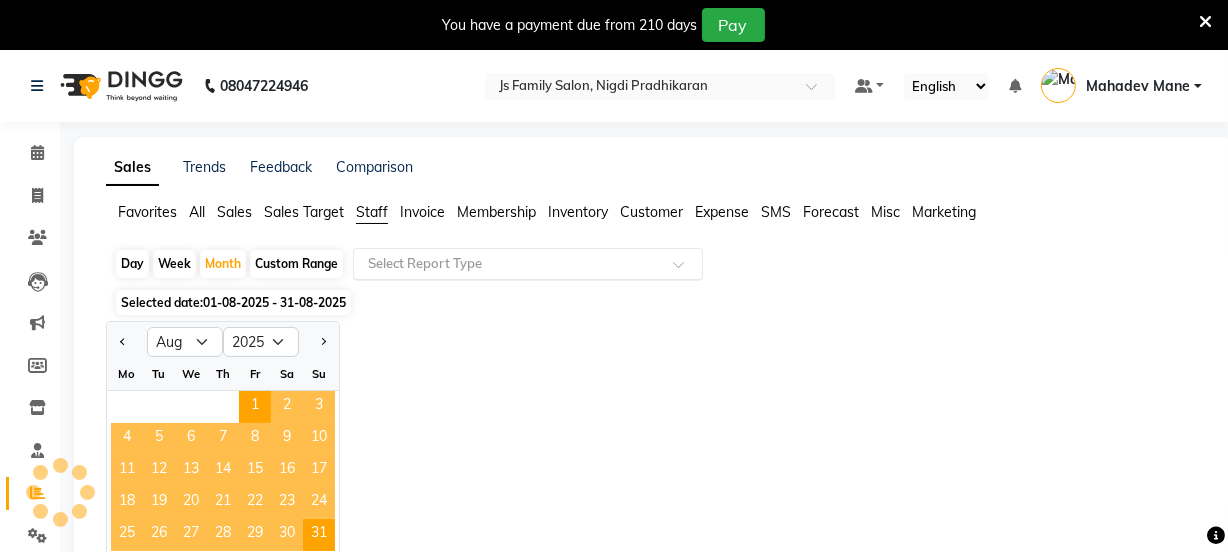 click 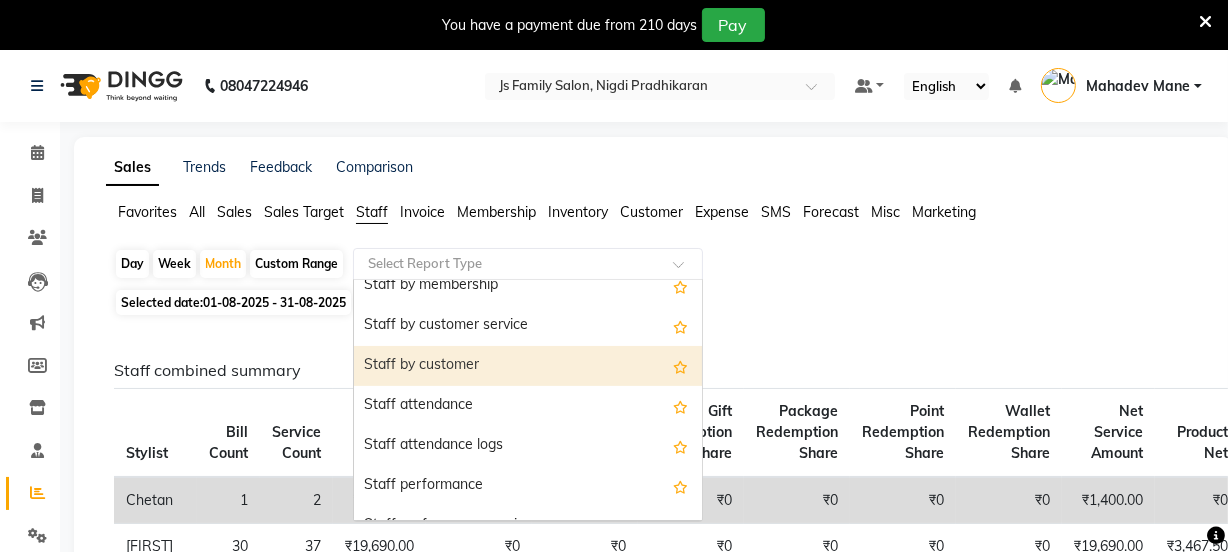 scroll, scrollTop: 272, scrollLeft: 0, axis: vertical 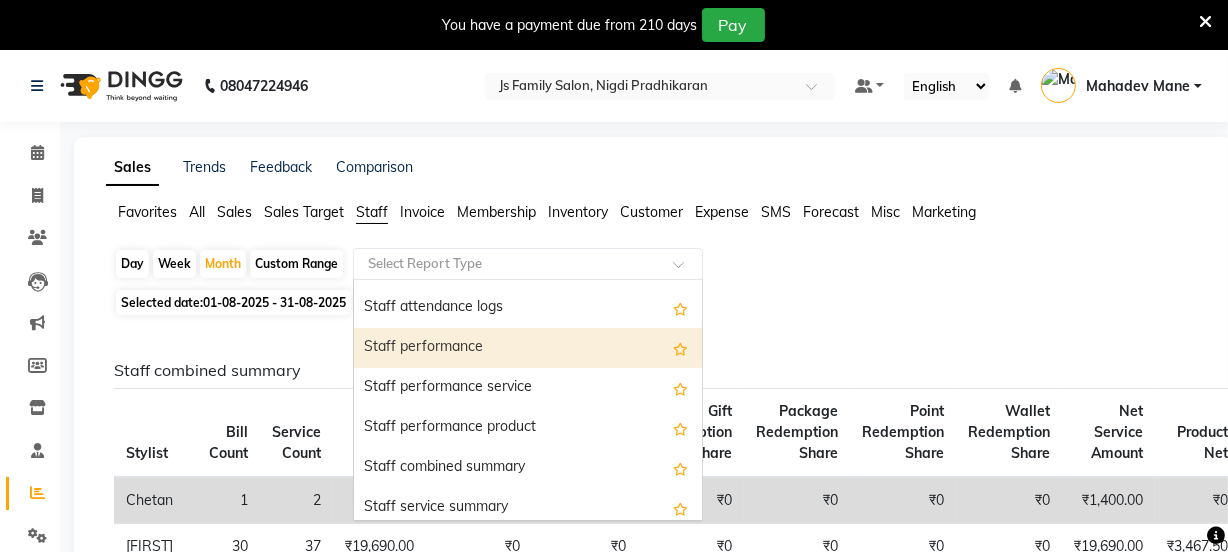 click on "Staff performance" at bounding box center [528, 348] 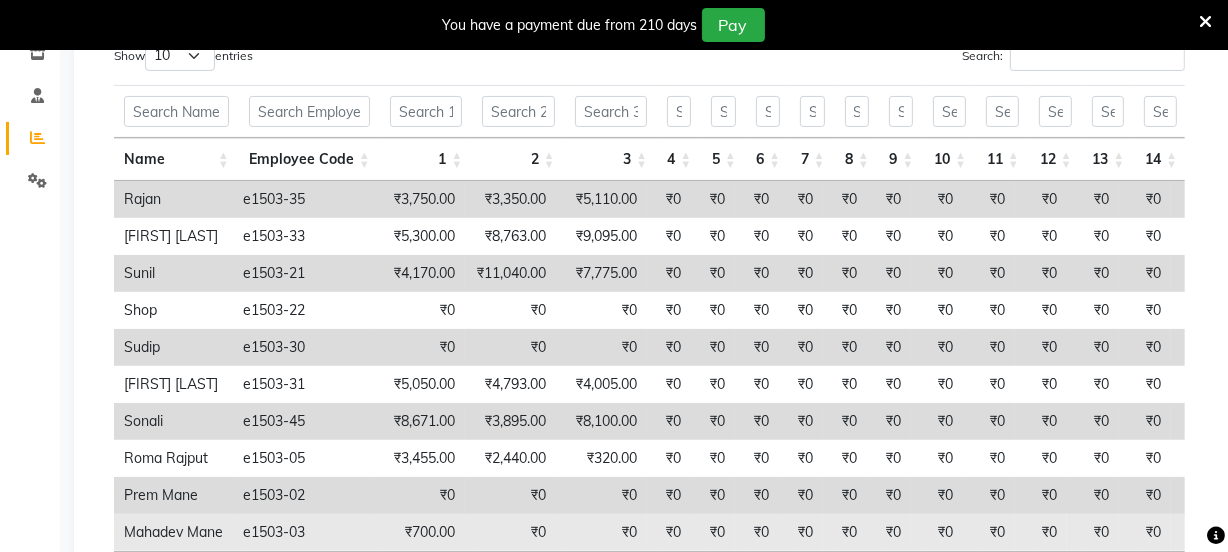 scroll, scrollTop: 0, scrollLeft: 0, axis: both 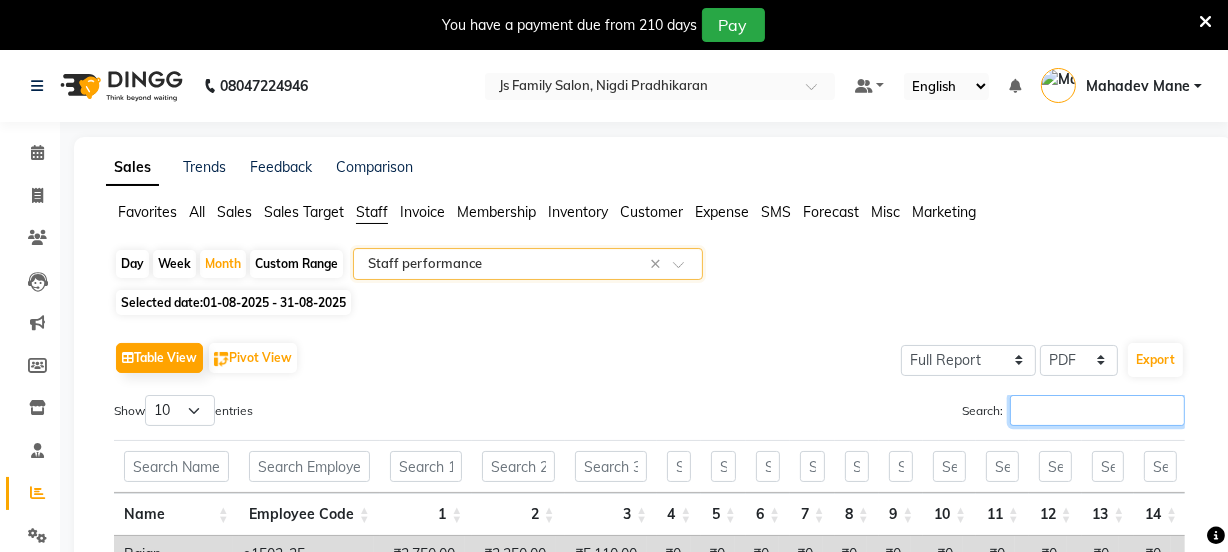 click on "Search:" at bounding box center (1097, 410) 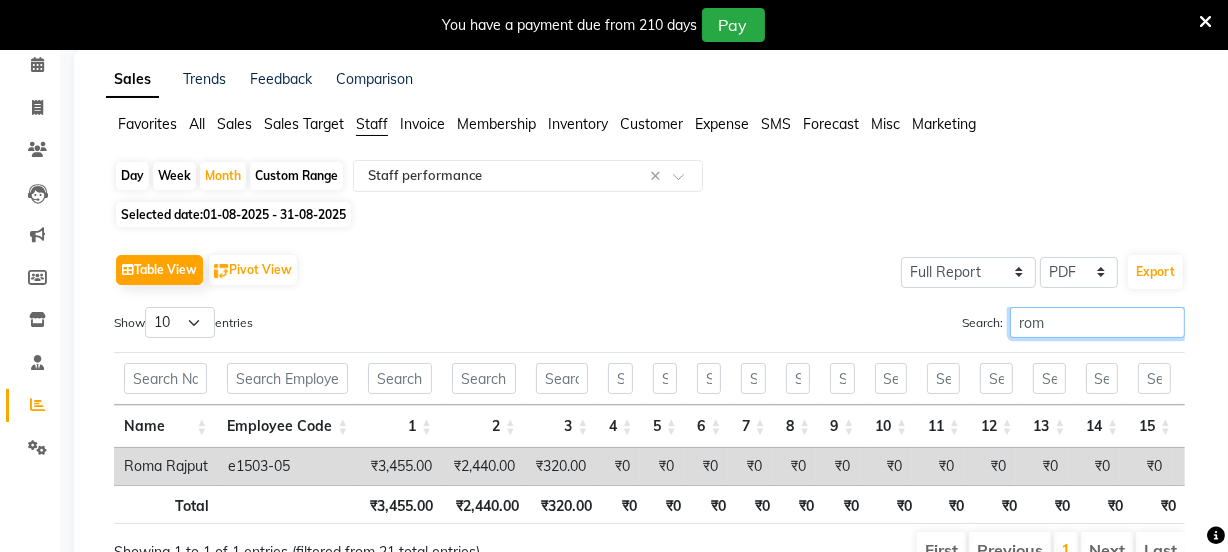 scroll, scrollTop: 0, scrollLeft: 0, axis: both 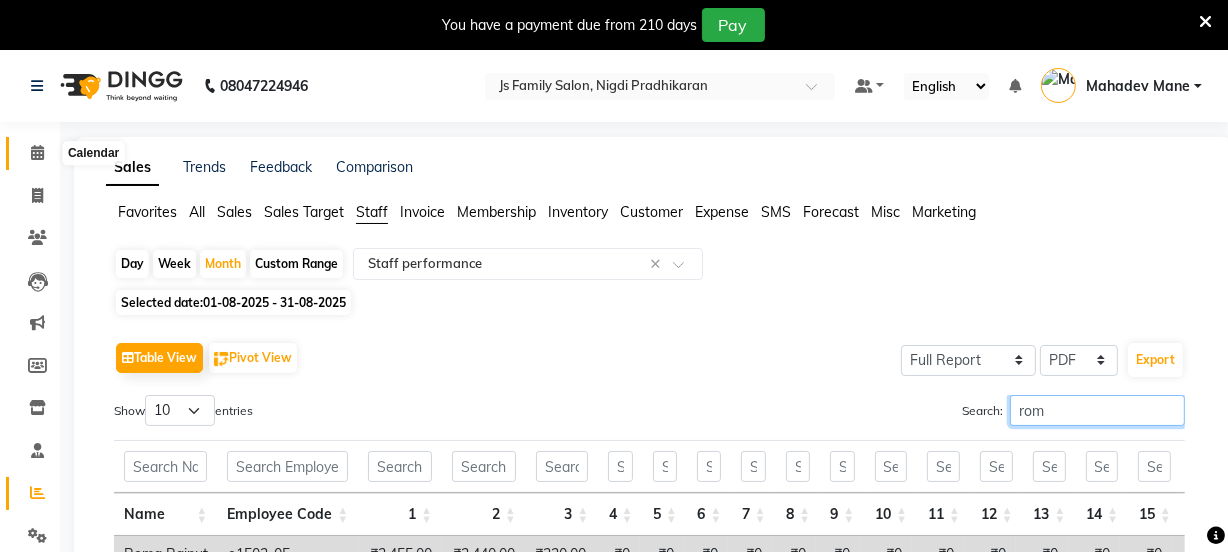 type on "rom" 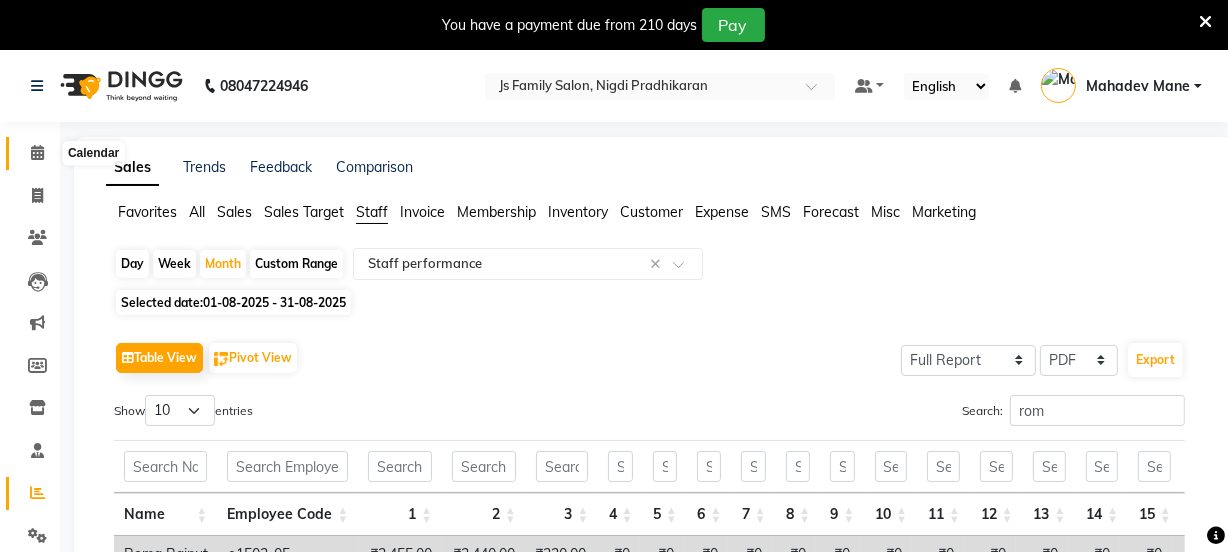click 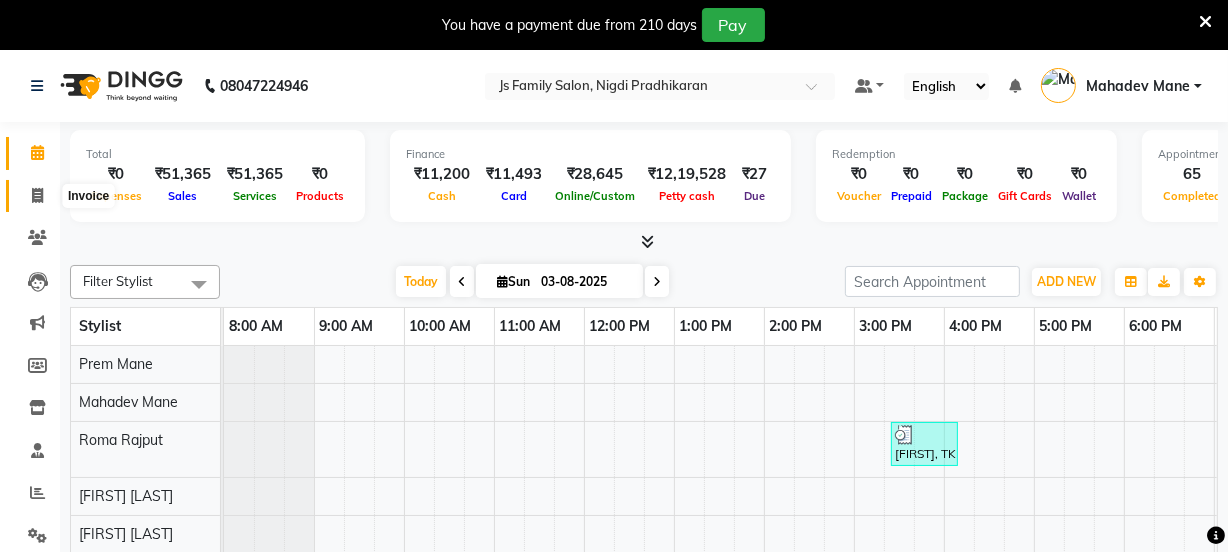 click 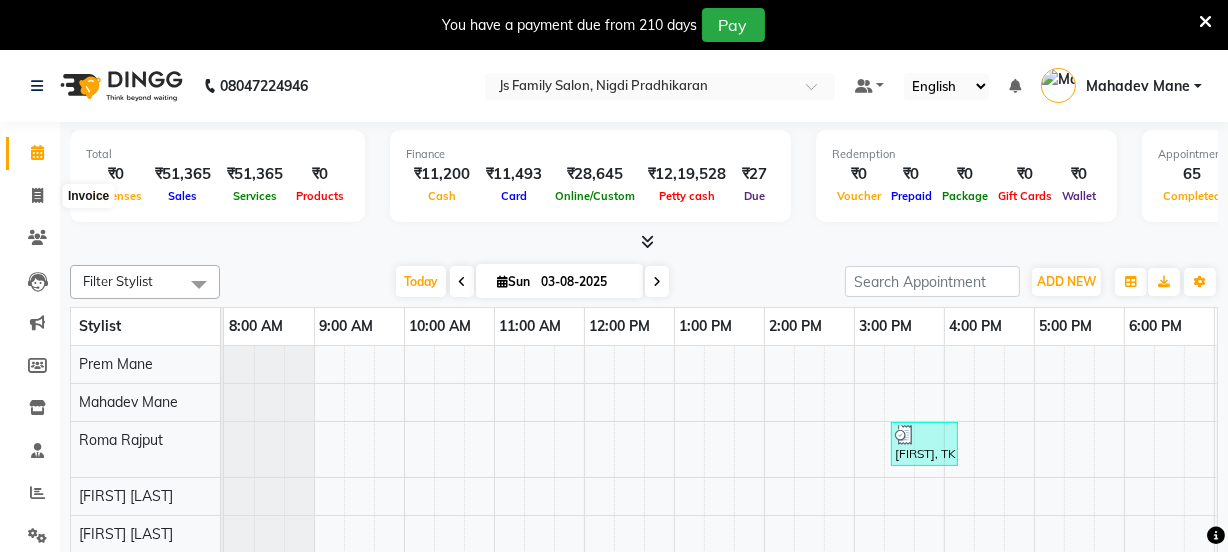 select on "service" 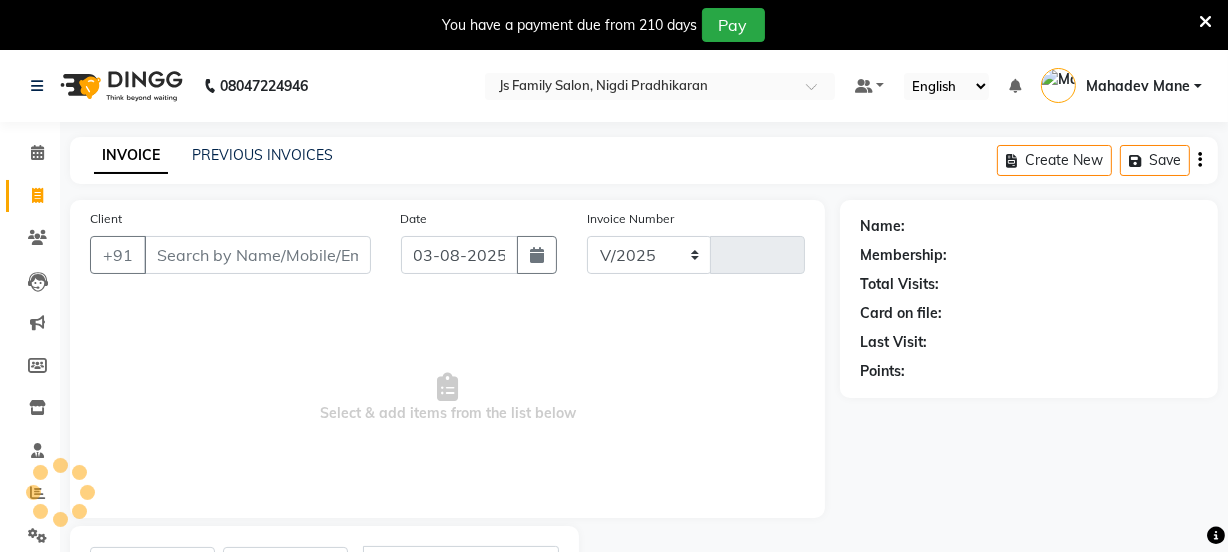 select on "3729" 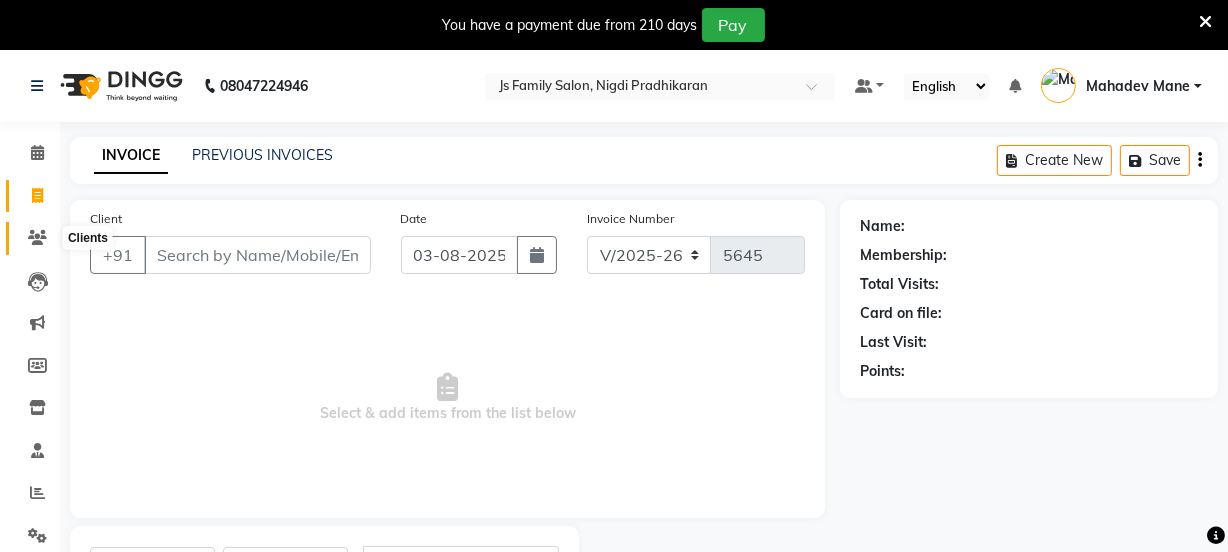 click 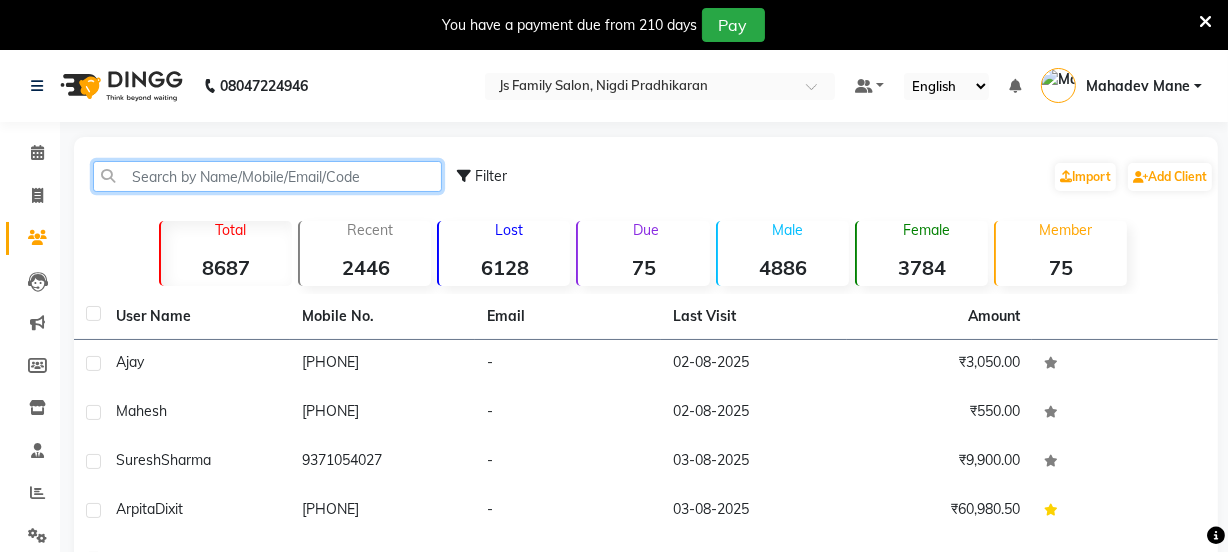 click 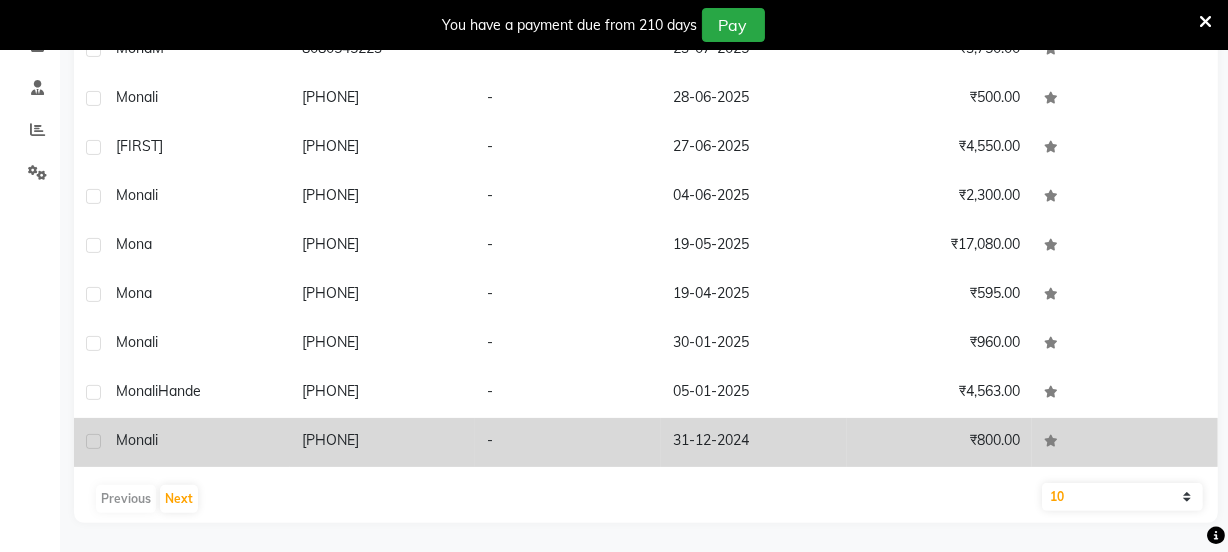 scroll, scrollTop: 181, scrollLeft: 0, axis: vertical 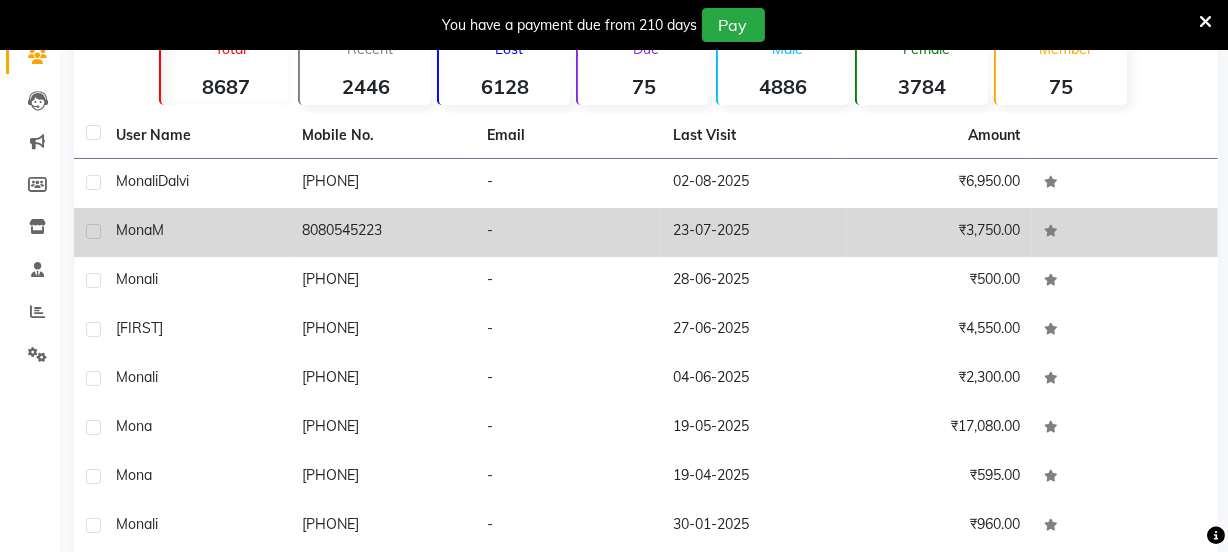 click on "[FIRST]  [LAST]" 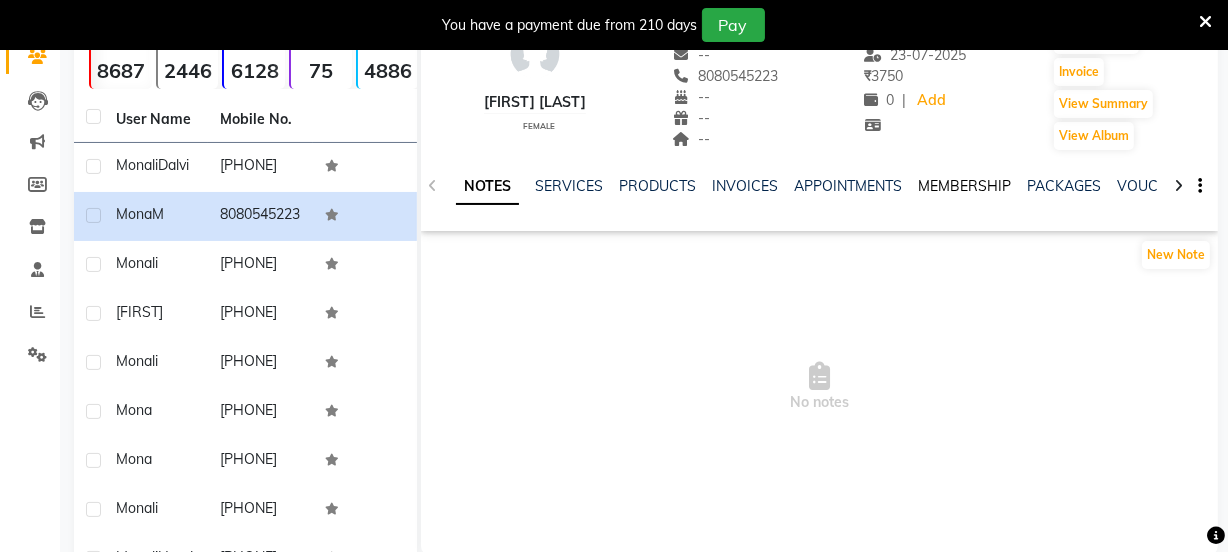 click on "MEMBERSHIP" 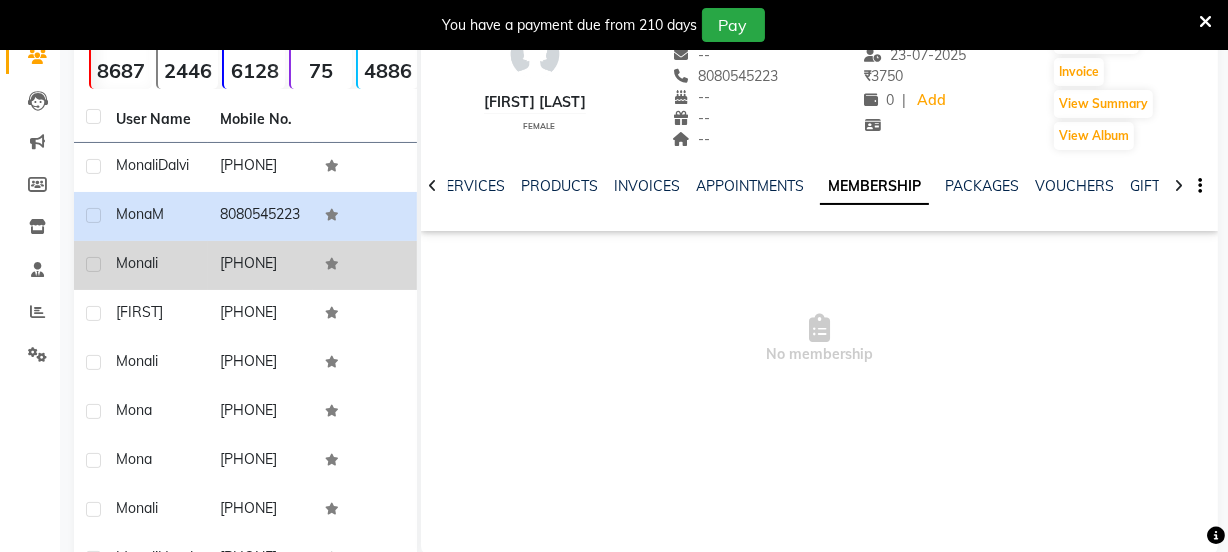 click on "Monali" 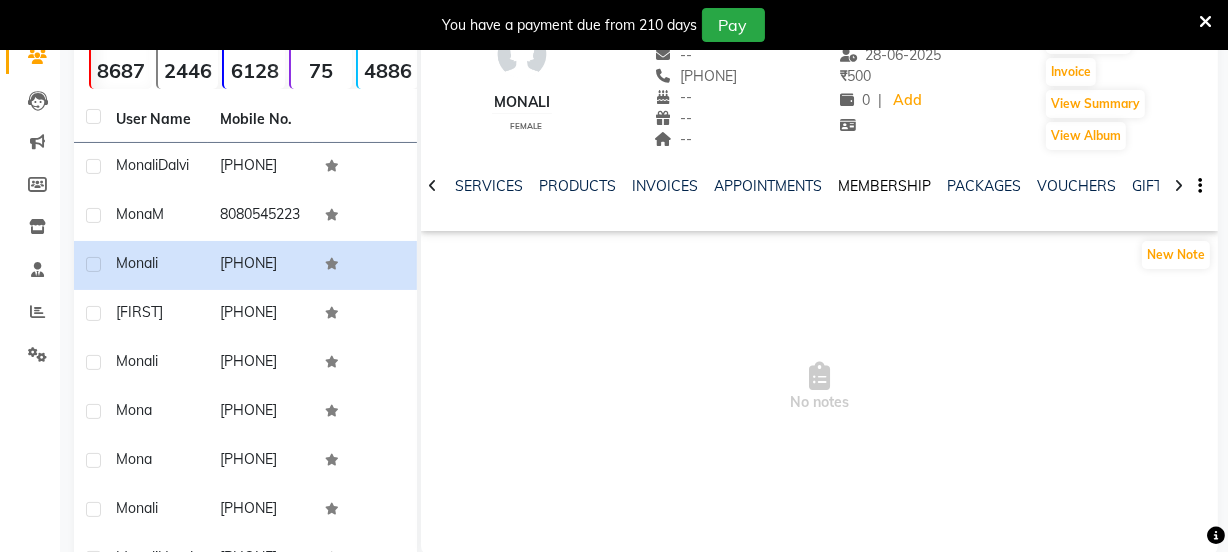 click on "MEMBERSHIP" 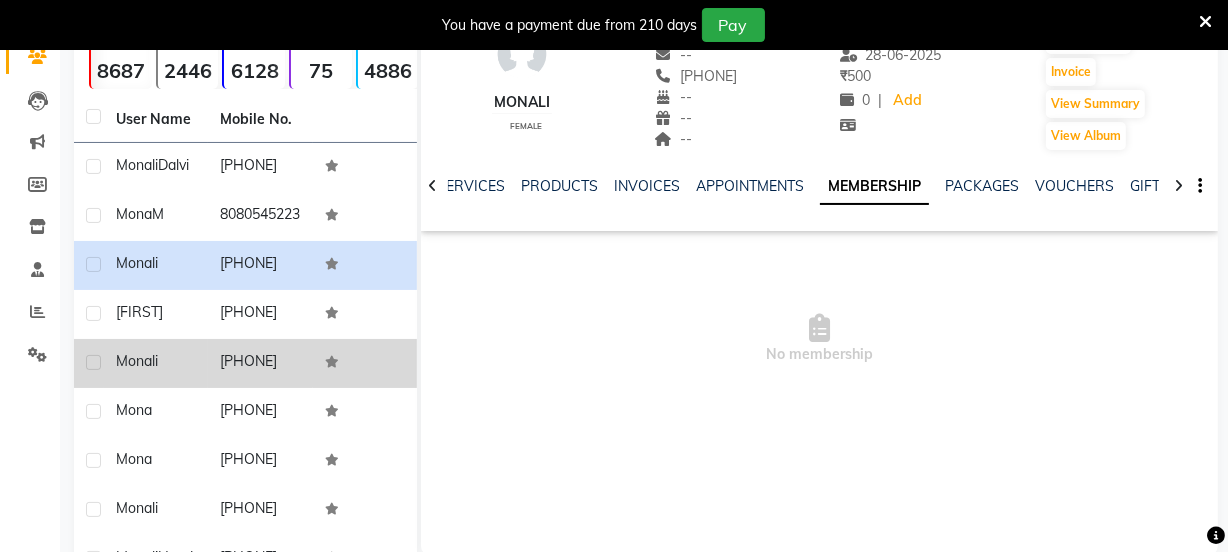click on "Monali" 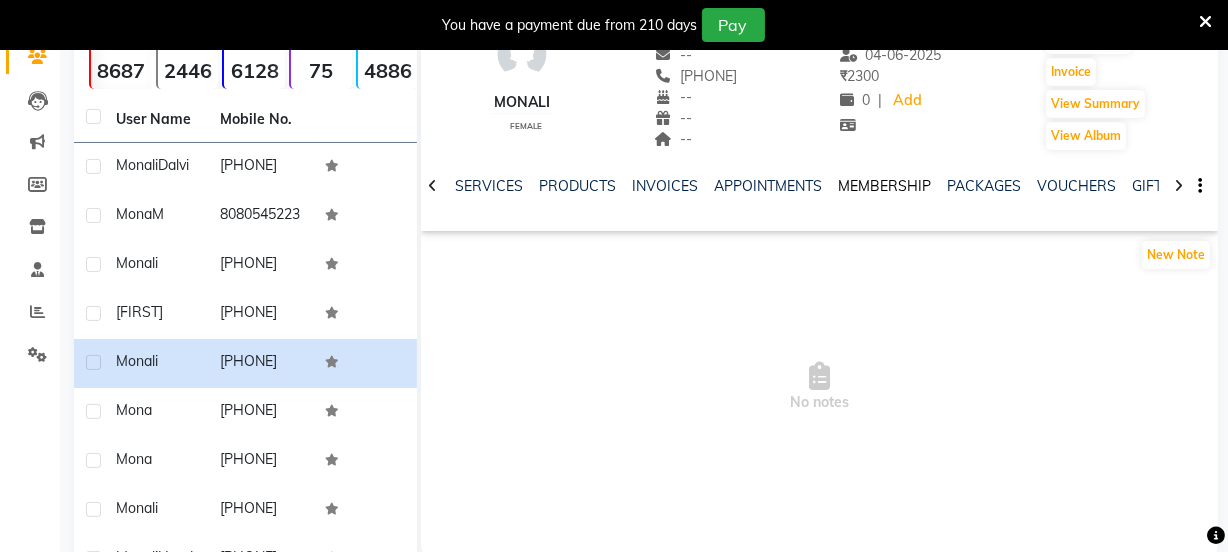 click on "MEMBERSHIP" 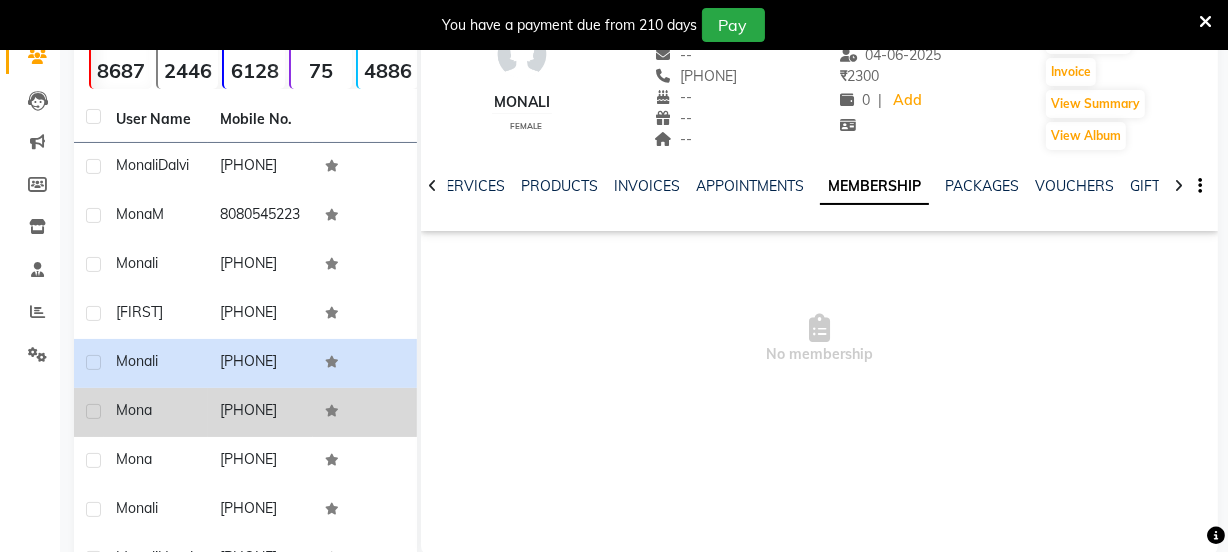 scroll, scrollTop: 108, scrollLeft: 0, axis: vertical 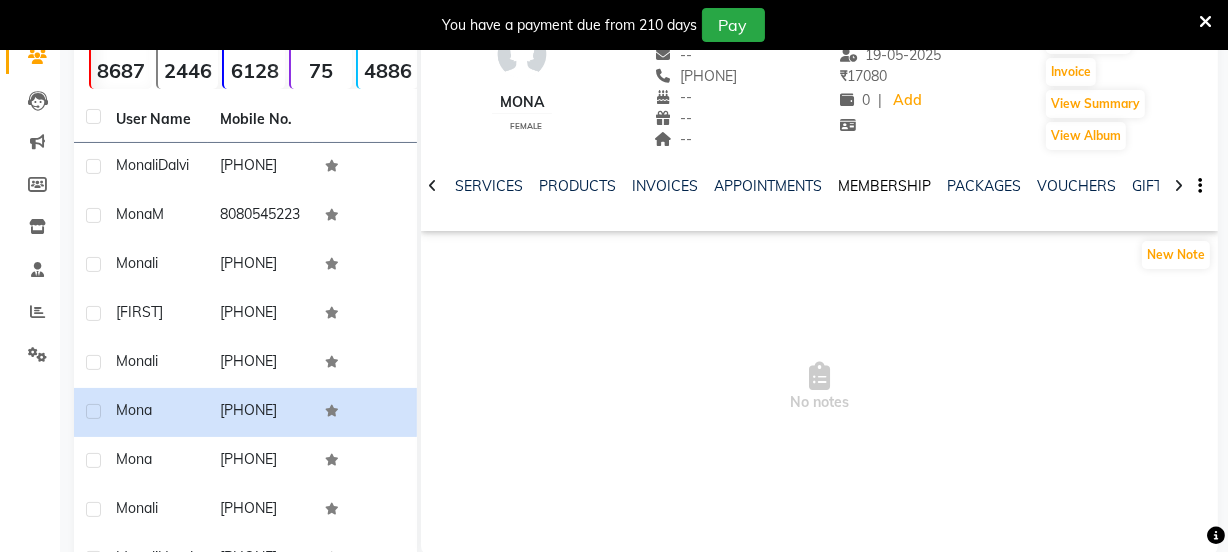 click on "MEMBERSHIP" 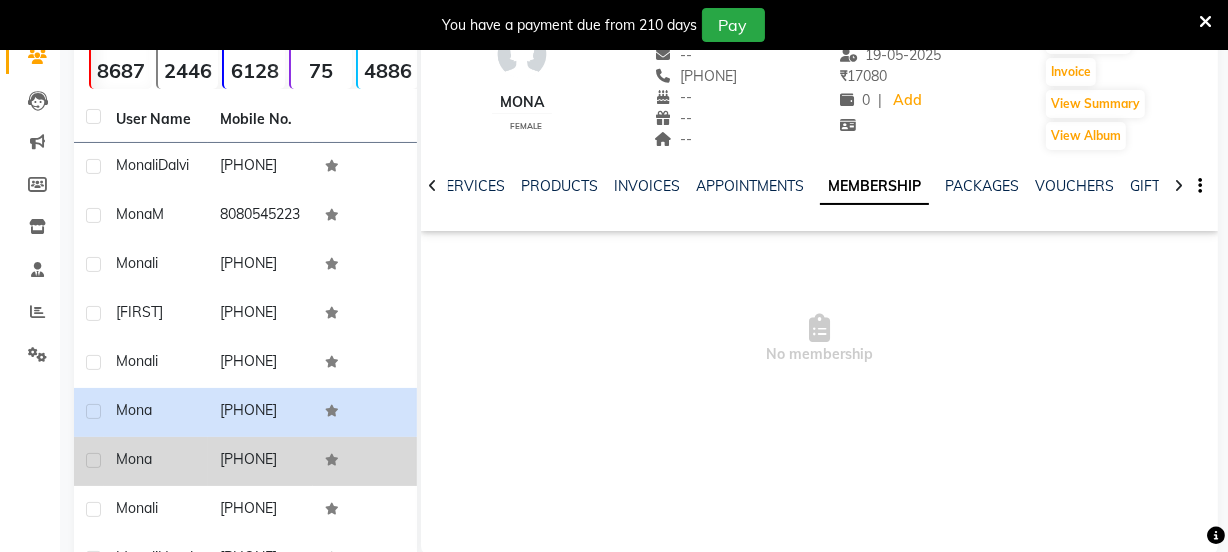 click on "Mona" 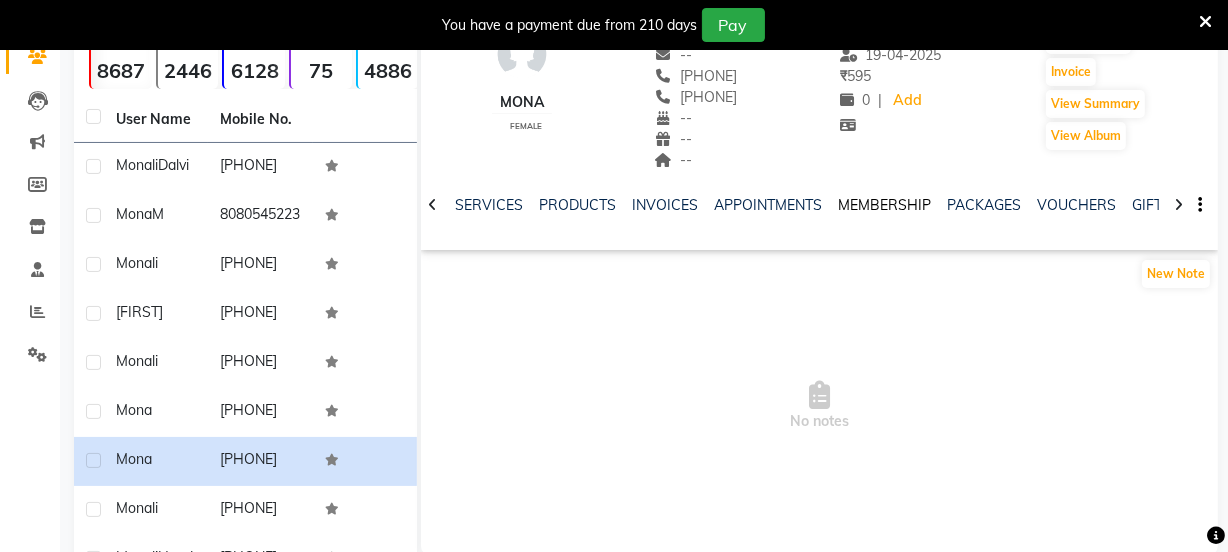 click on "MEMBERSHIP" 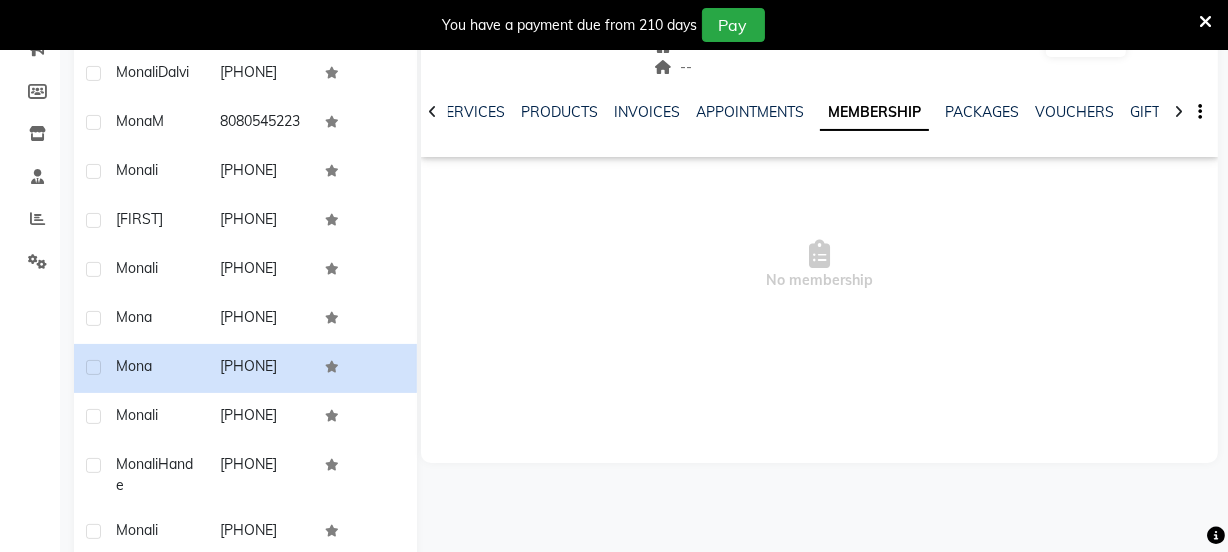 scroll, scrollTop: 363, scrollLeft: 0, axis: vertical 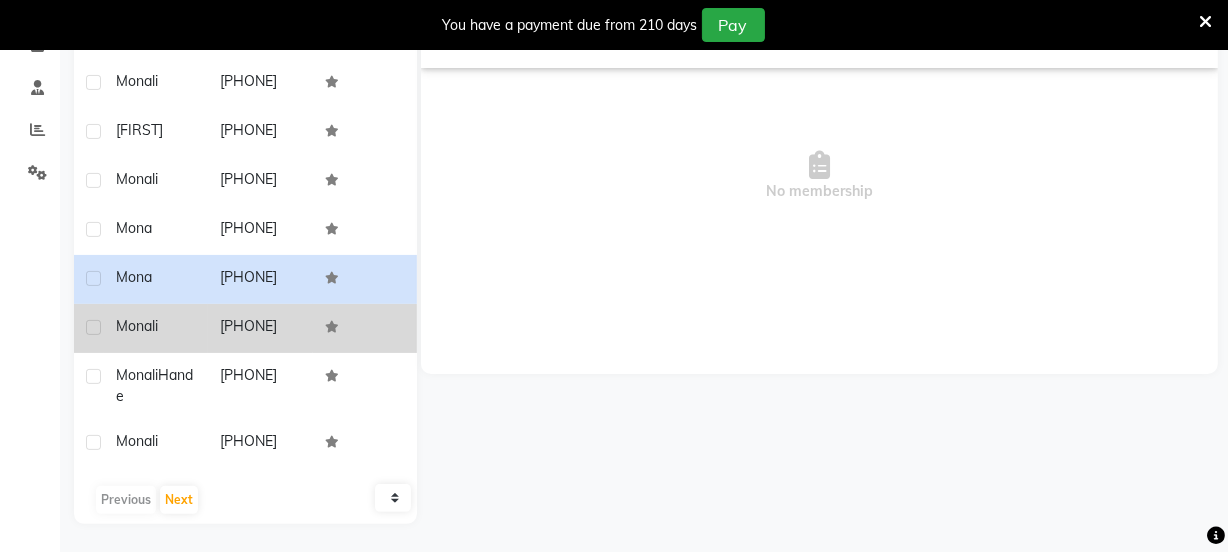 click on "[PHONE]" 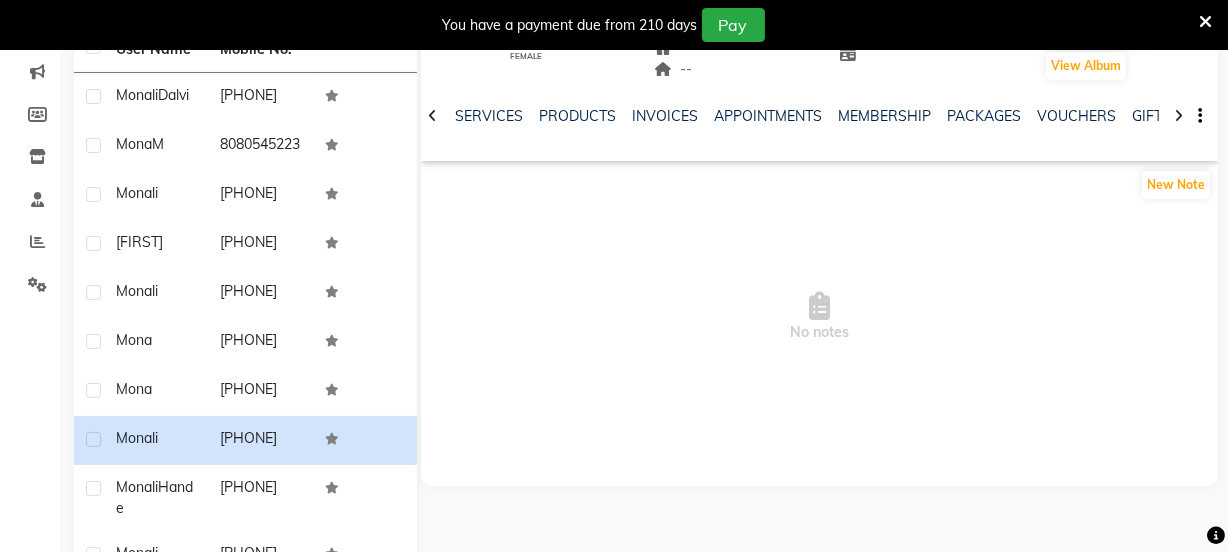 scroll, scrollTop: 90, scrollLeft: 0, axis: vertical 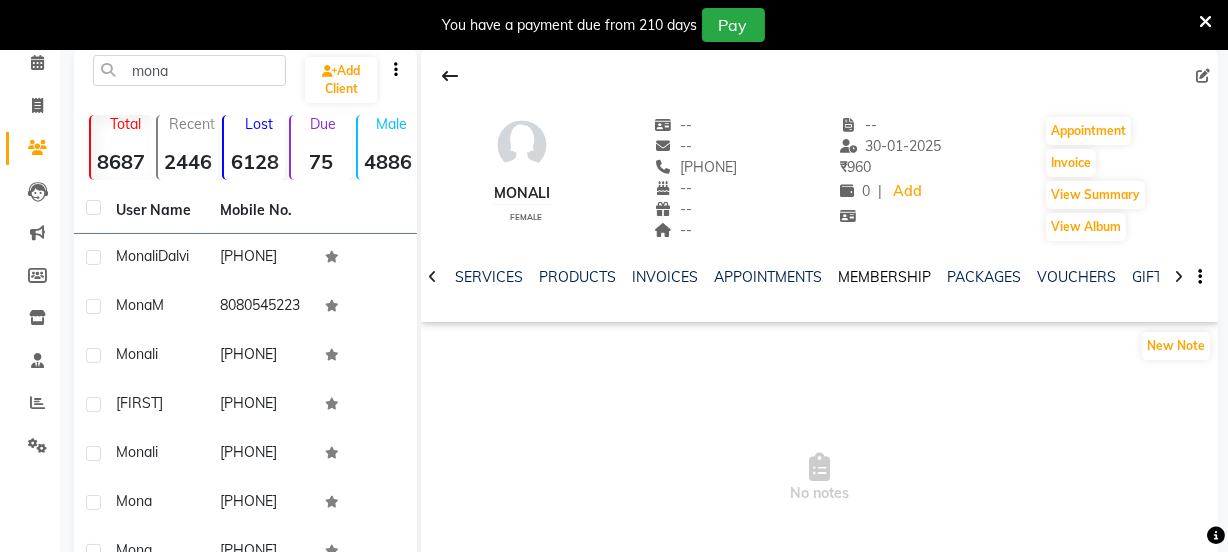 click on "MEMBERSHIP" 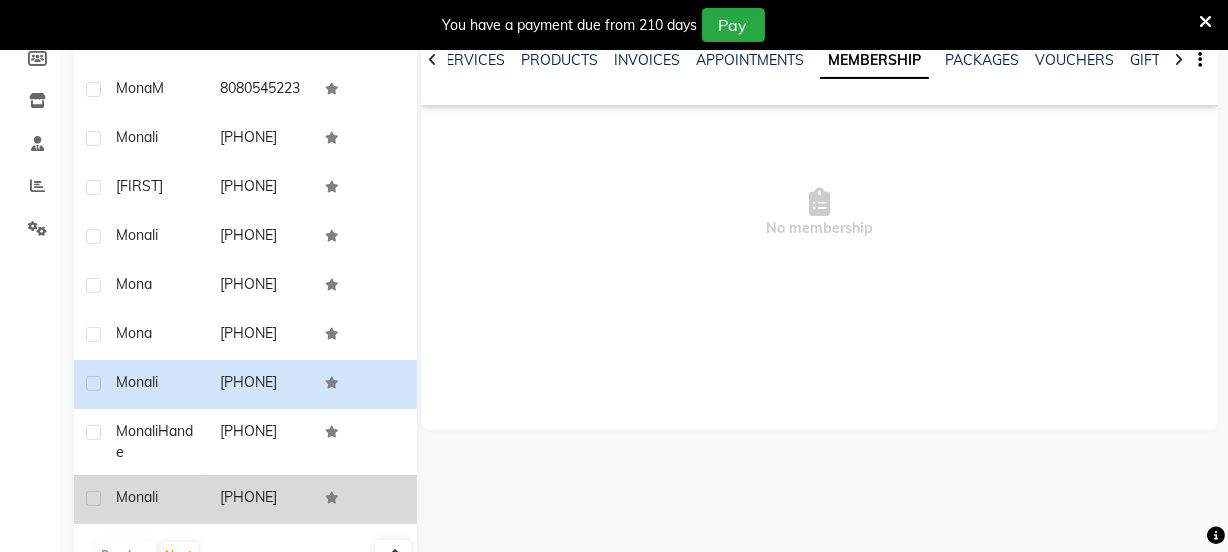 scroll, scrollTop: 363, scrollLeft: 0, axis: vertical 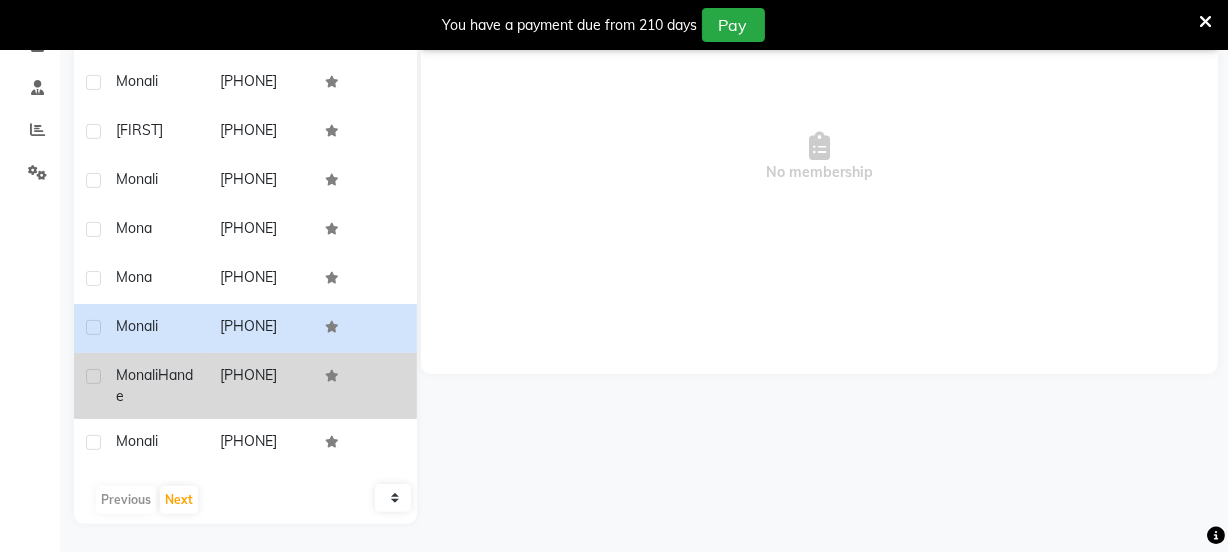 click on "[PHONE]" 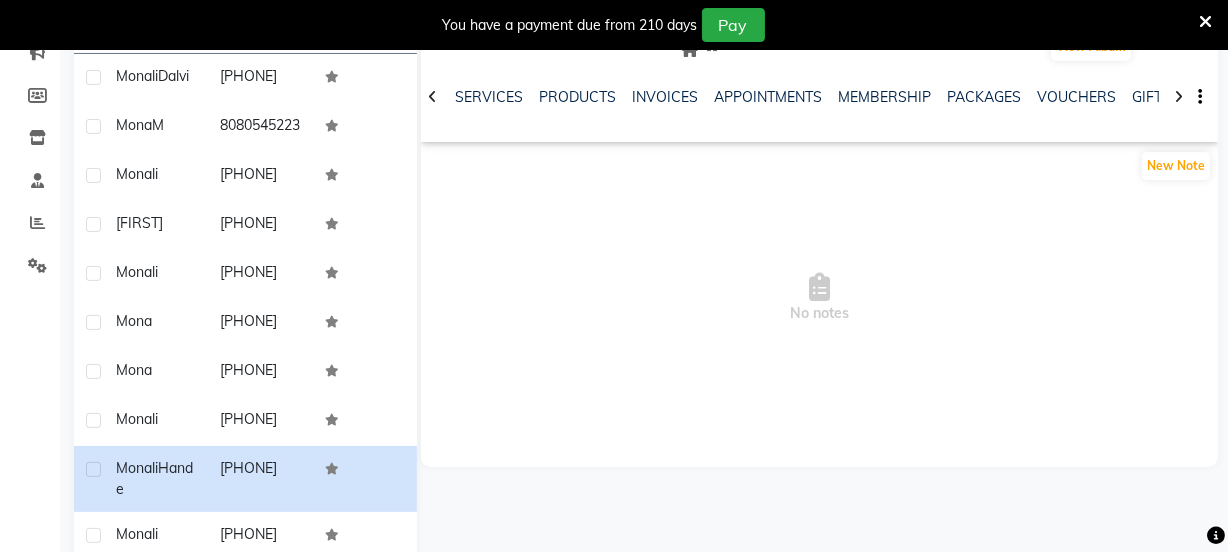 scroll, scrollTop: 181, scrollLeft: 0, axis: vertical 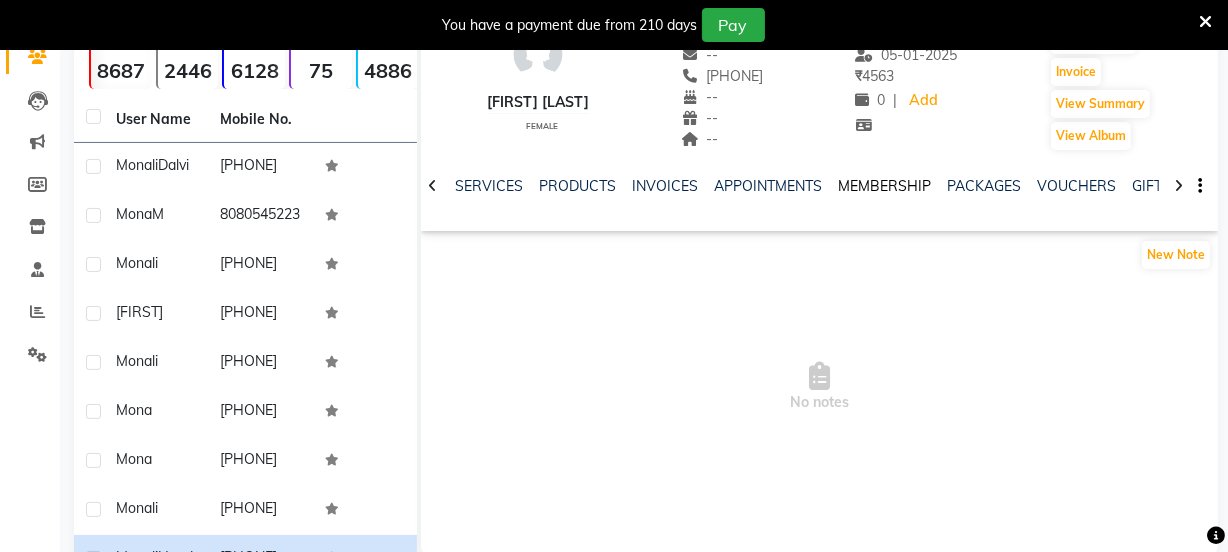 click on "MEMBERSHIP" 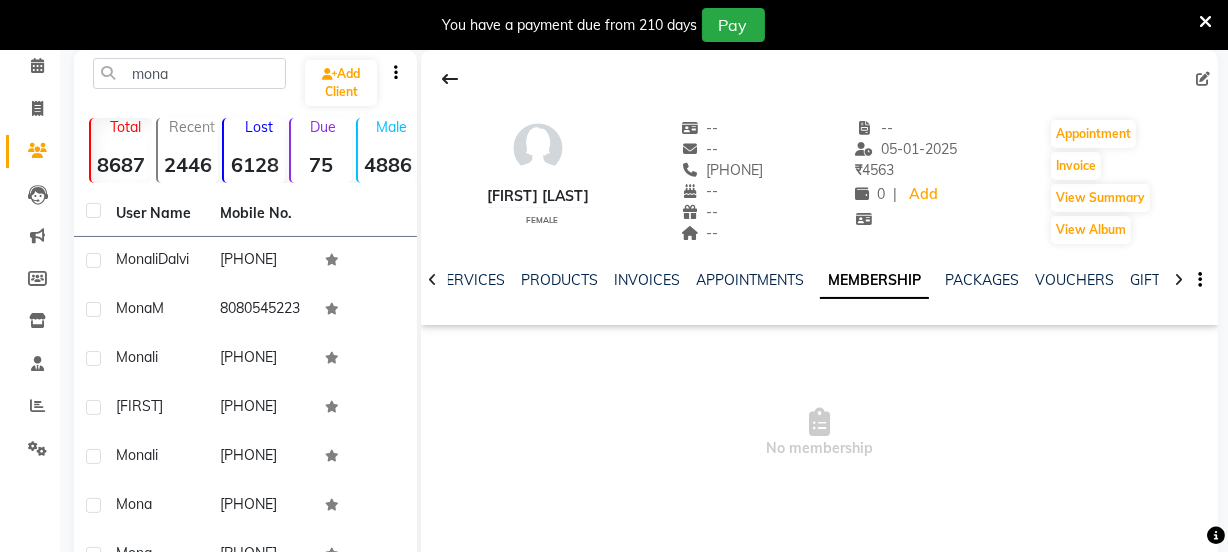 scroll, scrollTop: 0, scrollLeft: 0, axis: both 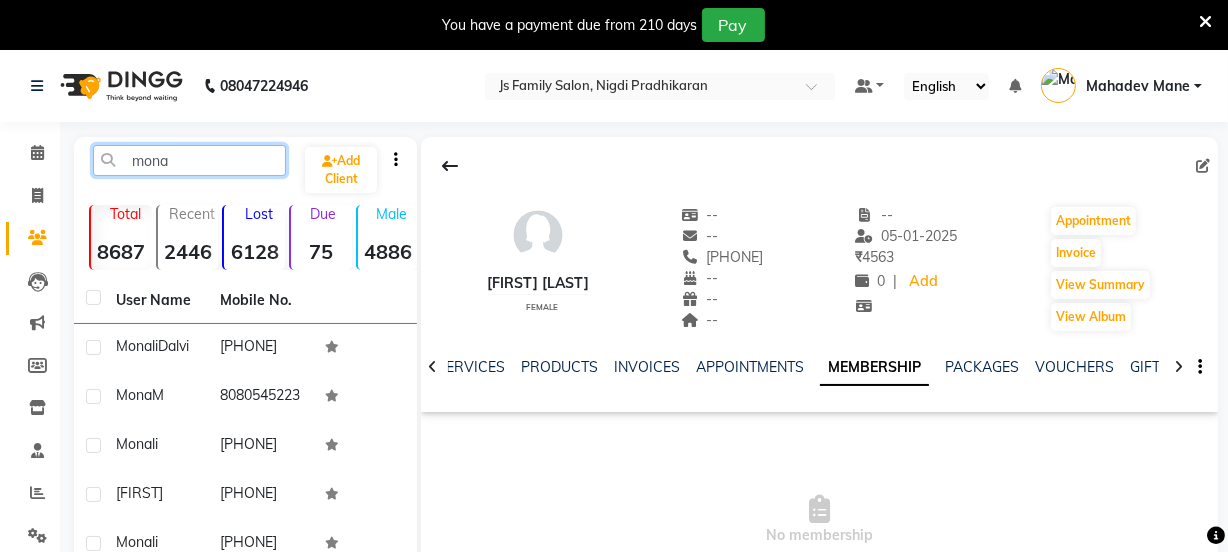 click on "mona" 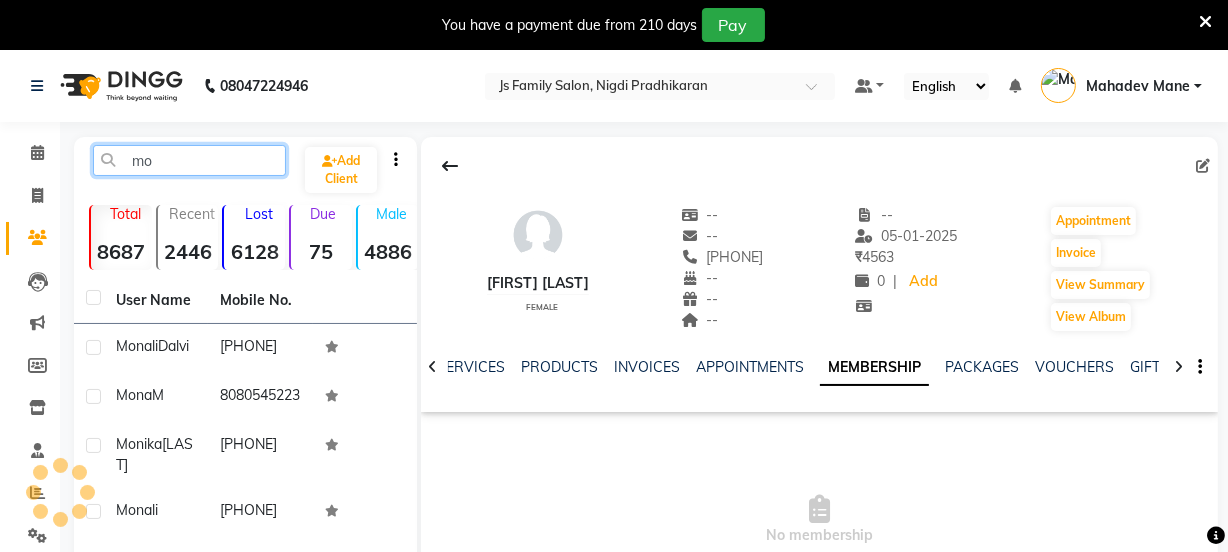 type on "m" 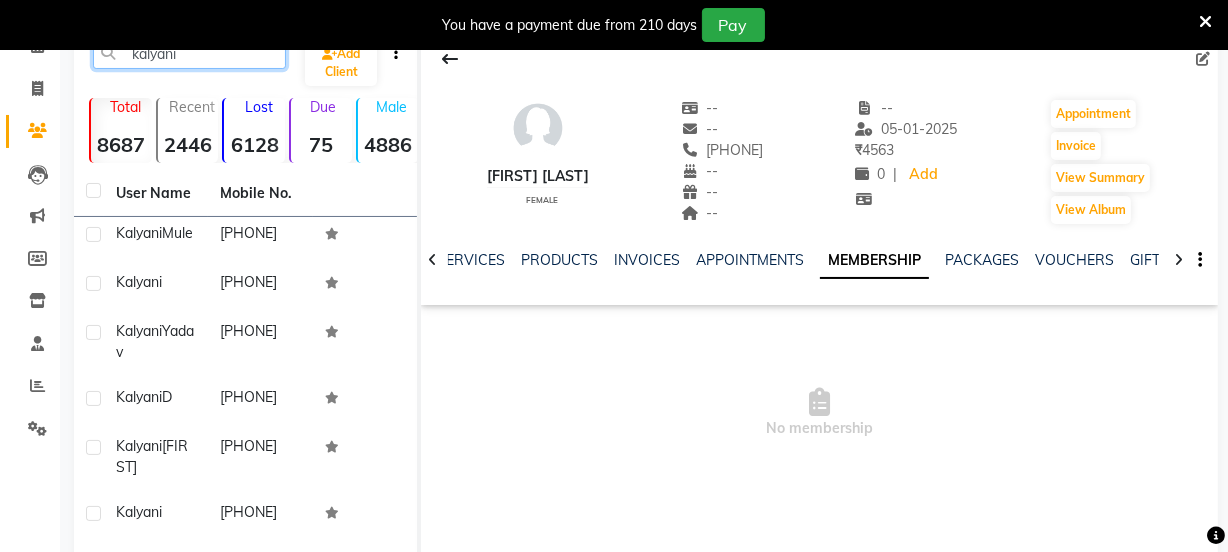 scroll, scrollTop: 272, scrollLeft: 0, axis: vertical 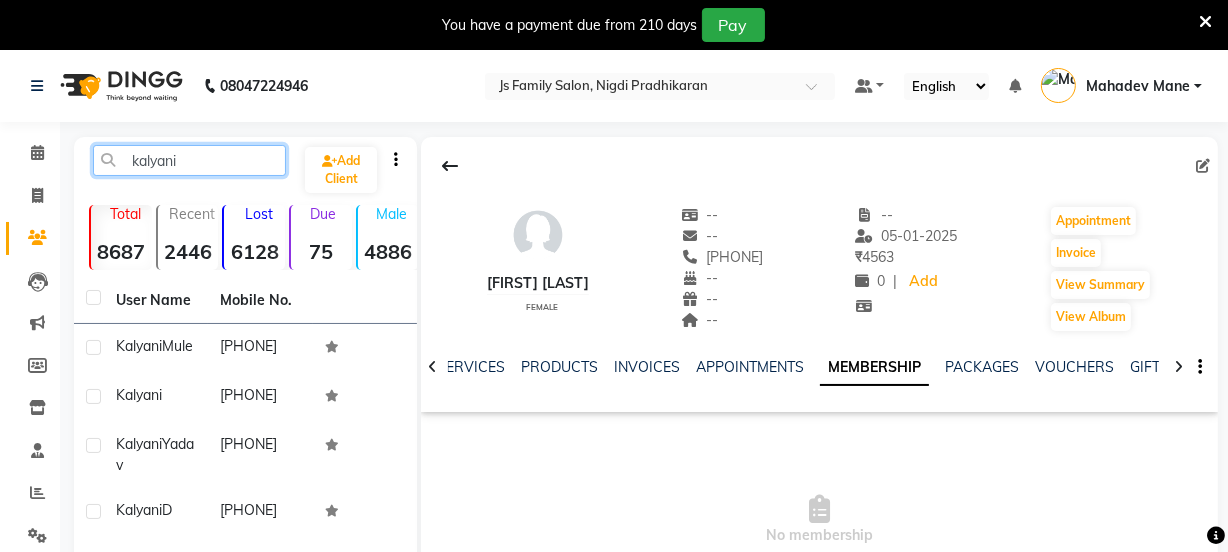 click on "kalyani" 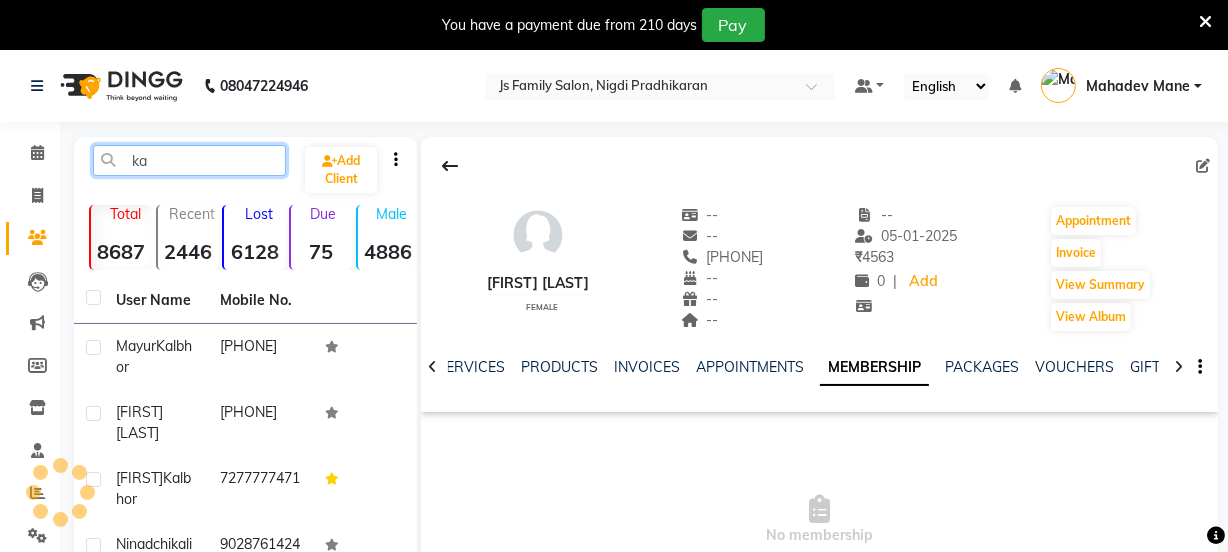 type on "k" 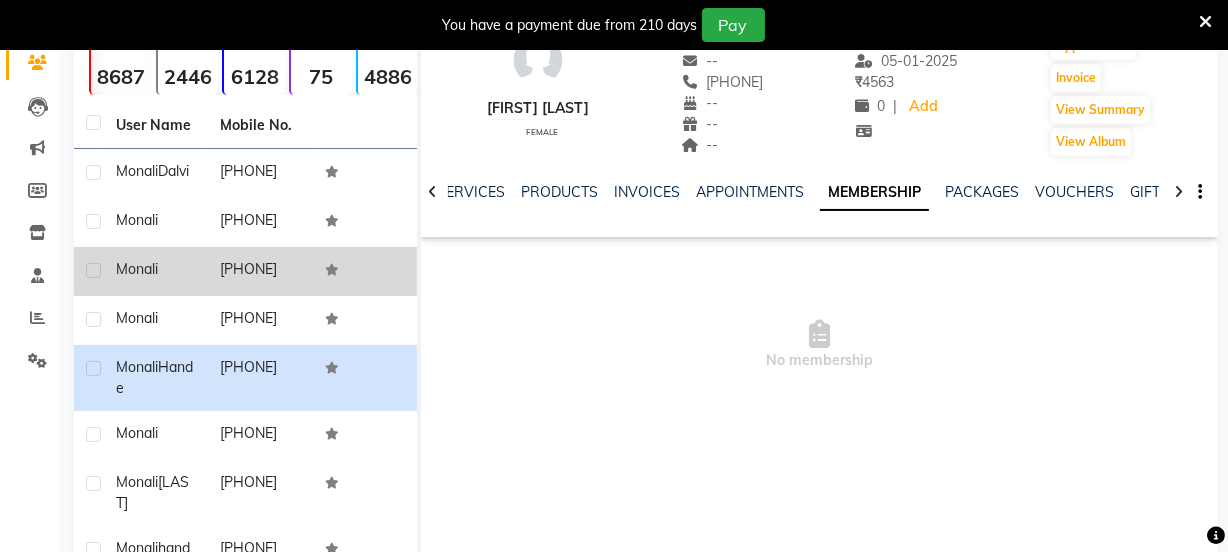 scroll, scrollTop: 181, scrollLeft: 0, axis: vertical 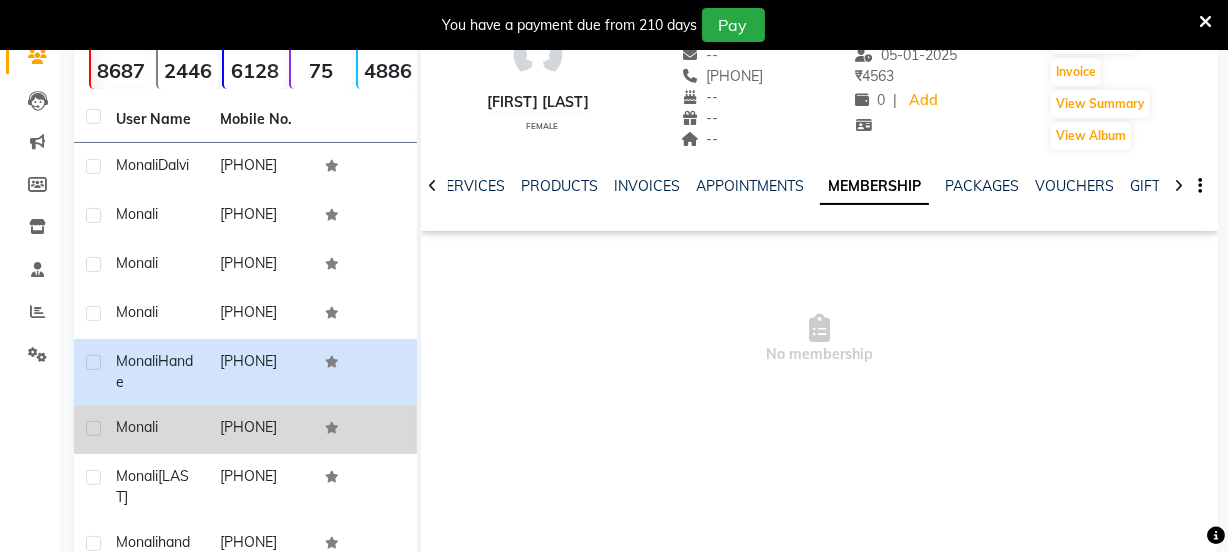 type on "monali" 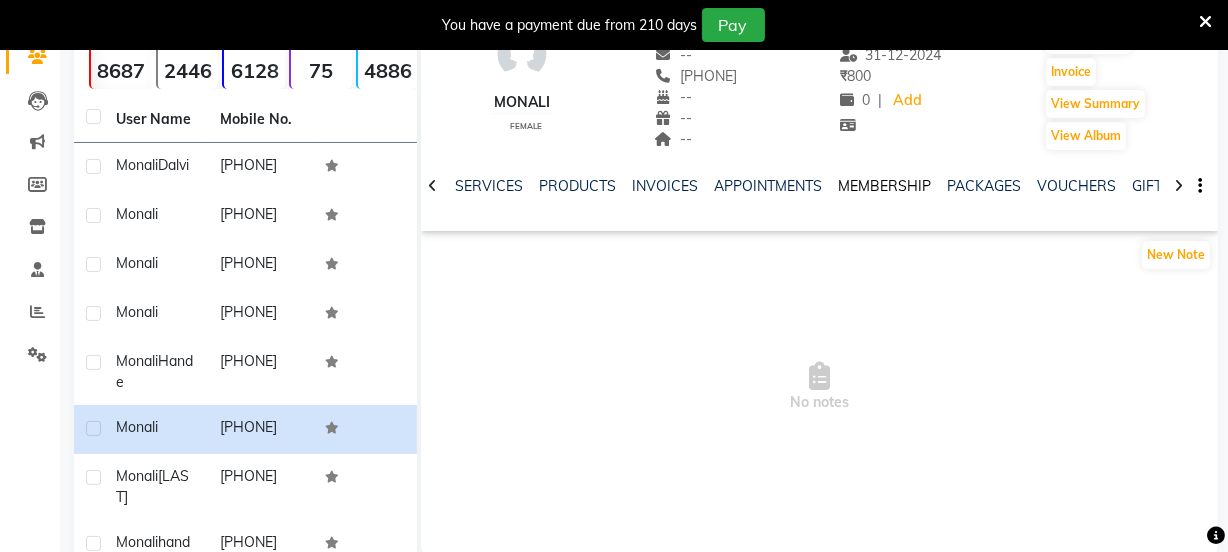 click on "MEMBERSHIP" 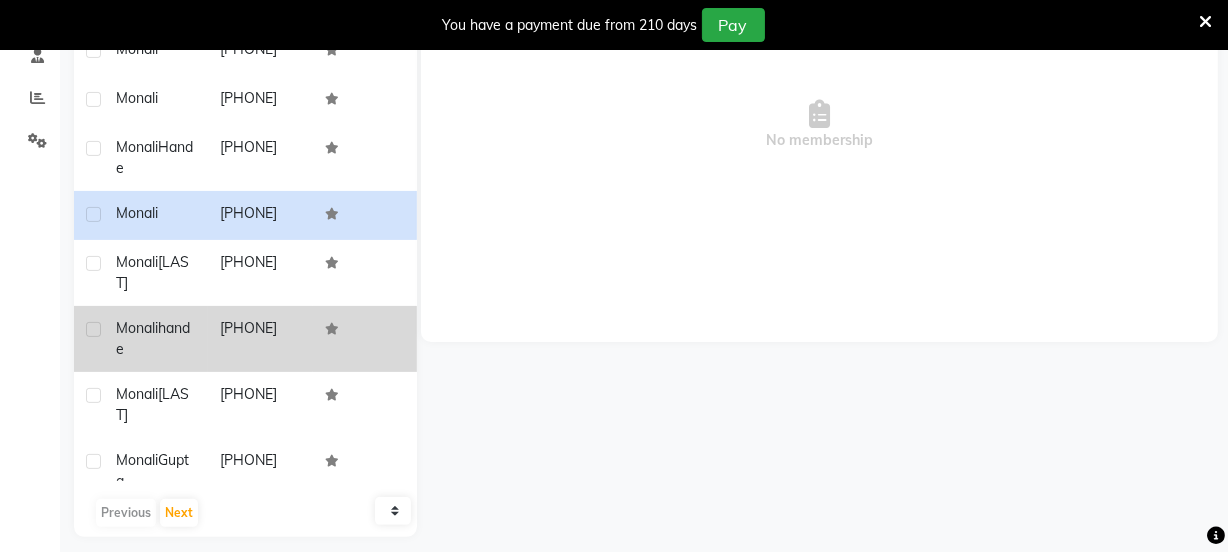 scroll, scrollTop: 410, scrollLeft: 0, axis: vertical 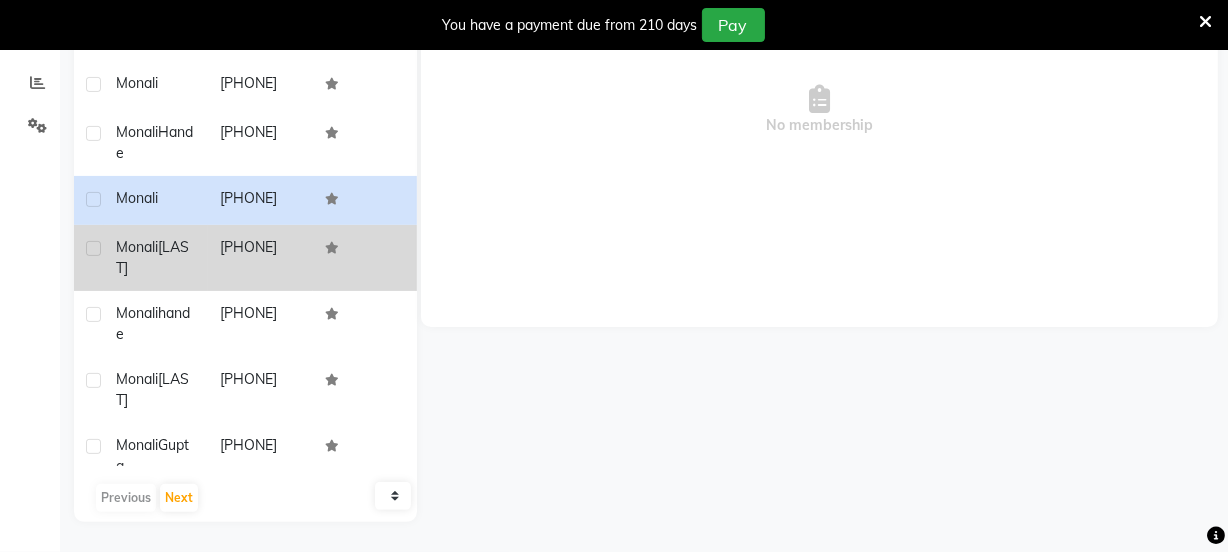 click on "[LAST]" 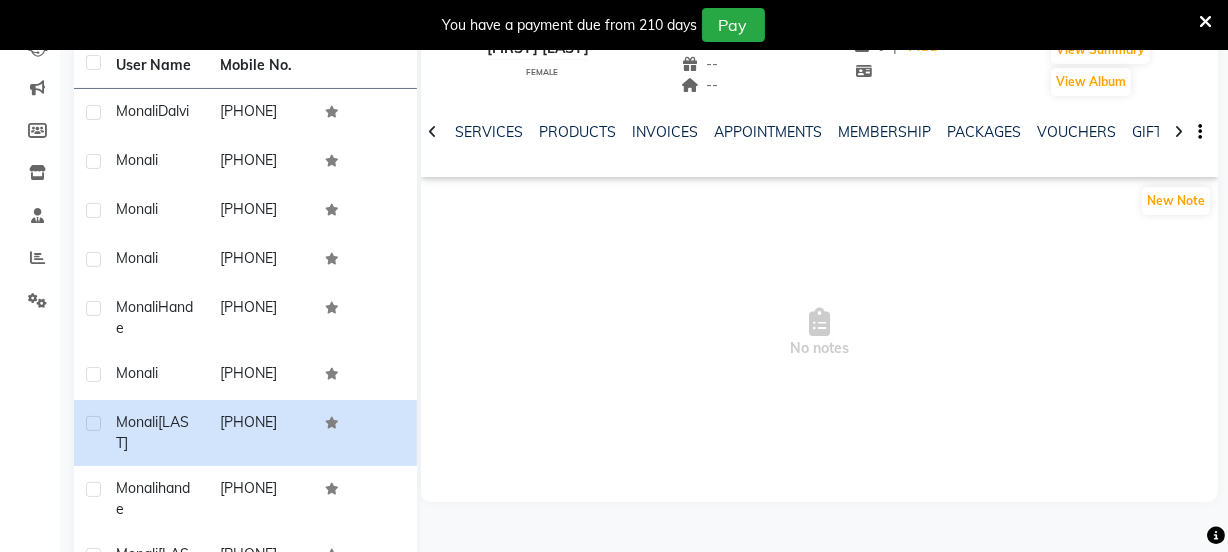 scroll, scrollTop: 228, scrollLeft: 0, axis: vertical 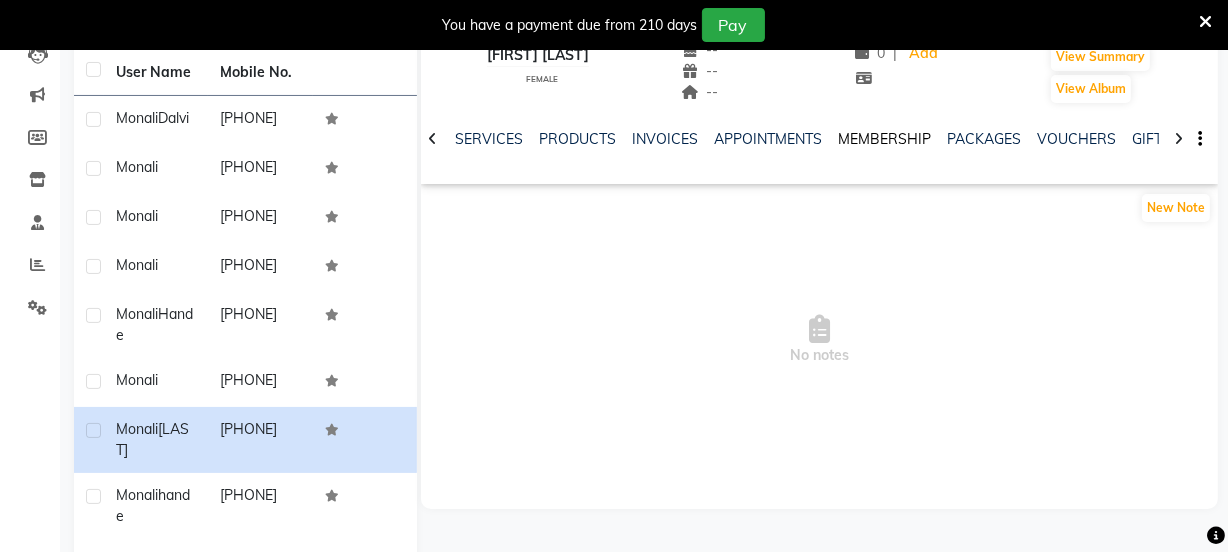 click on "MEMBERSHIP" 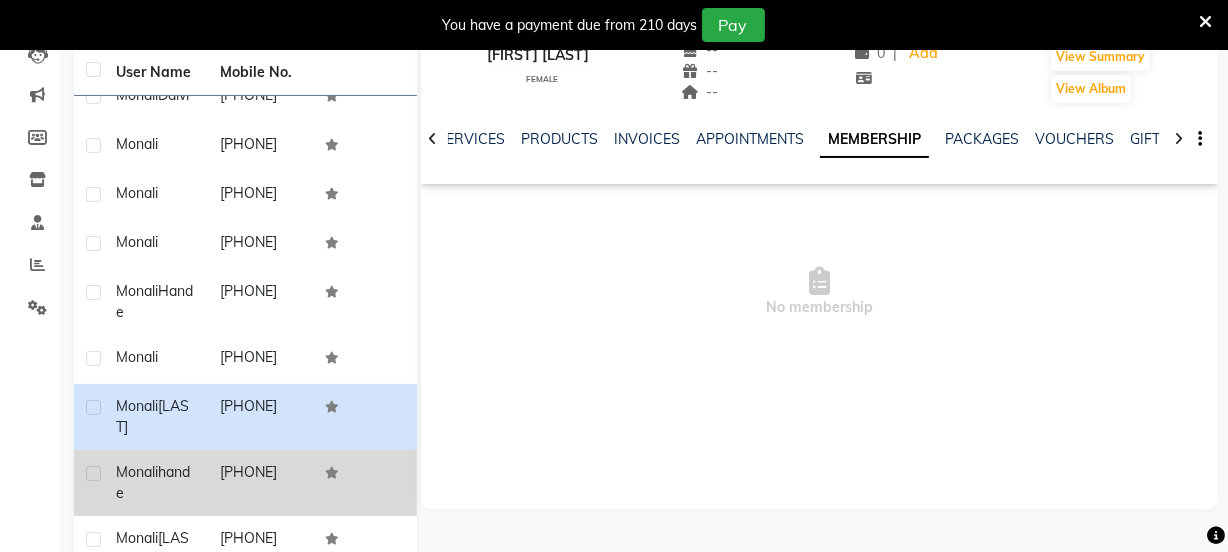 scroll, scrollTop: 108, scrollLeft: 0, axis: vertical 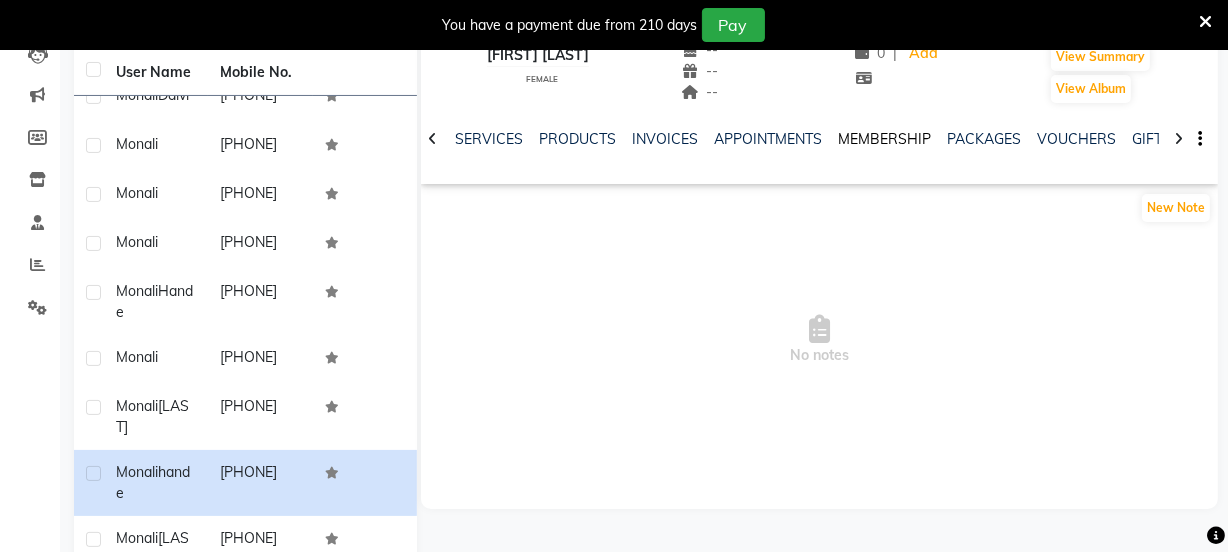 click on "MEMBERSHIP" 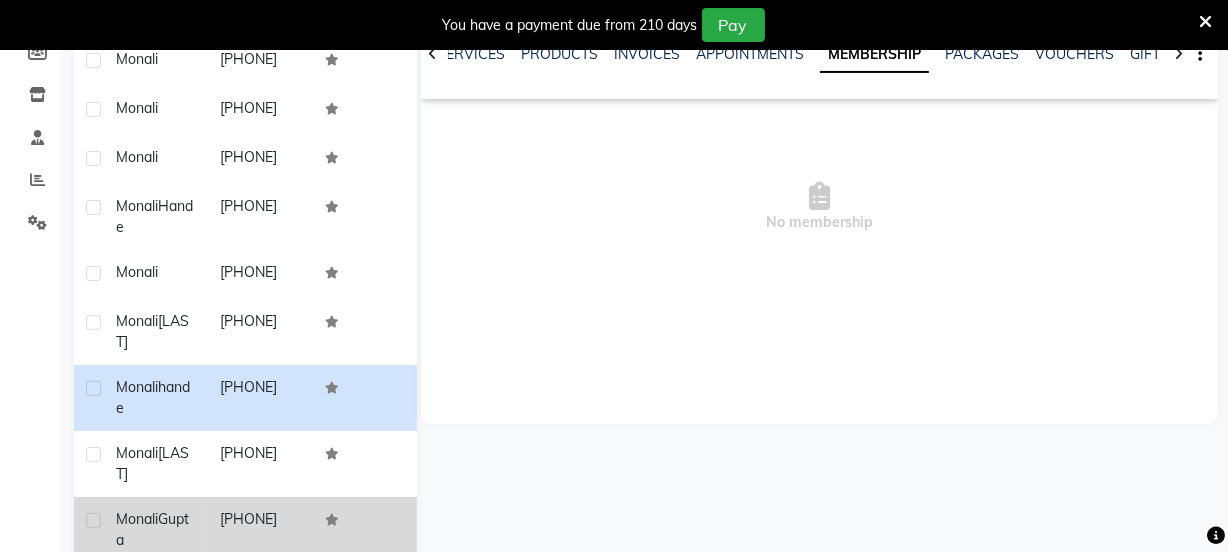 scroll, scrollTop: 410, scrollLeft: 0, axis: vertical 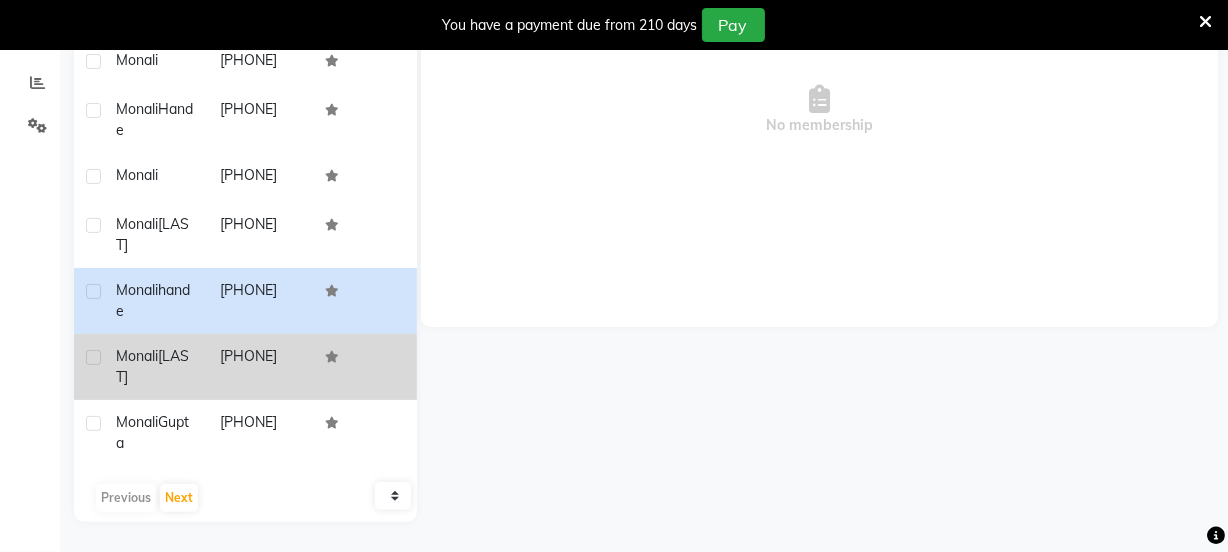 click on "[PHONE]" 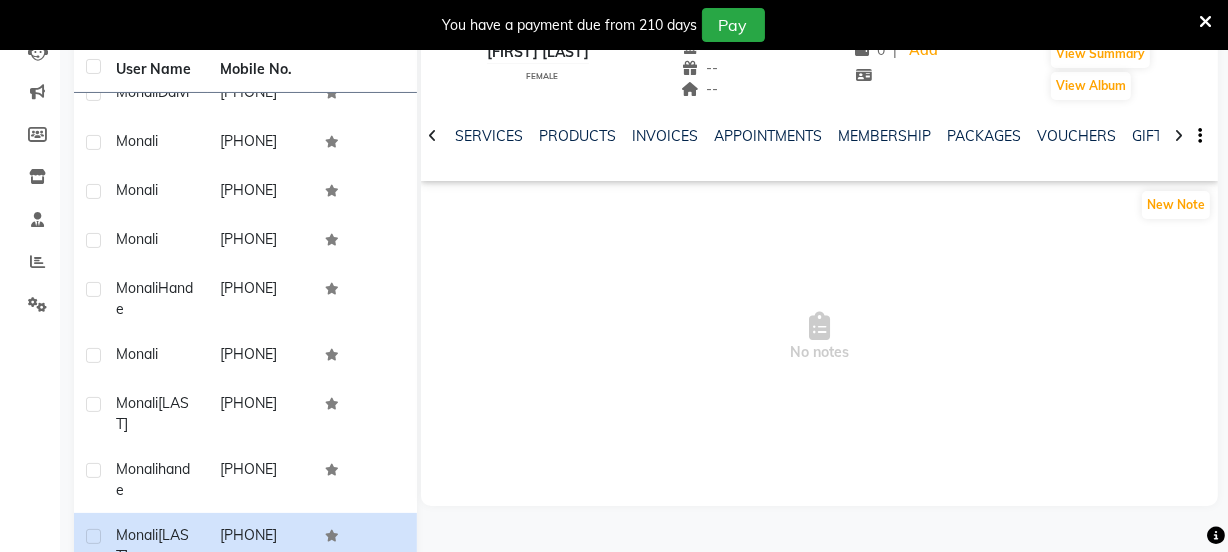 scroll, scrollTop: 228, scrollLeft: 0, axis: vertical 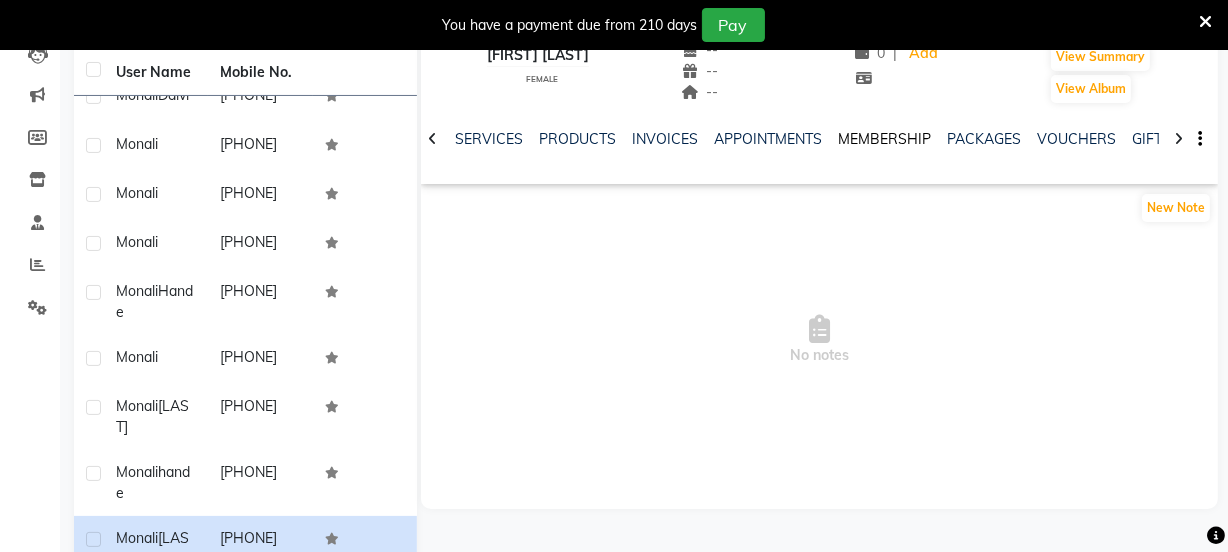 click on "MEMBERSHIP" 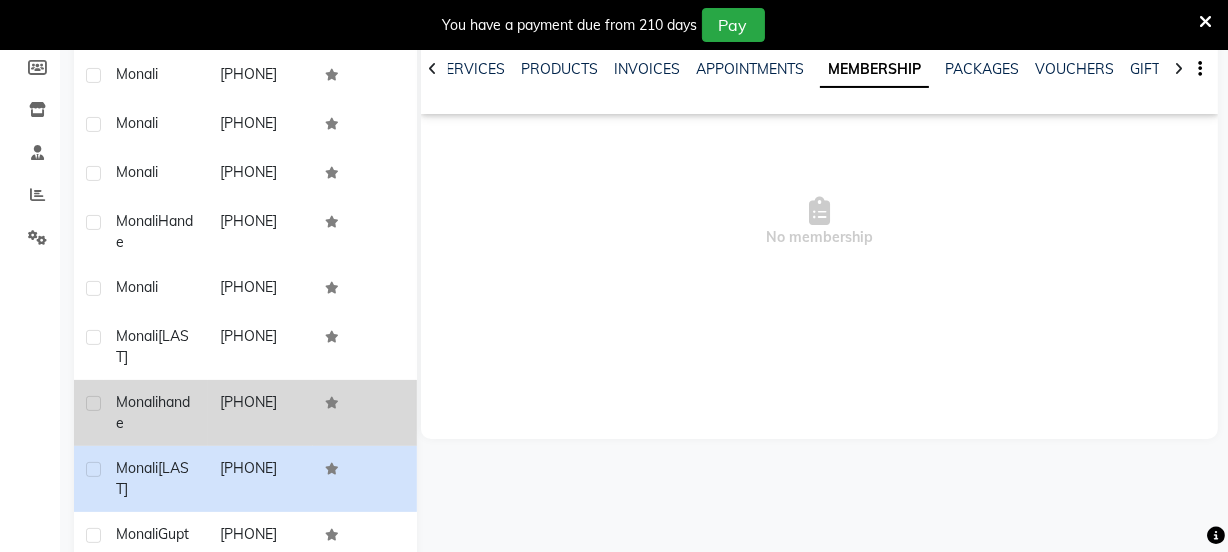 scroll, scrollTop: 410, scrollLeft: 0, axis: vertical 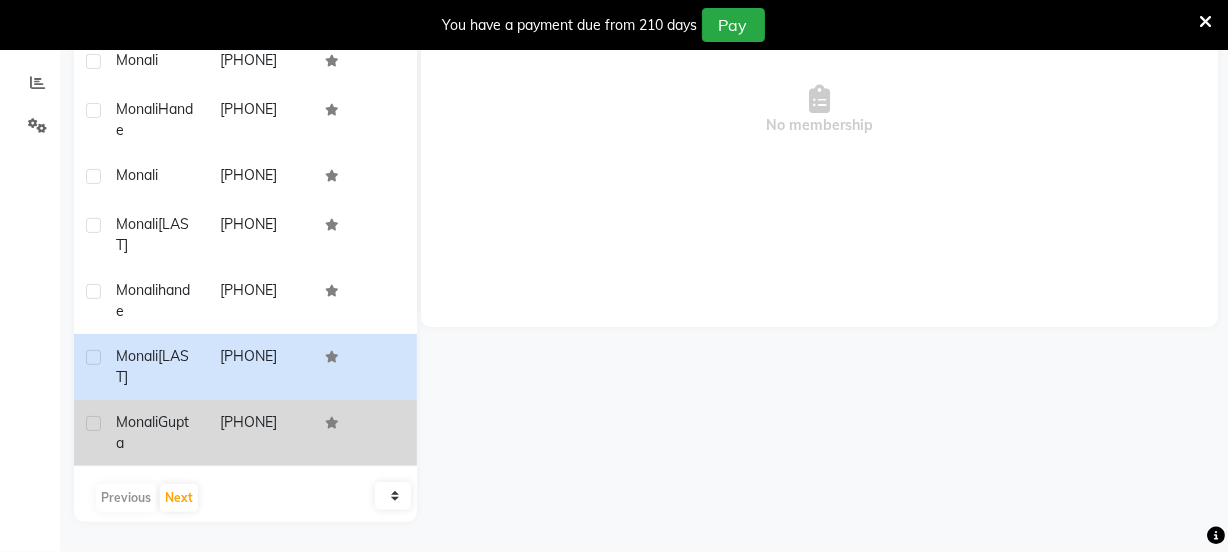 click on "[PHONE]" 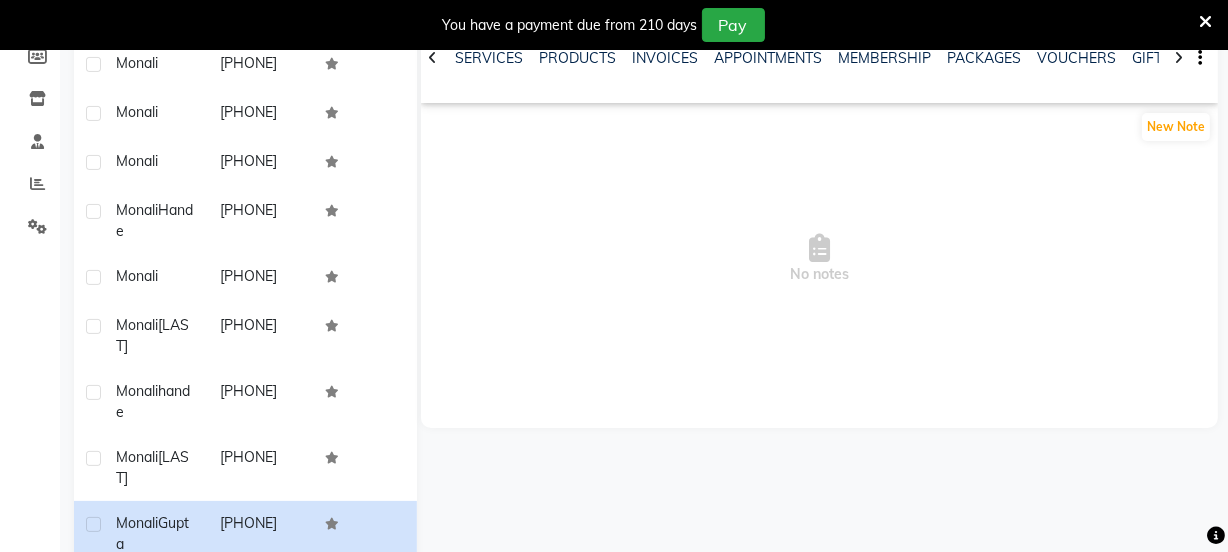 scroll, scrollTop: 228, scrollLeft: 0, axis: vertical 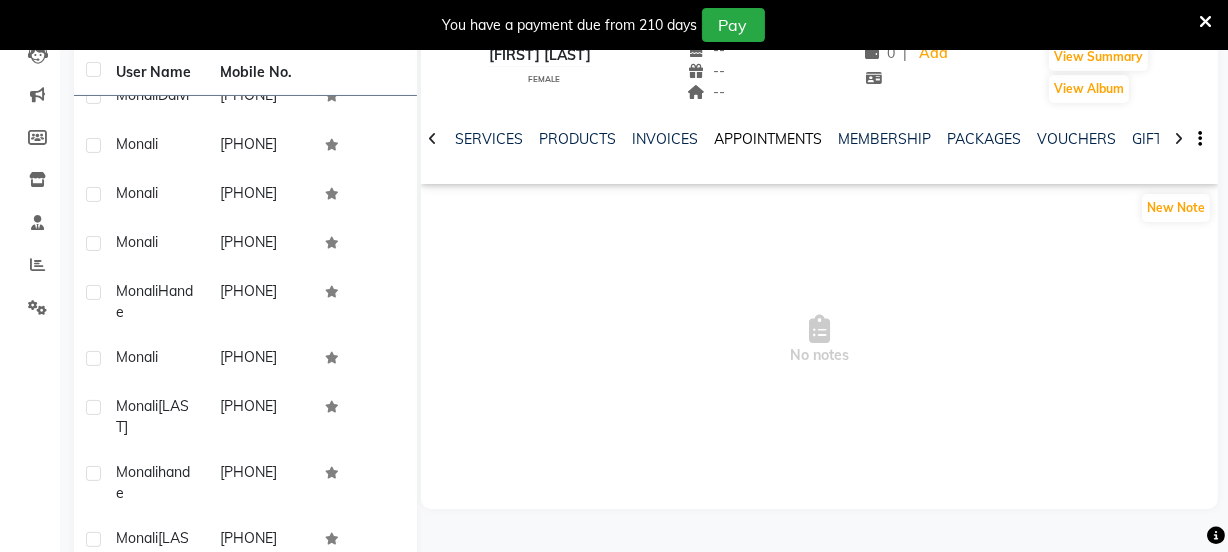 click on "APPOINTMENTS" 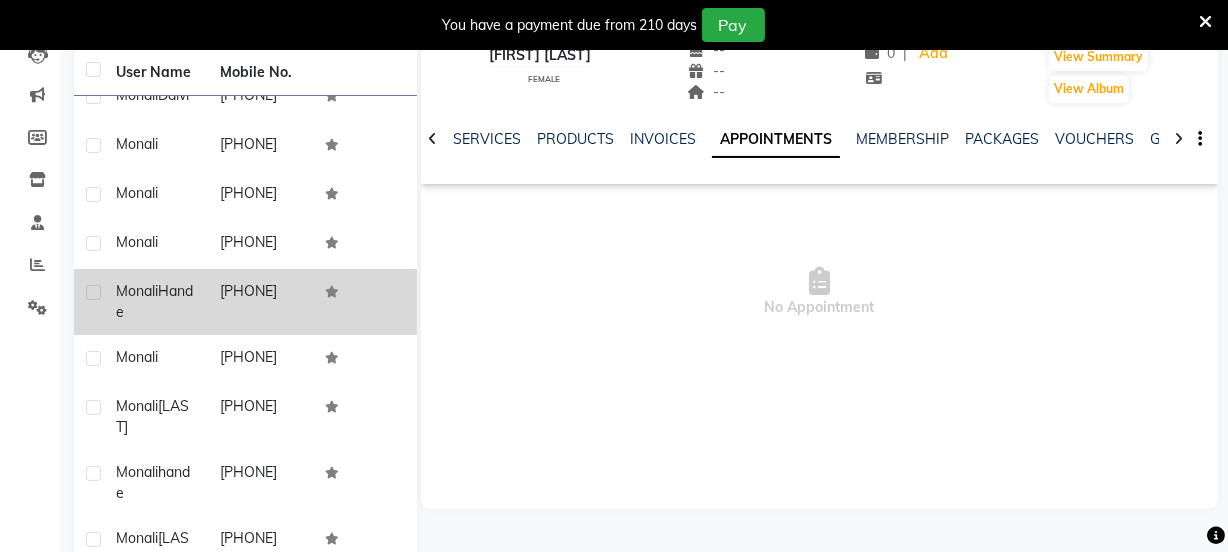 scroll, scrollTop: 0, scrollLeft: 0, axis: both 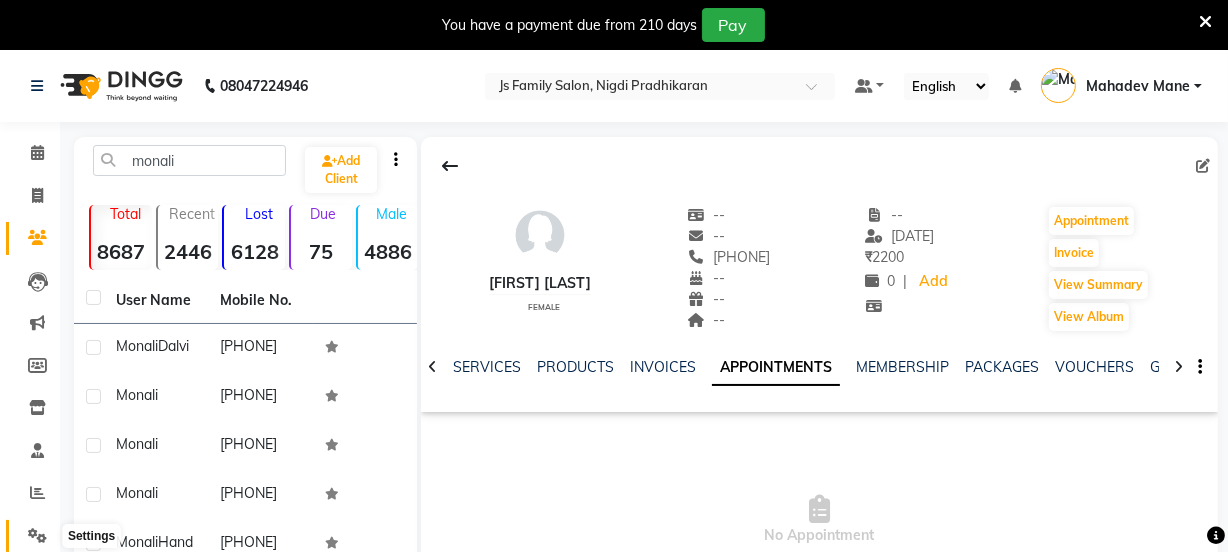 click 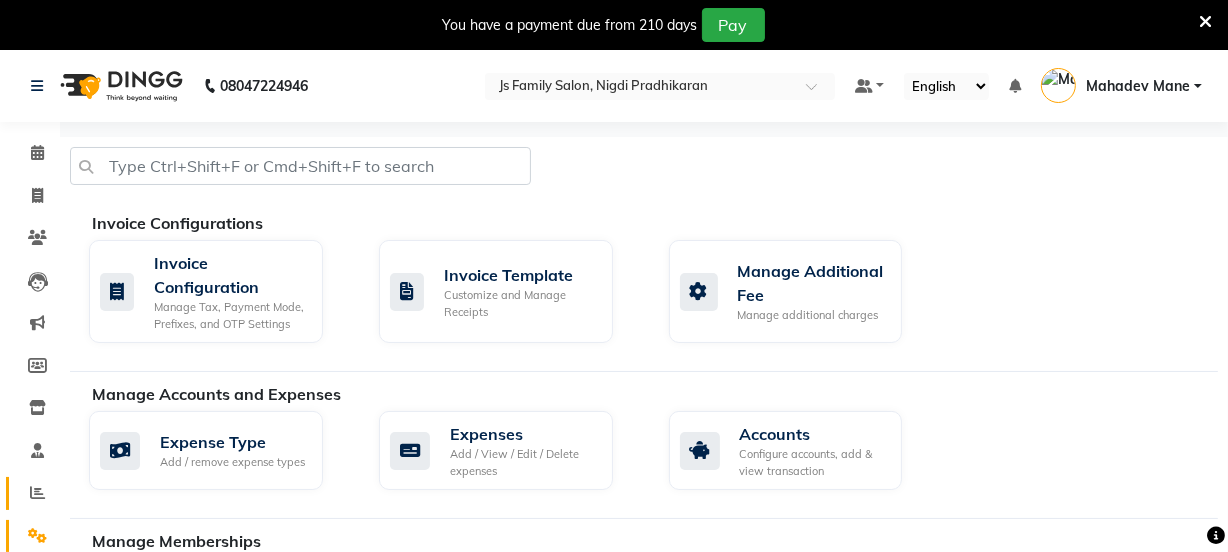 click 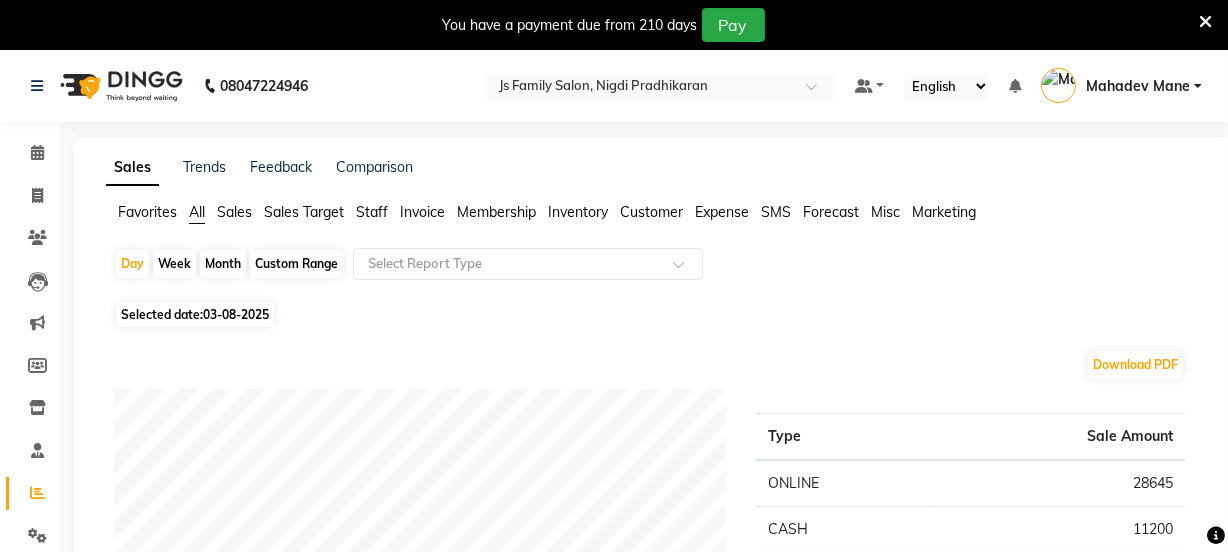 click on "Staff" 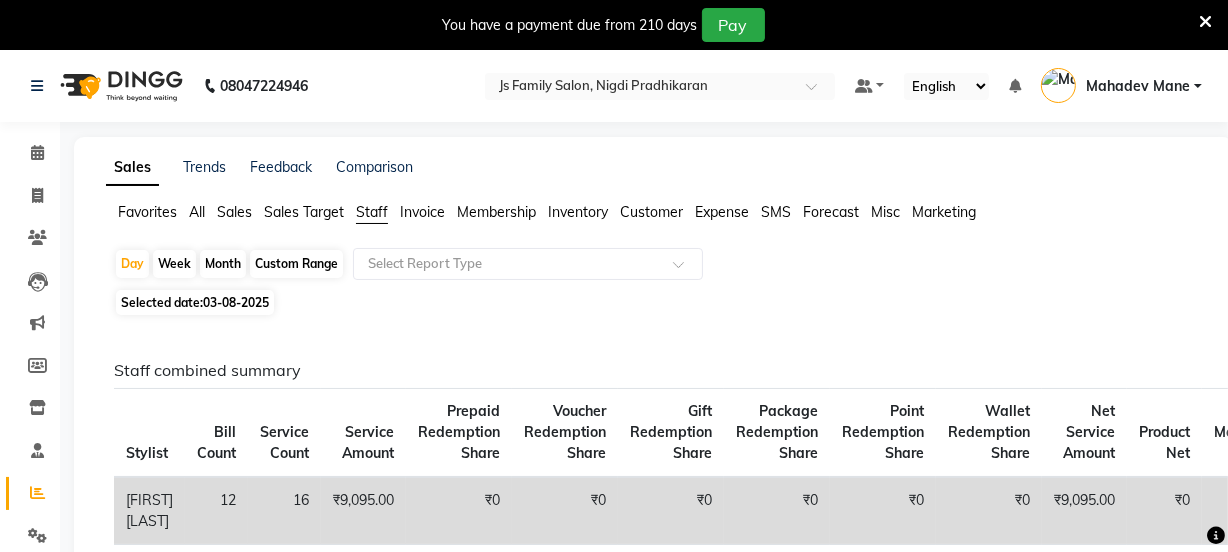 click on "Month" 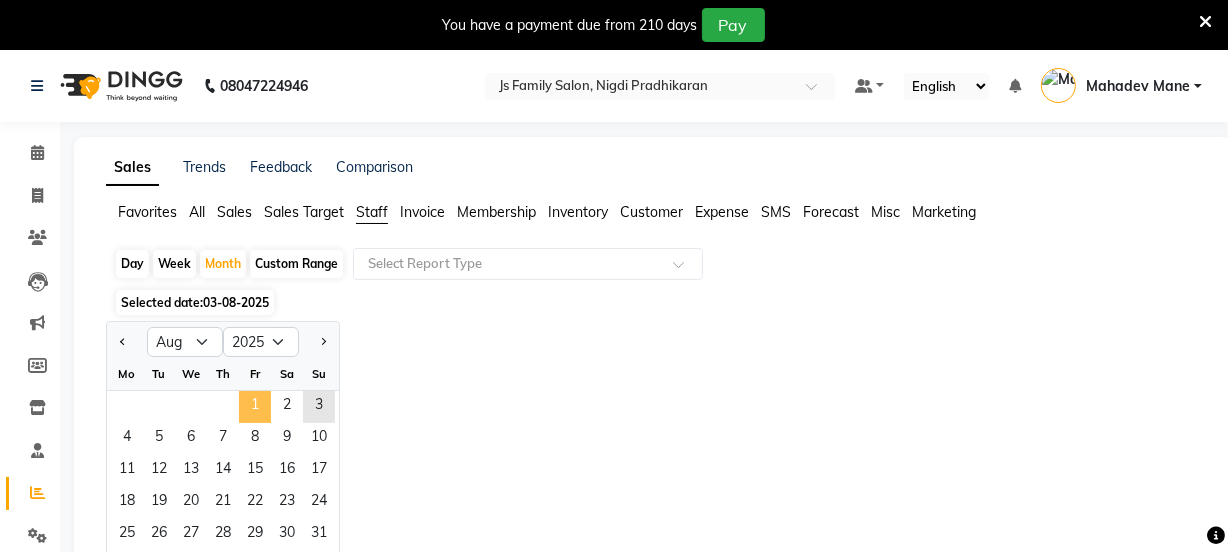 click on "1" 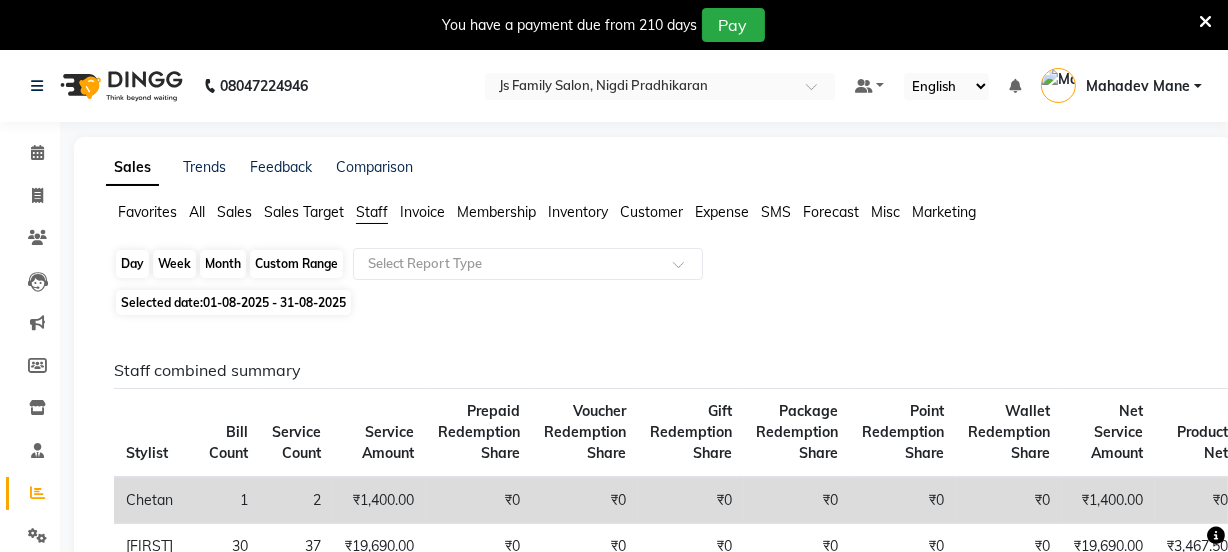 click on "Month" 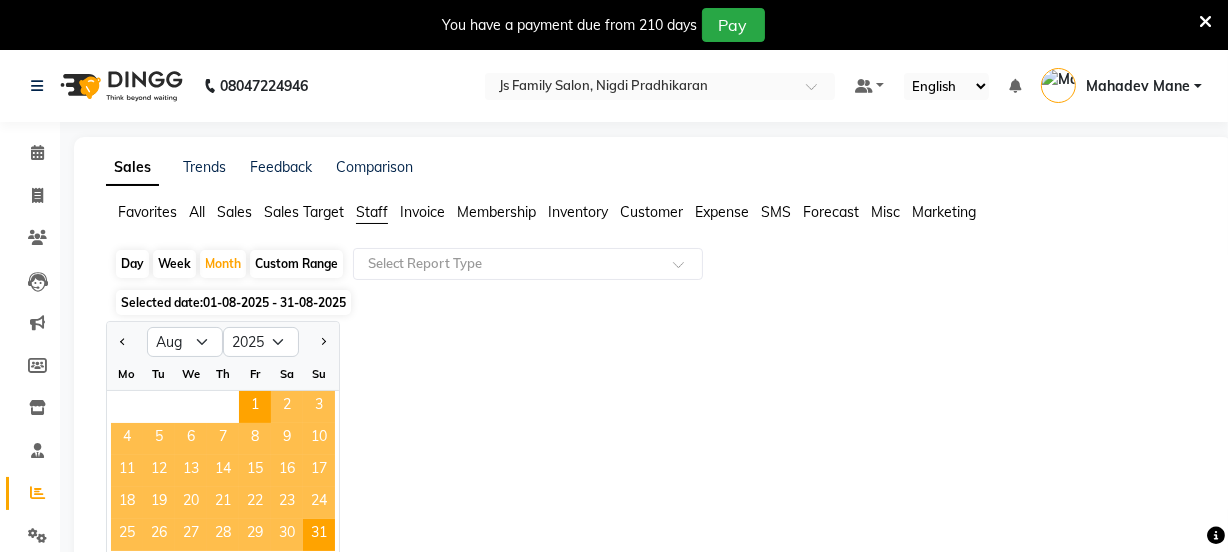 click on "Custom Range" 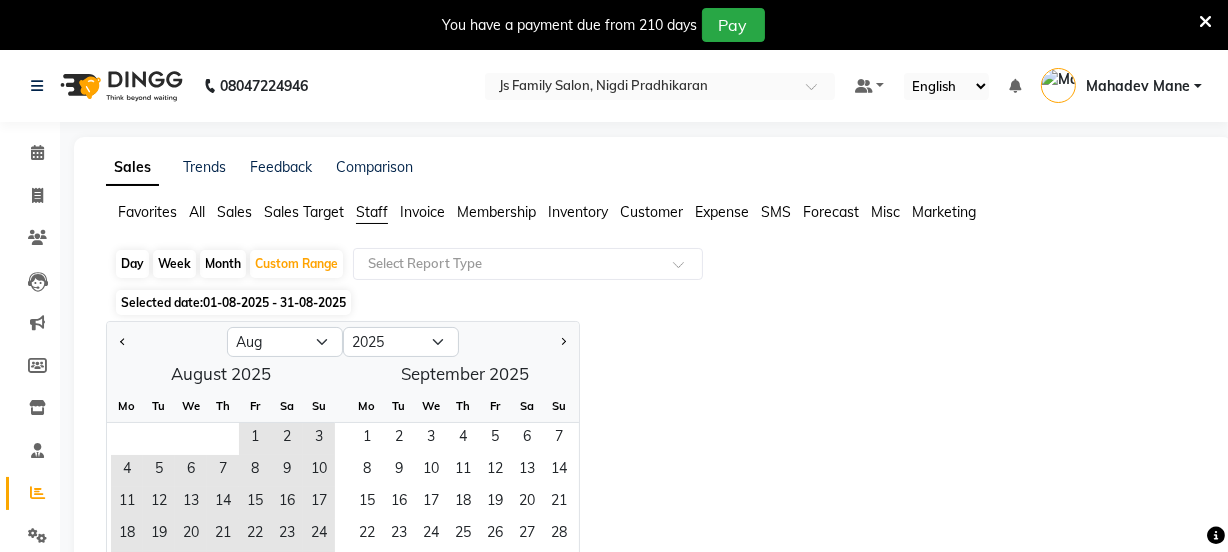 click on "Jan Feb Mar Apr May Jun Jul Aug Sep Oct Nov Dec 2015 2016 2017 2018 2019 2020 2021 2022 2023 2024 2025 2026 2027 2028 2029 2030 2031 2032 2033 2034 2035  August 2025  Mo Tu We Th Fr Sa Su  1   2   3   4   5   6   7   8   9   10   11   12   13   14   15   16   17   18   19   20   21   22   23   24   25   26   27   28   29   30   31   September 2025  Mo Tu We Th Fr Sa Su  1   2   3   4   5   6   7   8   9   10   11   12   13   14   15   16   17   18   19   20   21   22   23   24   25   26   27   28   29   30" 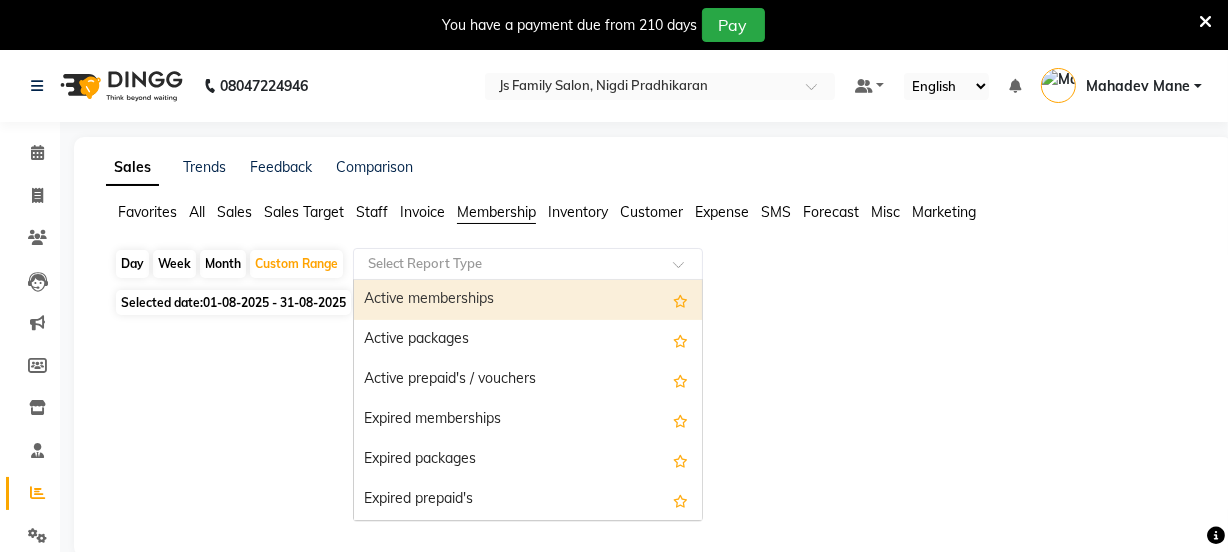 click 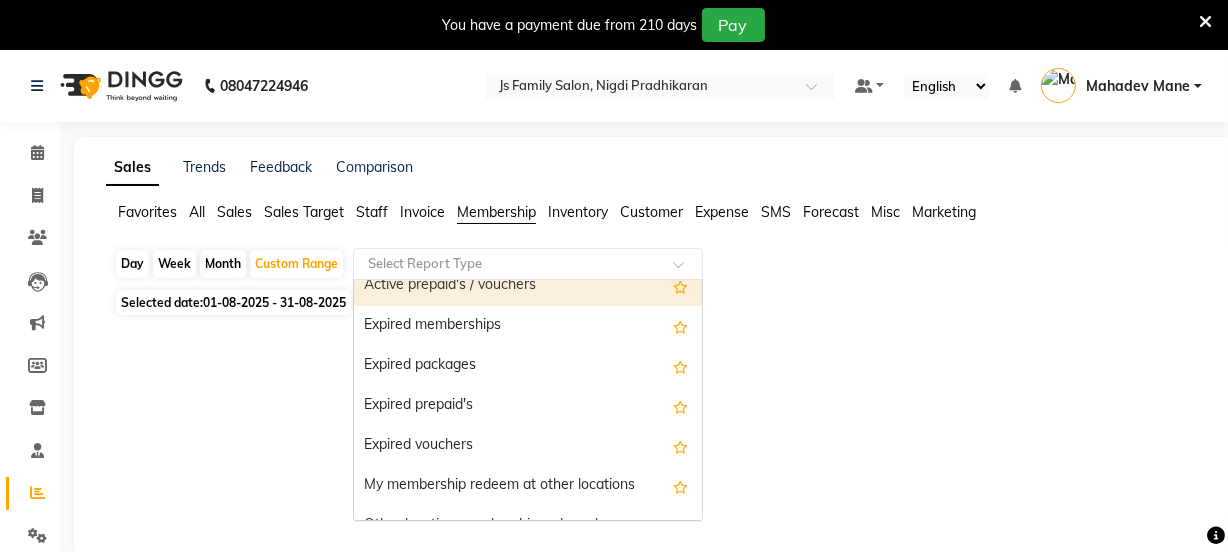 scroll, scrollTop: 120, scrollLeft: 0, axis: vertical 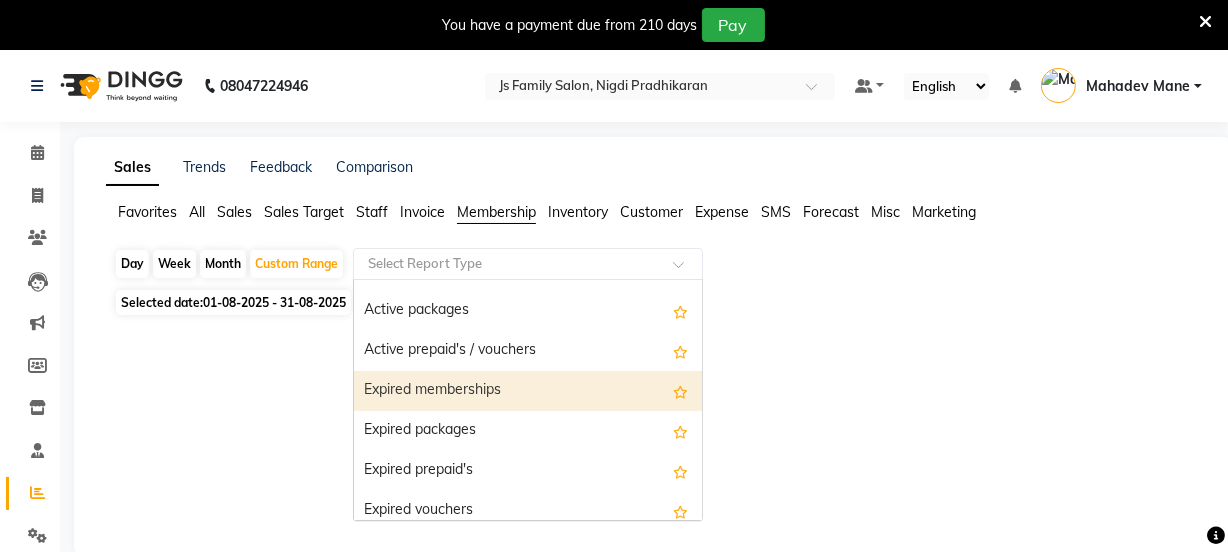 click on "Expired memberships" at bounding box center [528, 391] 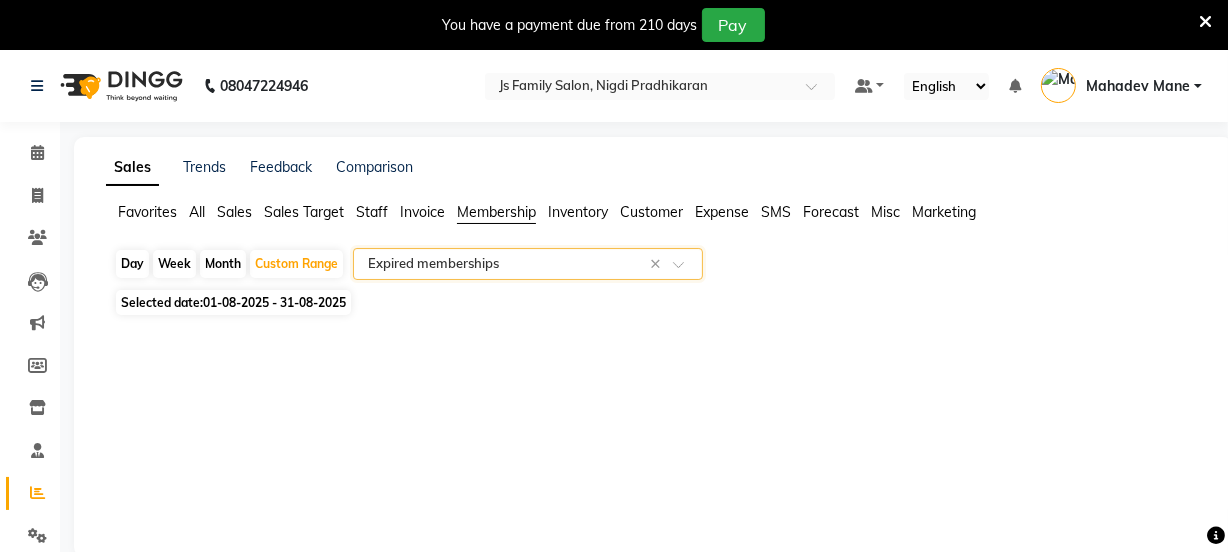 click on "01-08-2025 - 31-08-2025" 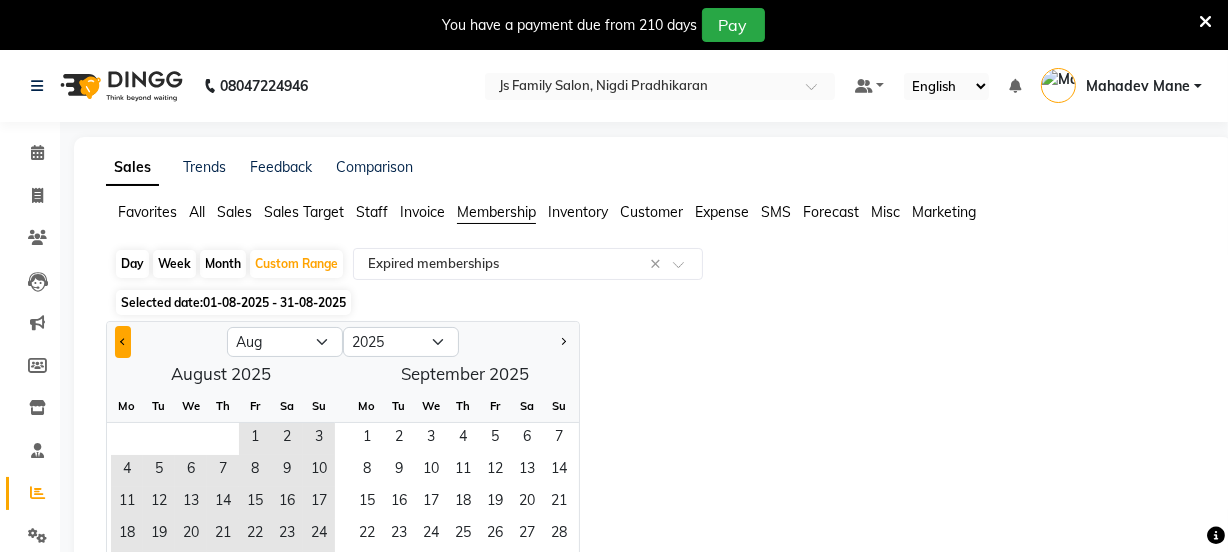 click 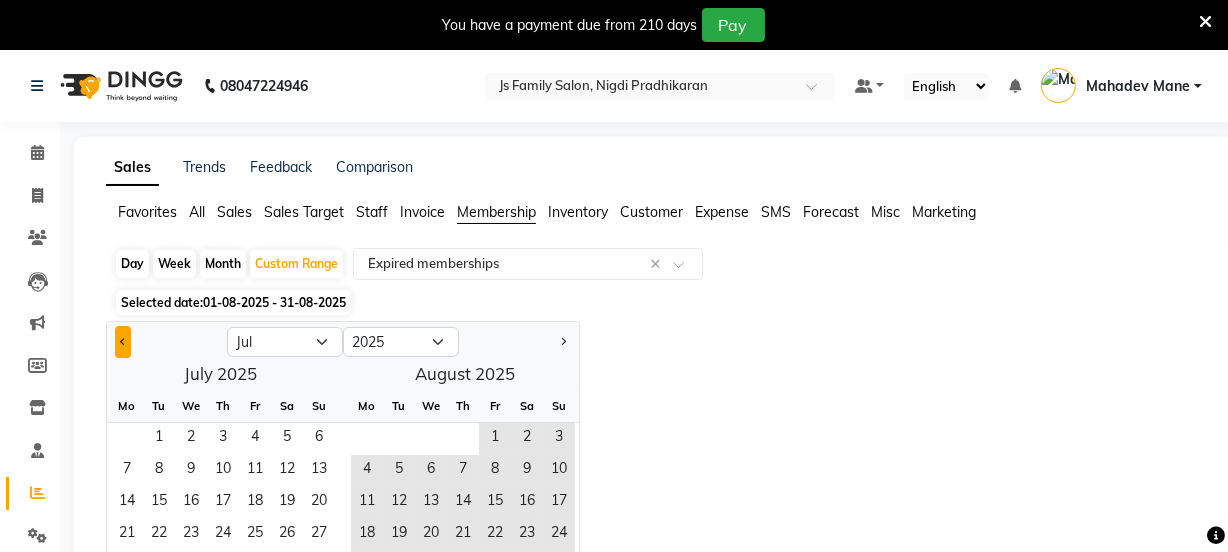click 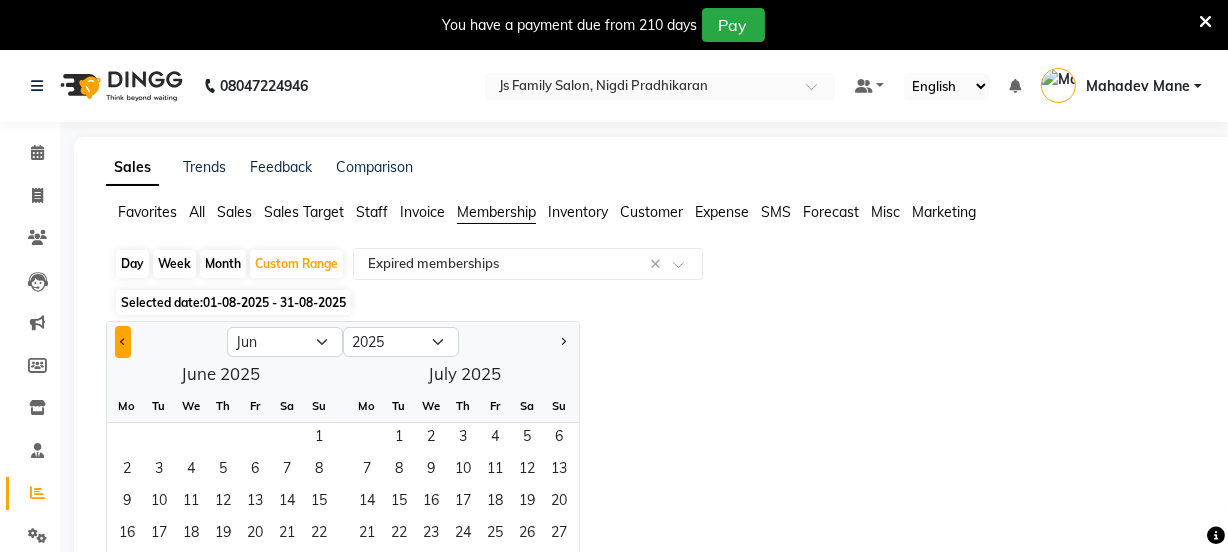 click 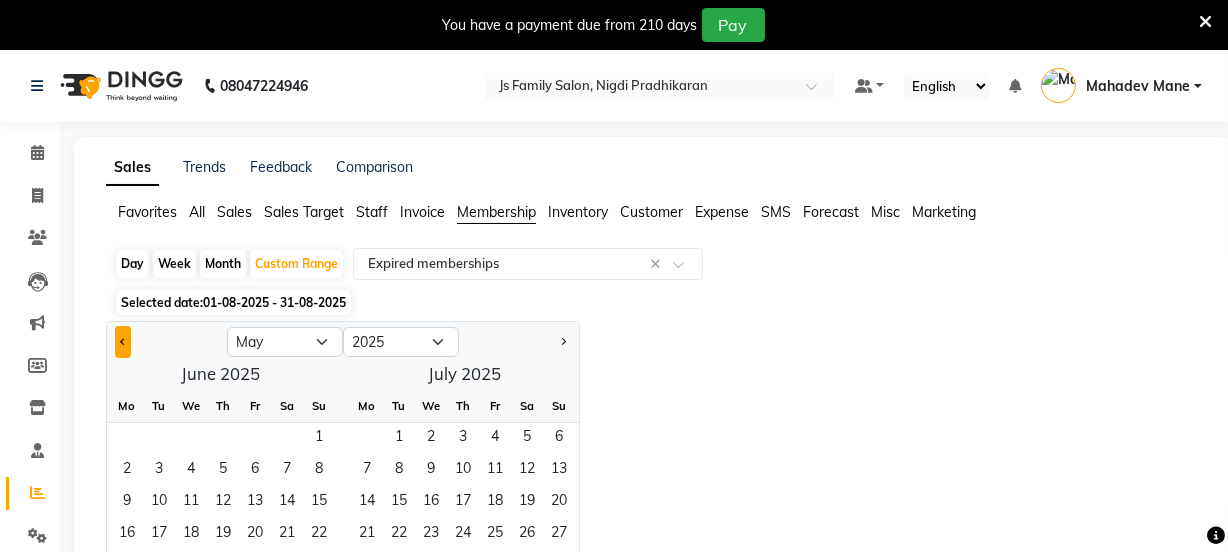 click 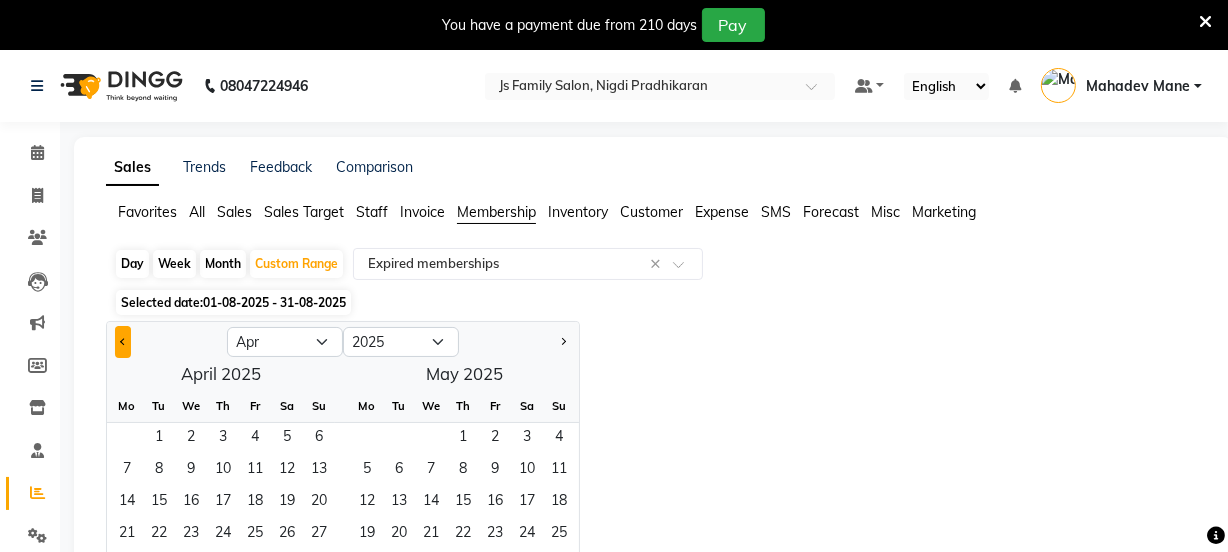 click 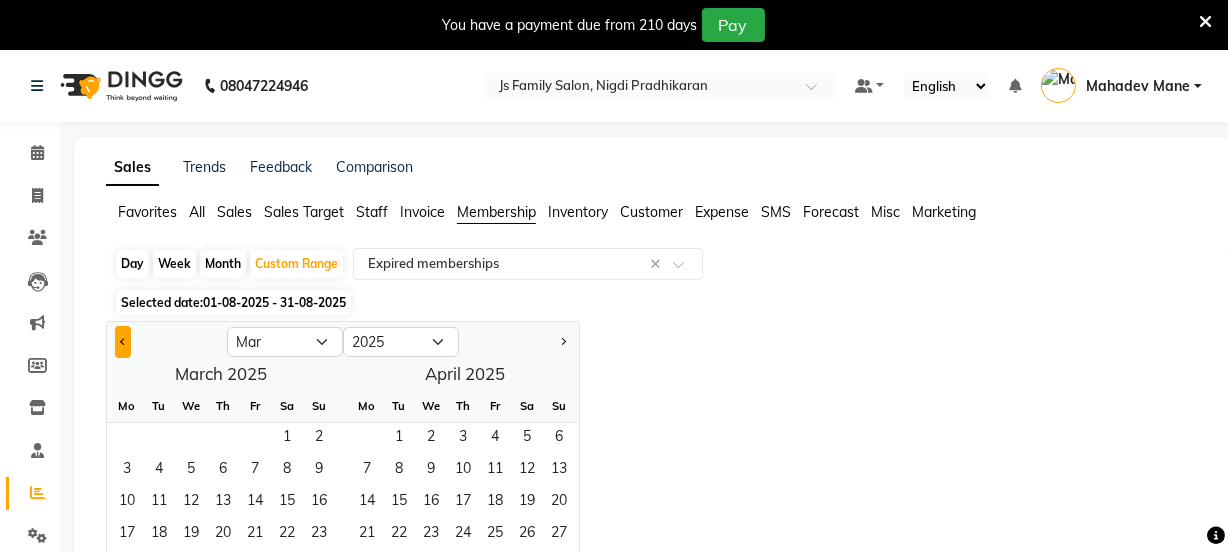 click 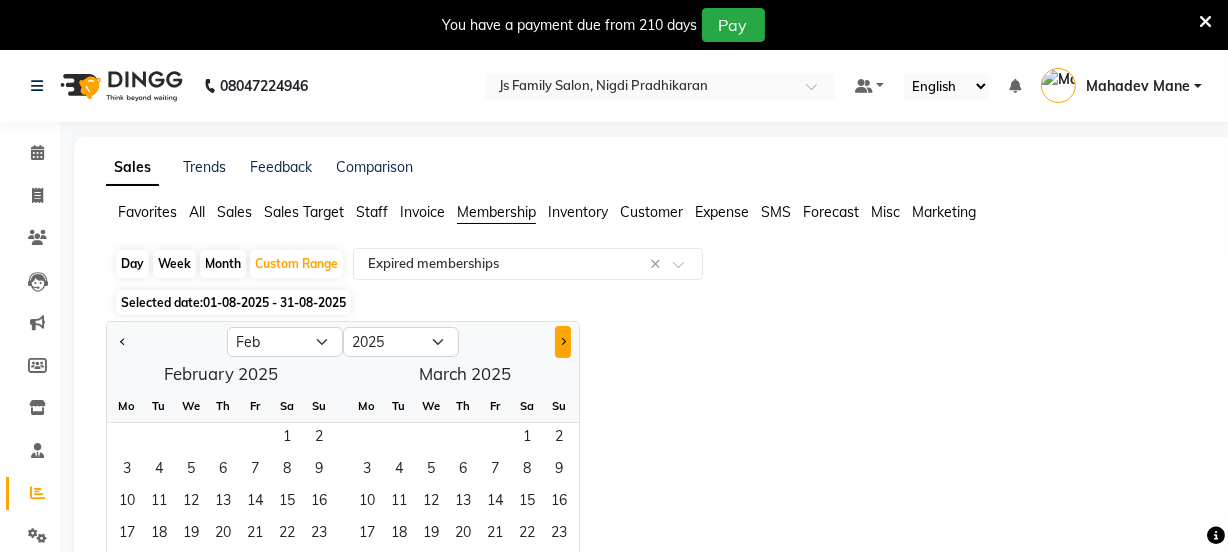 click 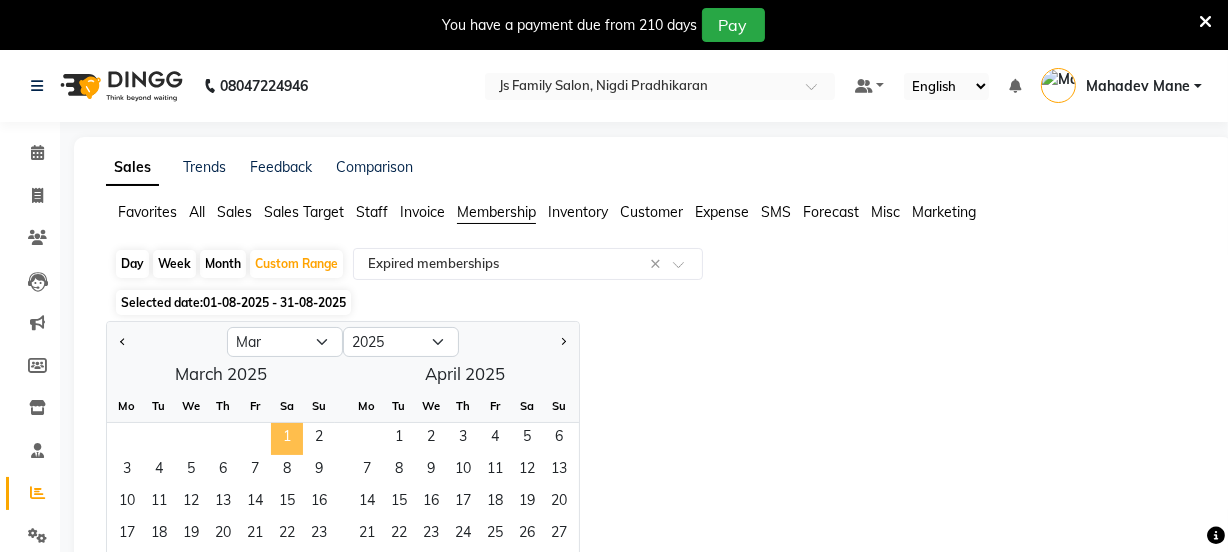 click on "1" 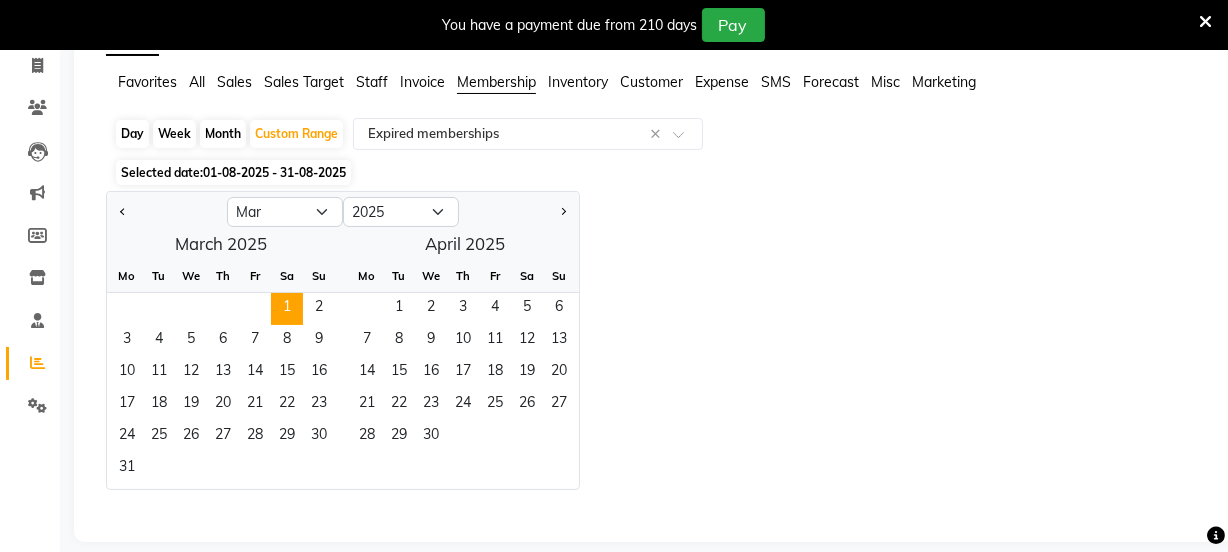 scroll, scrollTop: 150, scrollLeft: 0, axis: vertical 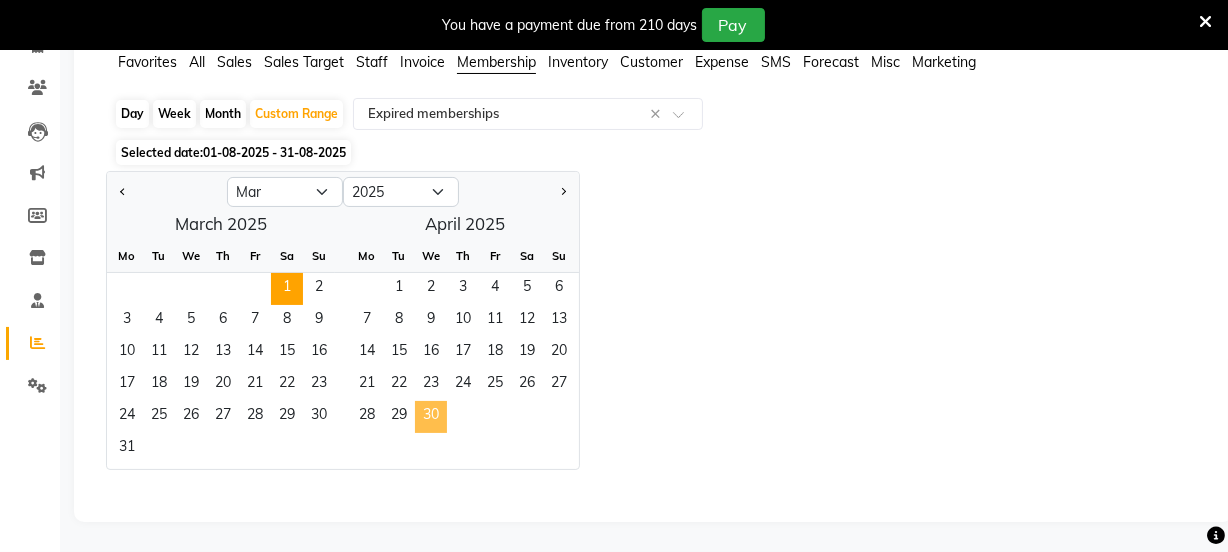 click on "30" 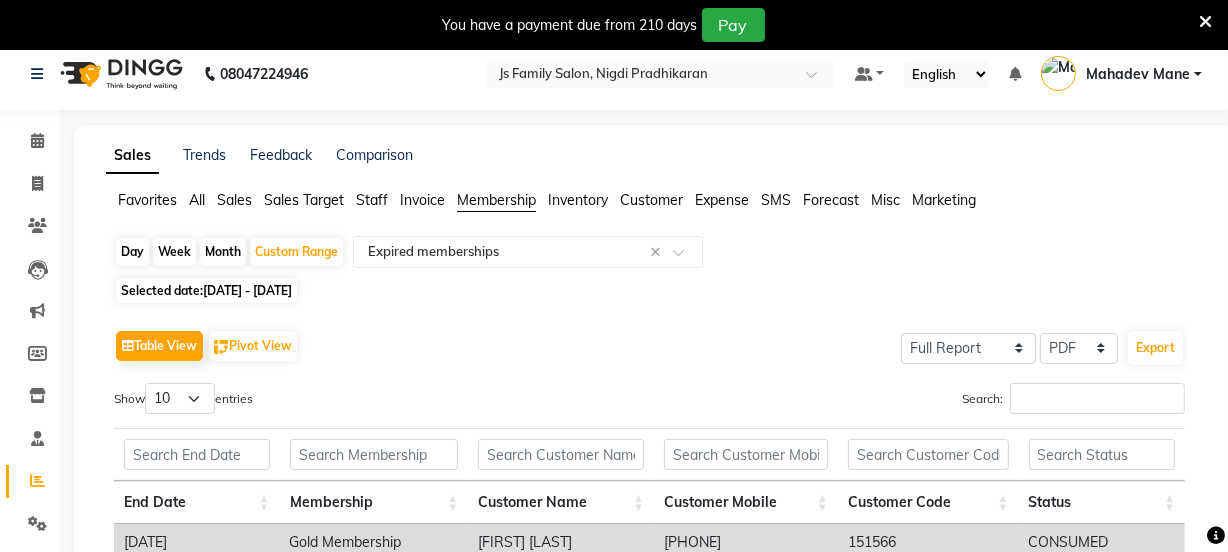 scroll, scrollTop: 0, scrollLeft: 0, axis: both 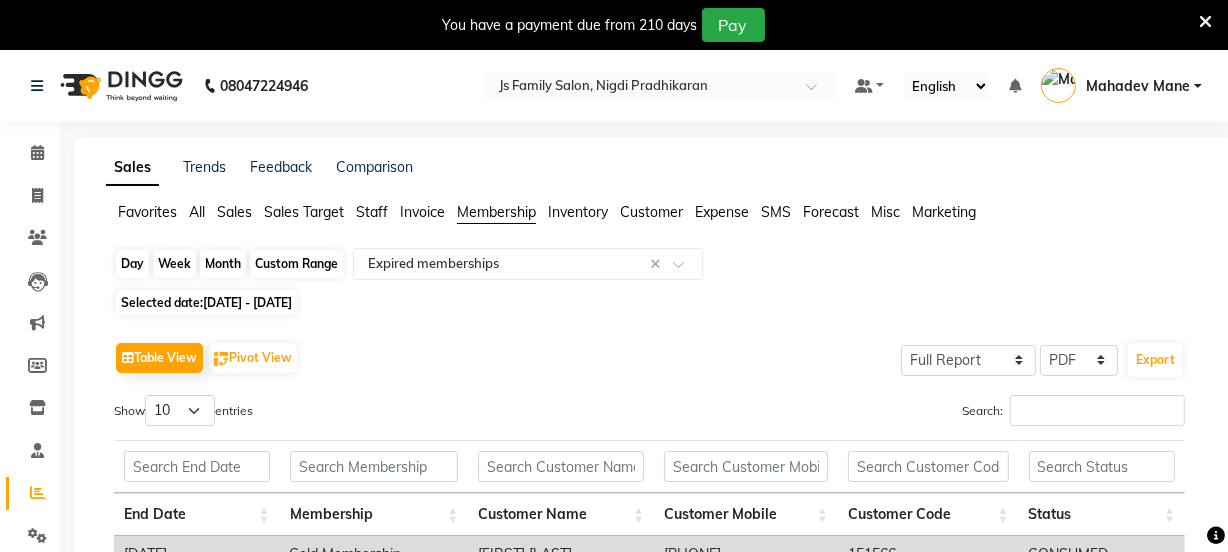 click on "Custom Range" 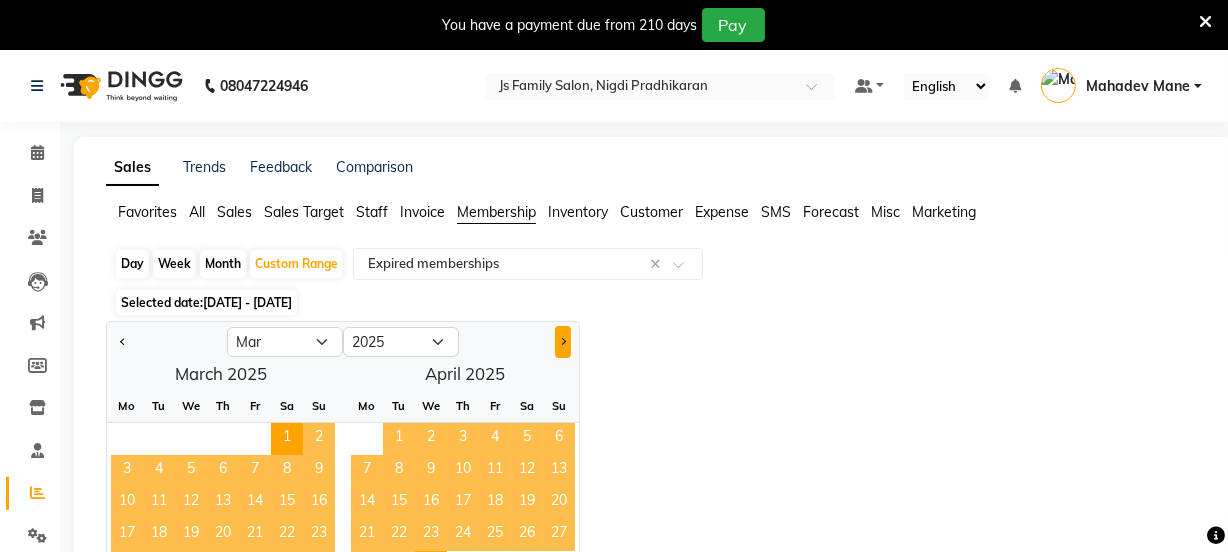 click 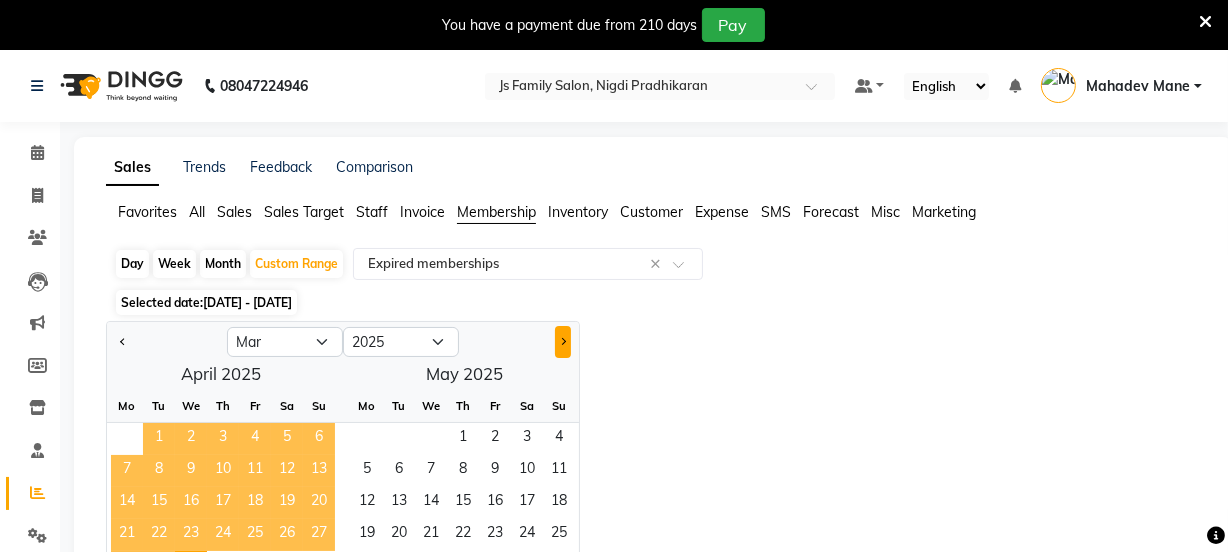 select on "4" 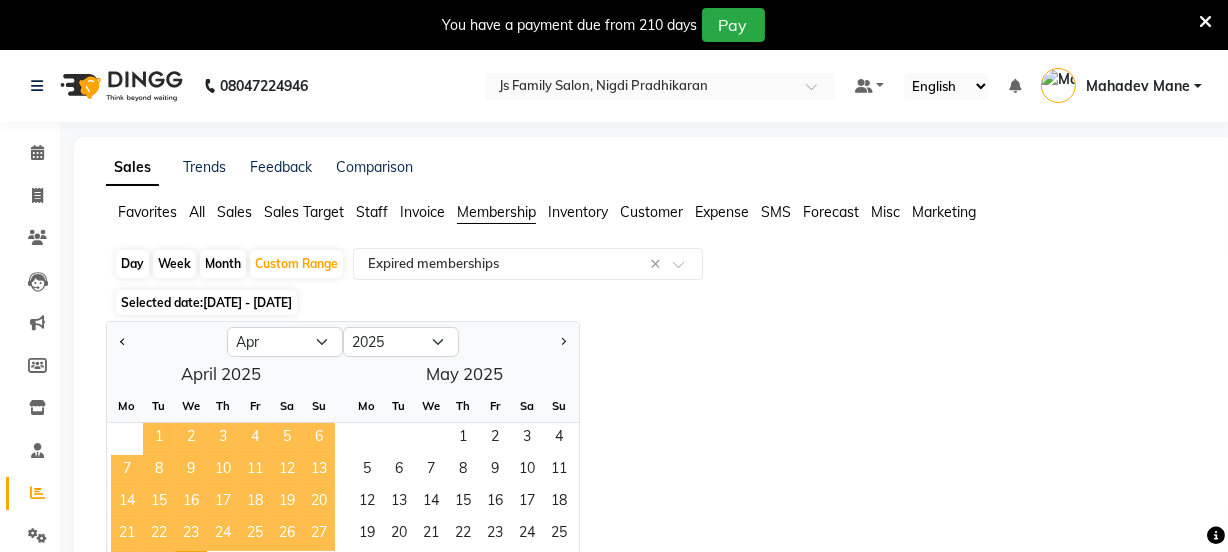 click on "Month" 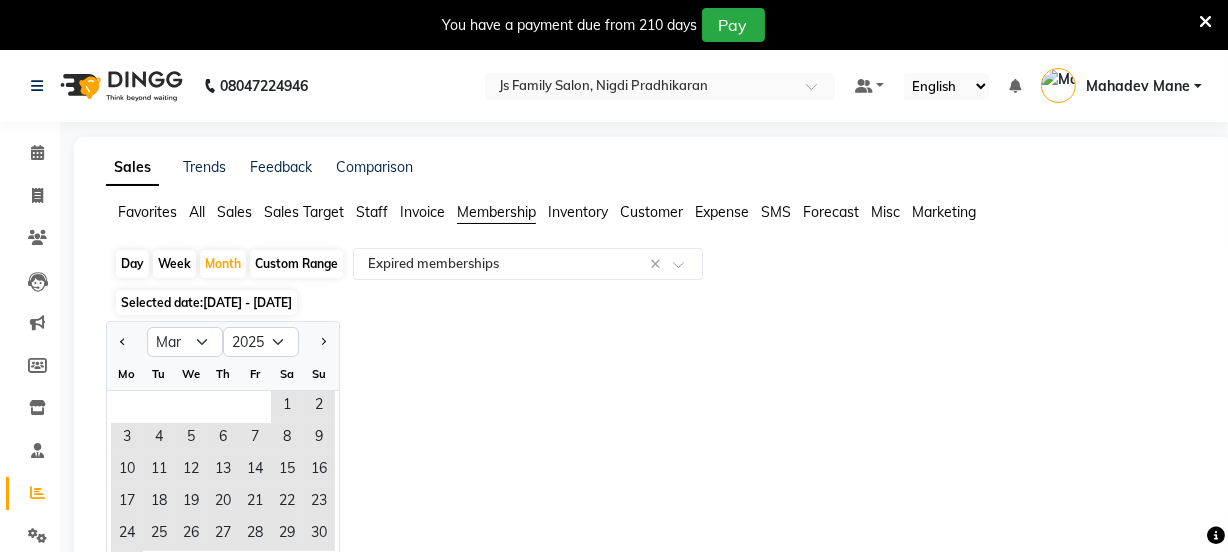click 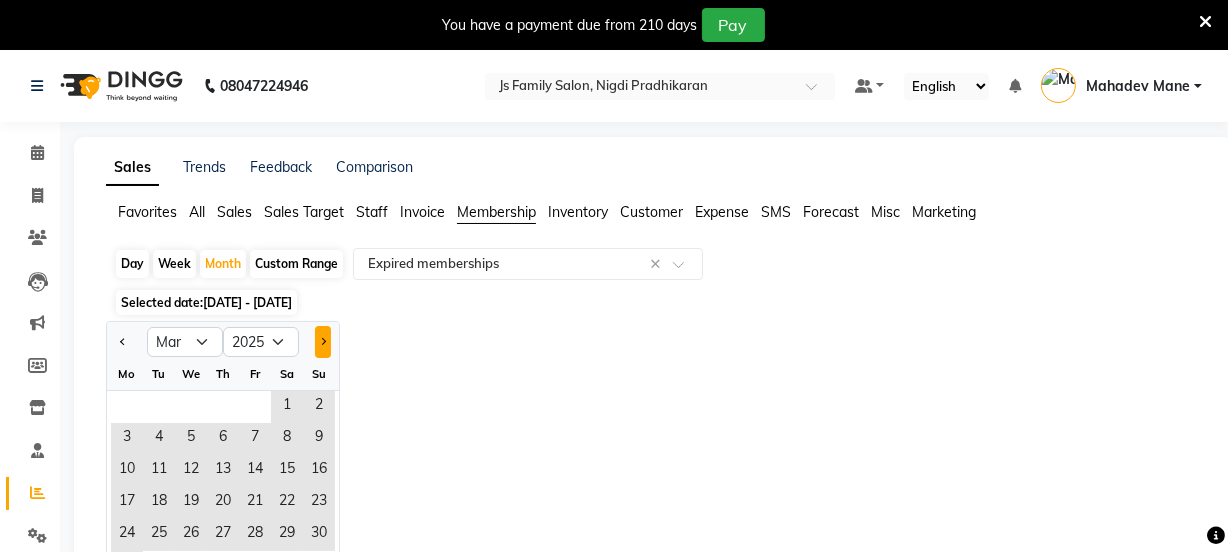 click 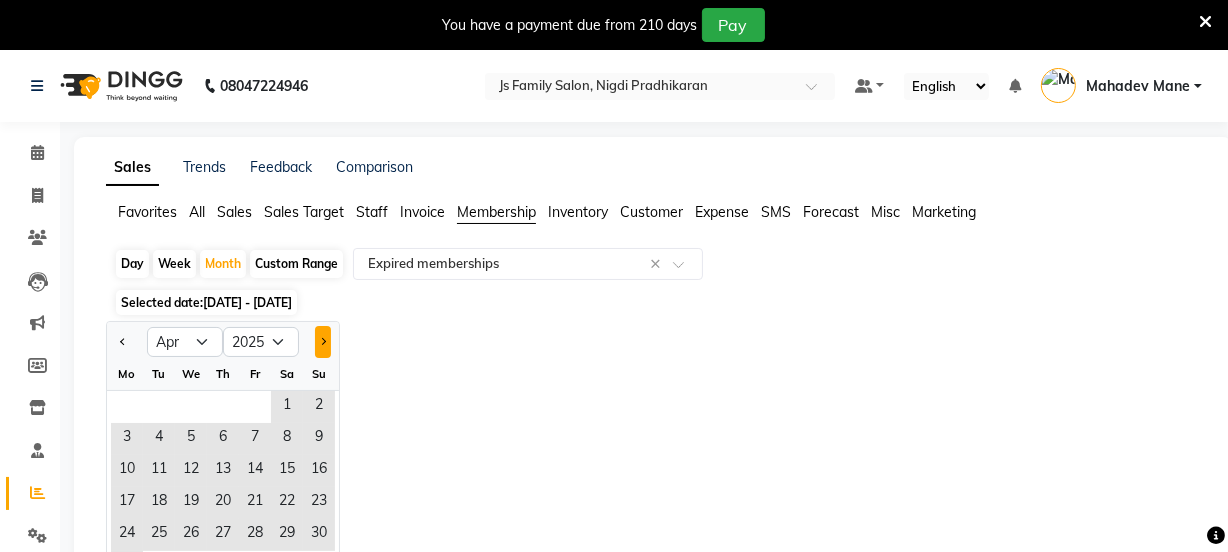 click 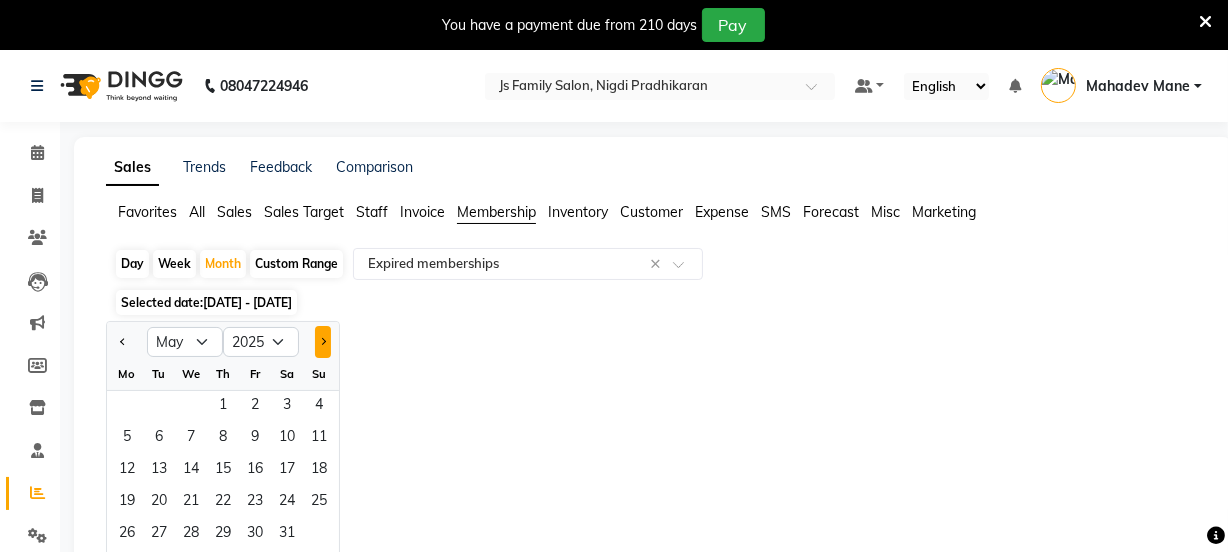 click 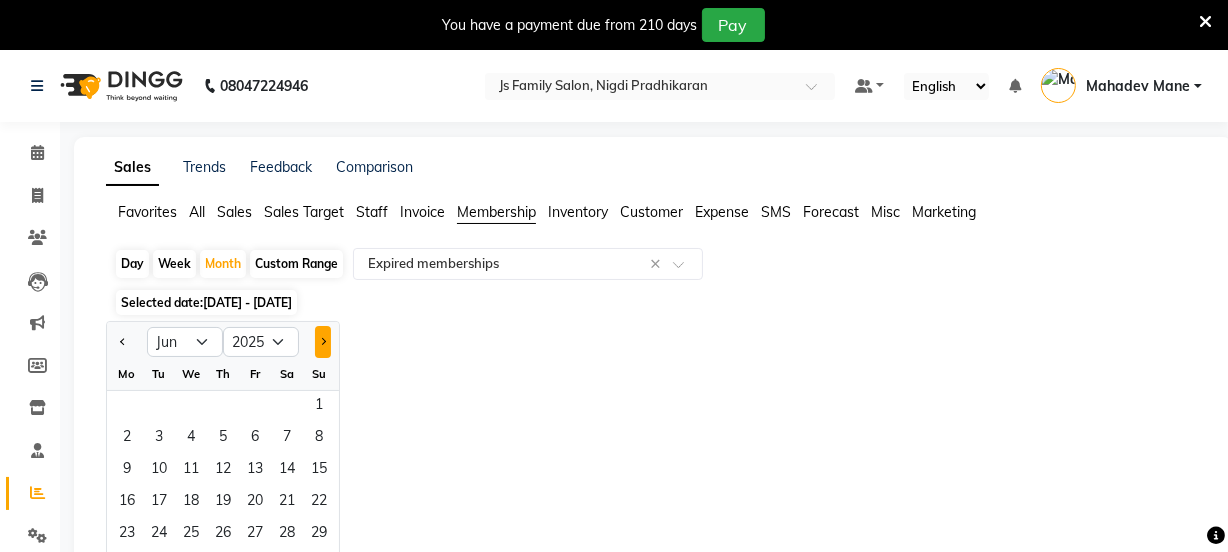 click 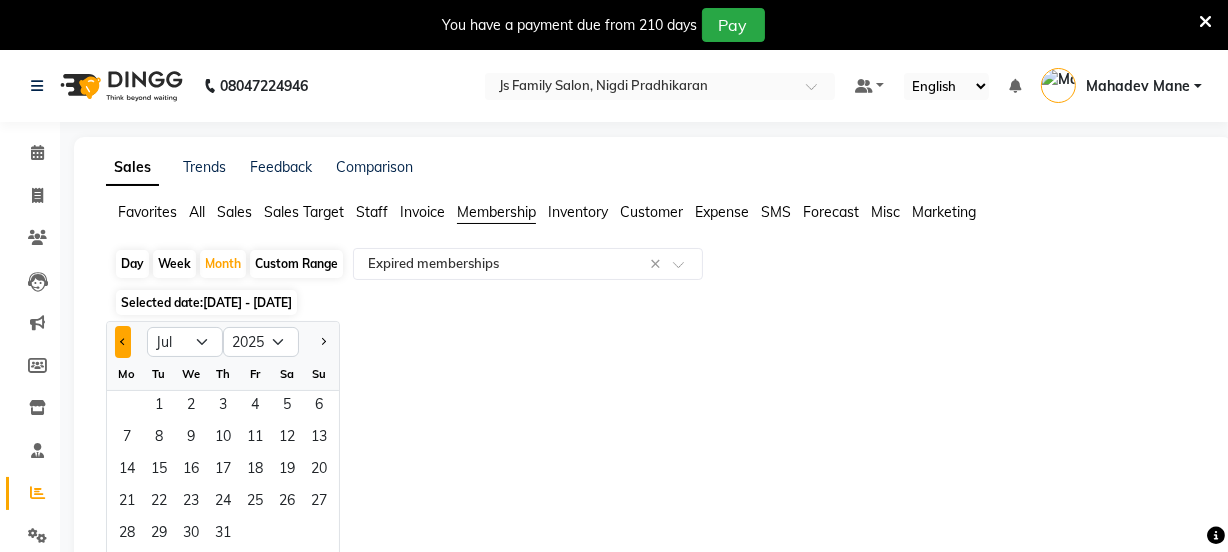 click 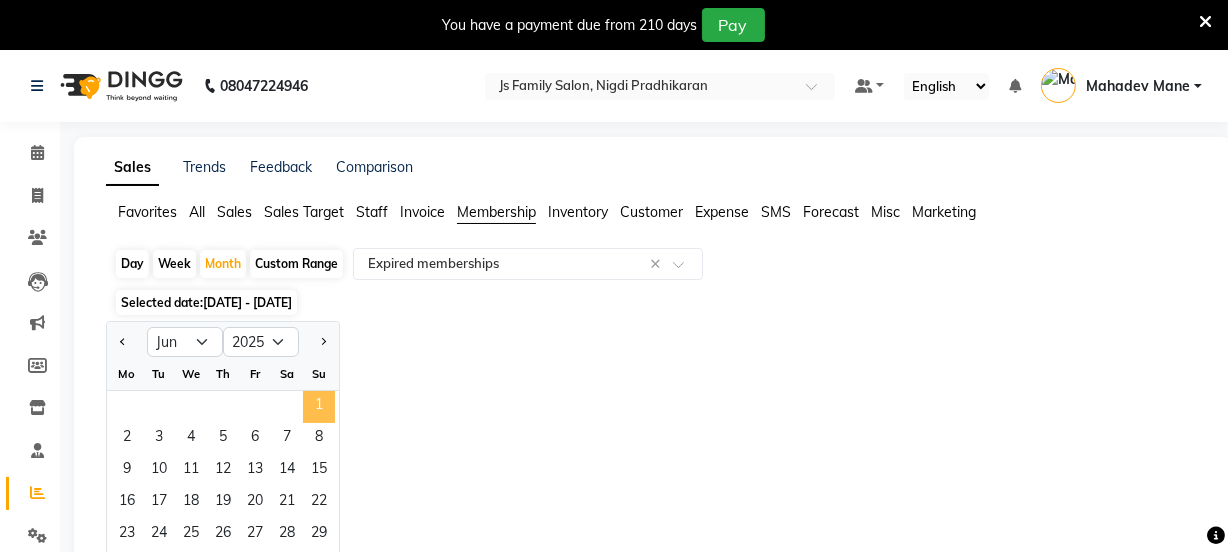 click on "1" 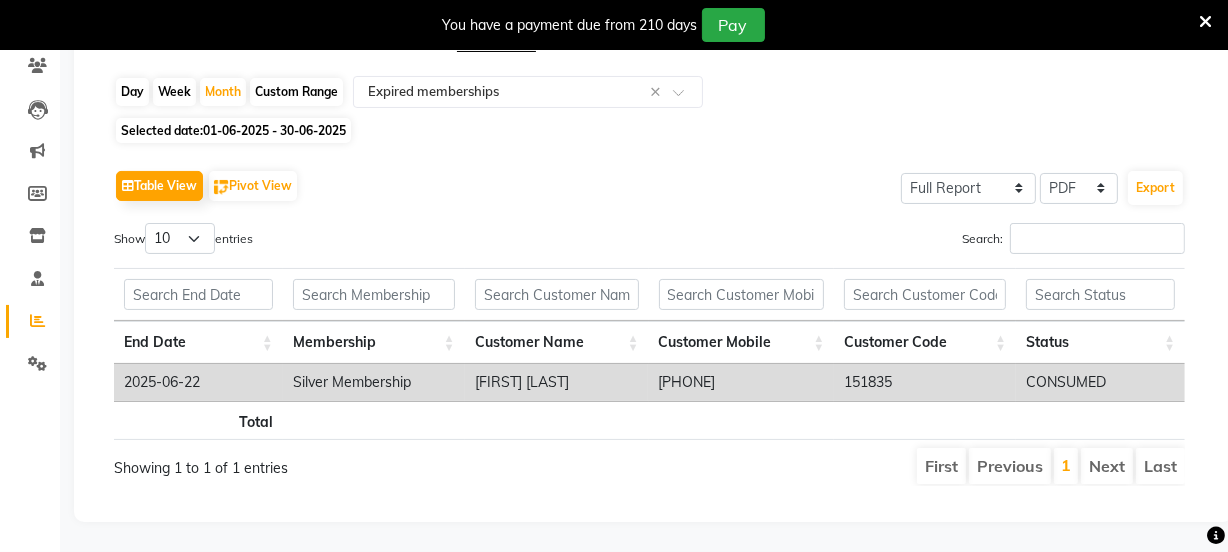 scroll, scrollTop: 93, scrollLeft: 0, axis: vertical 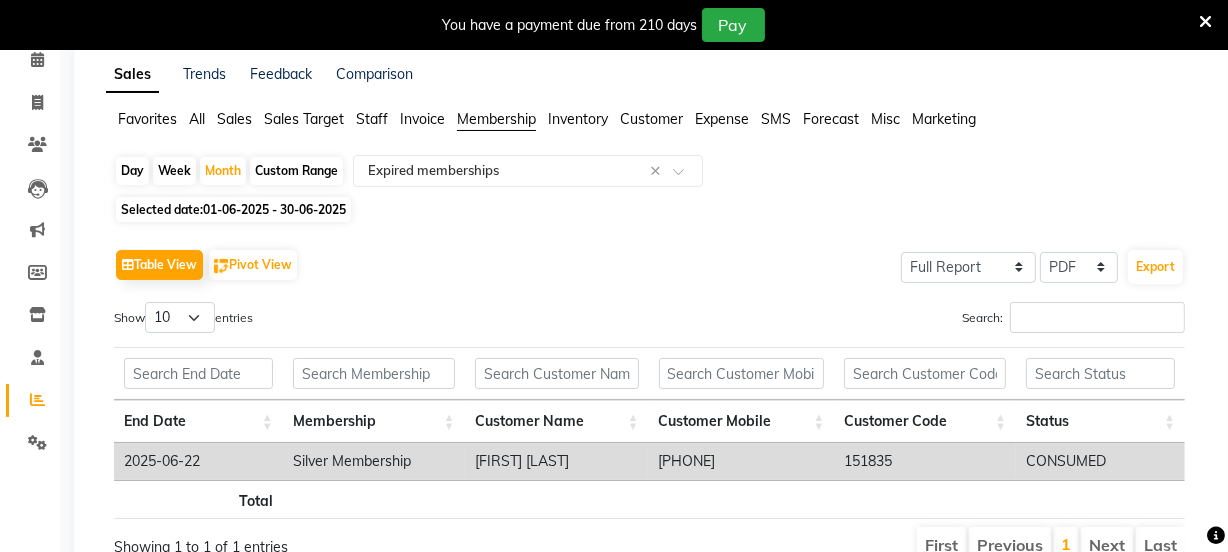 drag, startPoint x: 653, startPoint y: 460, endPoint x: 821, endPoint y: 478, distance: 168.96153 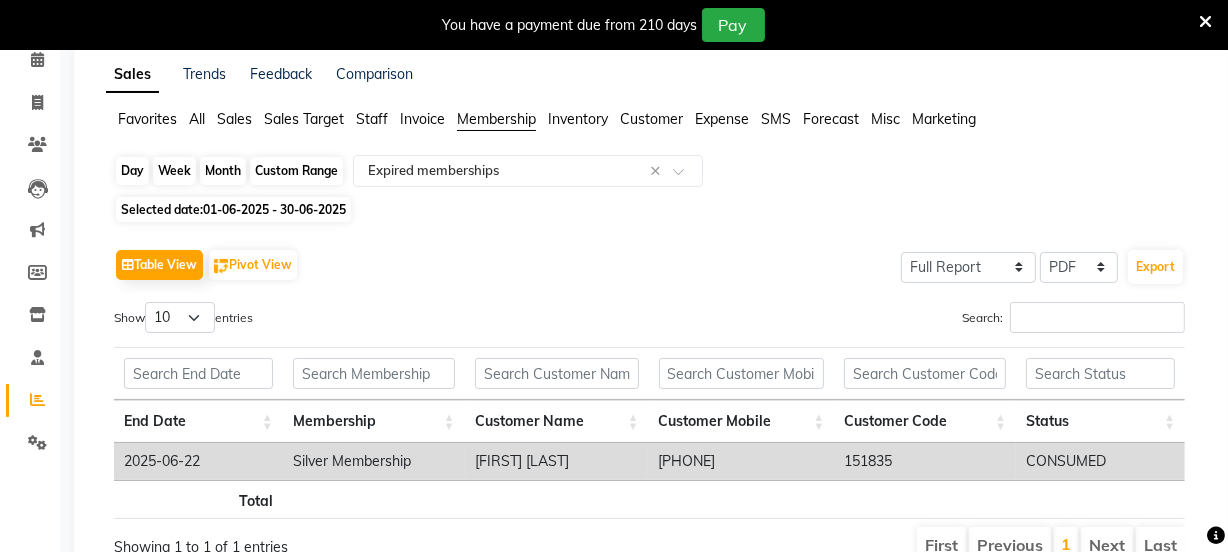 click on "Month" 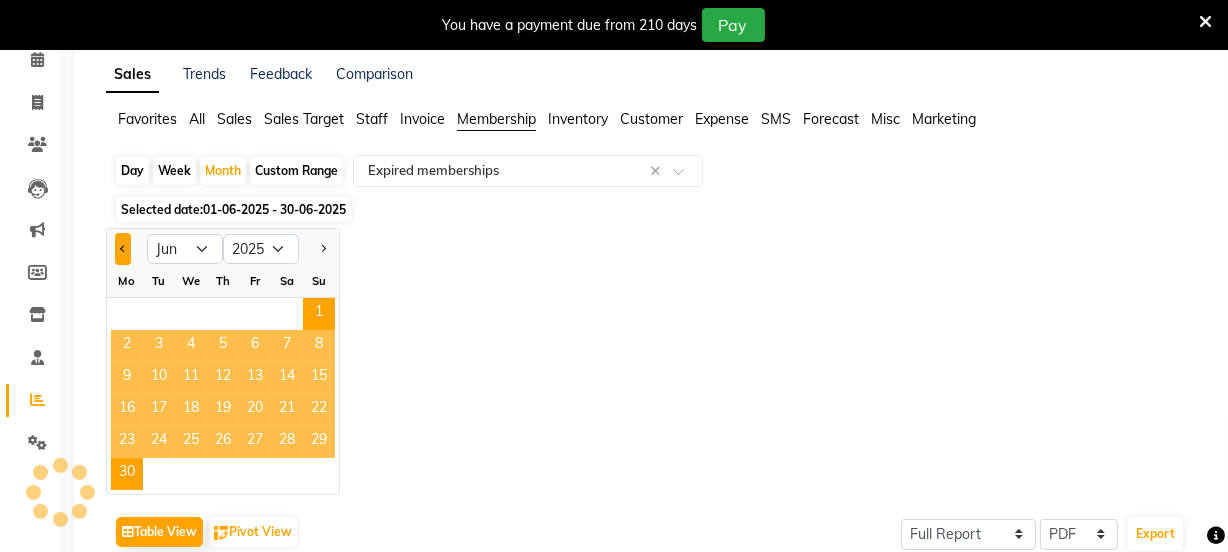 click 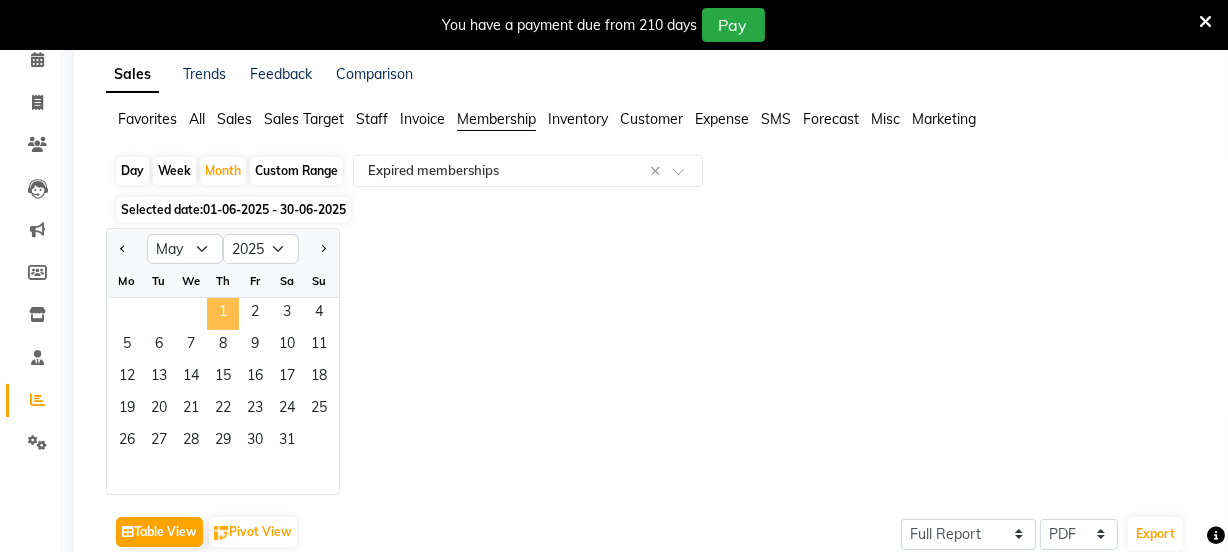 click on "1" 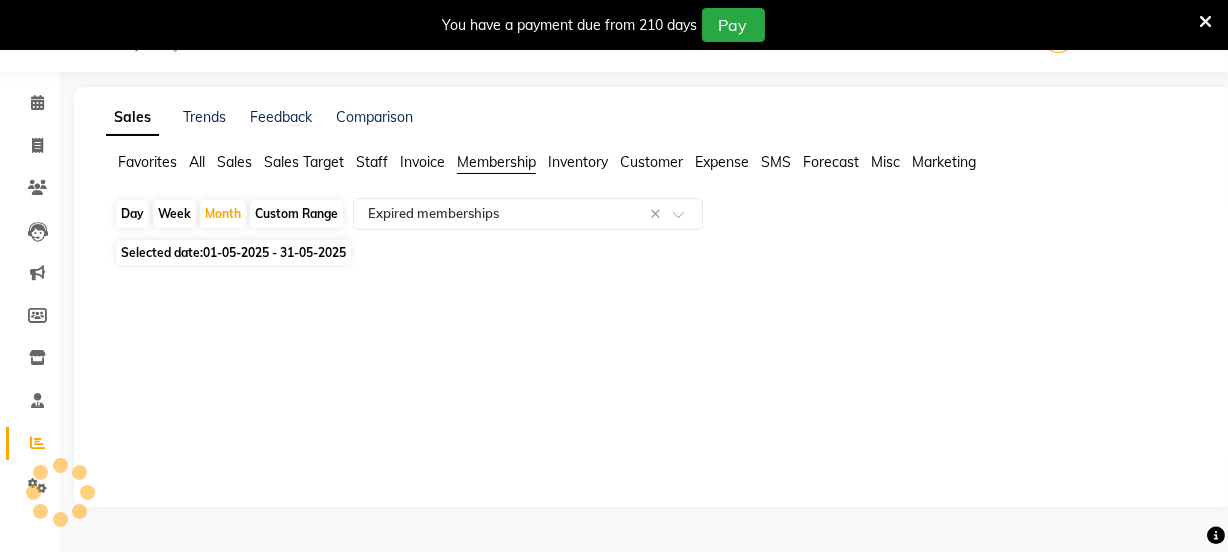 scroll, scrollTop: 50, scrollLeft: 0, axis: vertical 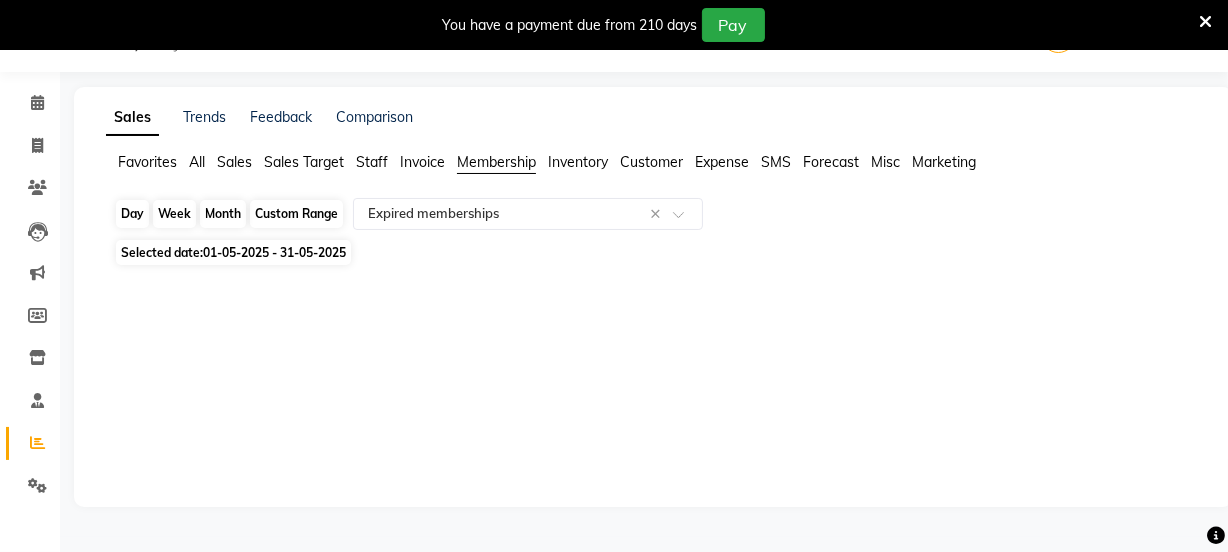 click on "Month" 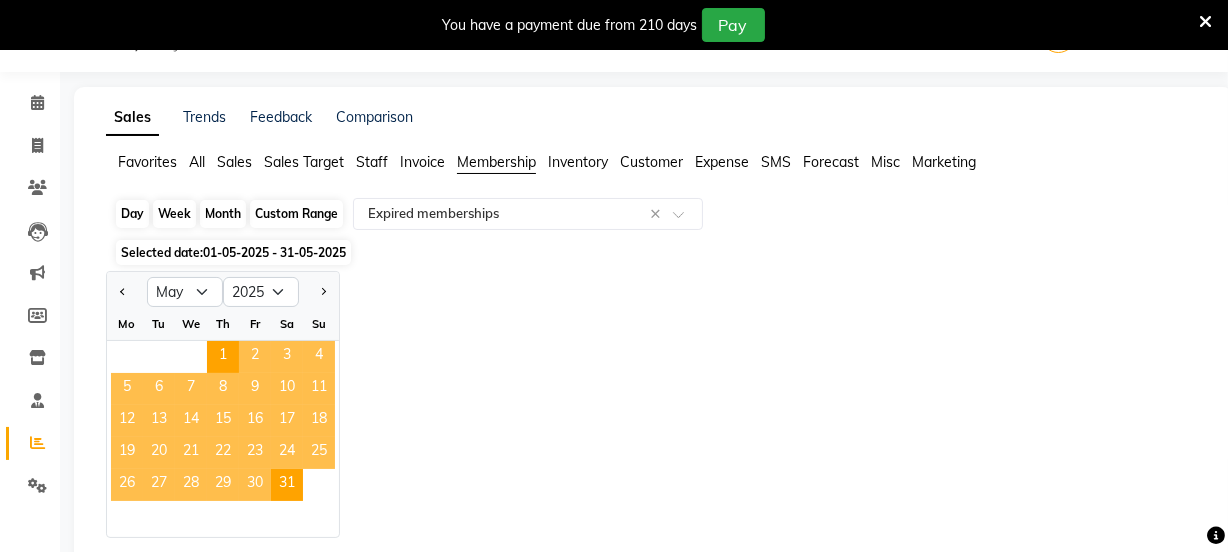 scroll, scrollTop: 93, scrollLeft: 0, axis: vertical 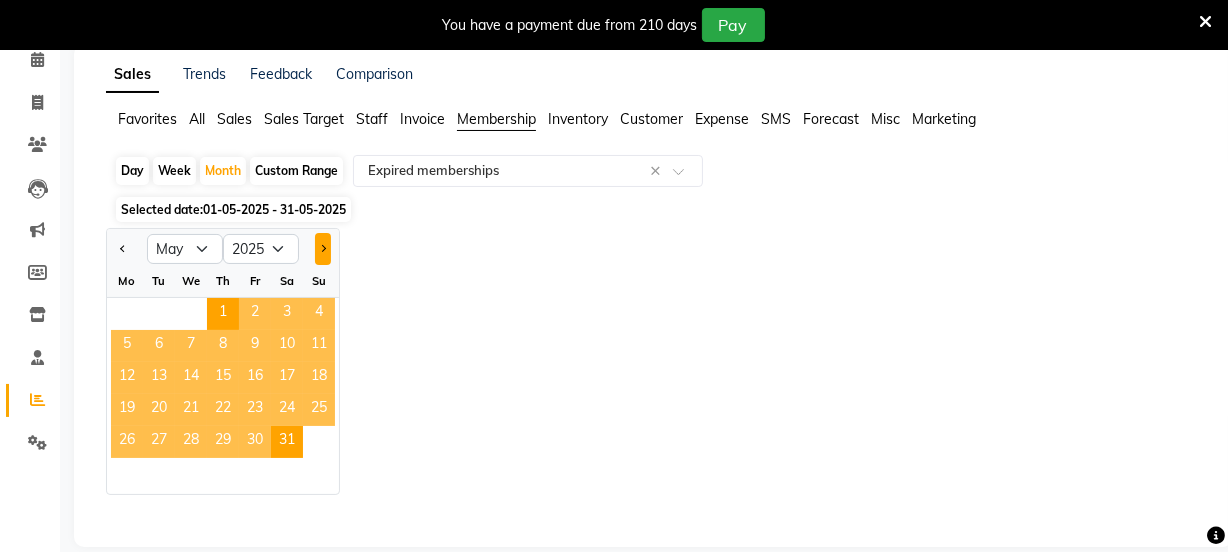 click 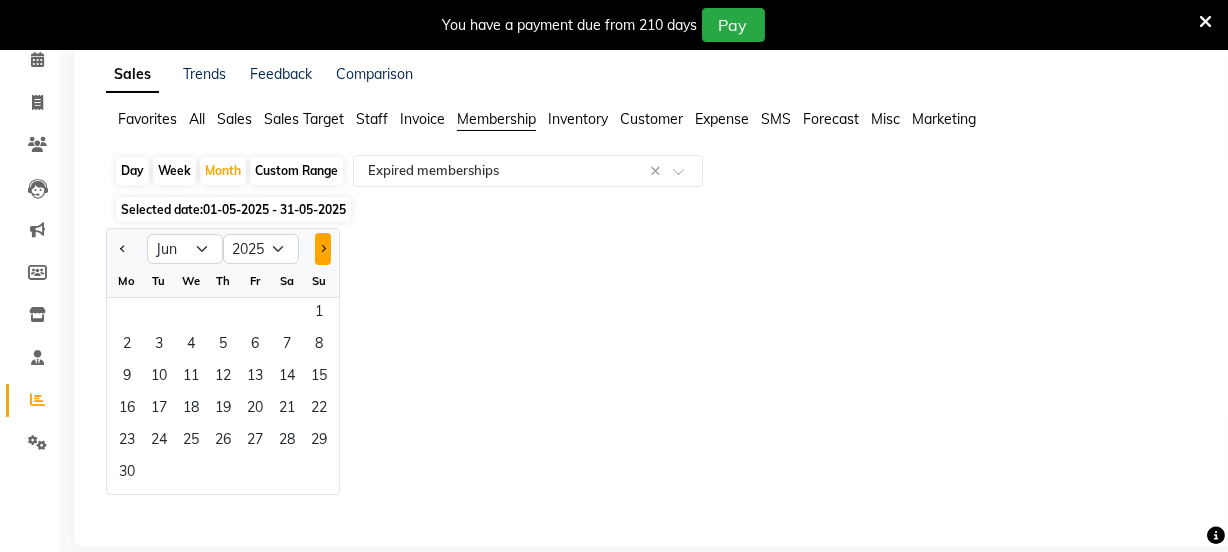click 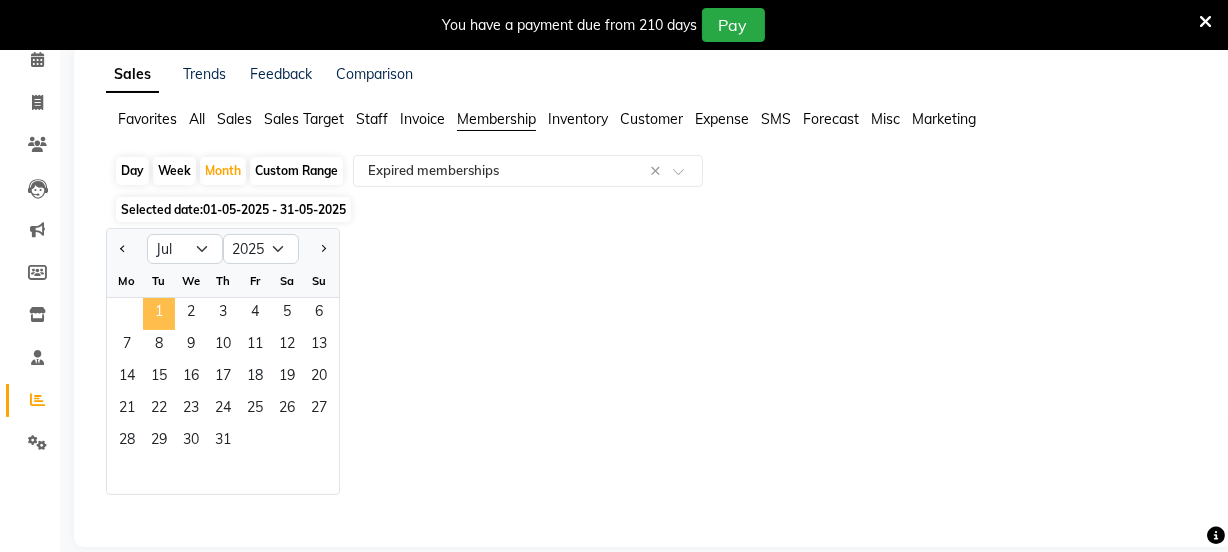 click on "1" 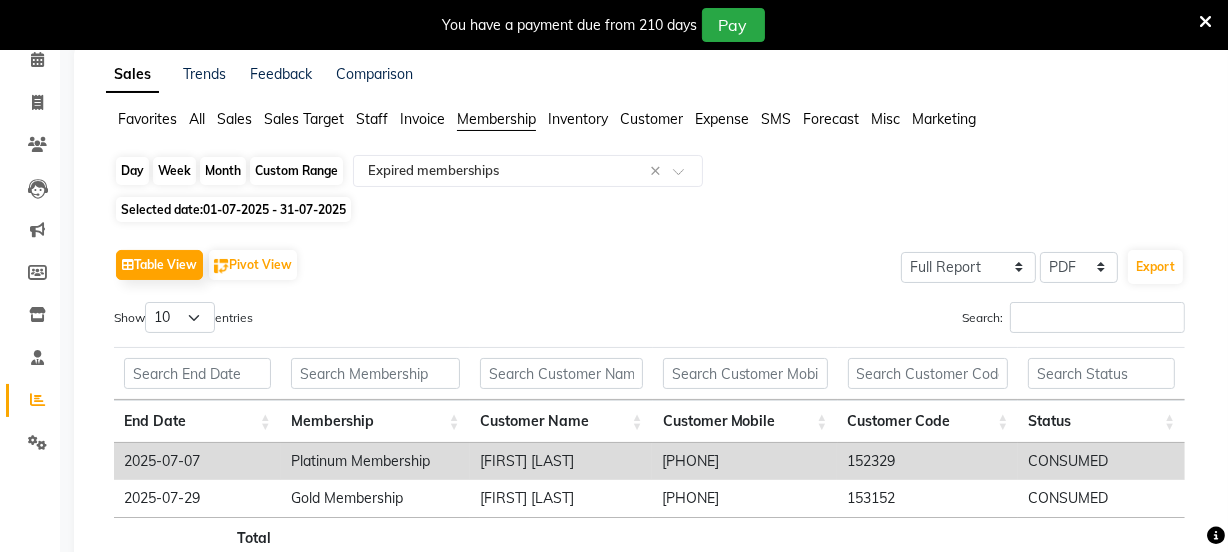 click on "Month" 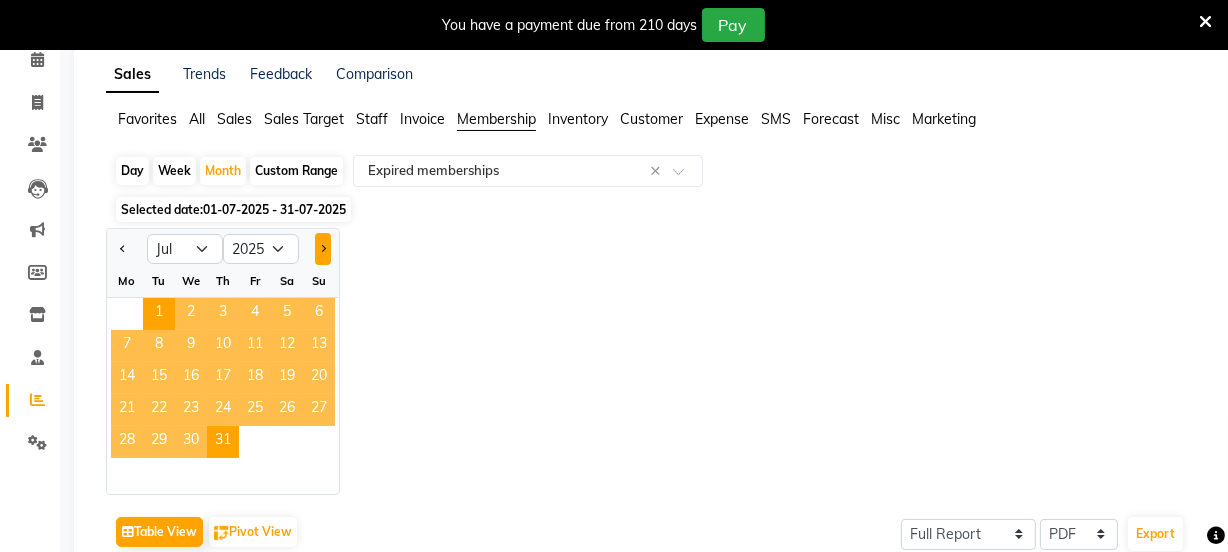 click 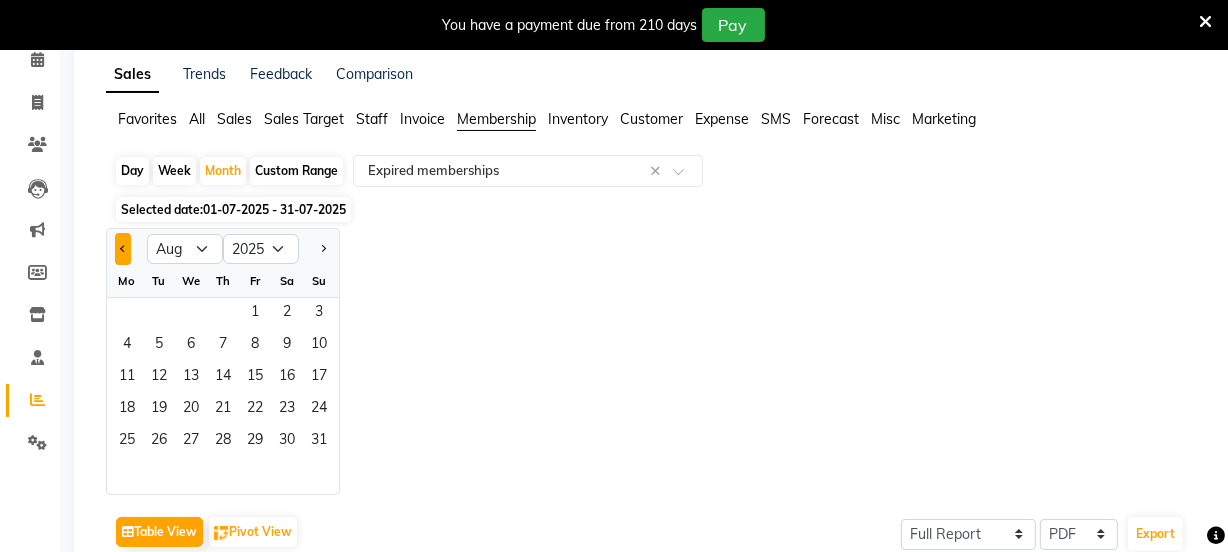 click 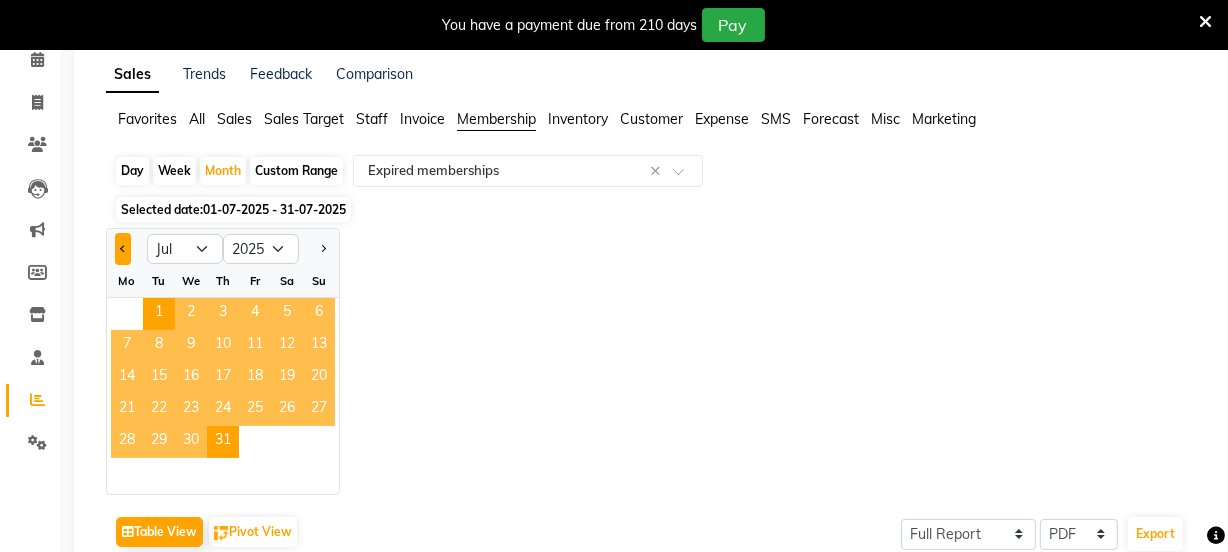 click 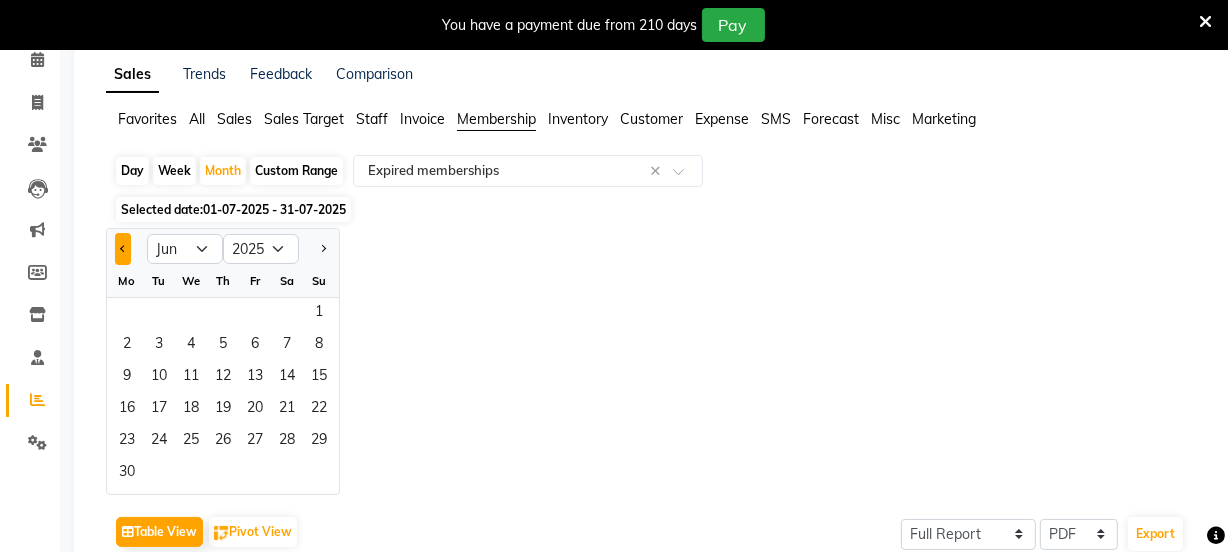 click 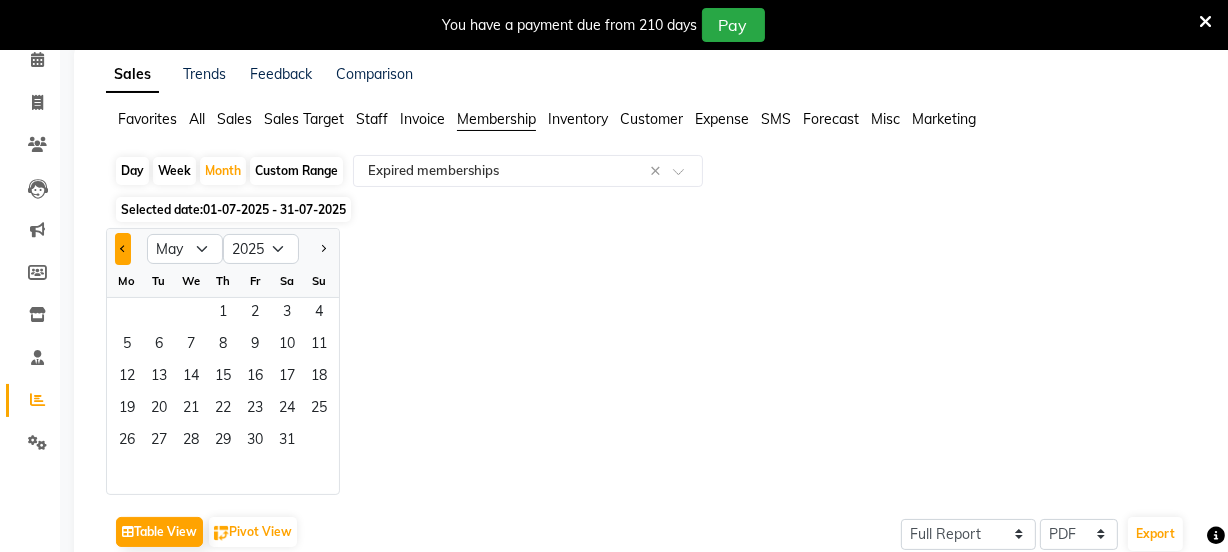 click 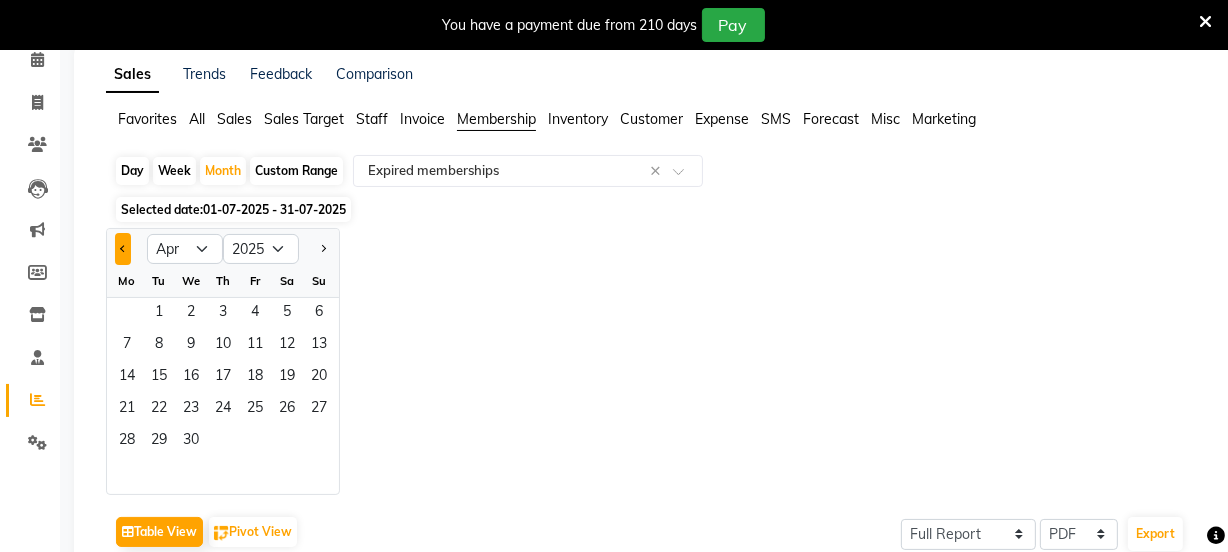 click 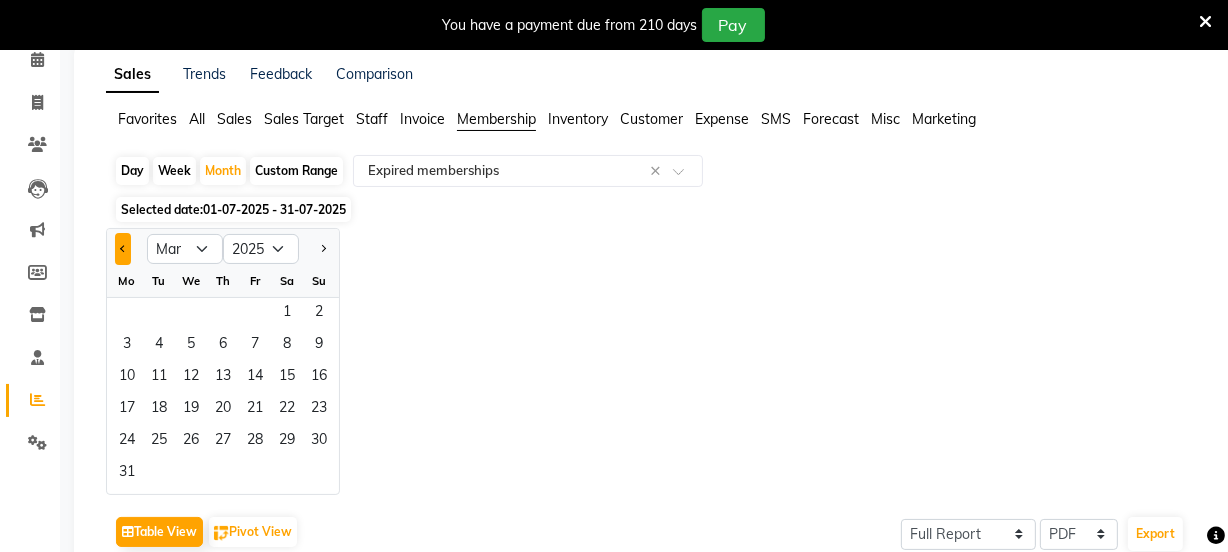 click 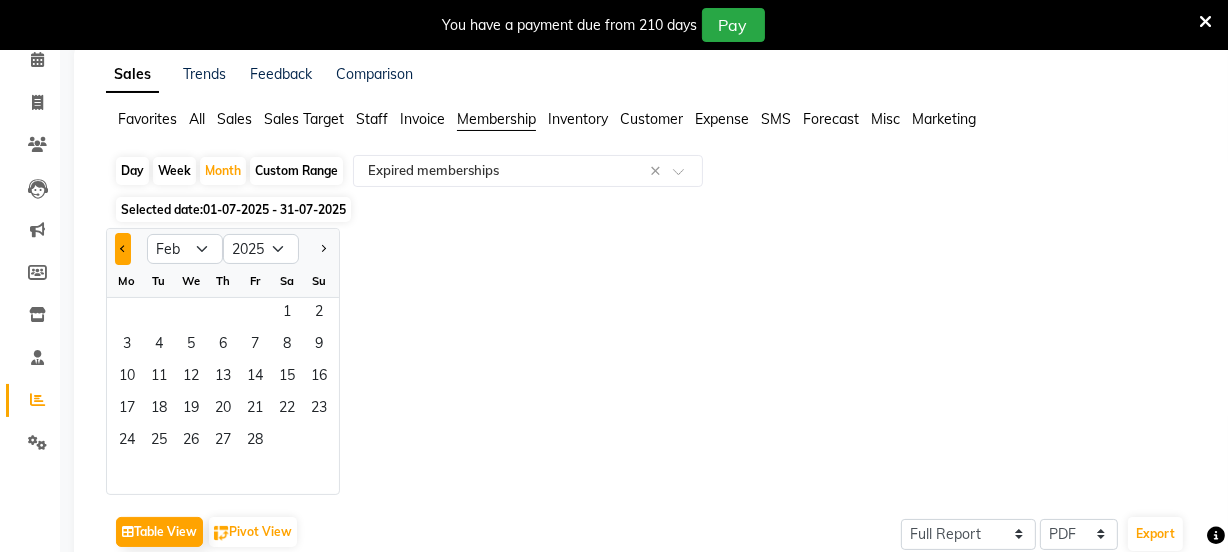 click 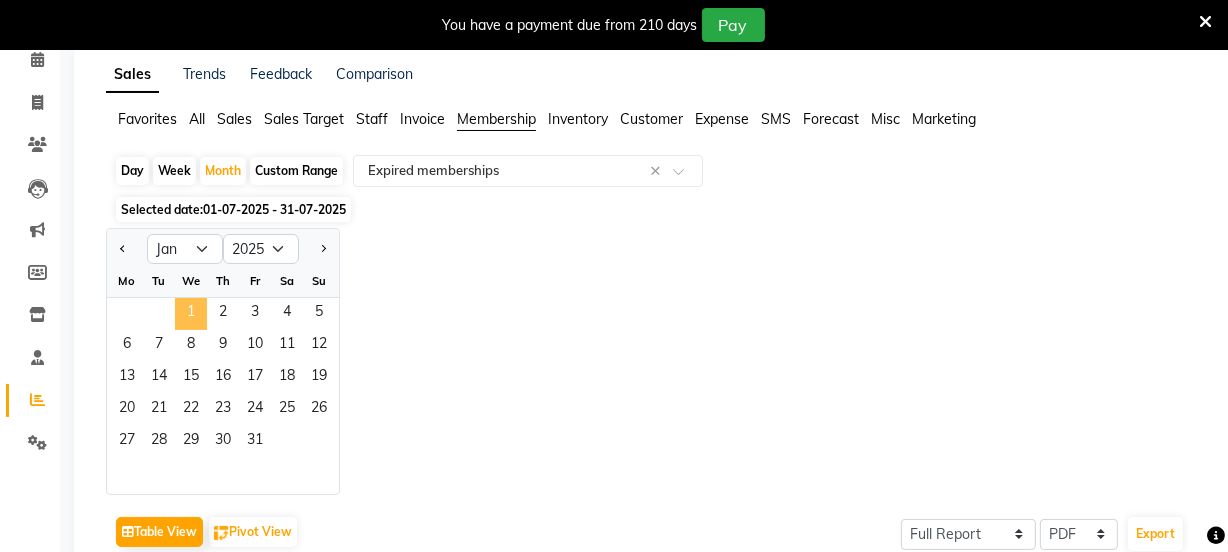 click on "1" 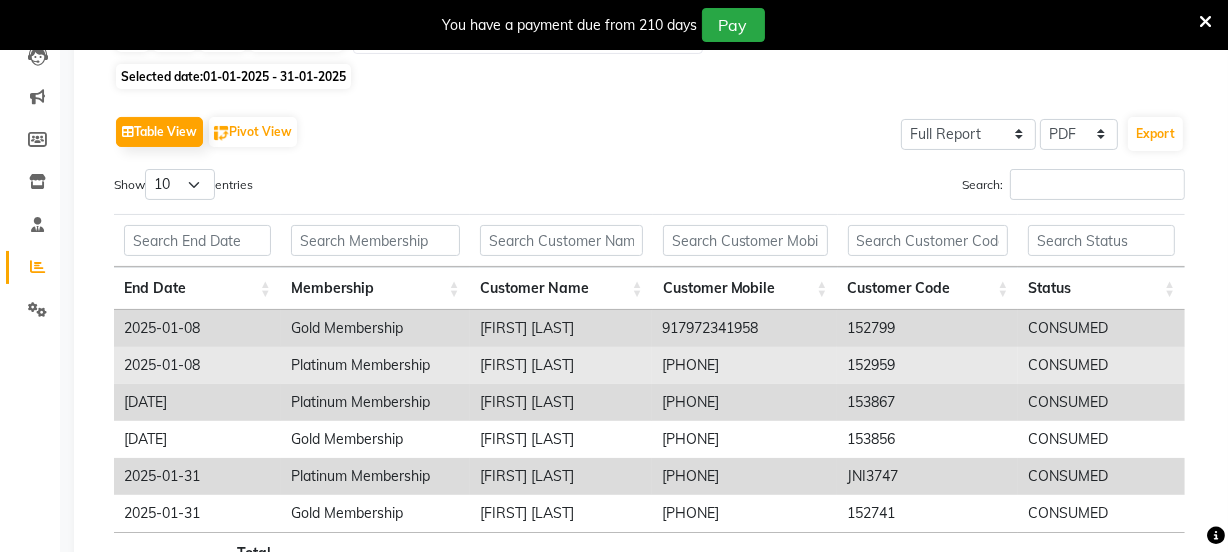 scroll, scrollTop: 184, scrollLeft: 0, axis: vertical 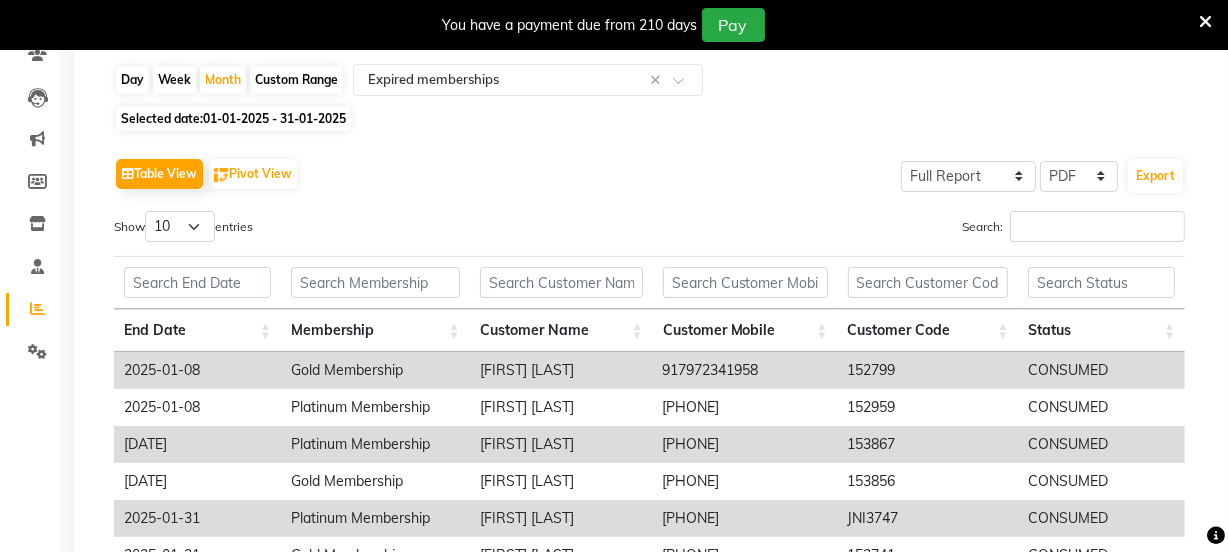 click on "Selected date:  [DATE] - [DATE]" 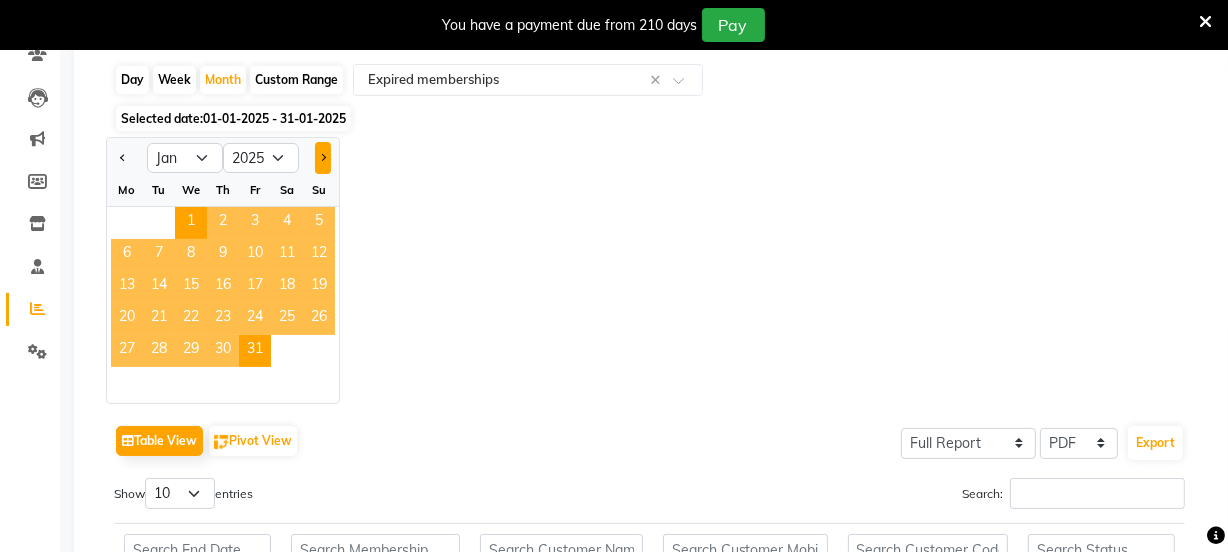 click 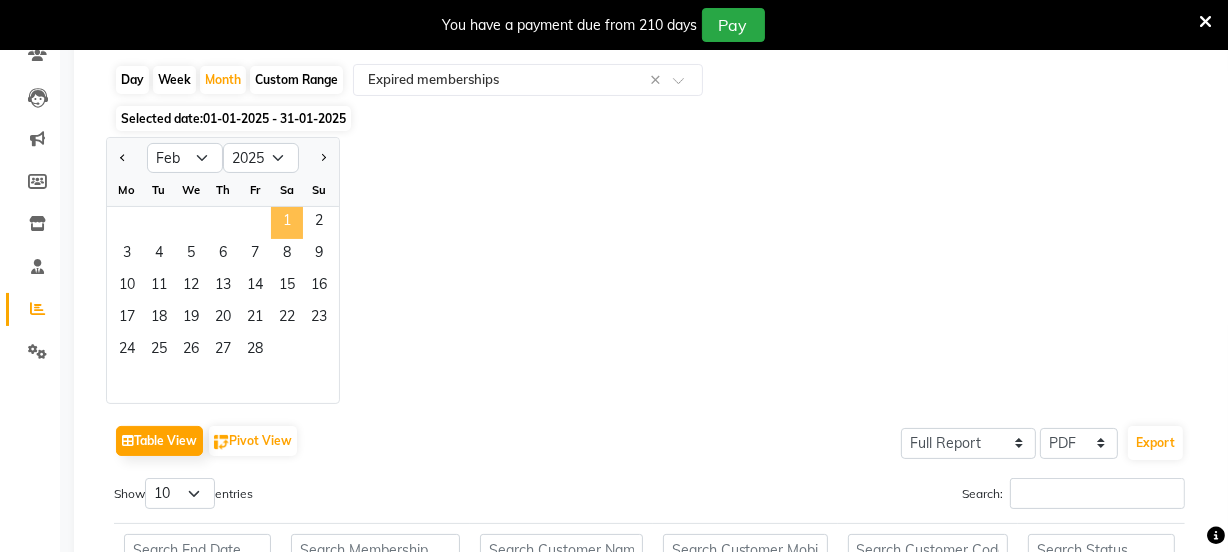 click on "1" 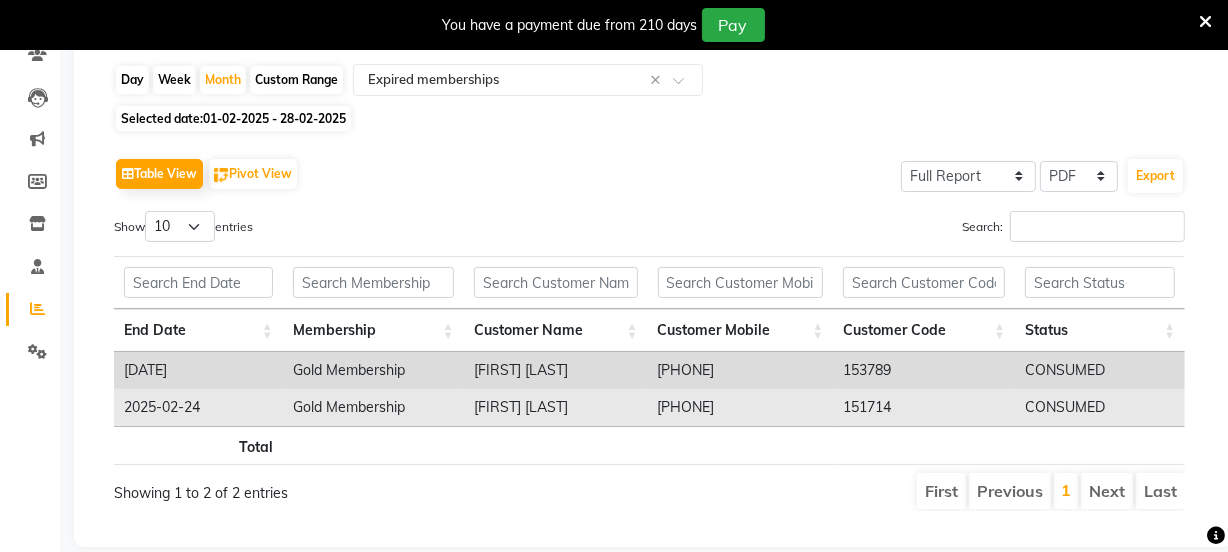 drag, startPoint x: 757, startPoint y: 412, endPoint x: 675, endPoint y: 415, distance: 82.05486 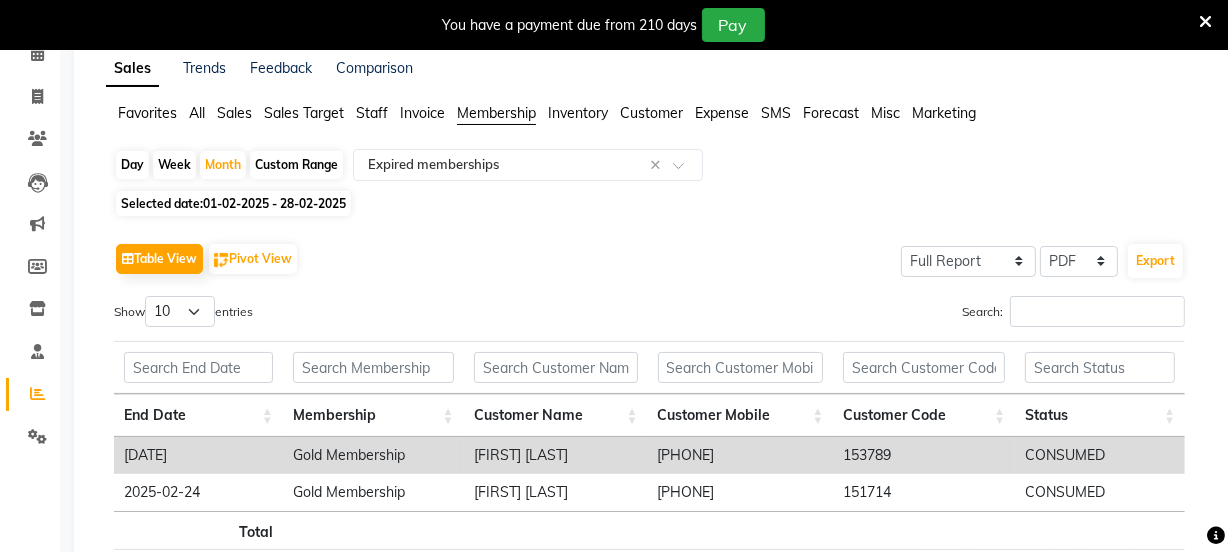 scroll, scrollTop: 0, scrollLeft: 0, axis: both 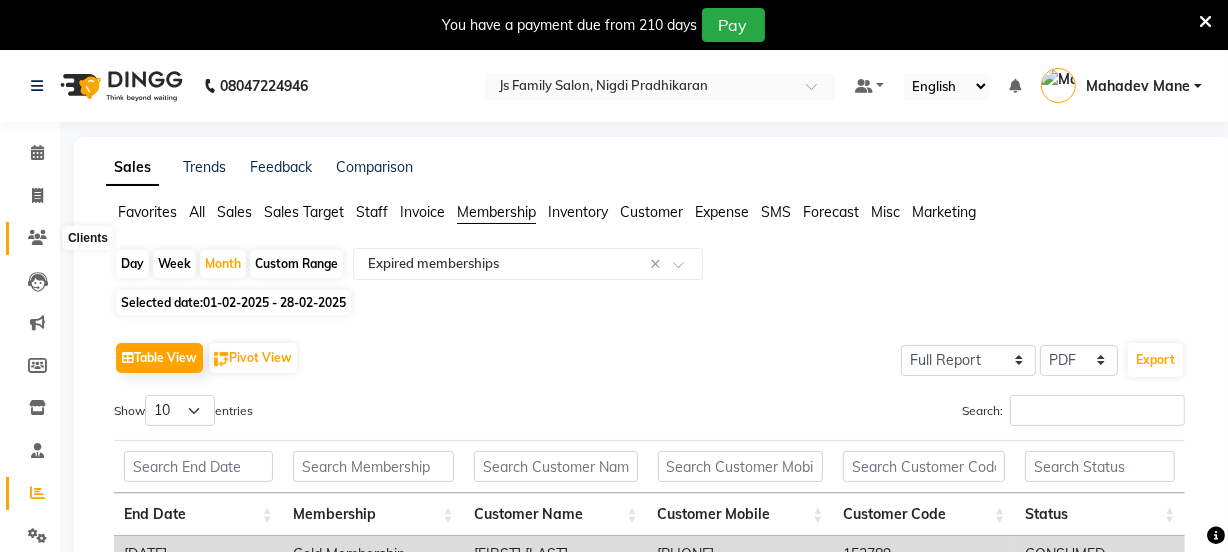 click 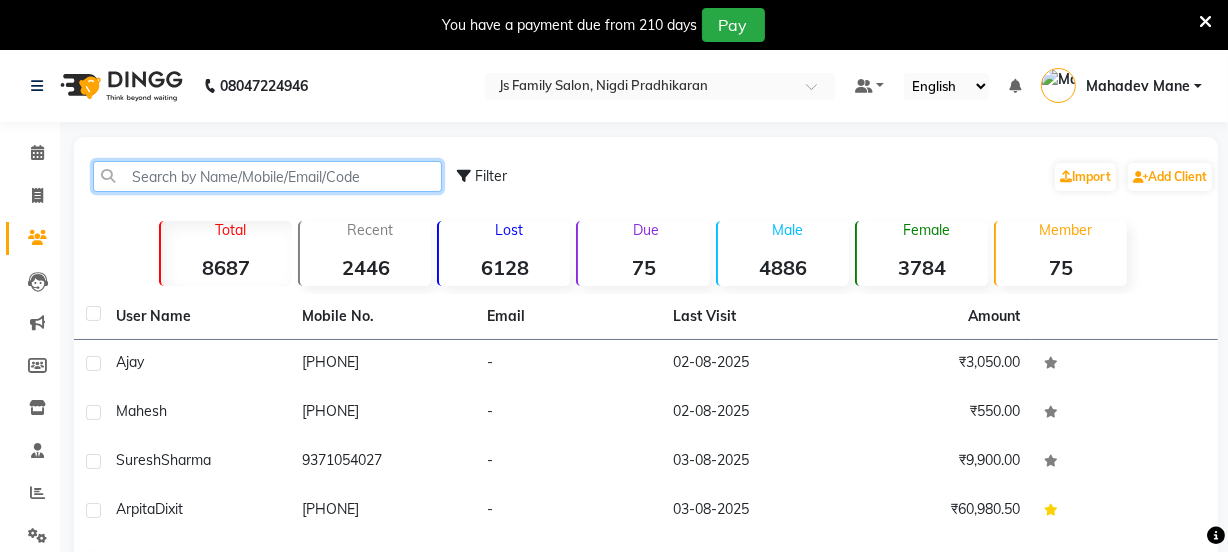 click 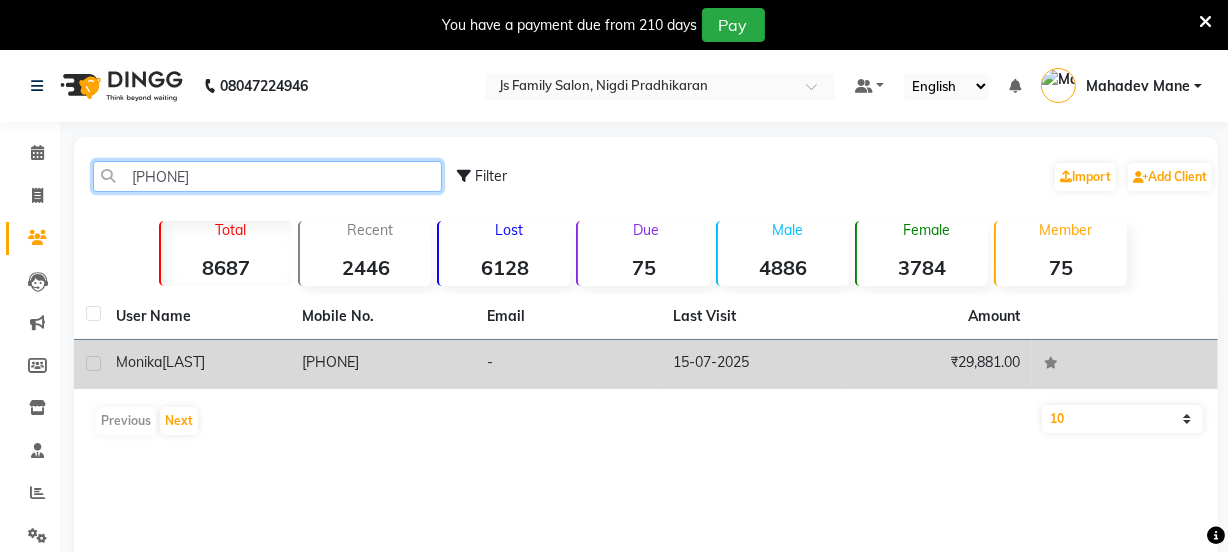 type on "[PHONE]" 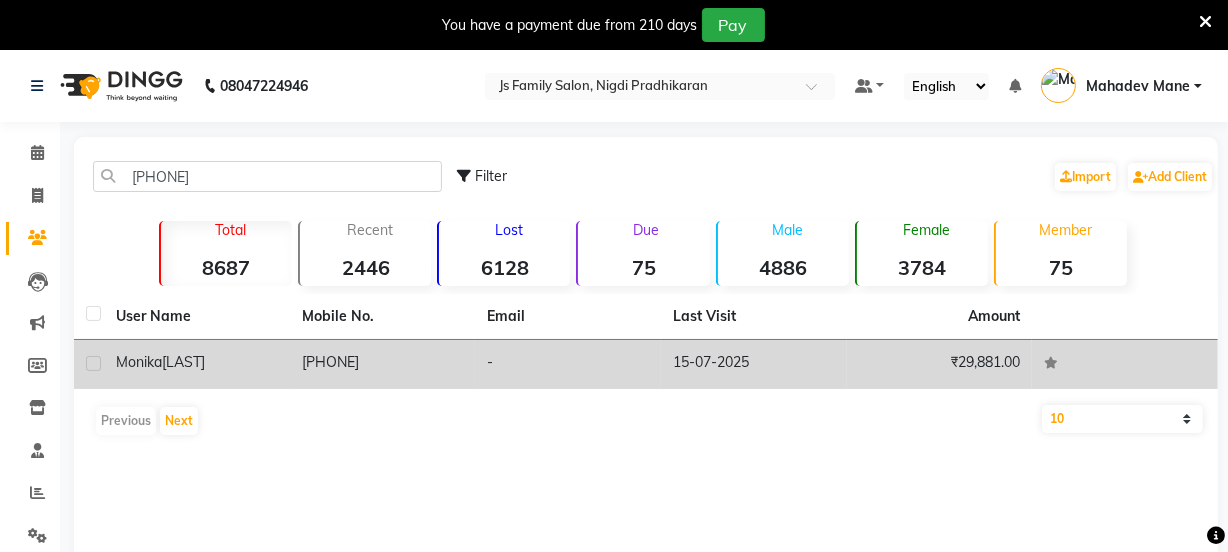click on "[FIRST]  [LAST]" 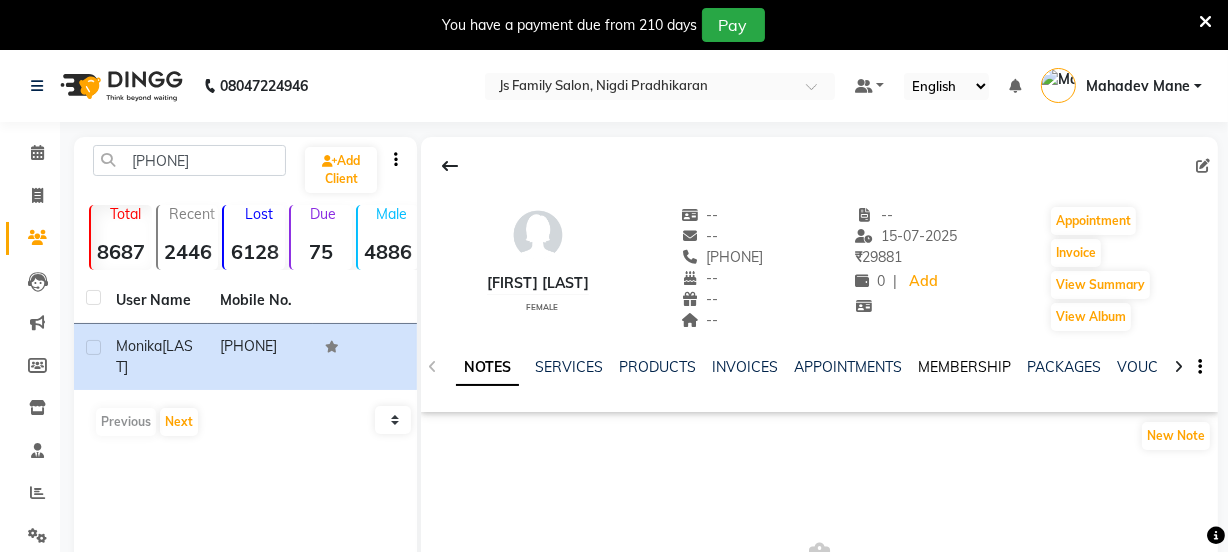 click on "MEMBERSHIP" 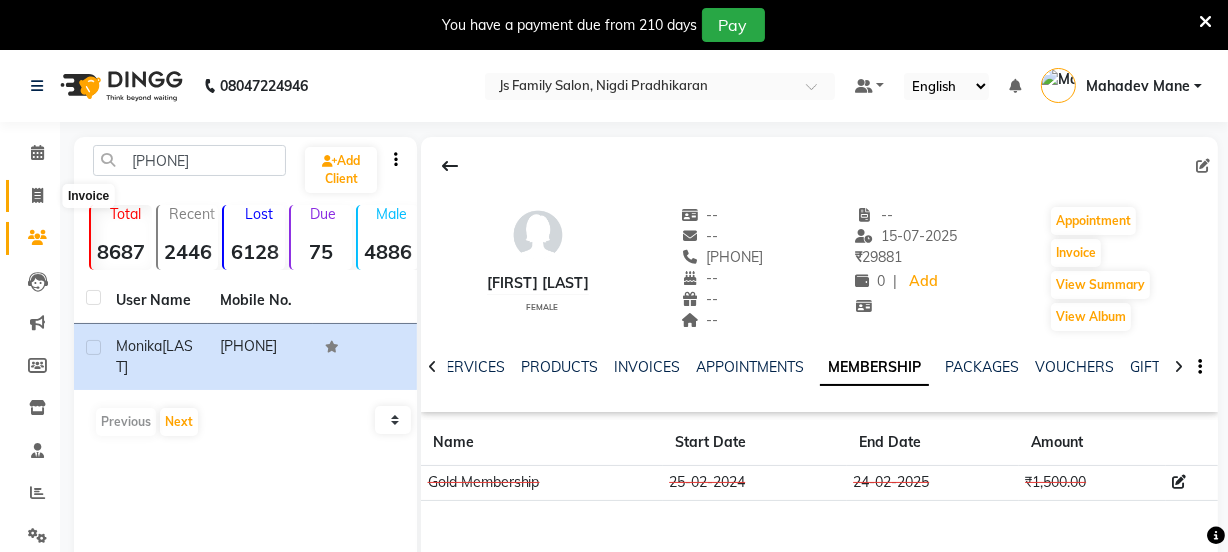 click 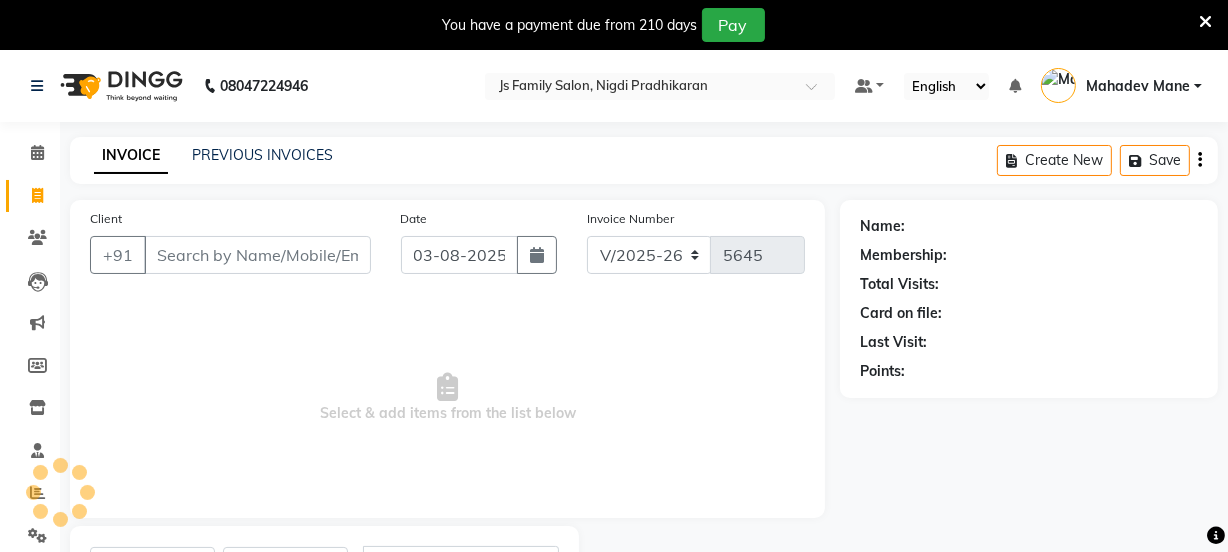 scroll, scrollTop: 100, scrollLeft: 0, axis: vertical 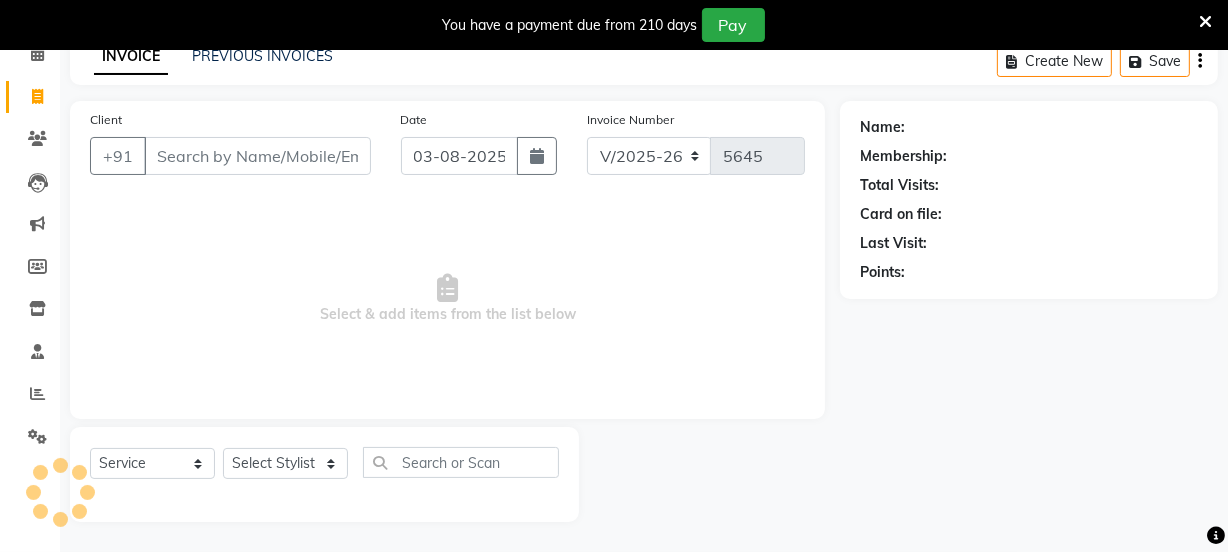 click on "Client" at bounding box center (257, 156) 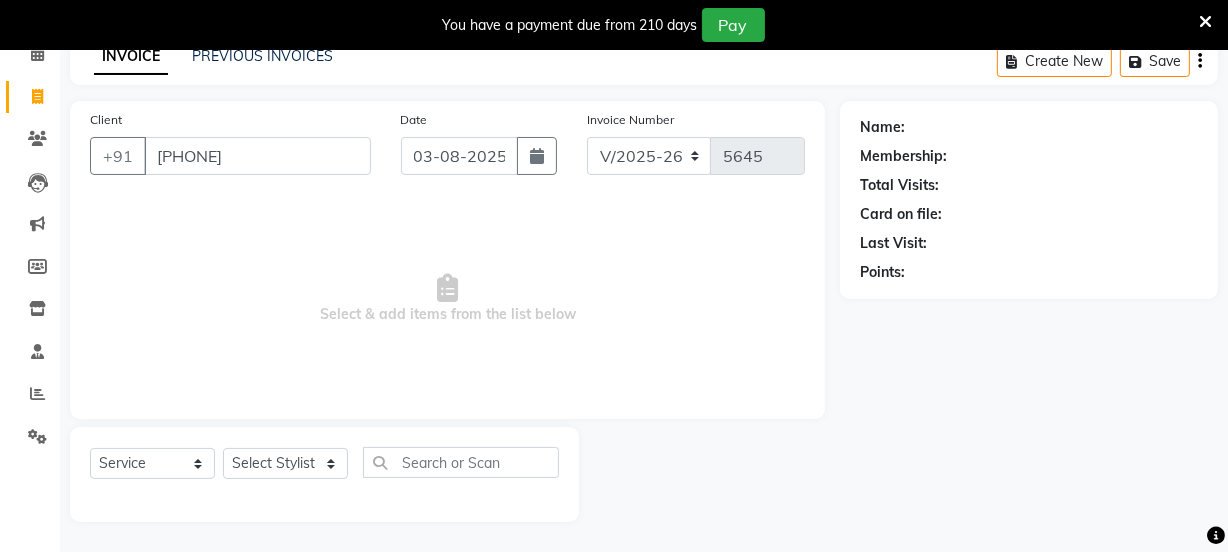 type on "[PHONE]" 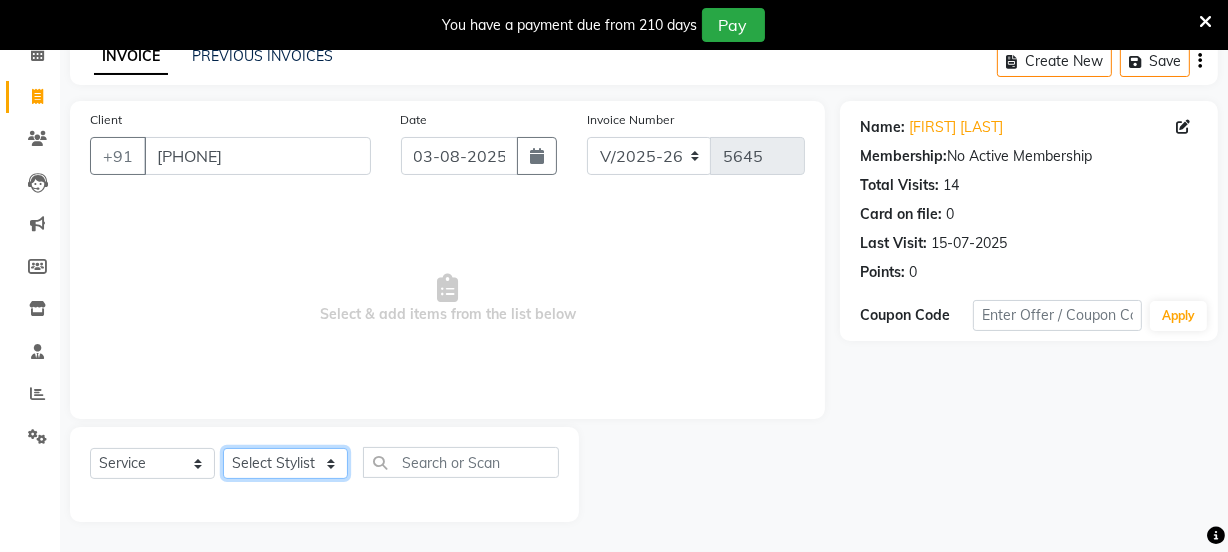 click on "Select Stylist Chetan    Dipak Vaidyakar Huda  kokan  n Mahadev Mane Mosin ansari  Nayan Patil Pradip  Prem Mane Rajan Roma Rajput Sai Shirin shaikh Shop Shubham Anarase Sneha suport staff Sonali  Sudip  Sujata thapa Sunil Umesh" 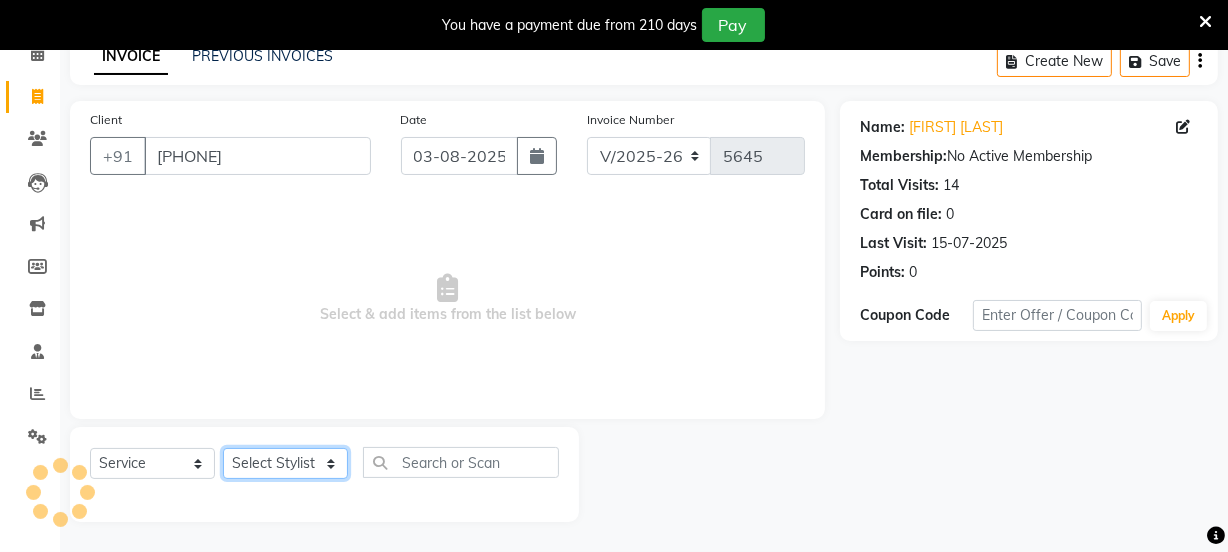 select on "59101" 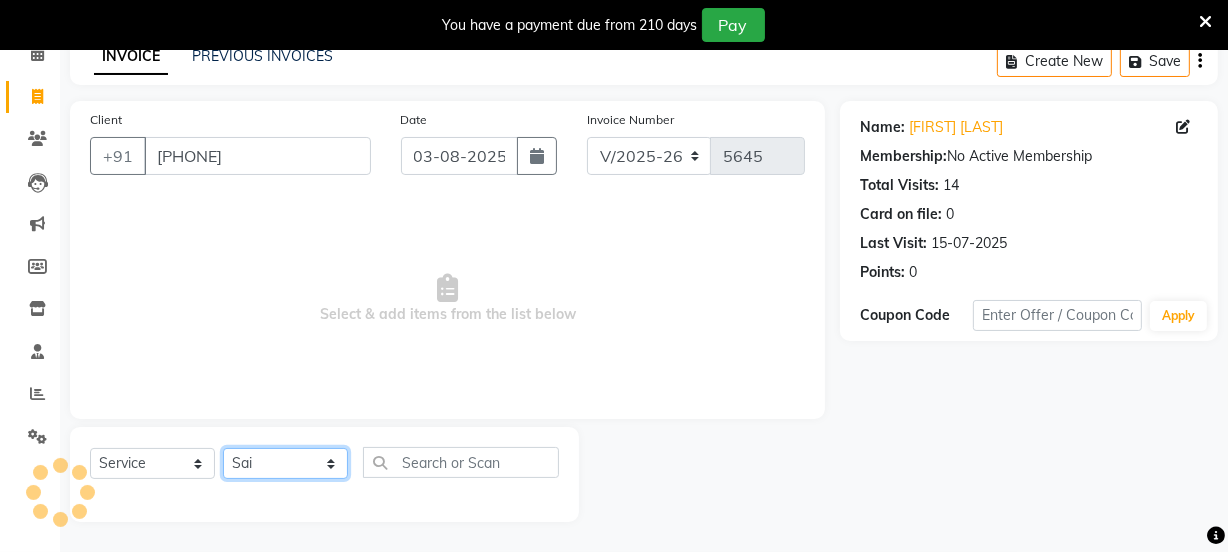 click on "Select Stylist Chetan    Dipak Vaidyakar Huda  kokan  n Mahadev Mane Mosin ansari  Nayan Patil Pradip  Prem Mane Rajan Roma Rajput Sai Shirin shaikh Shop Shubham Anarase Sneha suport staff Sonali  Sudip  Sujata thapa Sunil Umesh" 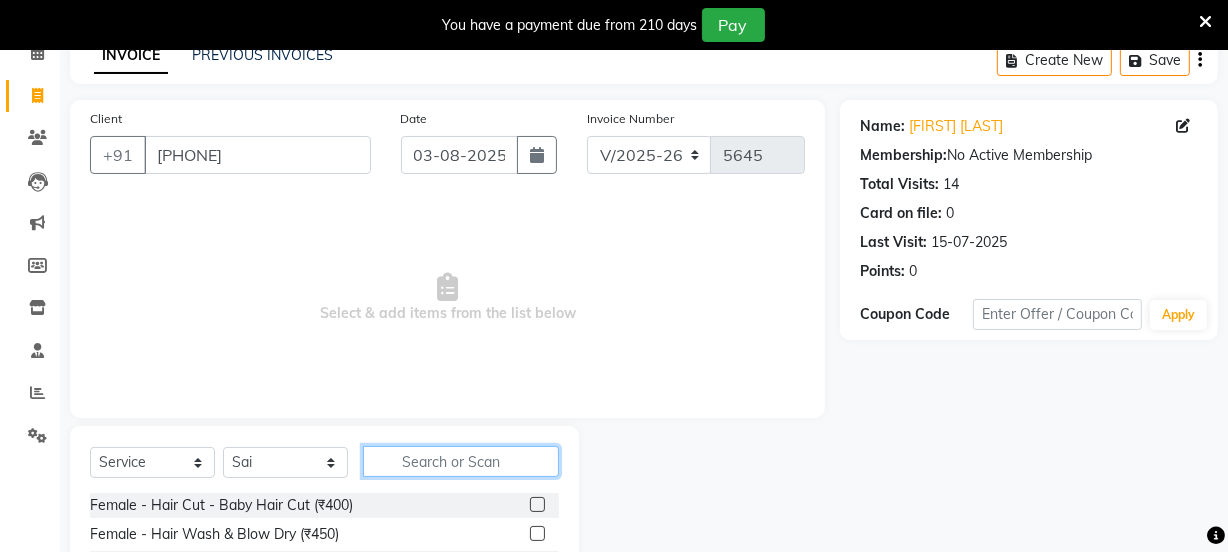 click 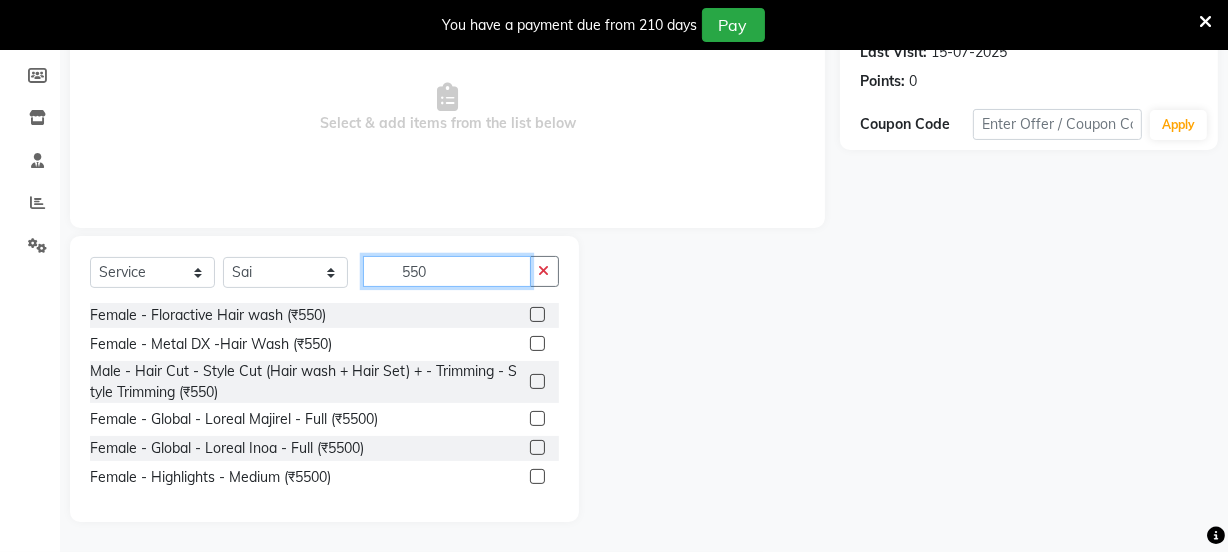 scroll, scrollTop: 290, scrollLeft: 0, axis: vertical 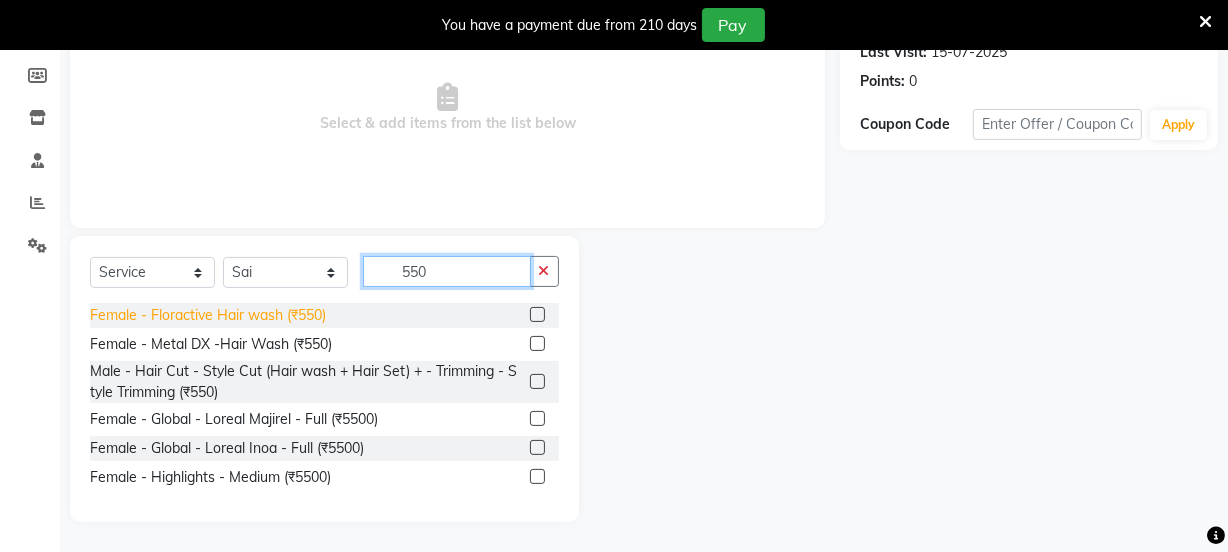 type on "550" 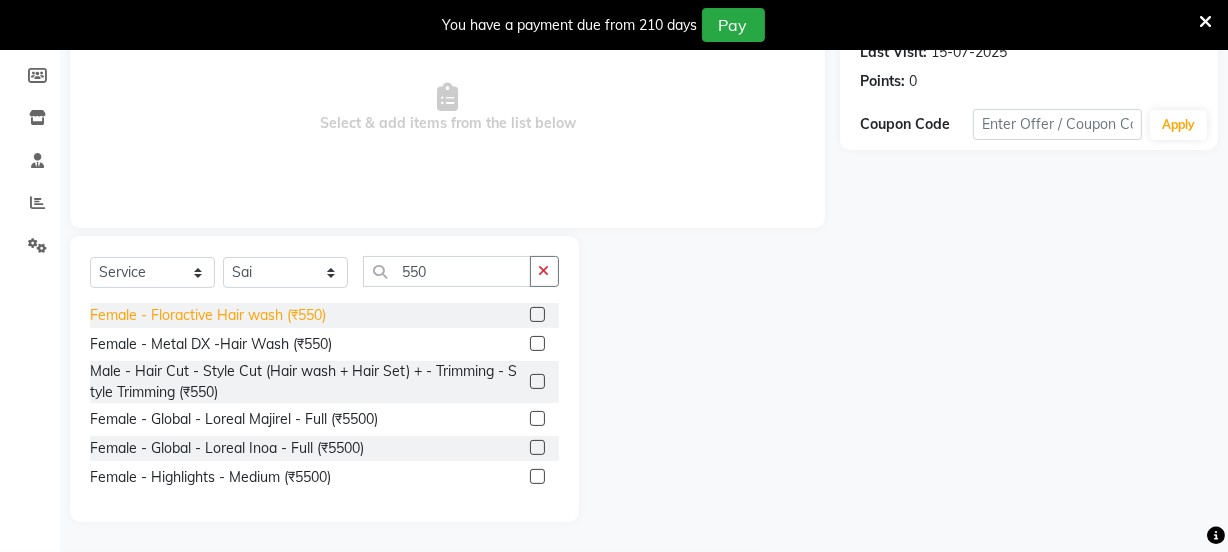 click on "Female - Floractive Hair wash (₹550)" 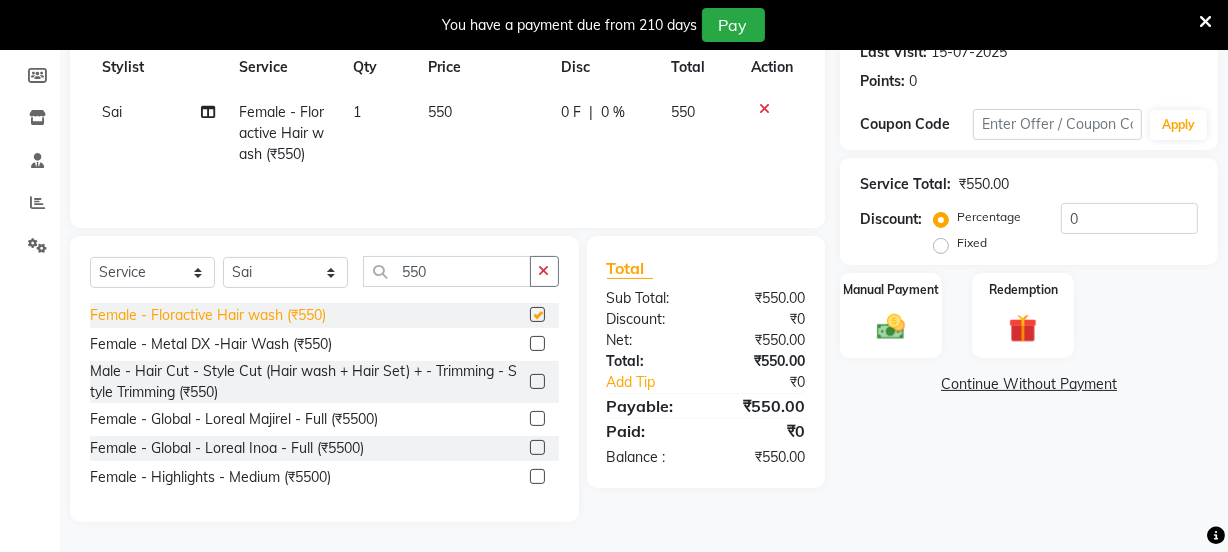 checkbox on "false" 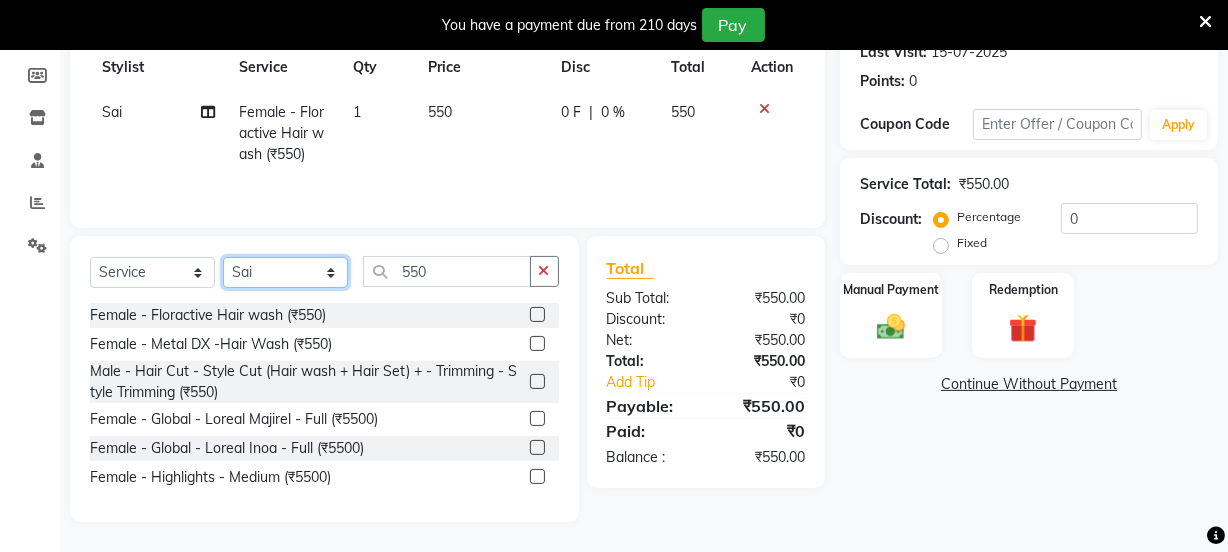 click on "Select Stylist Chetan    Dipak Vaidyakar Huda  kokan  n Mahadev Mane Mosin ansari  Nayan Patil Pradip  Prem Mane Rajan Roma Rajput Sai Shirin shaikh Shop Shubham Anarase Sneha suport staff Sonali  Sudip  Sujata thapa Sunil Umesh" 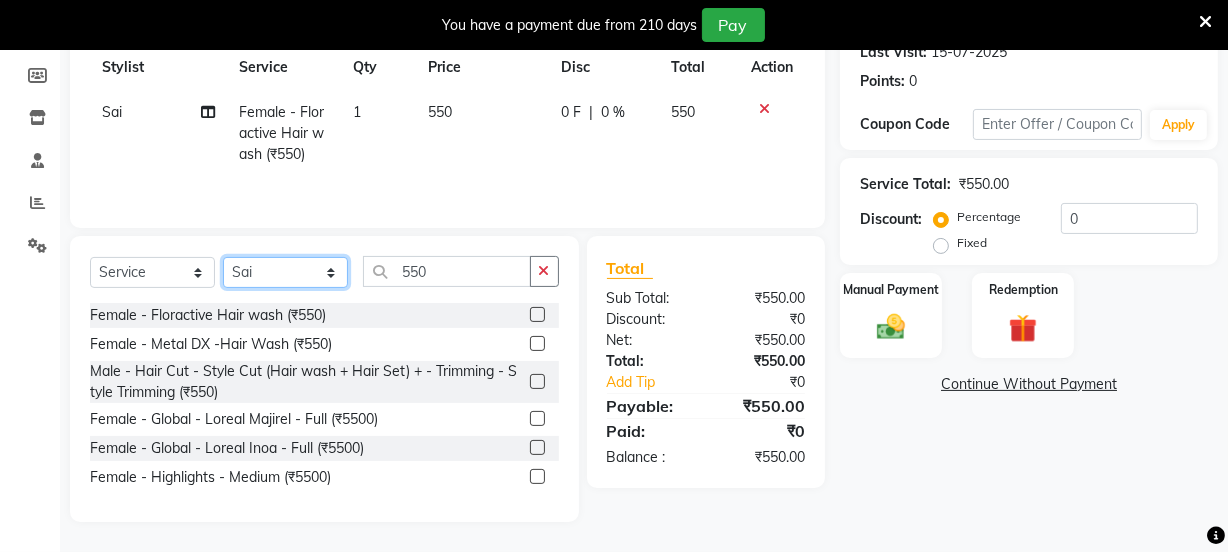 select on "17712" 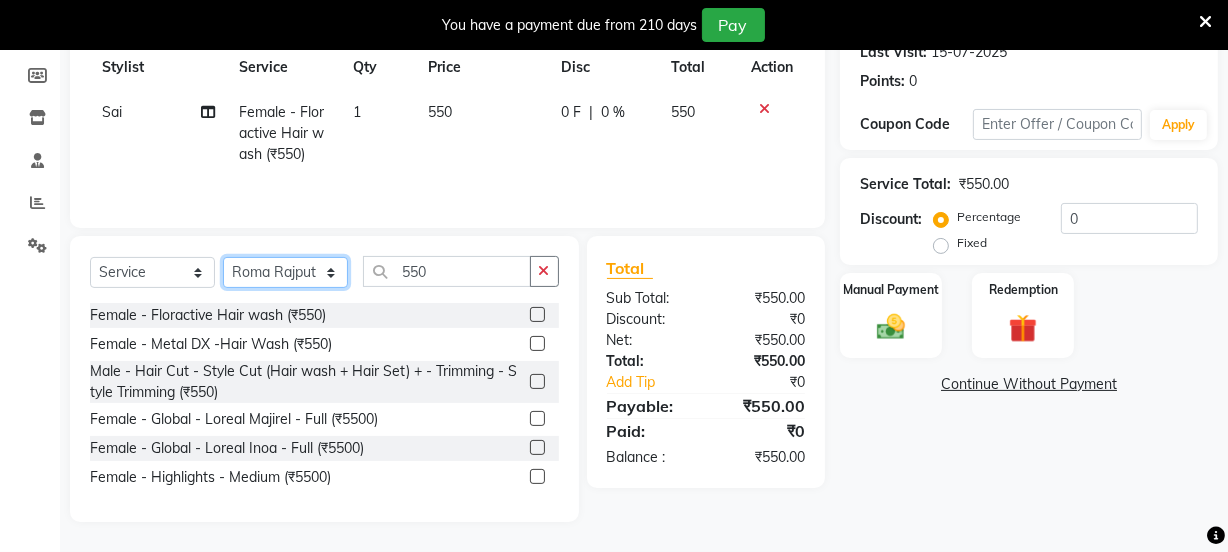 click on "Select Stylist Chetan    Dipak Vaidyakar Huda  kokan  n Mahadev Mane Mosin ansari  Nayan Patil Pradip  Prem Mane Rajan Roma Rajput Sai Shirin shaikh Shop Shubham Anarase Sneha suport staff Sonali  Sudip  Sujata thapa Sunil Umesh" 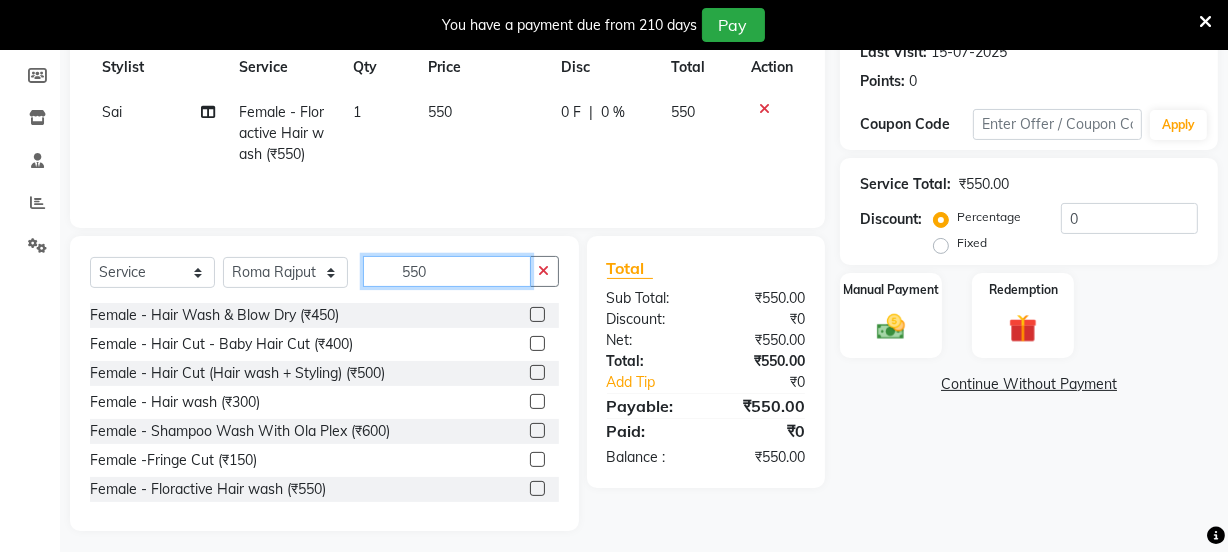 click on "550" 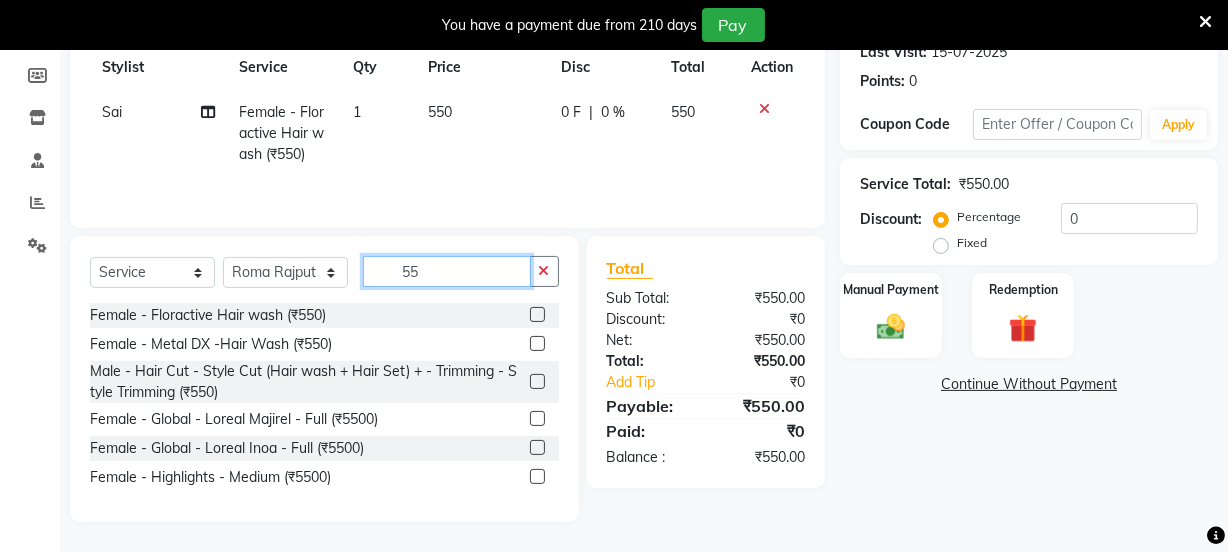 type on "5" 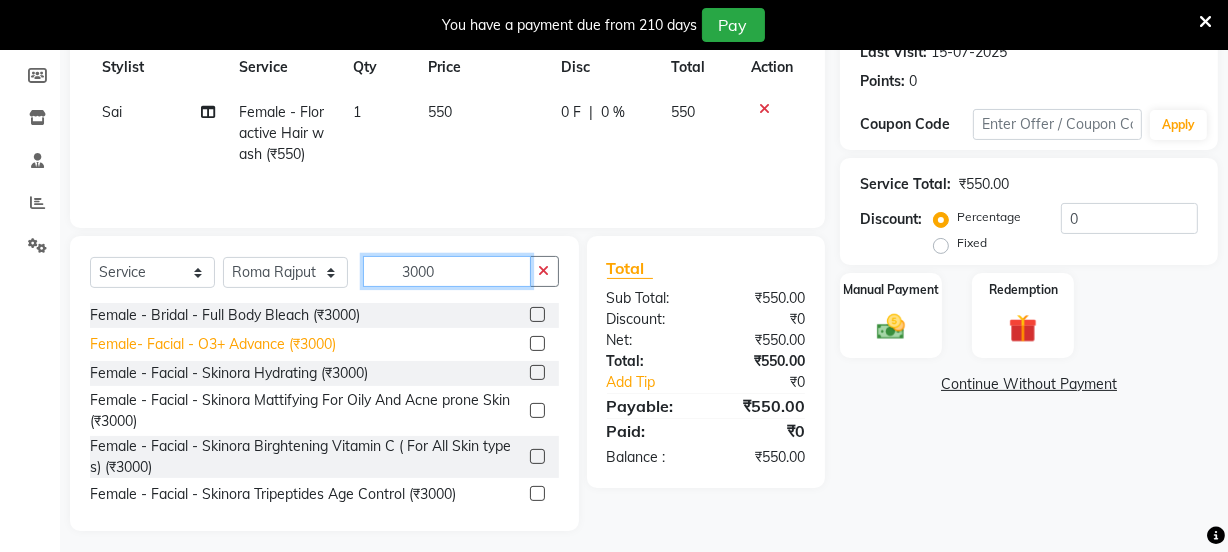 type on "3000" 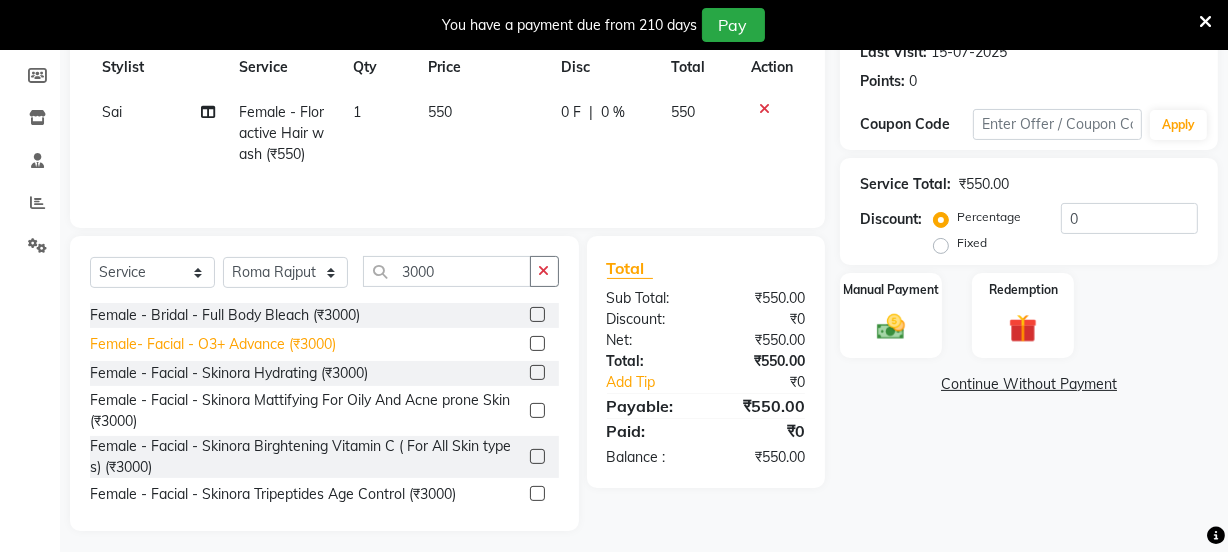 click on "Female- Facial - O3+ Advance (₹3000)" 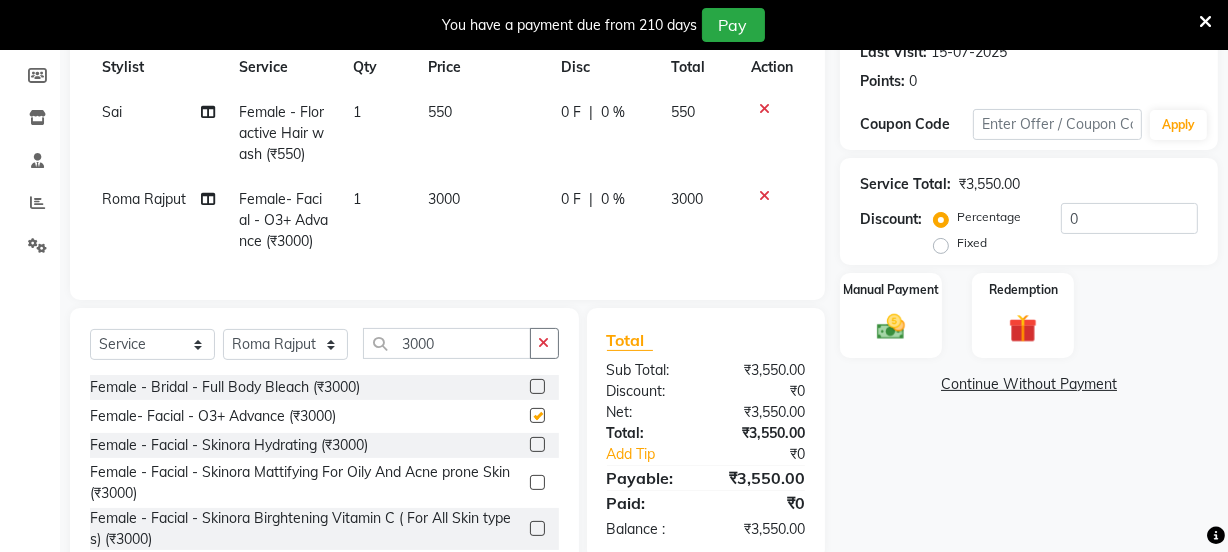 checkbox on "false" 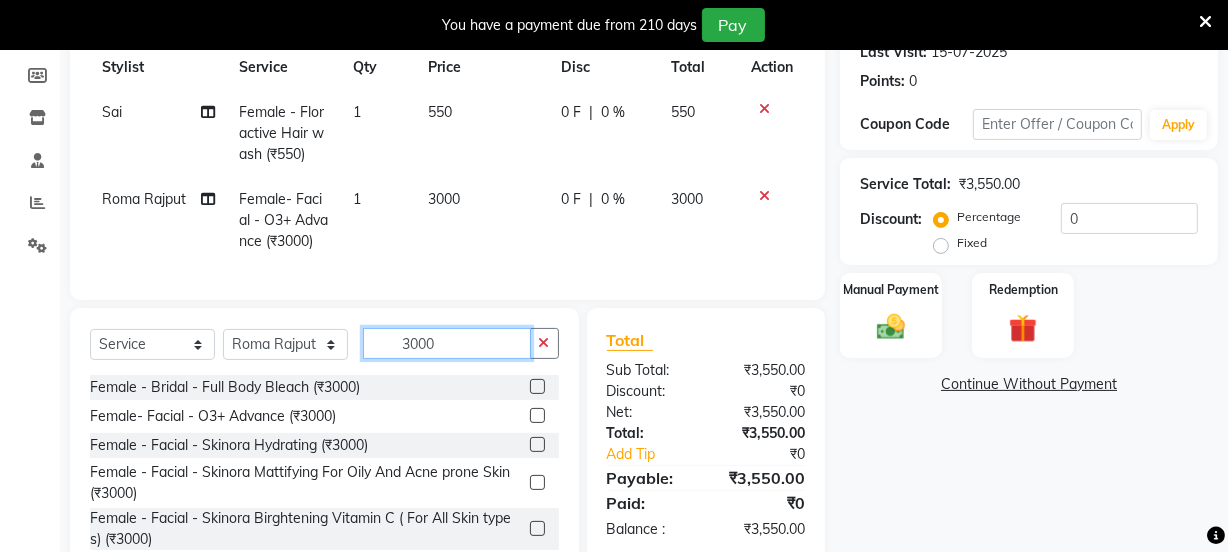 click on "3000" 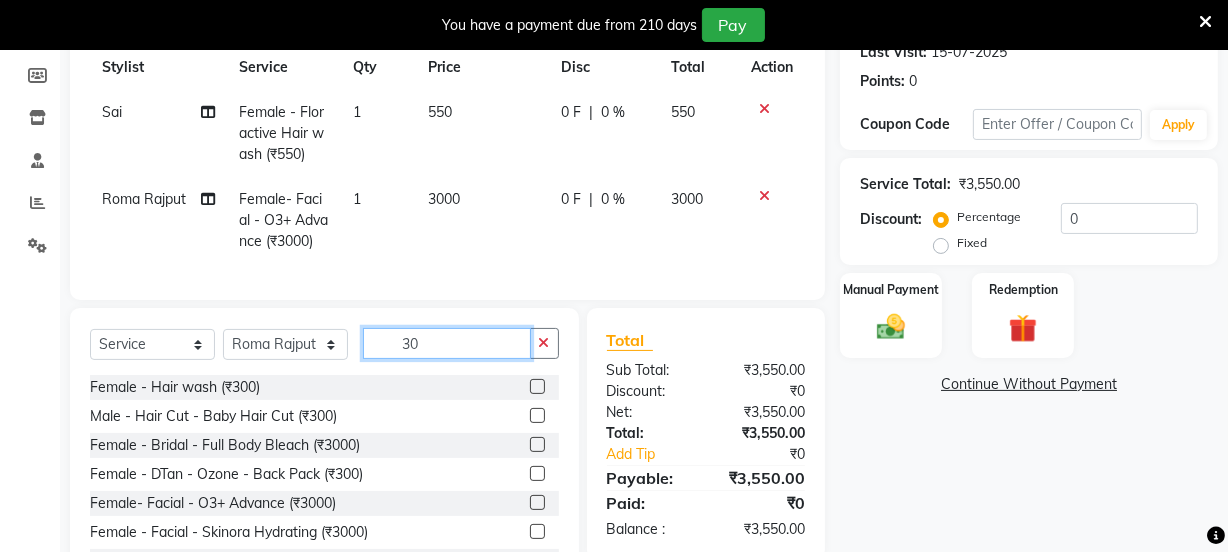 type on "3" 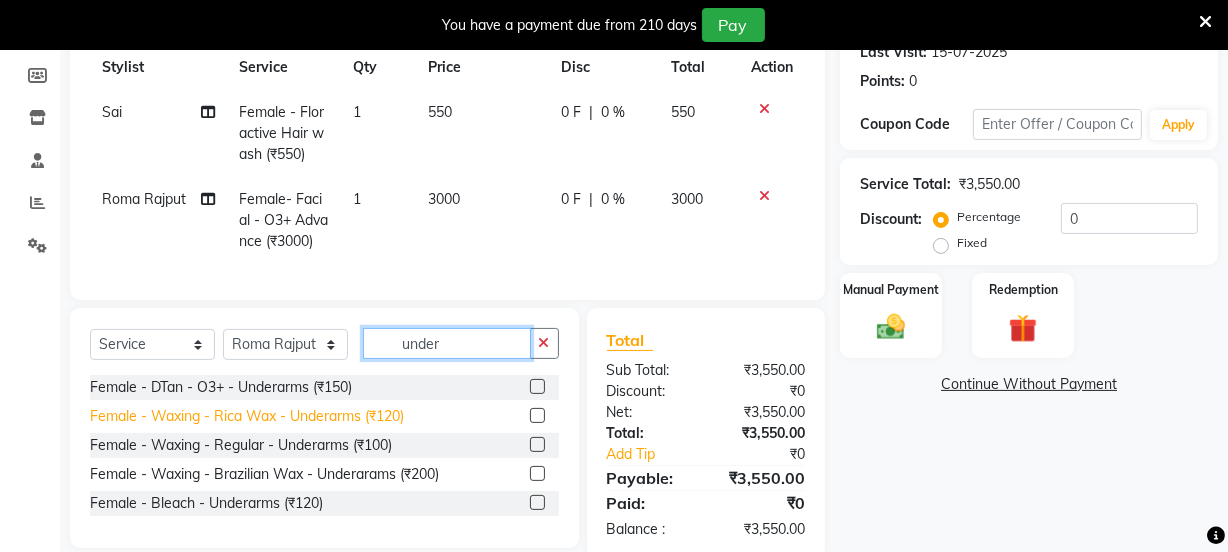 type on "under" 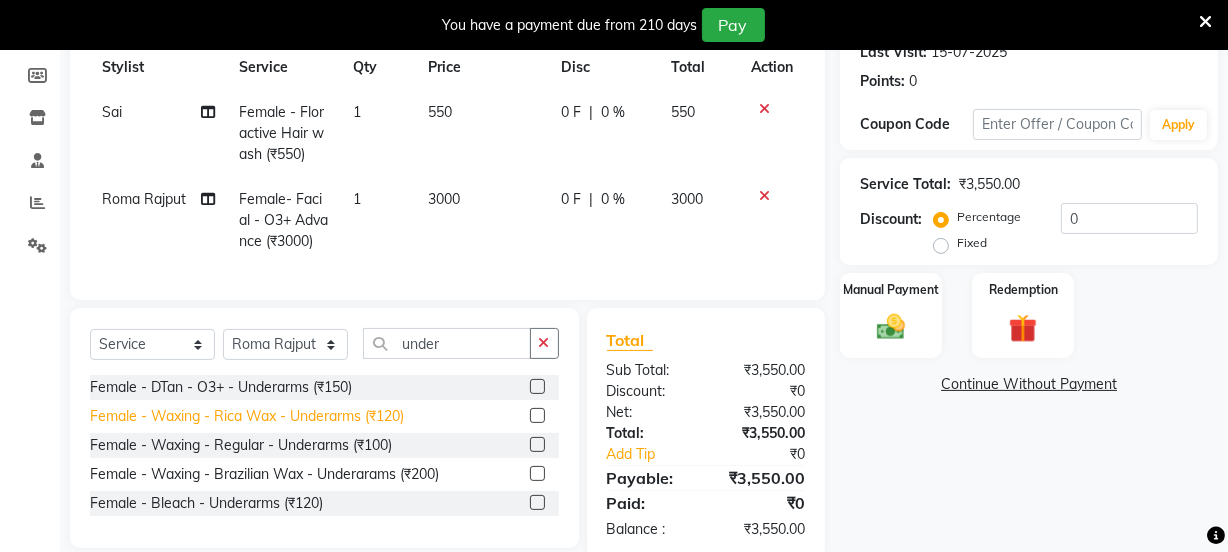 click on "Female - Waxing - Rica Wax - Underarms (₹120)" 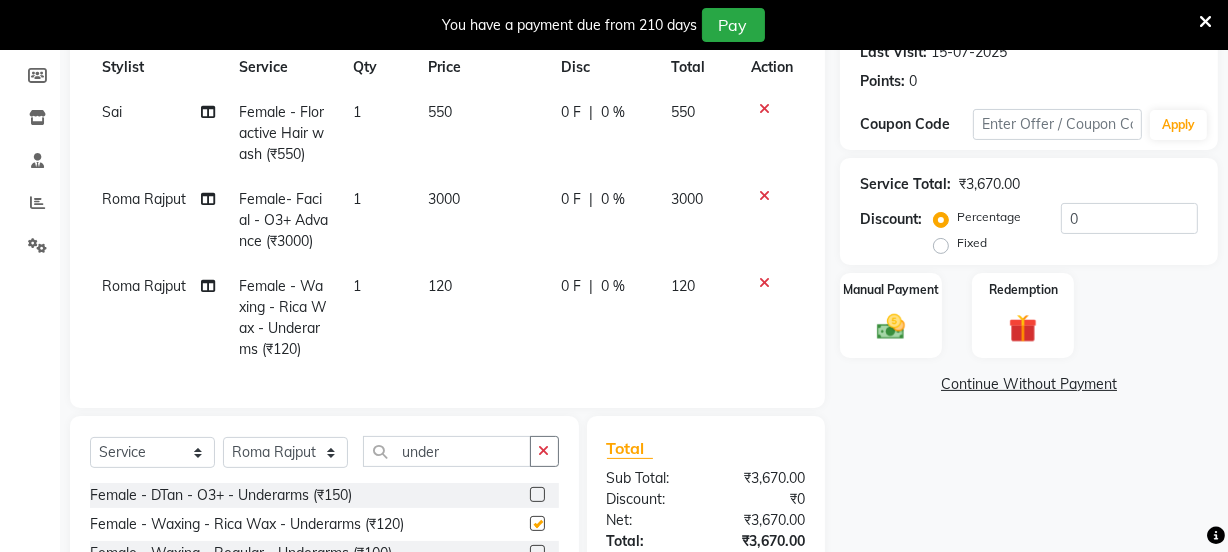 checkbox on "false" 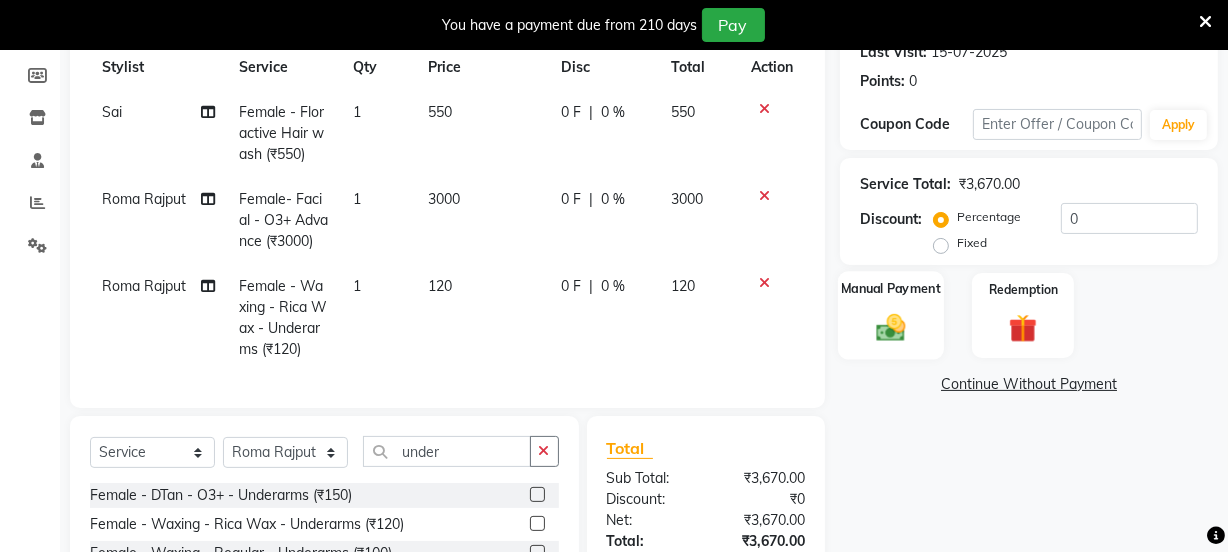 click 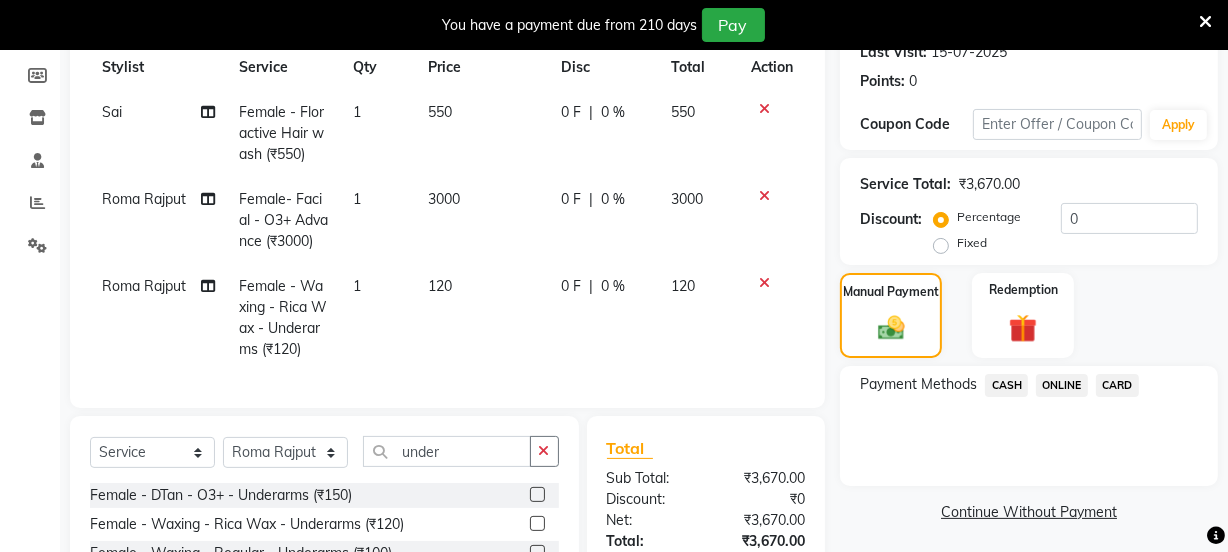 click on "Payment Methods  CASH   ONLINE   CARD" 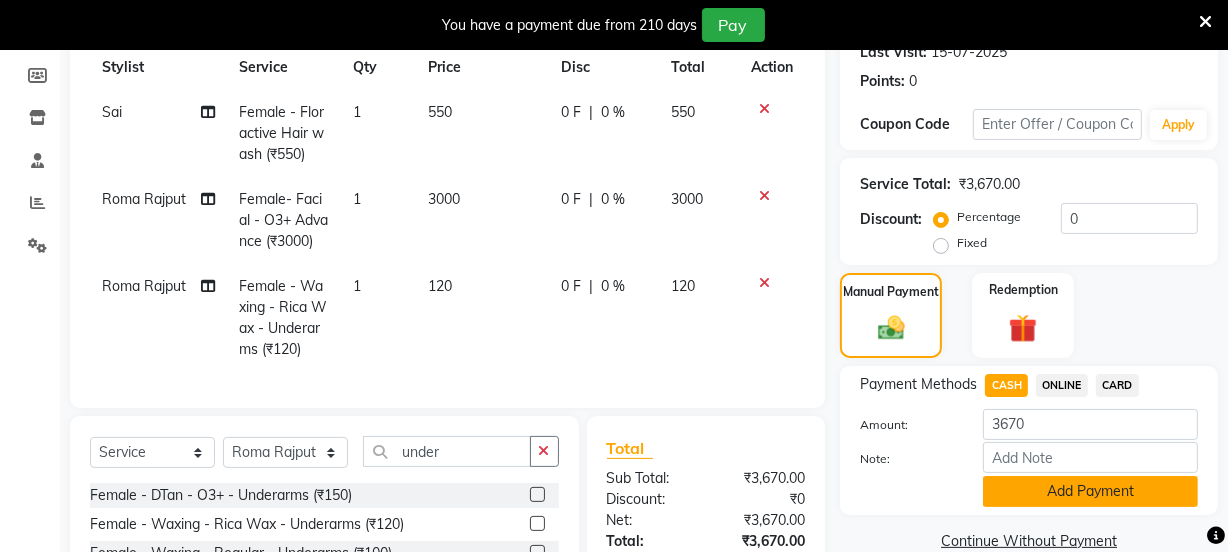 click on "Add Payment" 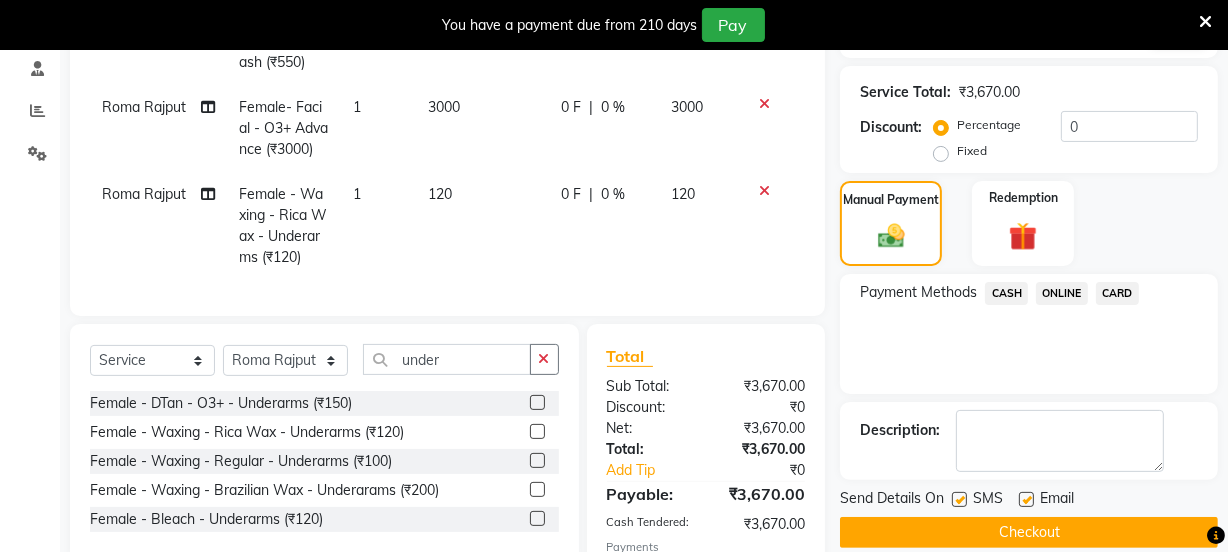 scroll, scrollTop: 520, scrollLeft: 0, axis: vertical 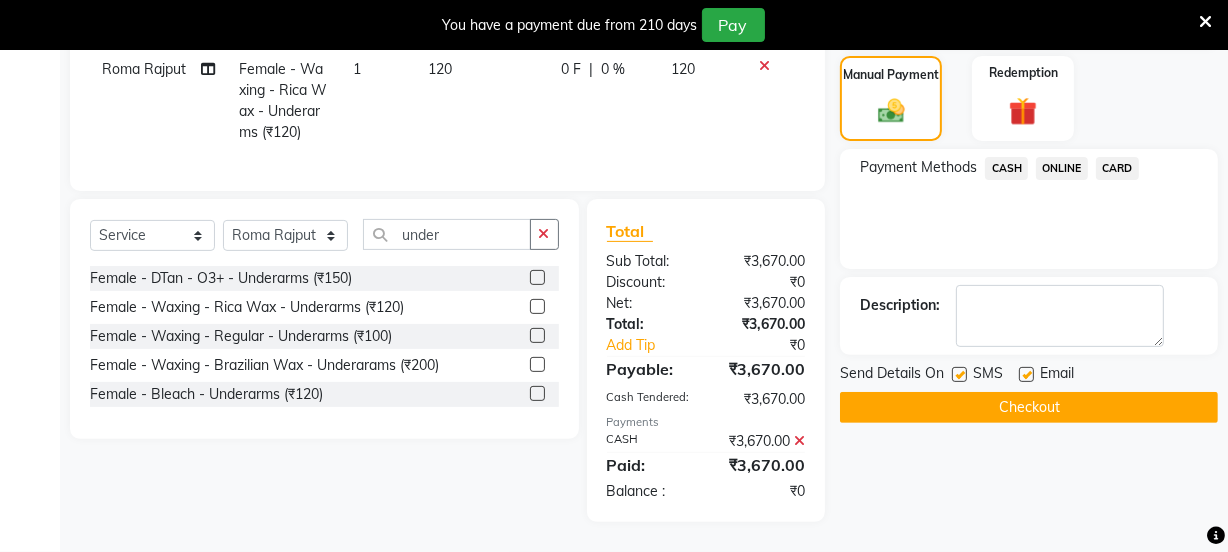 click on "Checkout" 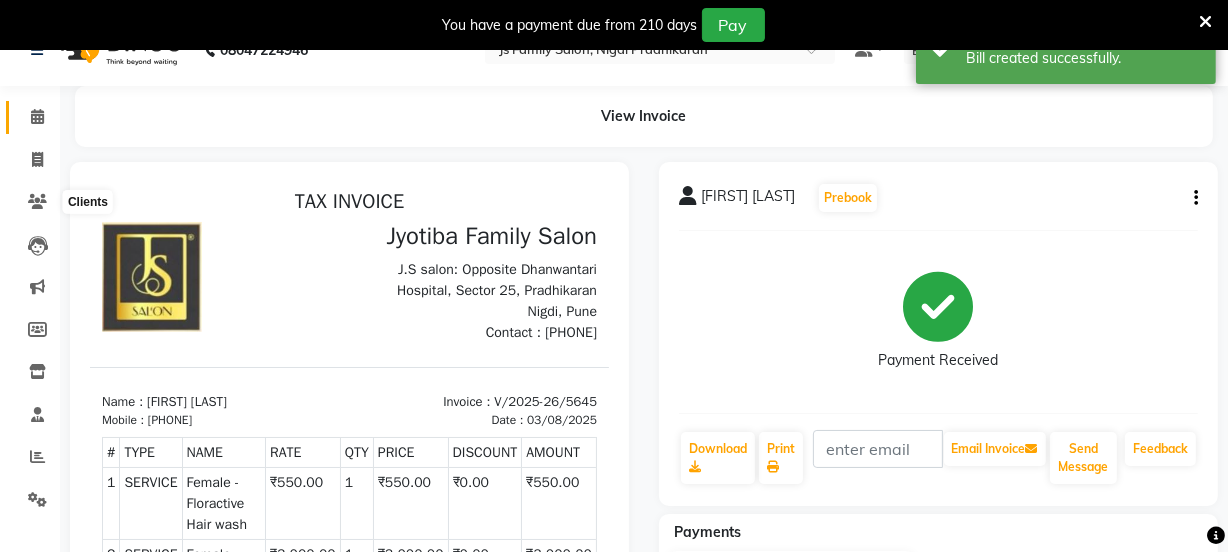 scroll, scrollTop: 0, scrollLeft: 0, axis: both 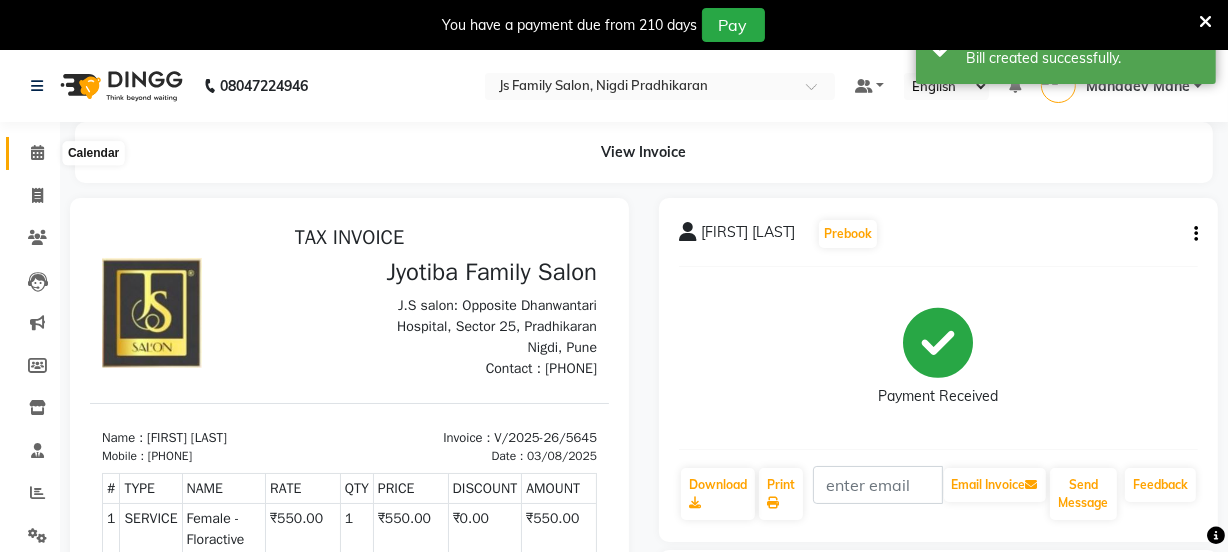 click 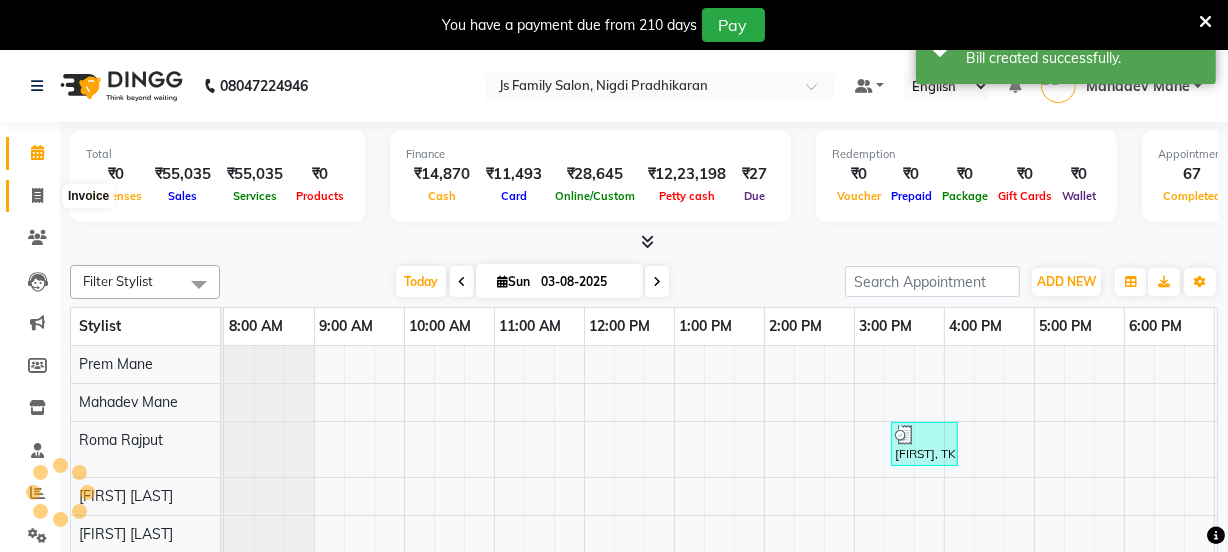 scroll, scrollTop: 0, scrollLeft: 0, axis: both 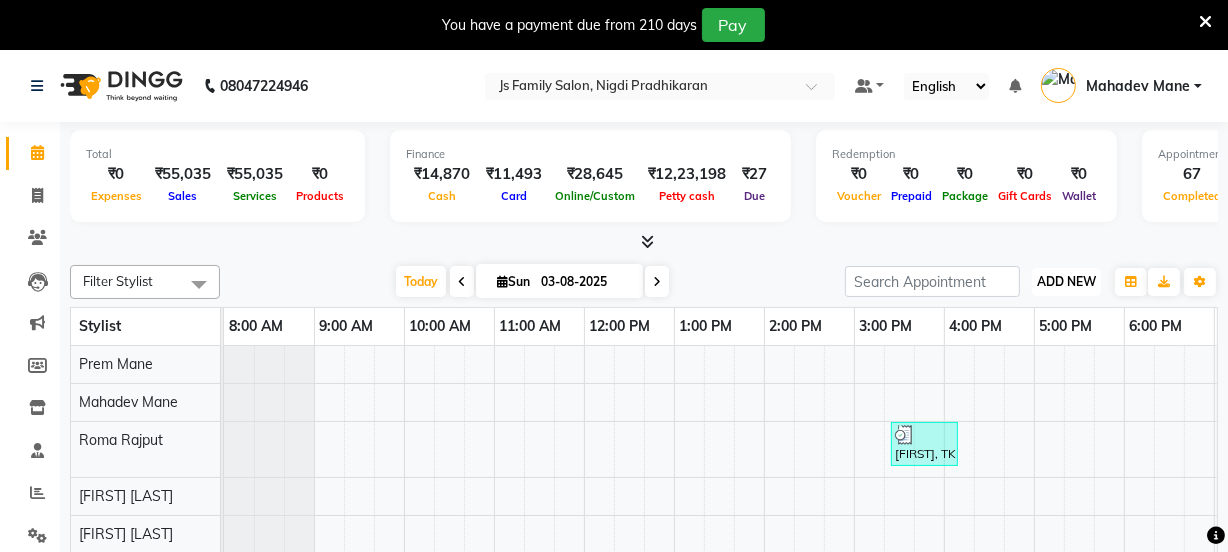 click on "ADD NEW" at bounding box center [1066, 281] 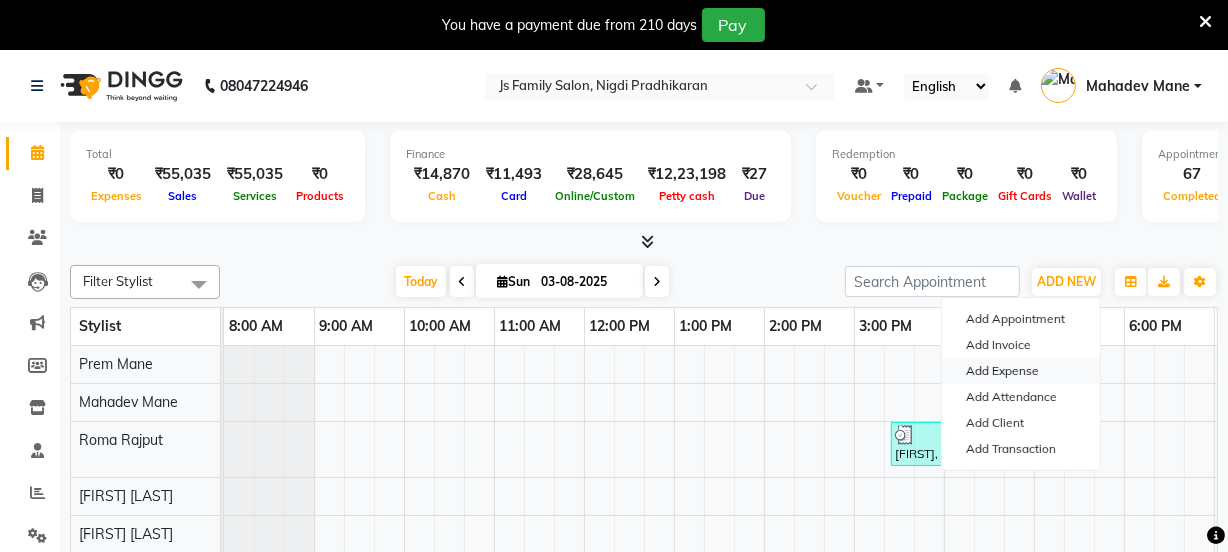 click on "Add Expense" at bounding box center (1021, 371) 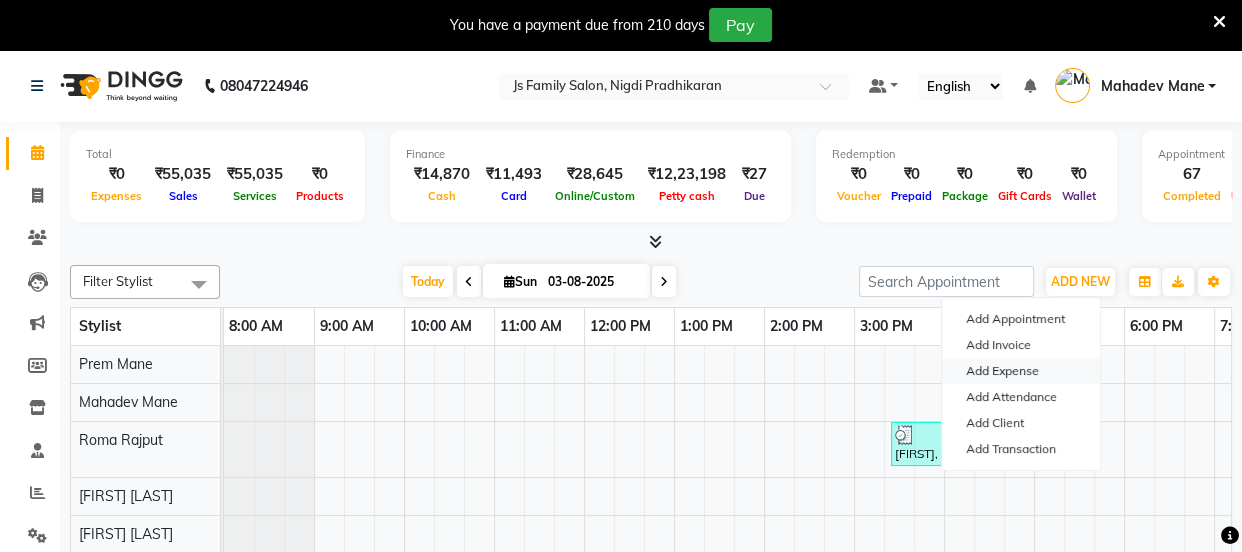 select on "1" 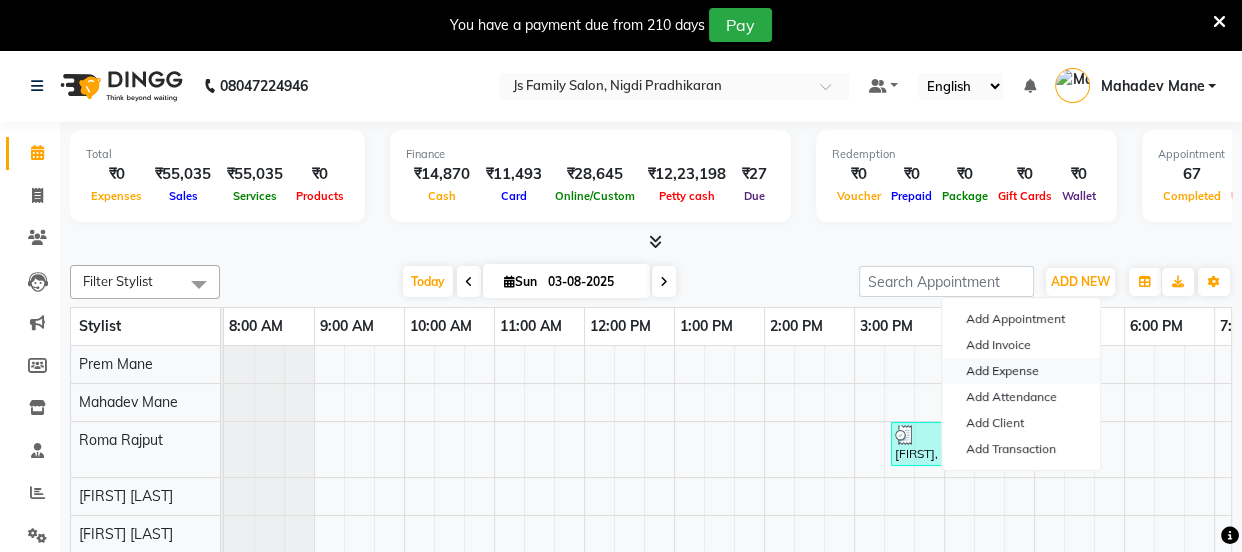 select on "1885" 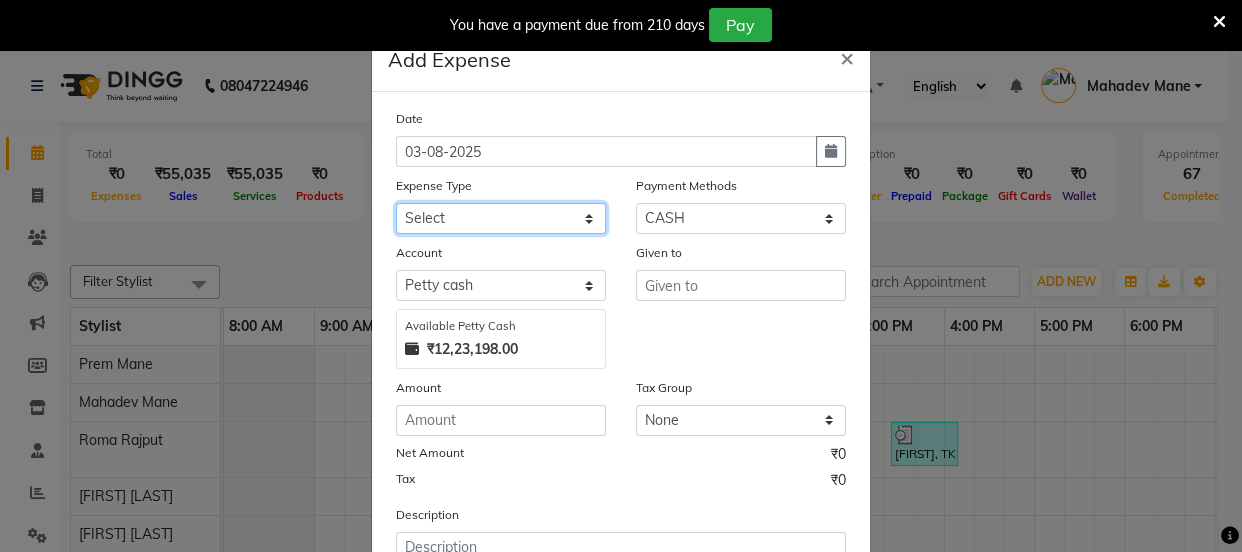 click on "Select Advance salary Advance salary ajaj Bank charges Car maintenance  Cash transfer to bank Cash transfer to hub Client Snacks Clinical charges Equipment Fuel Govt fee home Incentive Insurance International purchase Loan Repayment Maintenance Marketing Miscellaneous MRA Other Over times Pantry Product Rent Salary shop shop Staff Snacks Tax Tea & Refreshment TIP Utilities Wifi recharge" 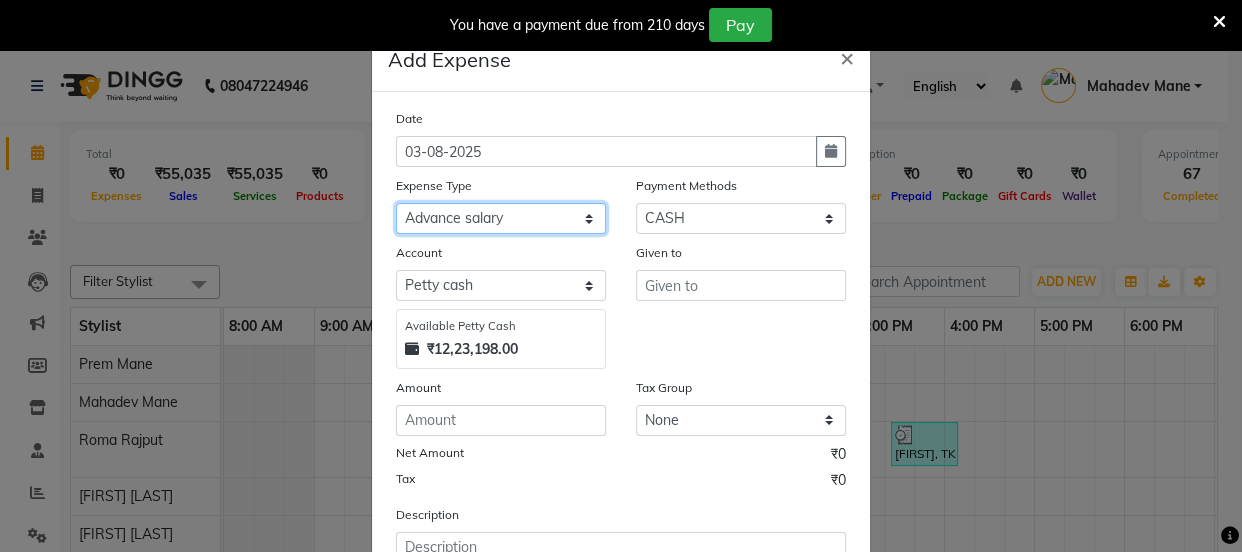 click on "Select Advance salary Advance salary ajaj Bank charges Car maintenance  Cash transfer to bank Cash transfer to hub Client Snacks Clinical charges Equipment Fuel Govt fee home Incentive Insurance International purchase Loan Repayment Maintenance Marketing Miscellaneous MRA Other Over times Pantry Product Rent Salary shop shop Staff Snacks Tax Tea & Refreshment TIP Utilities Wifi recharge" 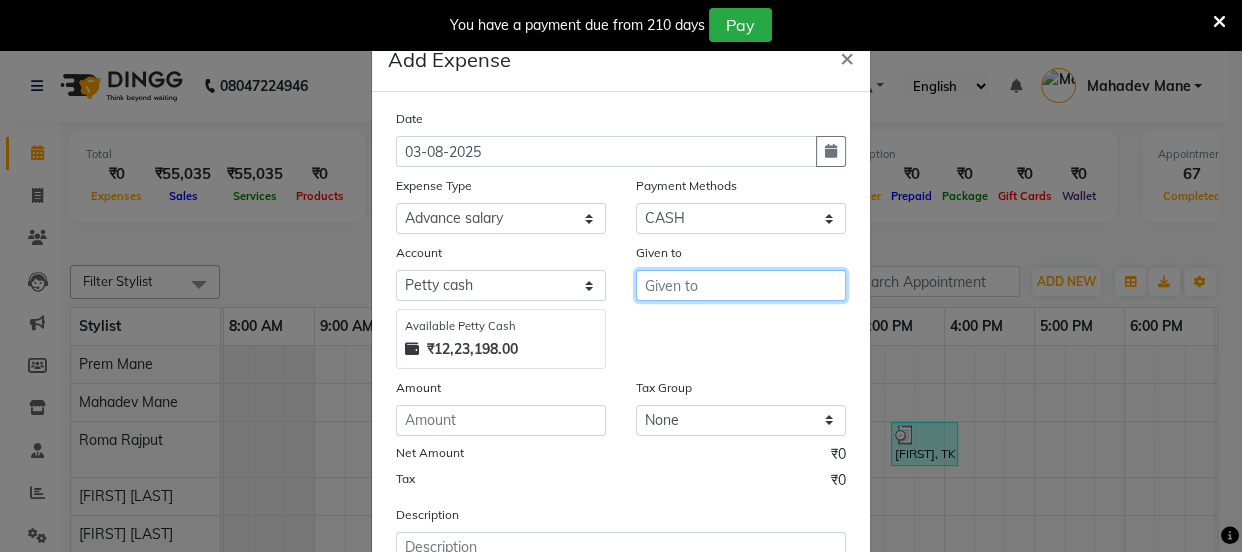 click at bounding box center [741, 285] 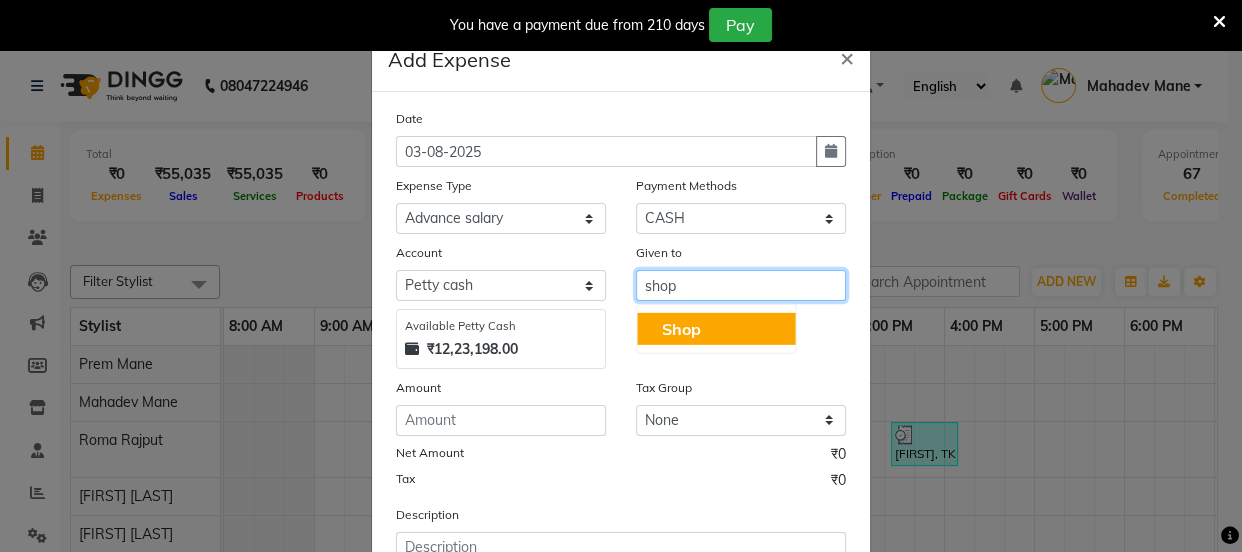 click on "Shop" 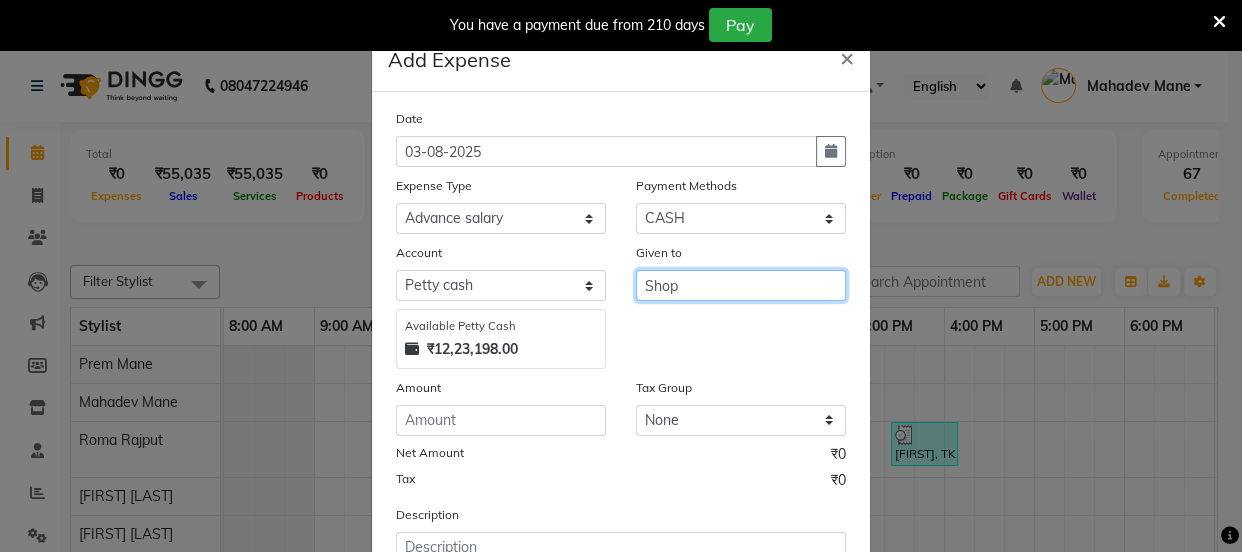 type on "Shop" 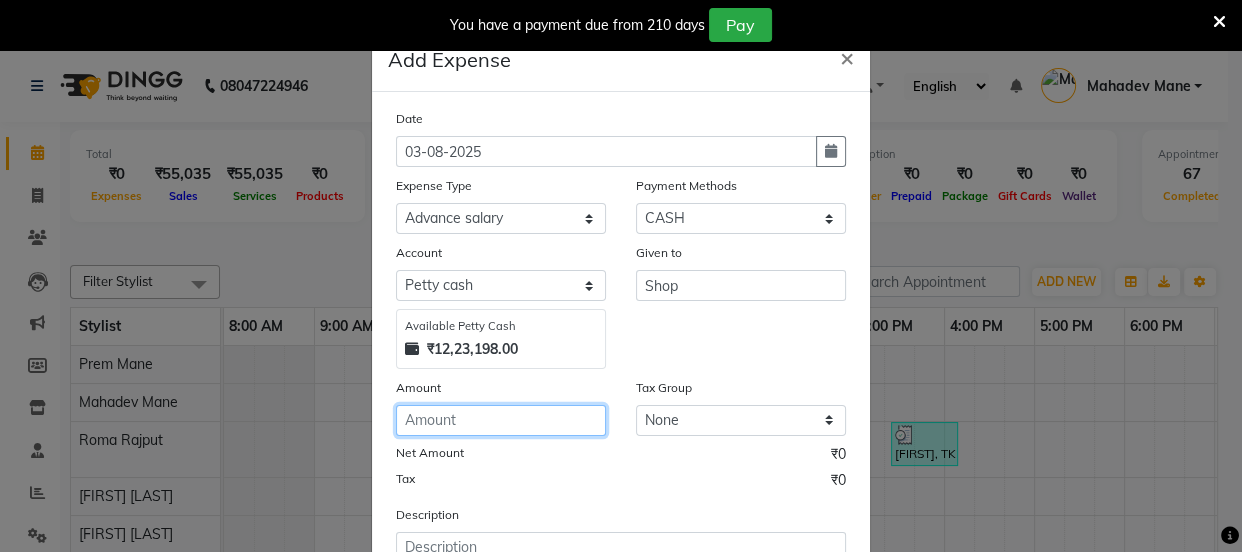 click 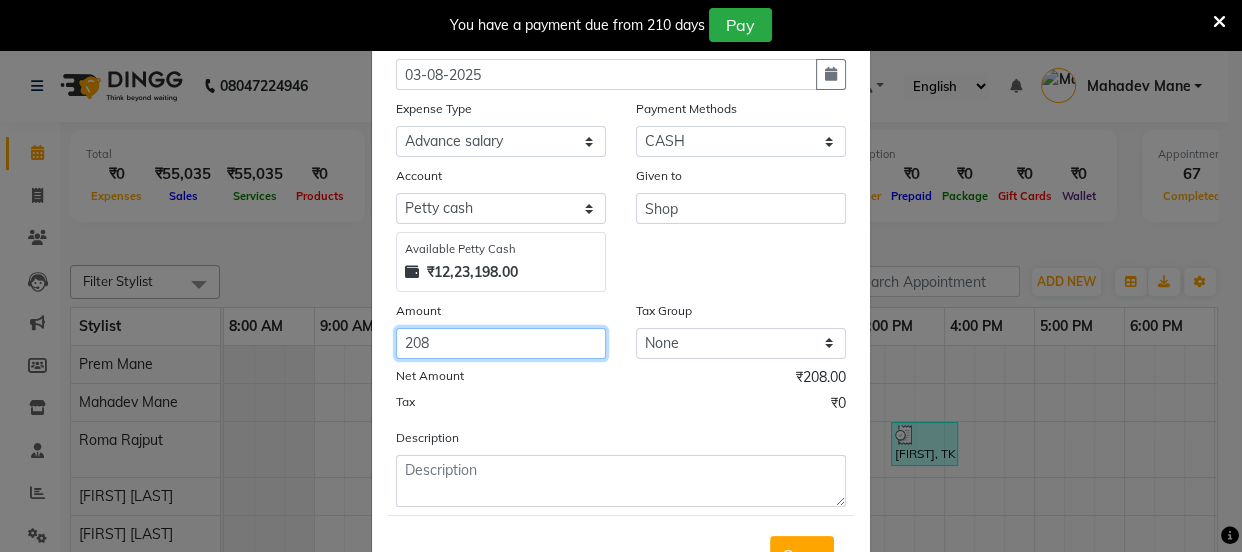 scroll, scrollTop: 166, scrollLeft: 0, axis: vertical 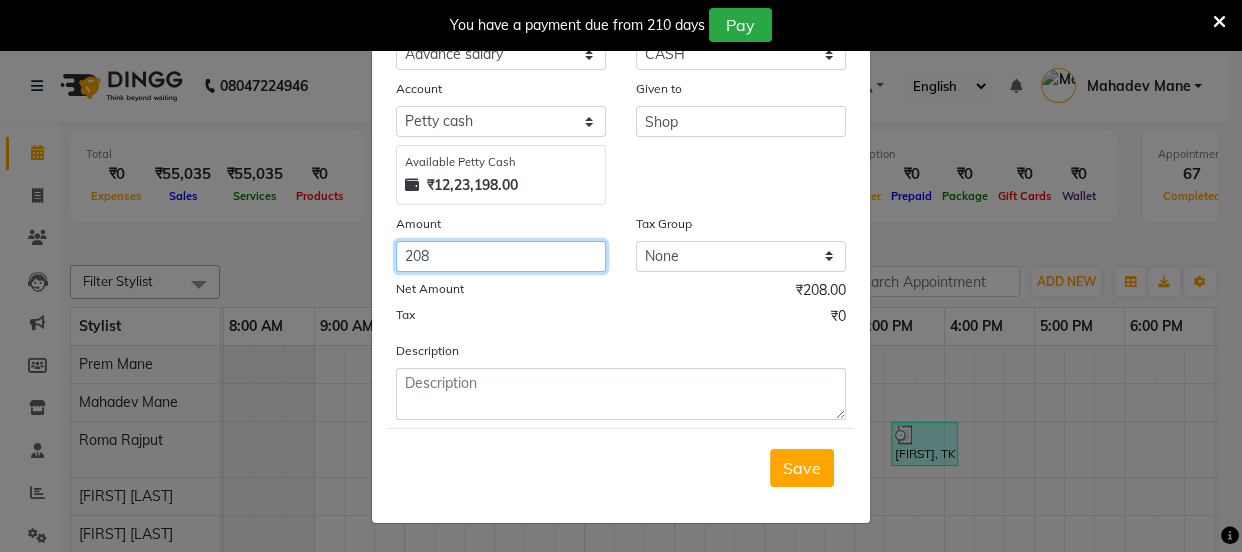 type on "208" 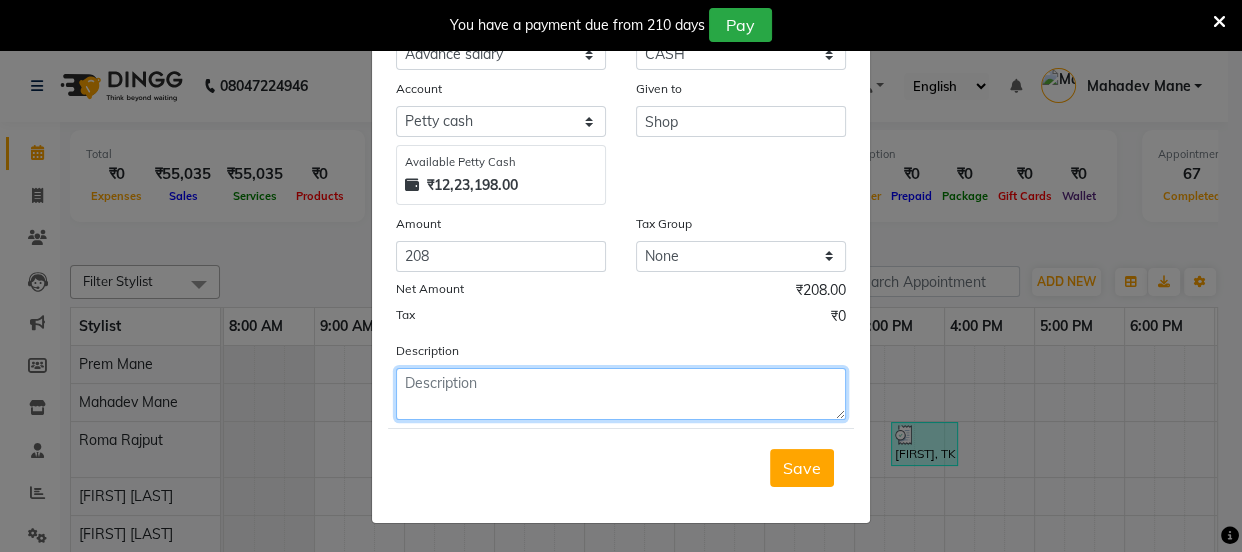 click 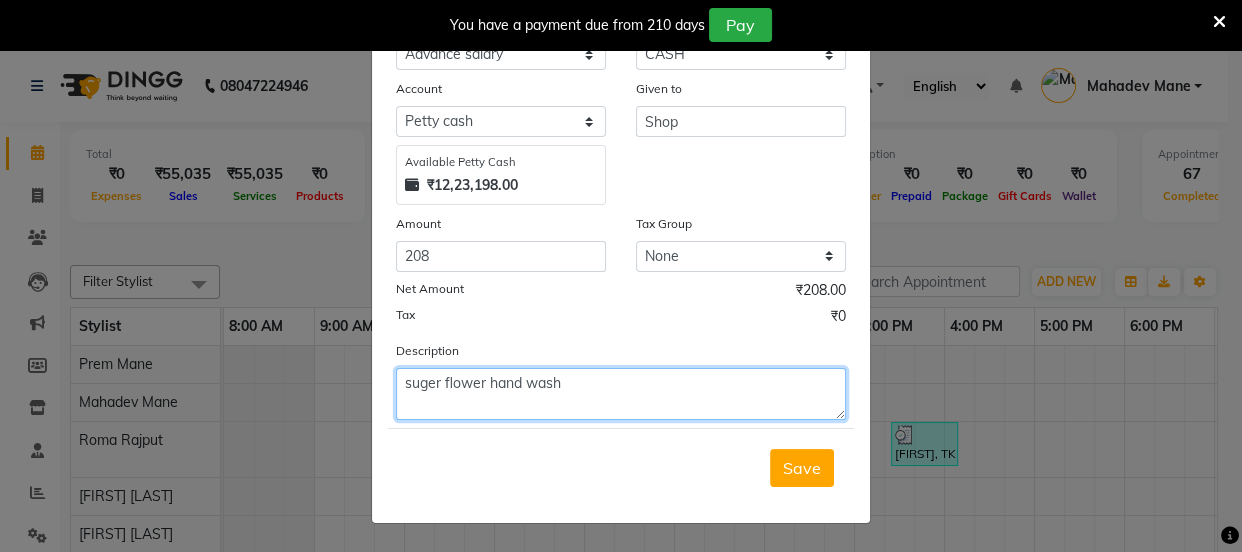 type on "suger flower hand wash" 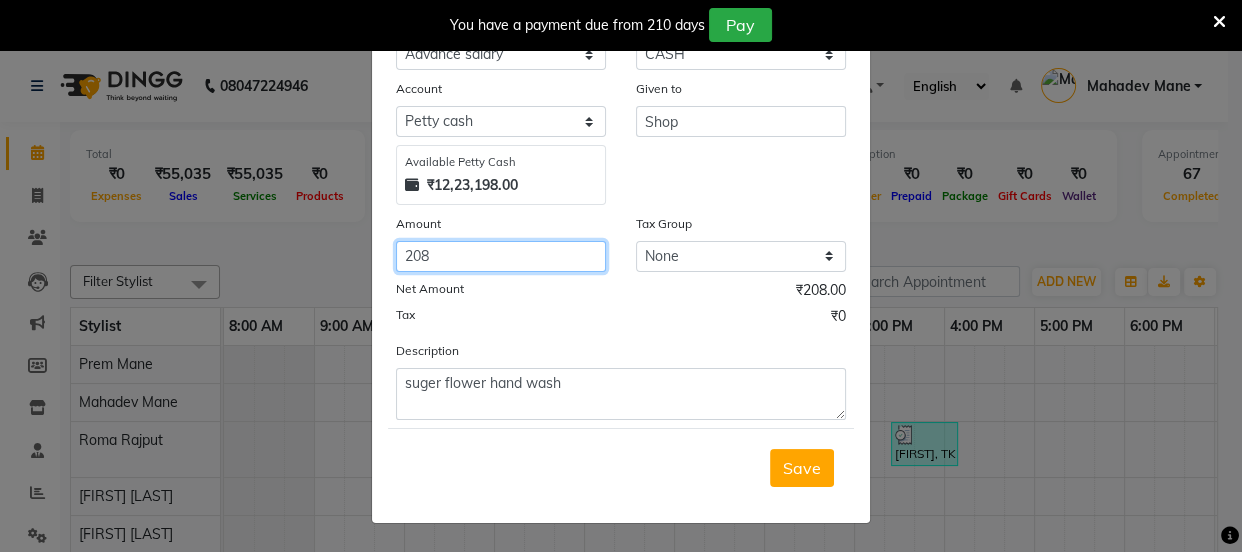 click on "208" 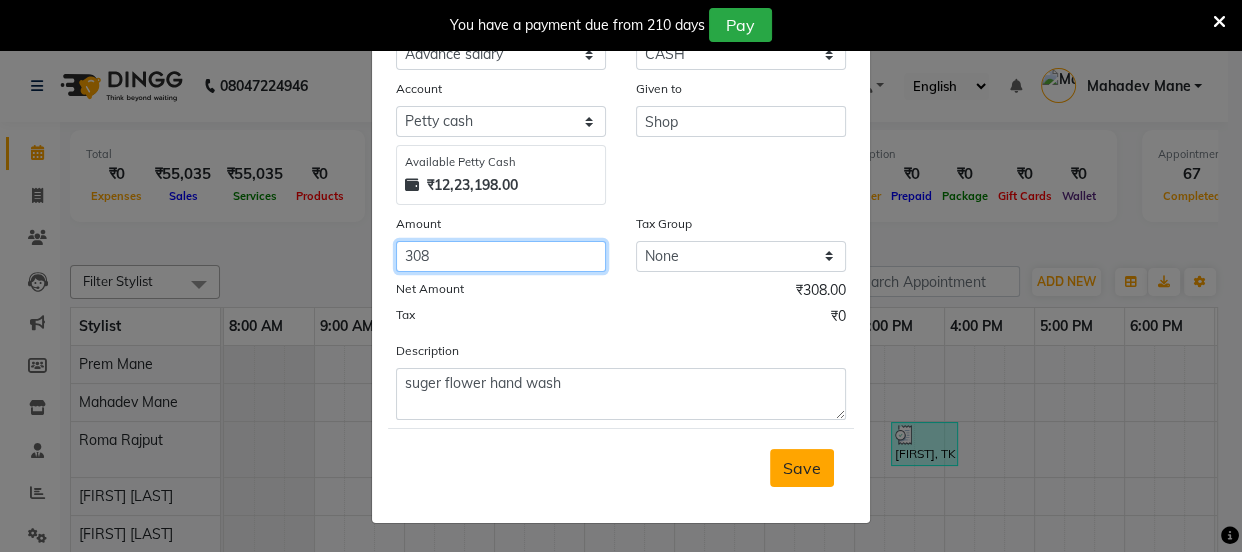 type on "308" 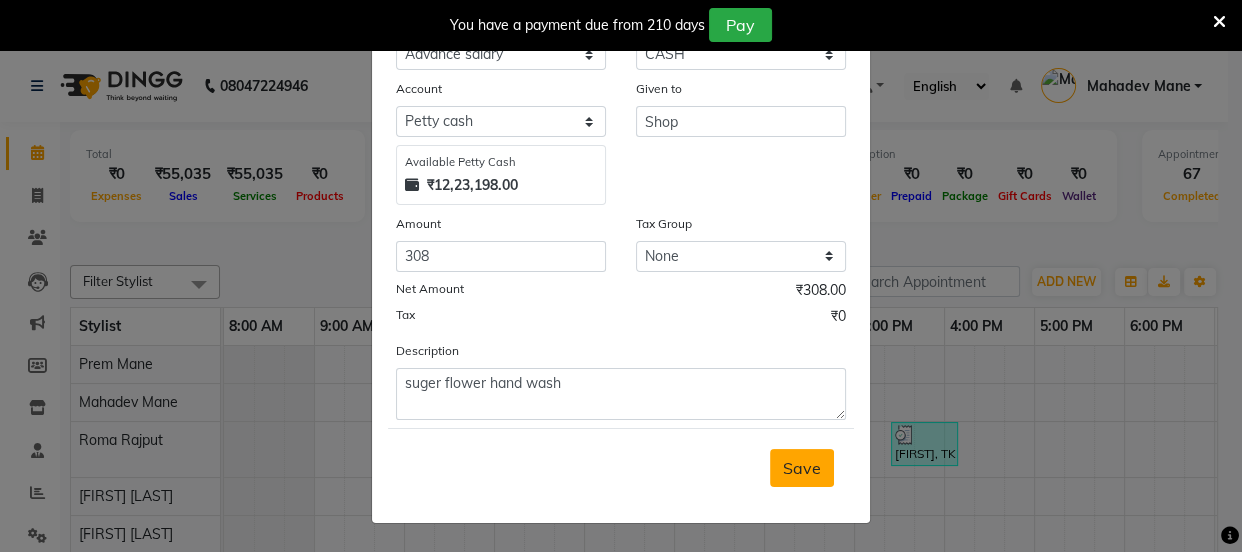 click on "Save" at bounding box center (802, 468) 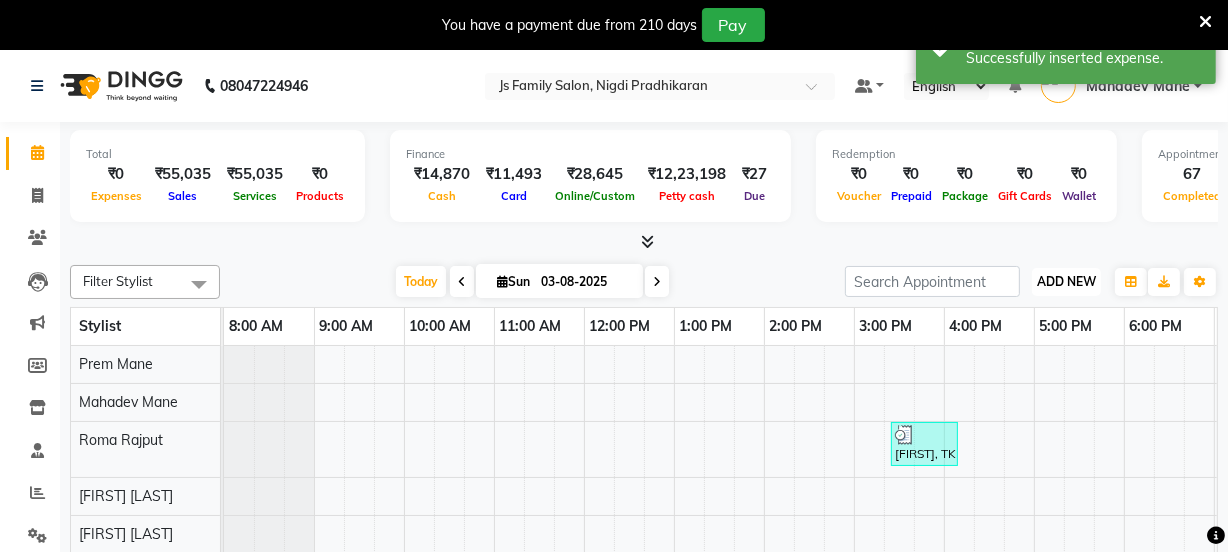 click on "ADD NEW Toggle Dropdown" at bounding box center [1066, 282] 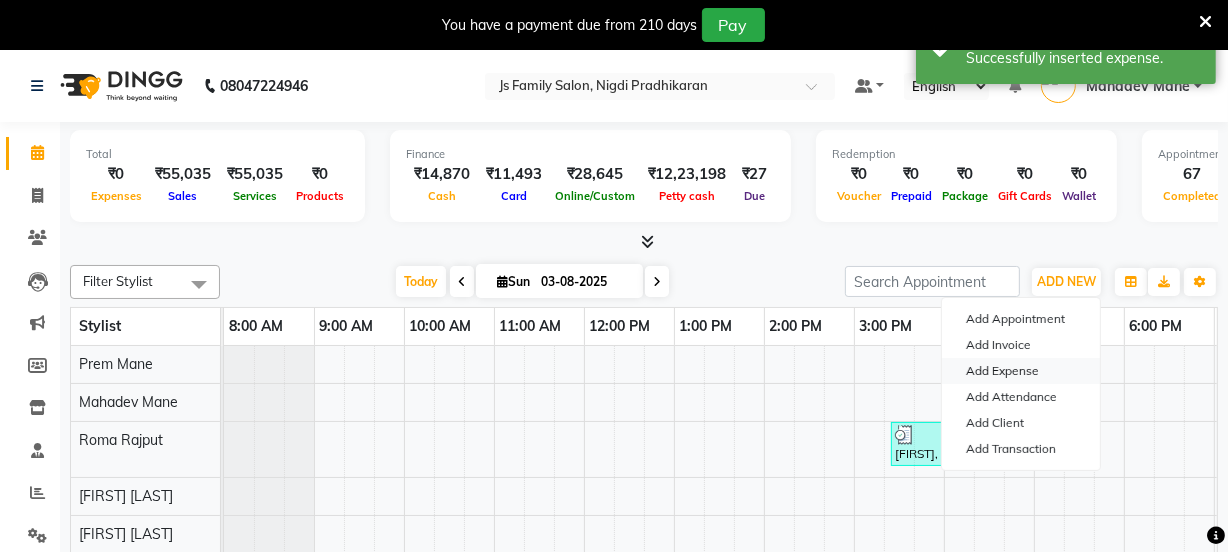 click on "Add Expense" at bounding box center (1021, 371) 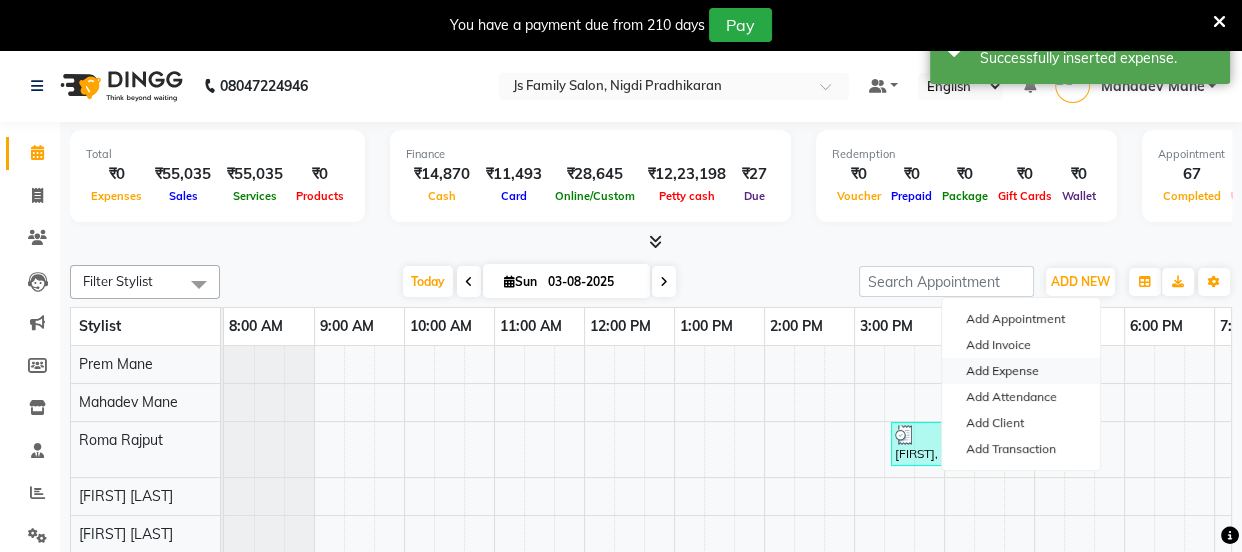 select on "1" 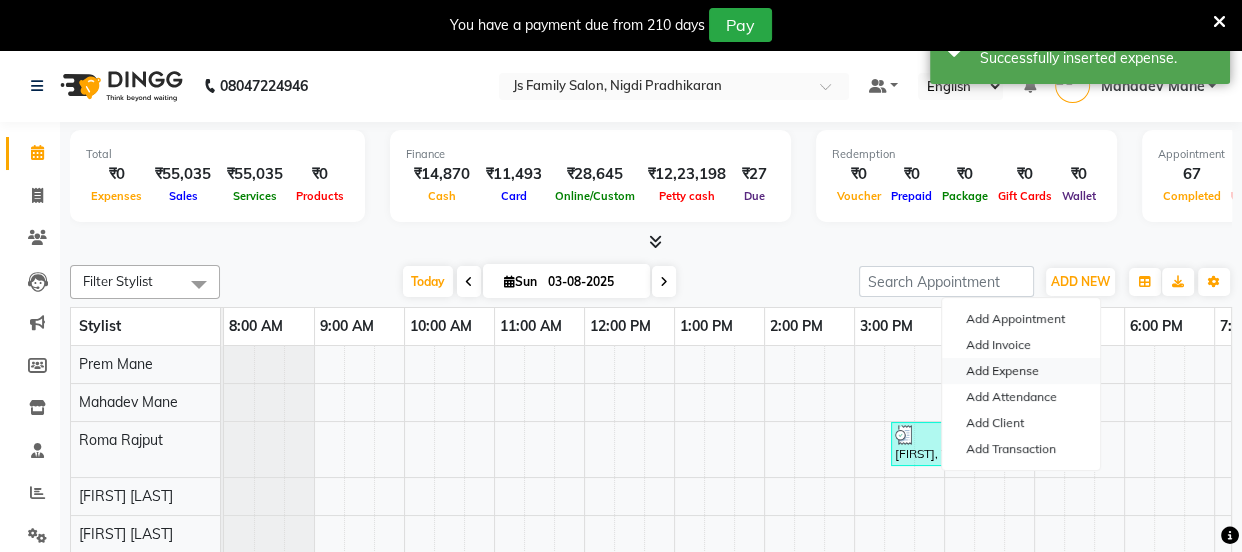 select on "1885" 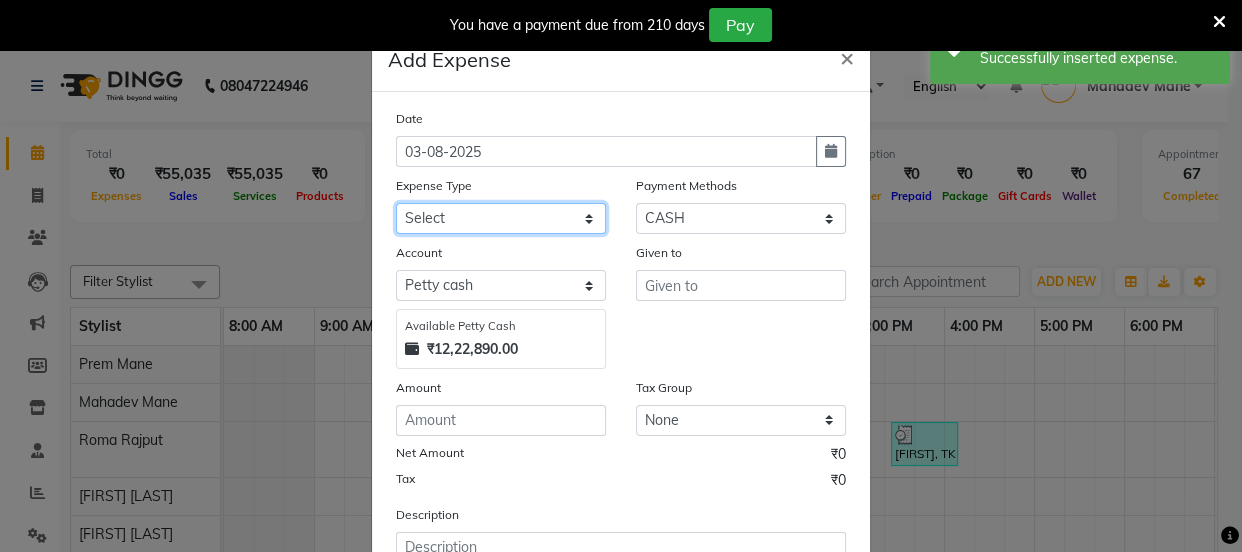 click on "Select Advance salary Advance salary ajaj Bank charges Car maintenance  Cash transfer to bank Cash transfer to hub Client Snacks Clinical charges Equipment Fuel Govt fee home Incentive Insurance International purchase Loan Repayment Maintenance Marketing Miscellaneous MRA Other Over times Pantry Product Rent Salary shop shop Staff Snacks Tax Tea & Refreshment TIP Utilities Wifi recharge" 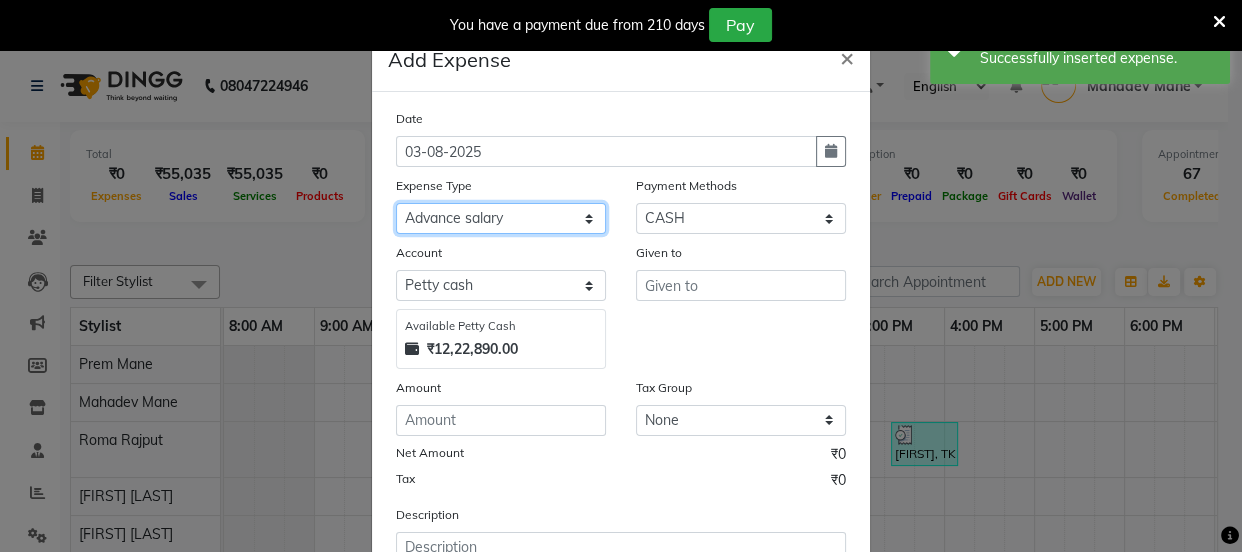 click on "Select Advance salary Advance salary ajaj Bank charges Car maintenance  Cash transfer to bank Cash transfer to hub Client Snacks Clinical charges Equipment Fuel Govt fee home Incentive Insurance International purchase Loan Repayment Maintenance Marketing Miscellaneous MRA Other Over times Pantry Product Rent Salary shop shop Staff Snacks Tax Tea & Refreshment TIP Utilities Wifi recharge" 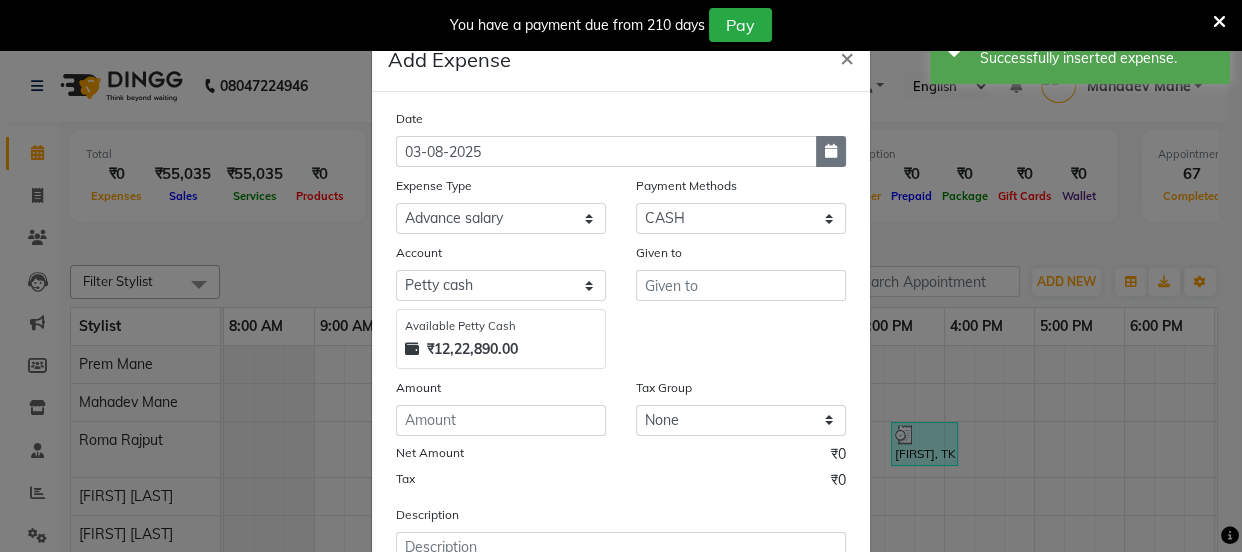 click 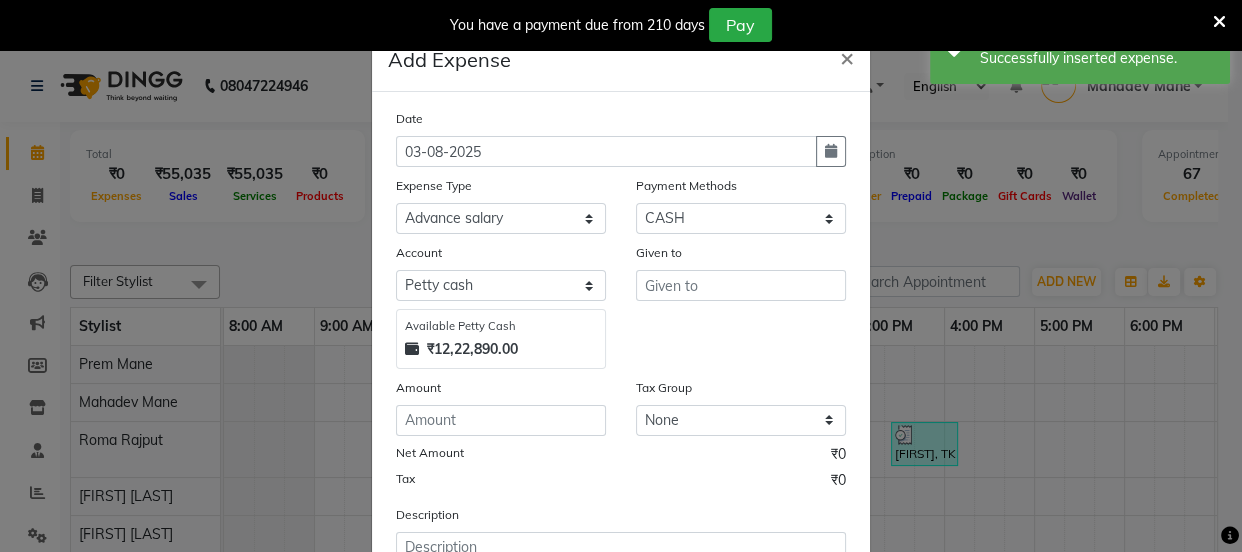 select on "8" 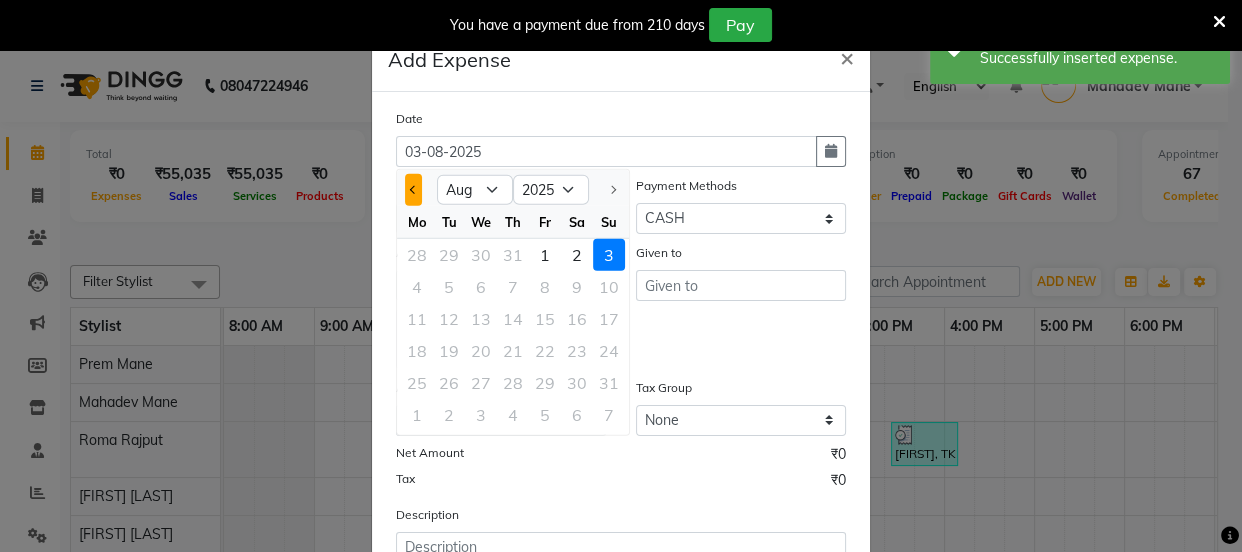 click 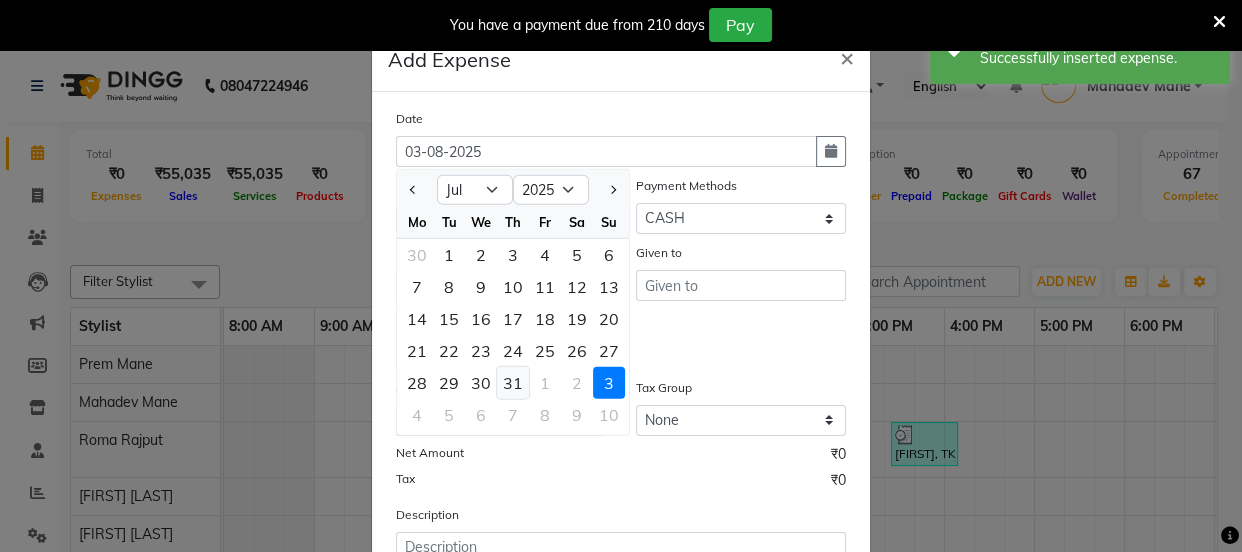 click on "31" 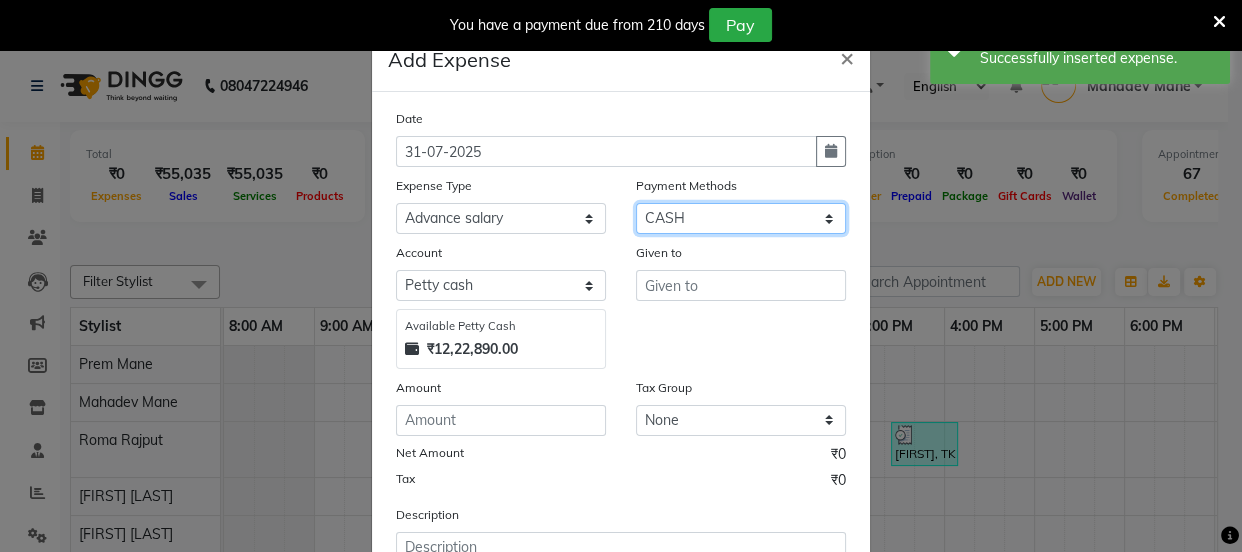 click on "Select CASH ONLINE CARD" 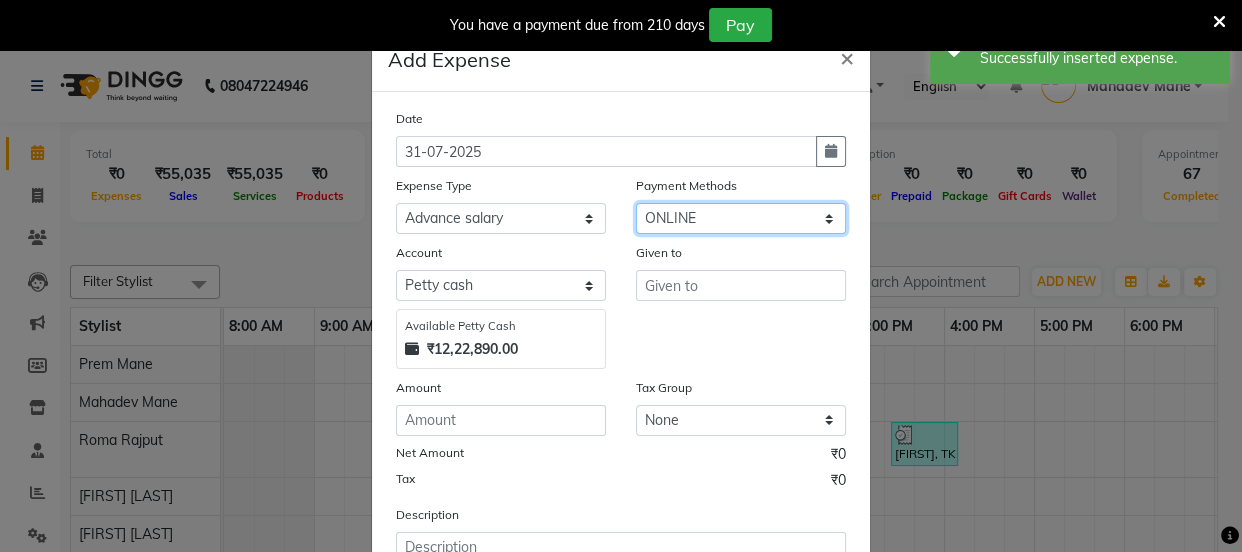 click on "Select CASH ONLINE CARD" 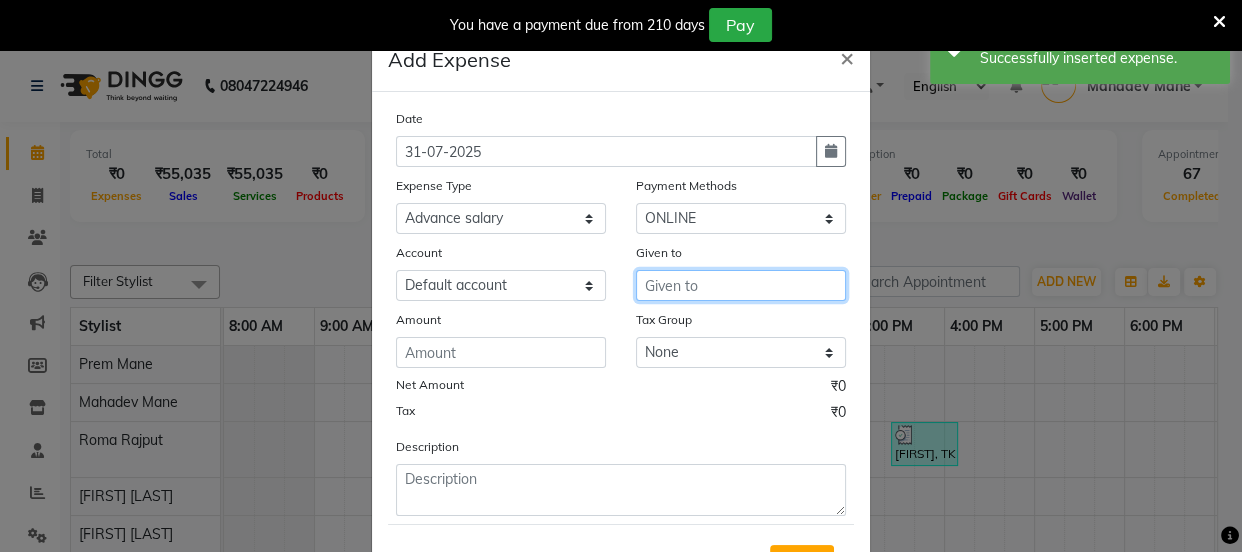 click at bounding box center [741, 285] 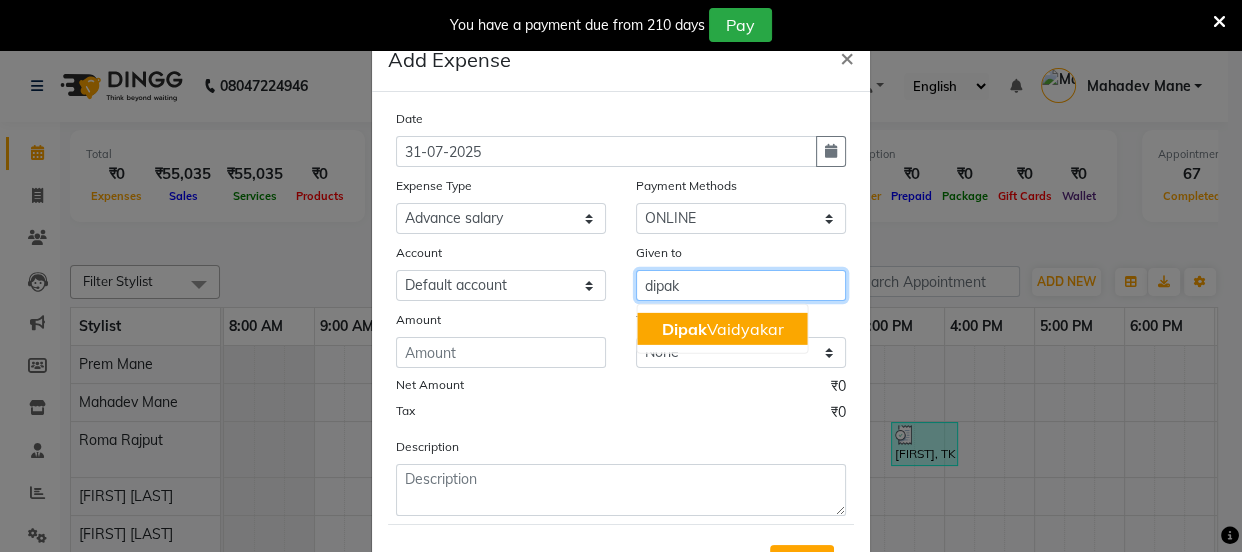 click on "Dipak" 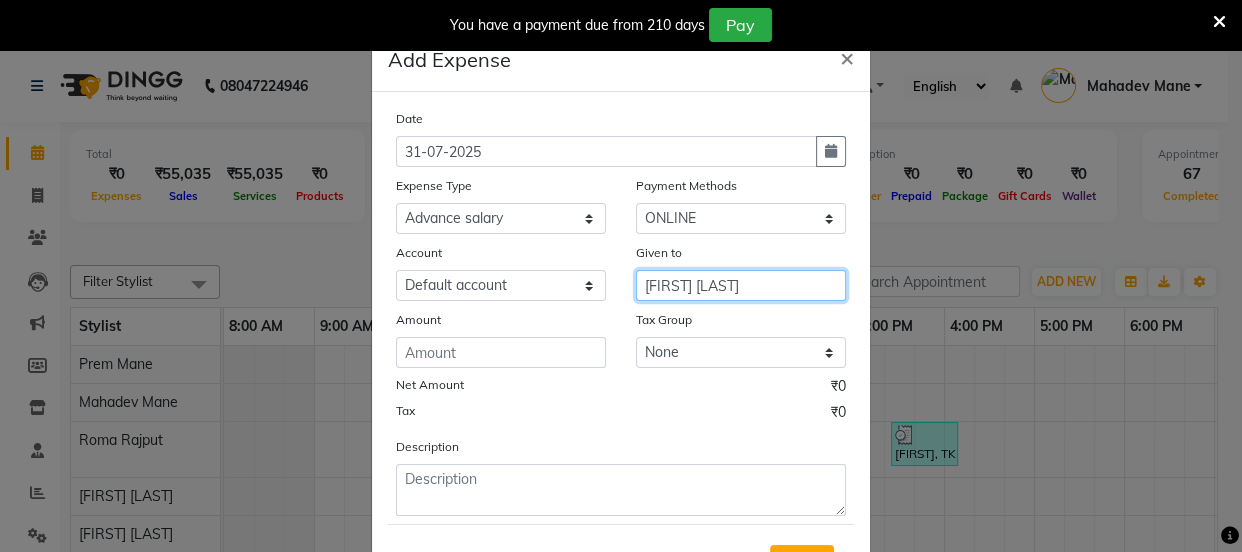 type on "[FIRST] [LAST]" 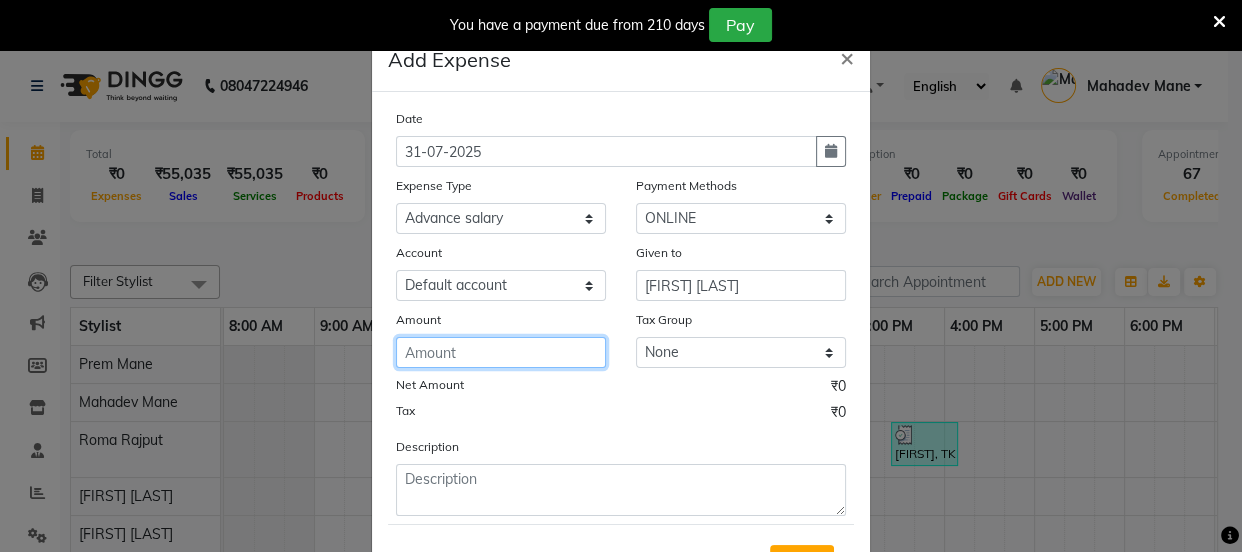 click 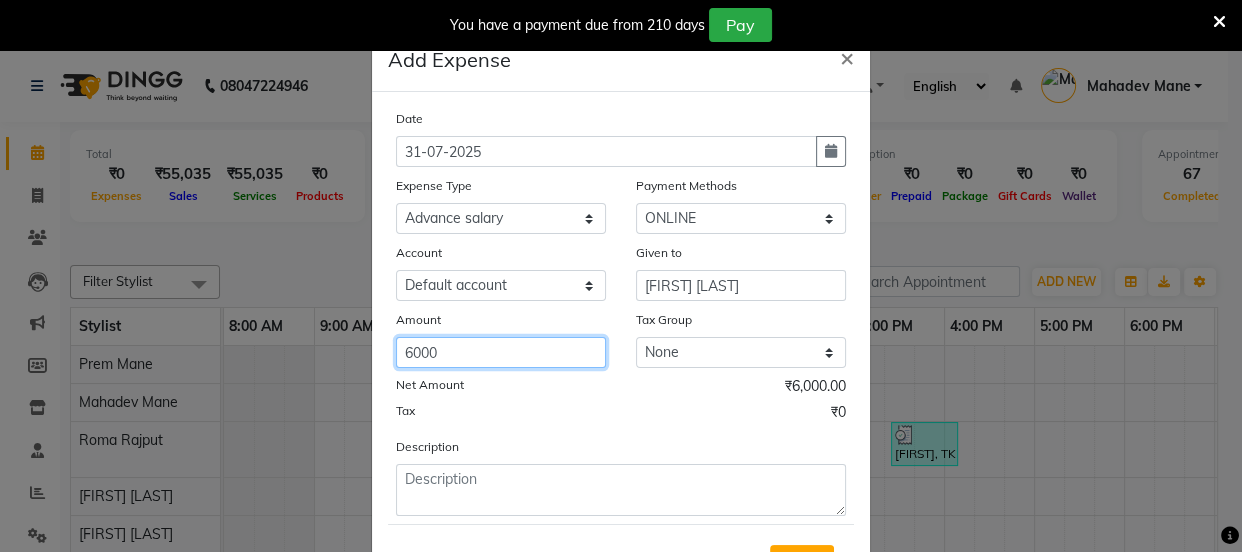 type on "6000" 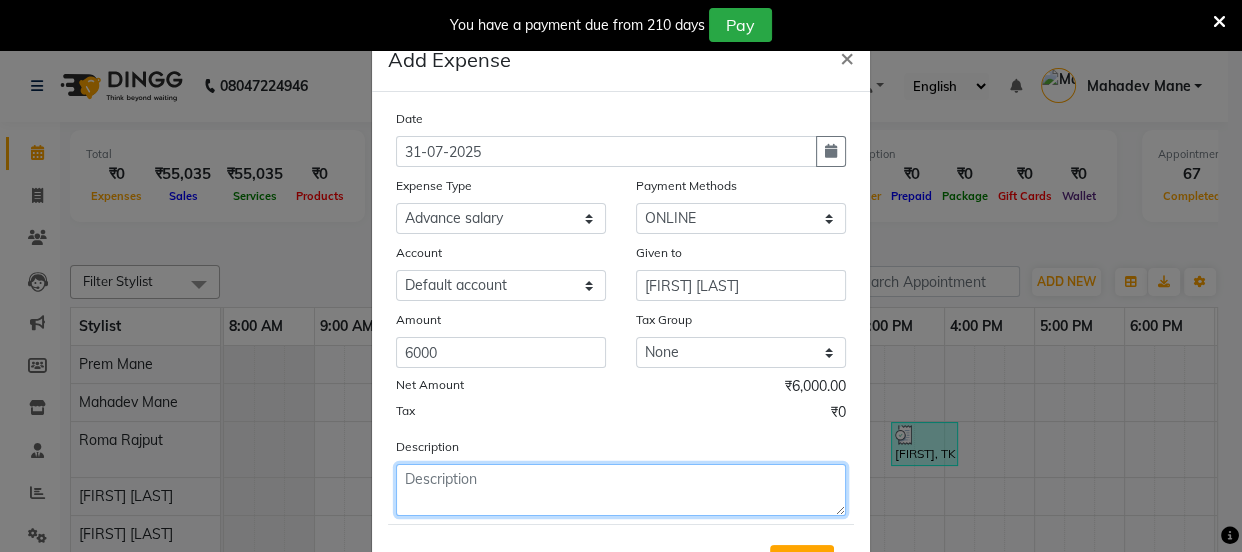 click 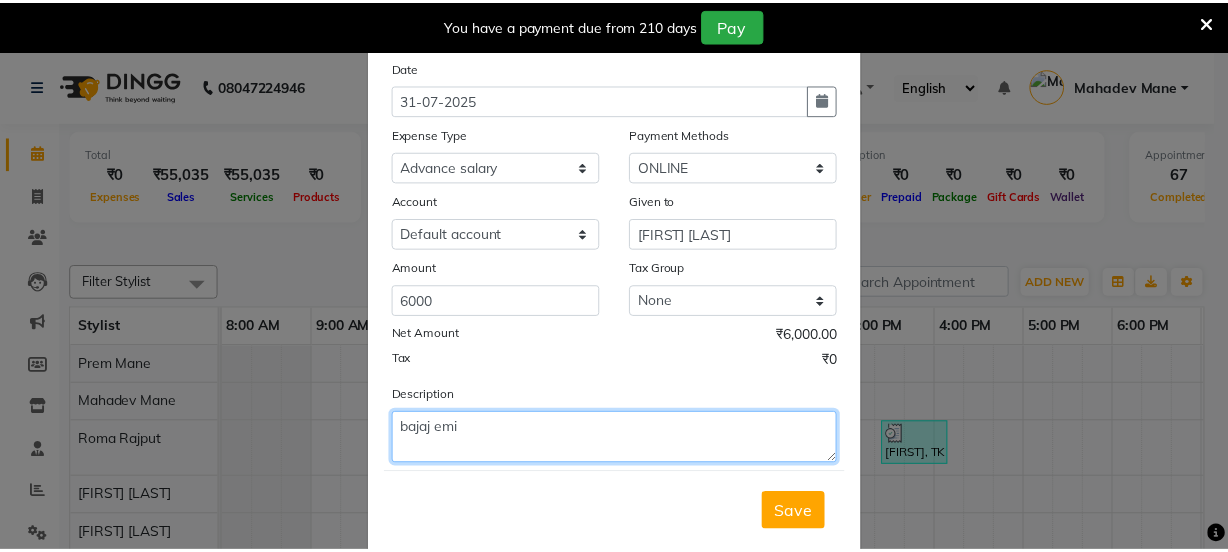scroll, scrollTop: 99, scrollLeft: 0, axis: vertical 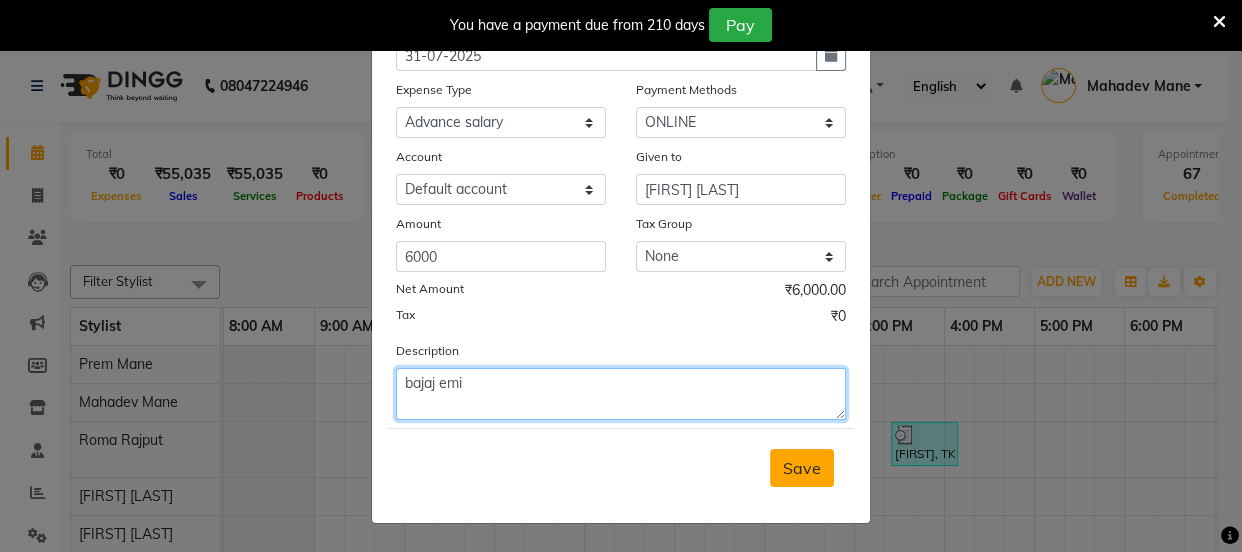 type on "bajaj emi" 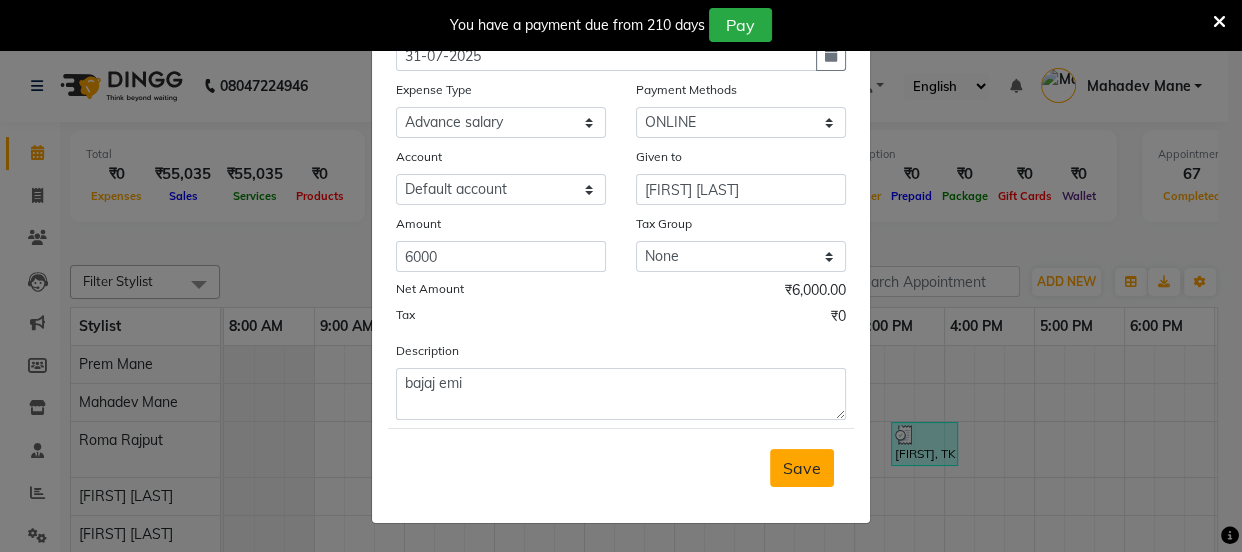 click on "Save" at bounding box center (802, 468) 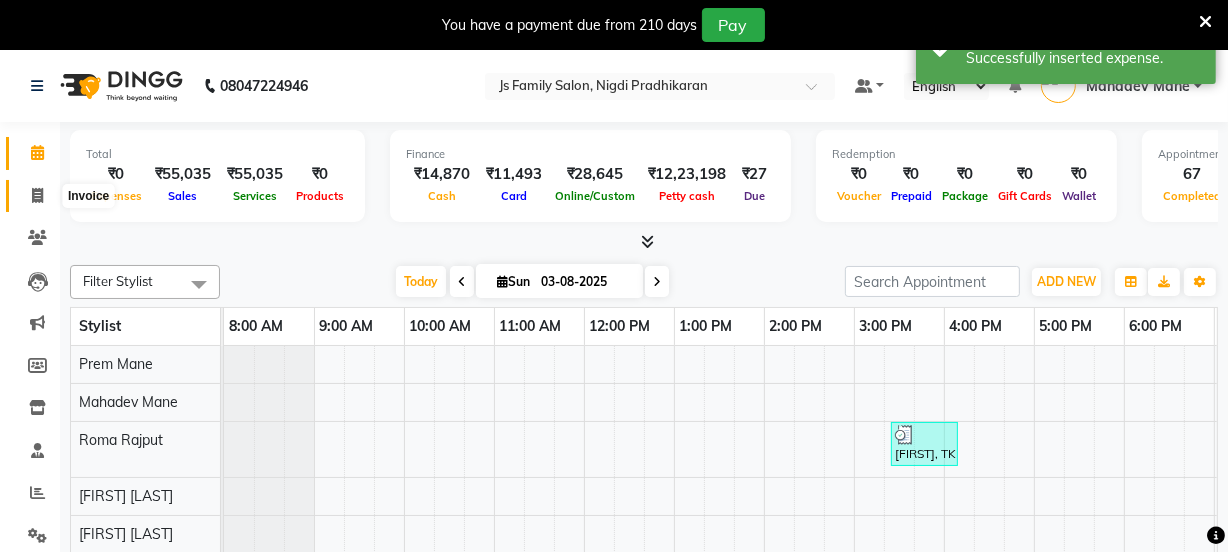 click 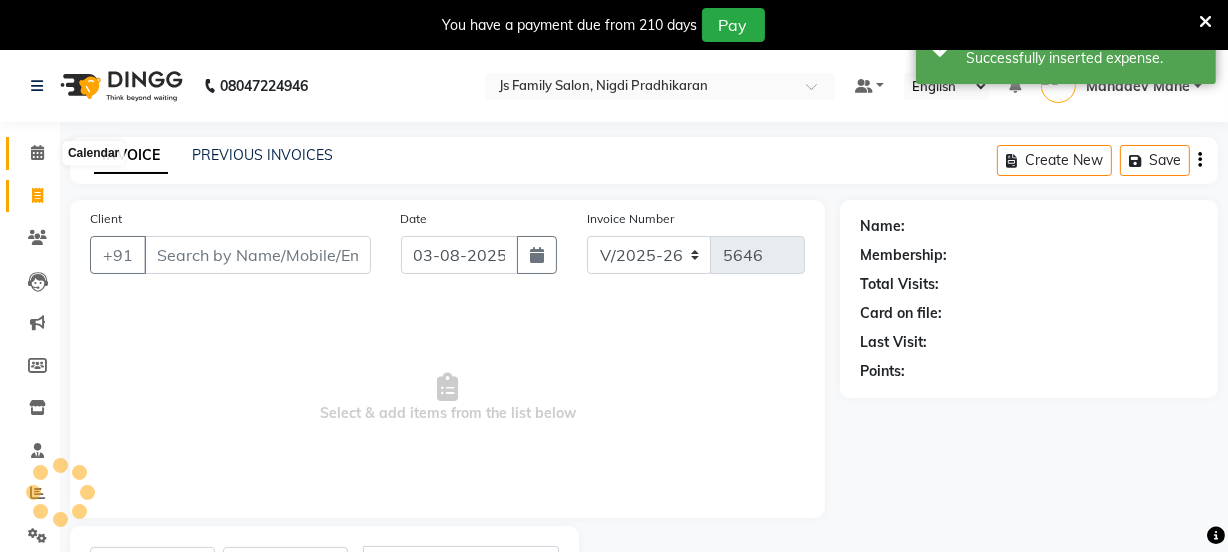 click 